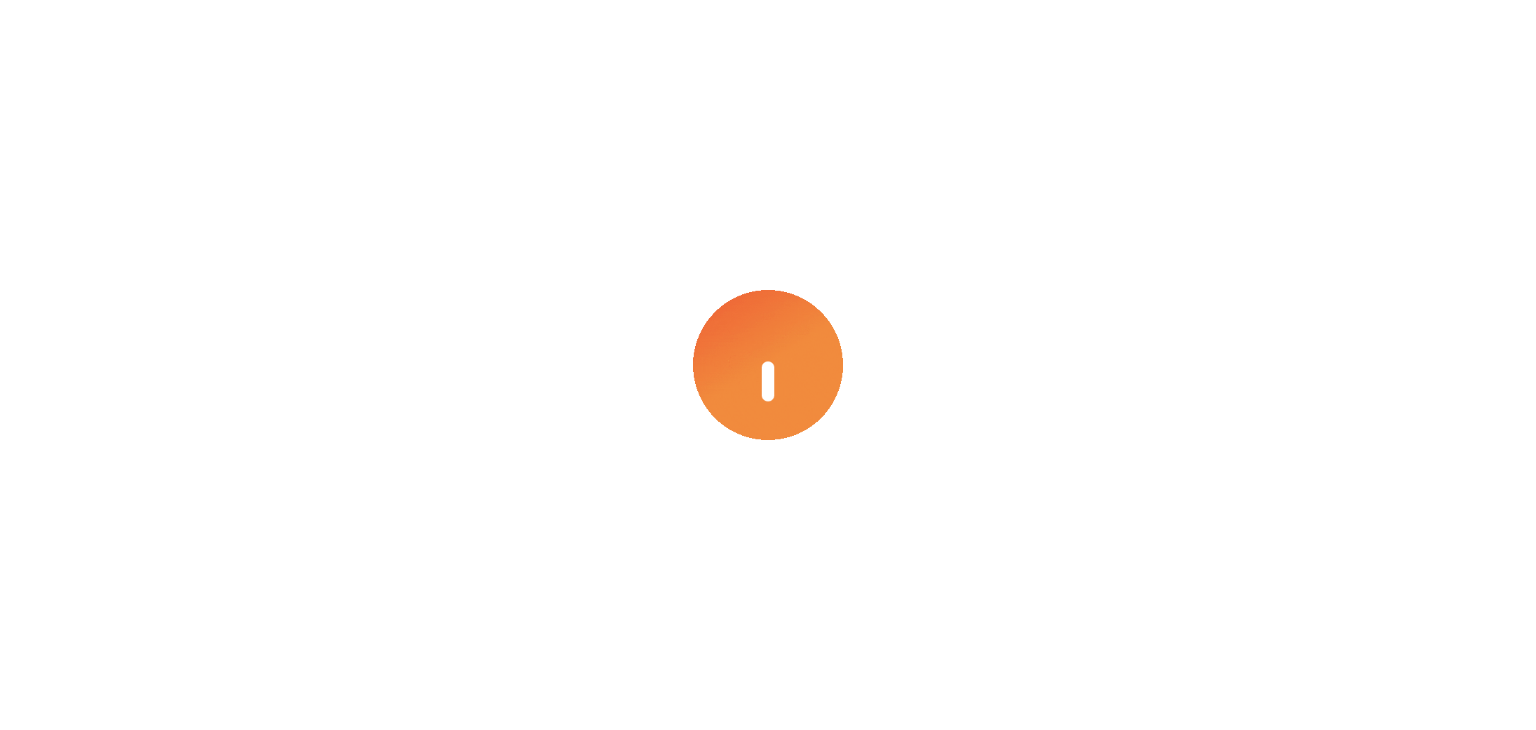 scroll, scrollTop: 0, scrollLeft: 0, axis: both 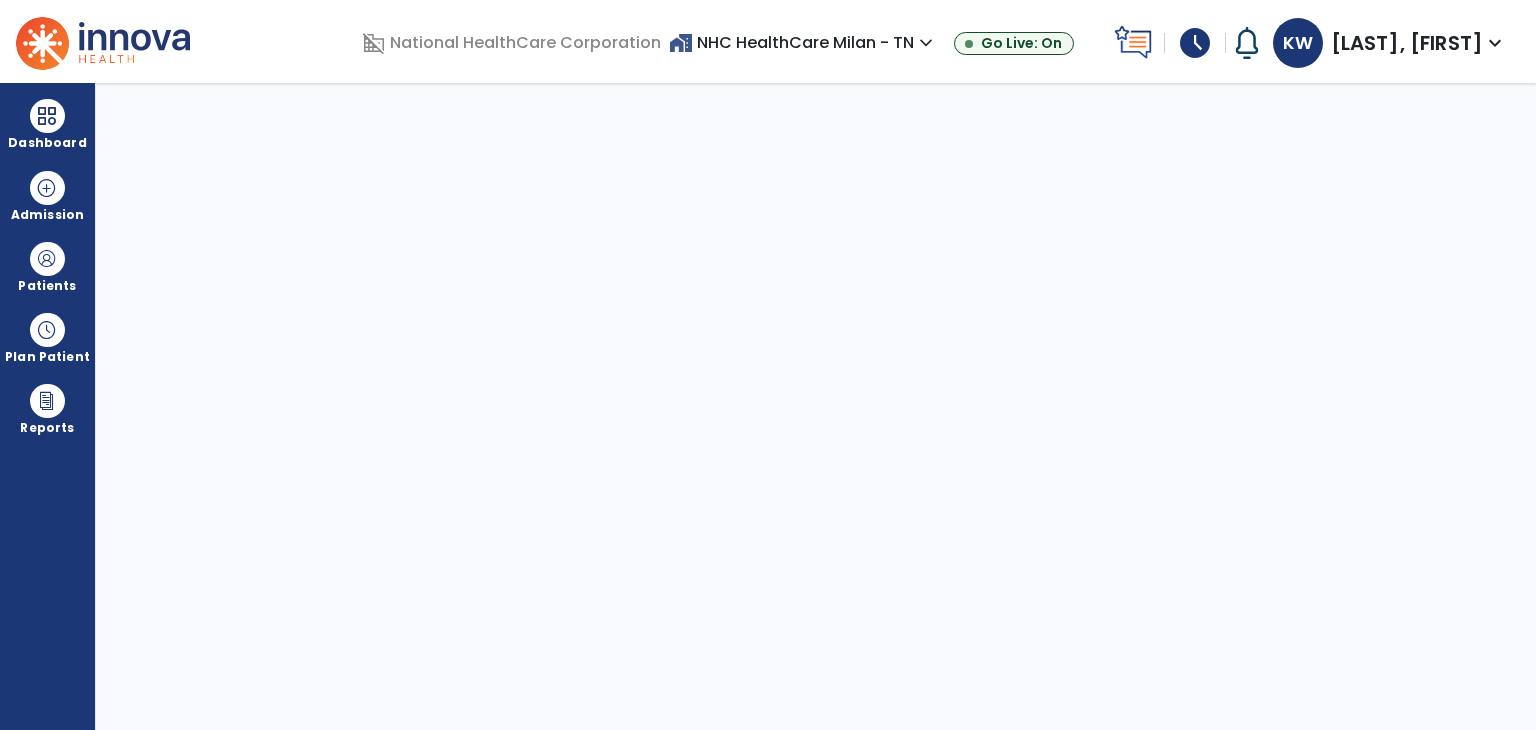 select on "****" 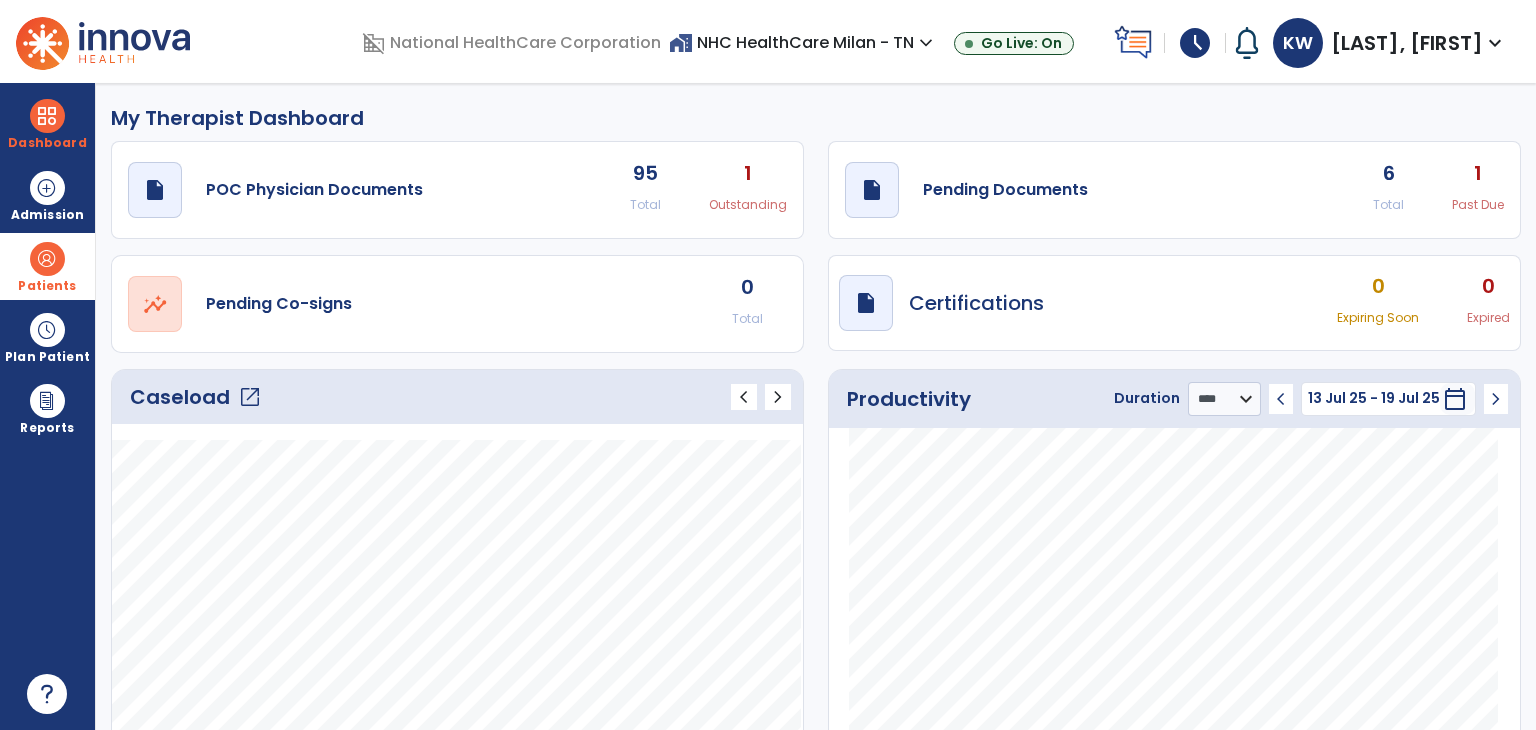 drag, startPoint x: 61, startPoint y: 268, endPoint x: 93, endPoint y: 266, distance: 32.06244 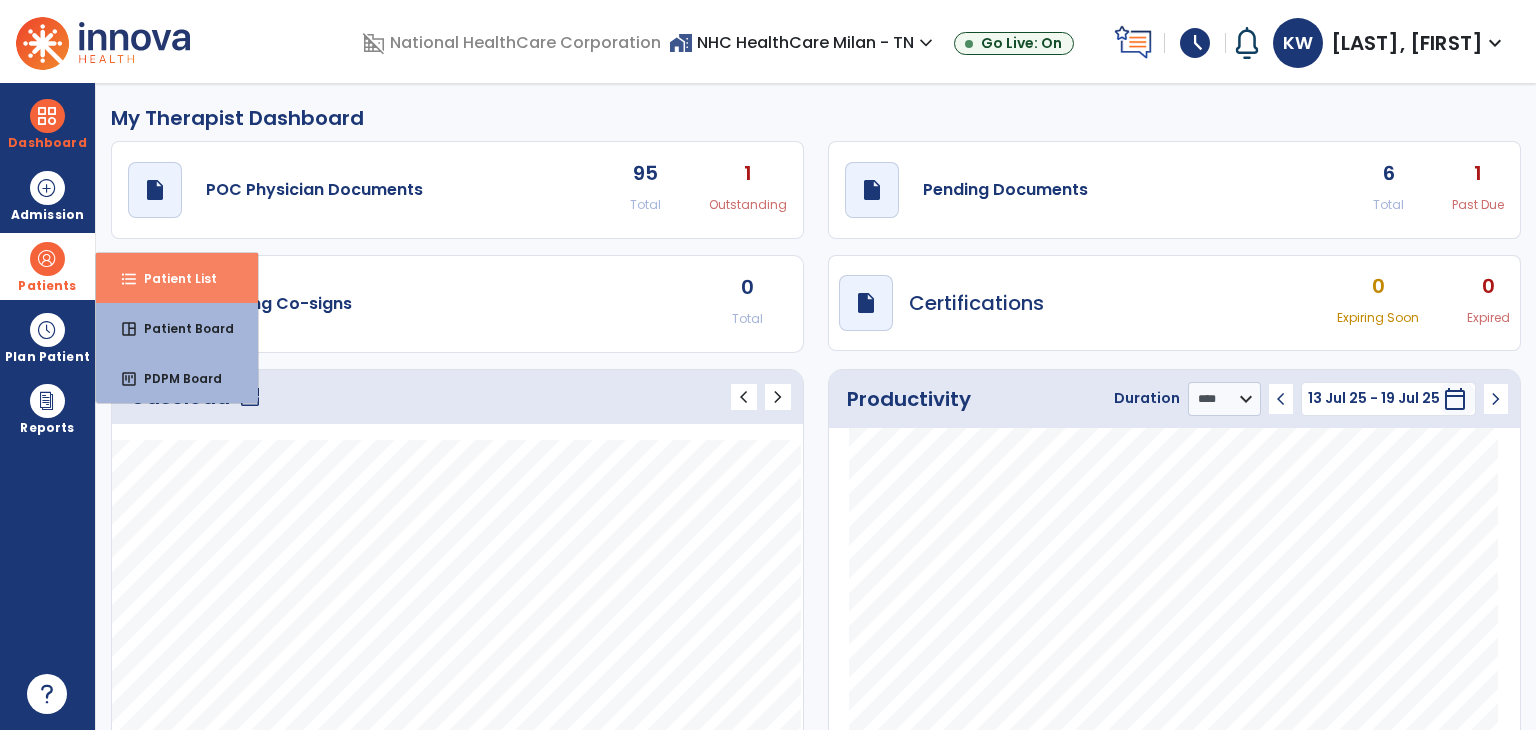 drag, startPoint x: 165, startPoint y: 272, endPoint x: 180, endPoint y: 285, distance: 19.849434 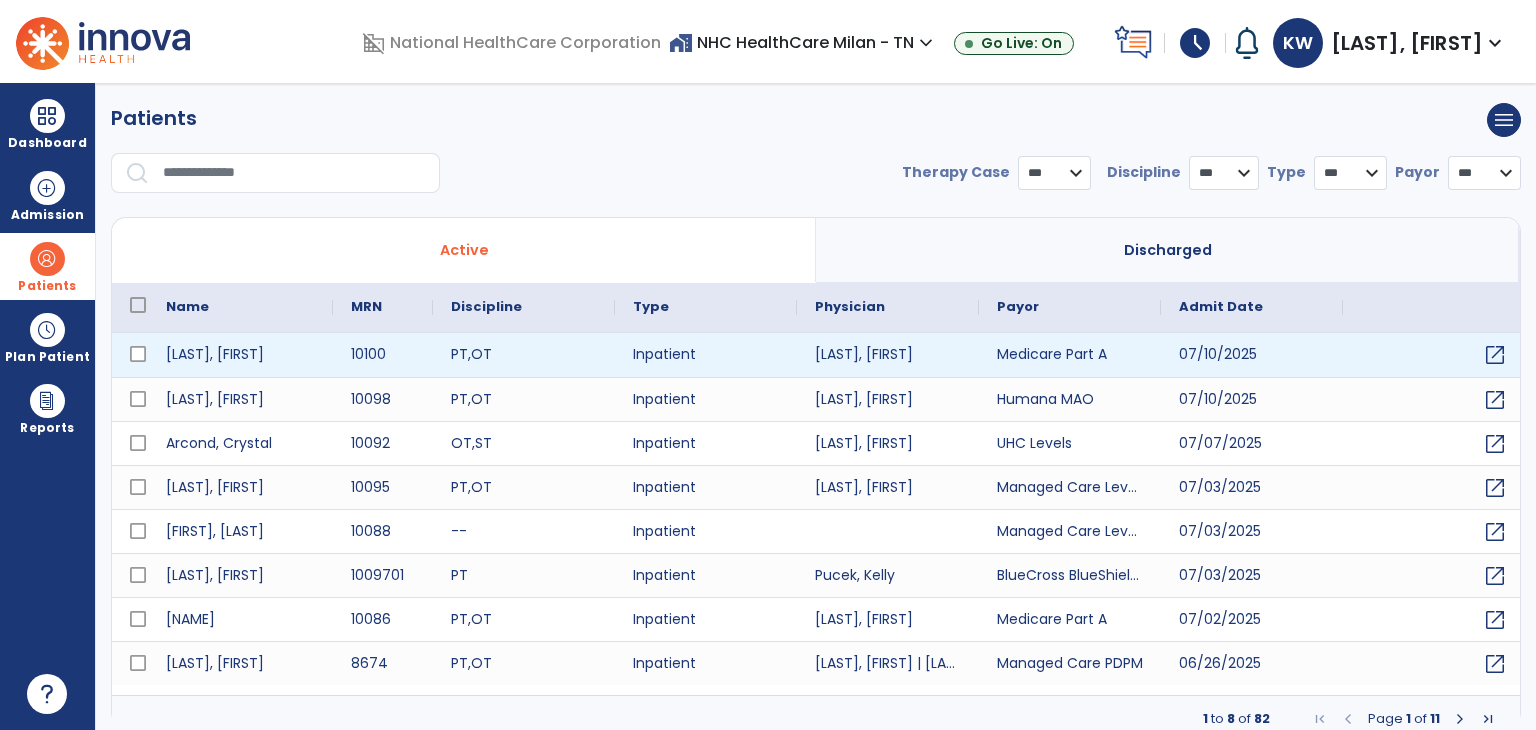 select on "***" 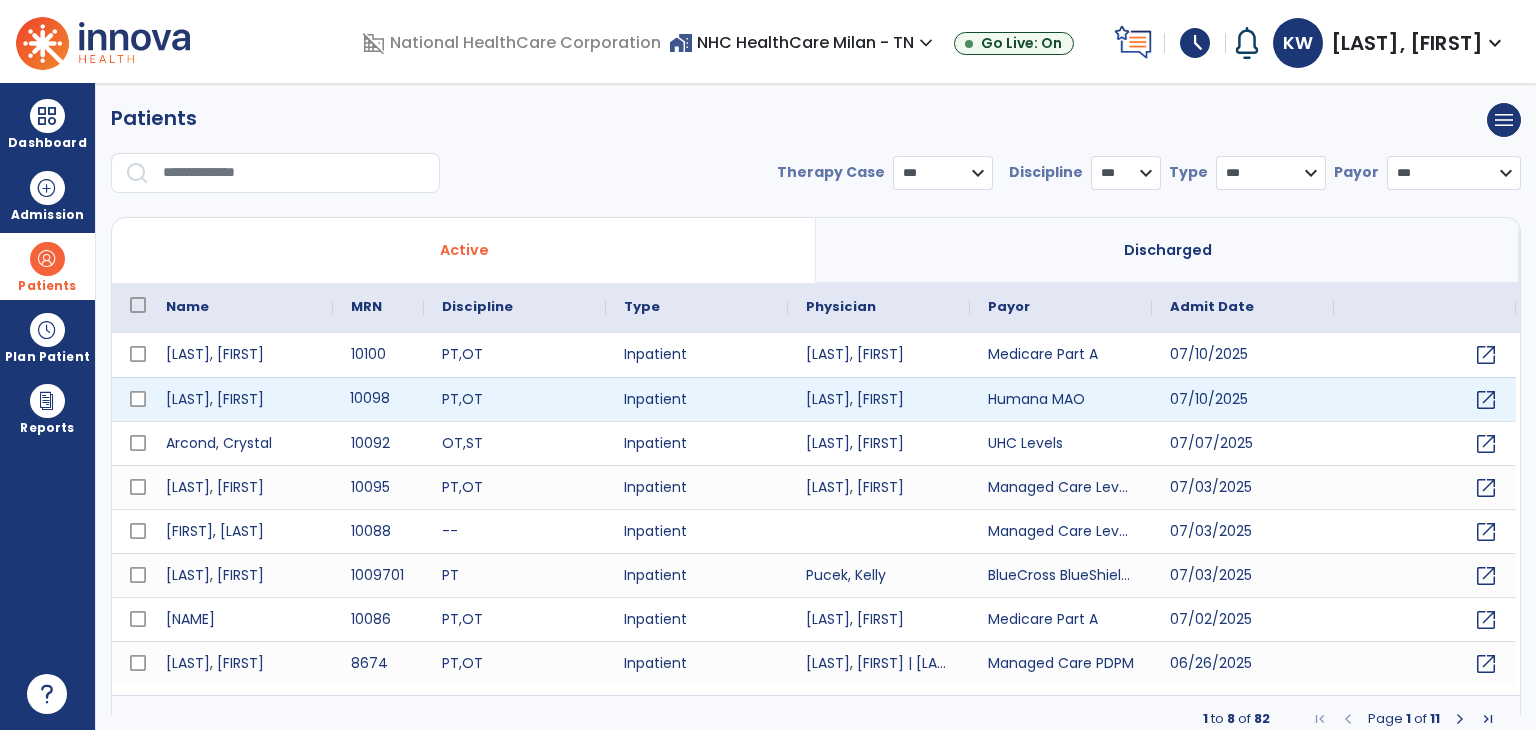 click on "10098" at bounding box center [378, 399] 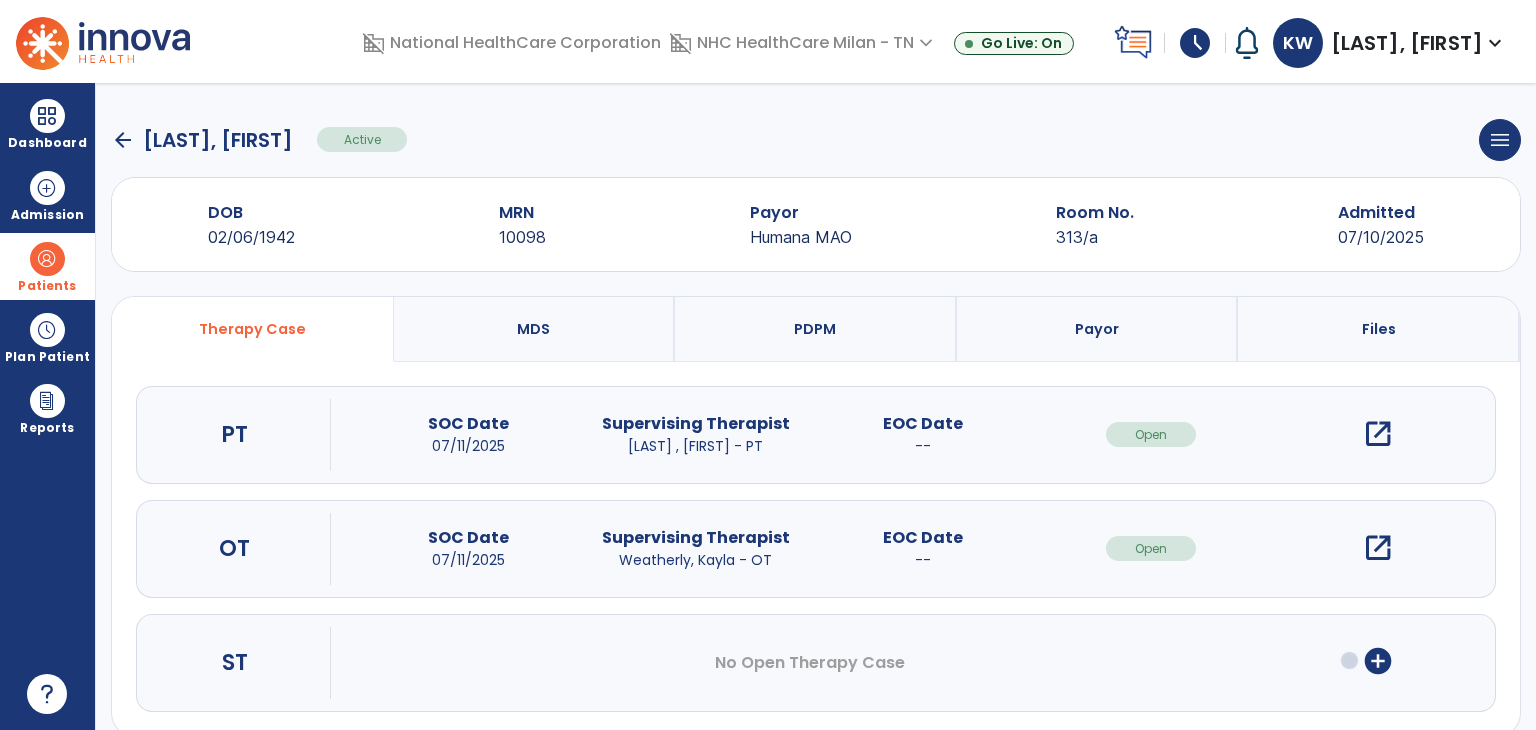 click on "open_in_new" at bounding box center [1378, 548] 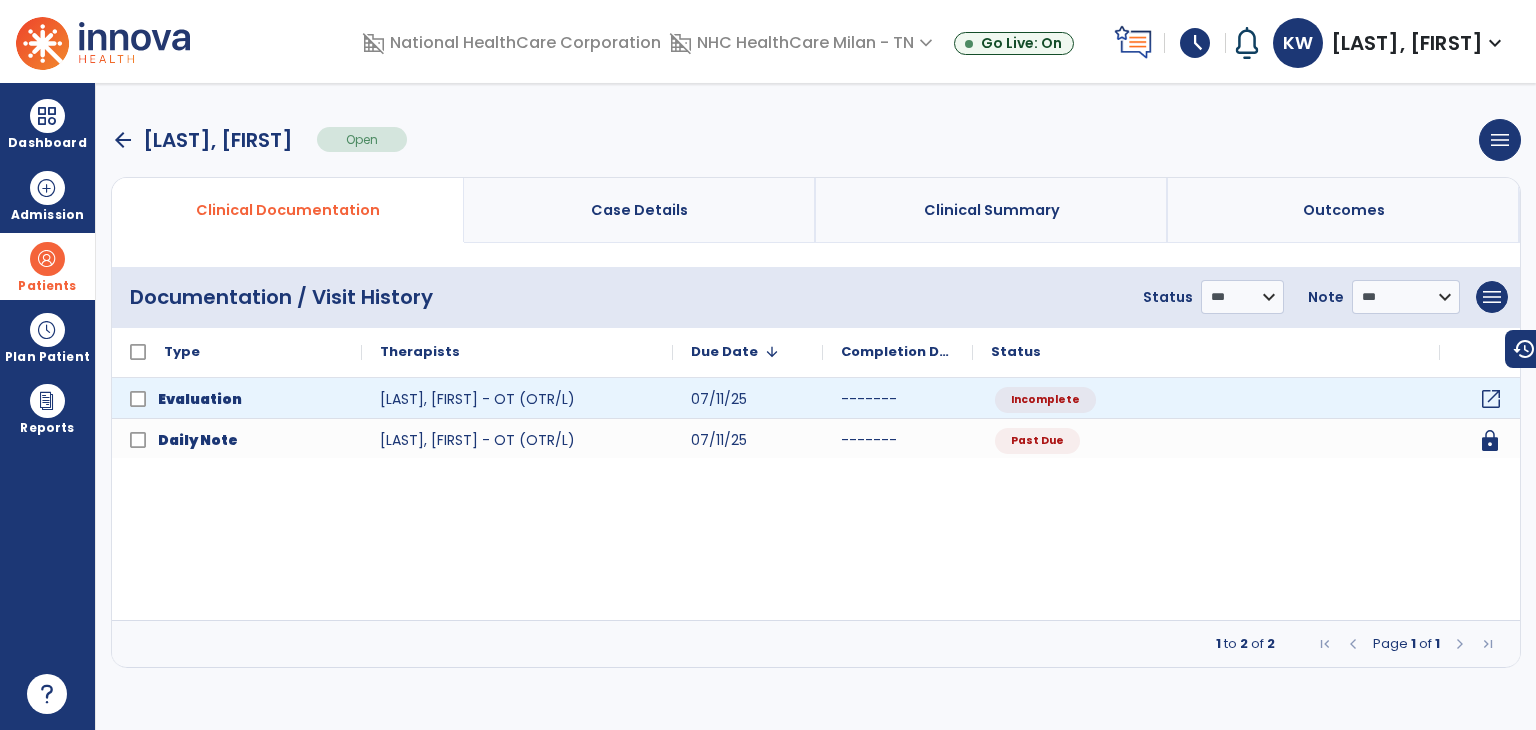 click on "open_in_new" 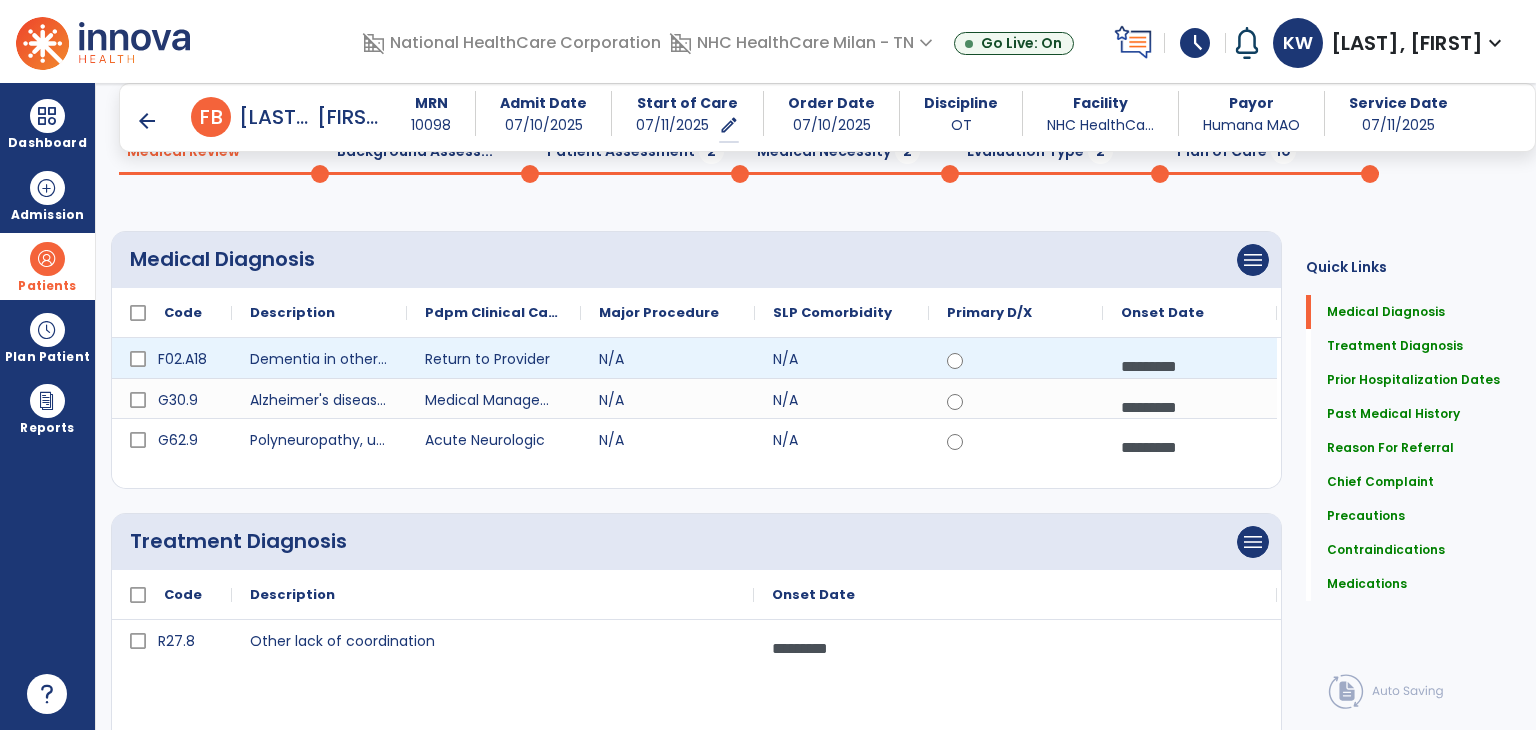 scroll, scrollTop: 0, scrollLeft: 0, axis: both 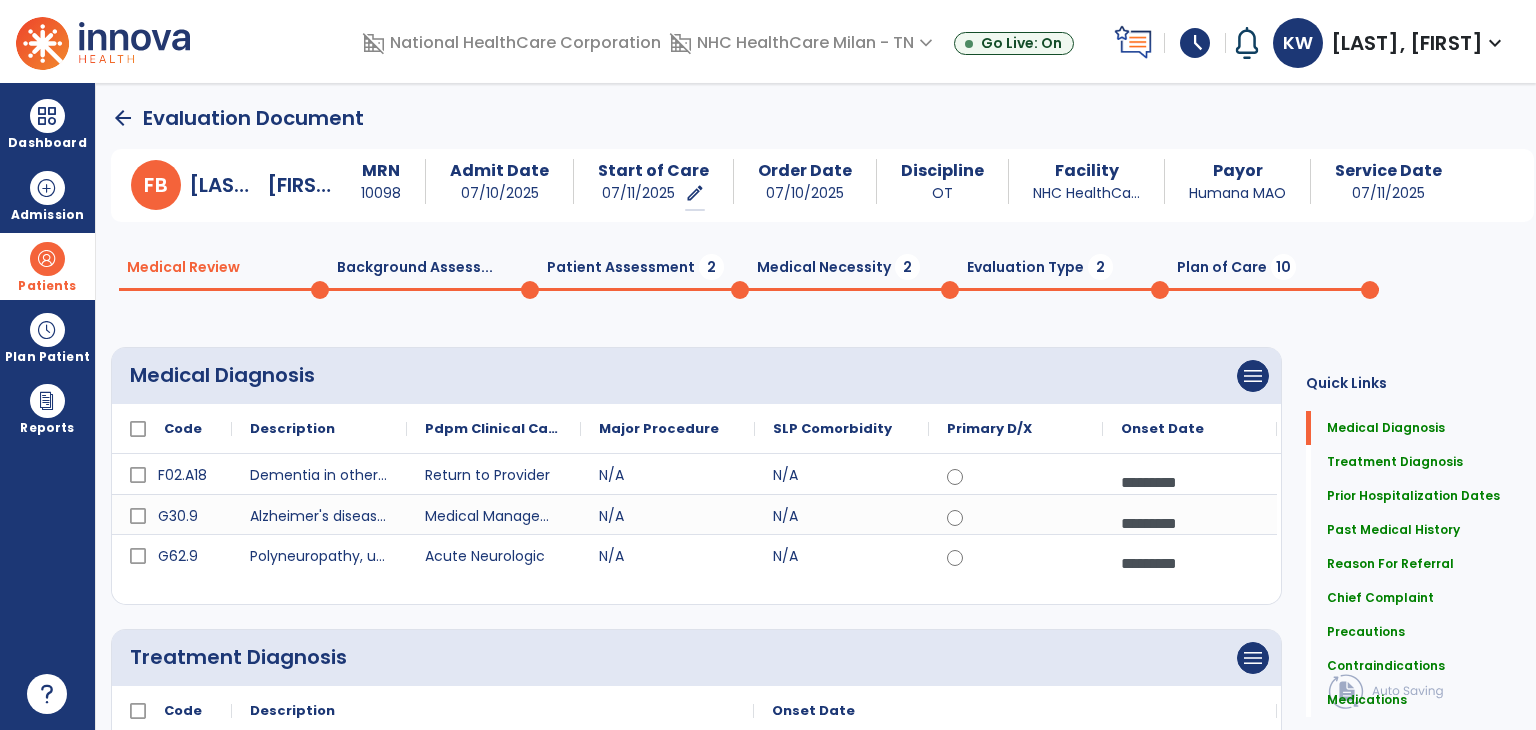 click on "Background Assess...  0" 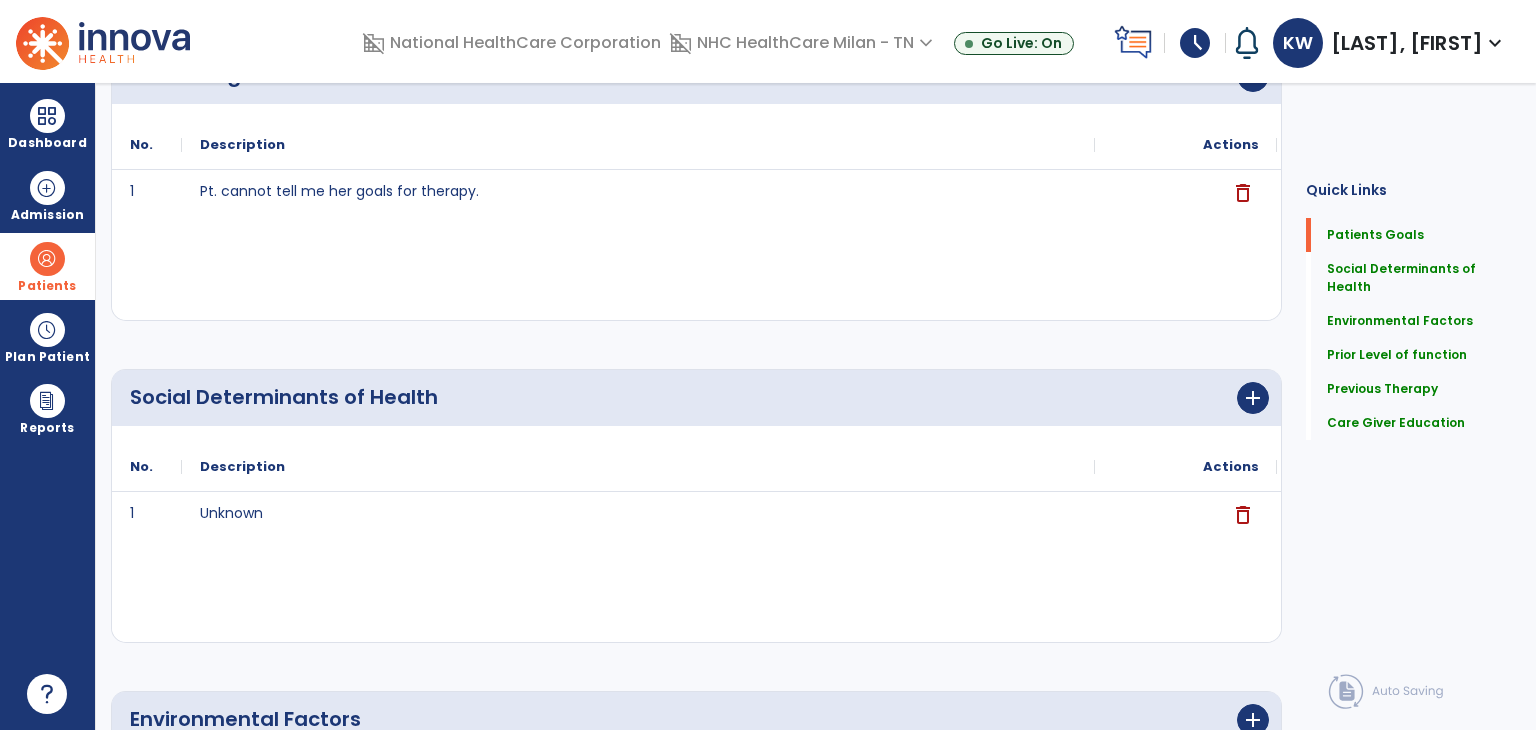 scroll, scrollTop: 0, scrollLeft: 0, axis: both 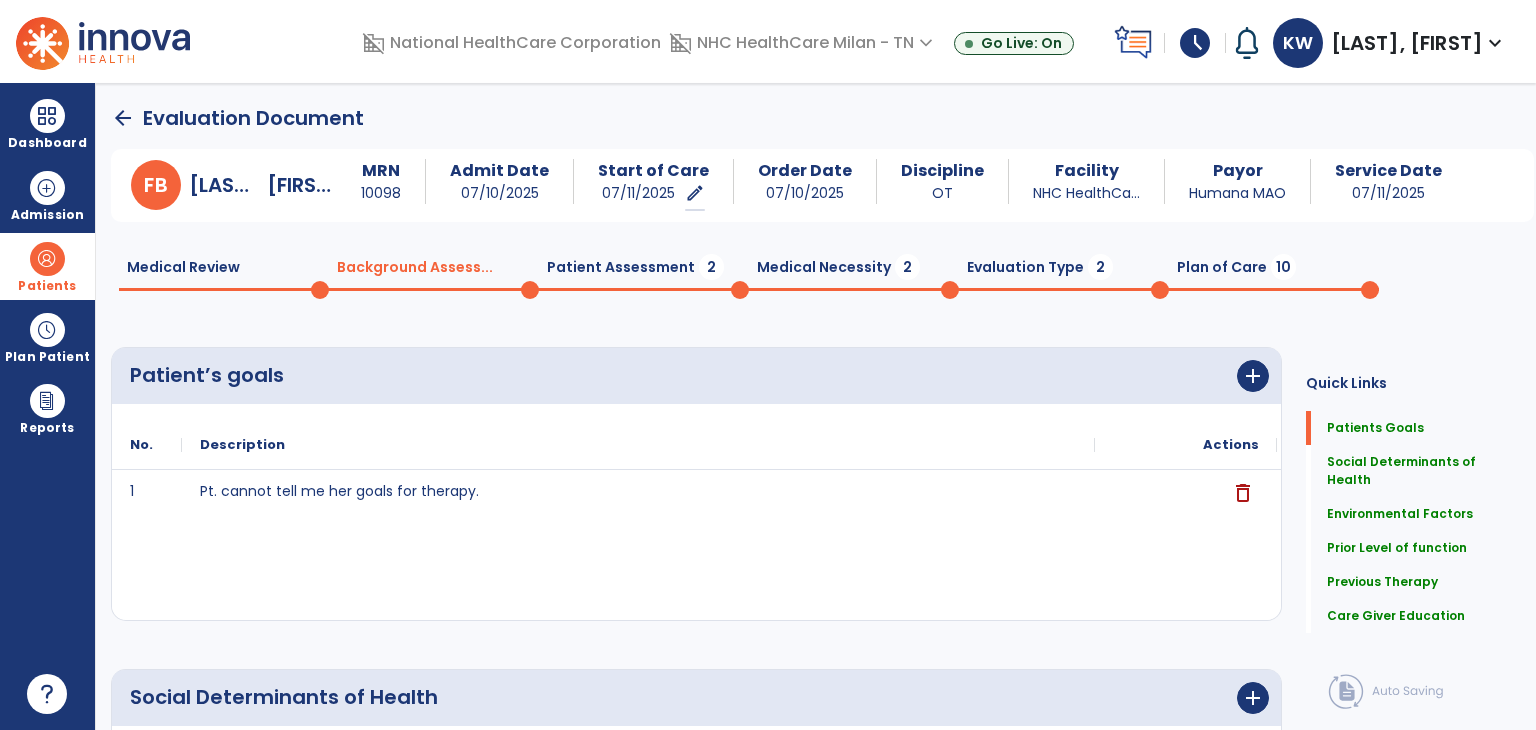 click on "Patient Assessment  2" 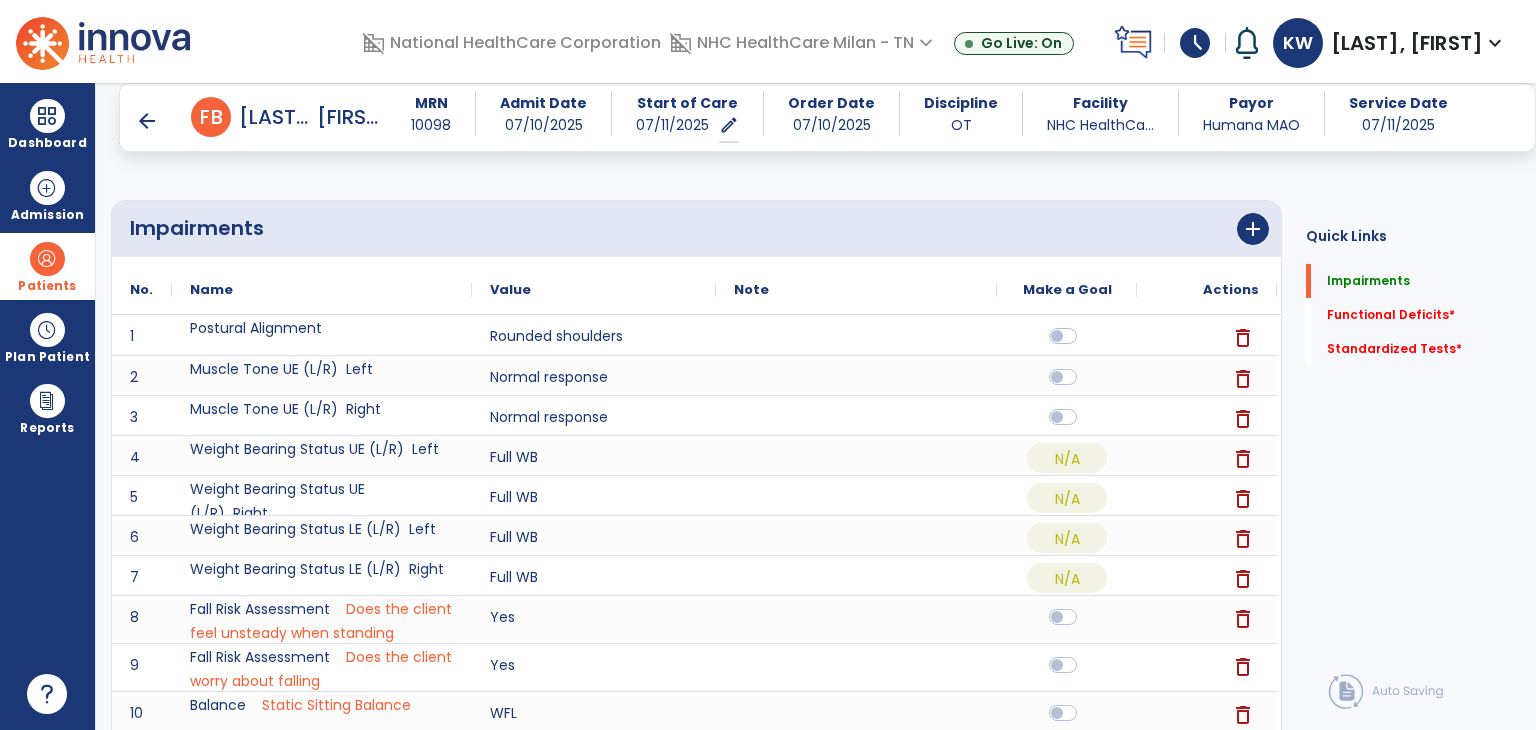 scroll, scrollTop: 0, scrollLeft: 0, axis: both 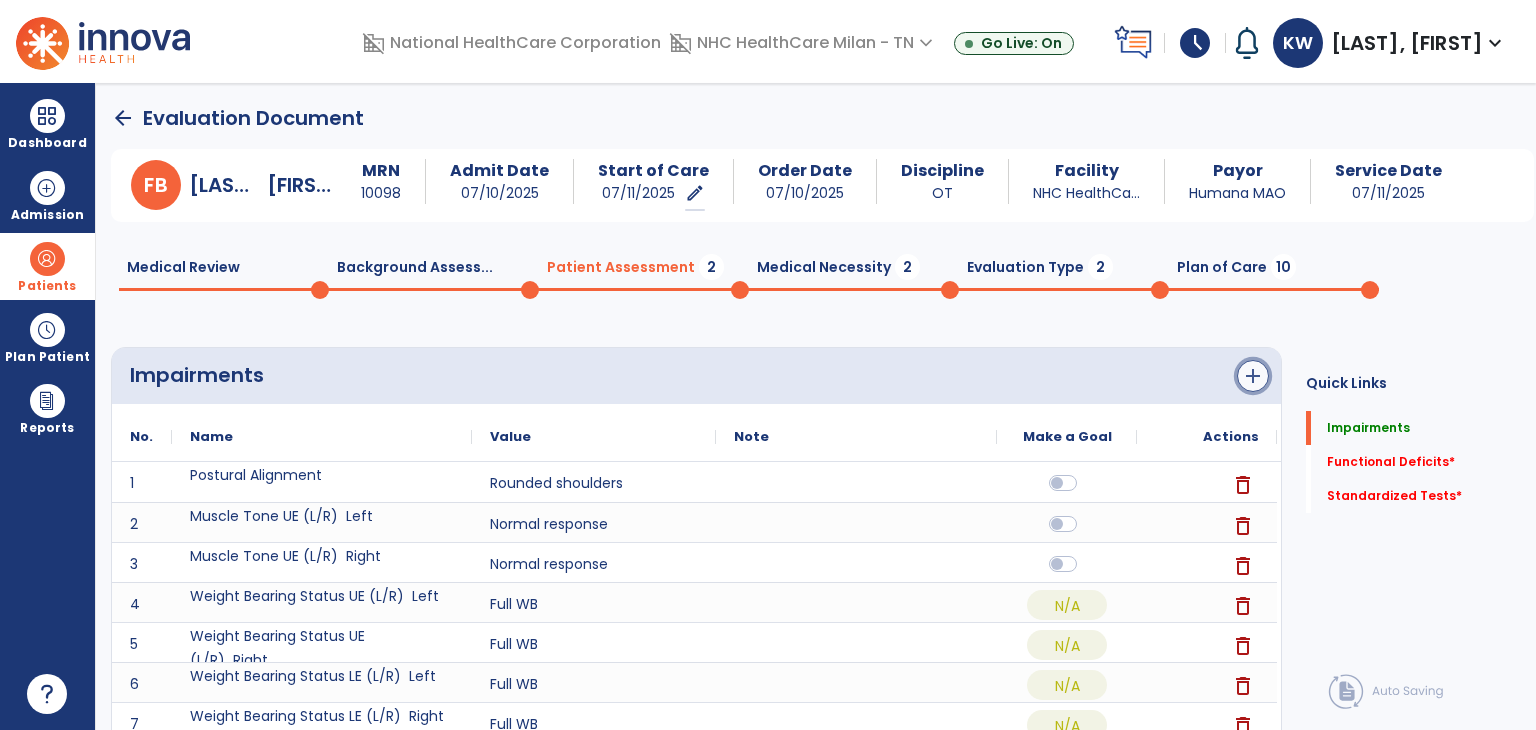 click on "add" 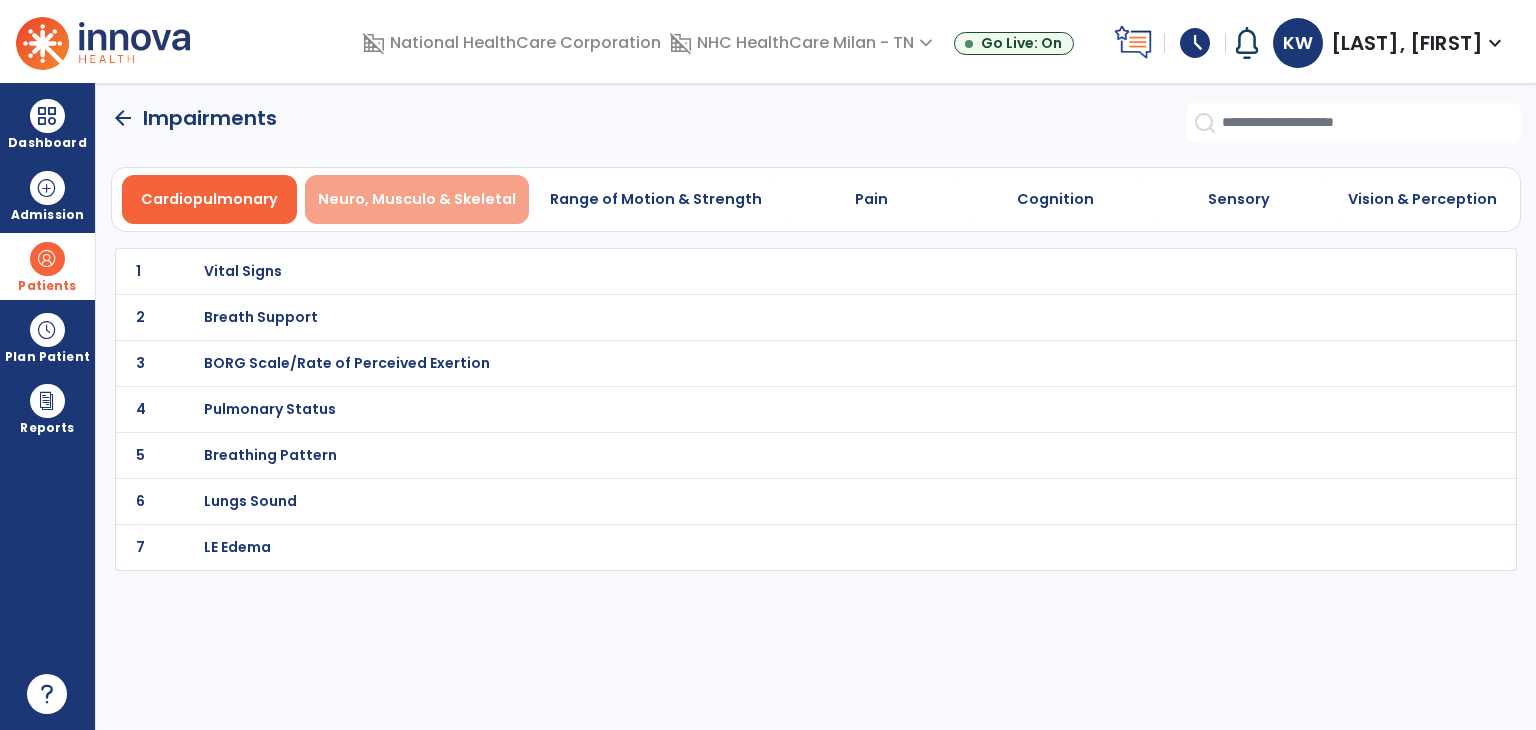 click on "Neuro, Musculo & Skeletal" at bounding box center [417, 199] 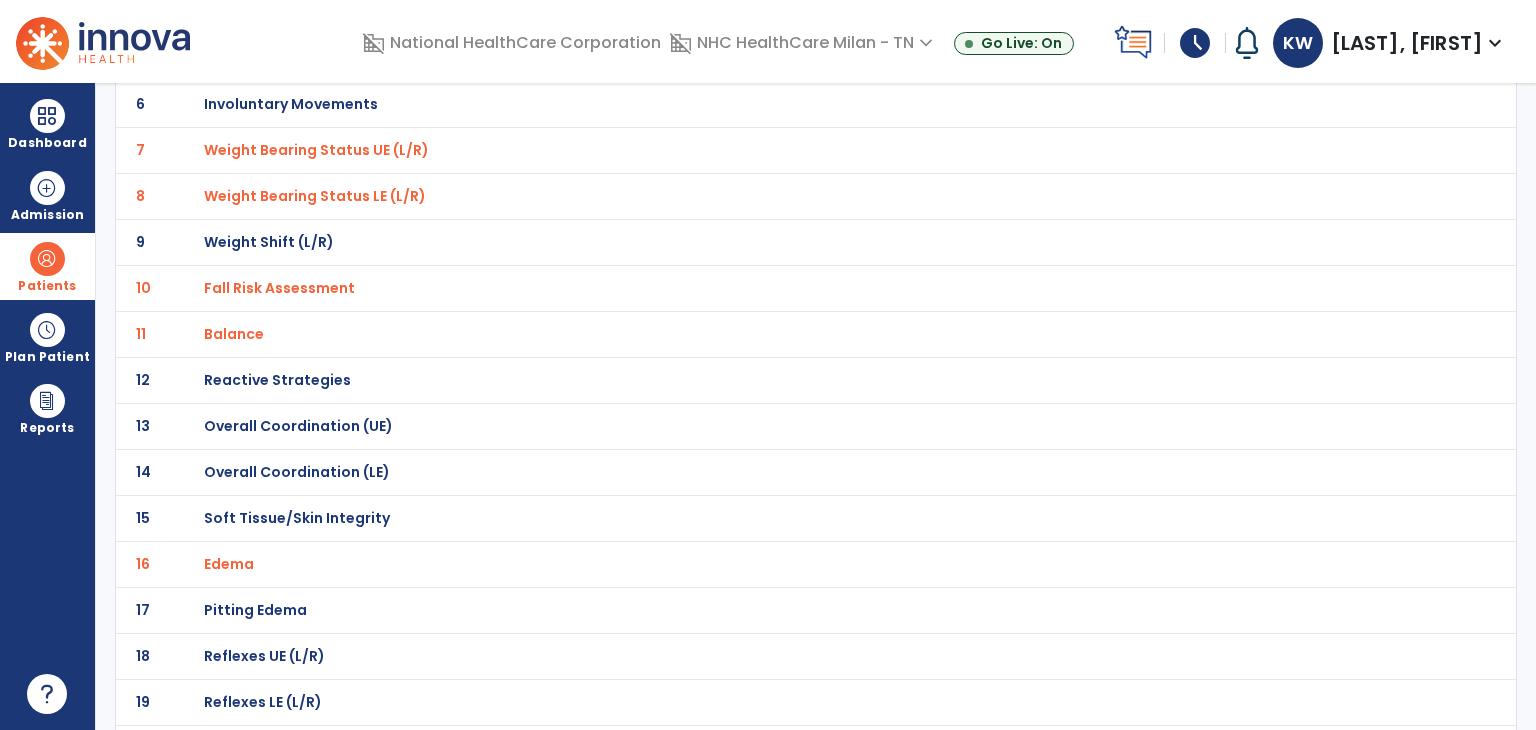 scroll, scrollTop: 0, scrollLeft: 0, axis: both 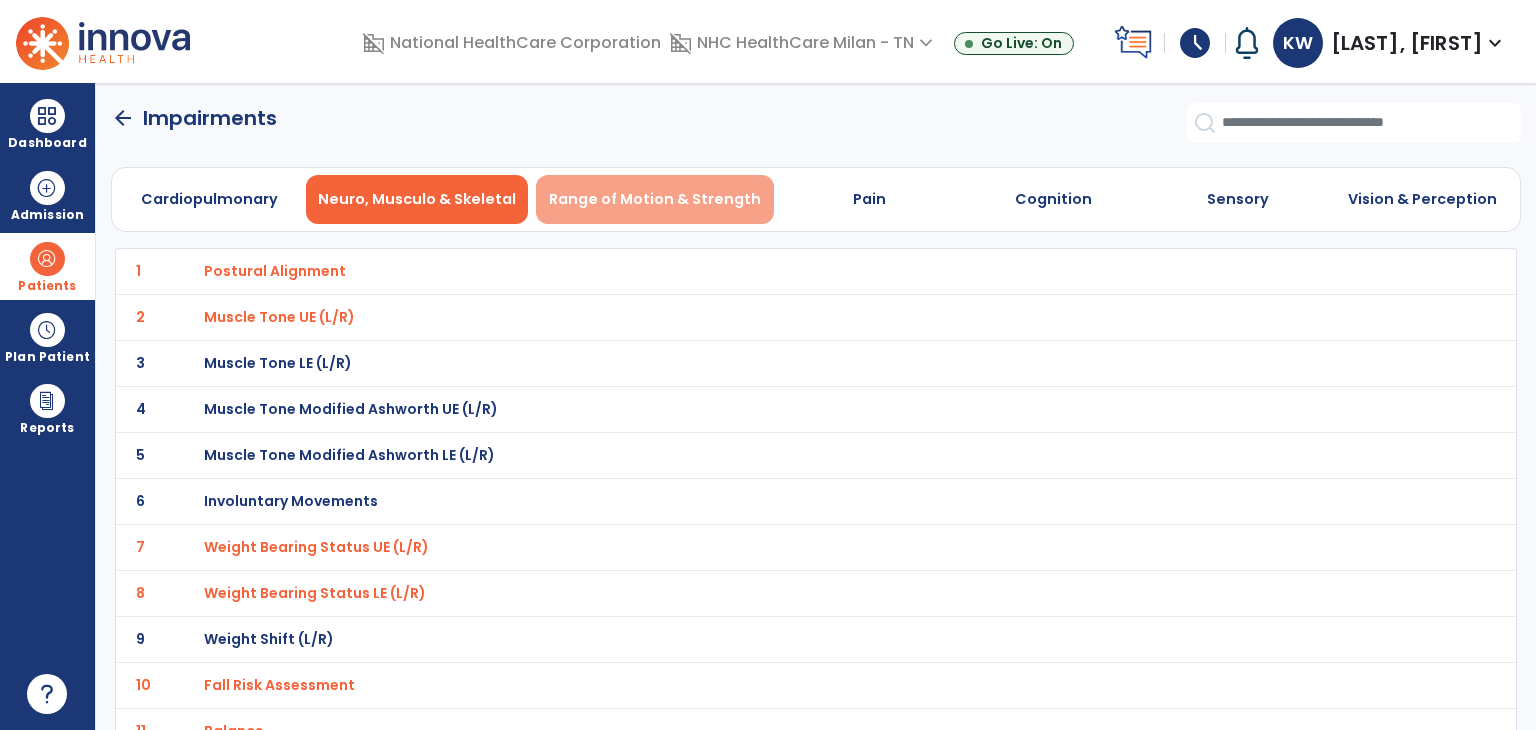 click on "Range of Motion & Strength" at bounding box center [655, 199] 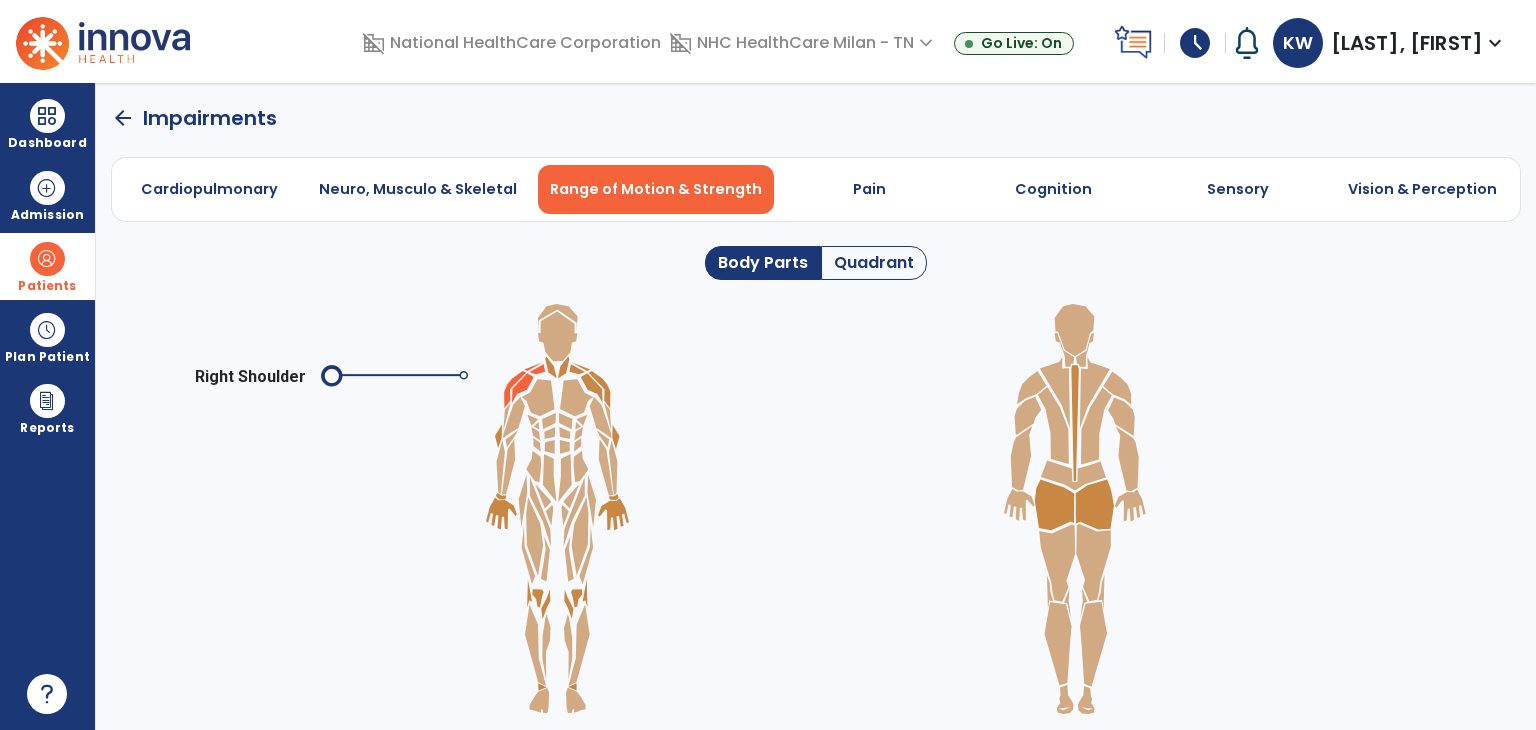 click 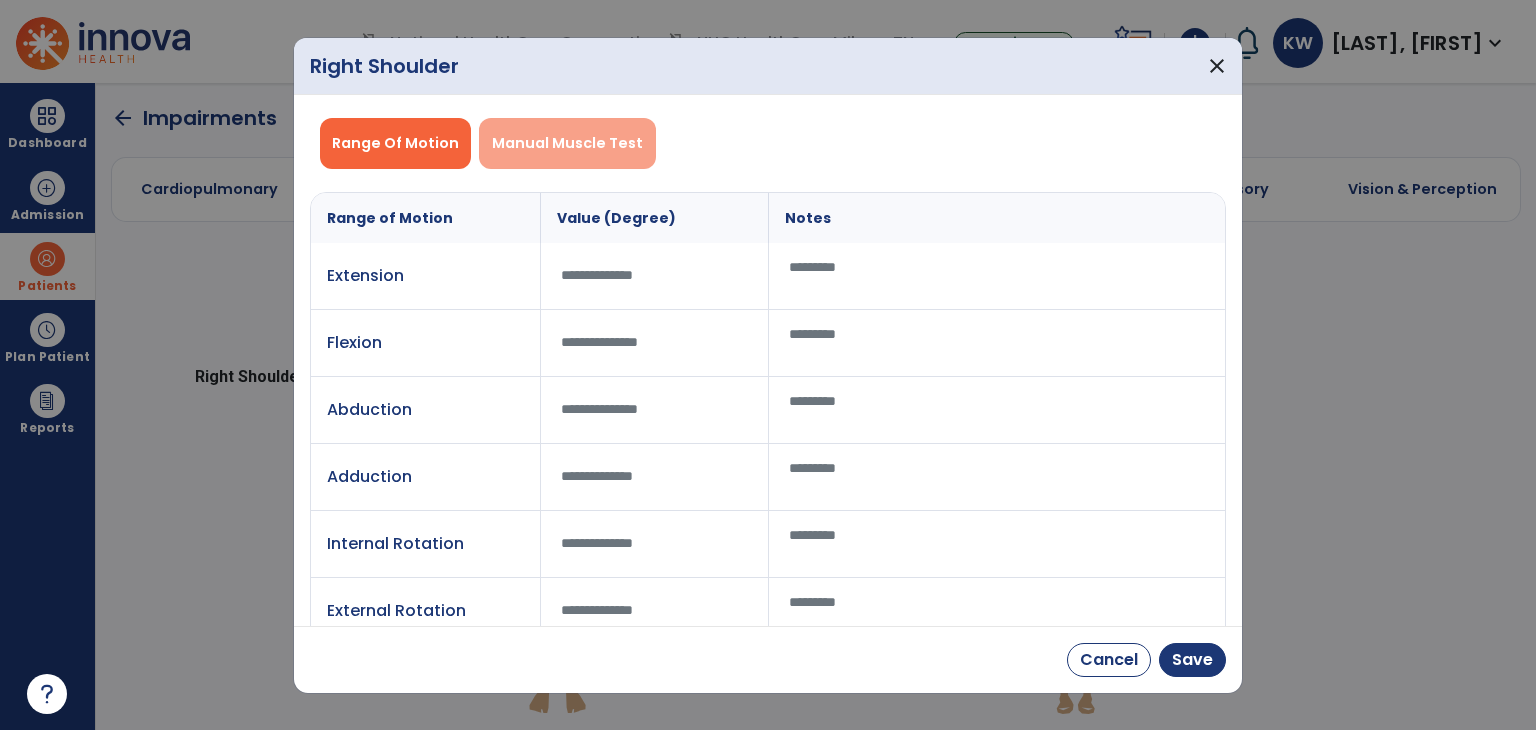 click on "Manual Muscle Test" at bounding box center [567, 143] 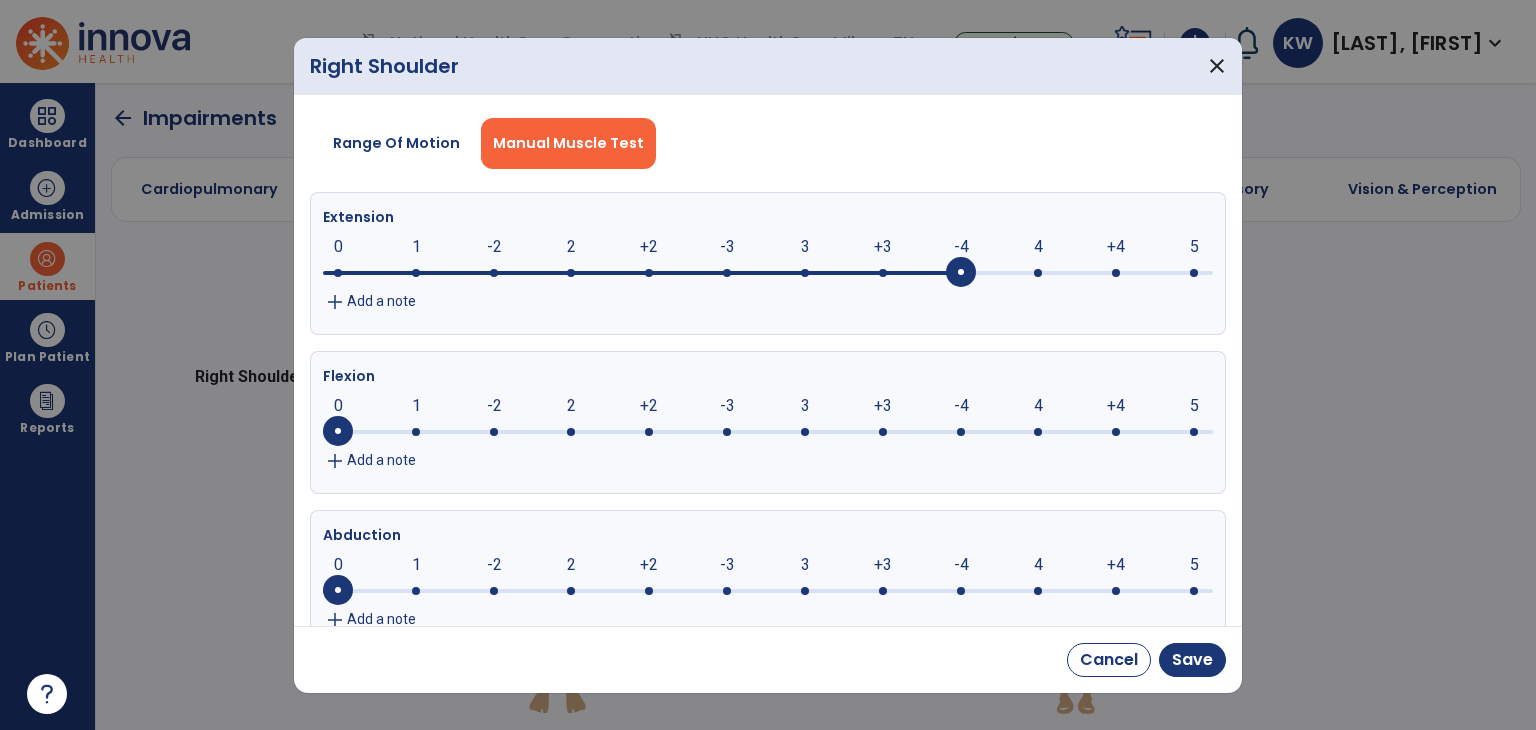 click on "-4     0      1      -2      2      +2      -3      3      +3      -4      4      +4      5" 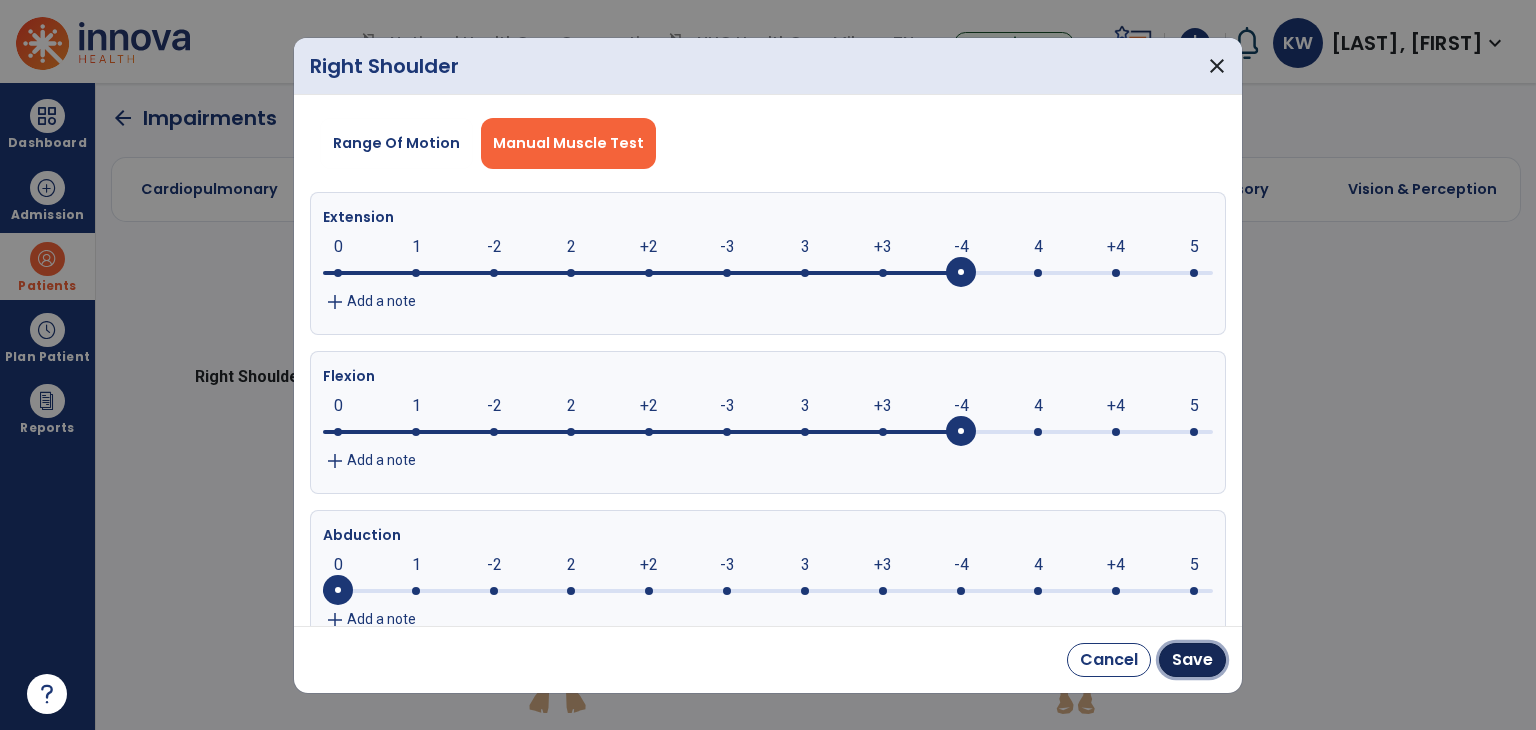 click on "Save" at bounding box center (1192, 660) 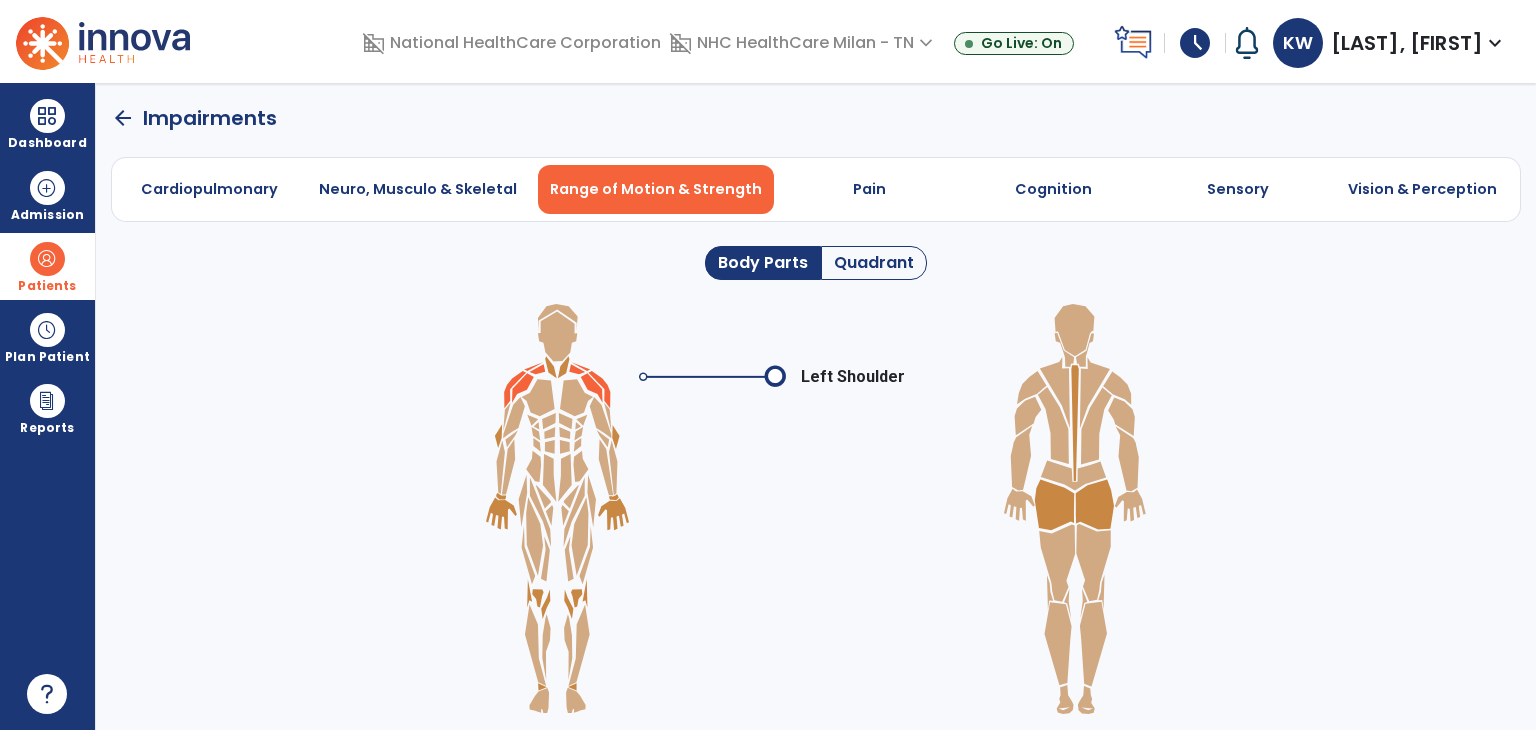 click 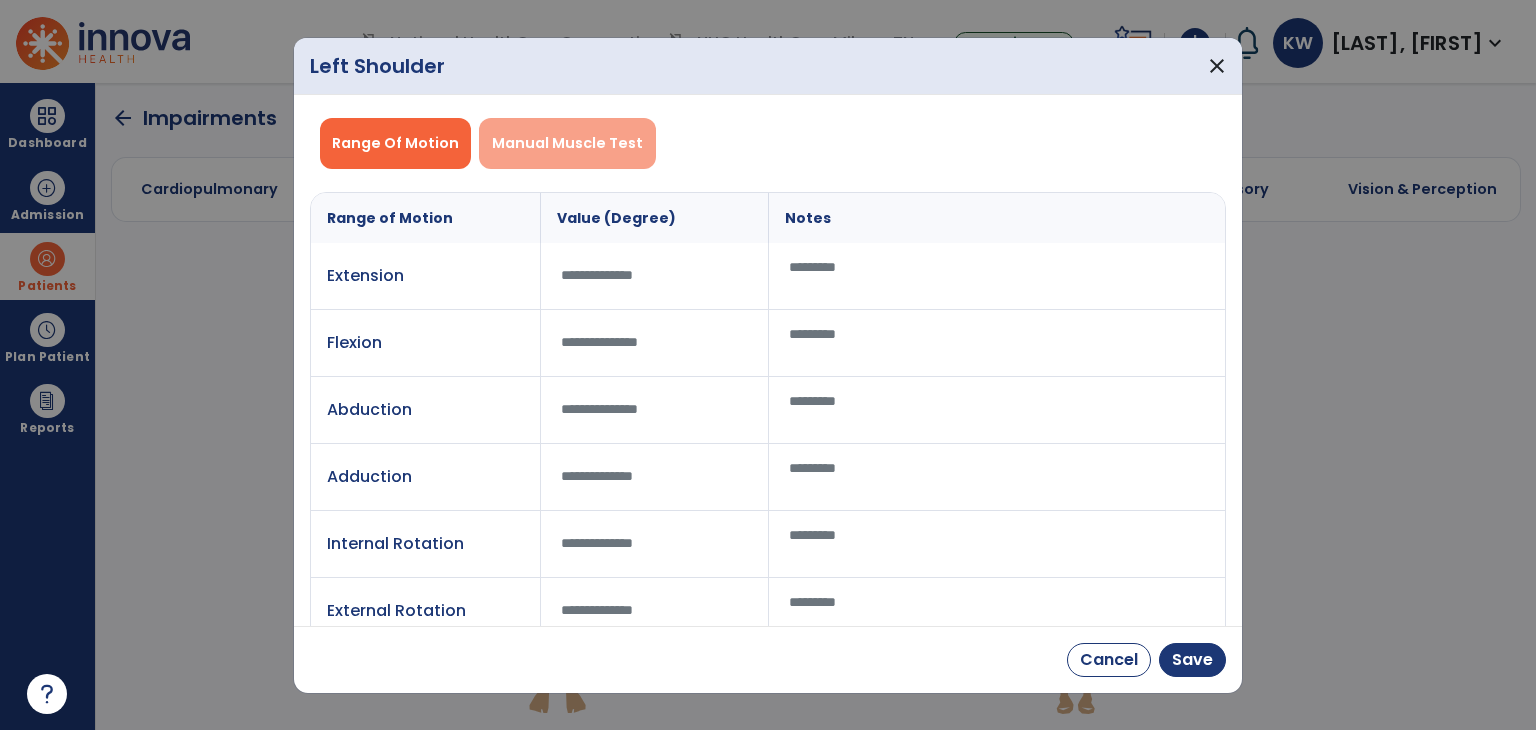 click on "Manual Muscle Test" at bounding box center (567, 143) 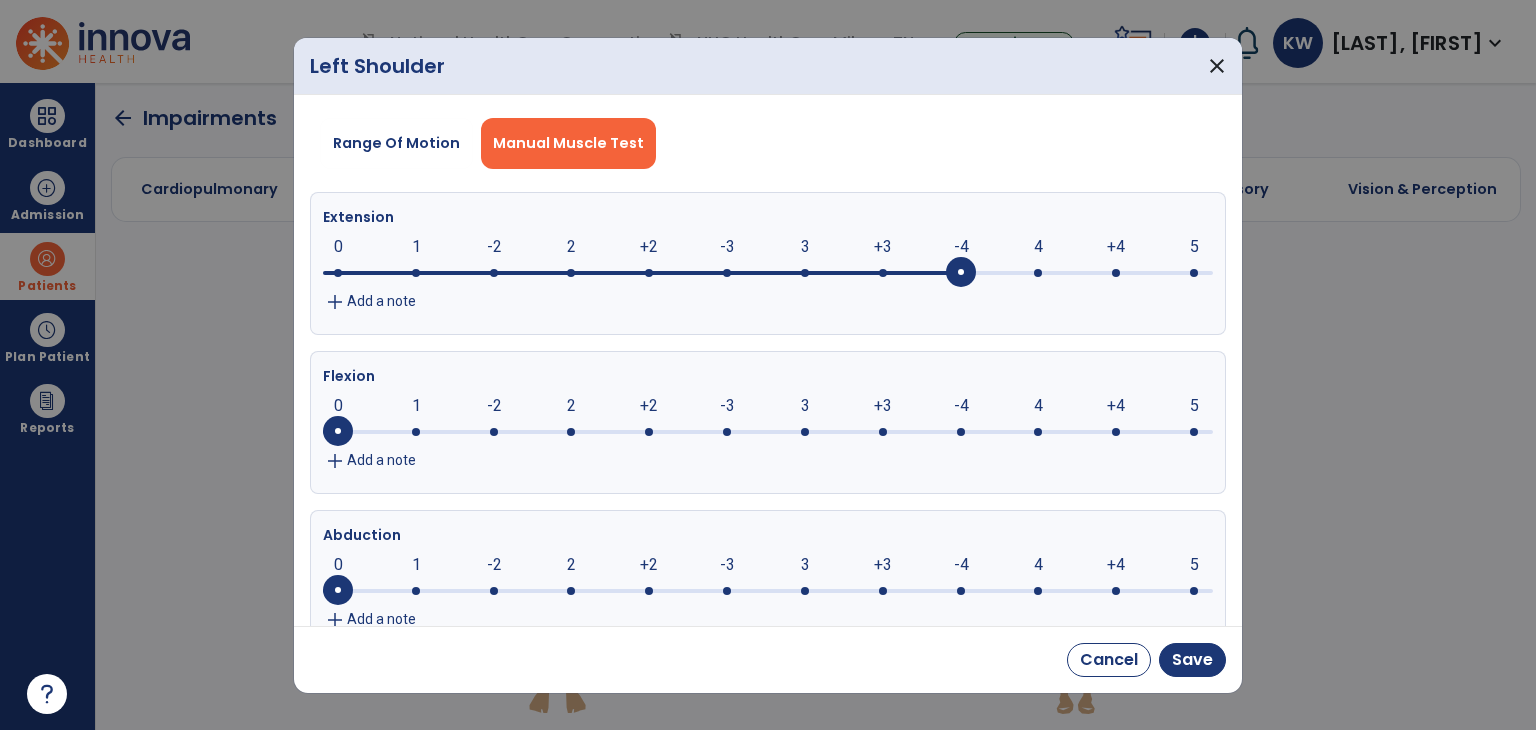 click on "-4     0      1      -2      2      +2      -3      3      +3      -4      4      +4      5" 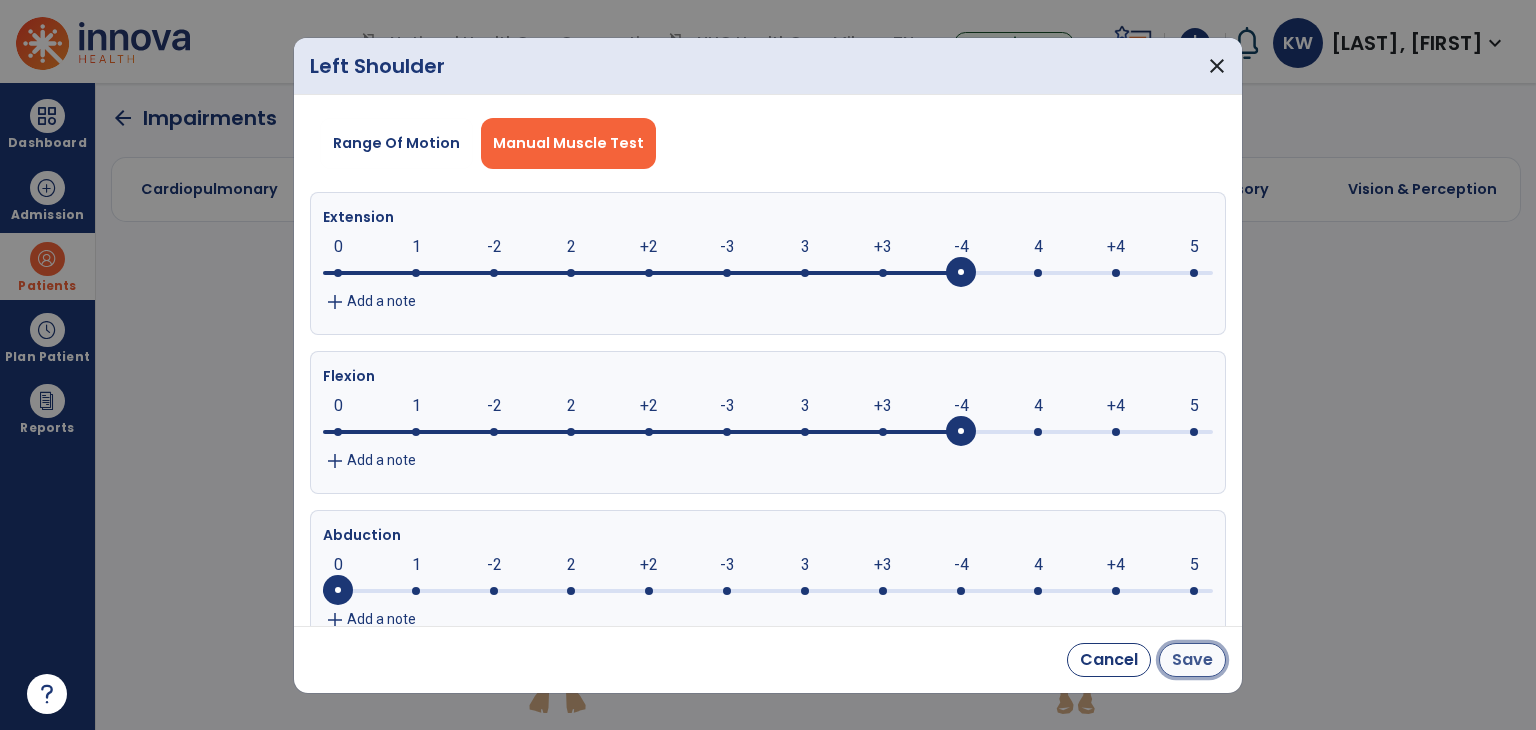 click on "Save" at bounding box center (1192, 660) 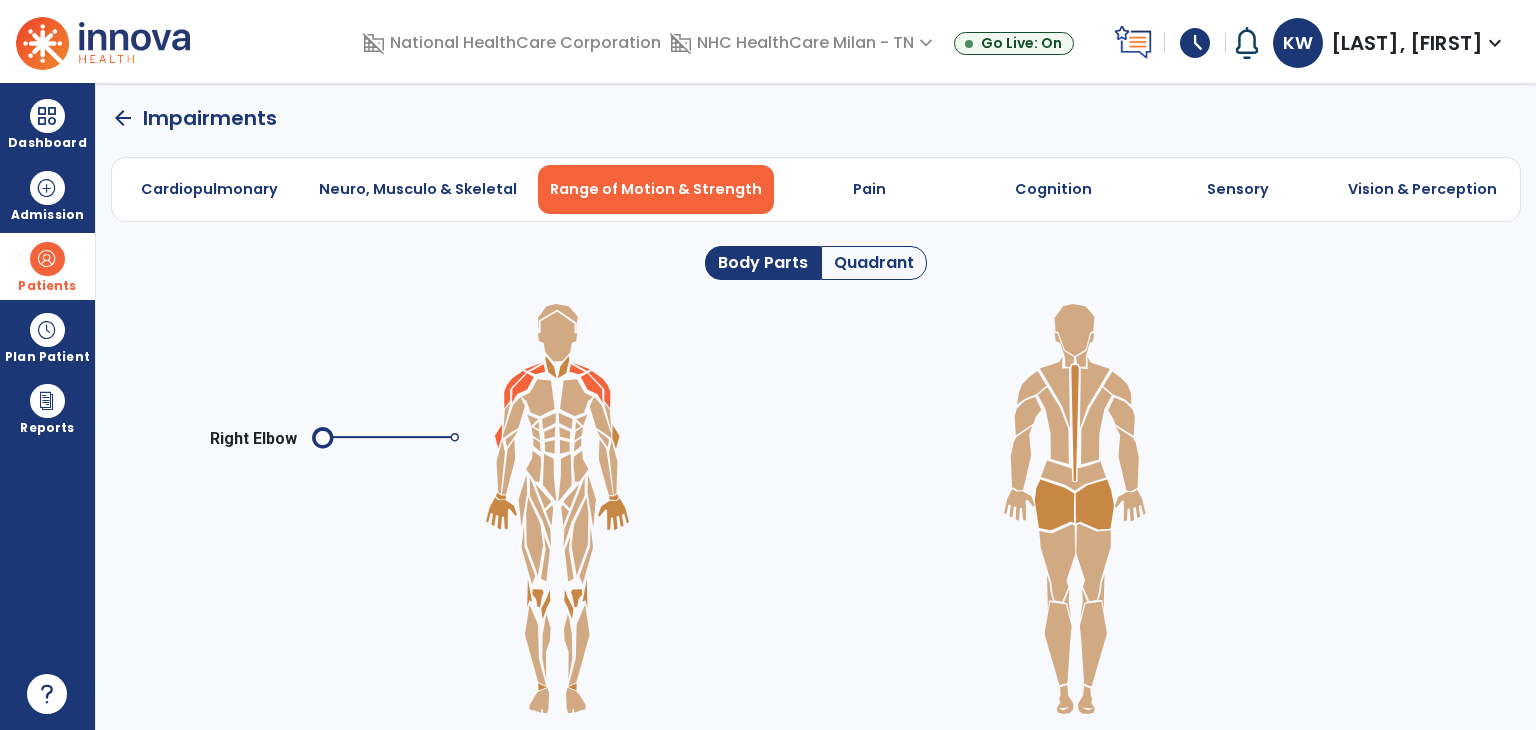 click 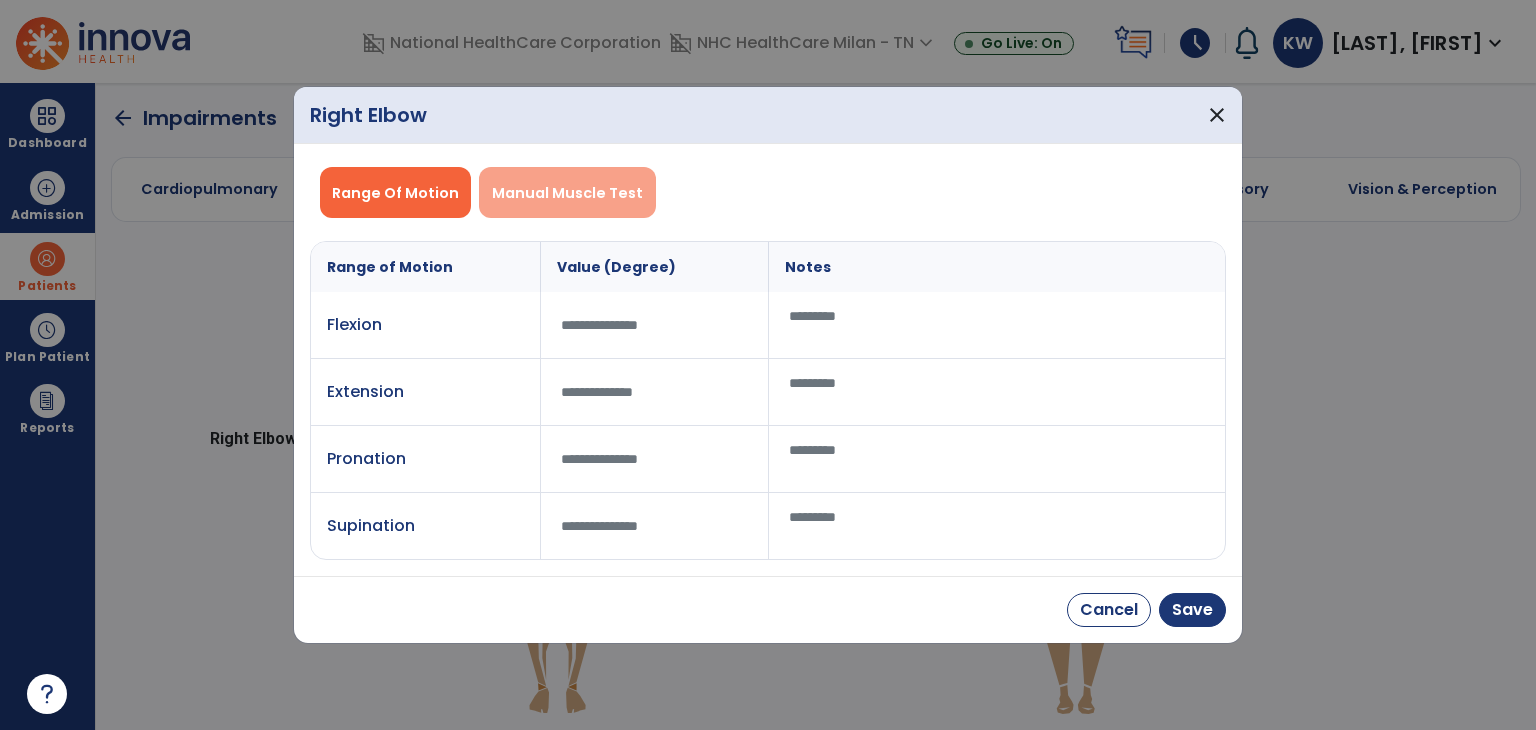 click on "Manual Muscle Test" at bounding box center [567, 193] 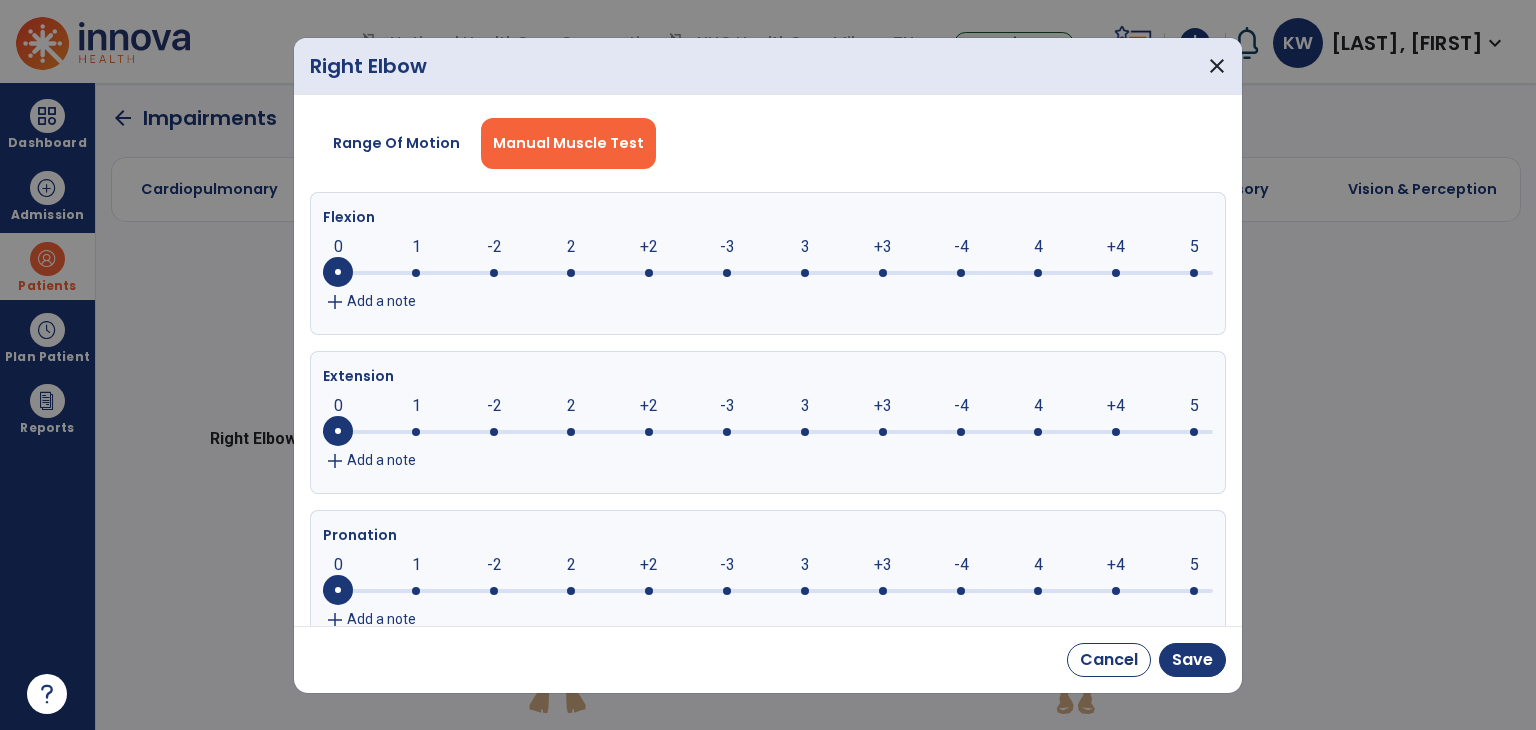drag, startPoint x: 806, startPoint y: 261, endPoint x: 793, endPoint y: 281, distance: 23.853722 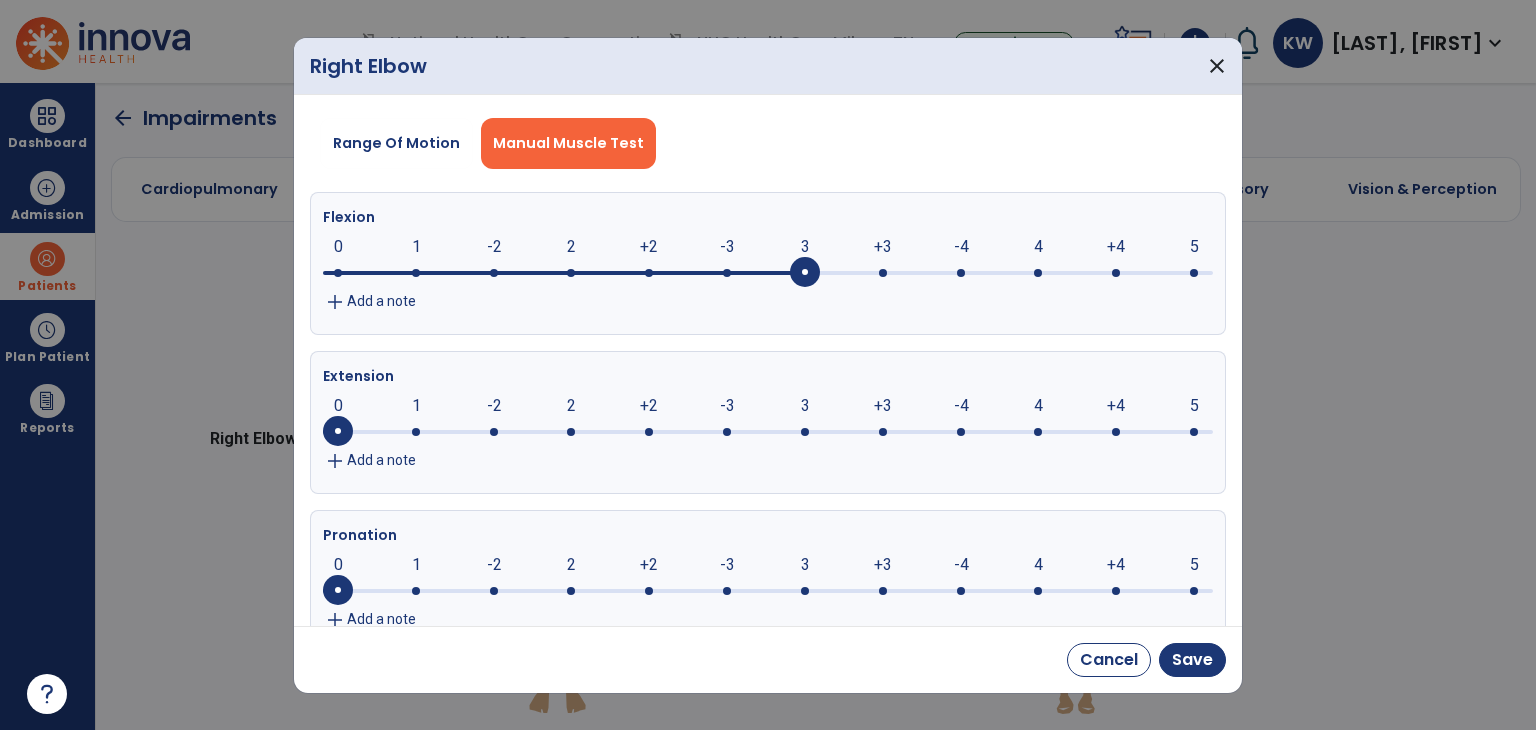 click on "0     0      1      -2      2      +2      -3      3      +3      -4      4      +4      5" 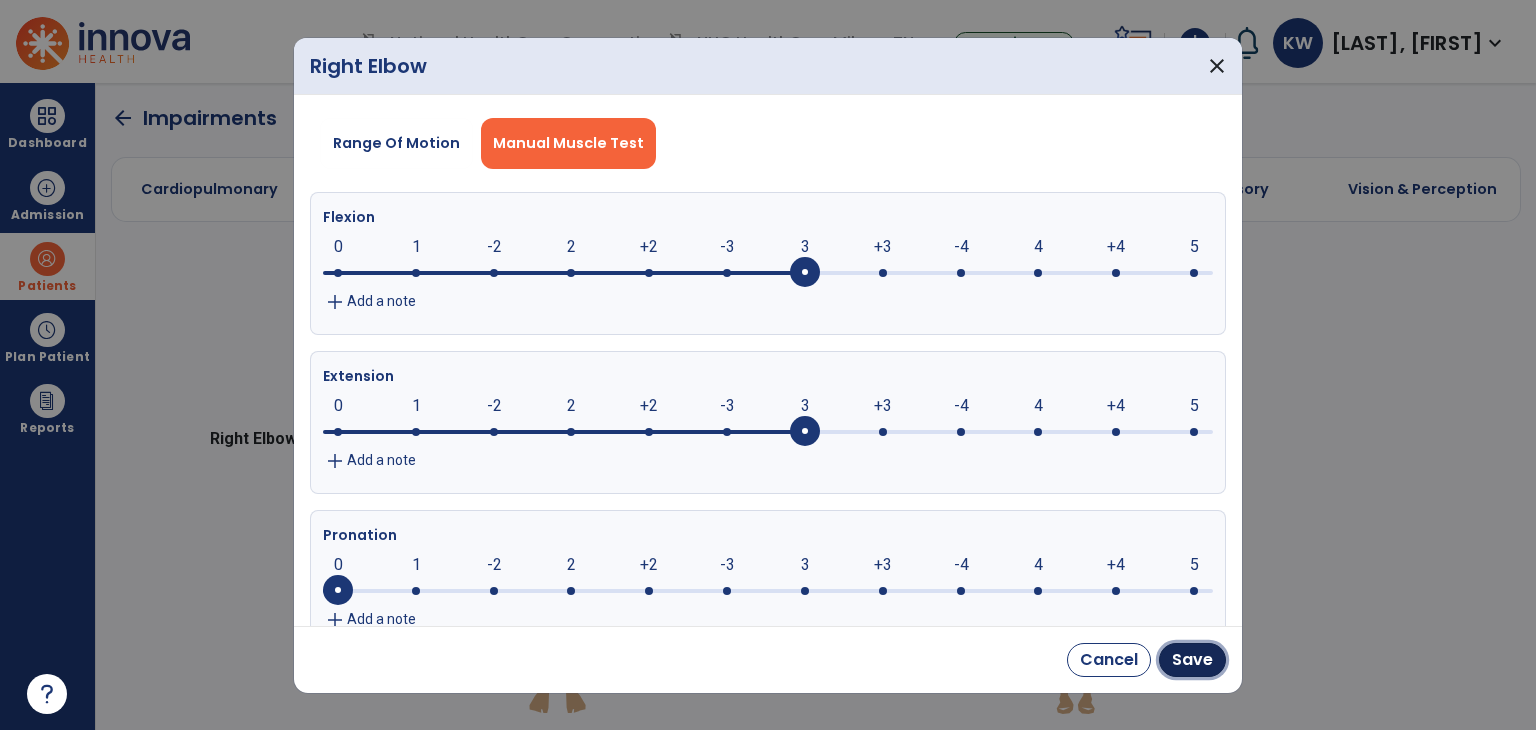 click on "Save" at bounding box center [1192, 660] 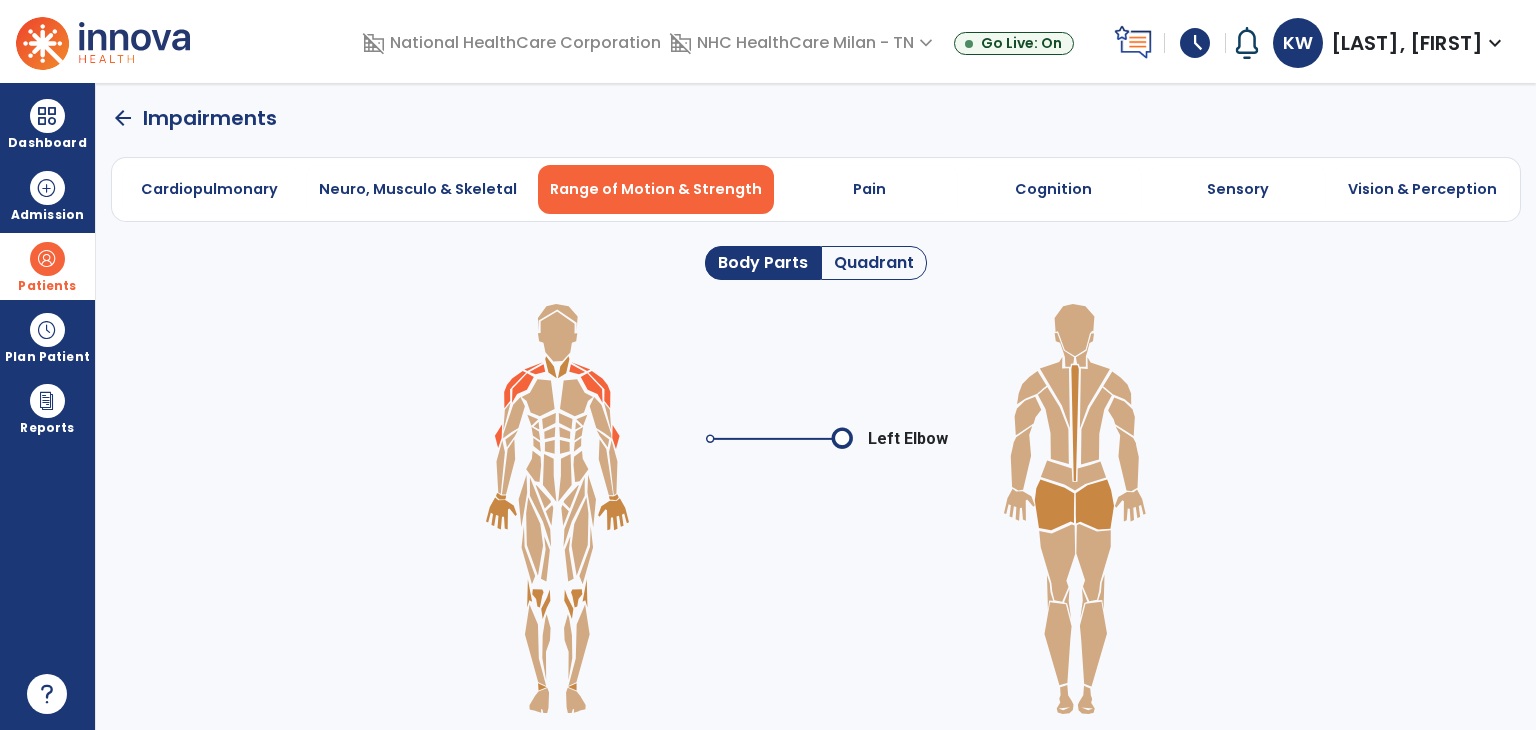 click 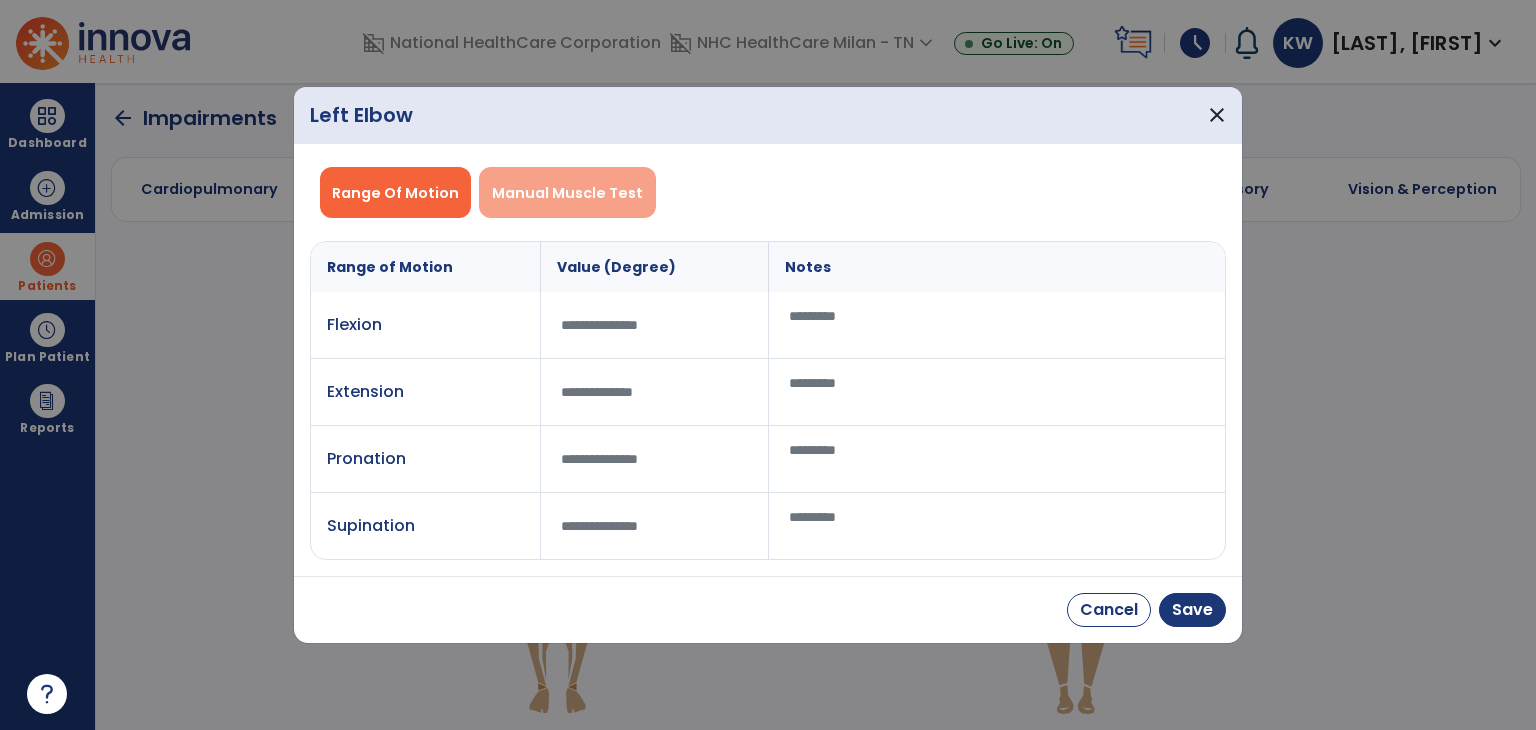 click on "Manual Muscle Test" at bounding box center (567, 193) 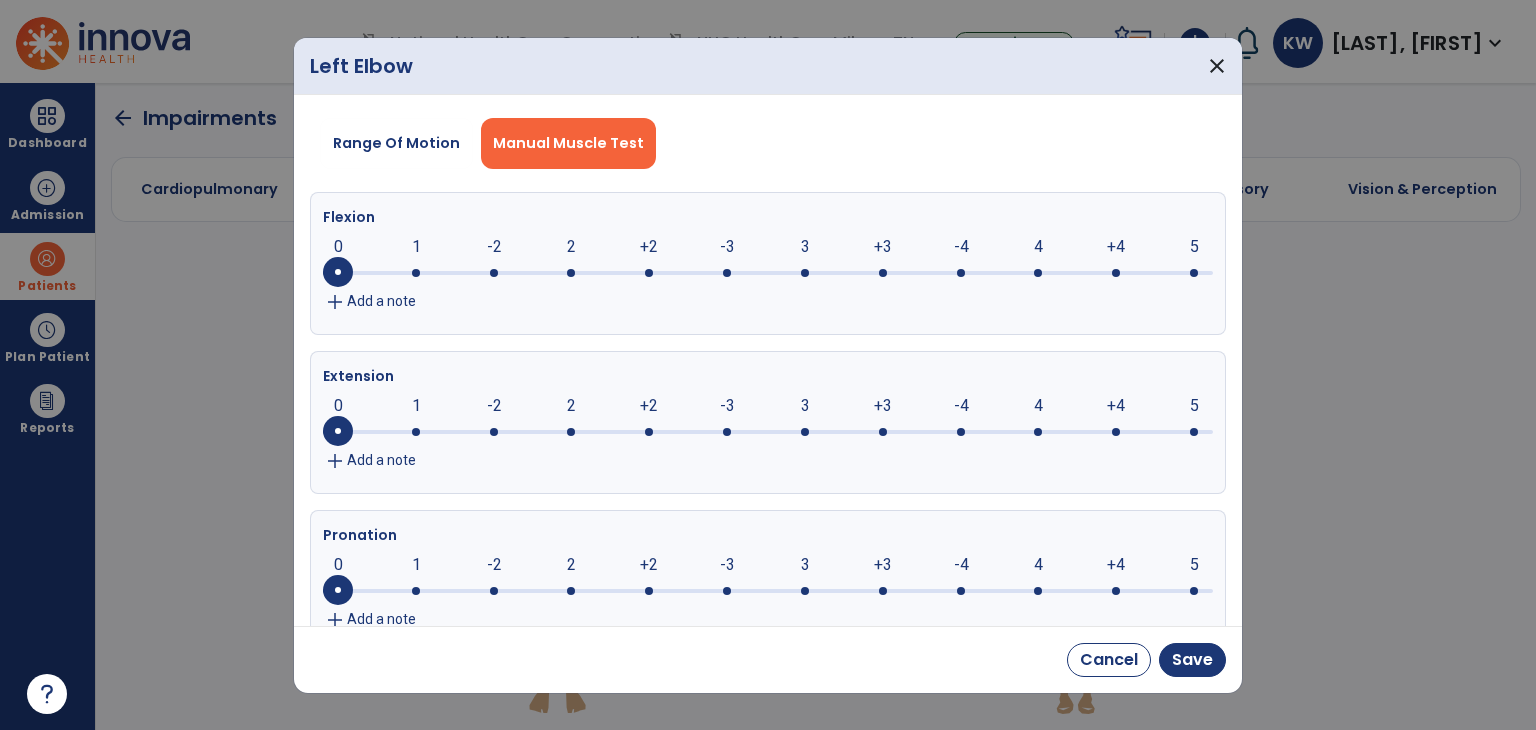 drag, startPoint x: 792, startPoint y: 273, endPoint x: 812, endPoint y: 287, distance: 24.41311 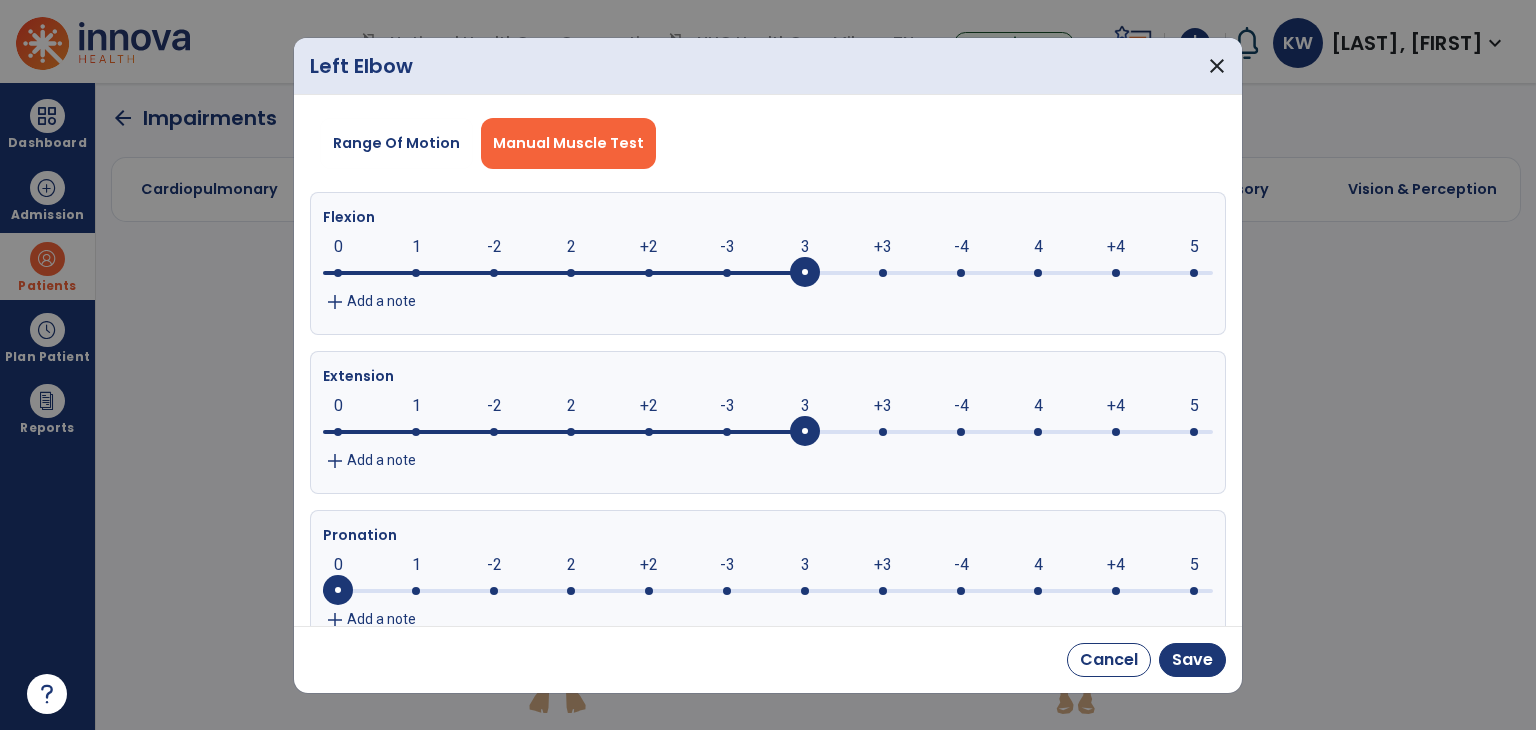 drag, startPoint x: 794, startPoint y: 421, endPoint x: 854, endPoint y: 459, distance: 71.021126 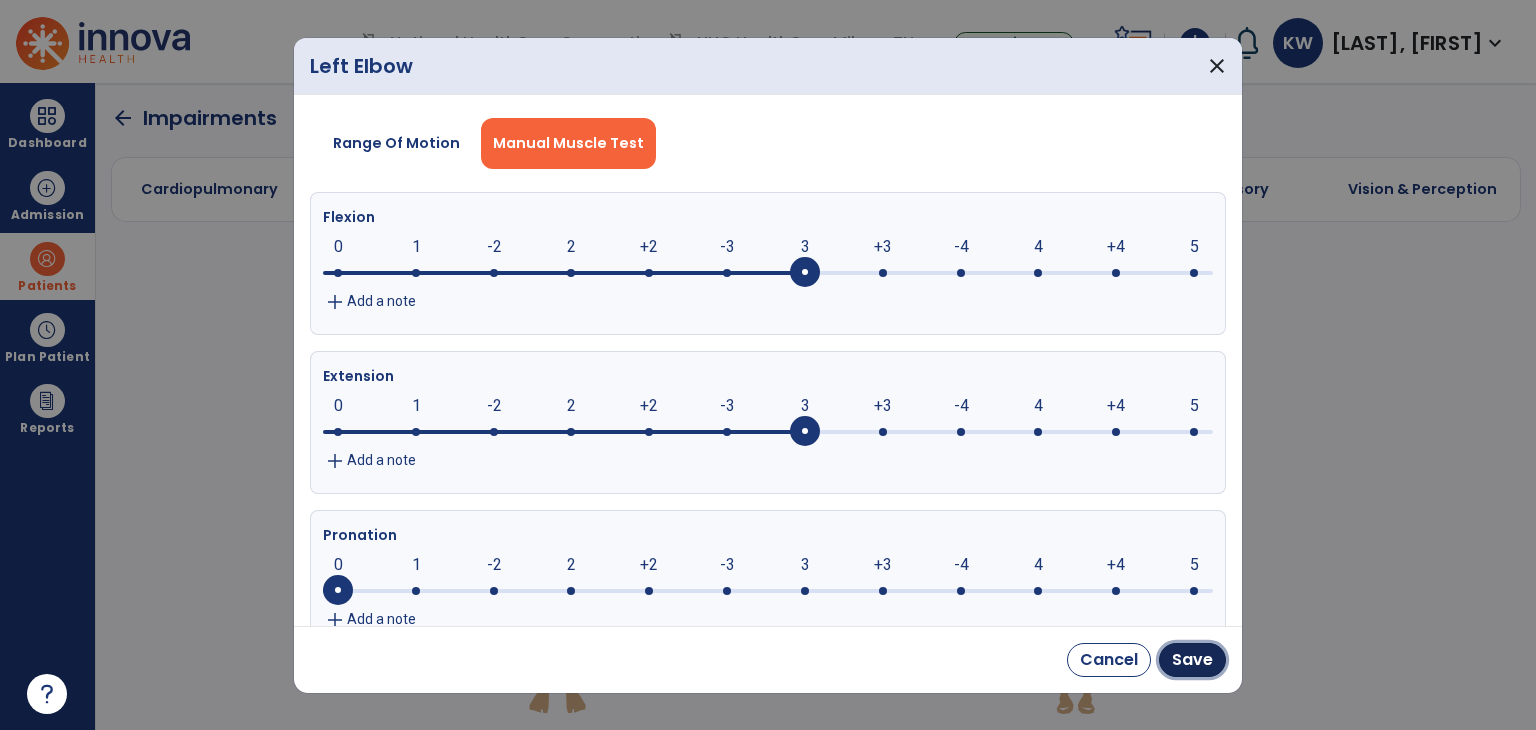 click on "Save" at bounding box center [1192, 660] 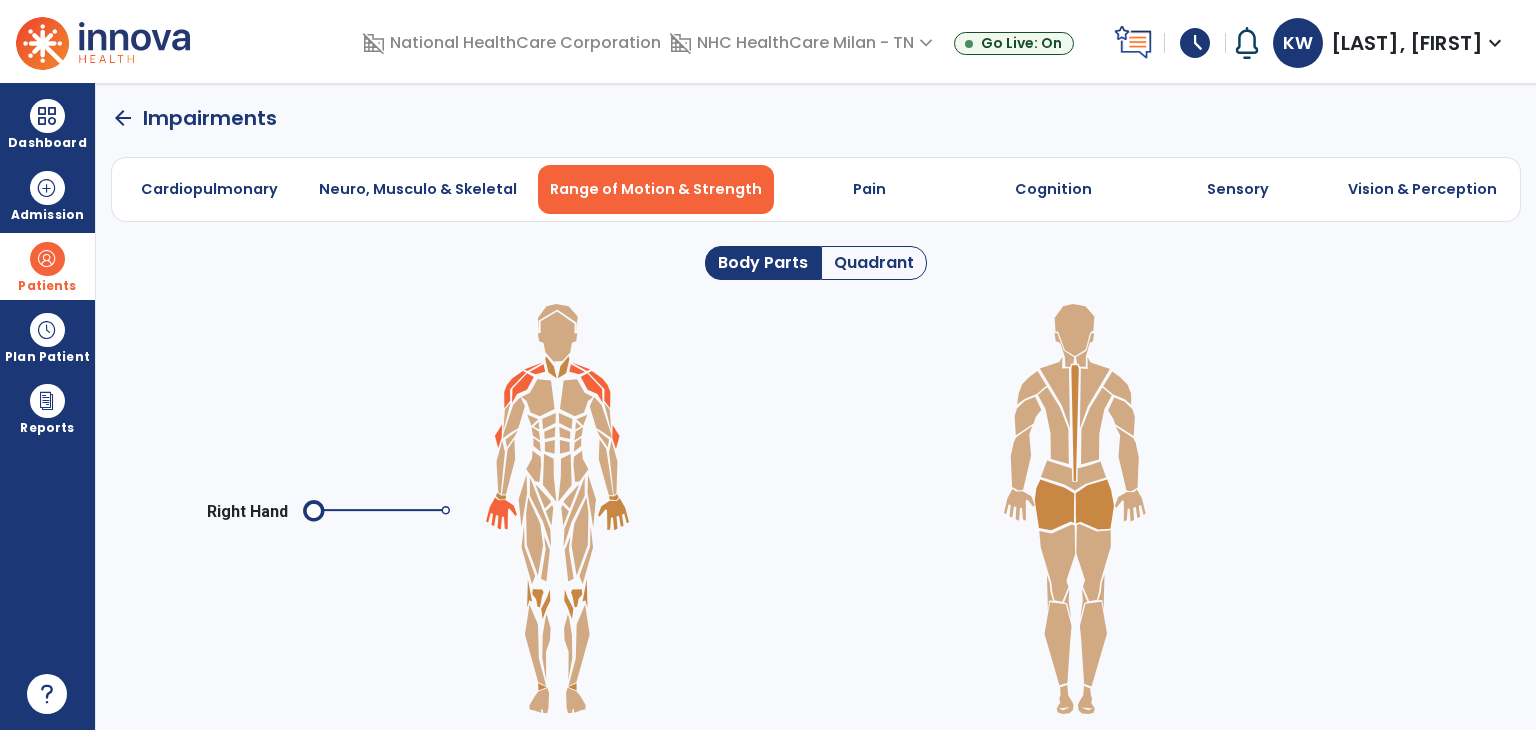 click 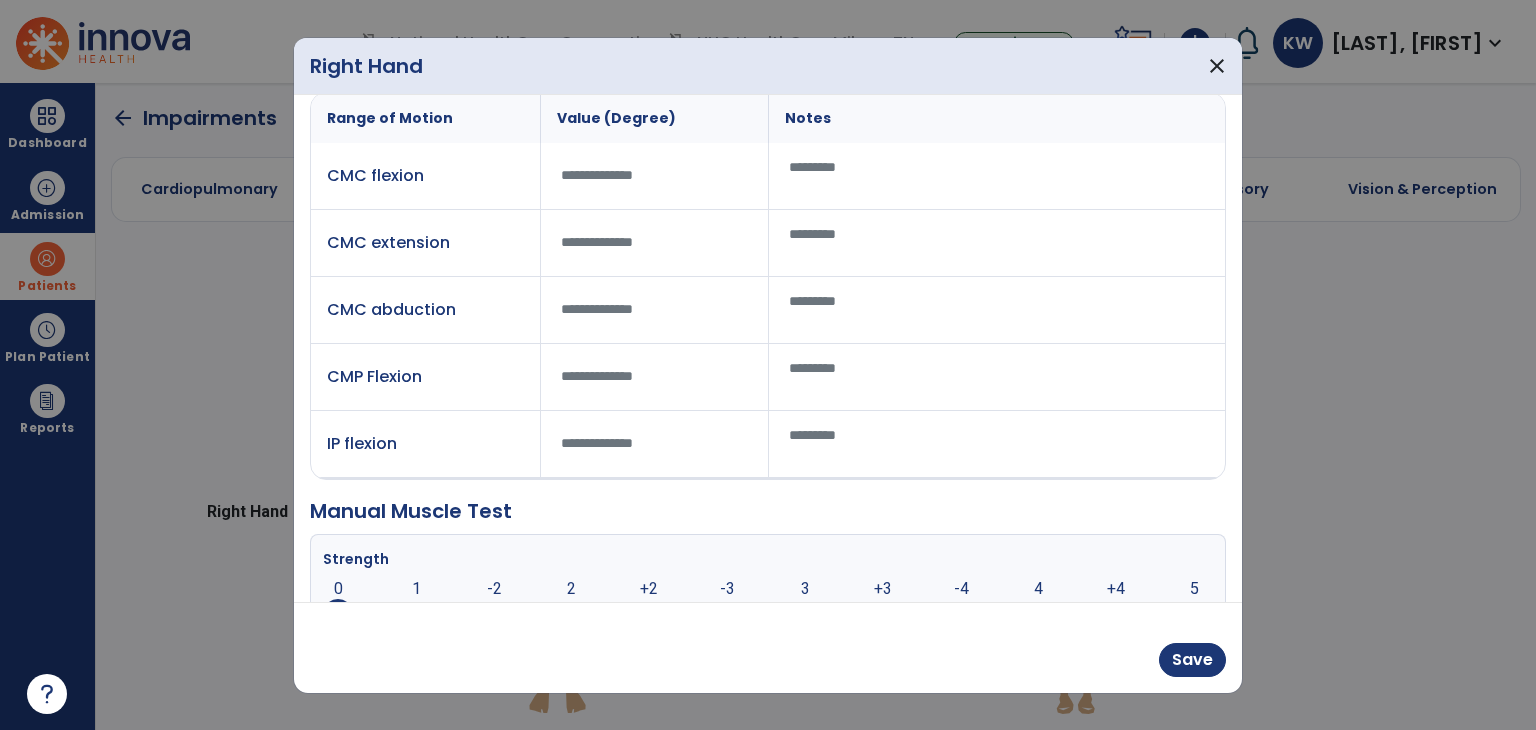 scroll, scrollTop: 157, scrollLeft: 0, axis: vertical 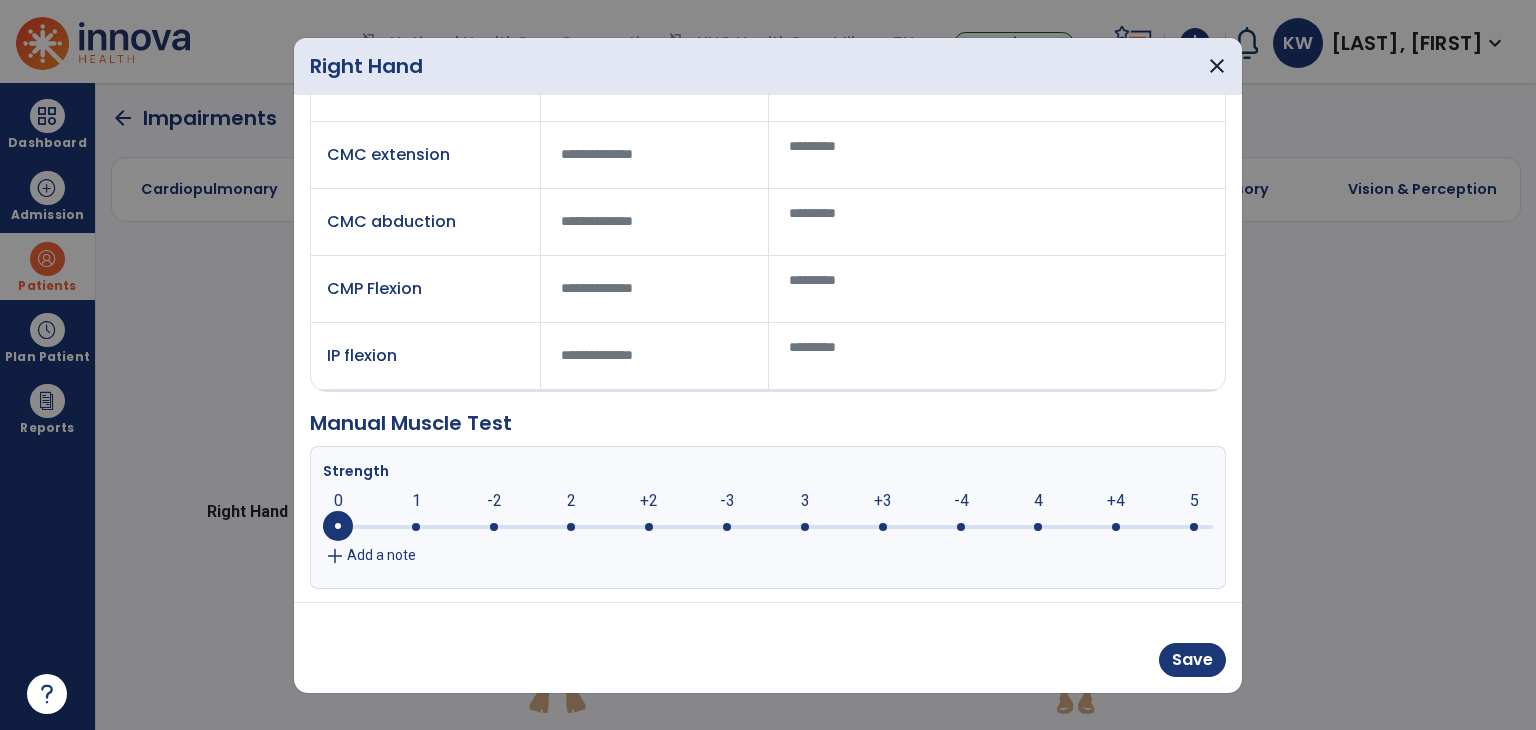 drag, startPoint x: 645, startPoint y: 525, endPoint x: 756, endPoint y: 543, distance: 112.44999 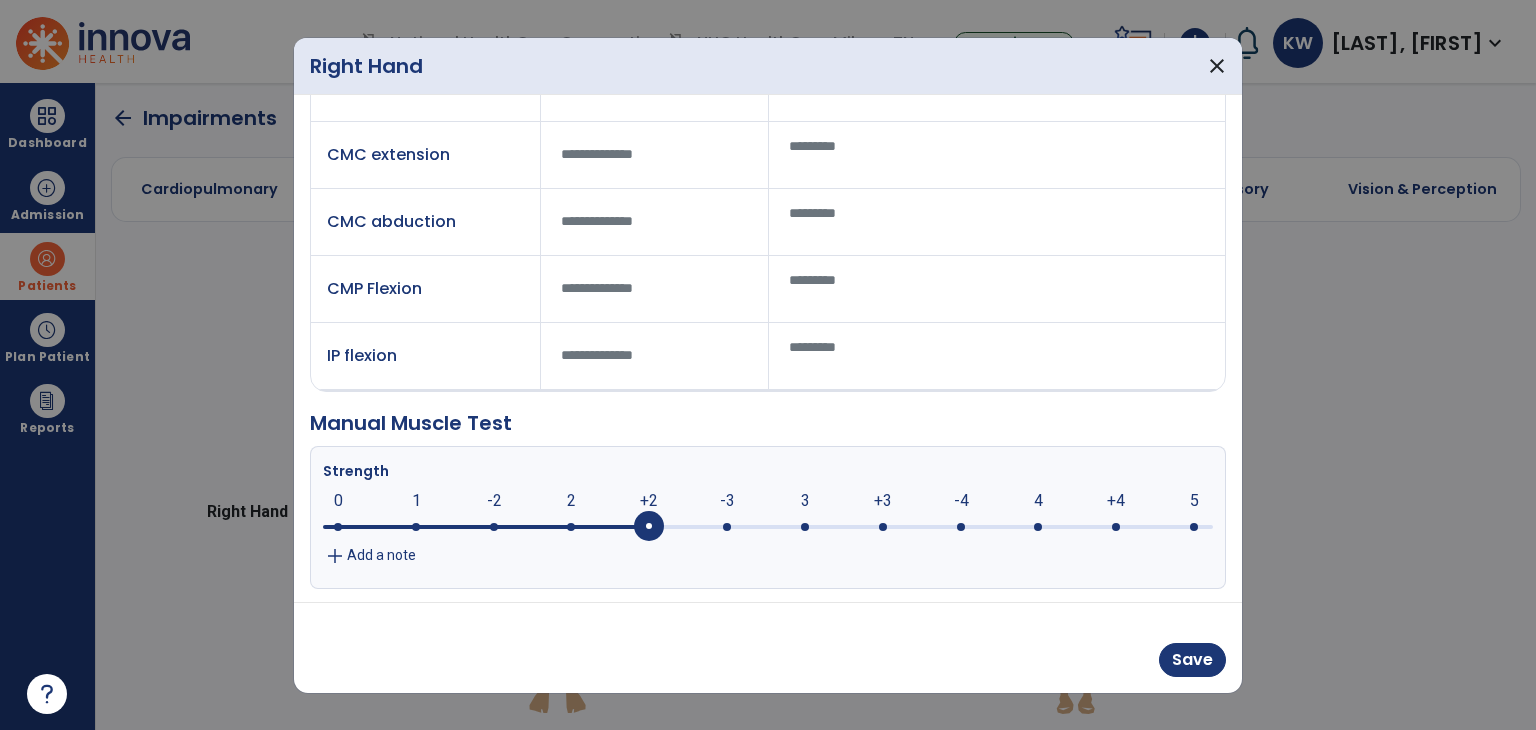 click on "Save" at bounding box center [768, 647] 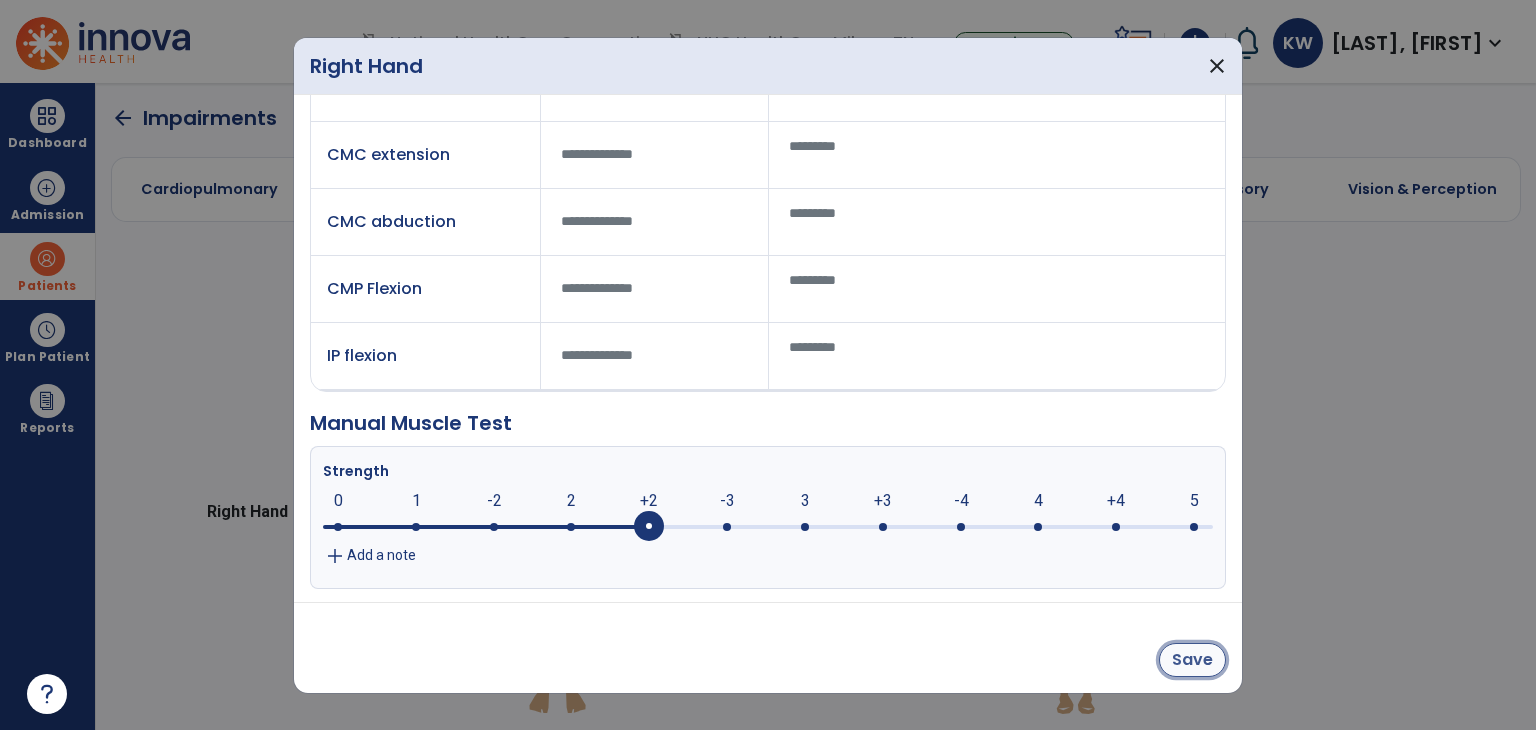 click on "Save" at bounding box center (1192, 660) 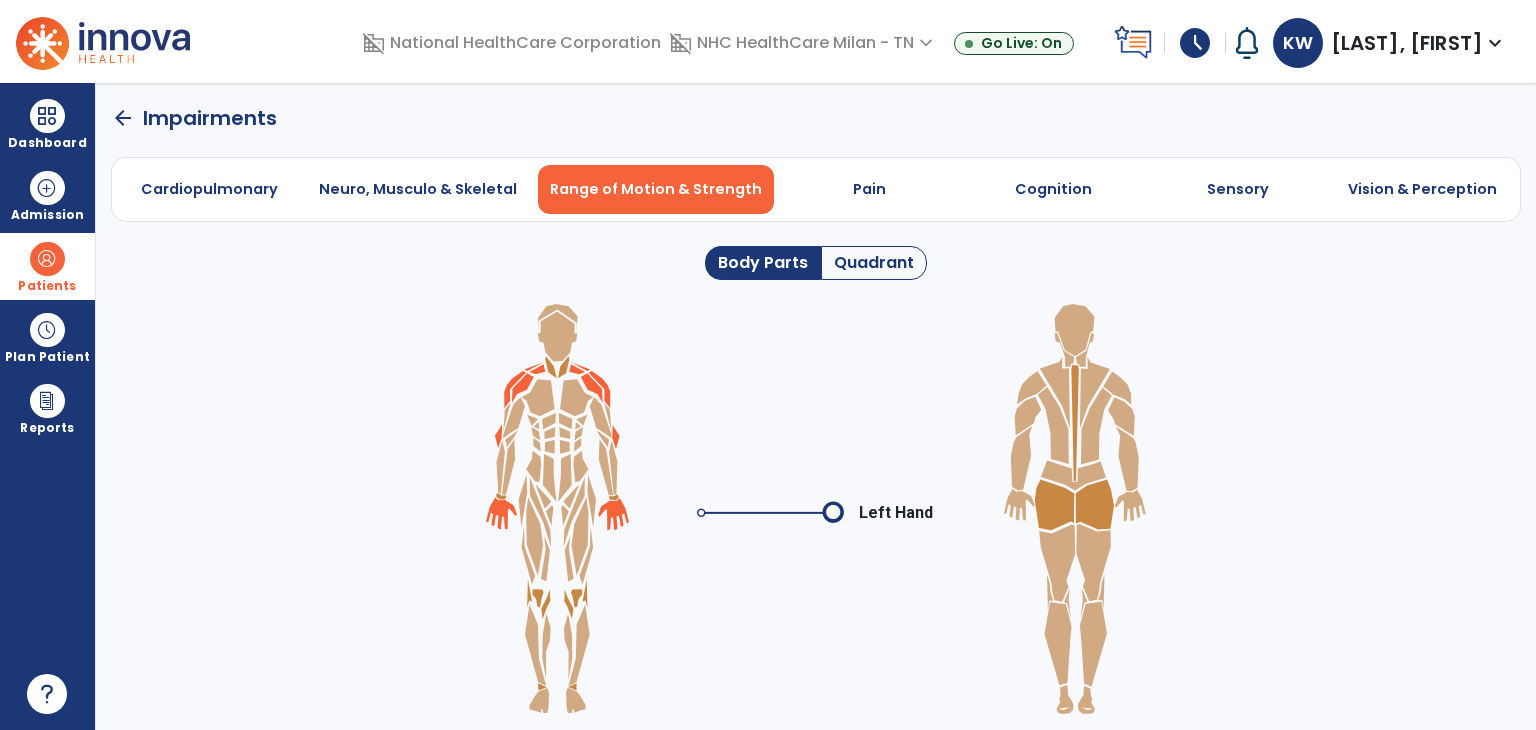 click 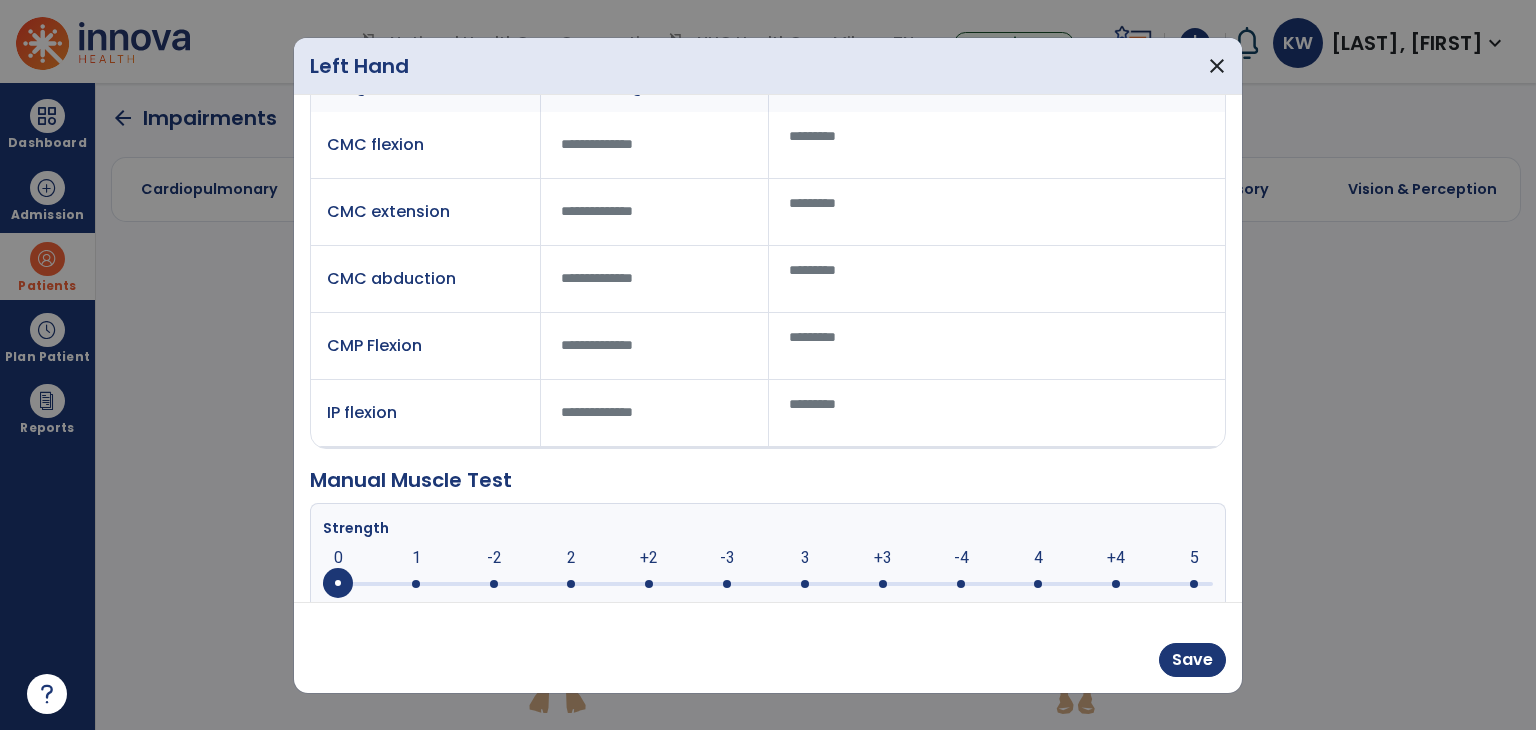 scroll, scrollTop: 157, scrollLeft: 0, axis: vertical 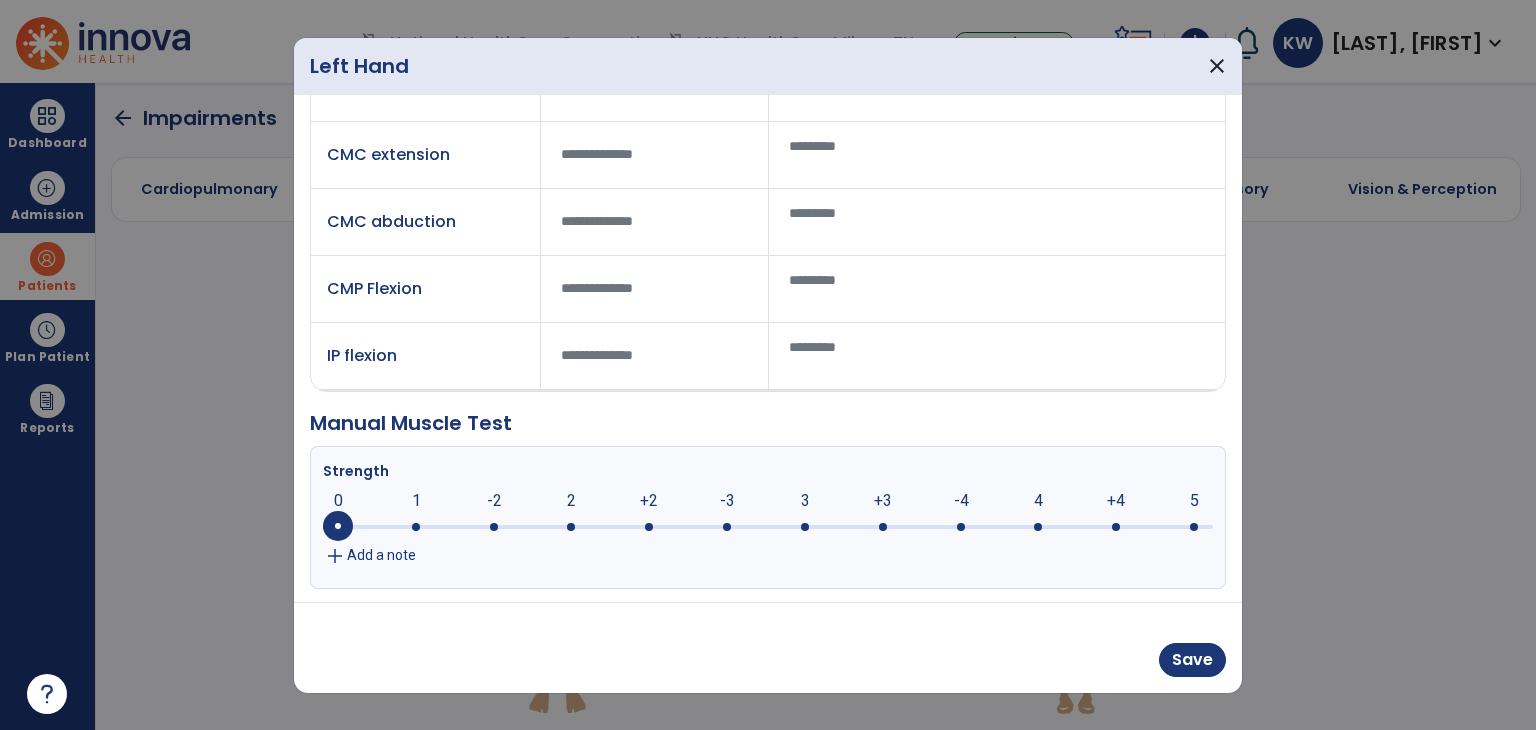 click at bounding box center [768, 525] 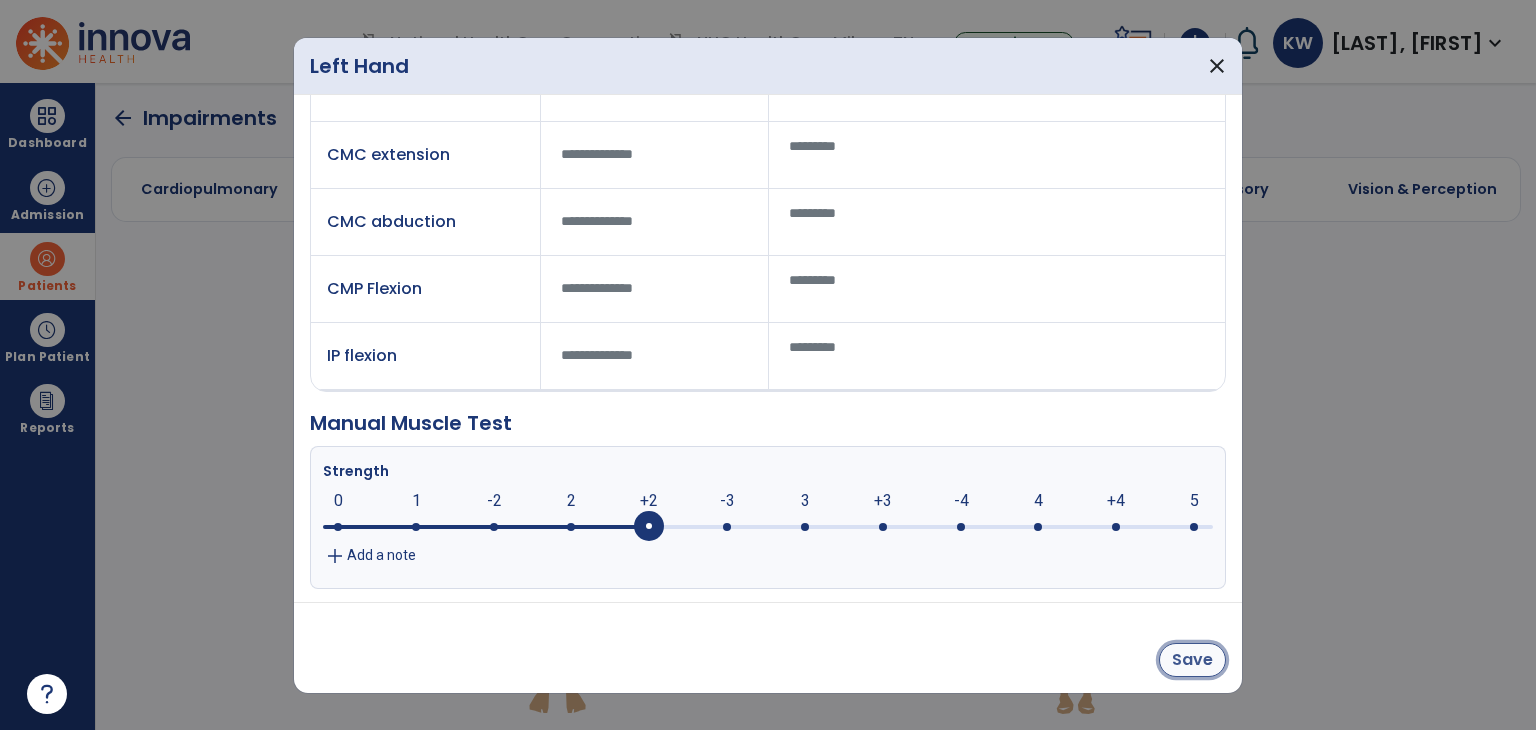 click on "Save" at bounding box center (1192, 660) 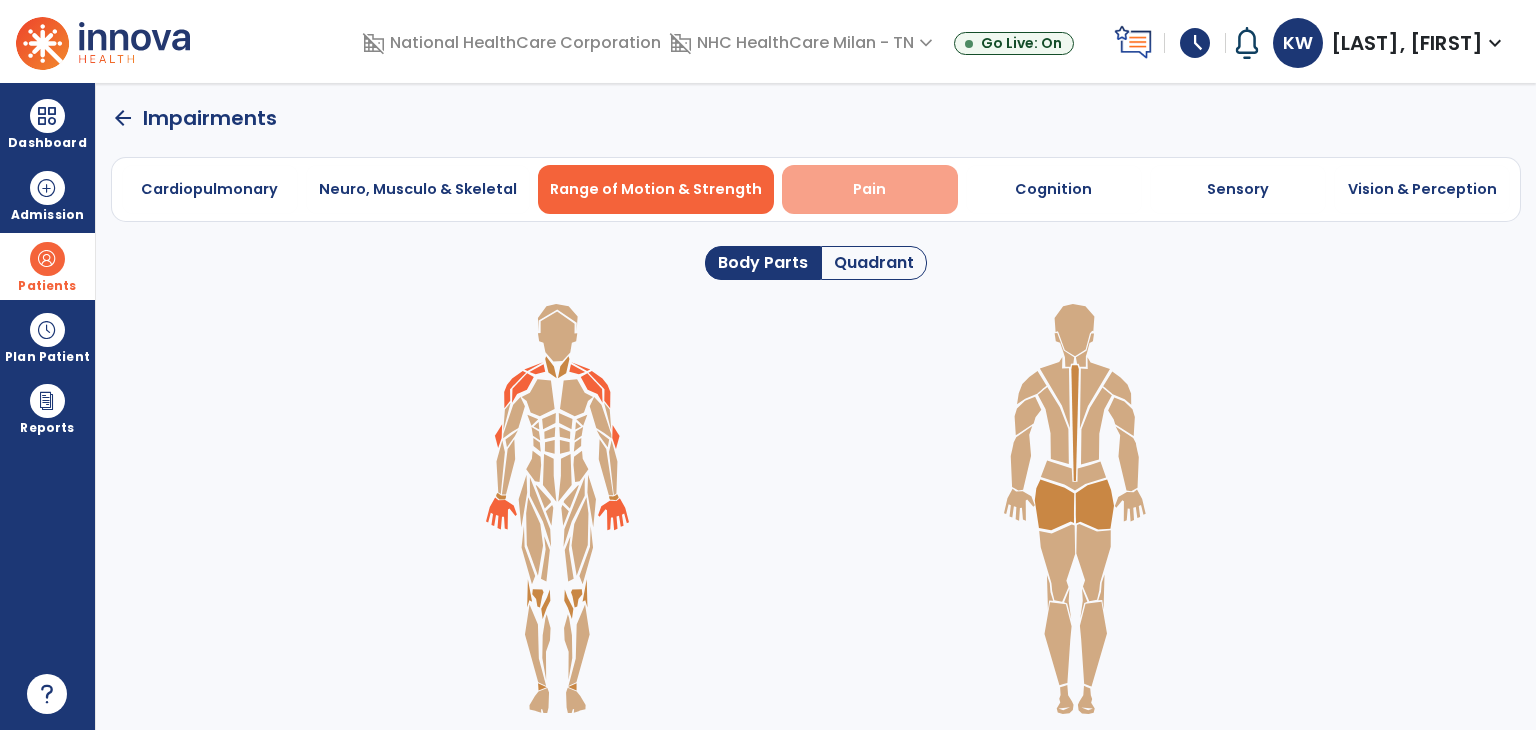 click on "Pain" at bounding box center (869, 189) 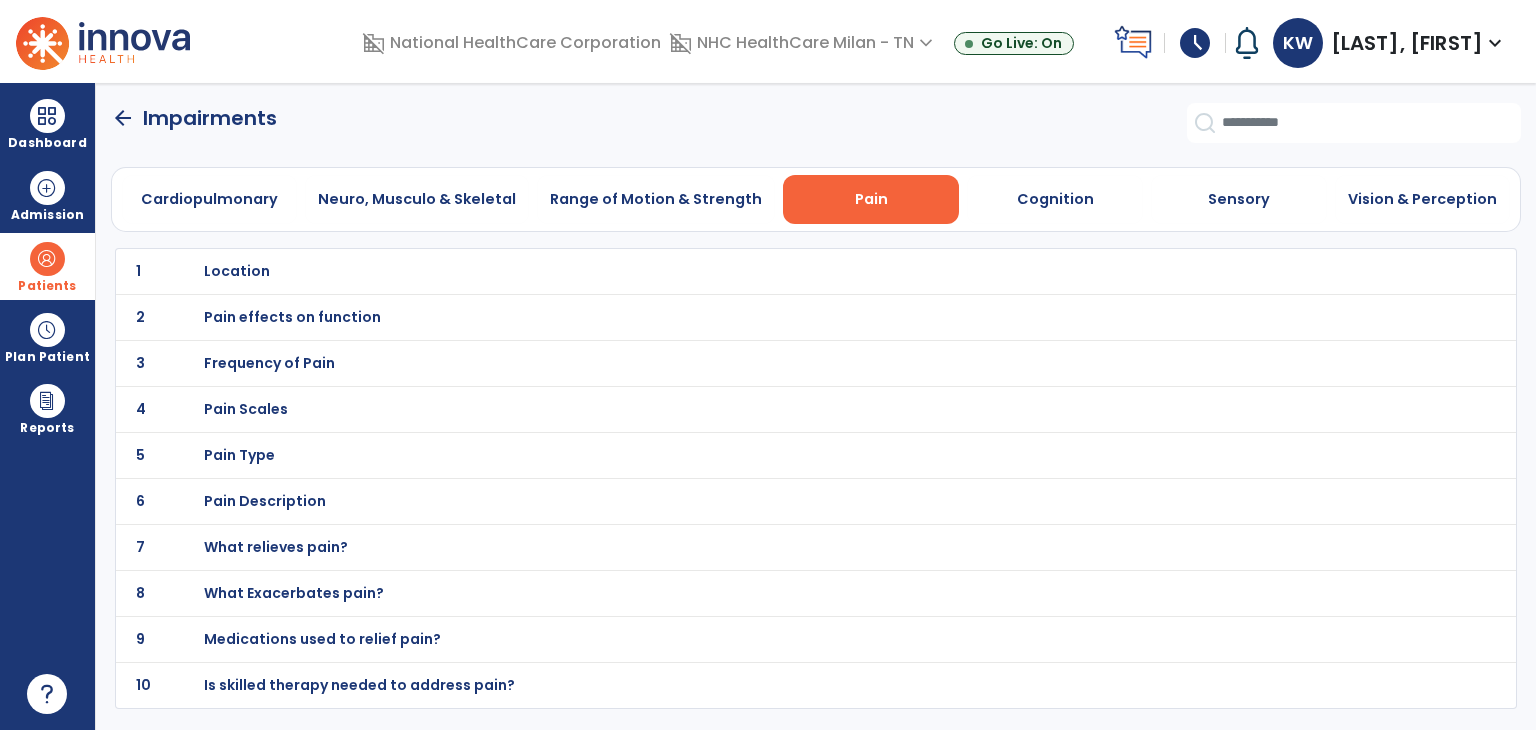 click on "Location" at bounding box center (772, 271) 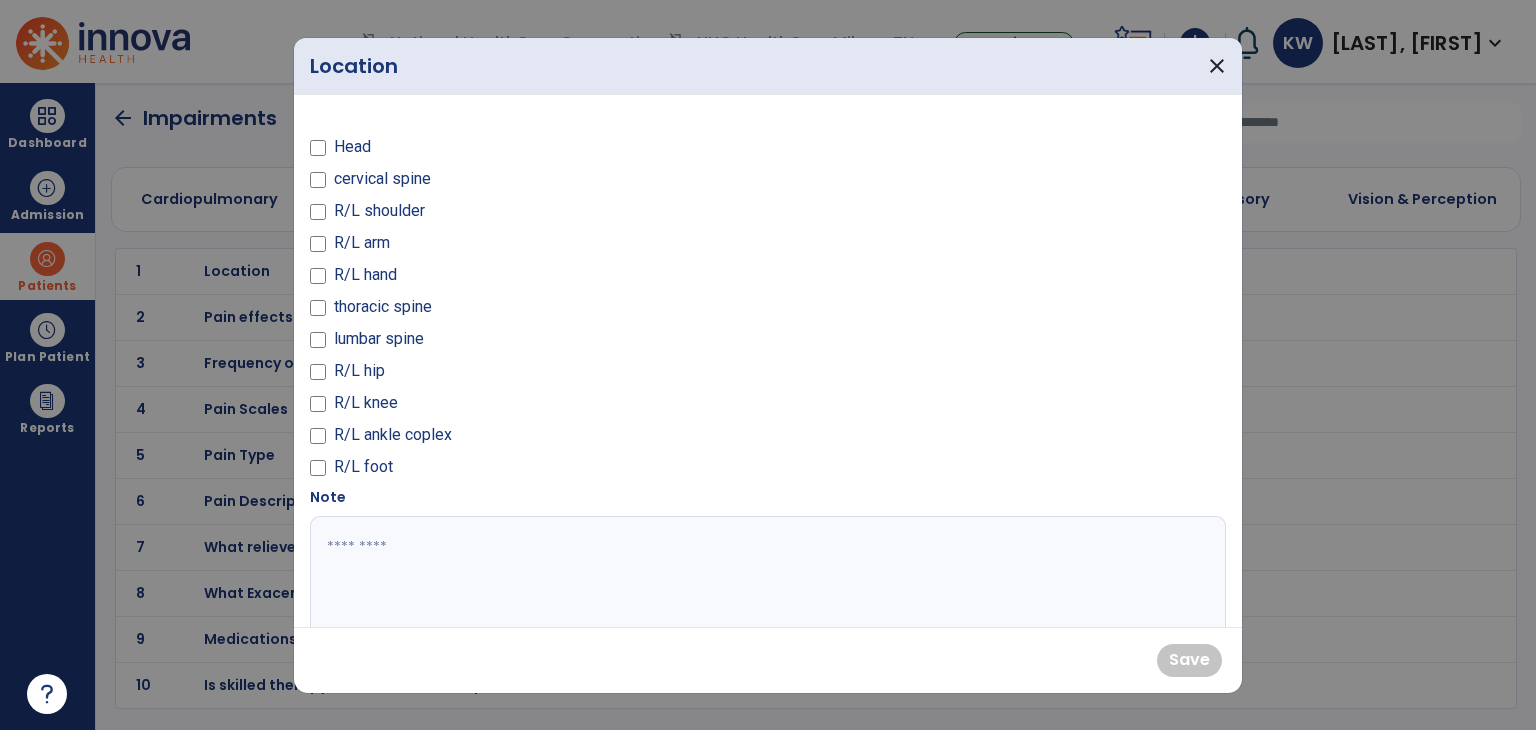 click on "R/L hand" at bounding box center (365, 275) 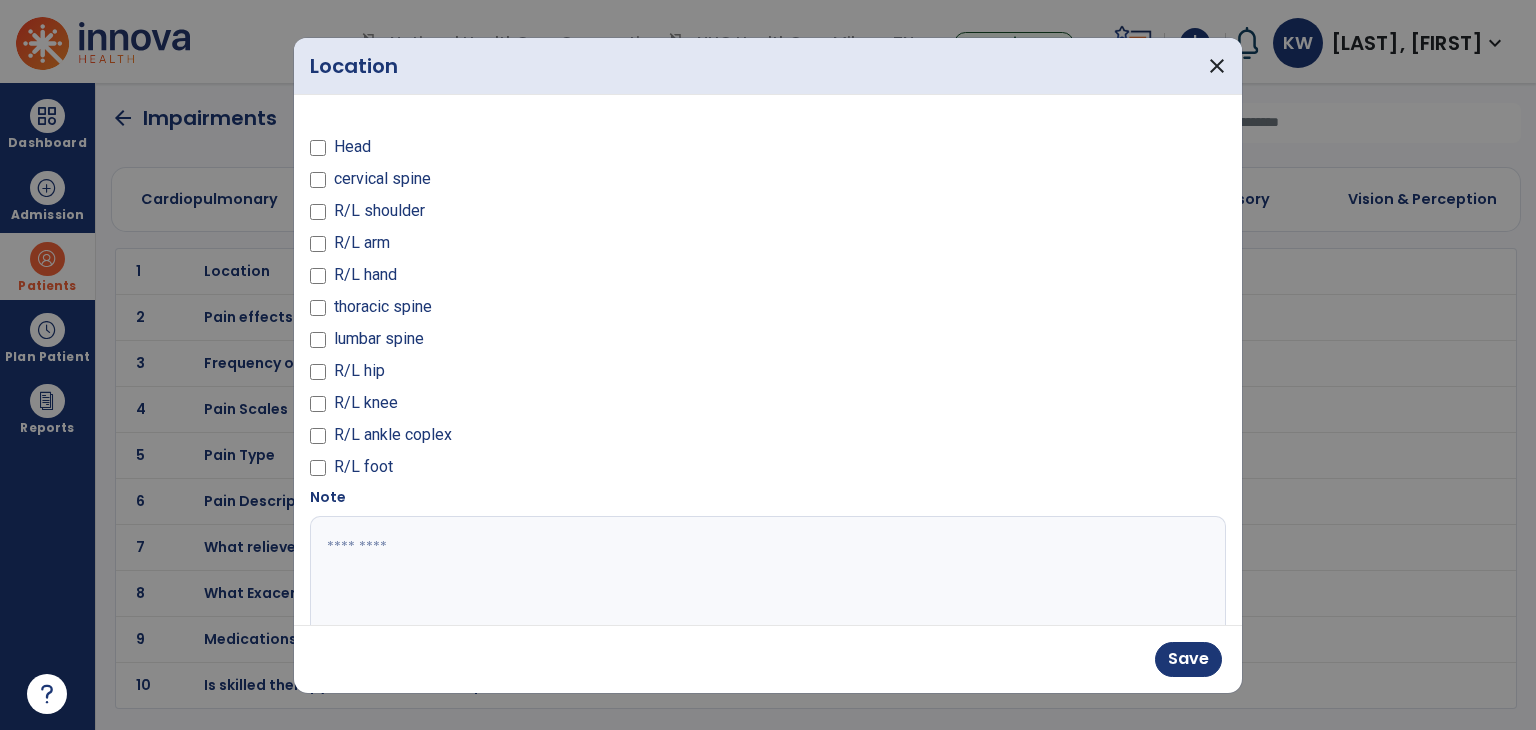 click on "R/L foot" at bounding box center (363, 467) 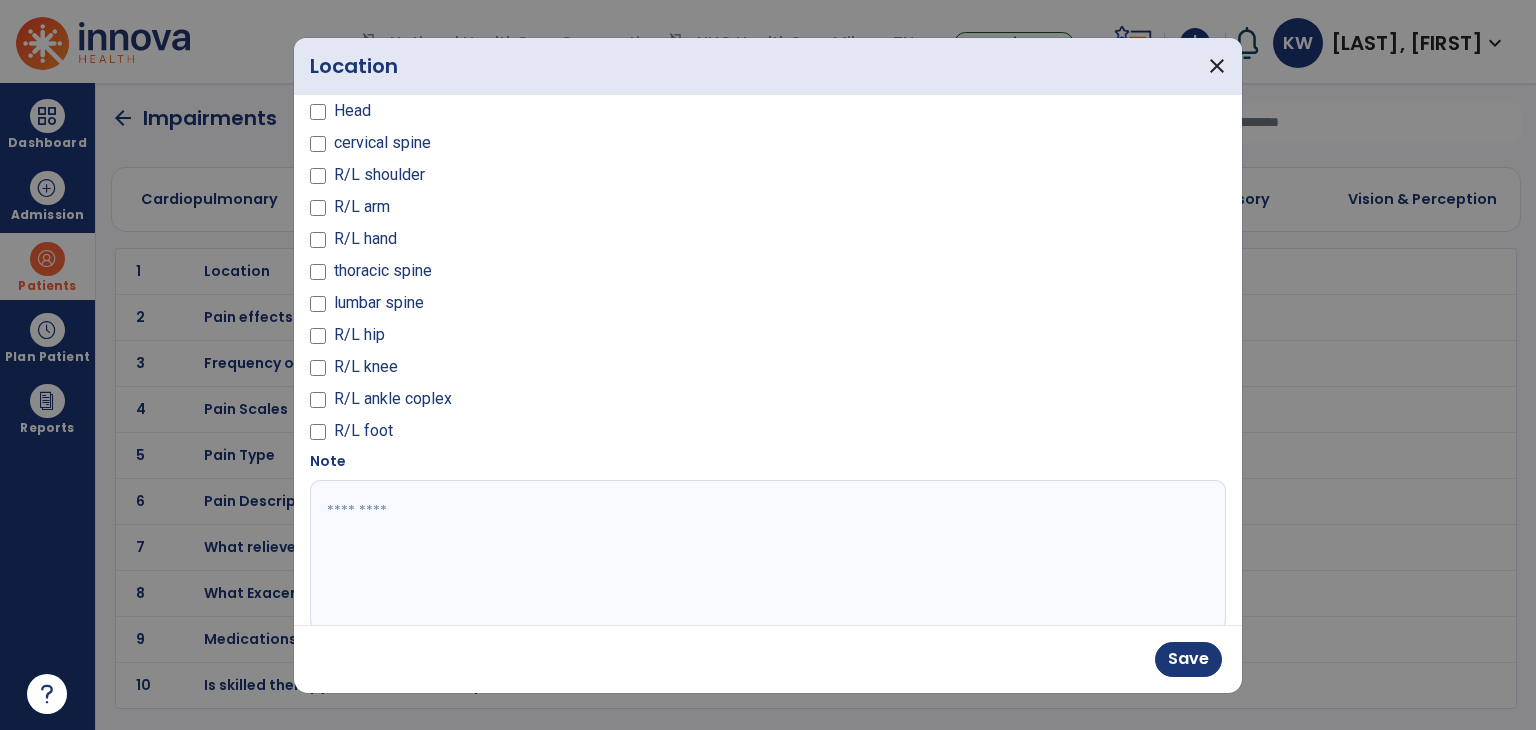 scroll, scrollTop: 71, scrollLeft: 0, axis: vertical 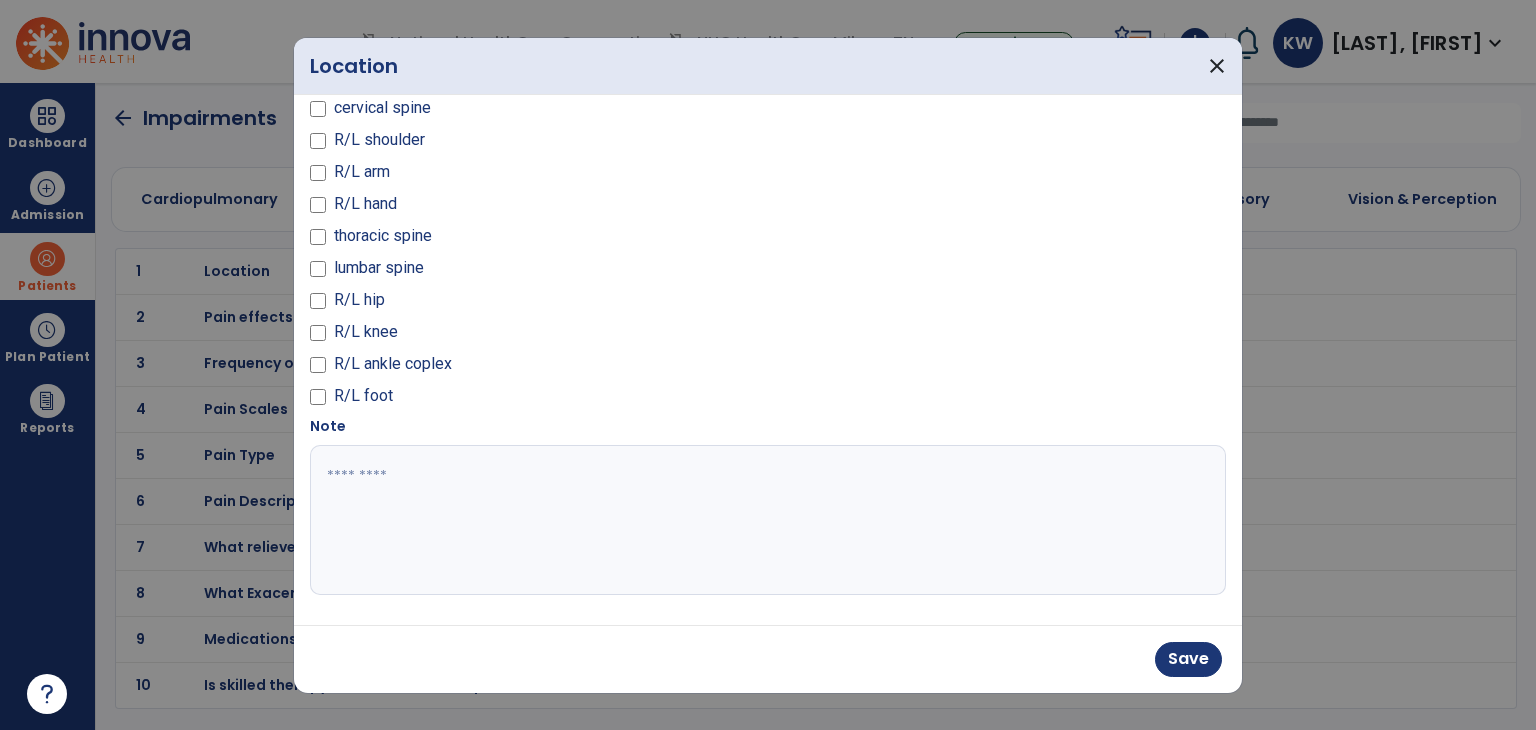 click at bounding box center [766, 520] 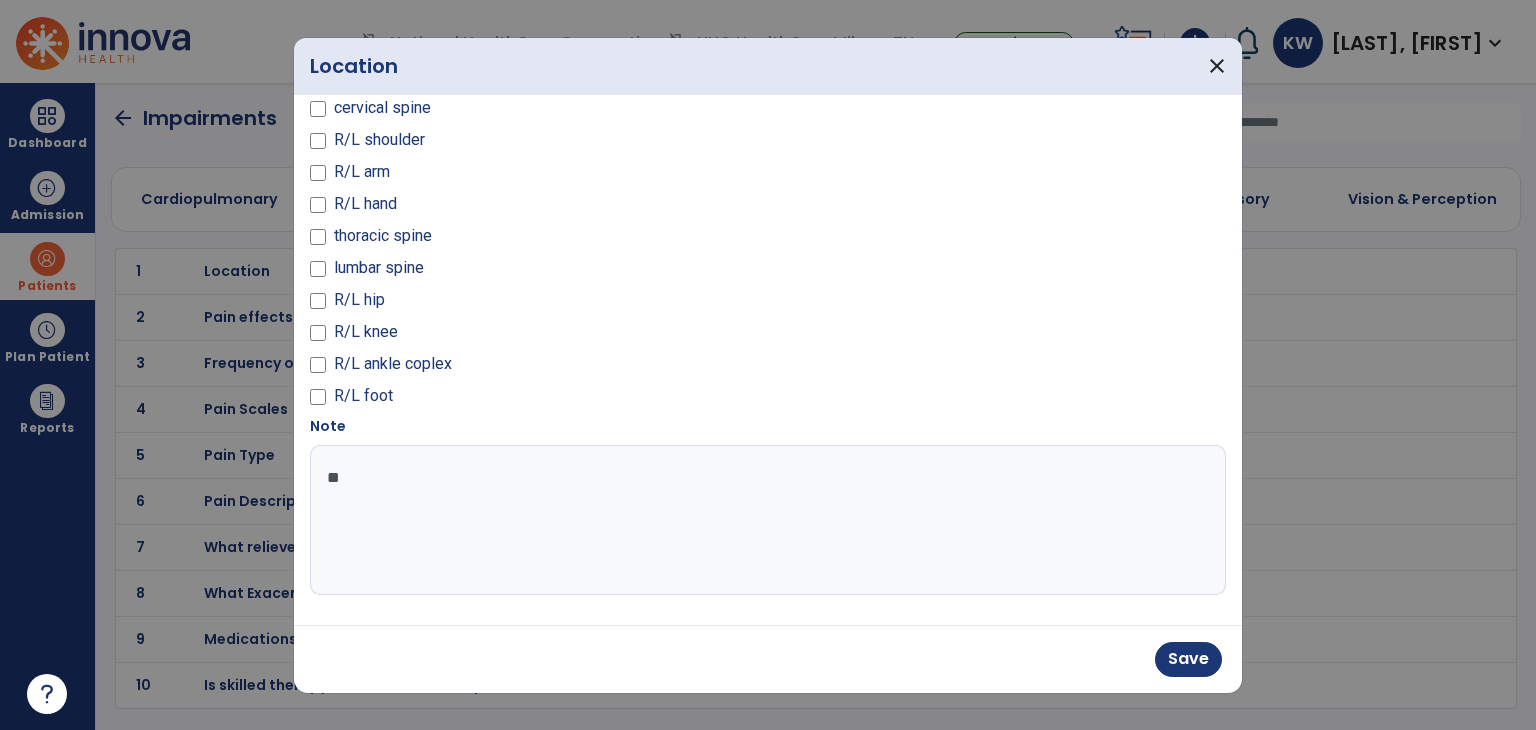 type on "*" 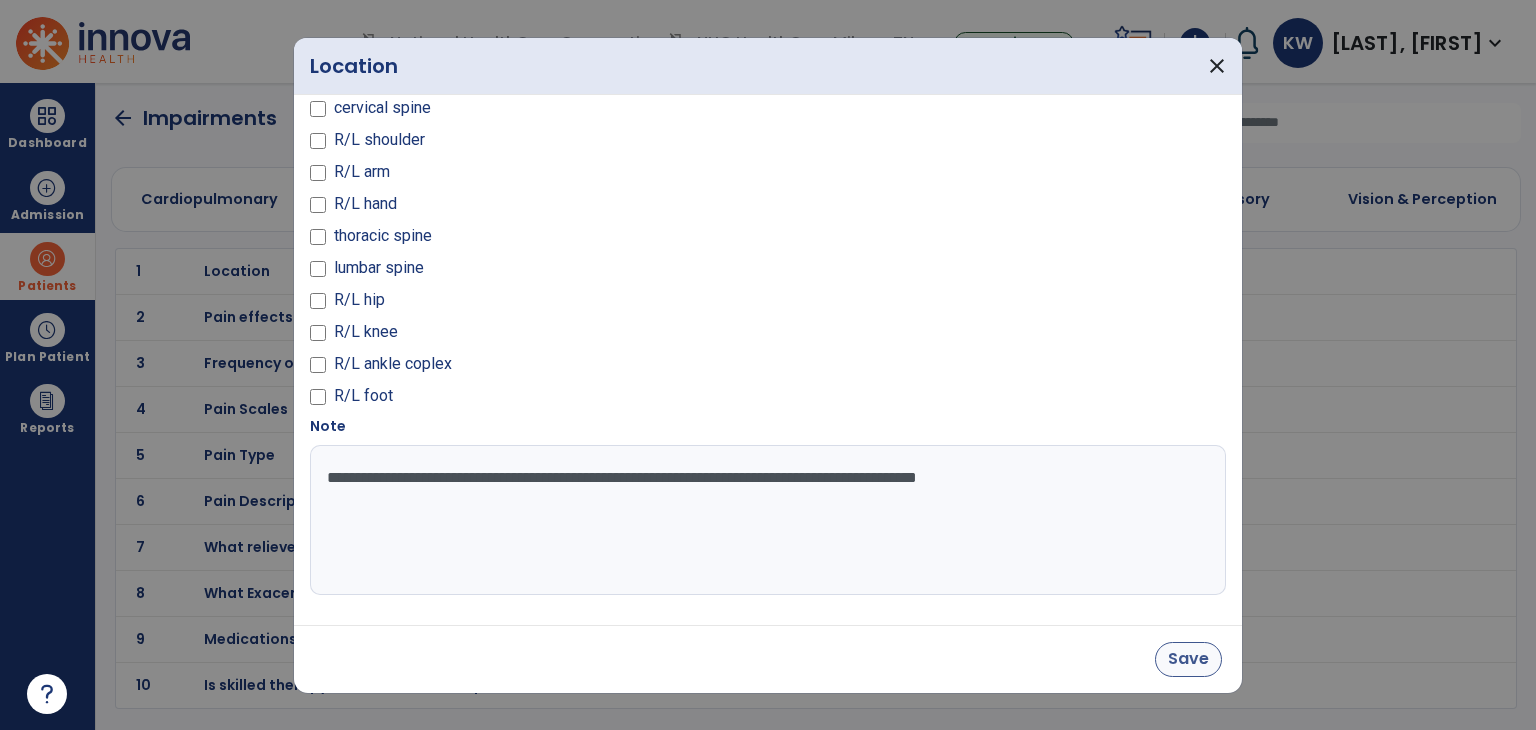 type on "**********" 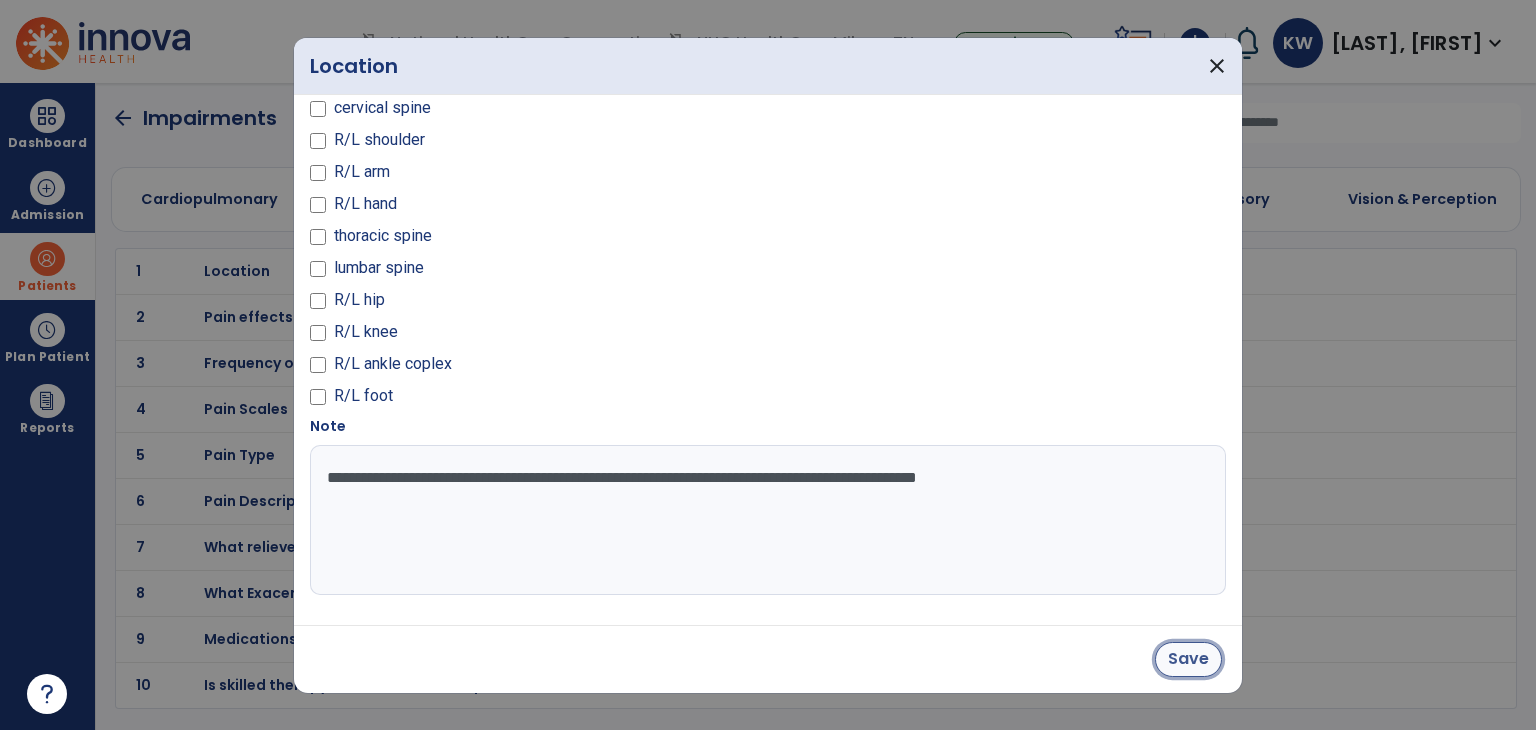 click on "Save" at bounding box center (1188, 659) 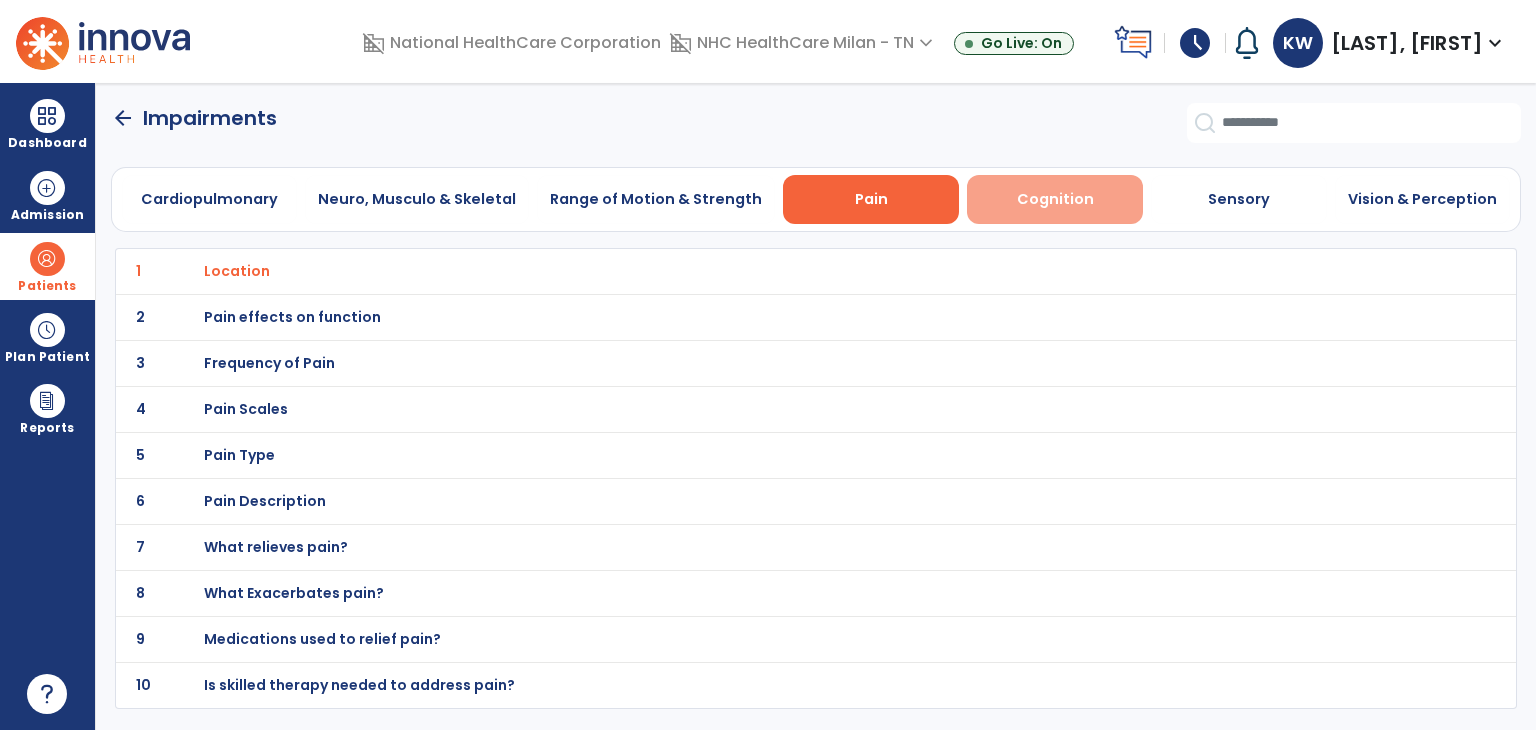 click on "Cognition" at bounding box center [1055, 199] 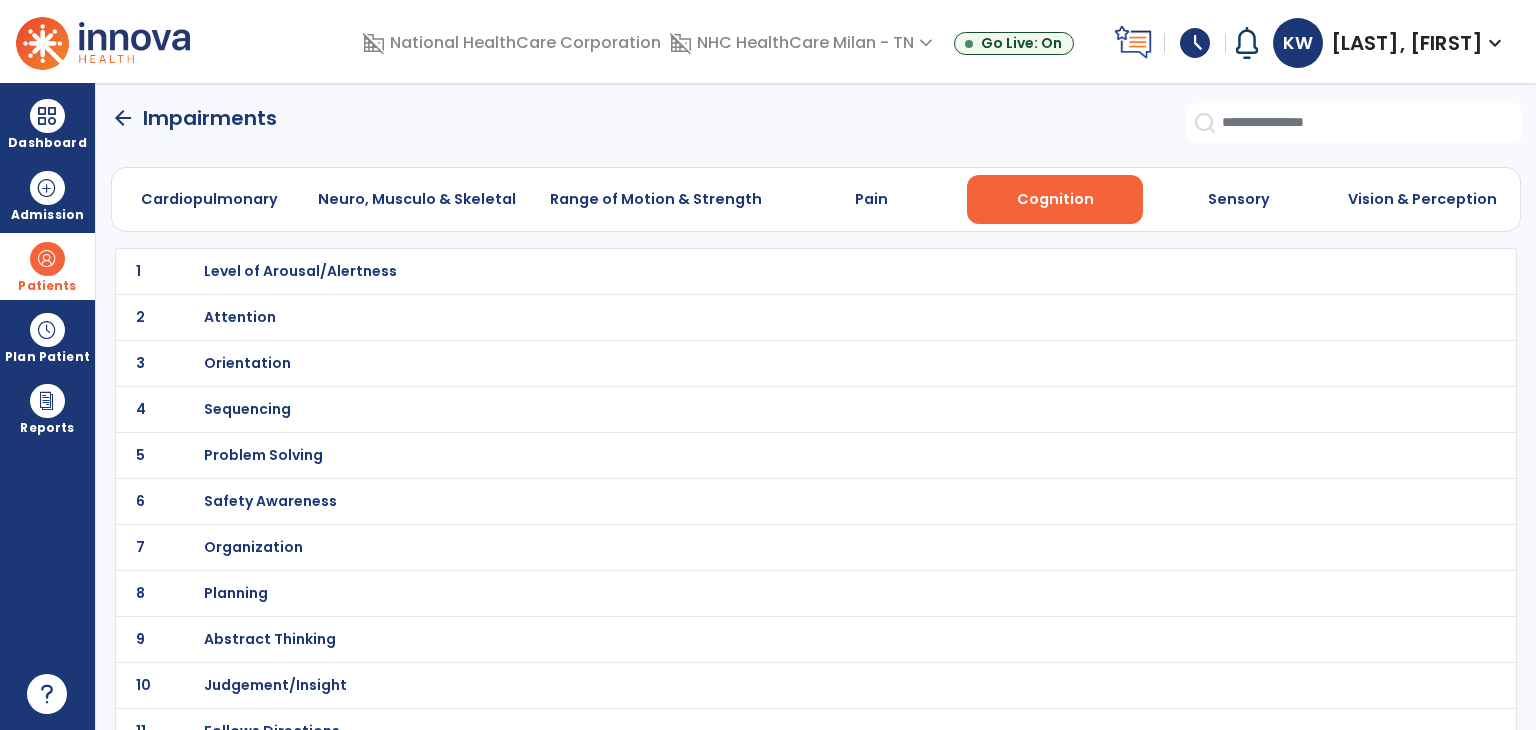 click on "Level of Arousal/Alertness" at bounding box center (300, 271) 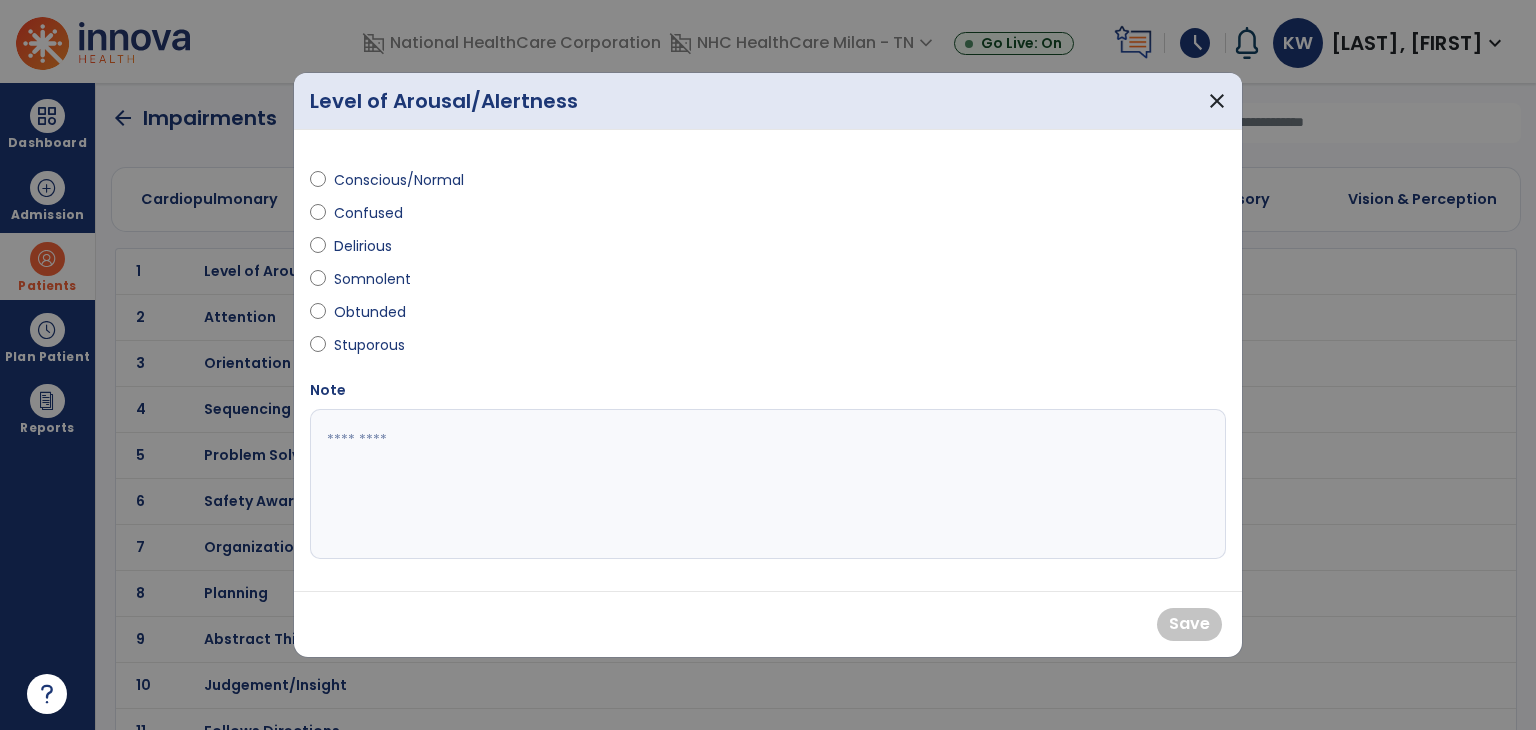 click on "Conscious/Normal" at bounding box center (399, 180) 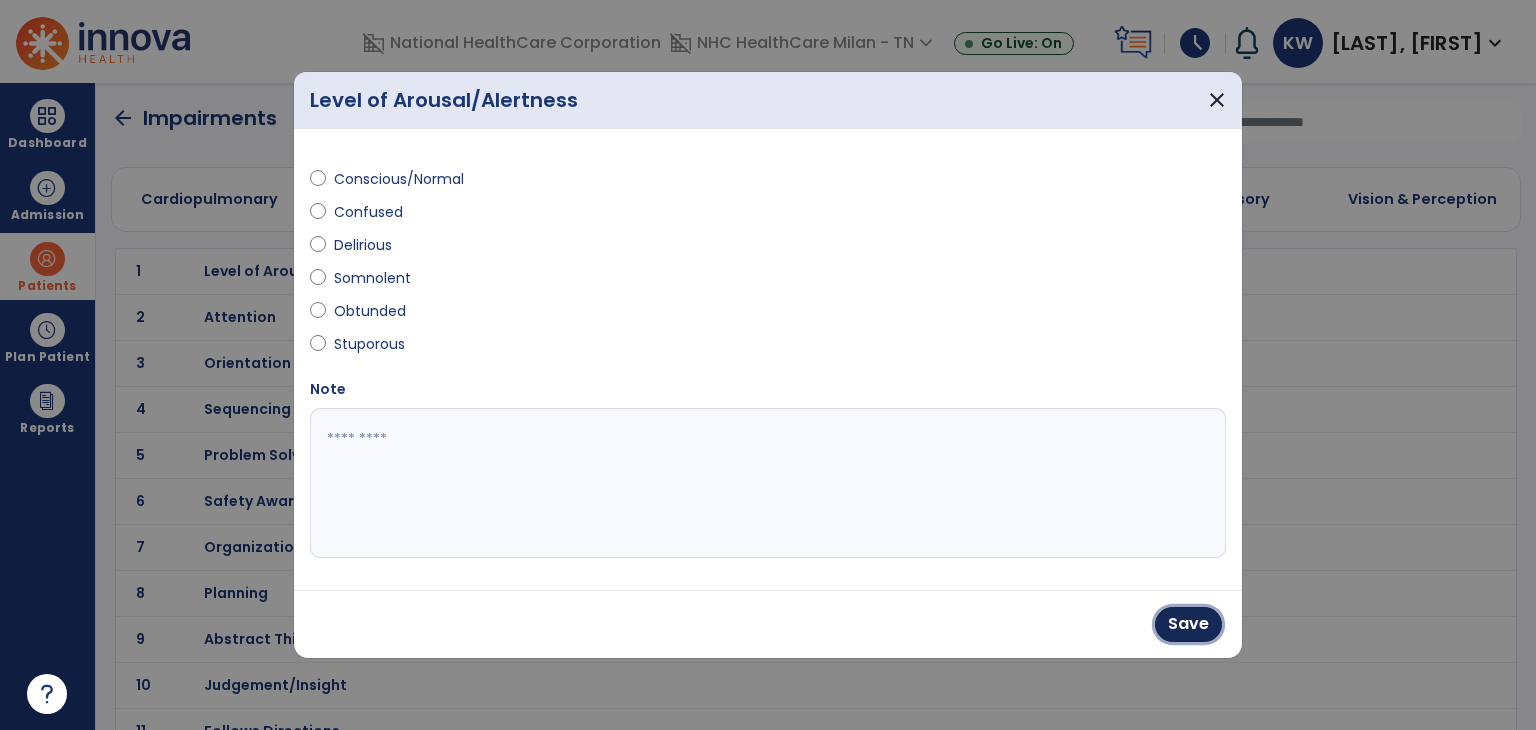 drag, startPoint x: 1164, startPoint y: 615, endPoint x: 1120, endPoint y: 619, distance: 44.181442 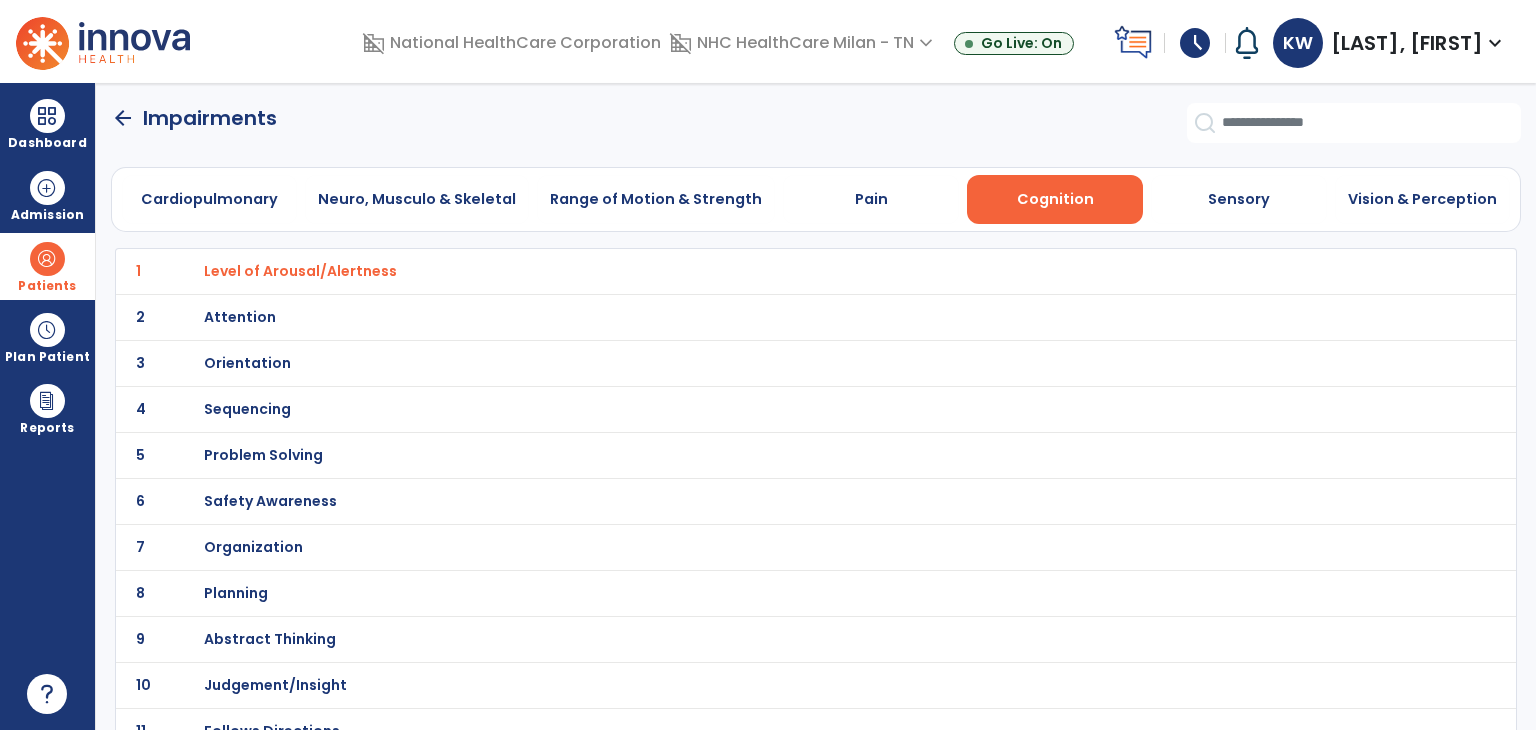 click on "Attention" at bounding box center (772, 271) 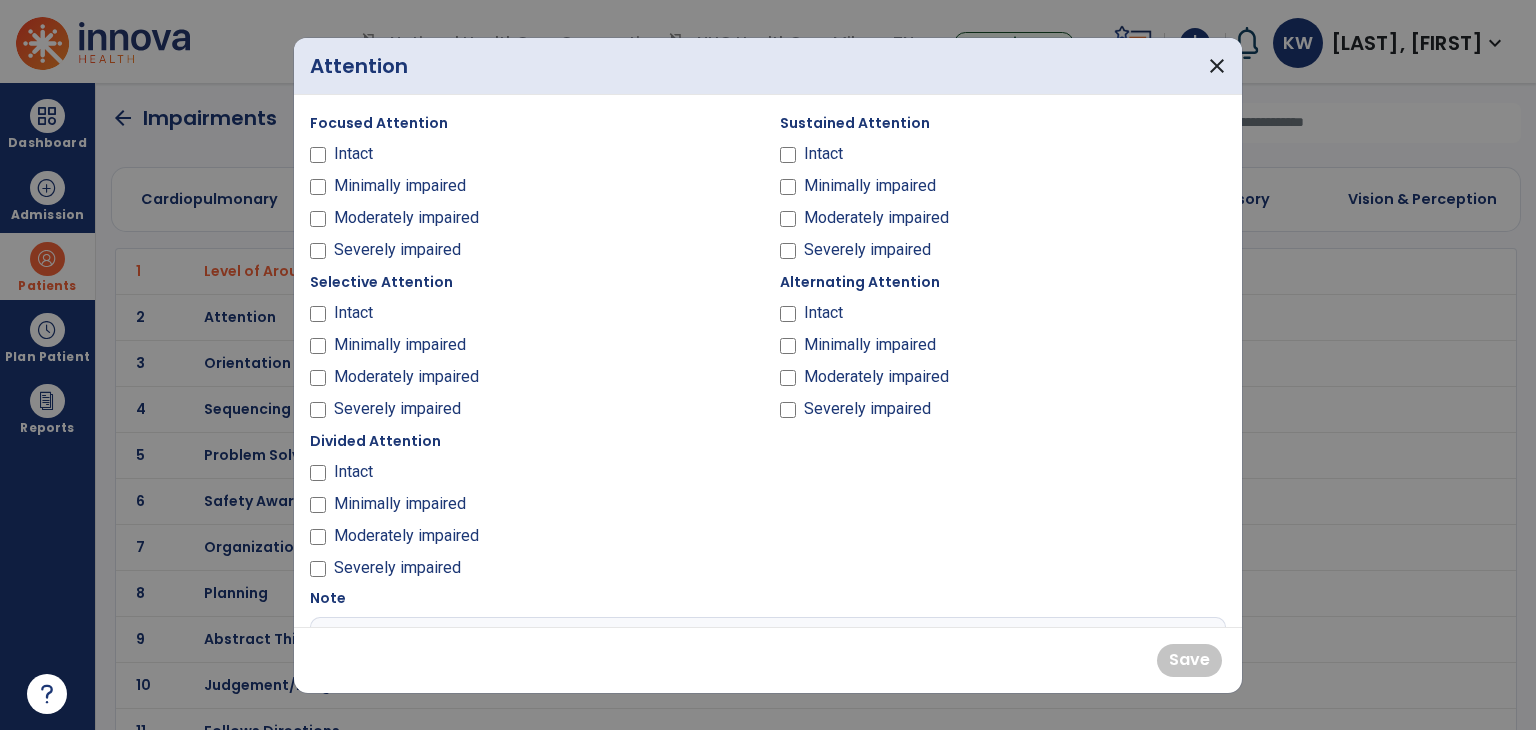 click on "Minimally impaired" at bounding box center (400, 186) 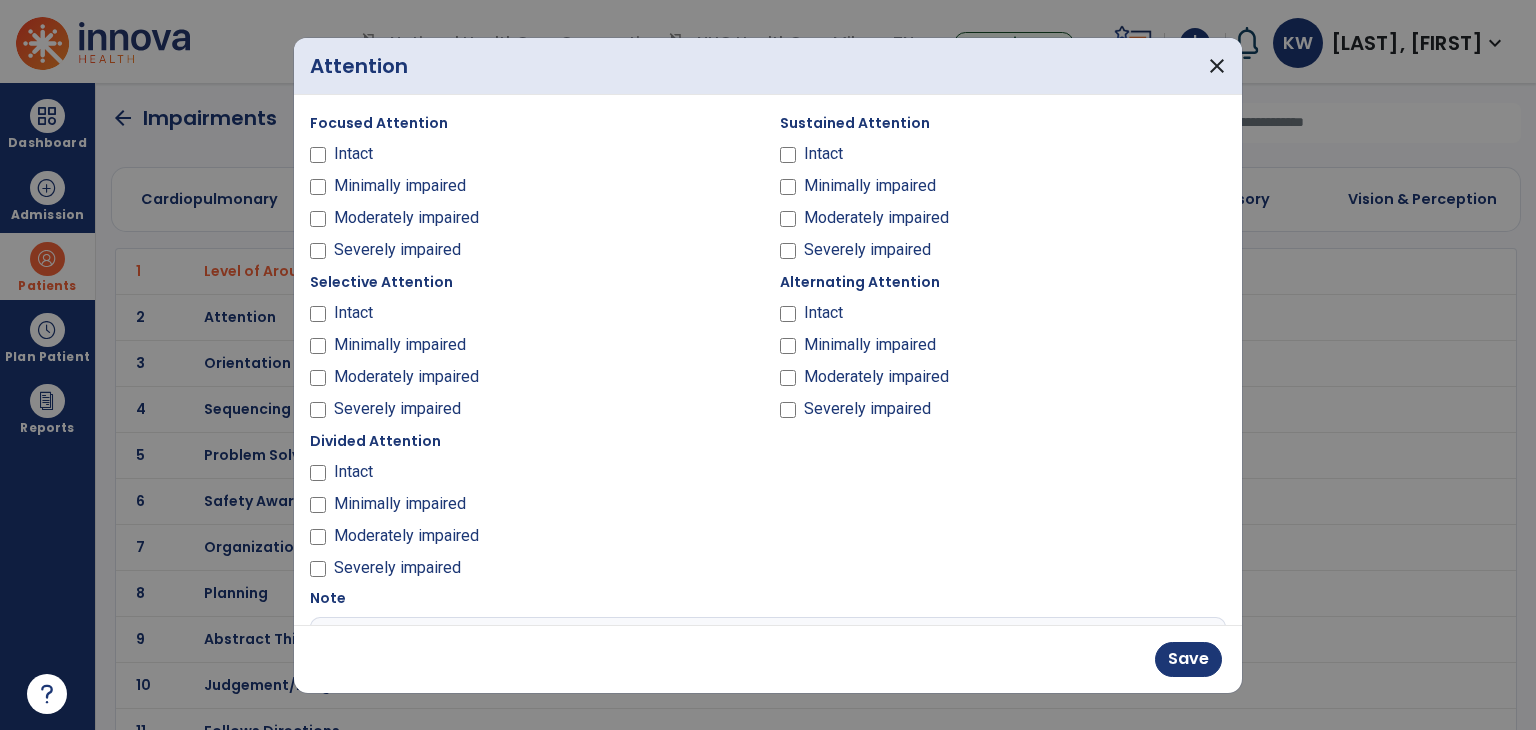click on "Minimally impaired" at bounding box center [870, 186] 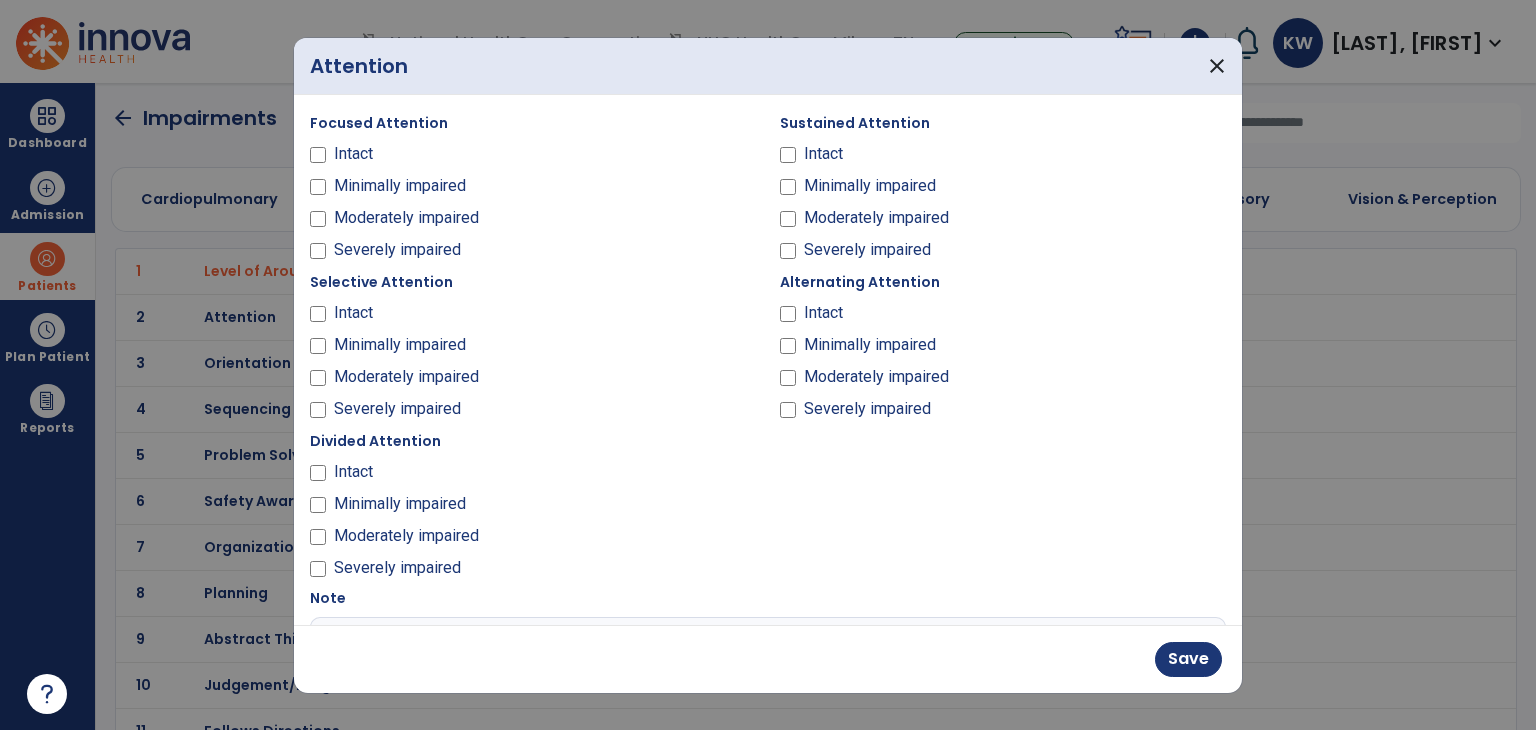 click on "Intact" at bounding box center (353, 313) 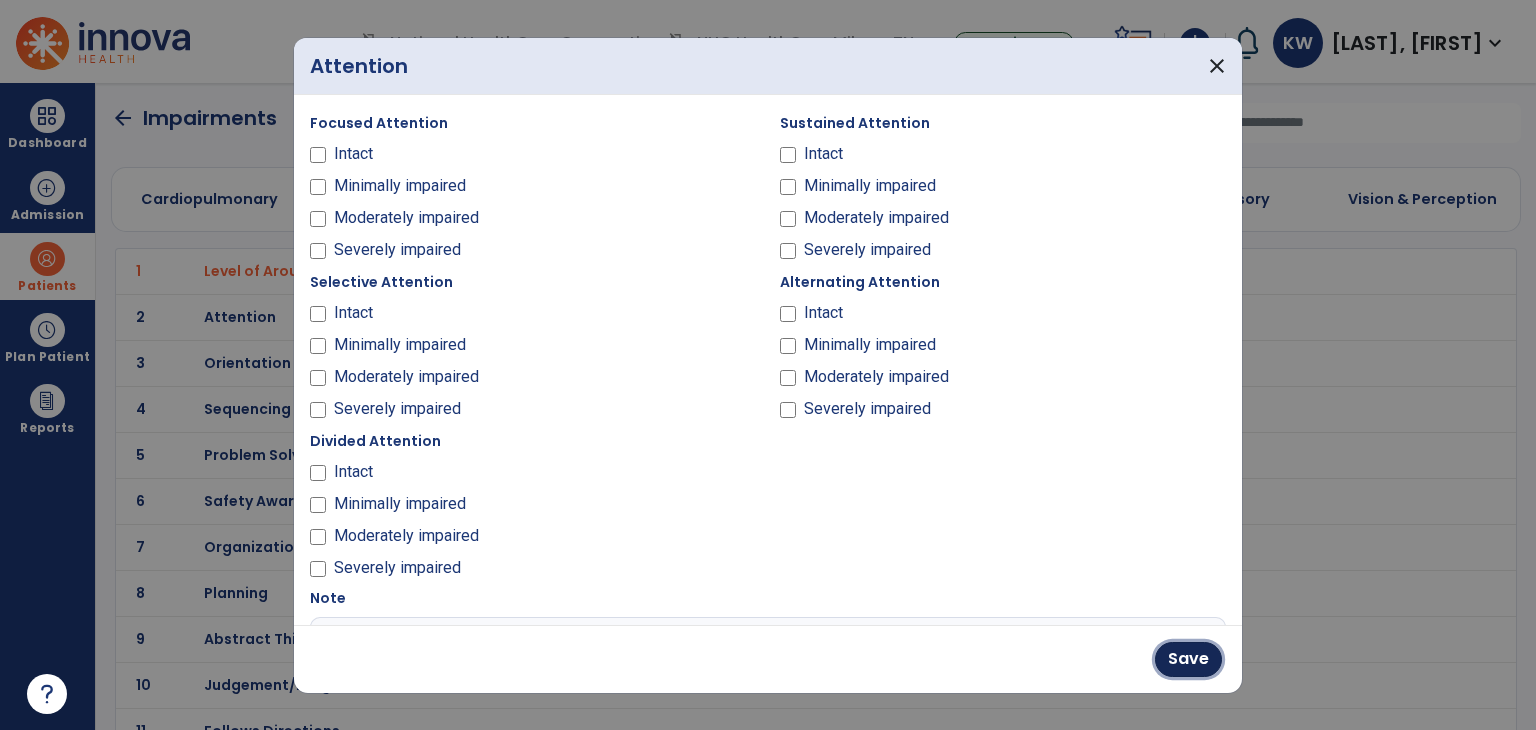 click on "Save" at bounding box center (1188, 659) 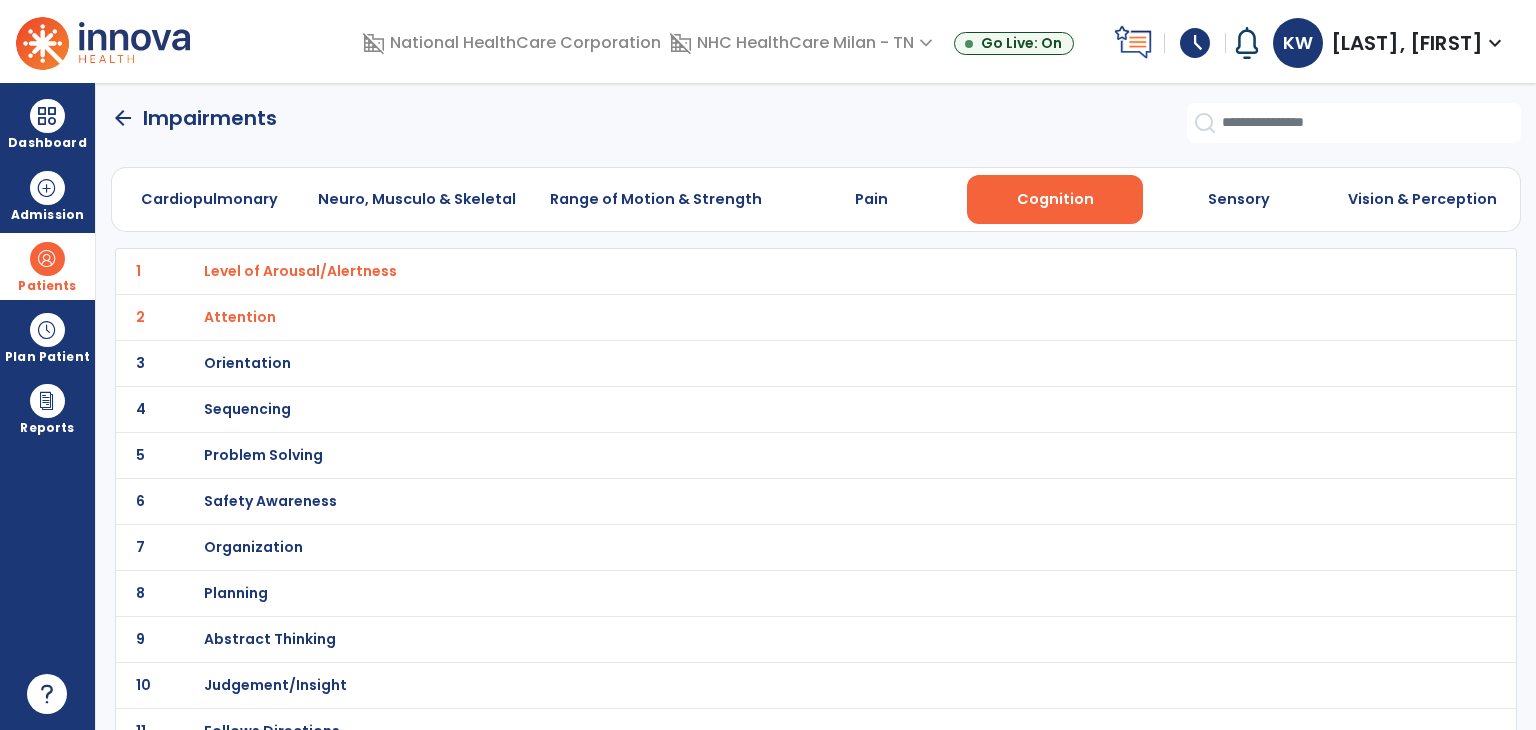 click on "Orientation" at bounding box center [300, 271] 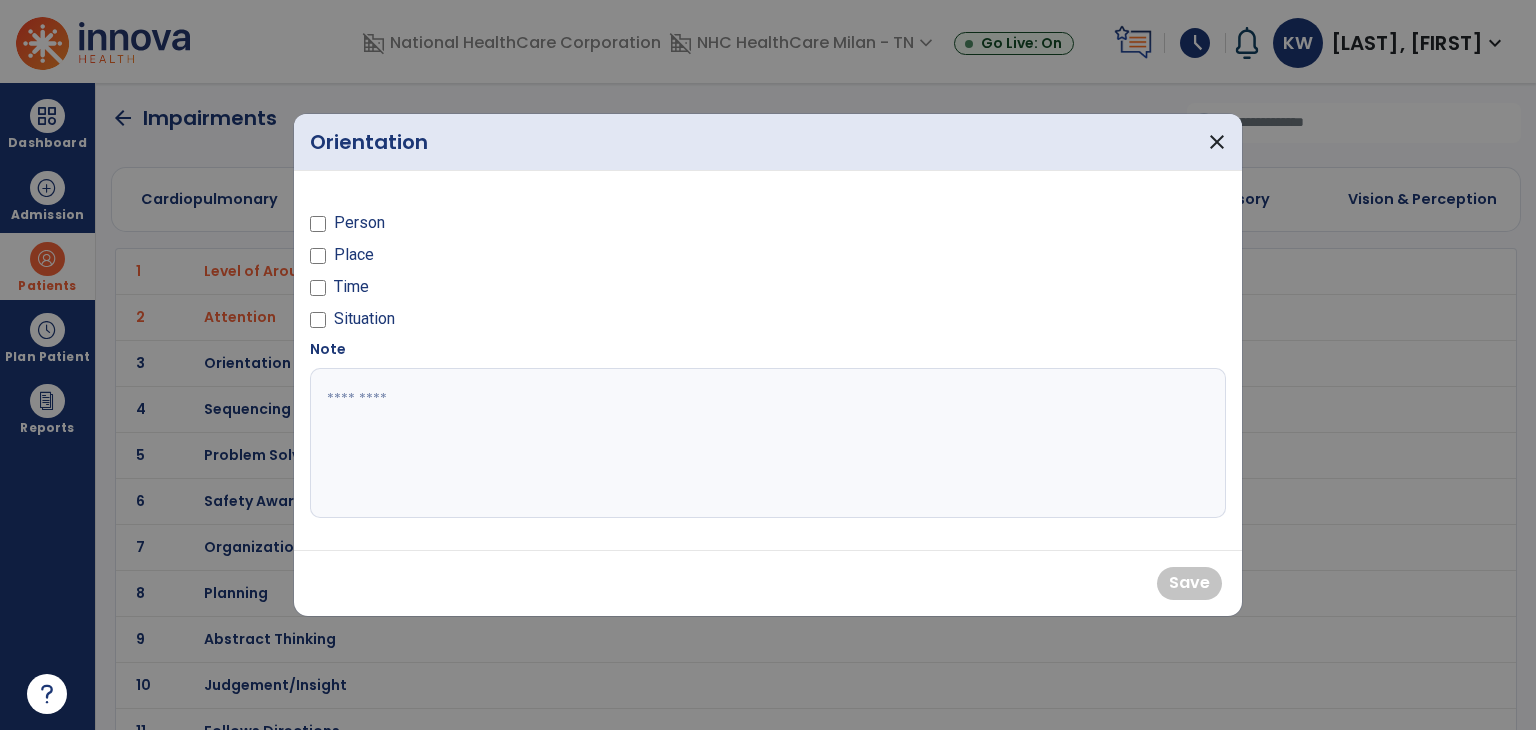click on "Person" at bounding box center [359, 223] 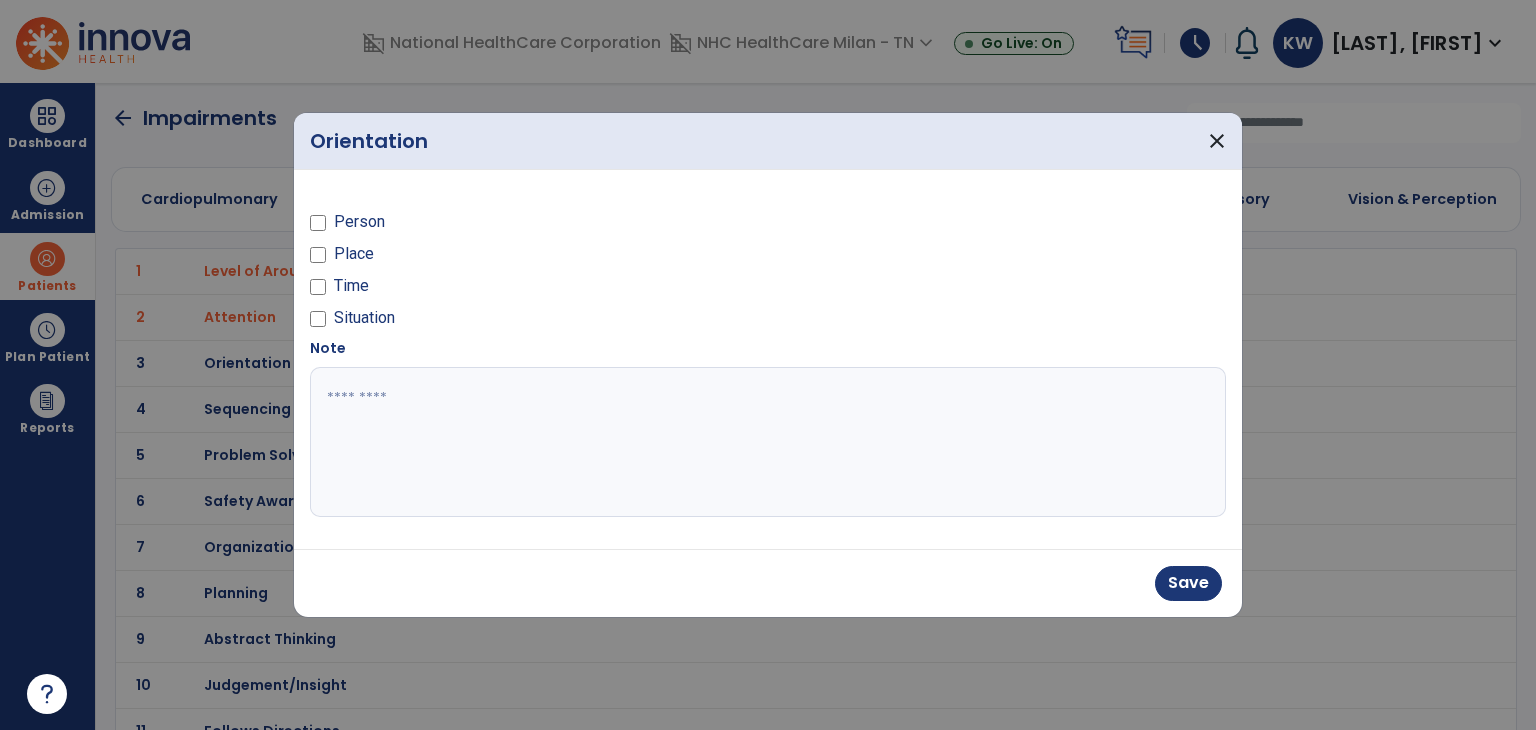 click on "Place" at bounding box center (354, 254) 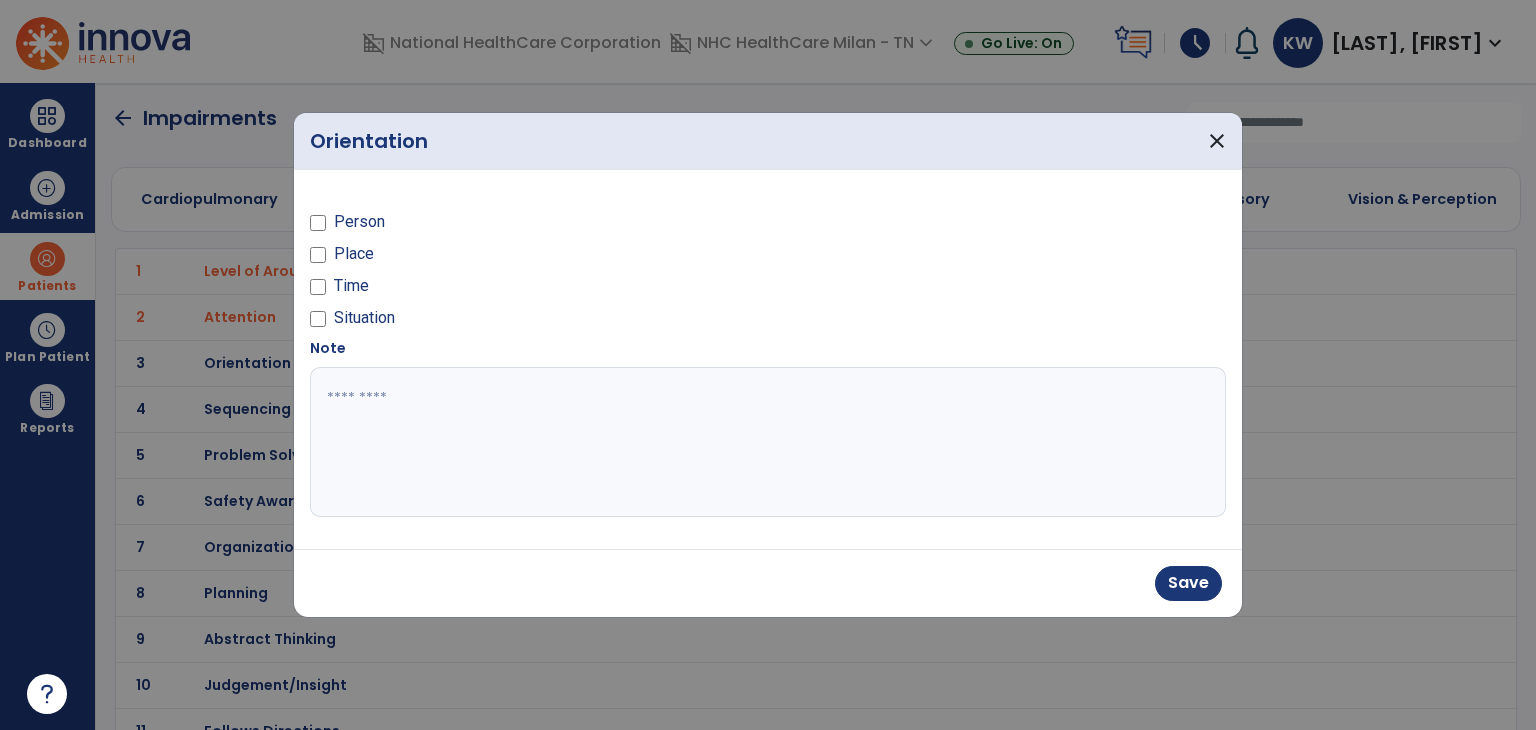 click on "Time" at bounding box center (351, 286) 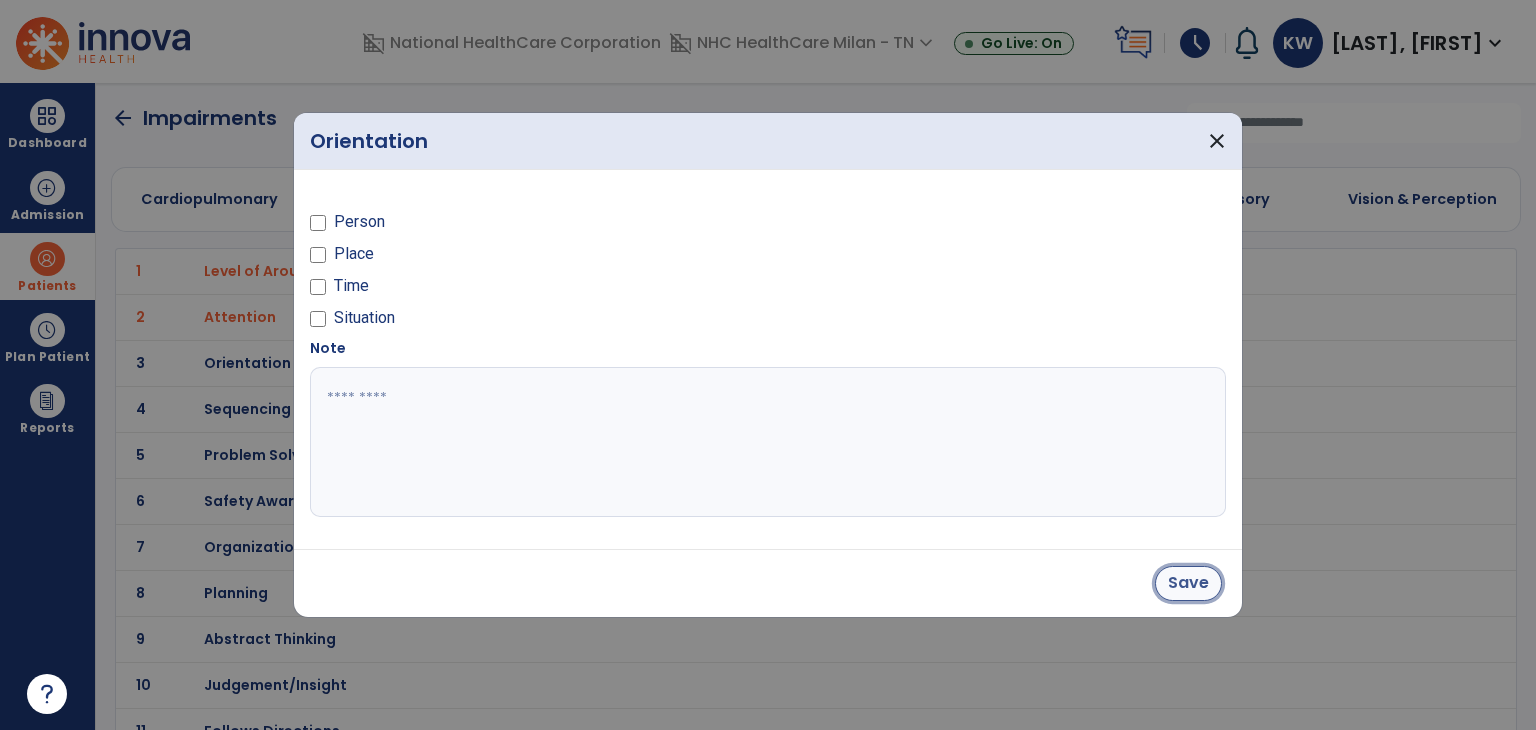click on "Save" at bounding box center (1188, 583) 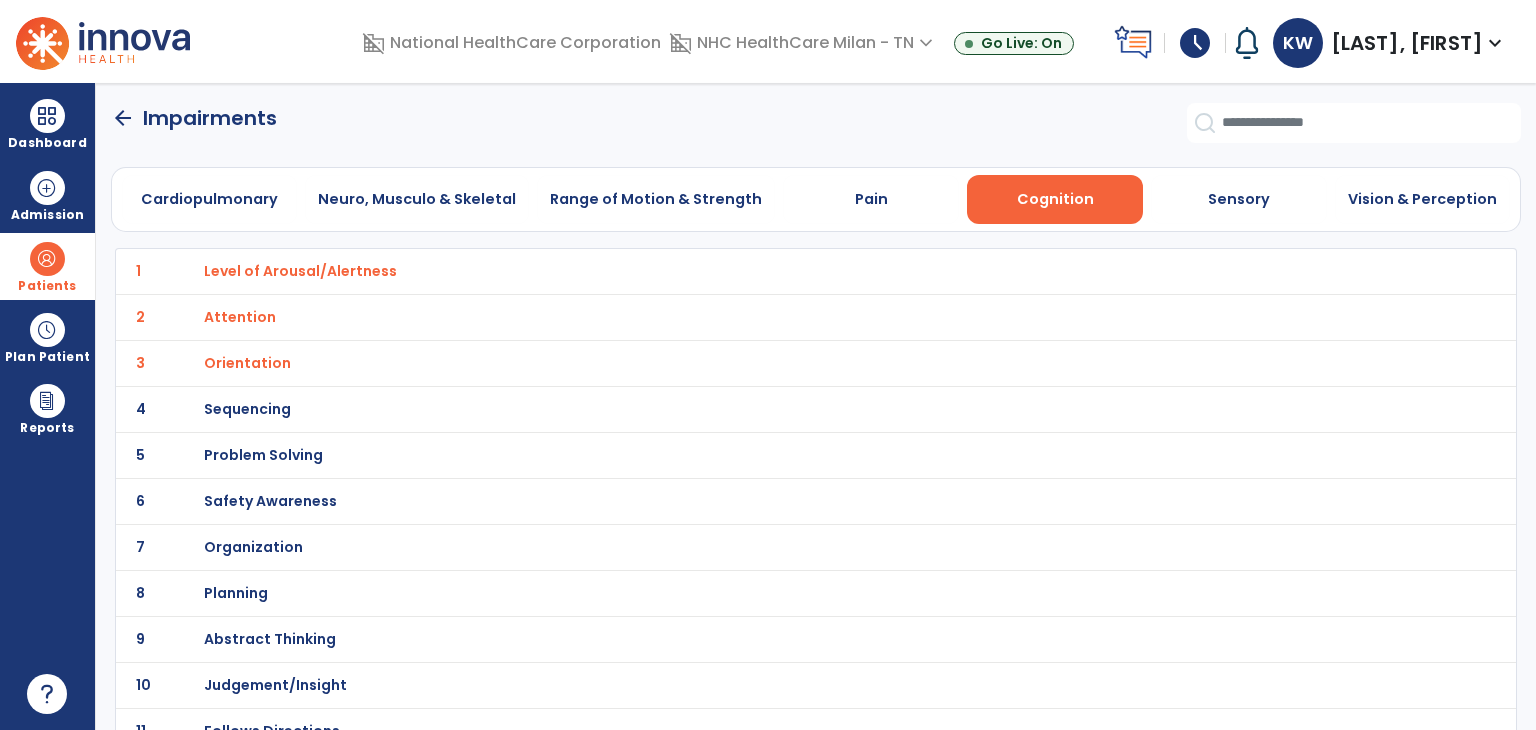 click on "arrow_back" 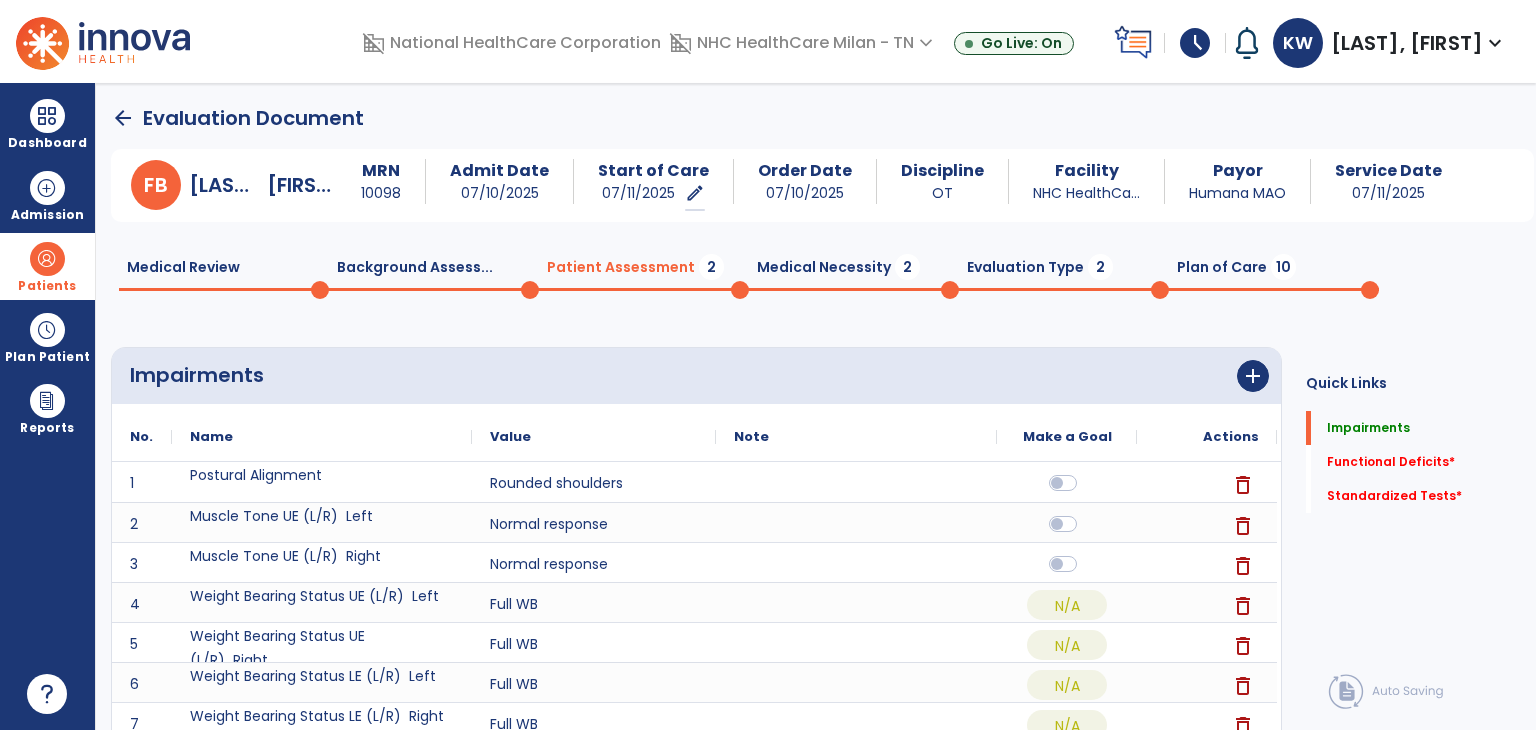 click on "arrow_back" 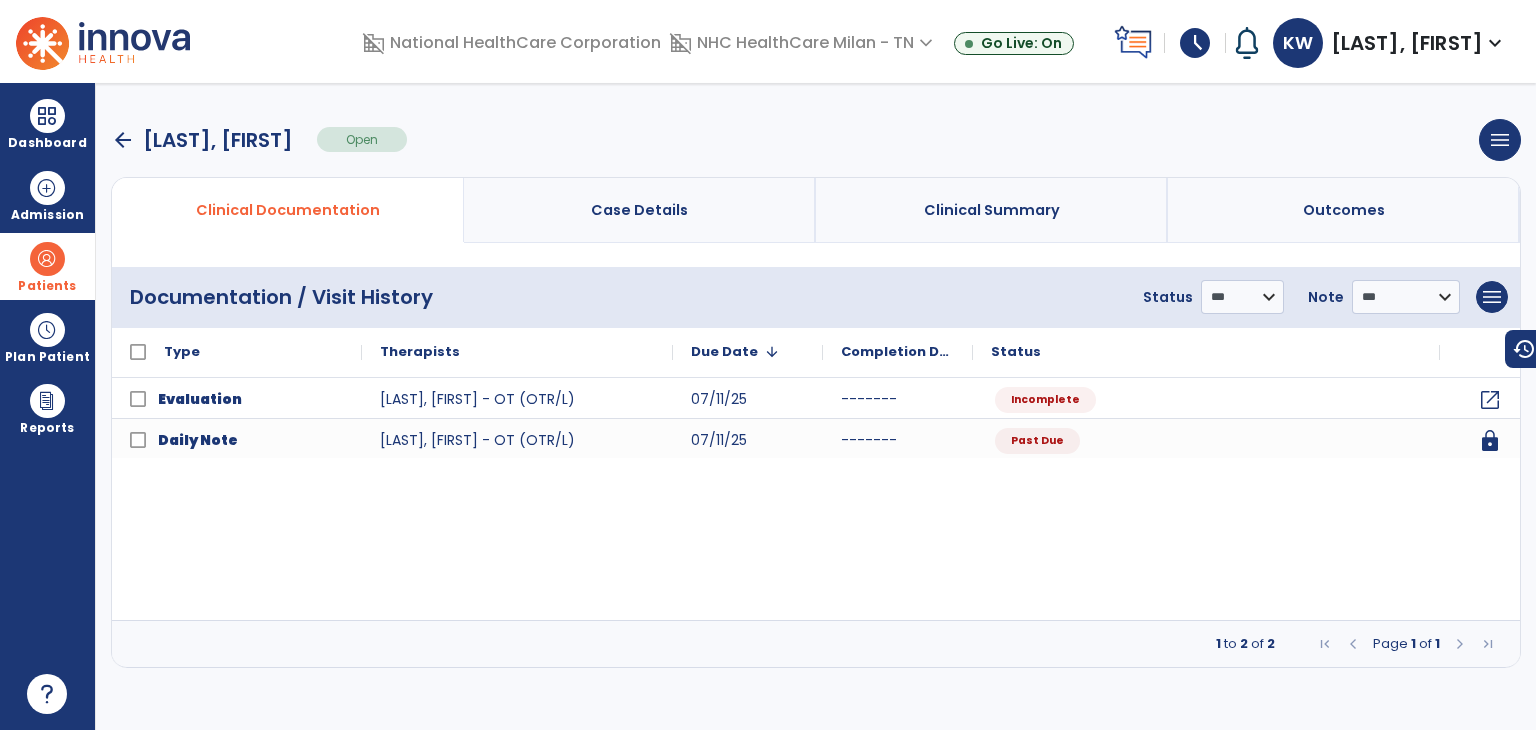 click on "arrow_back" at bounding box center (123, 140) 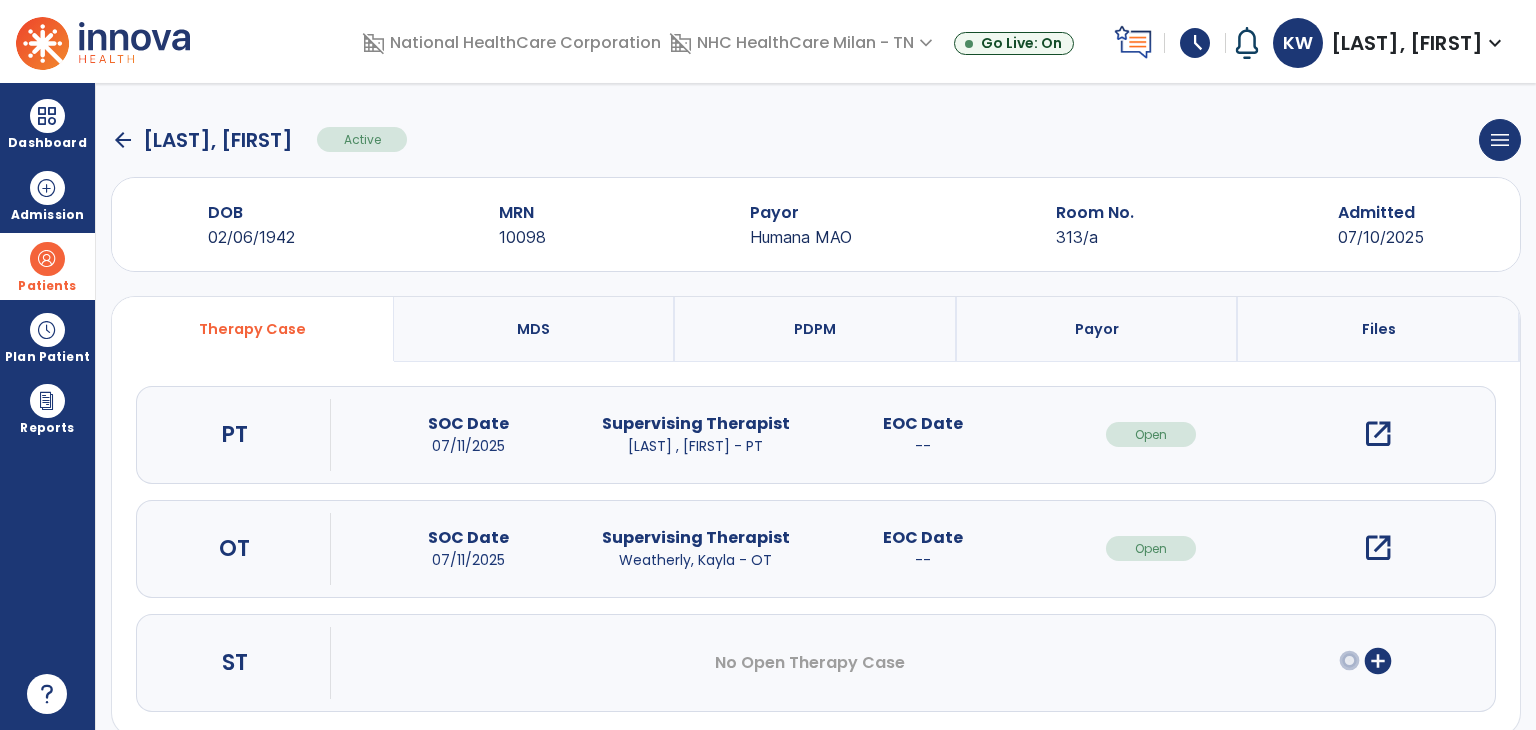 click on "open_in_new" at bounding box center [1378, 434] 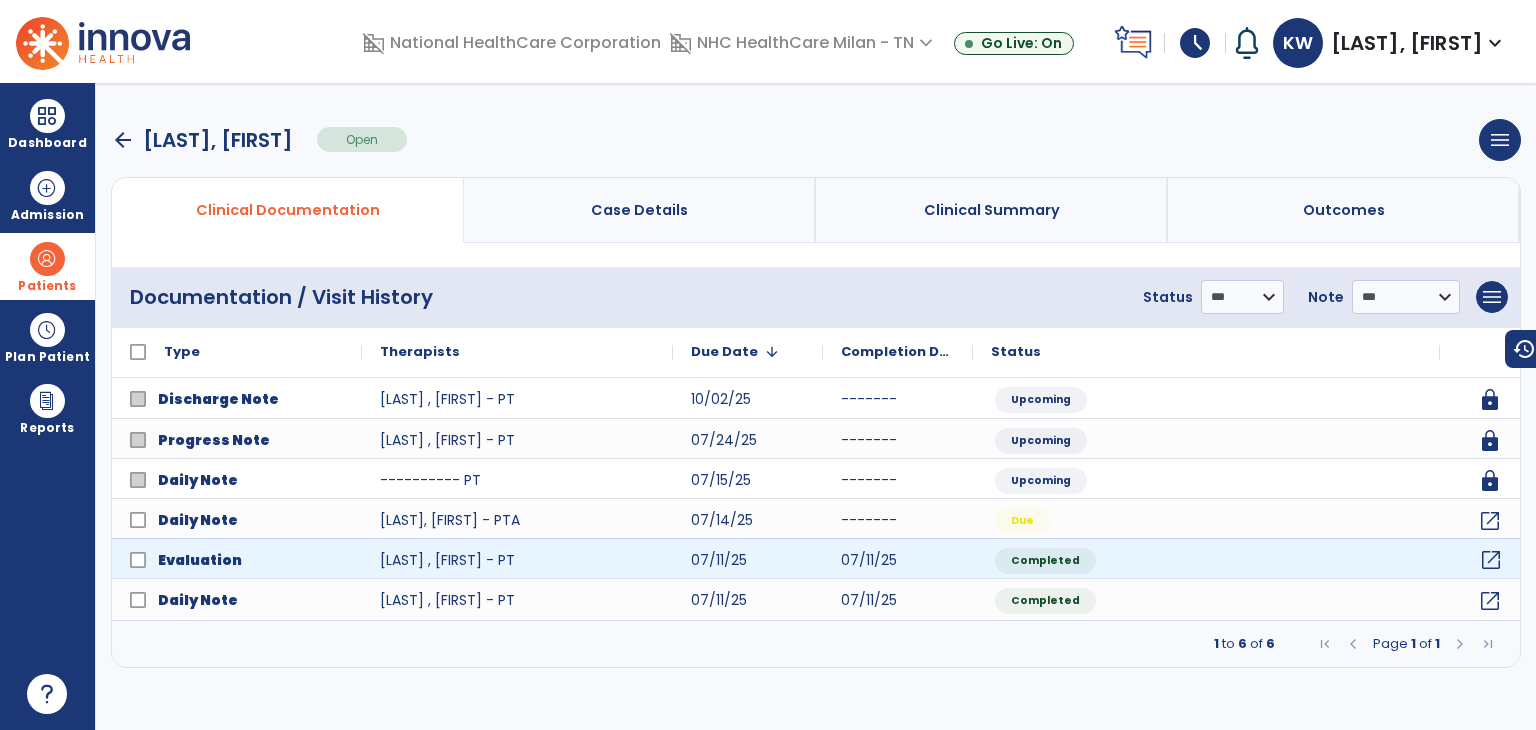 click on "open_in_new" 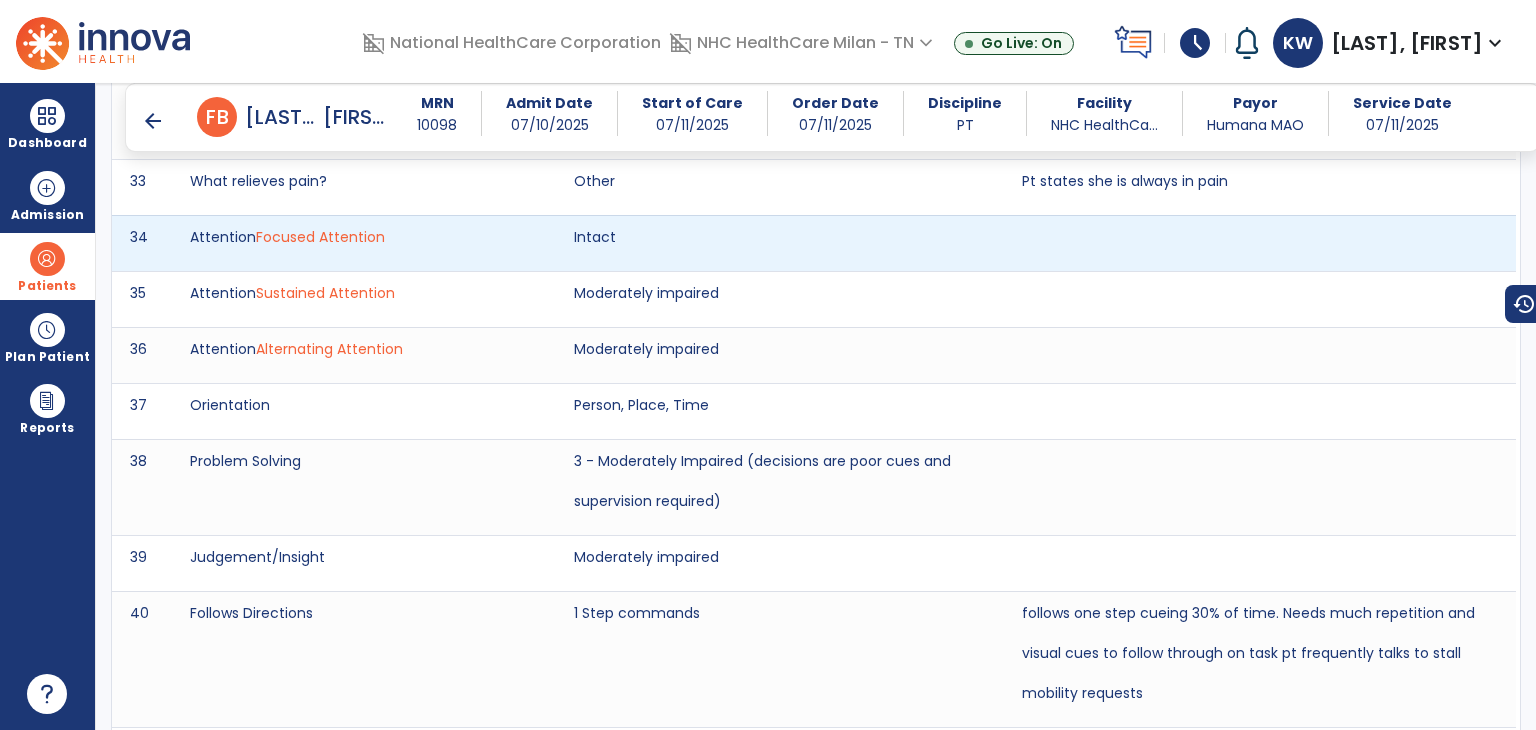 scroll, scrollTop: 4600, scrollLeft: 0, axis: vertical 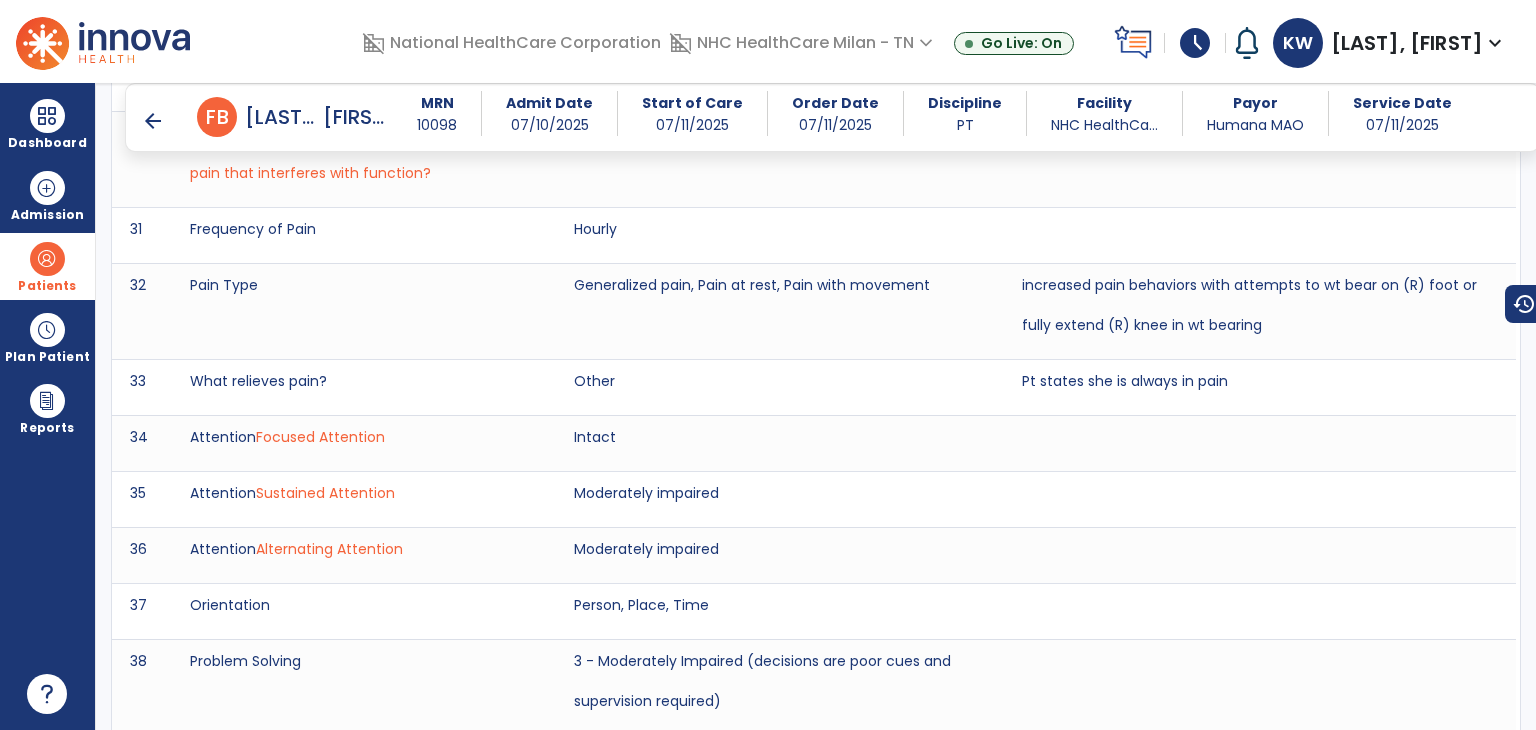 click on "arrow_back" at bounding box center (153, 121) 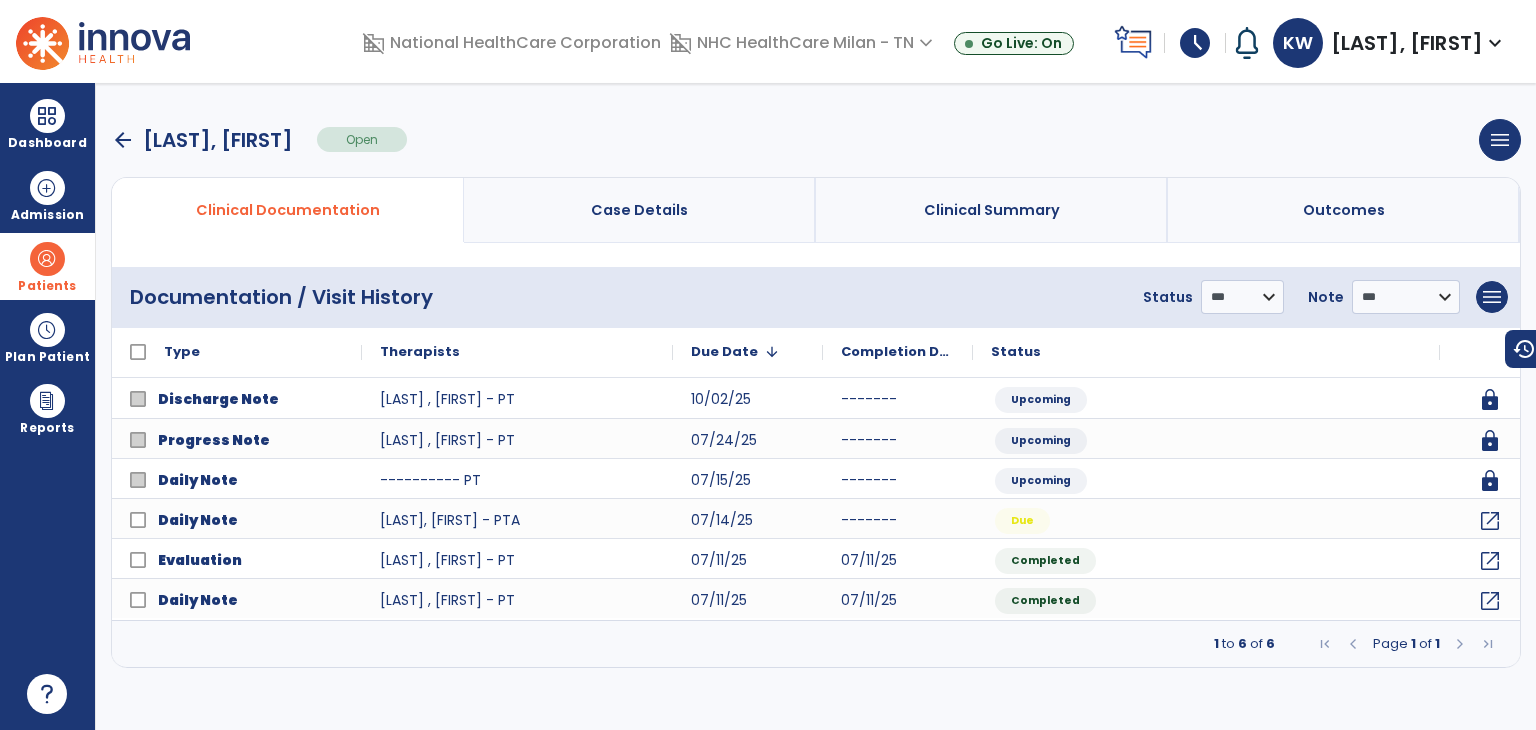 click on "arrow_back   [NAME]  Open  menu   Edit Therapy Case   Delete Therapy Case   Close Therapy Case" at bounding box center (816, 140) 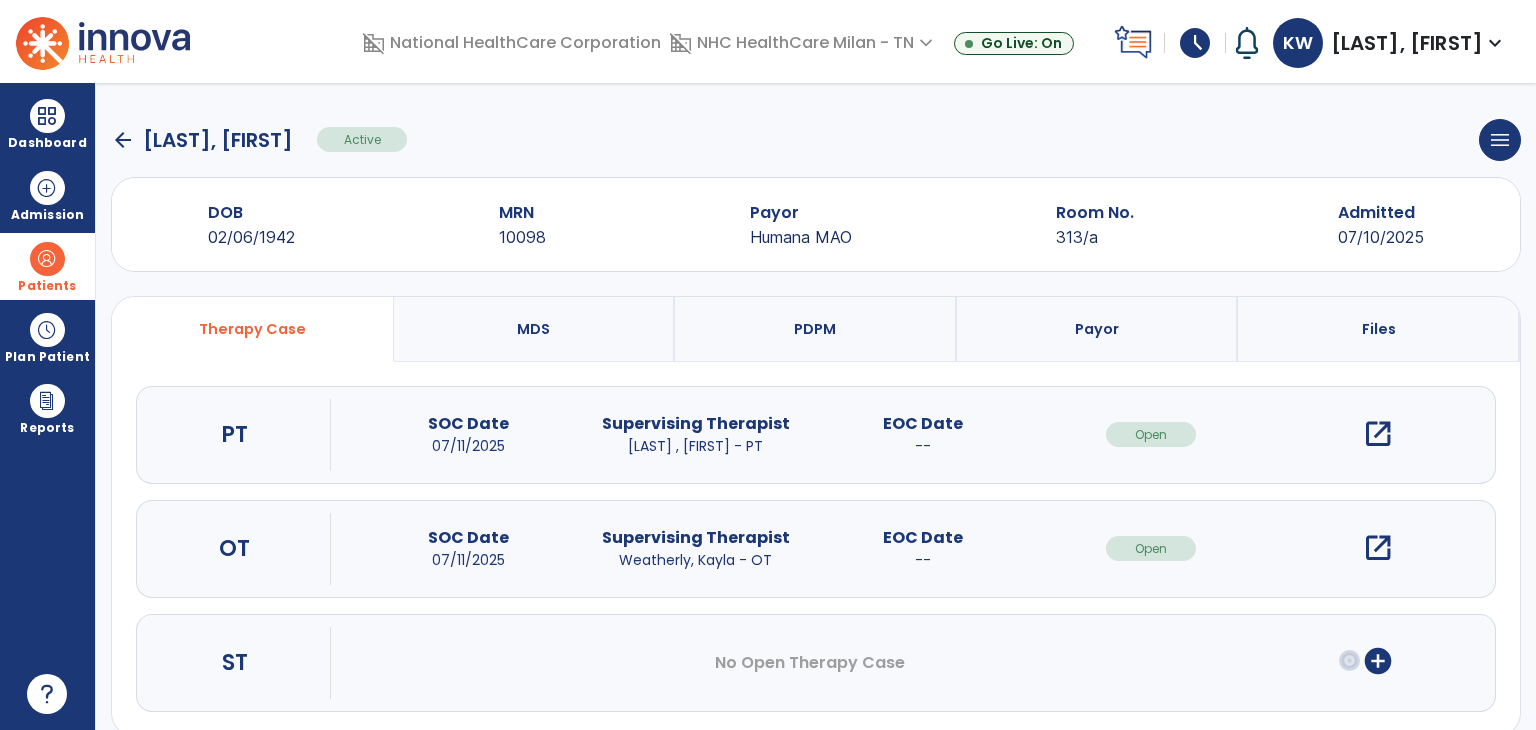 click on "open_in_new" at bounding box center (1378, 548) 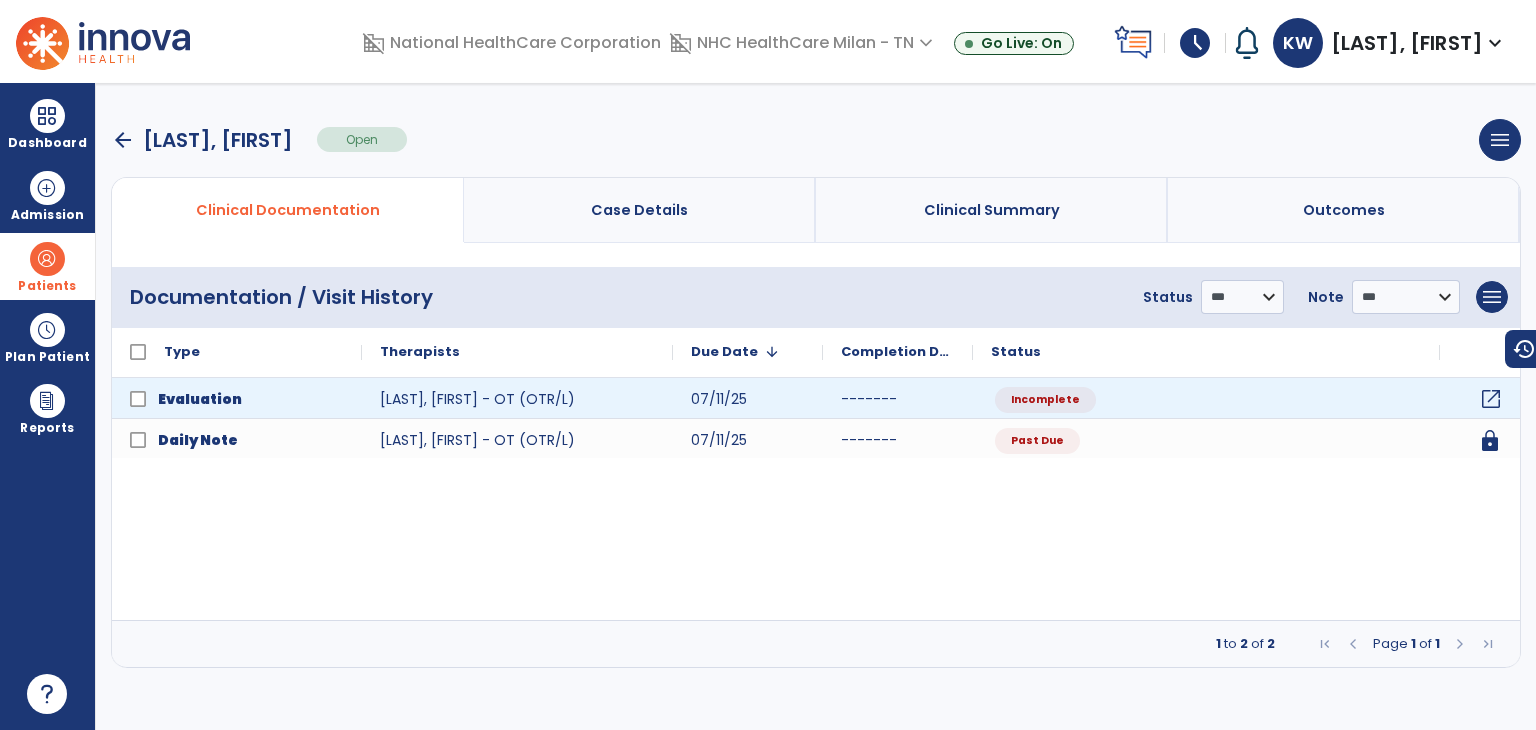 click on "open_in_new" 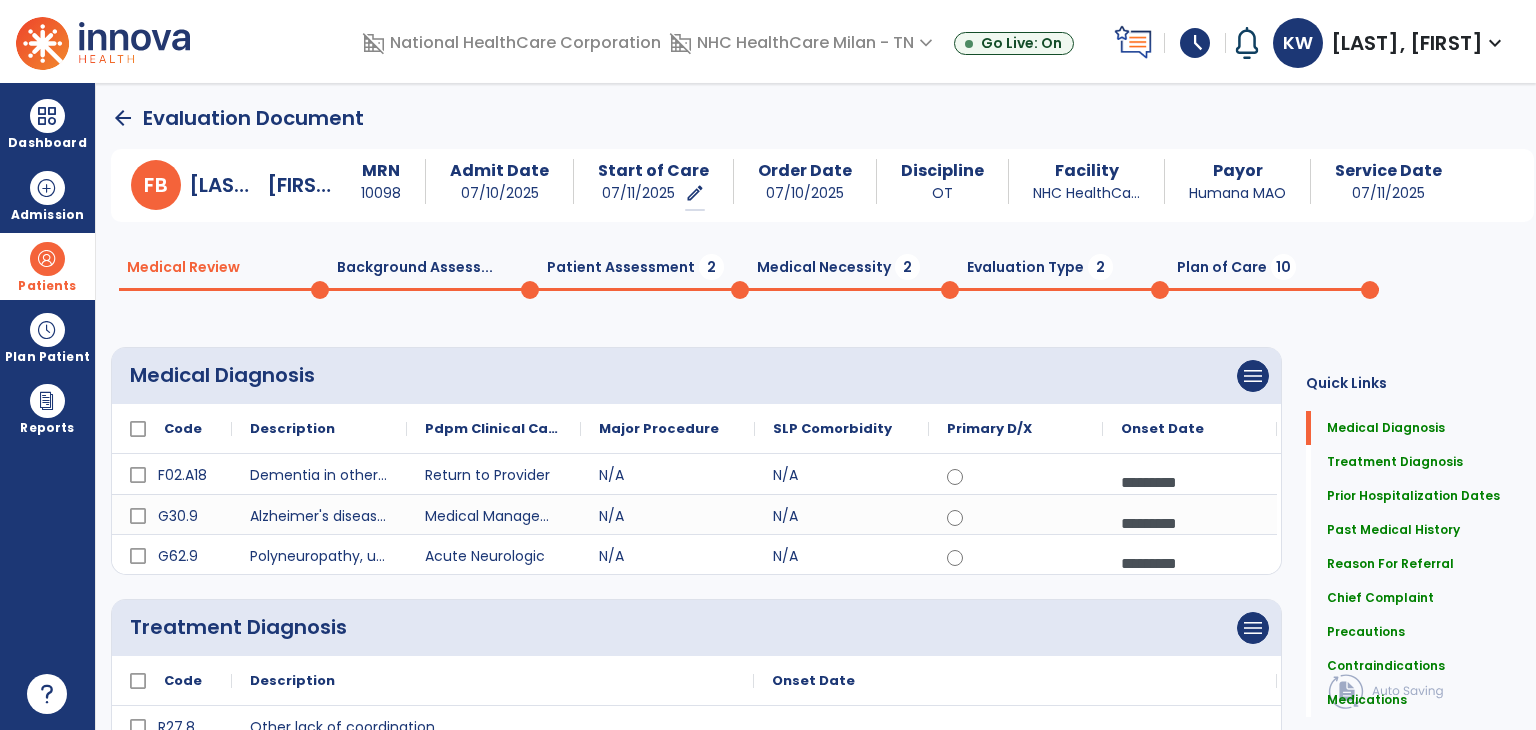 click on "Patient Assessment  2" 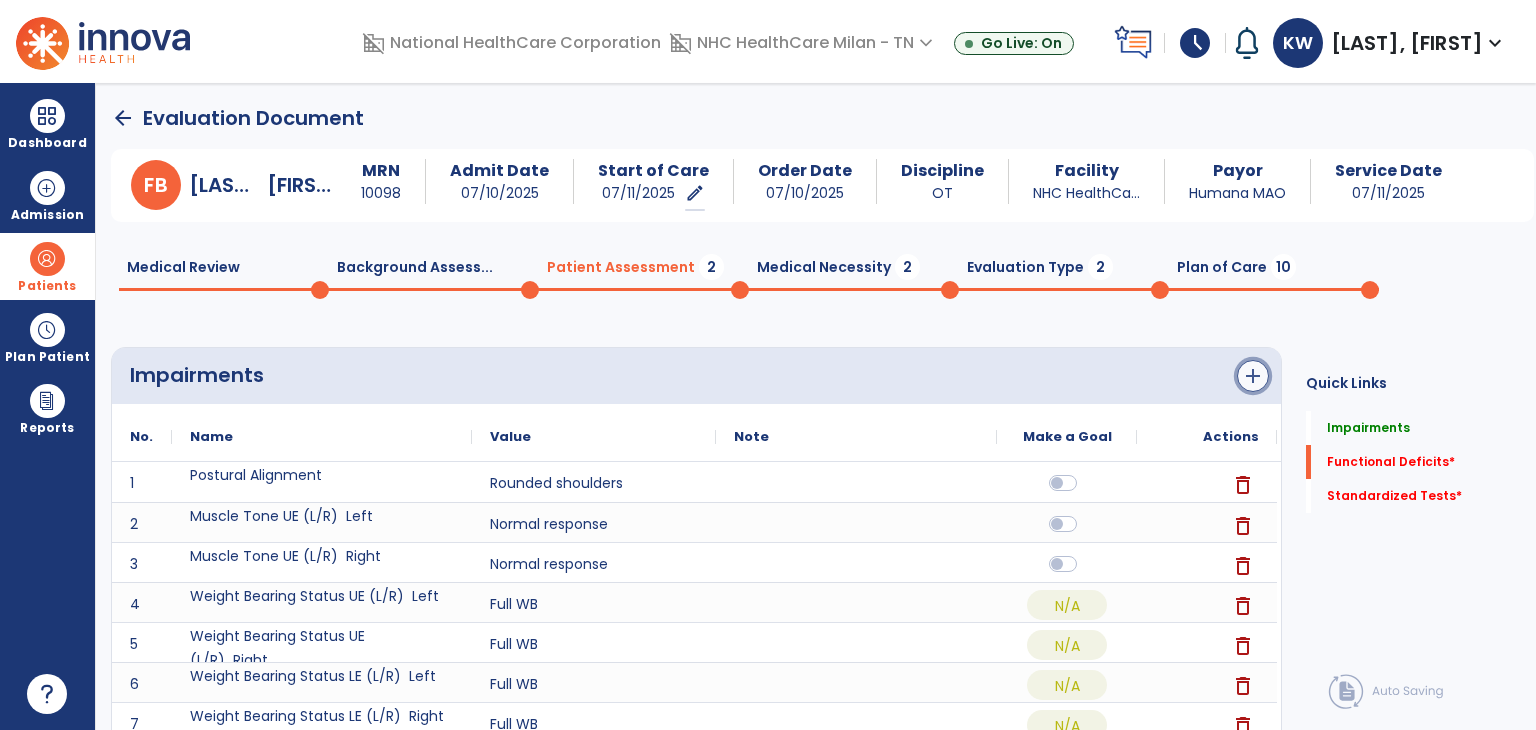 click on "add" 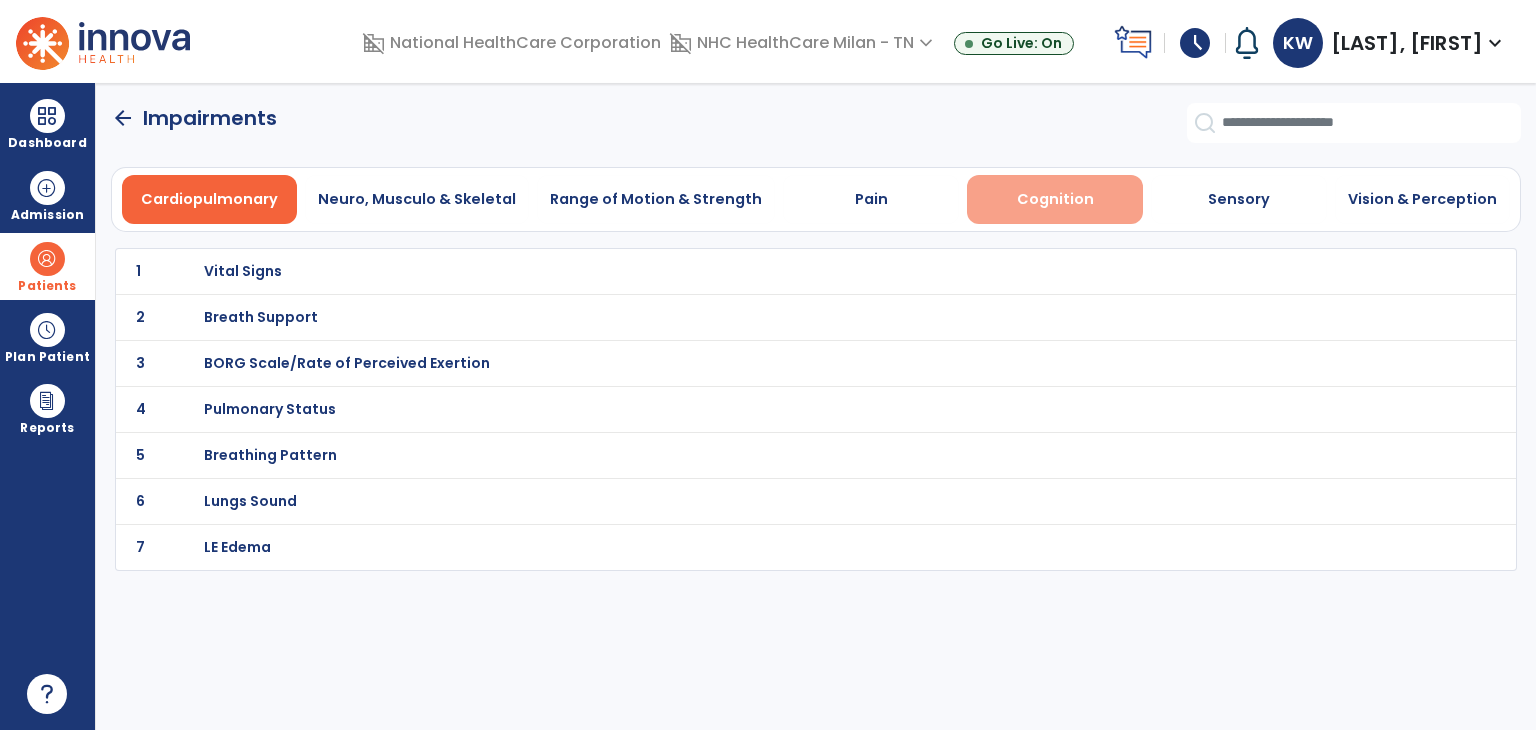 click on "Cognition" at bounding box center (1055, 199) 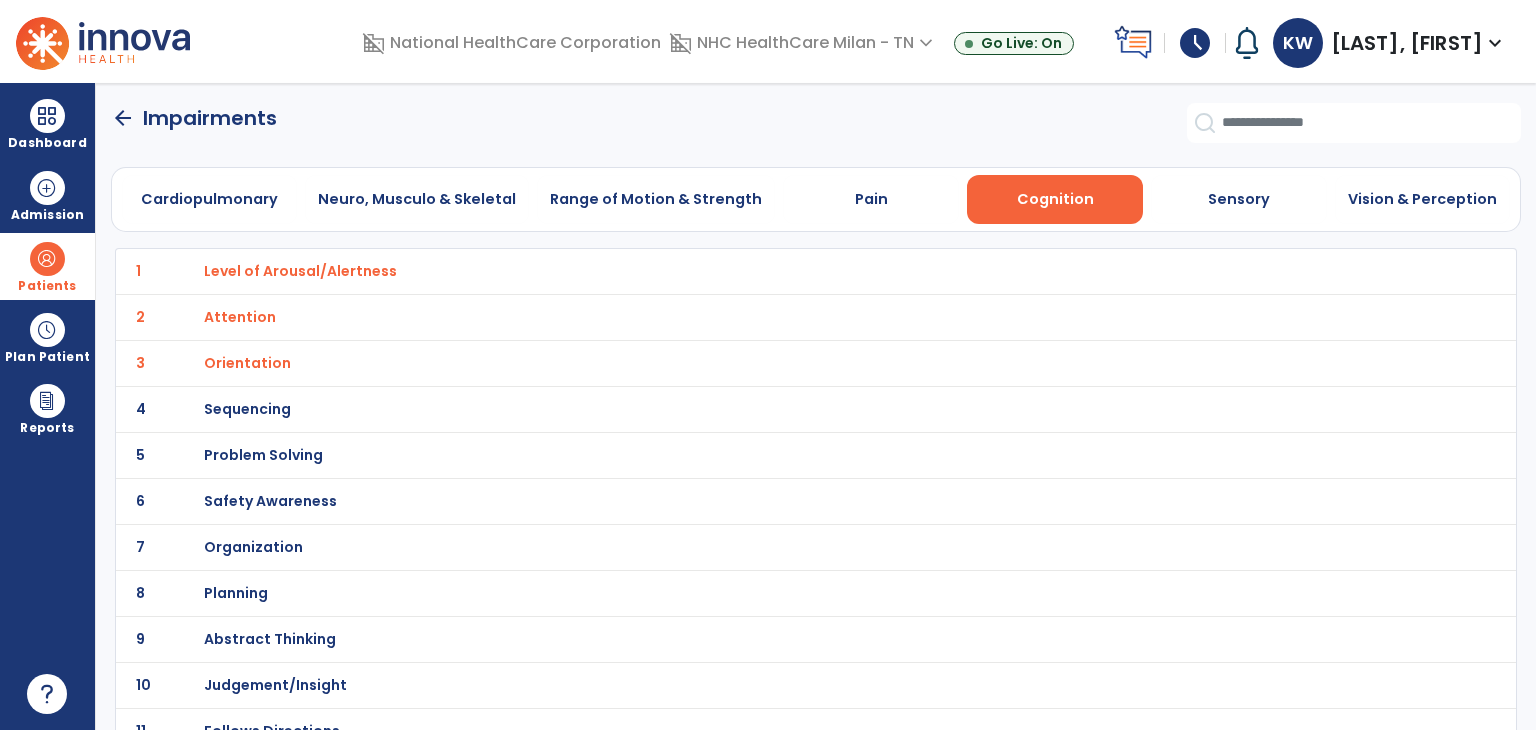 click on "1 Level of Arousal/Alertness" 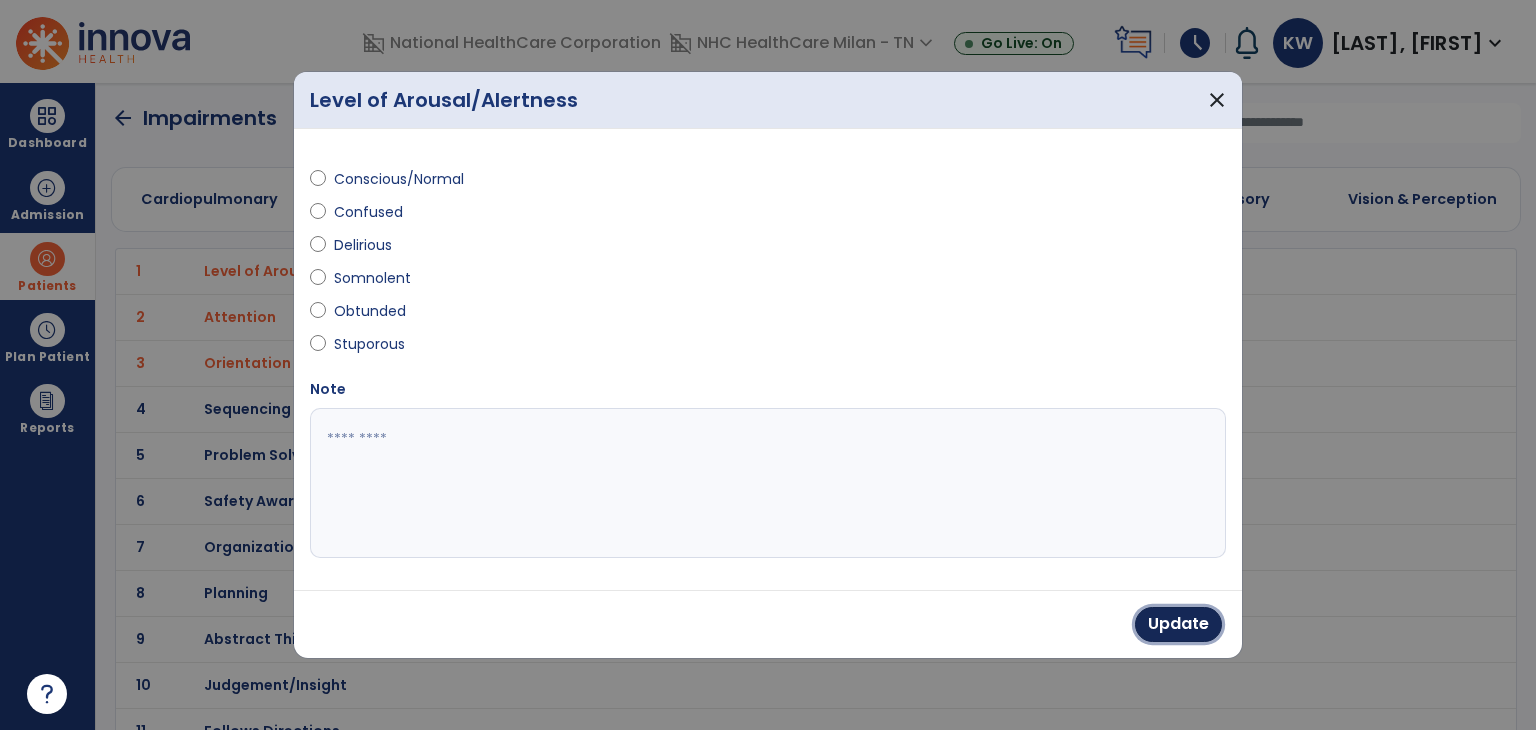 drag, startPoint x: 1156, startPoint y: 610, endPoint x: 1116, endPoint y: 602, distance: 40.792156 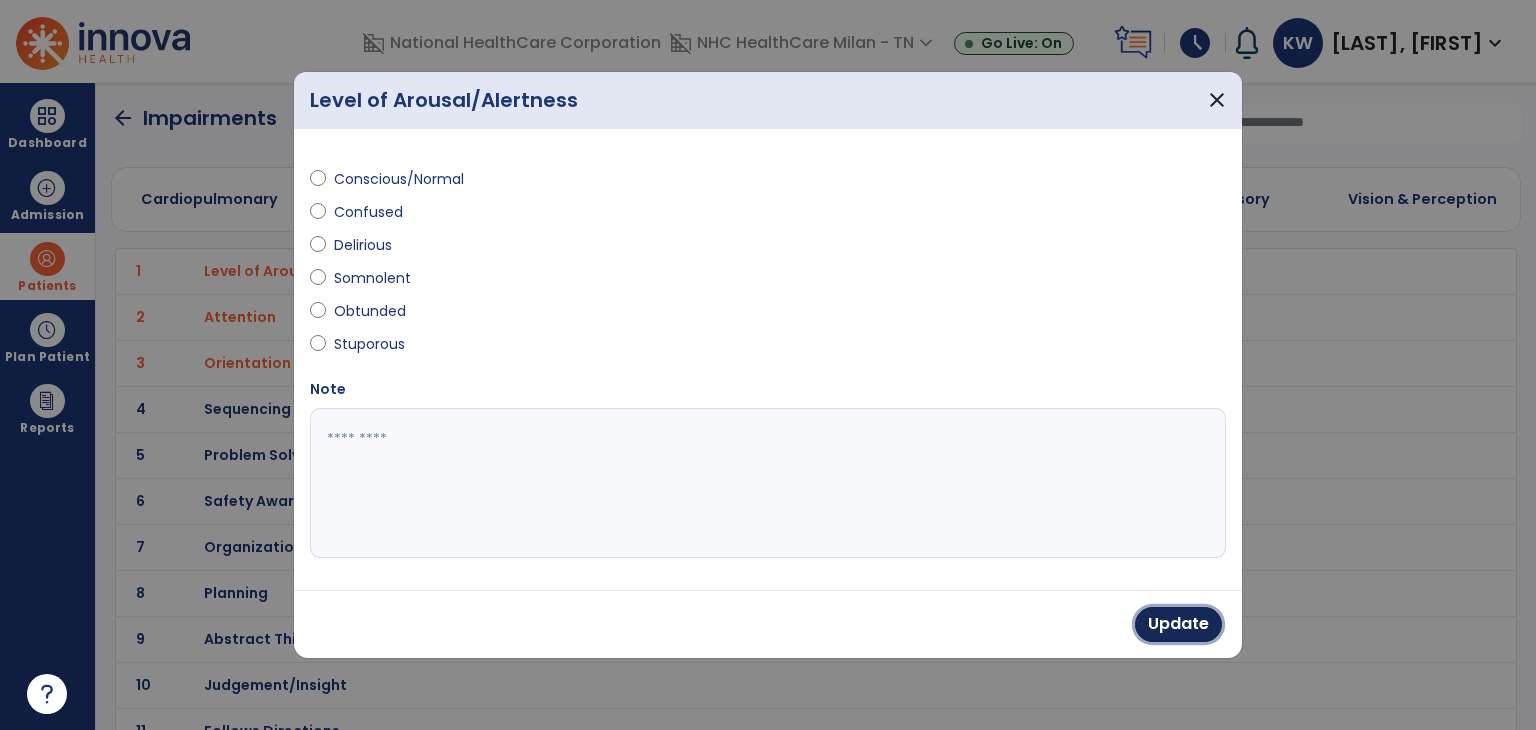 click on "Update" at bounding box center (1178, 624) 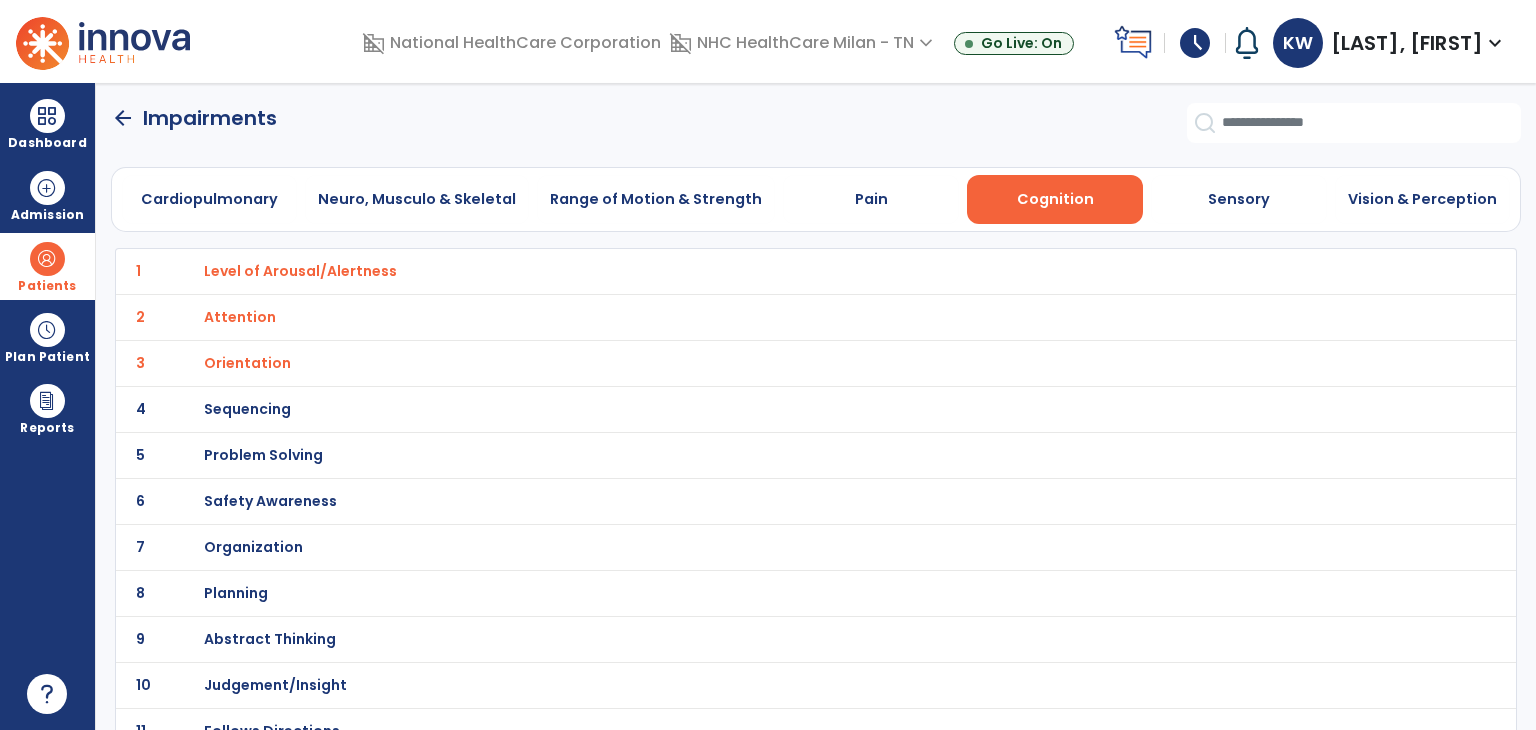 click on "Attention" at bounding box center (772, 271) 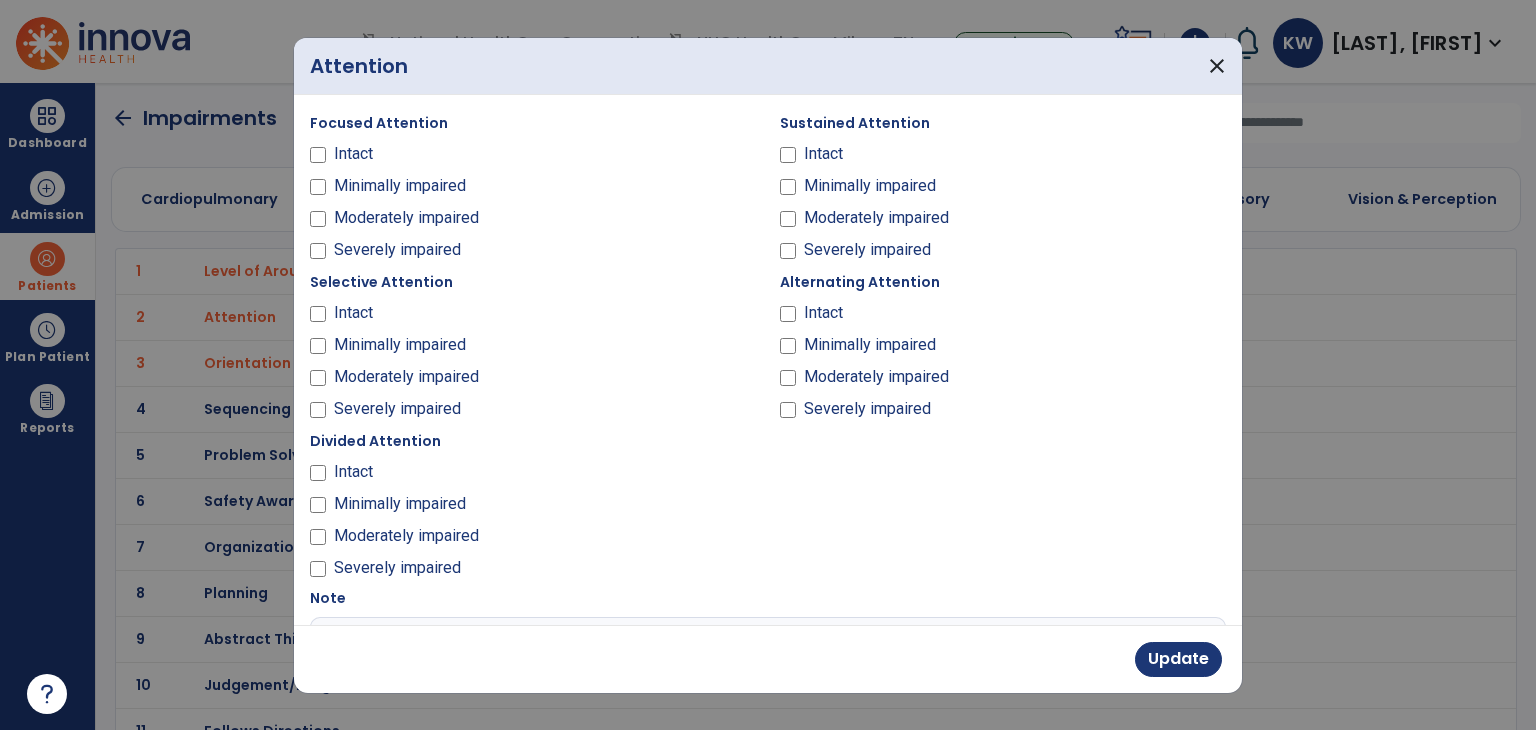 click on "Moderately impaired" at bounding box center (876, 377) 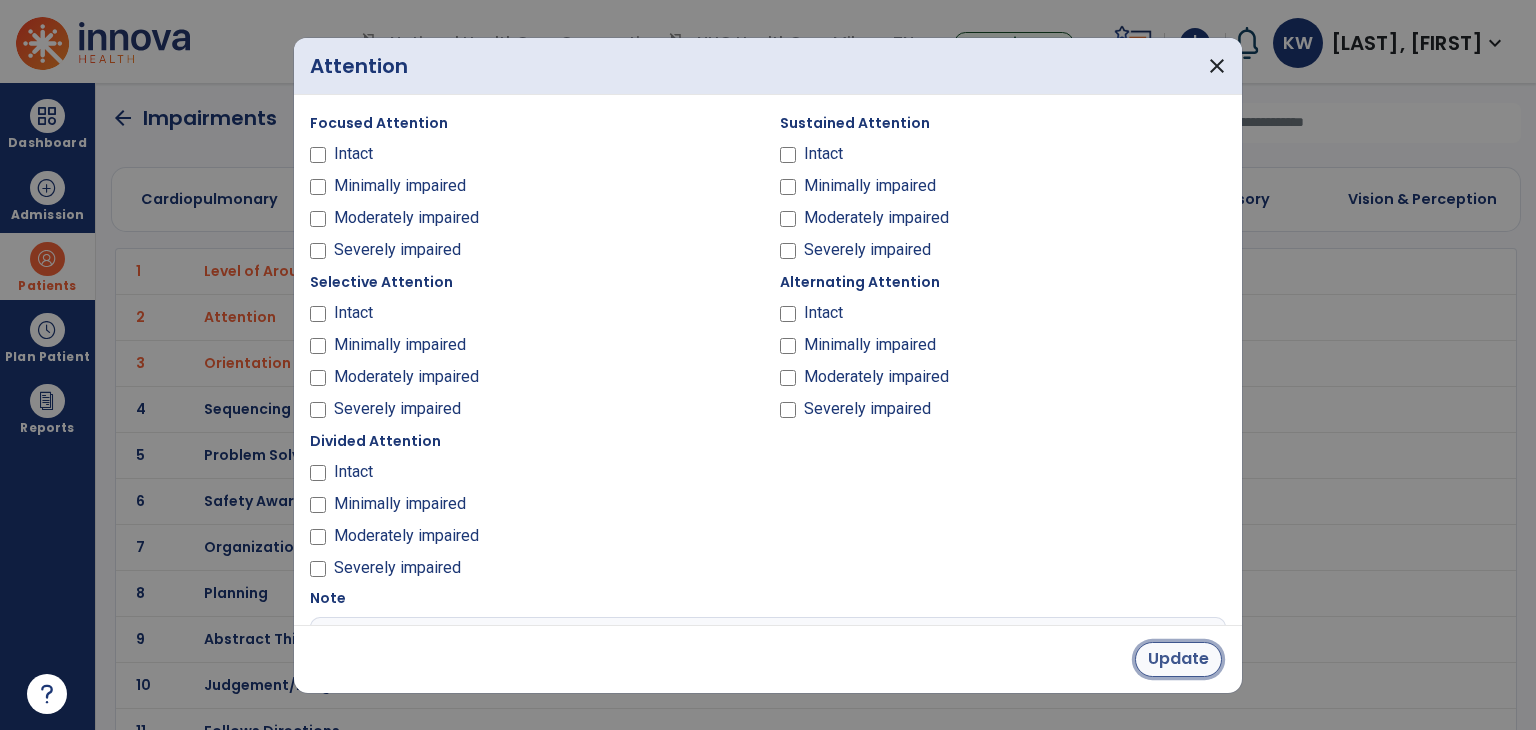 click on "Update" at bounding box center [1178, 659] 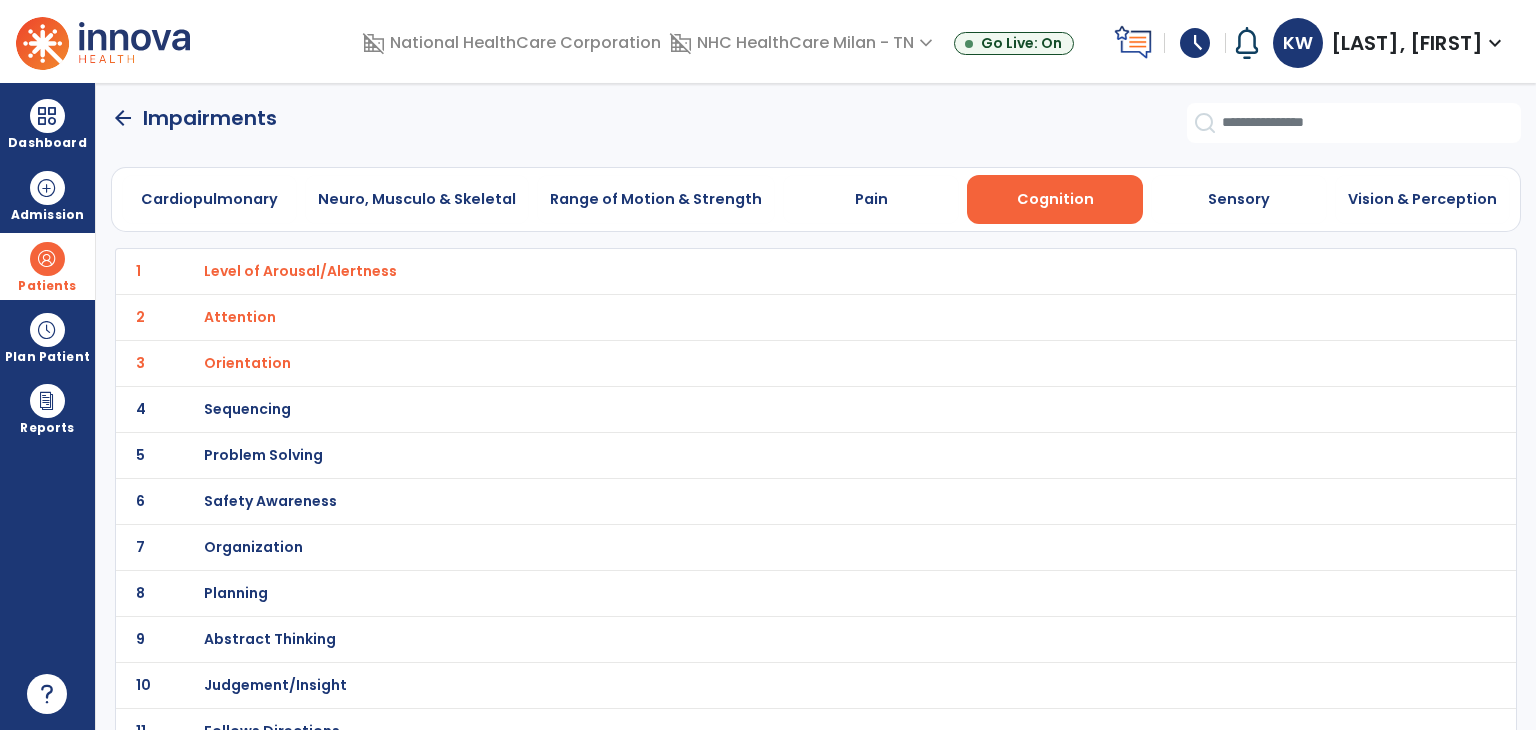 click on "Orientation" at bounding box center [772, 271] 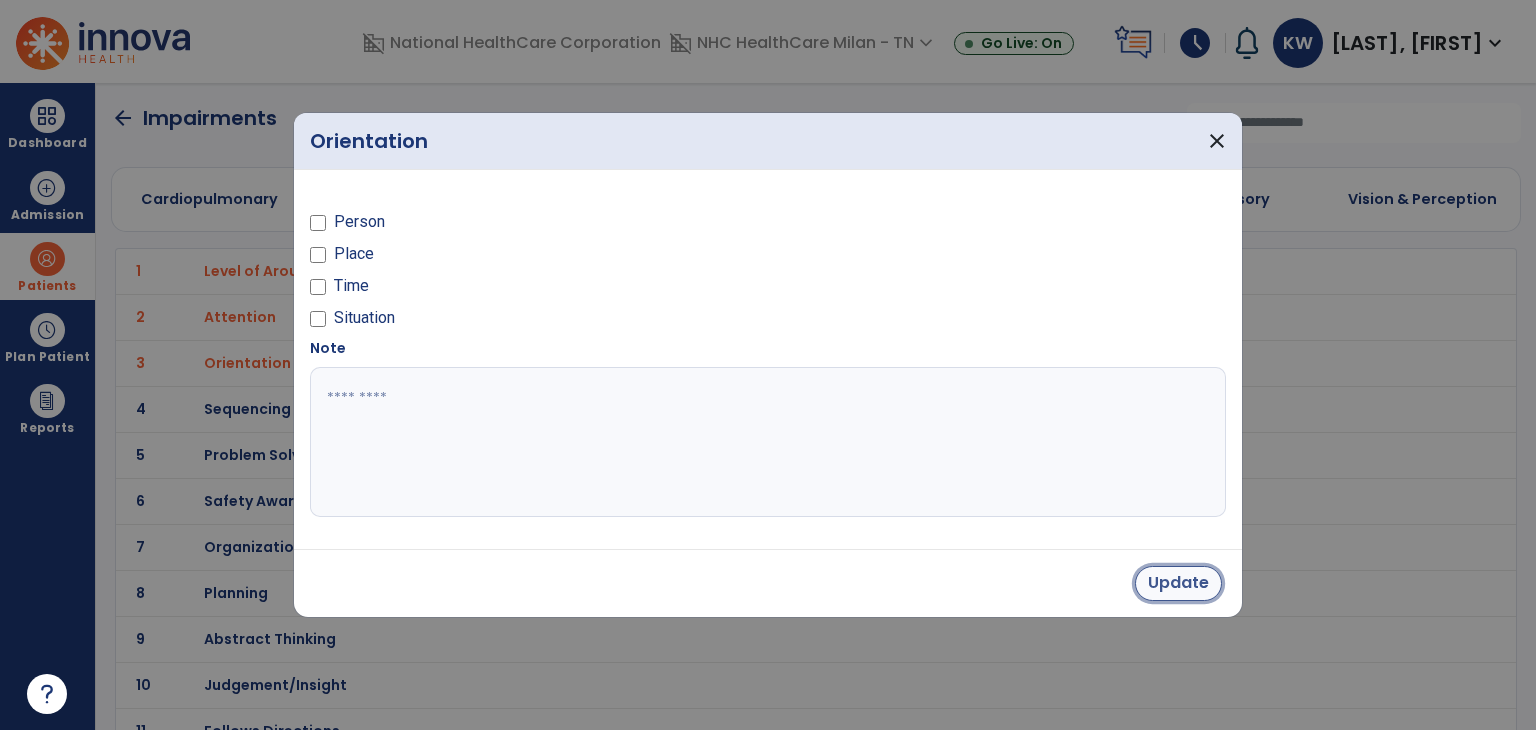 click on "Update" at bounding box center (1178, 583) 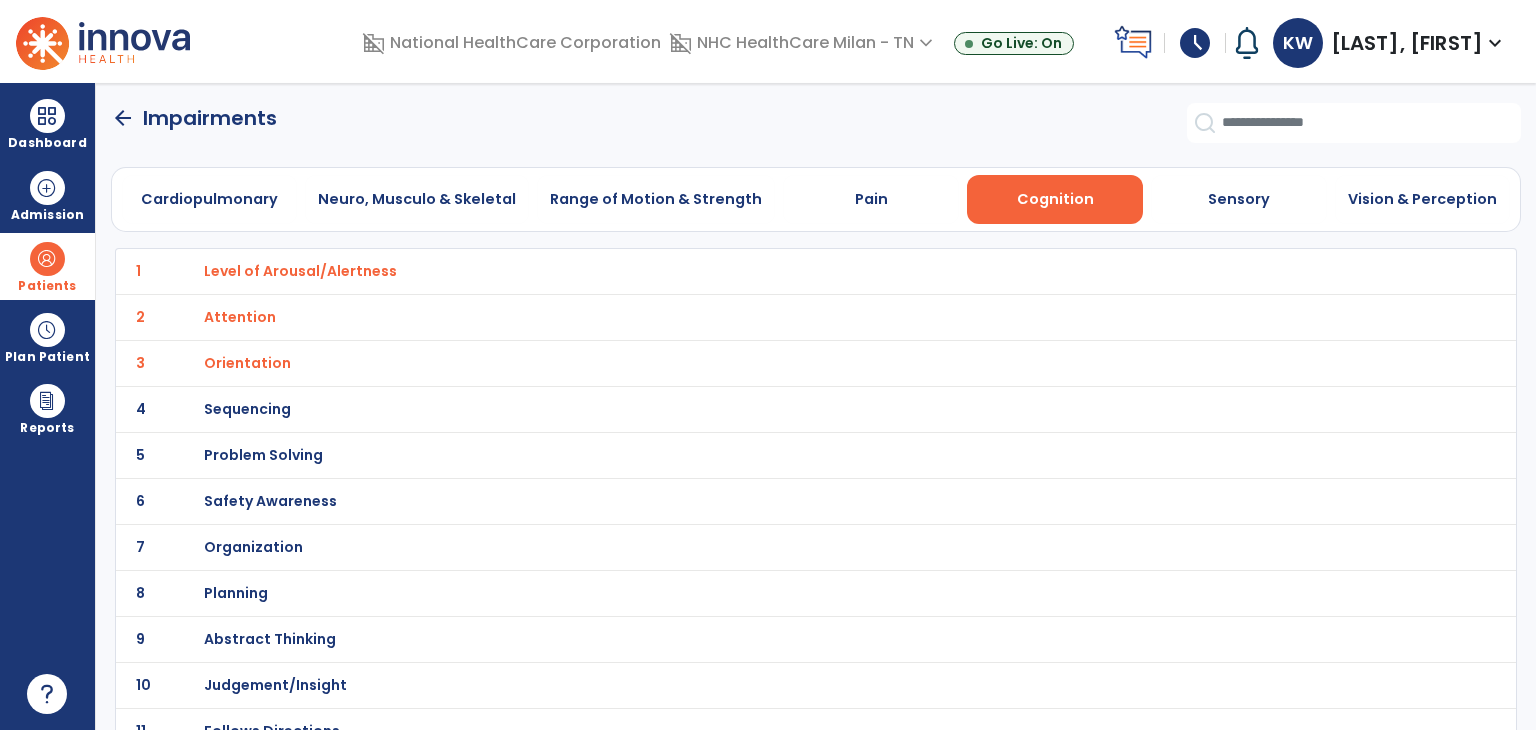 click on "Sequencing" at bounding box center [300, 271] 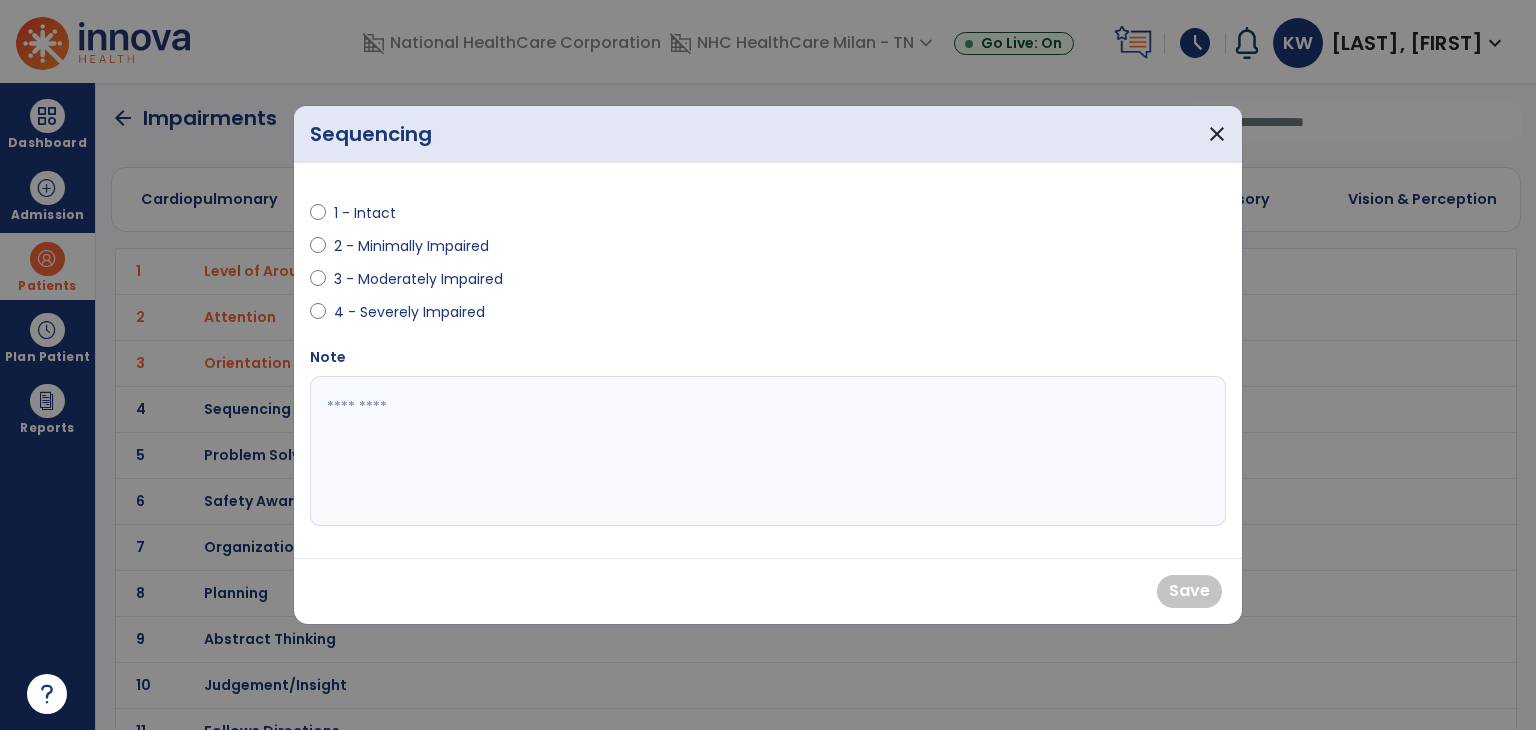 click on "3 - Moderately Impaired" at bounding box center [418, 279] 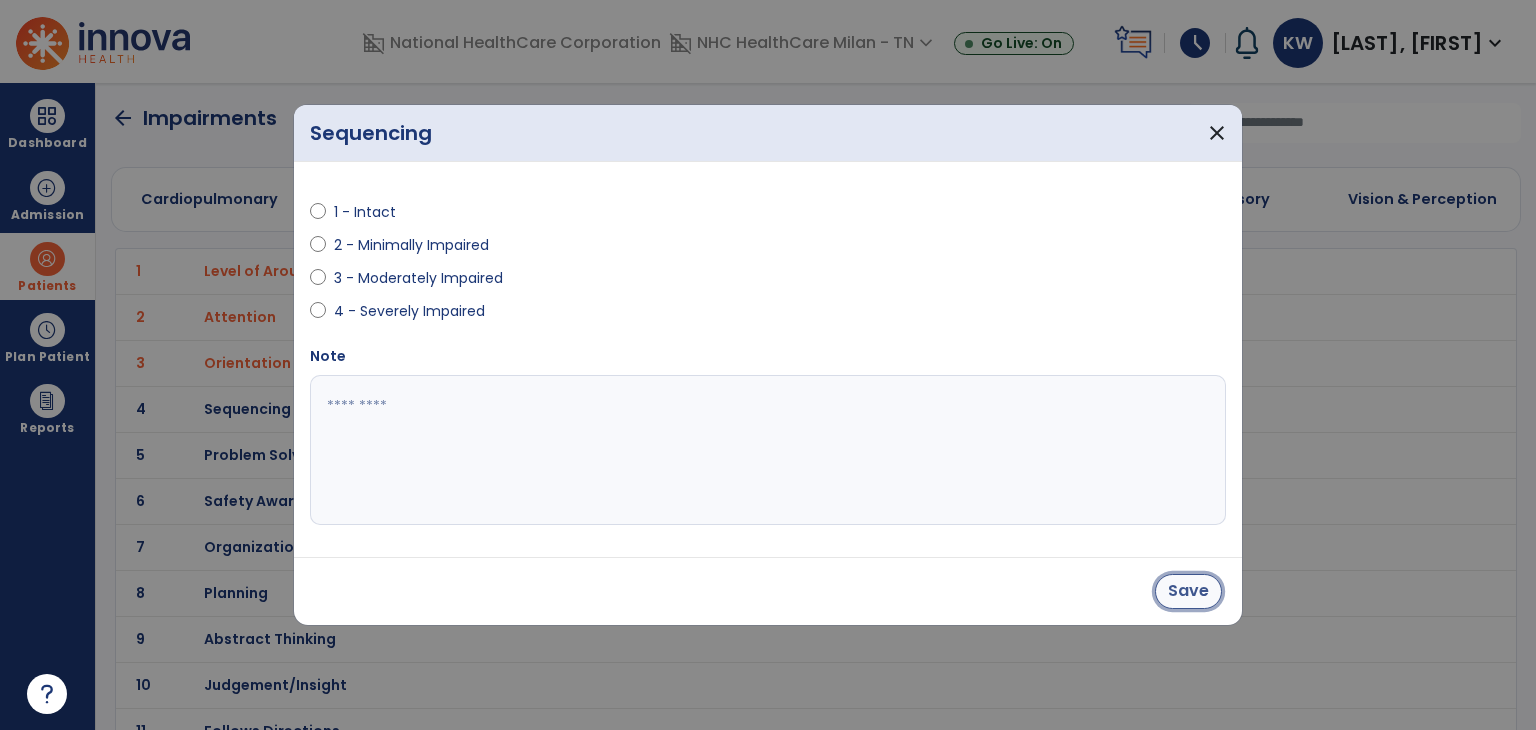 click on "Save" at bounding box center [1188, 591] 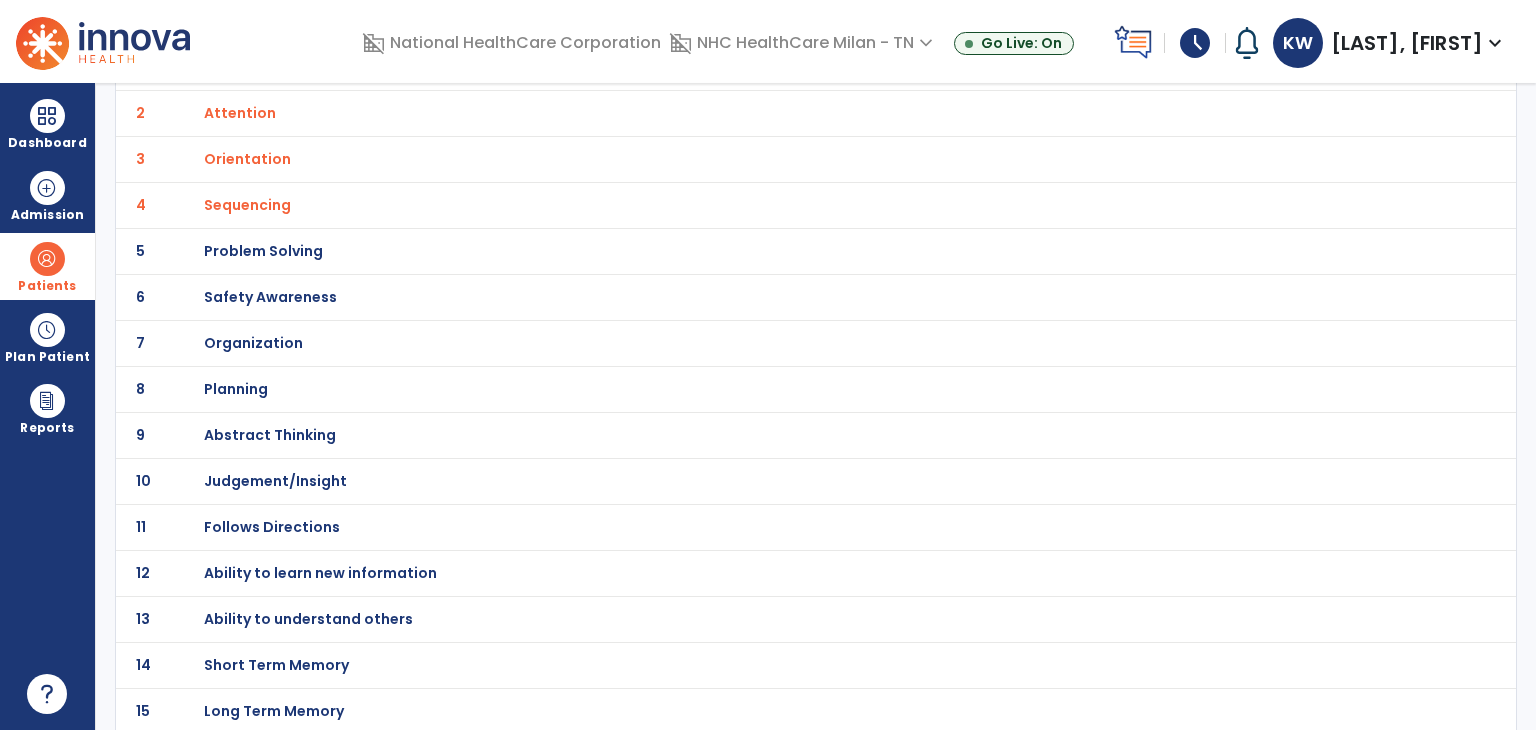 scroll, scrollTop: 205, scrollLeft: 0, axis: vertical 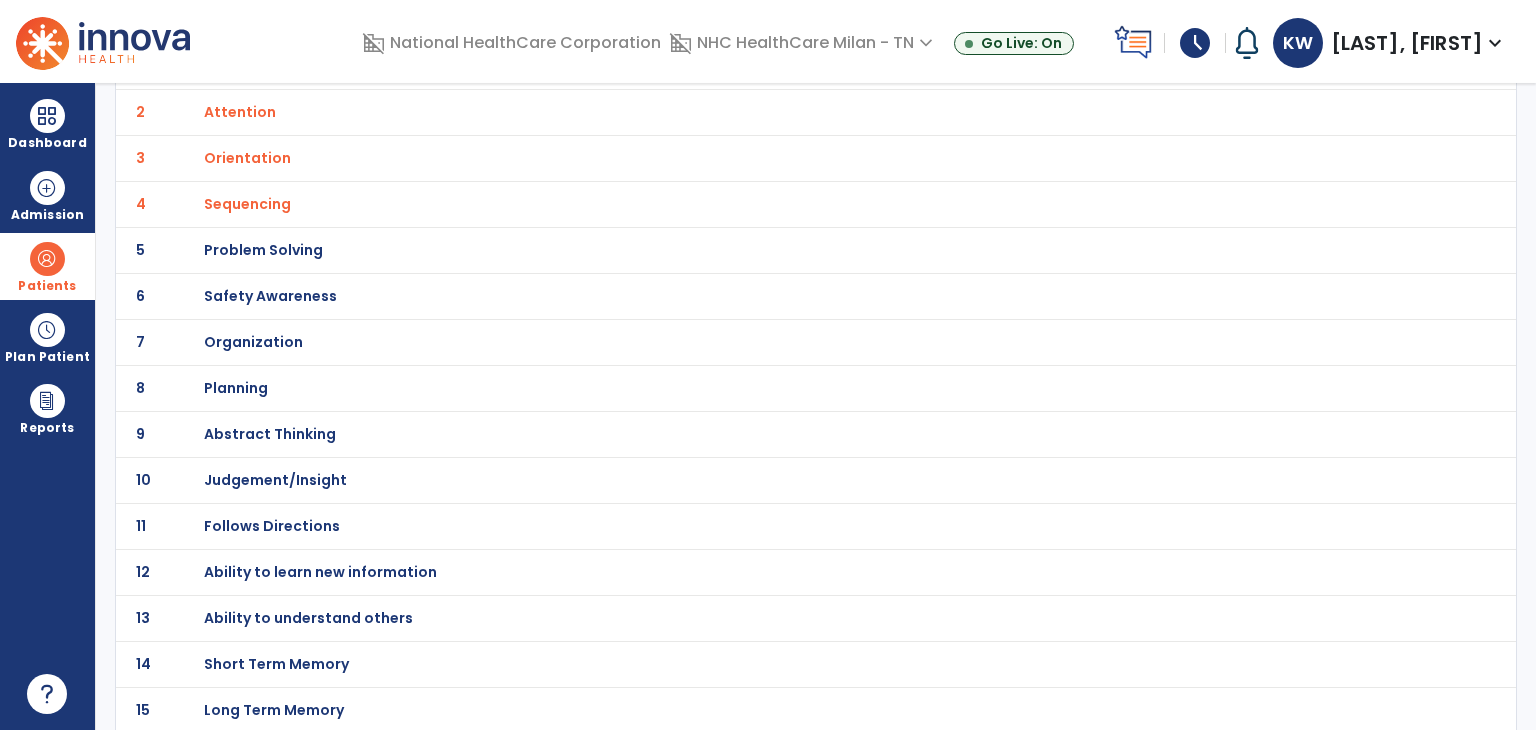 click on "5 Problem Solving" 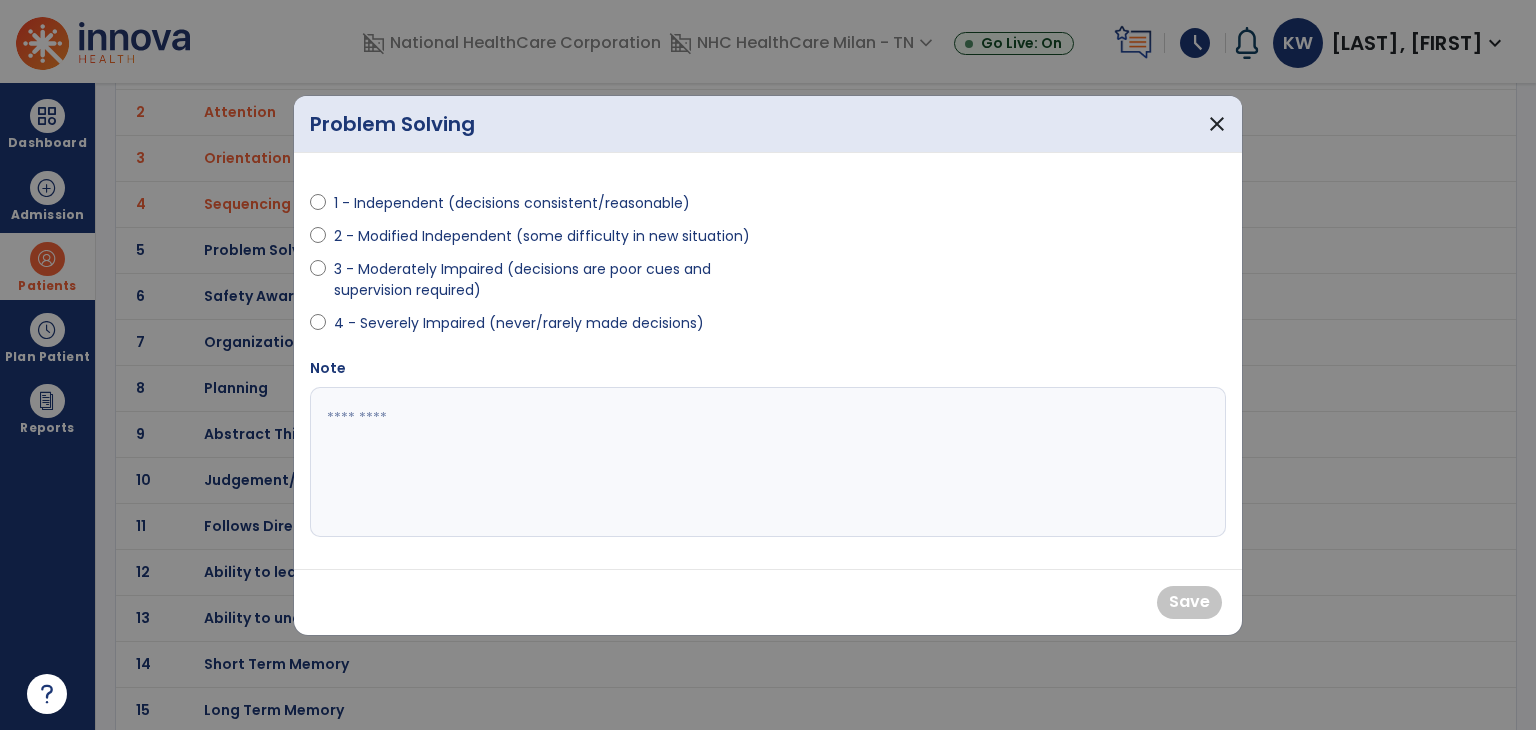 click on "3 - Moderately Impaired (decisions are poor cues and supervision required)" at bounding box center [545, 280] 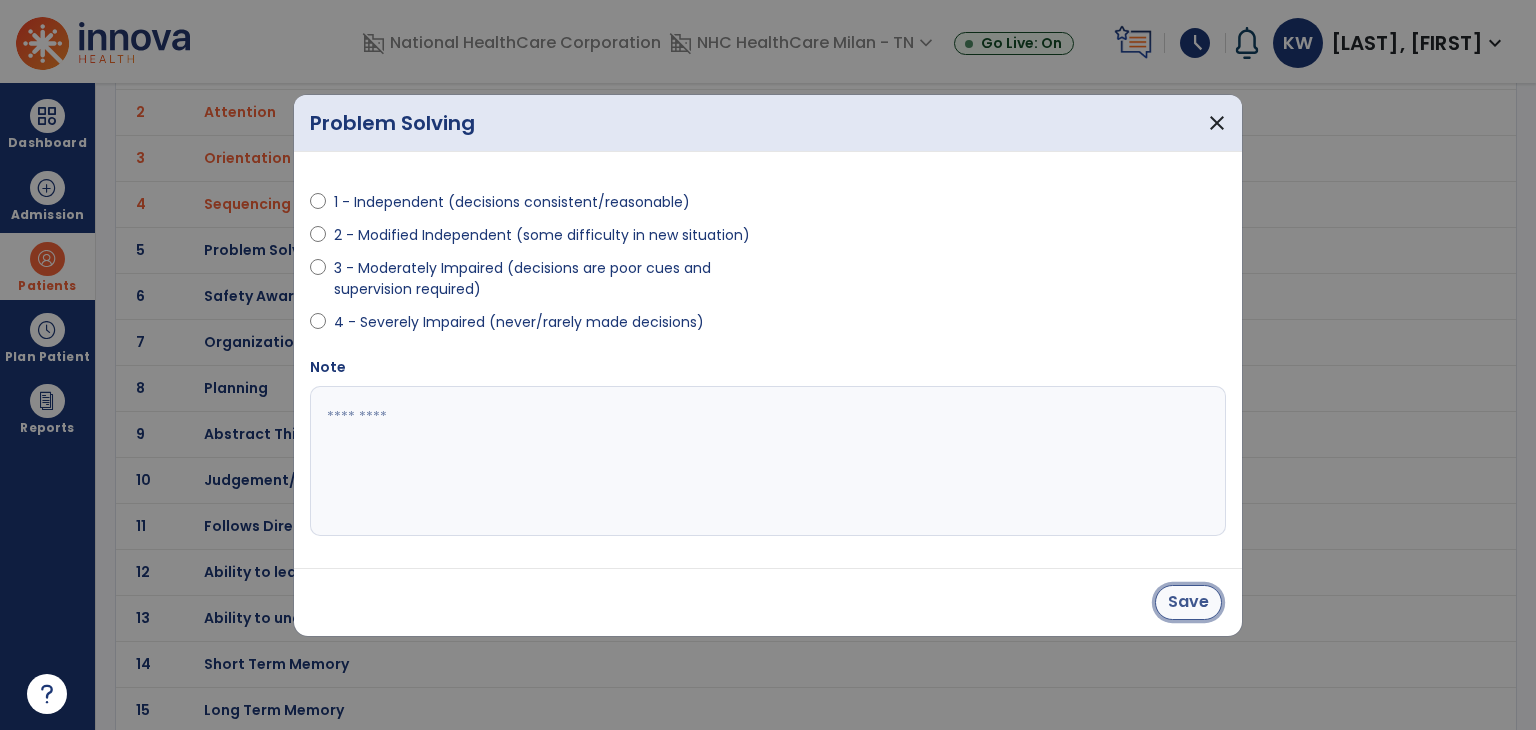 click on "Save" at bounding box center [1188, 602] 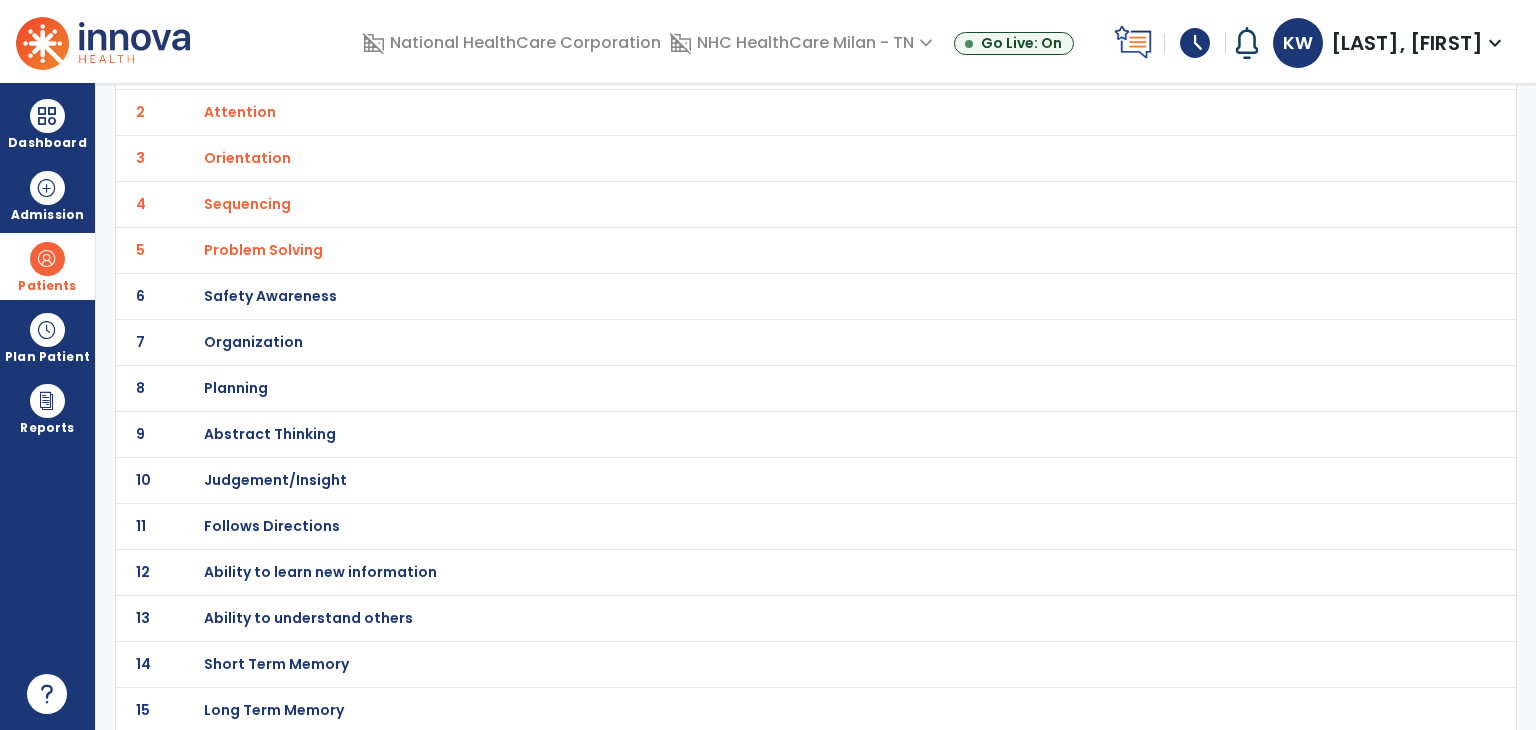 click on "6 Safety Awareness" 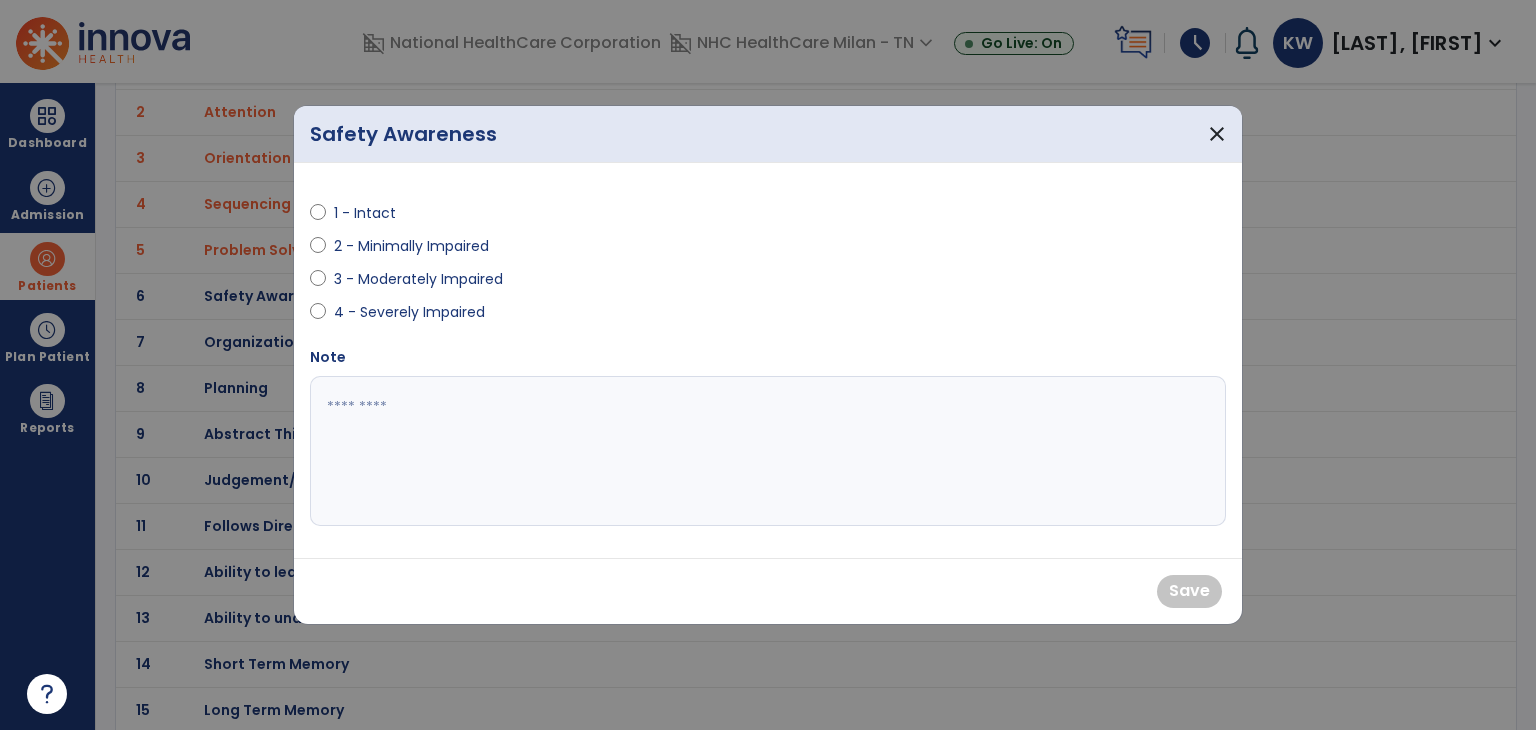 click on "3 - Moderately Impaired" at bounding box center [533, 283] 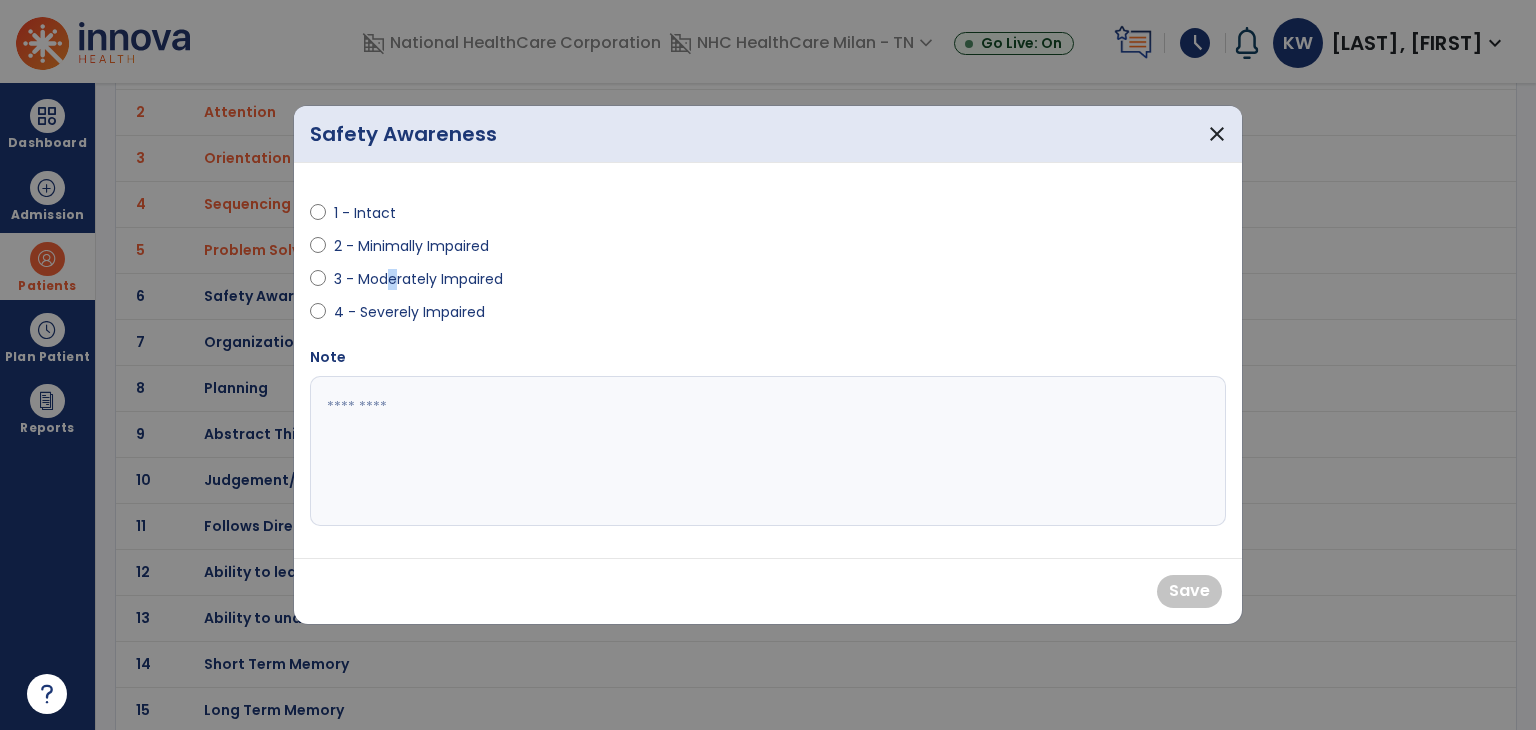 click on "3 - Moderately Impaired" at bounding box center (418, 279) 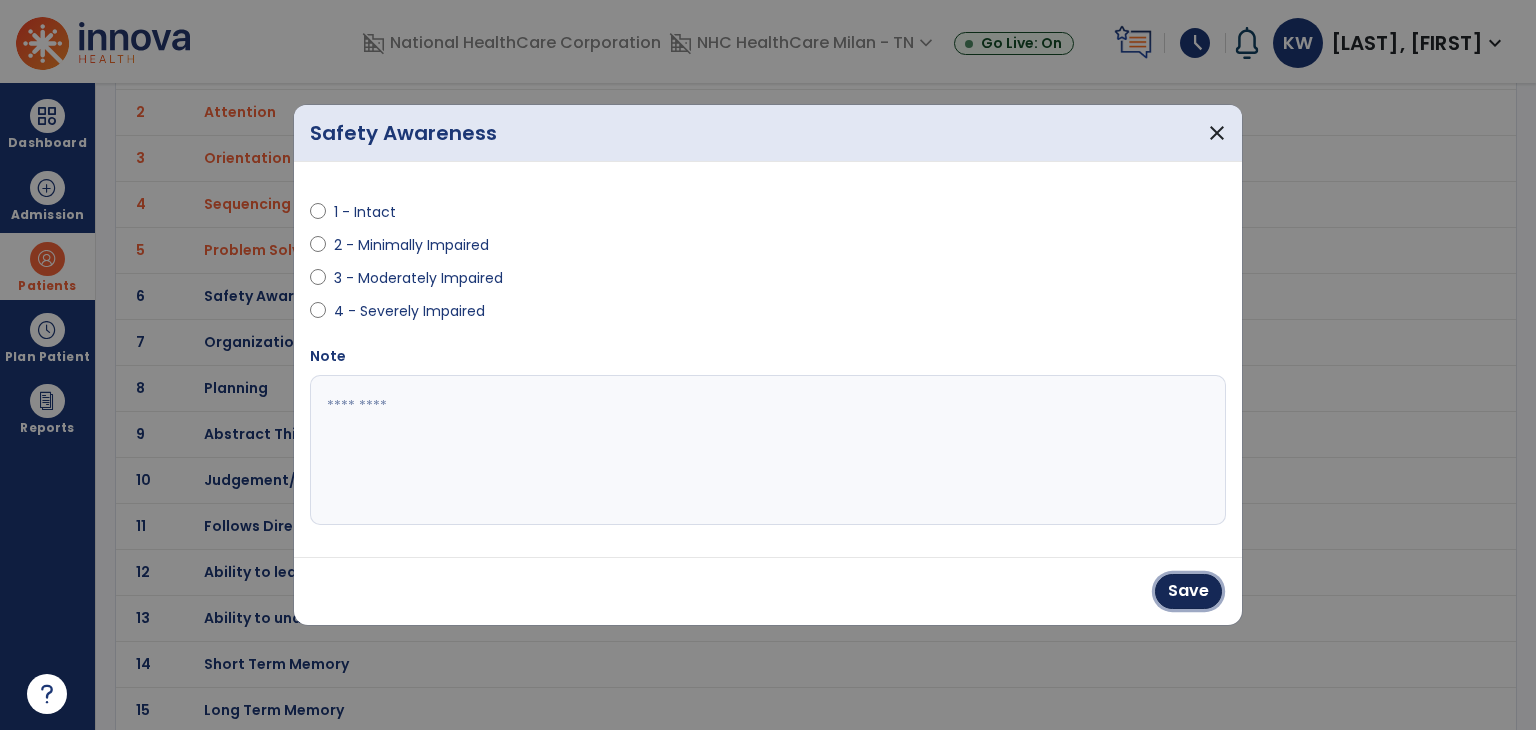 click on "Save" at bounding box center (1188, 591) 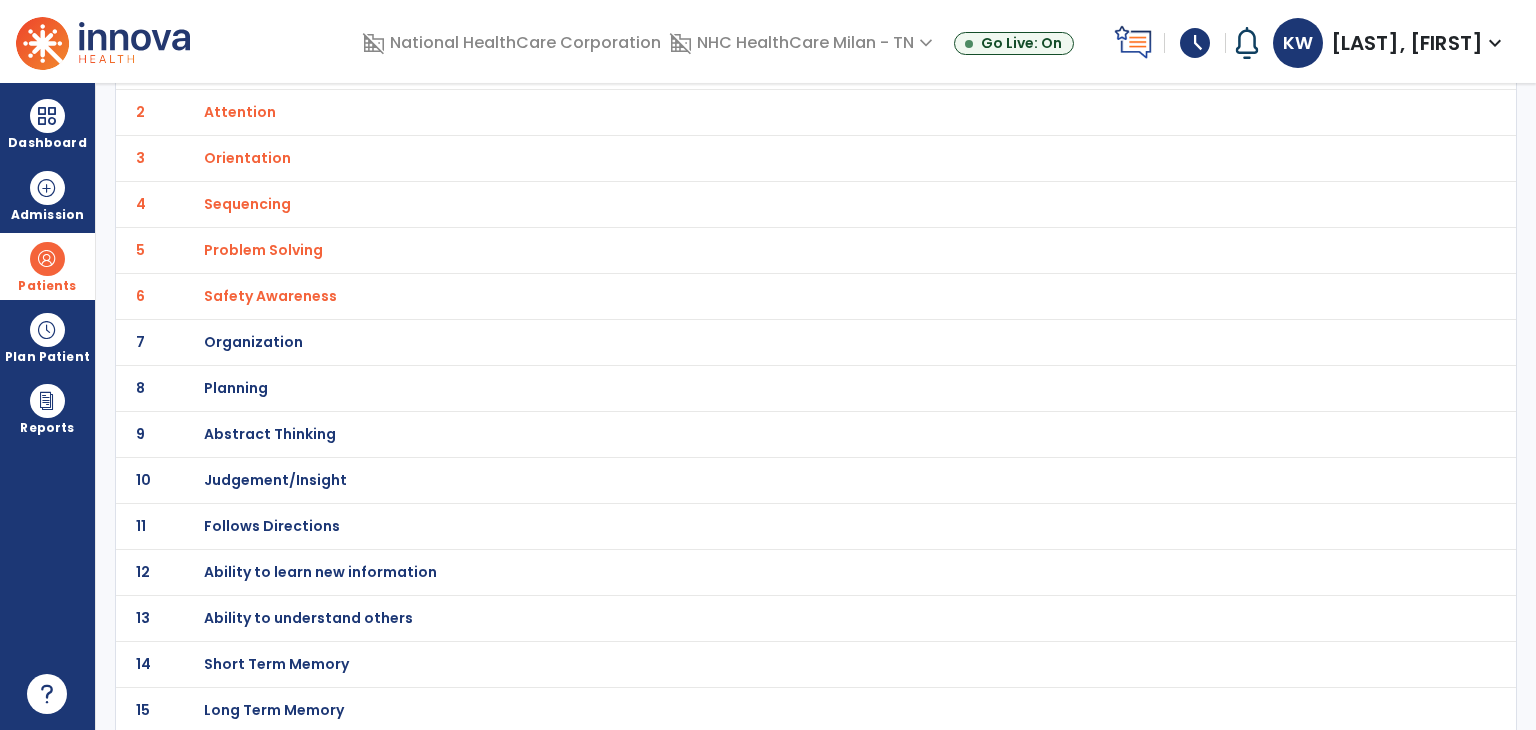 click on "Judgement/Insight" at bounding box center (300, 66) 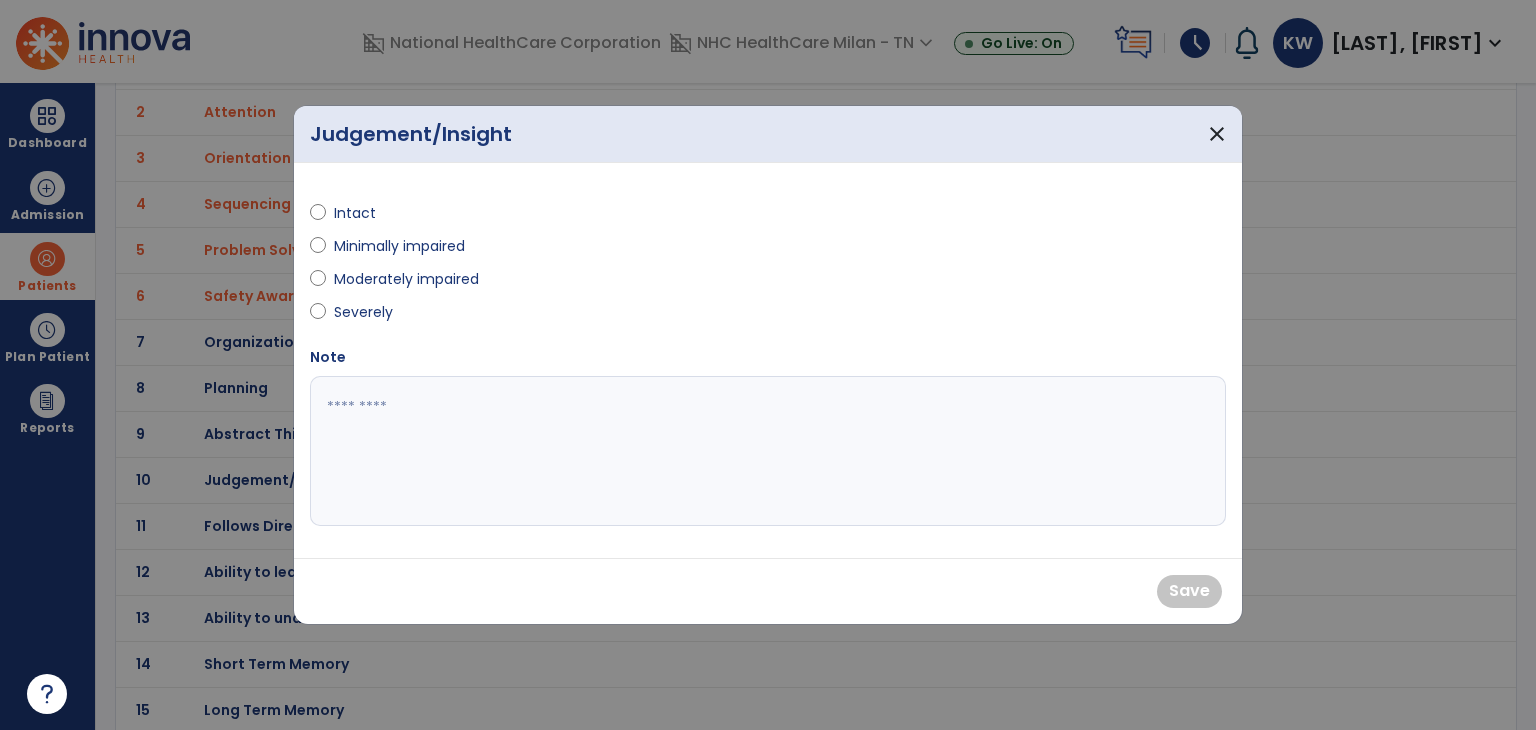 click on "Intact Minimally impaired Moderately impaired Severely" at bounding box center (533, 255) 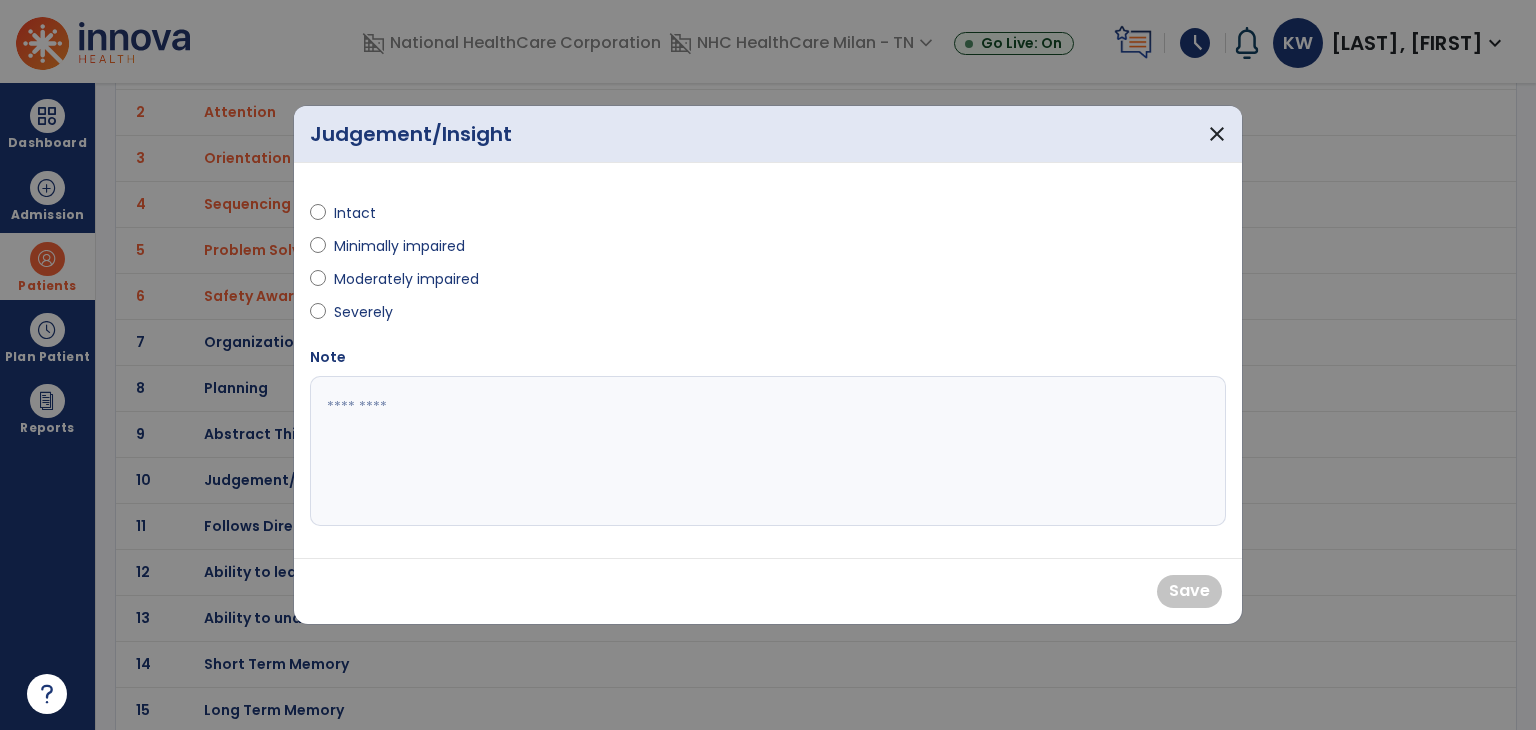 click on "Moderately impaired" at bounding box center (406, 279) 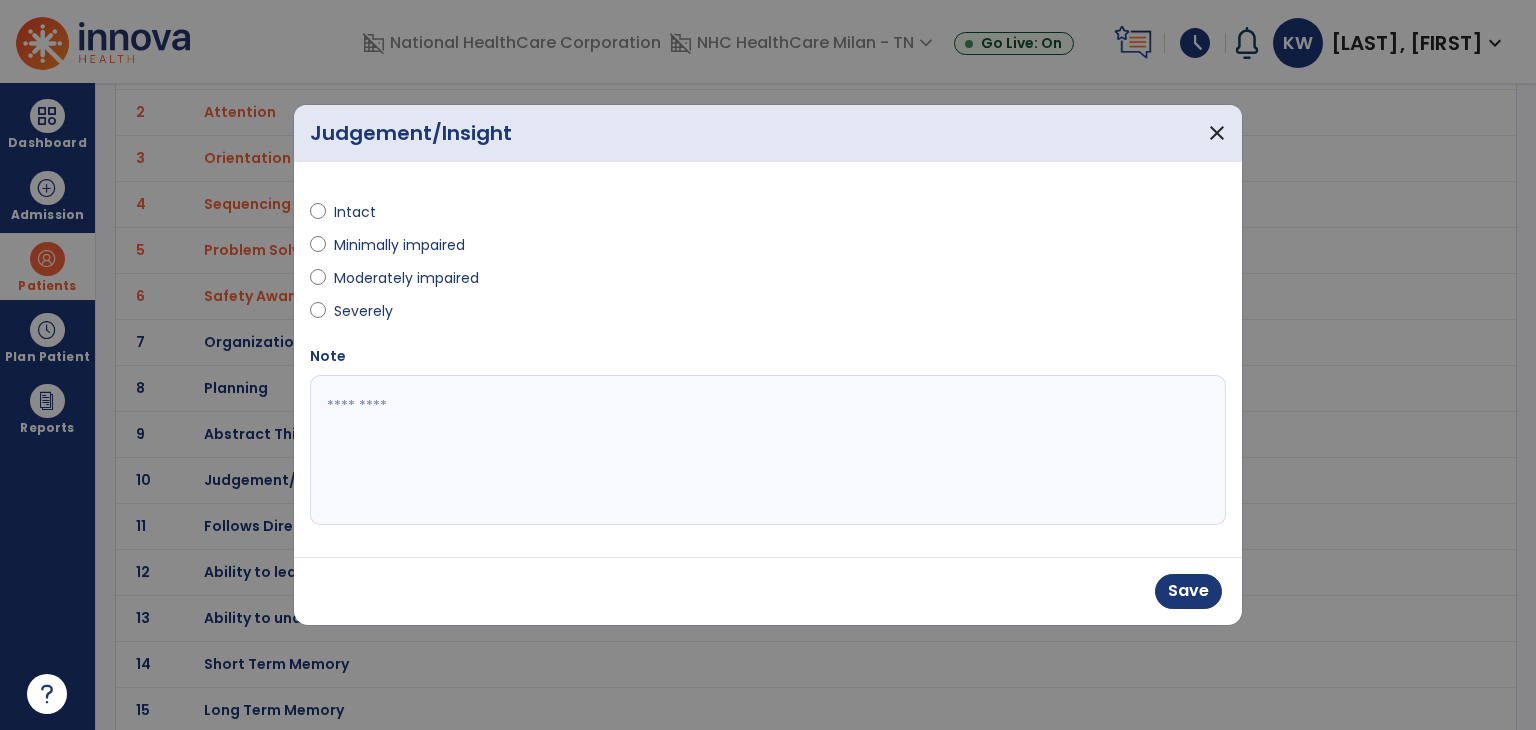 click on "Save" at bounding box center [768, 591] 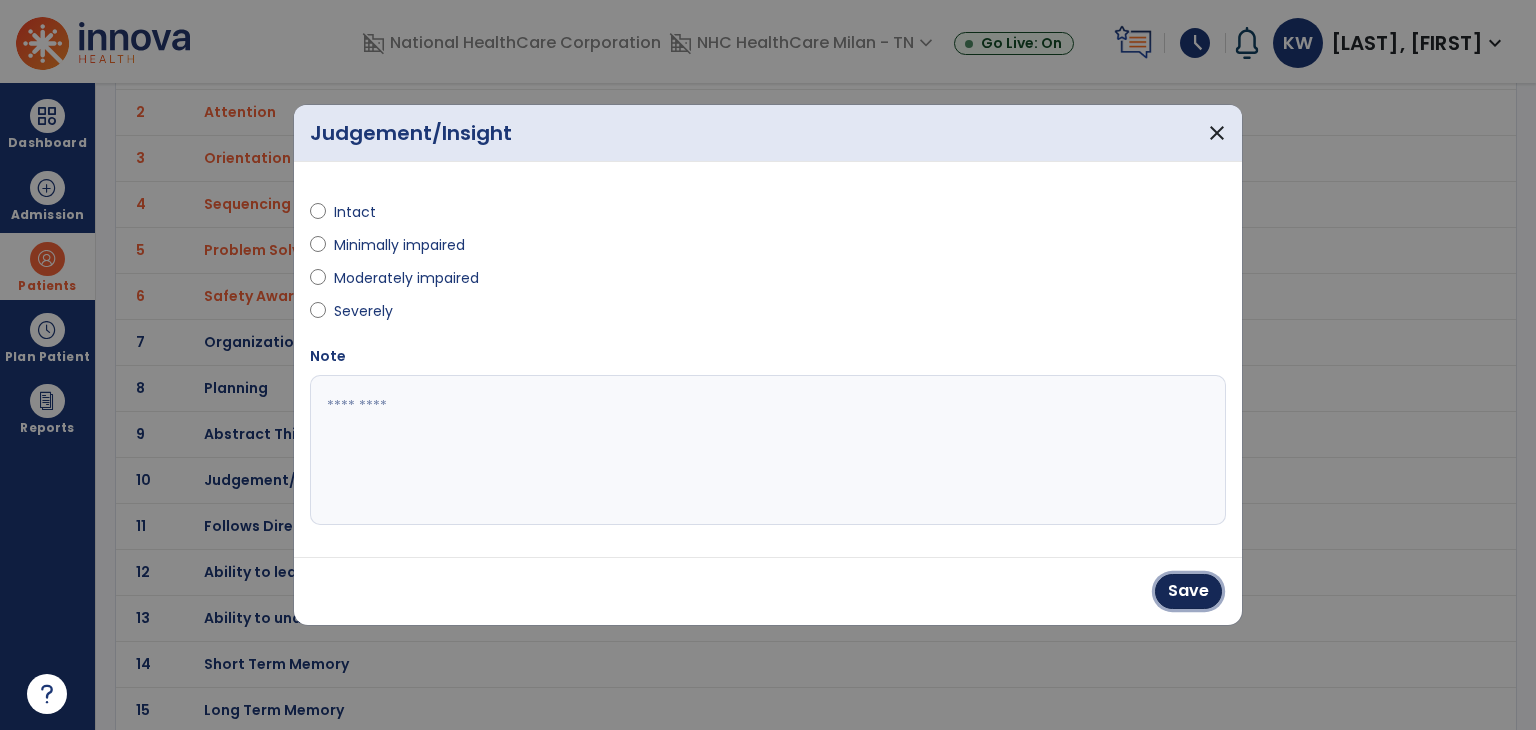 click on "Save" at bounding box center [1188, 591] 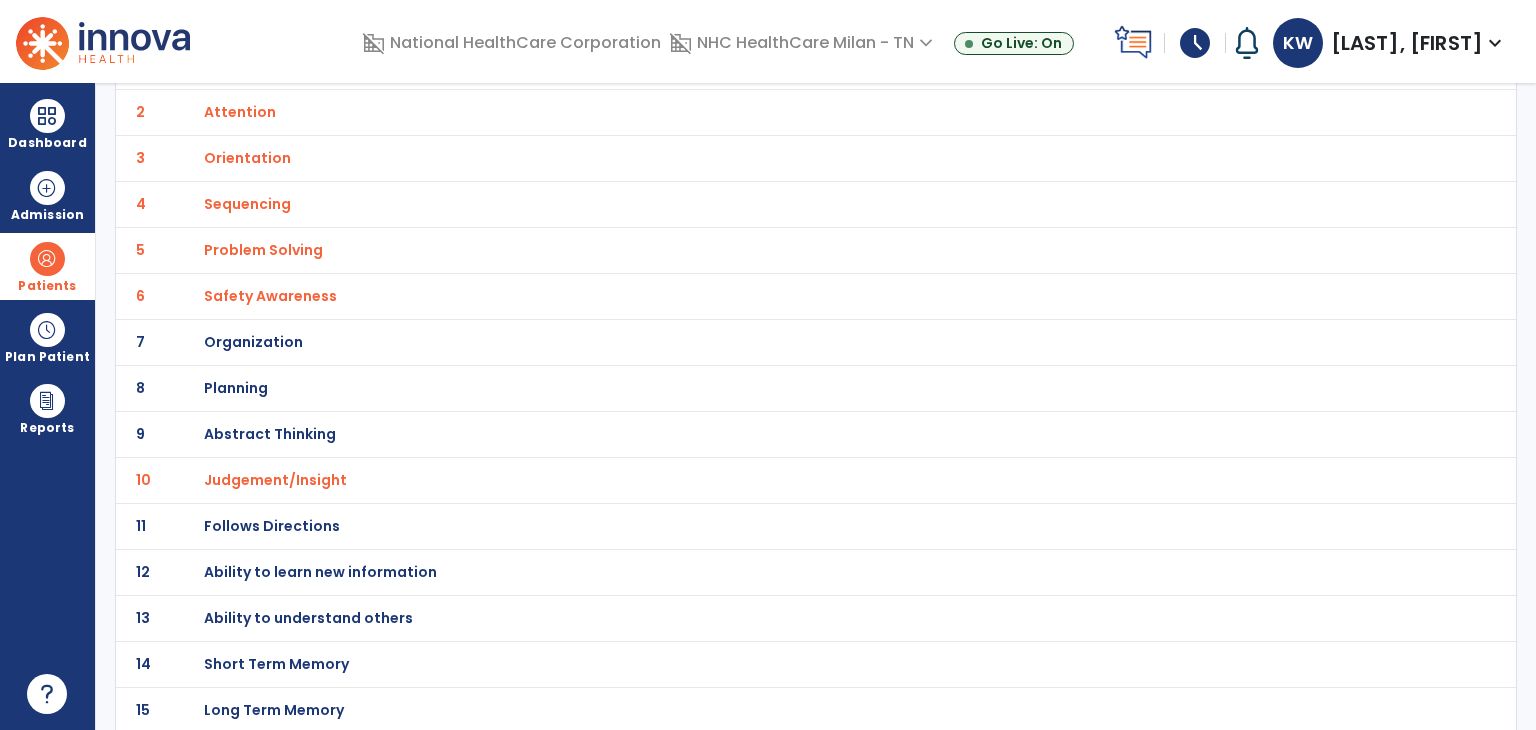 click on "Follows Directions" at bounding box center (300, 66) 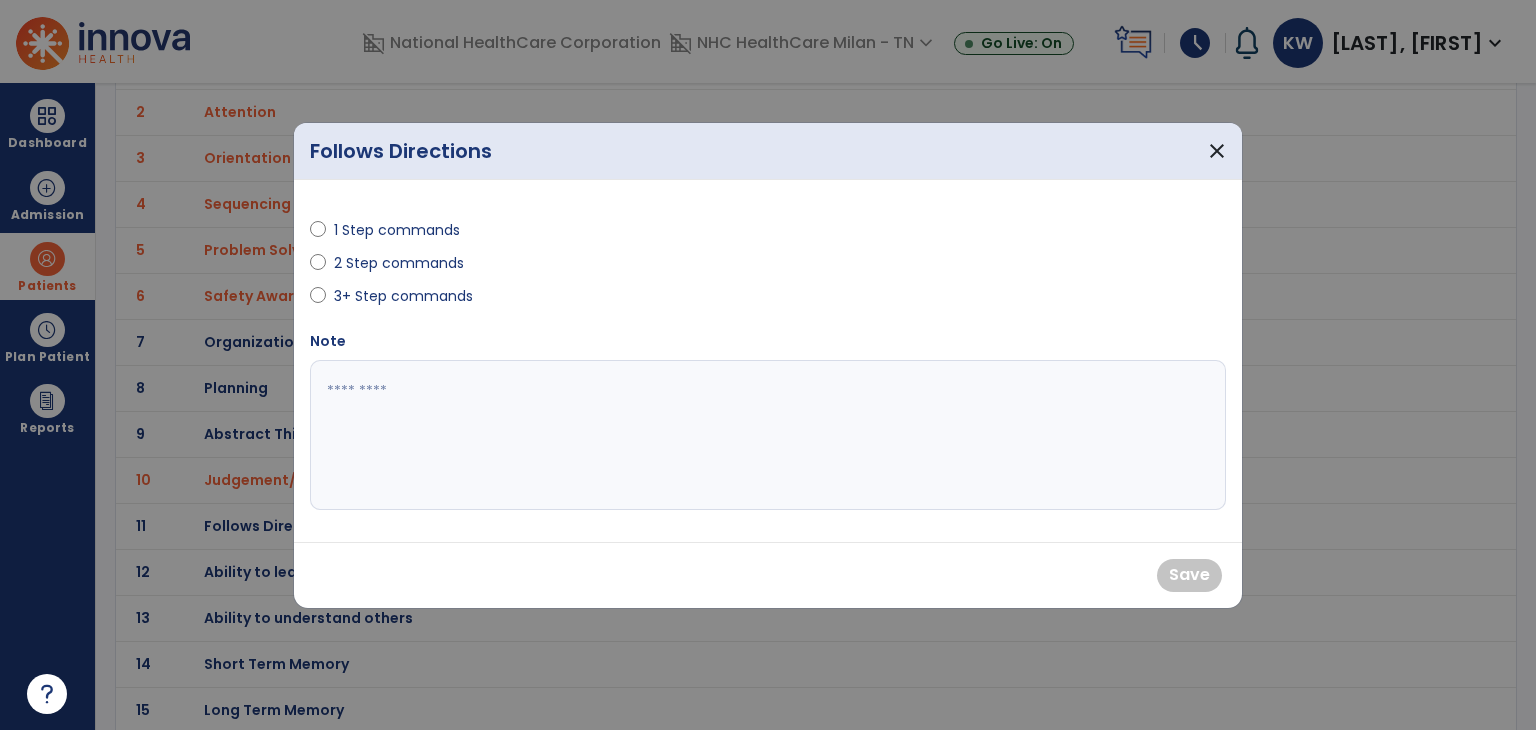 click on "1 Step commands" at bounding box center [397, 230] 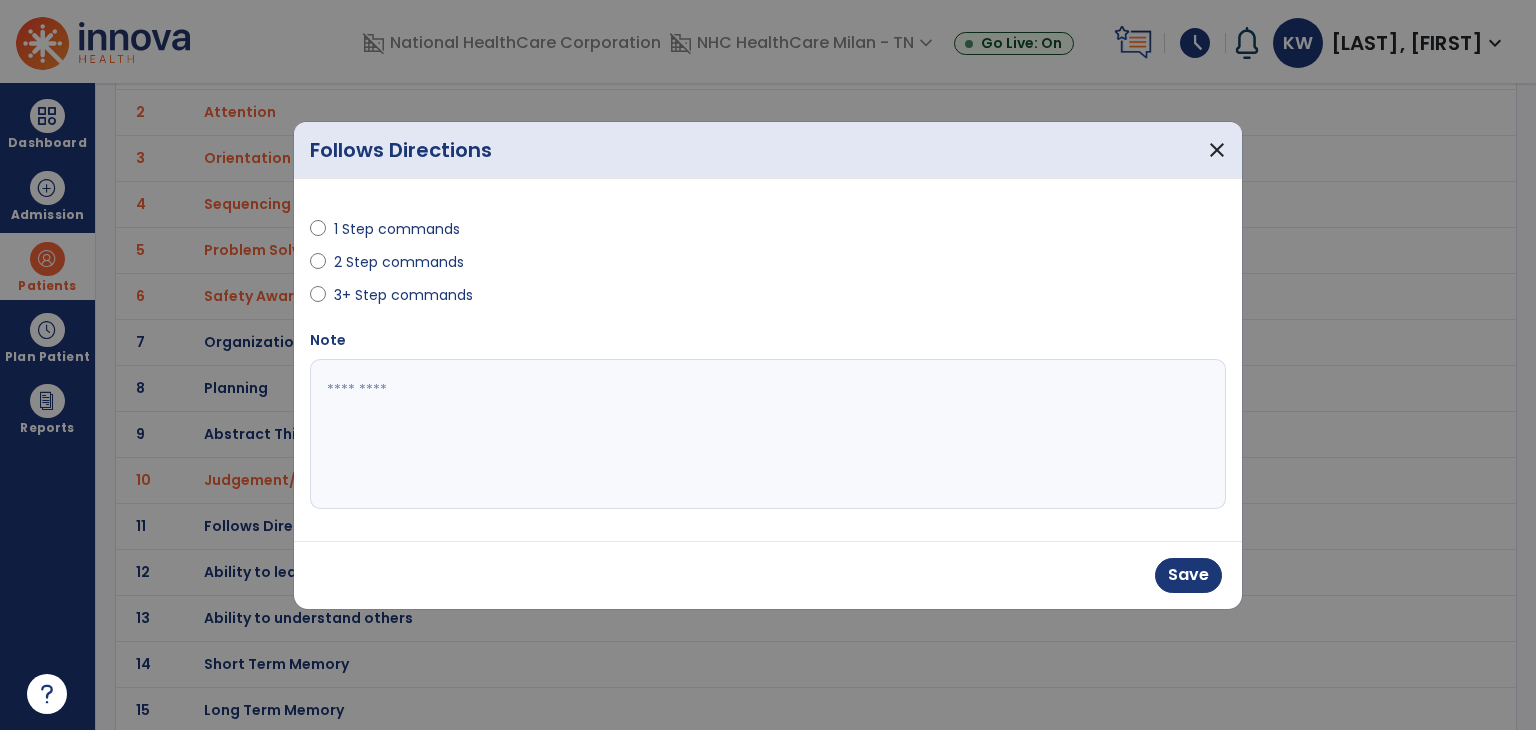 click at bounding box center (768, 434) 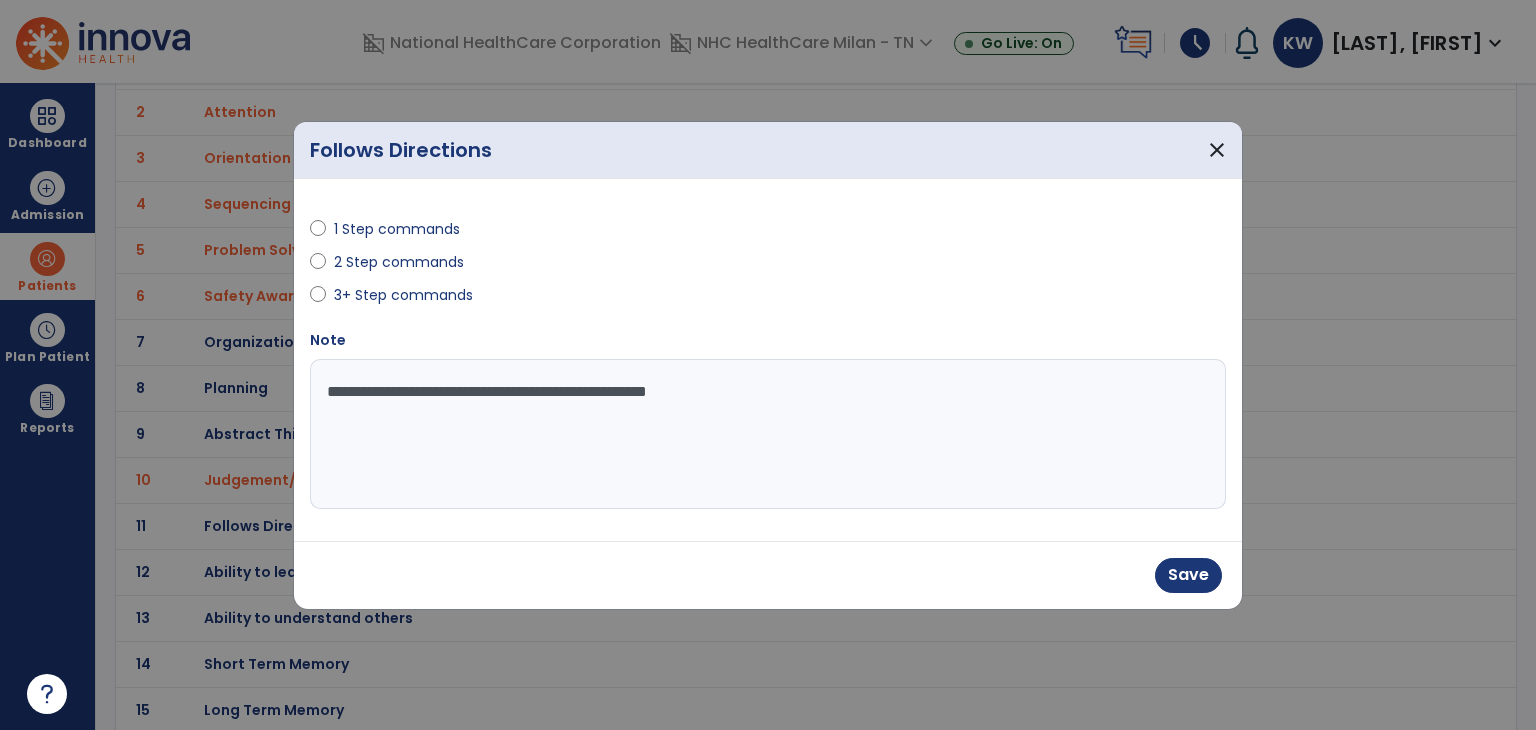 type on "**********" 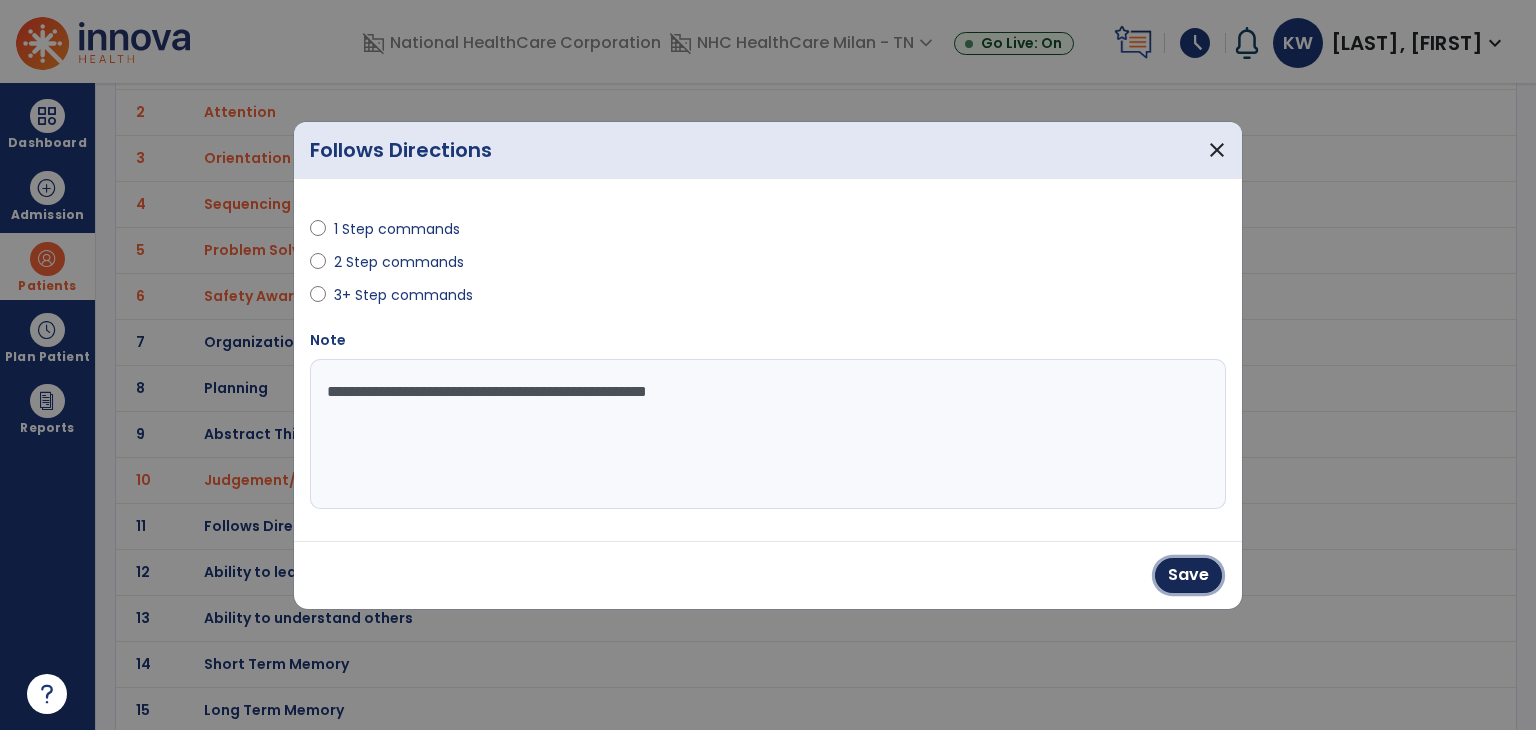 click on "Save" at bounding box center (1188, 575) 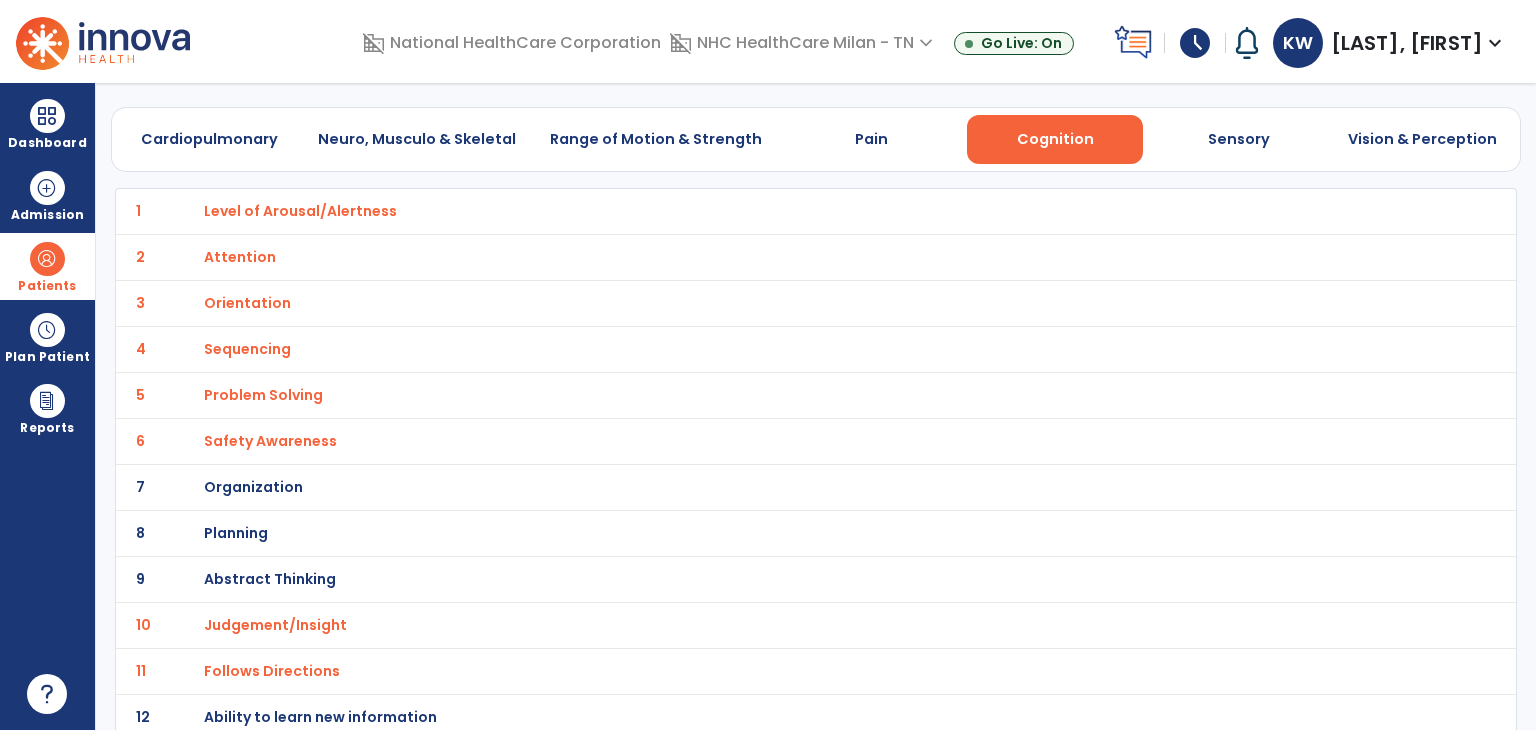 scroll, scrollTop: 0, scrollLeft: 0, axis: both 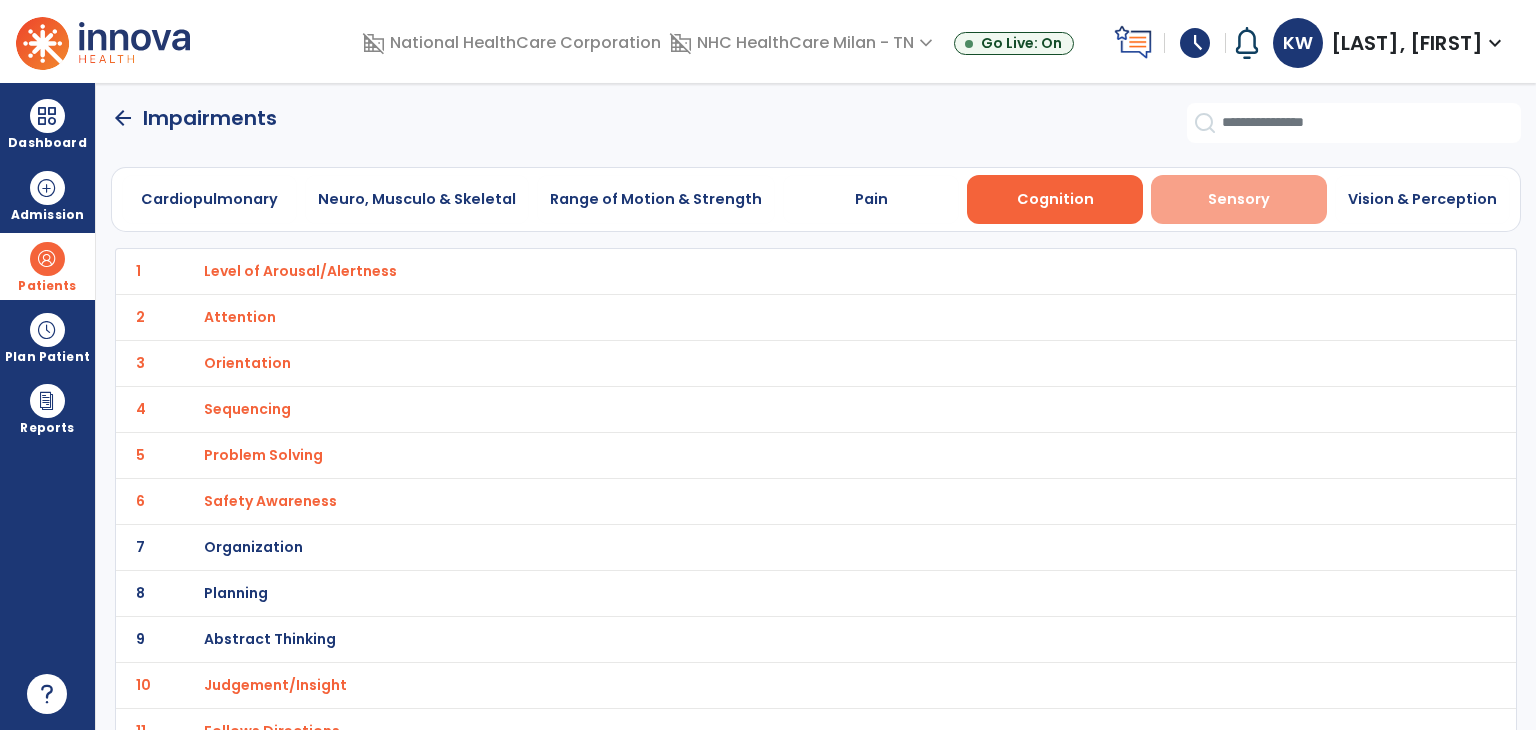 click on "Sensory" at bounding box center [1239, 199] 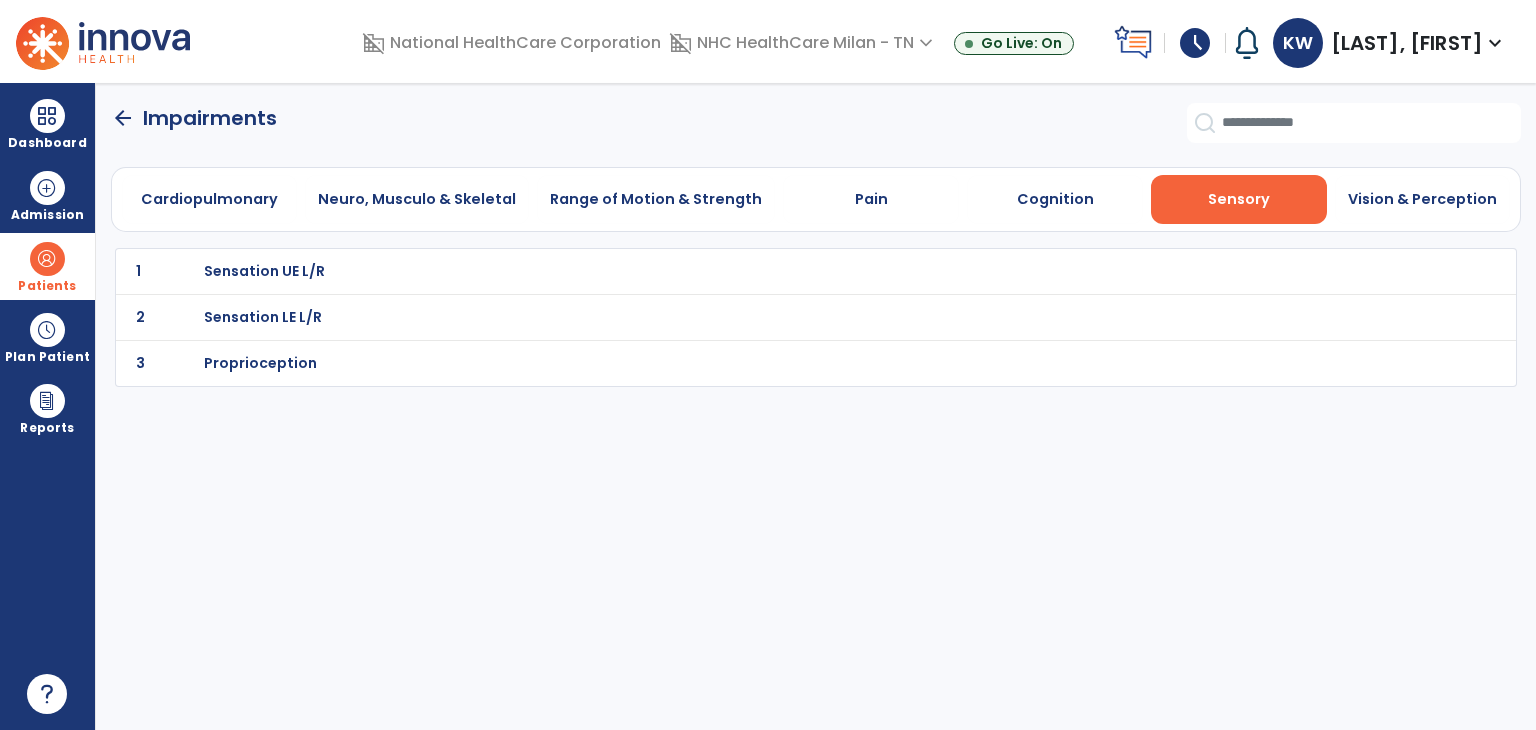 click on "Cardiopulmonary   Neuro, Musculo & Skeletal   Range of Motion & Strength   Pain   Cognition   Sensory   Vision & Perception" 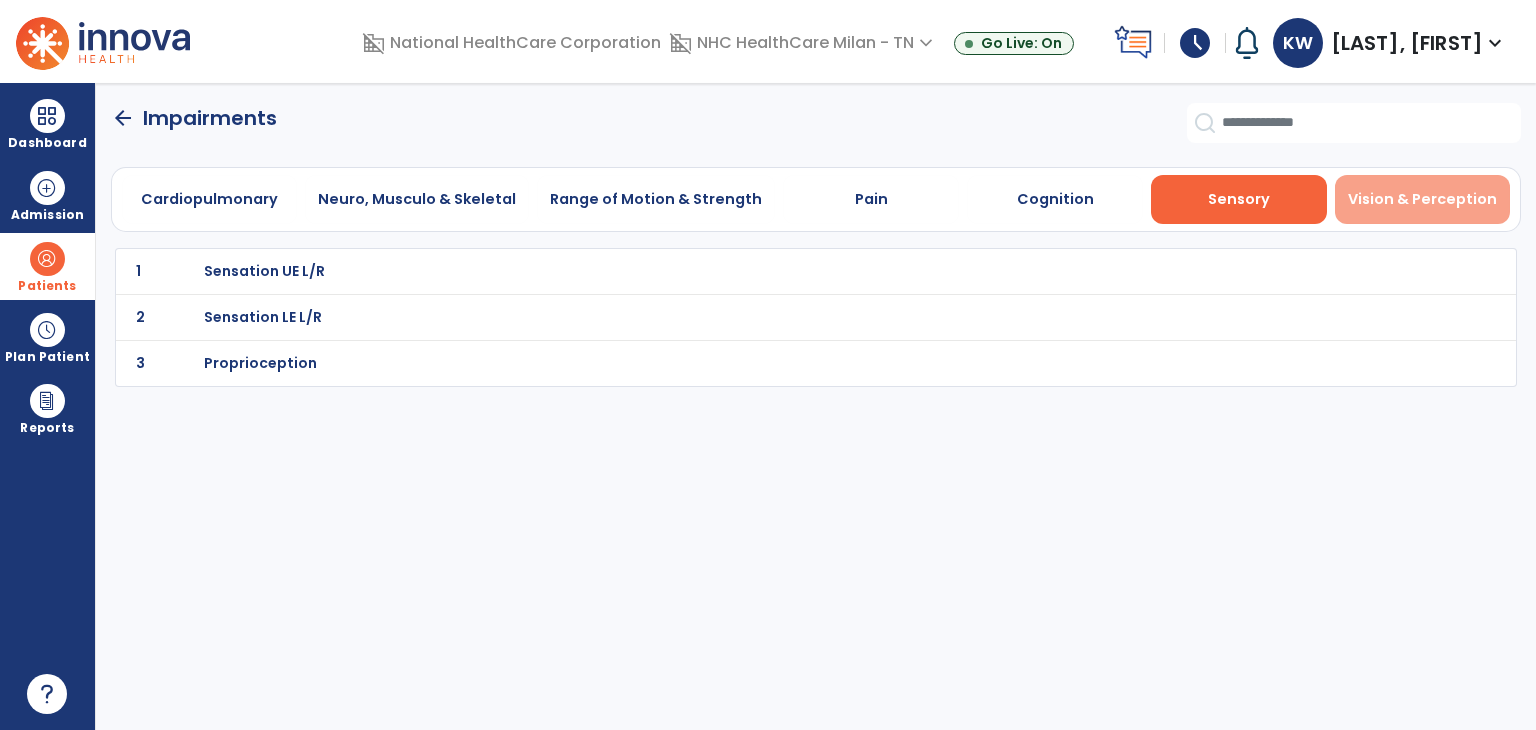click on "Vision & Perception" at bounding box center [1422, 199] 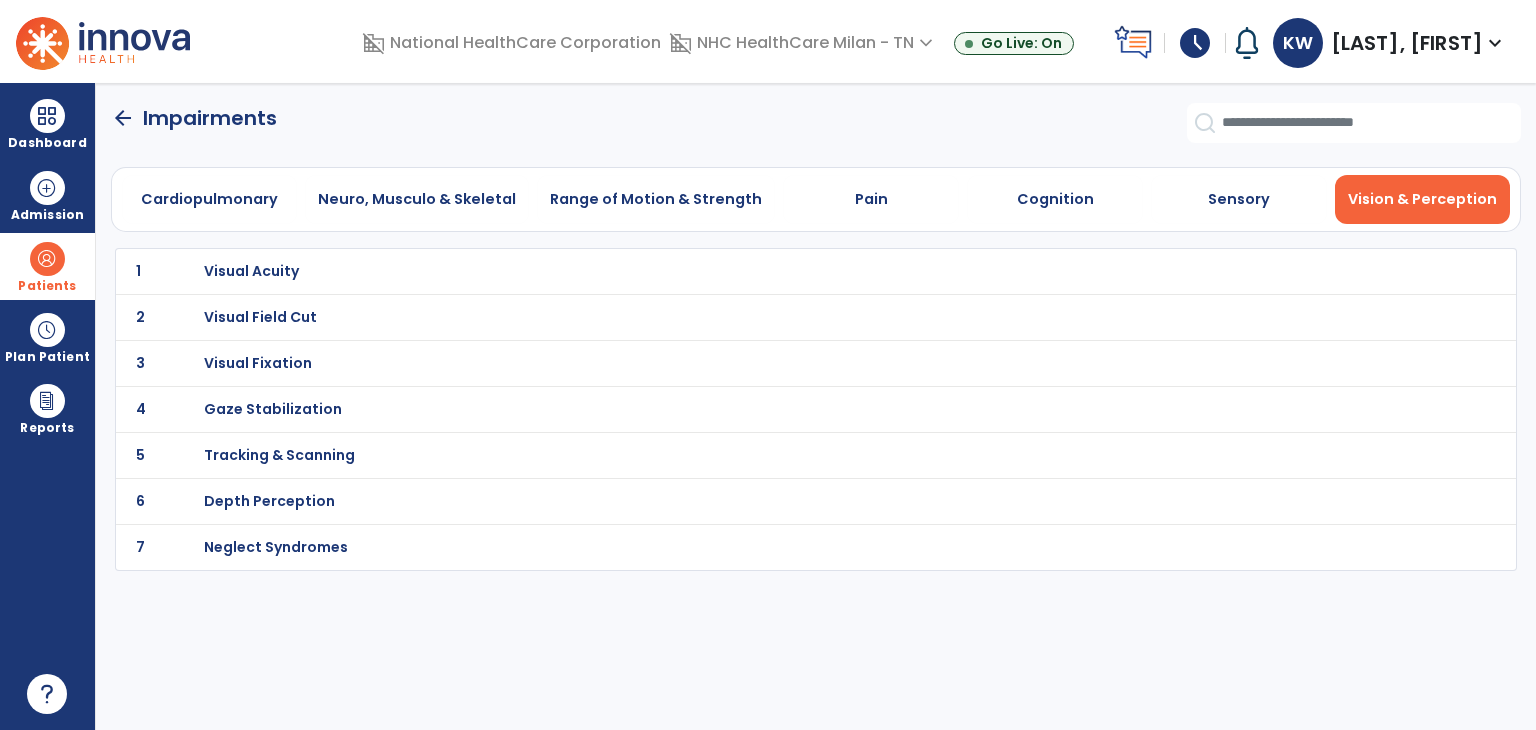 click on "arrow_back" 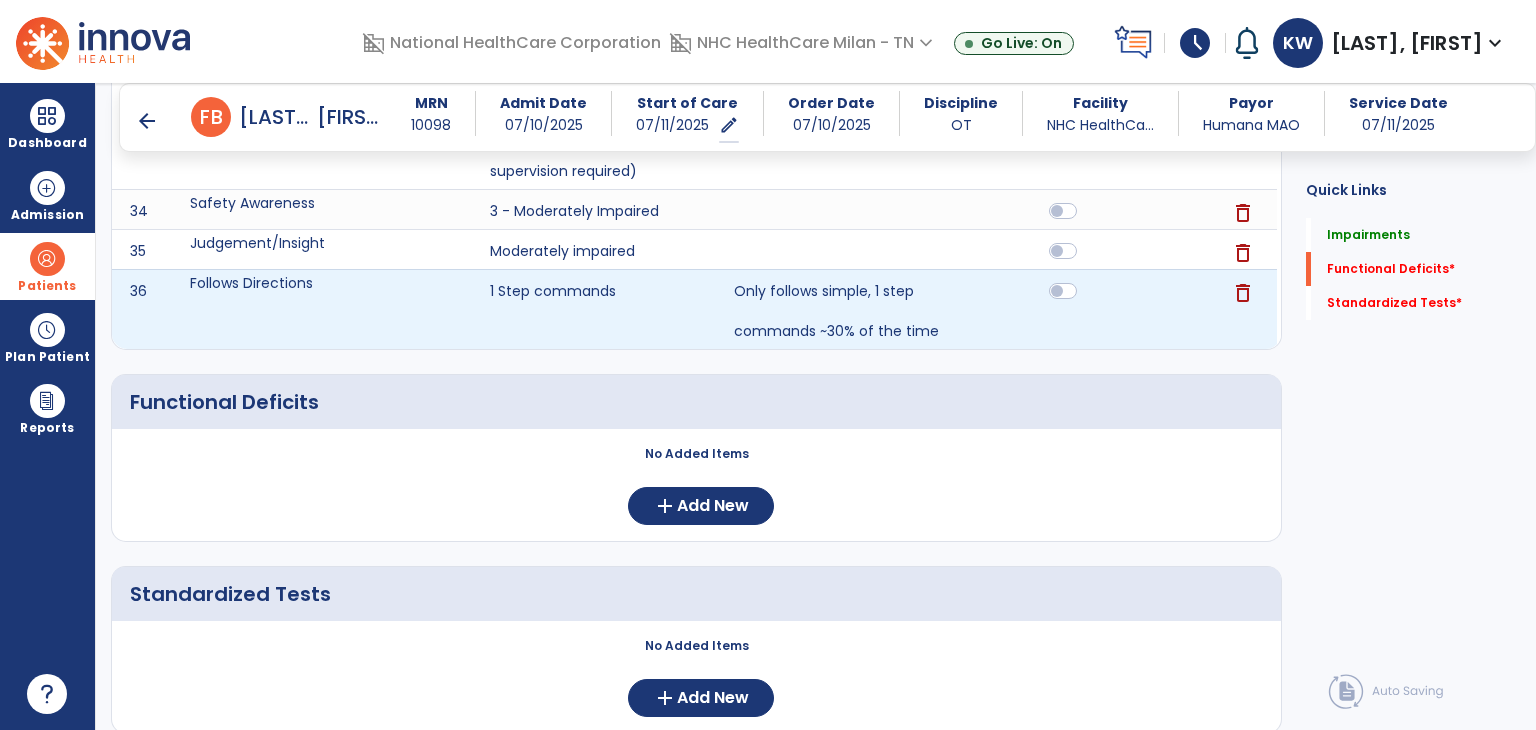 scroll, scrollTop: 1822, scrollLeft: 0, axis: vertical 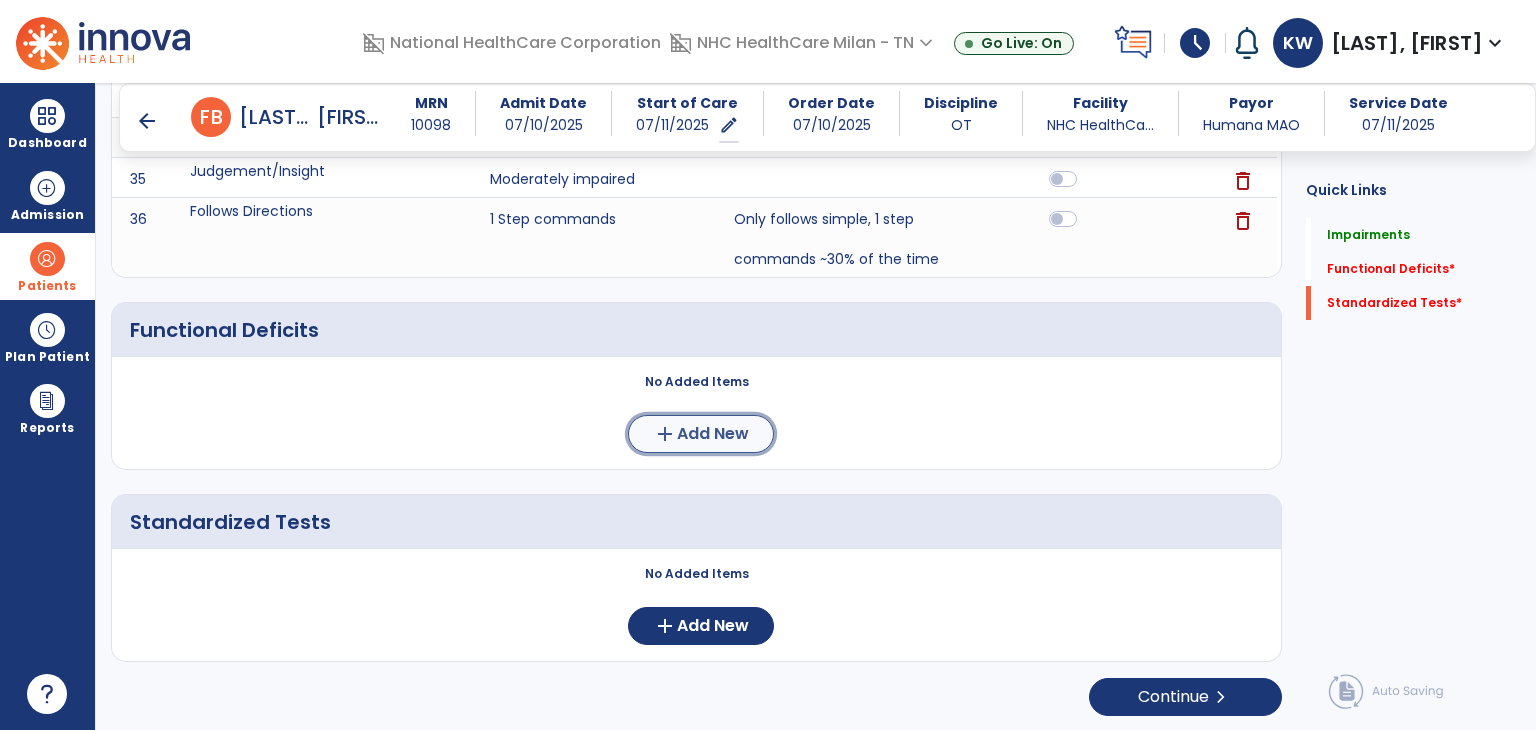 click on "add" 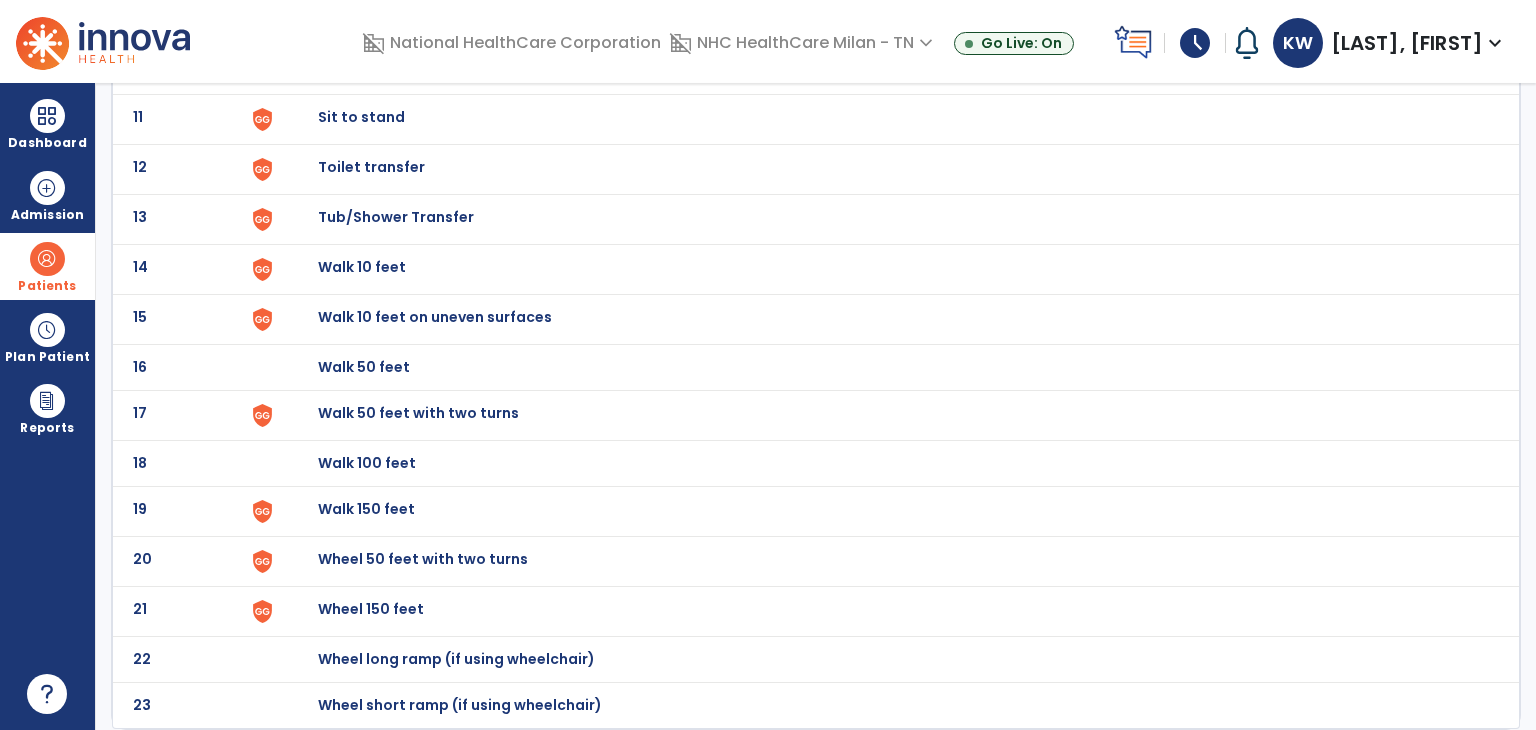 scroll, scrollTop: 0, scrollLeft: 0, axis: both 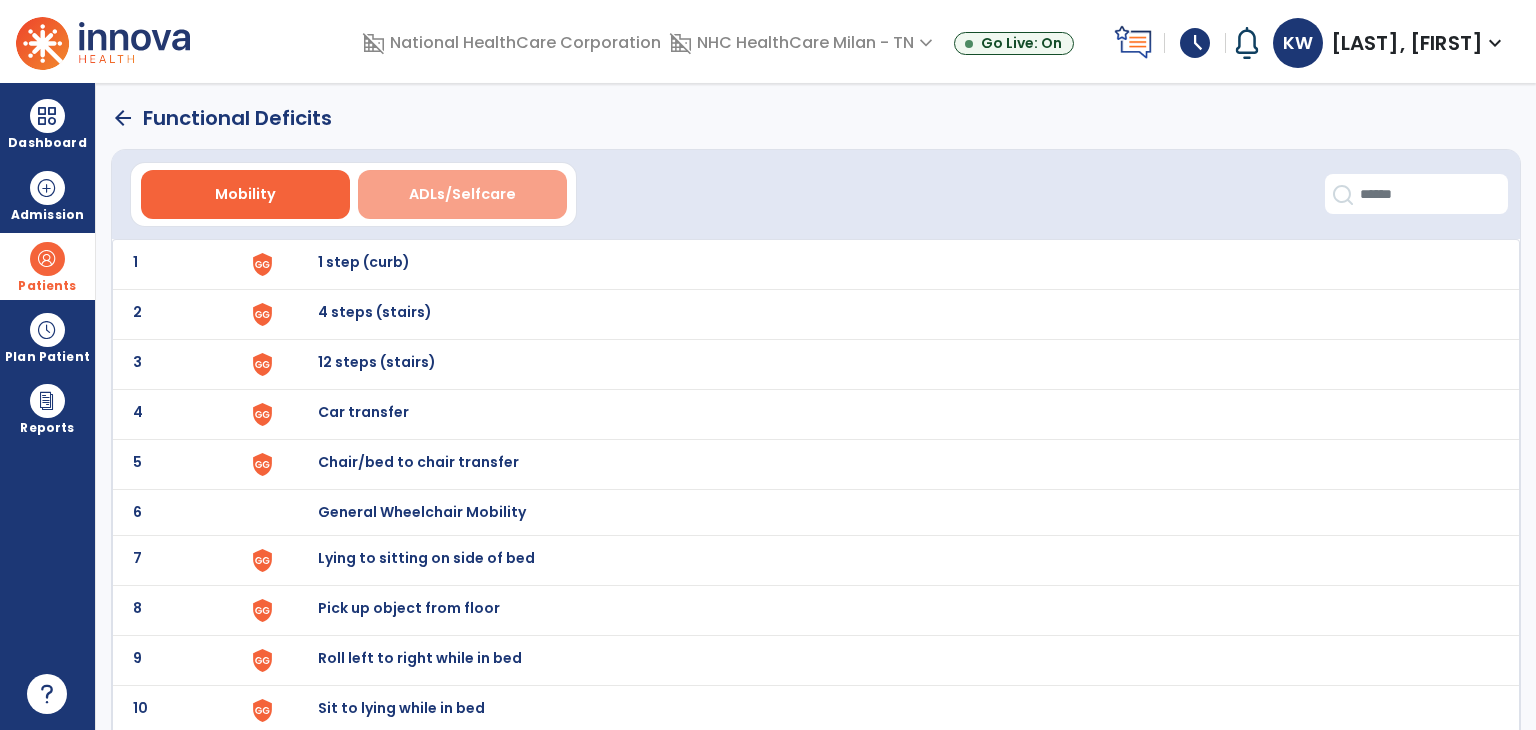 click on "ADLs/Selfcare" at bounding box center (462, 194) 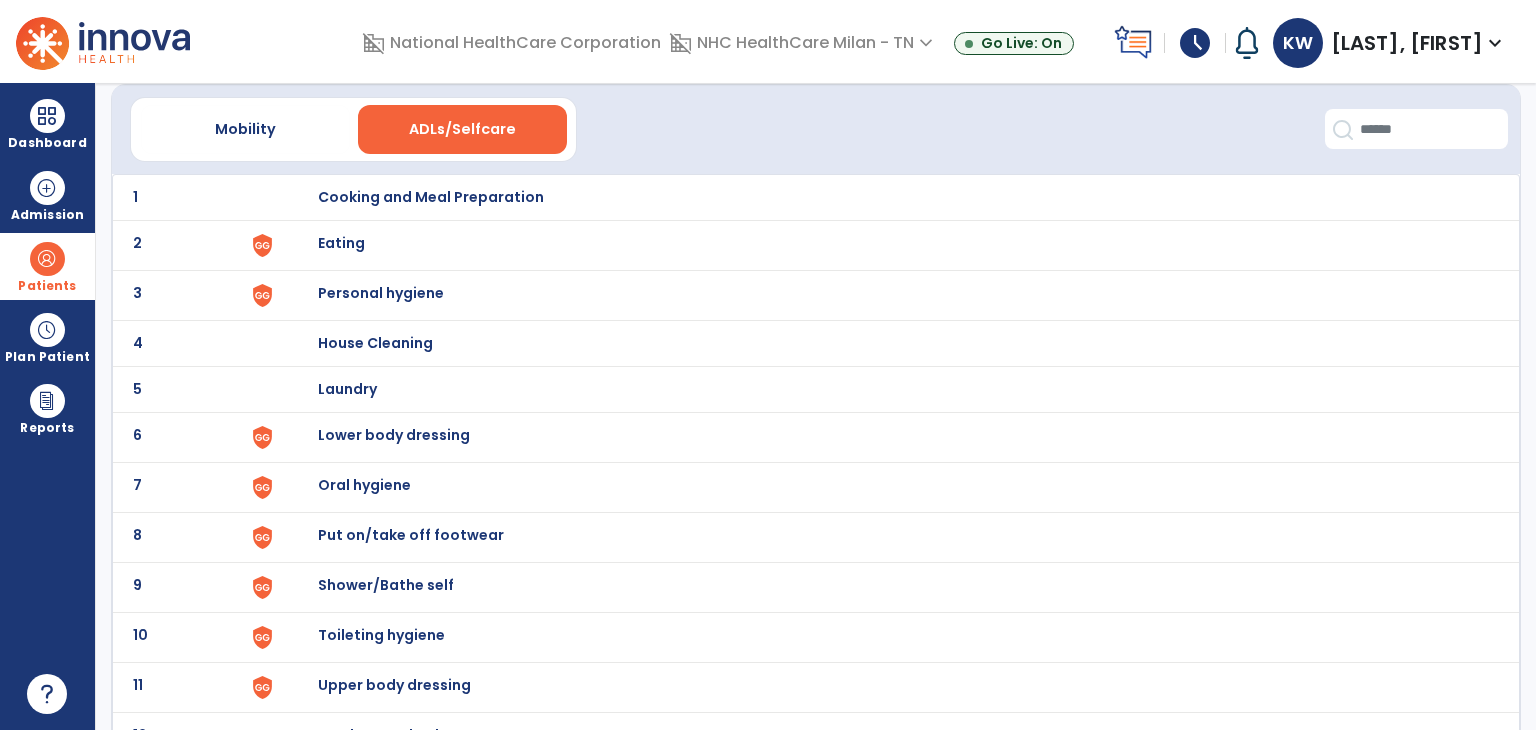 scroll, scrollTop: 137, scrollLeft: 0, axis: vertical 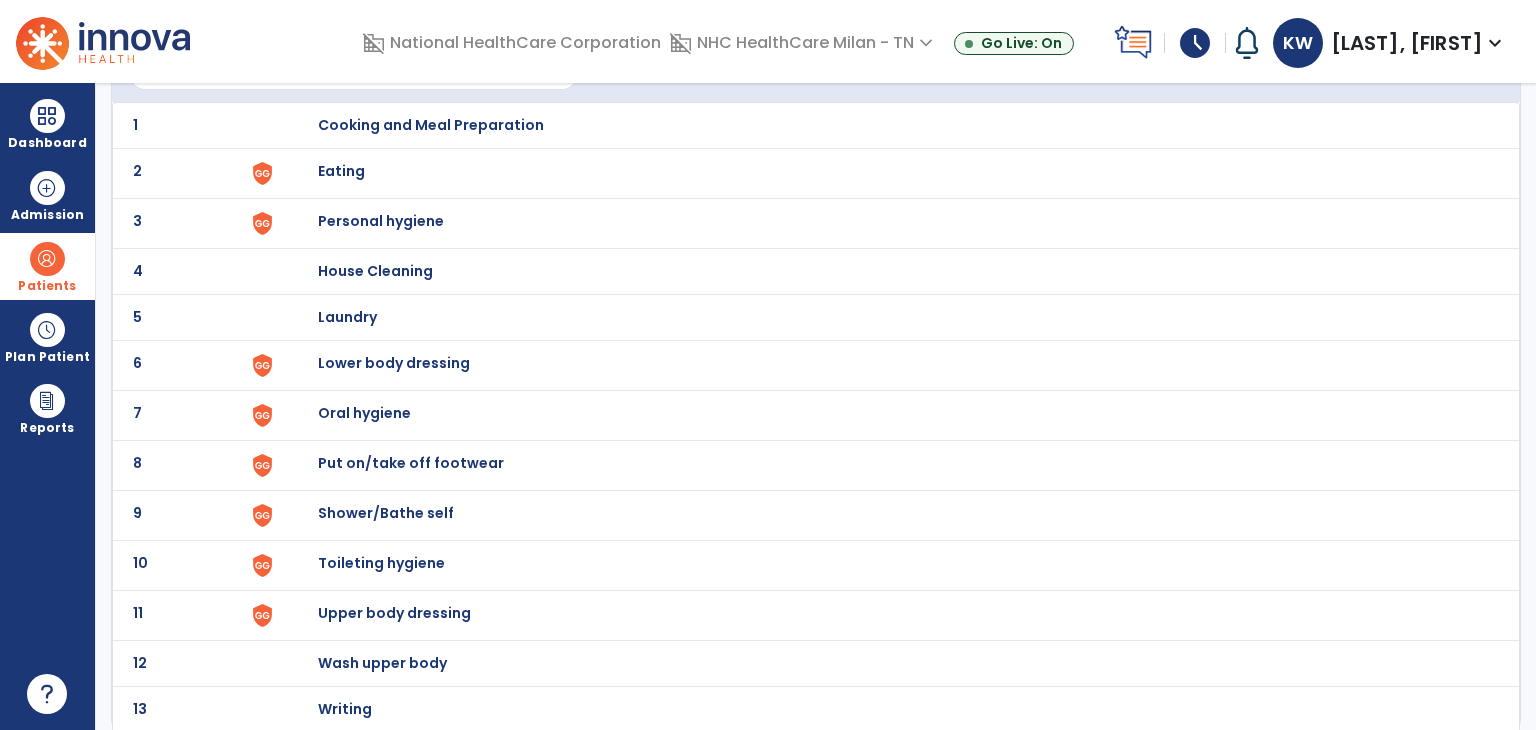 click on "Put on/take off footwear" at bounding box center (431, 125) 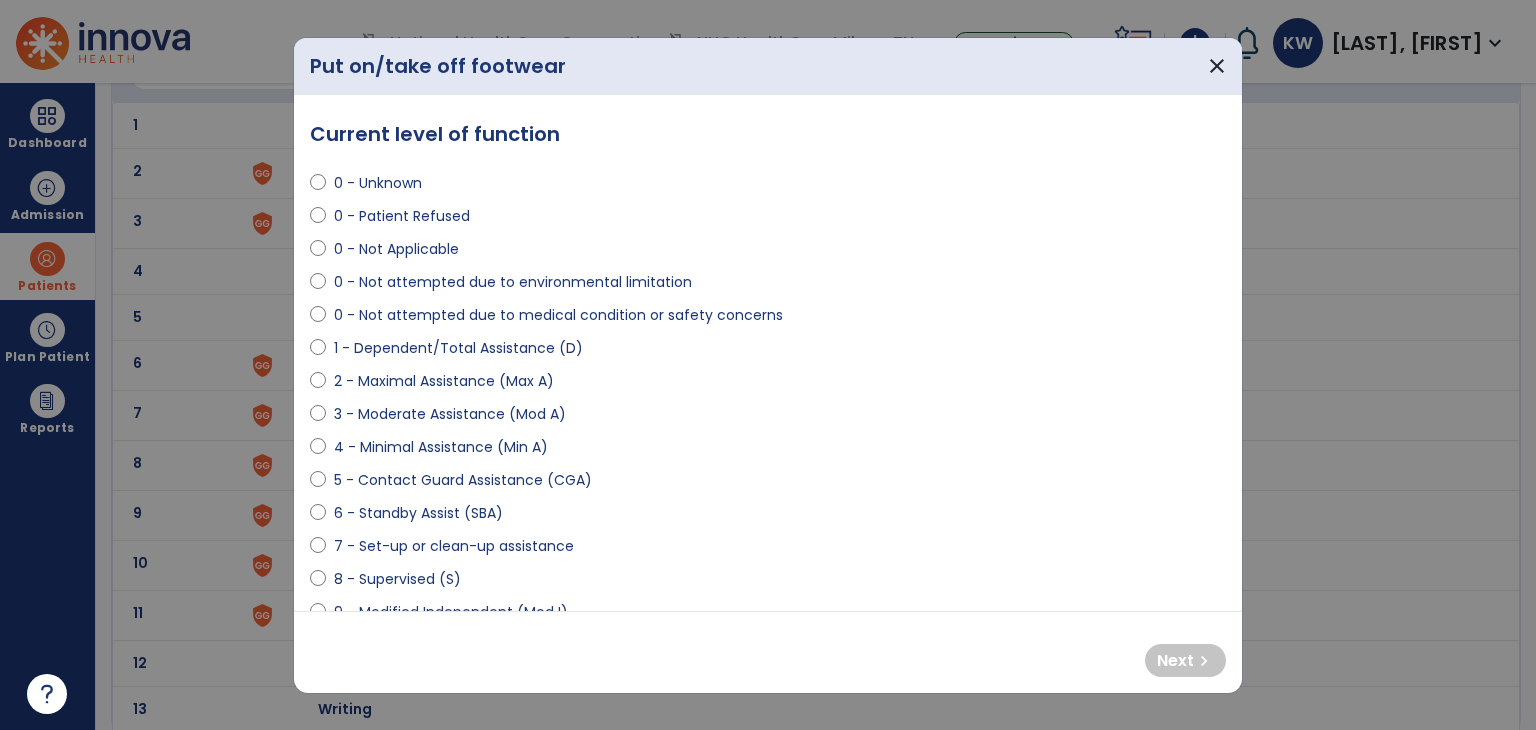 drag, startPoint x: 457, startPoint y: 342, endPoint x: 467, endPoint y: 354, distance: 15.6205 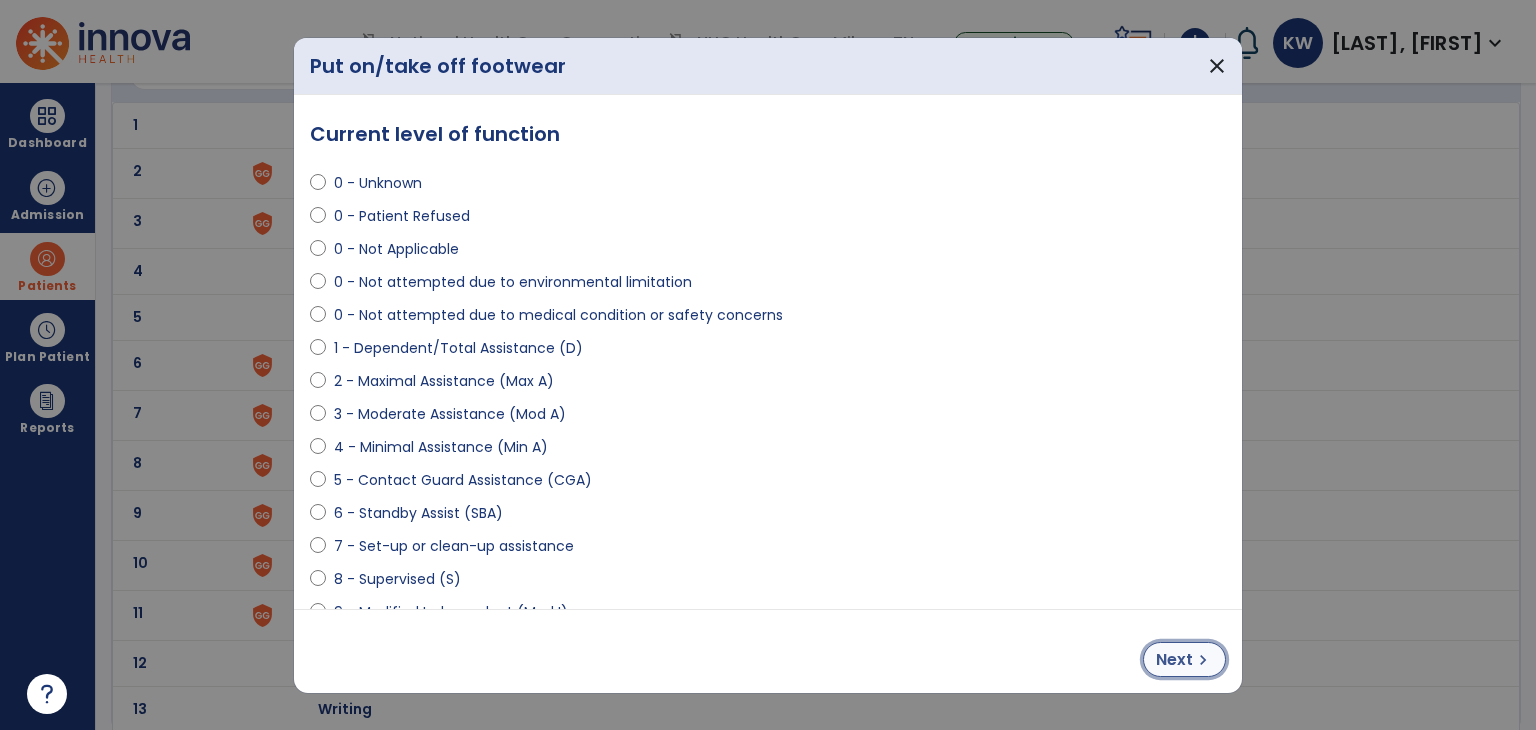 click on "chevron_right" at bounding box center [1203, 660] 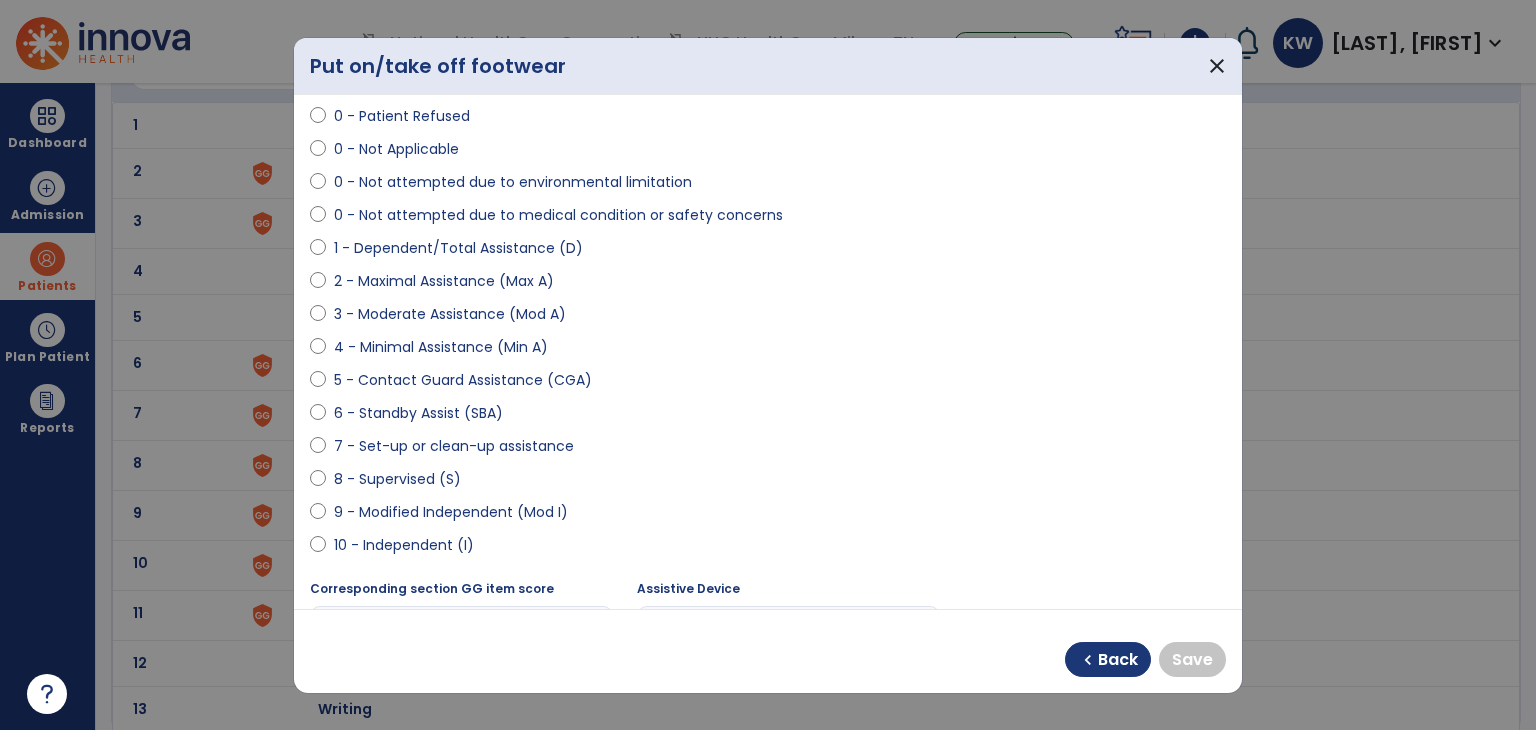 scroll, scrollTop: 0, scrollLeft: 0, axis: both 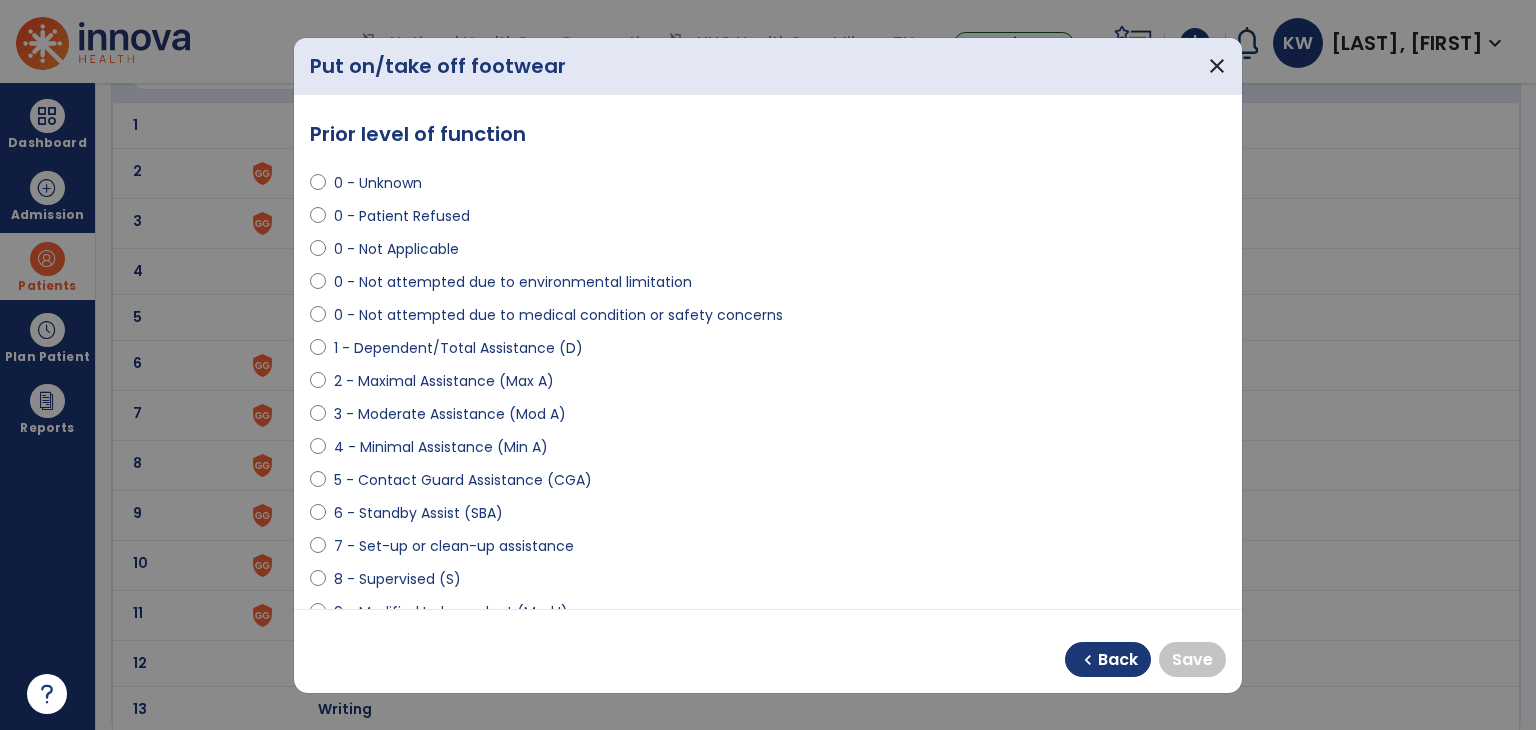 drag, startPoint x: 377, startPoint y: 178, endPoint x: 388, endPoint y: 185, distance: 13.038404 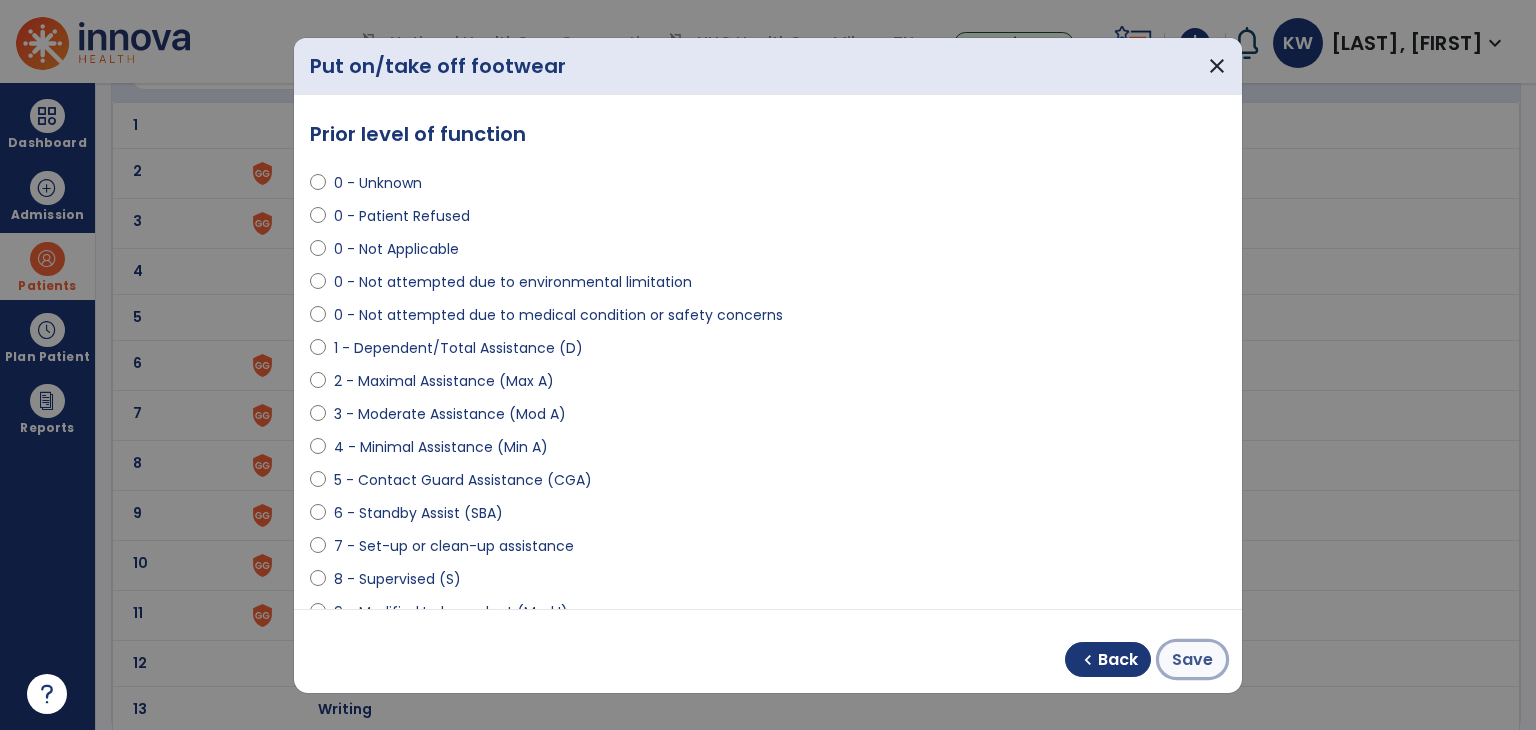 click on "Save" at bounding box center [1192, 659] 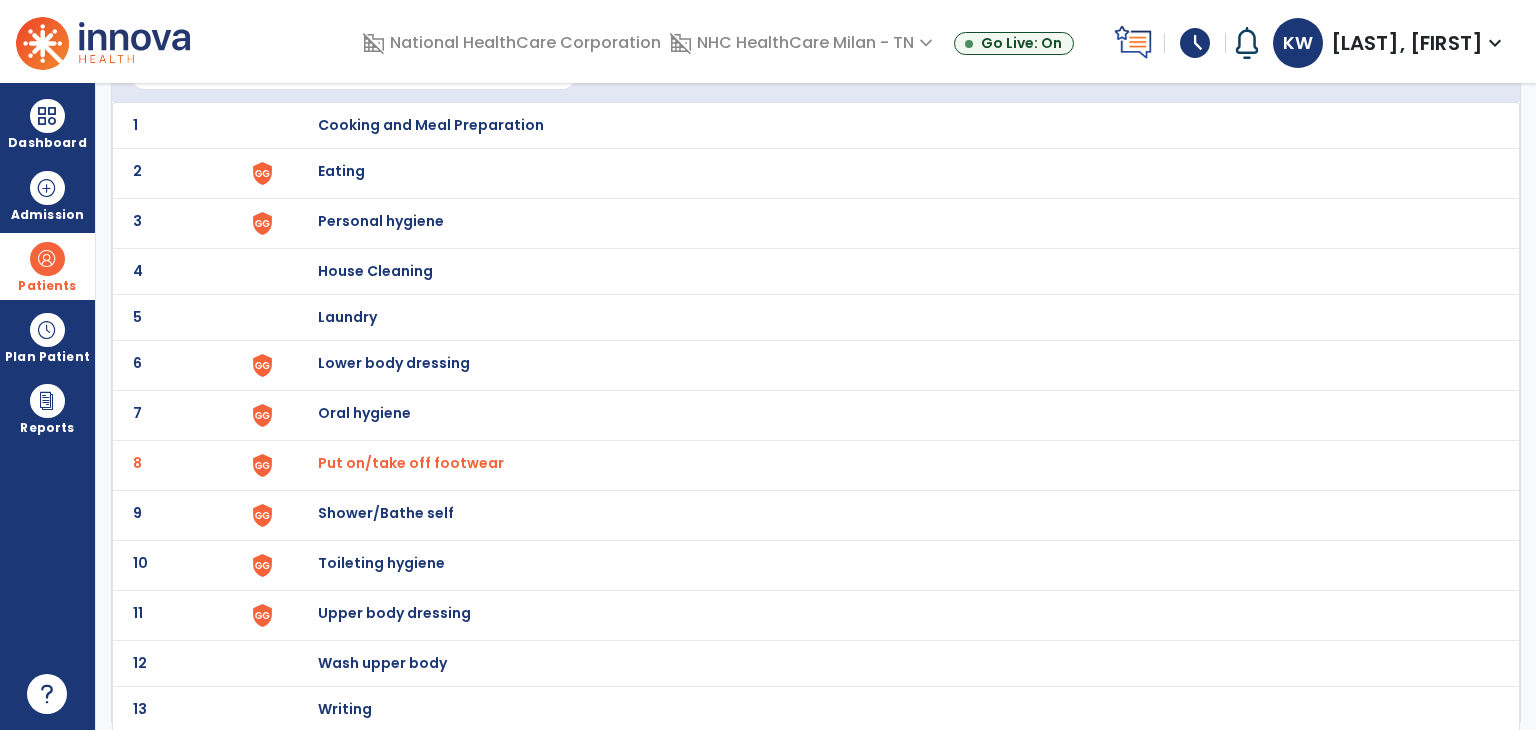 click on "Put on/take off footwear" at bounding box center [888, 125] 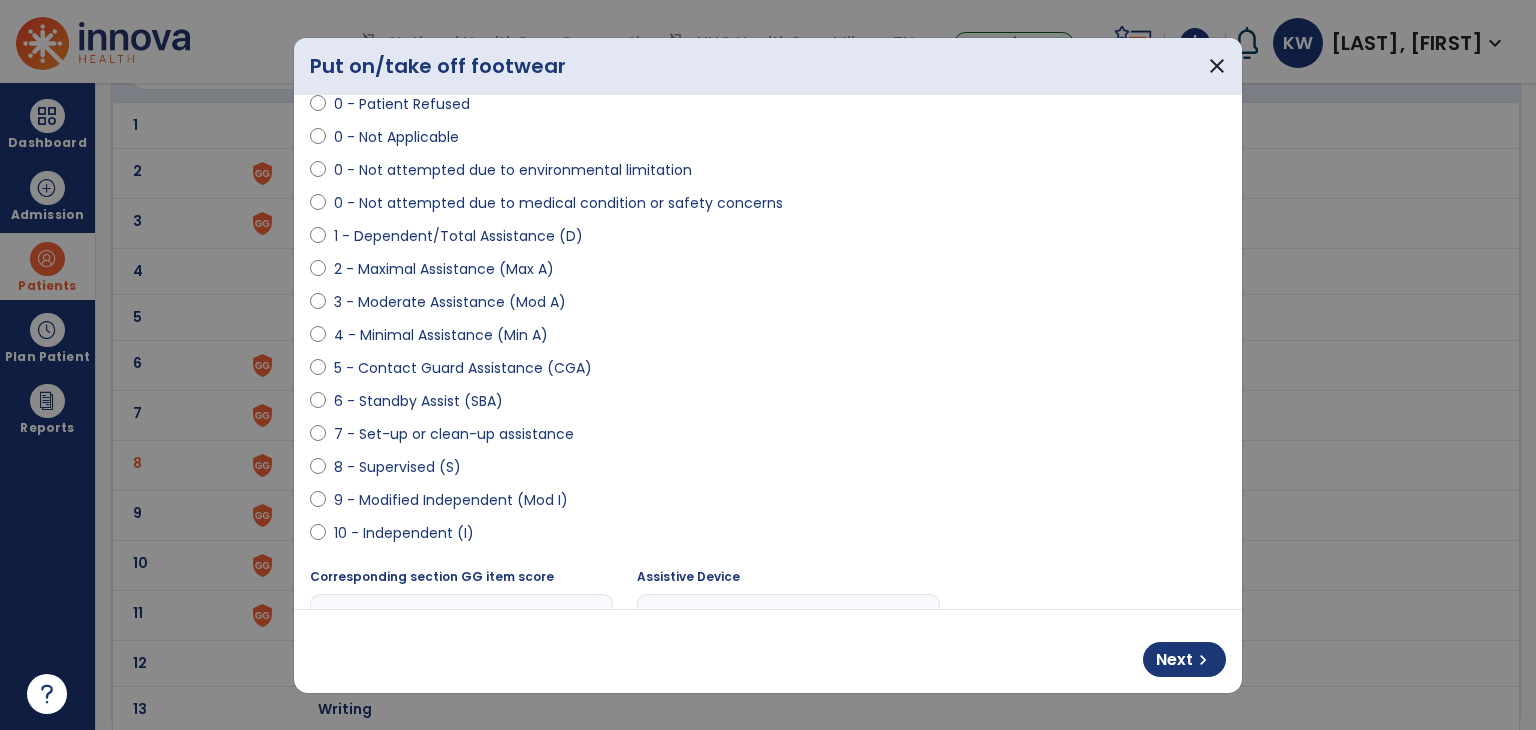 scroll, scrollTop: 77, scrollLeft: 0, axis: vertical 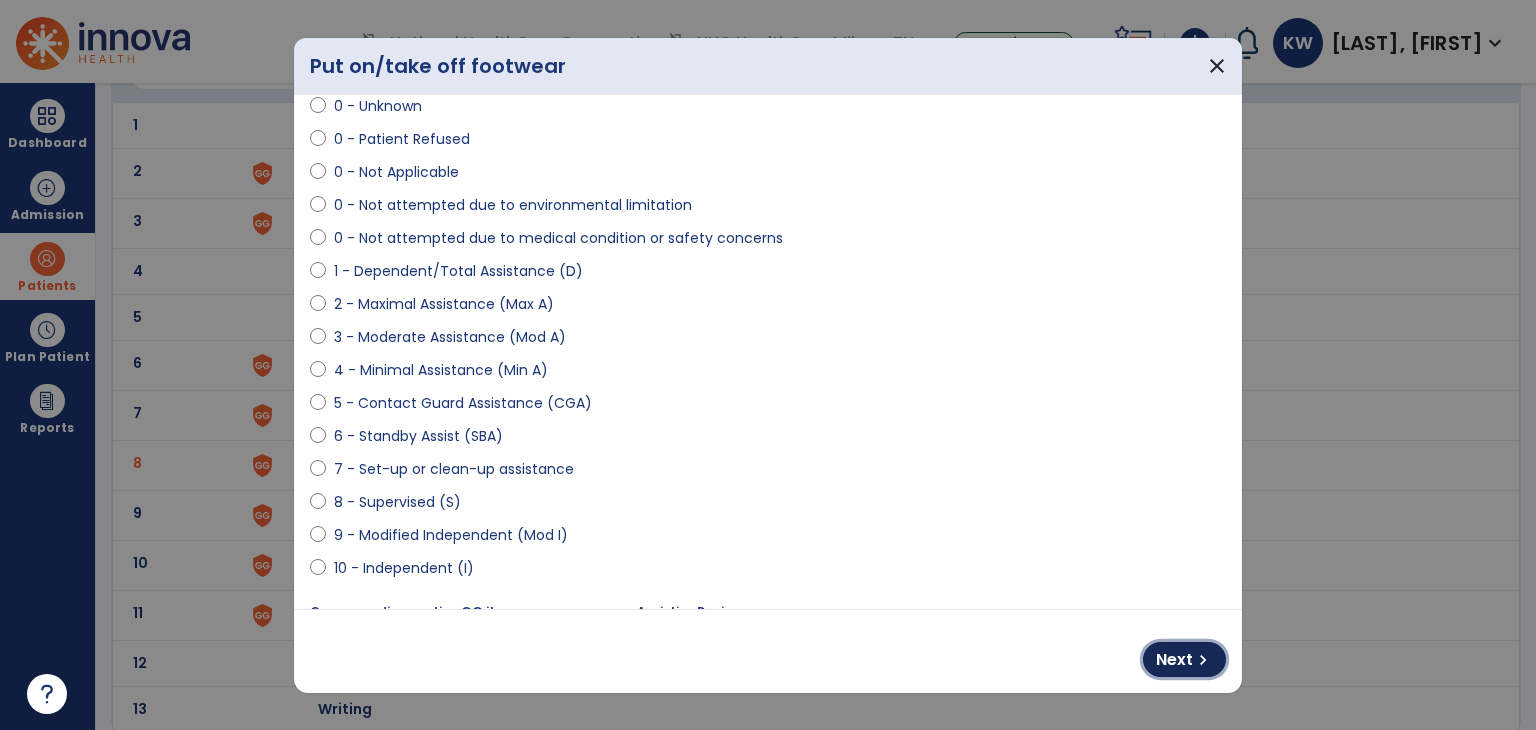 click on "Next" at bounding box center (1174, 660) 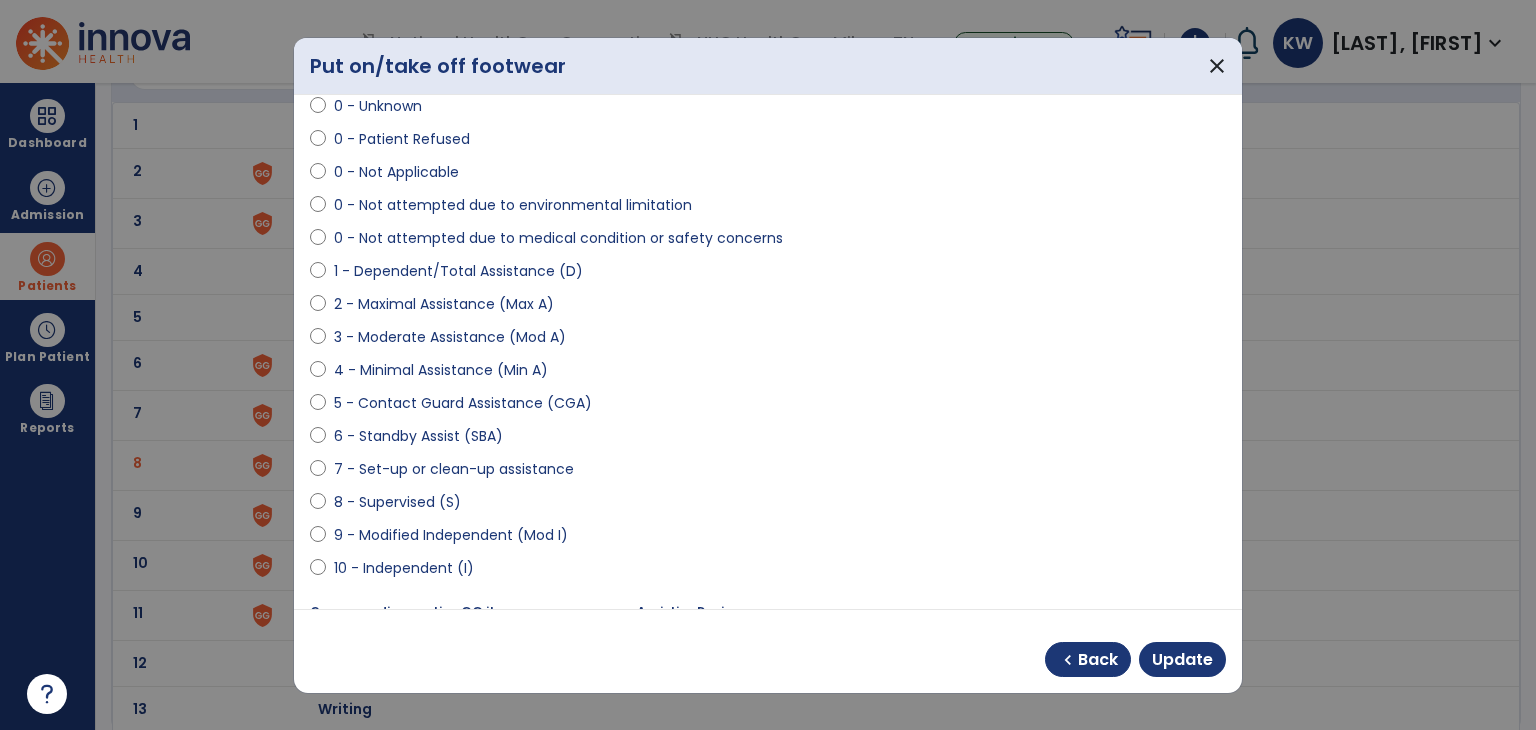click on "10 - Independent (I)" at bounding box center (404, 568) 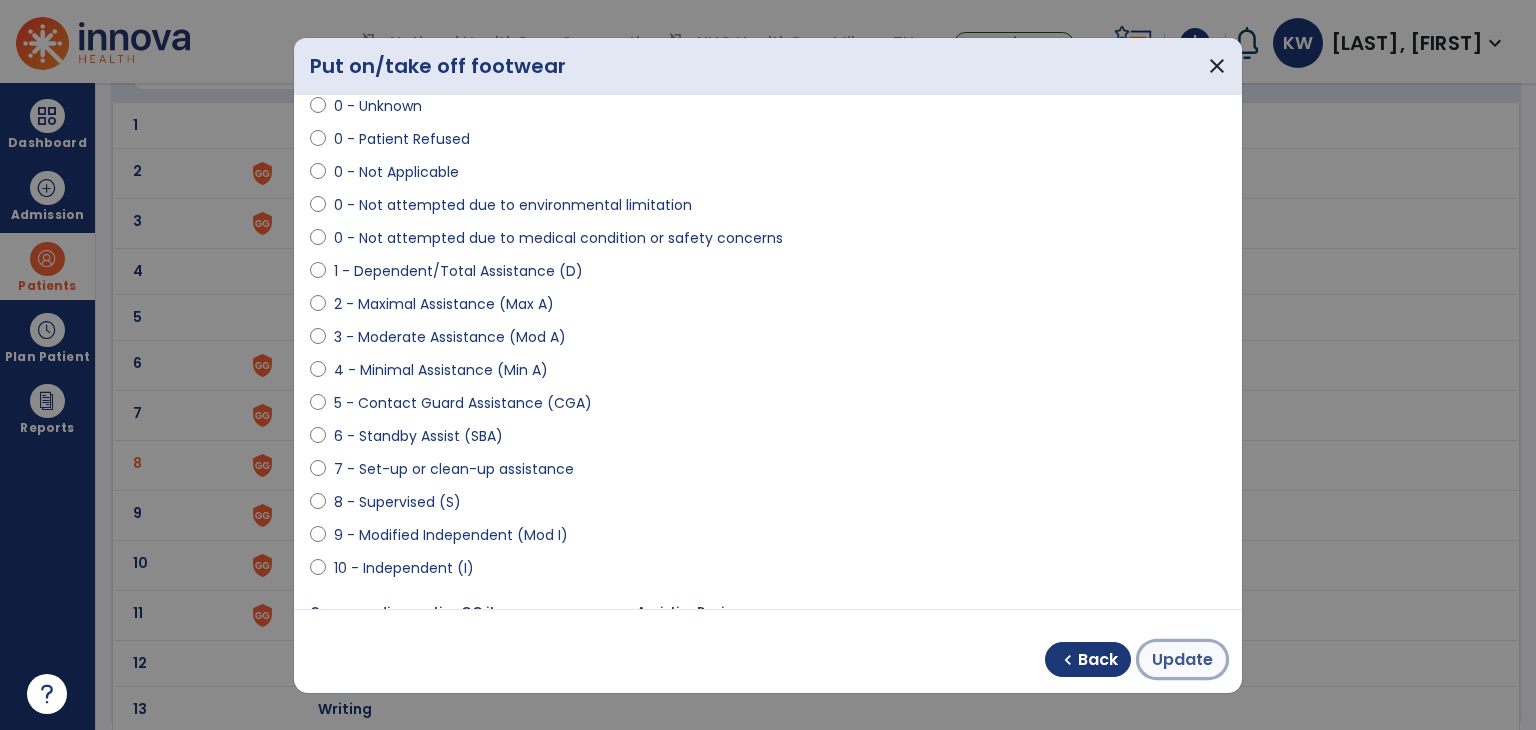 click on "Update" at bounding box center [1182, 660] 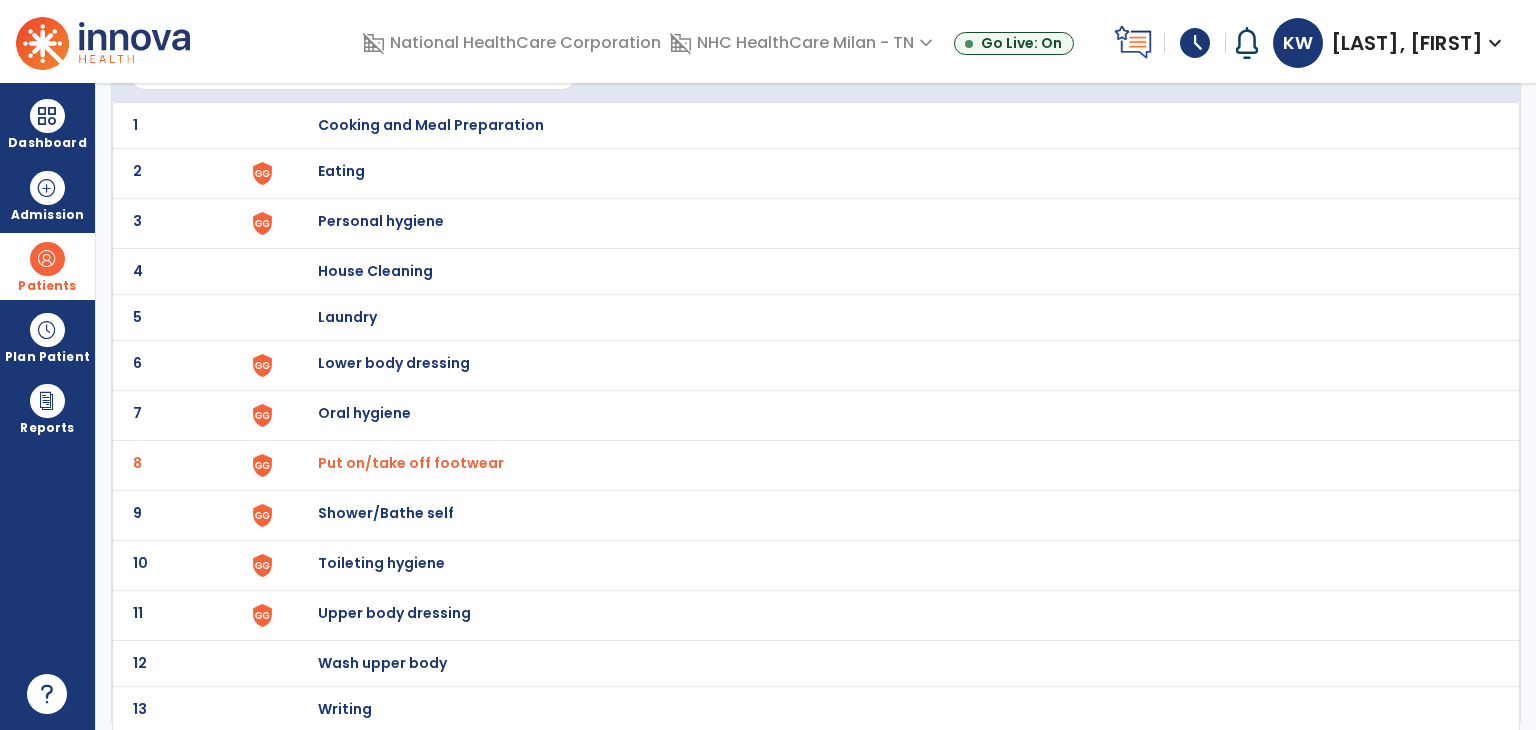 click on "6 Lower body dressing" 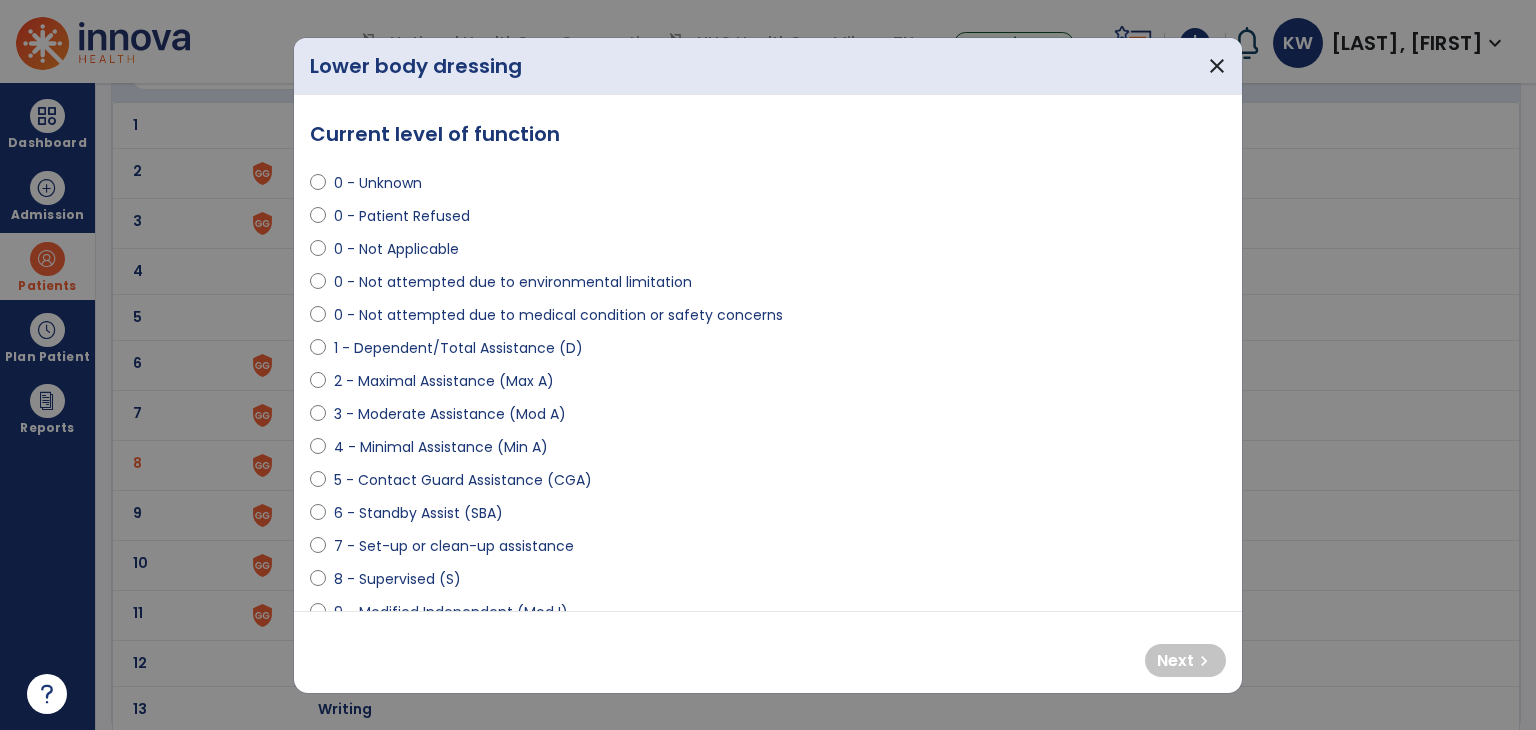 click on "0 - Not attempted due to medical condition or safety concerns" at bounding box center (768, 319) 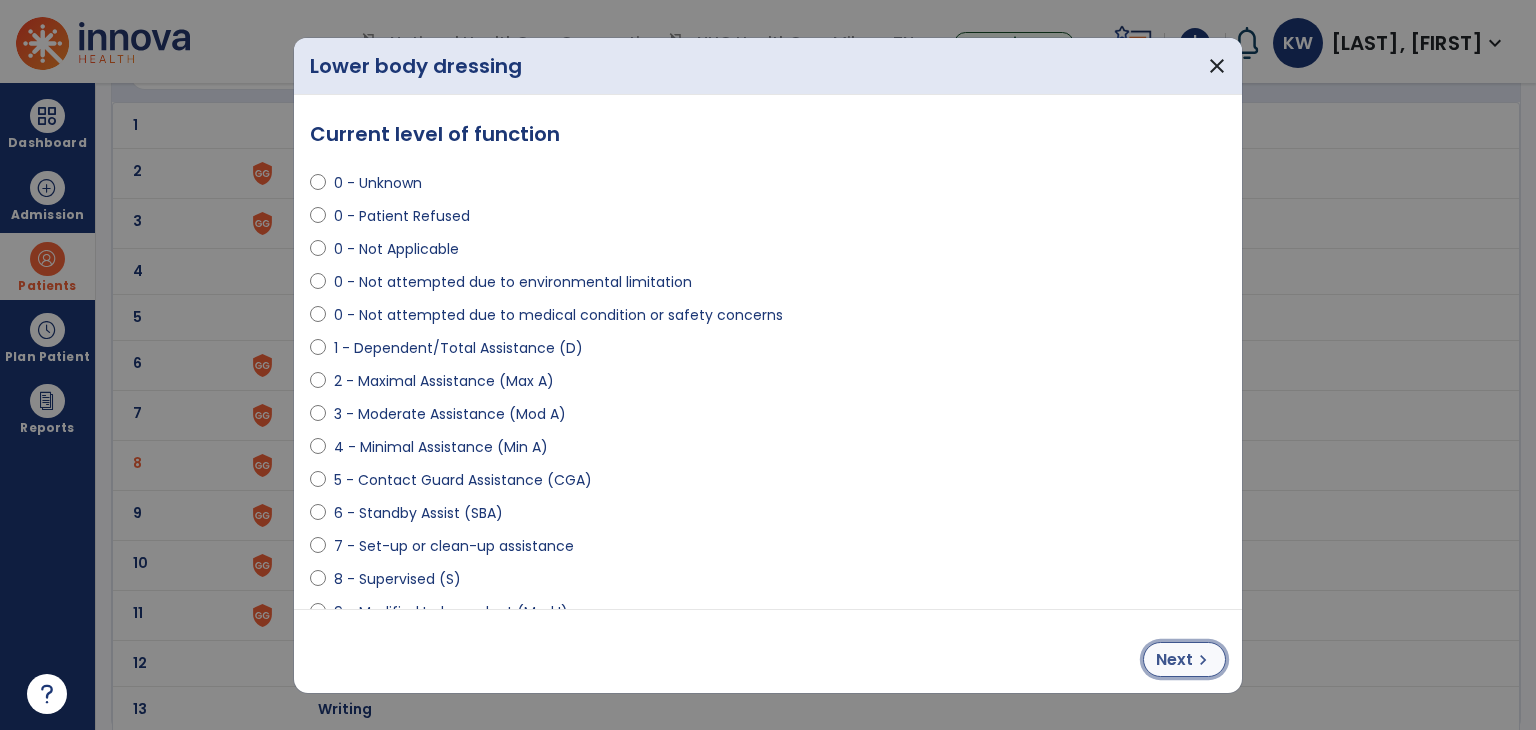 click on "Next  chevron_right" at bounding box center [1184, 659] 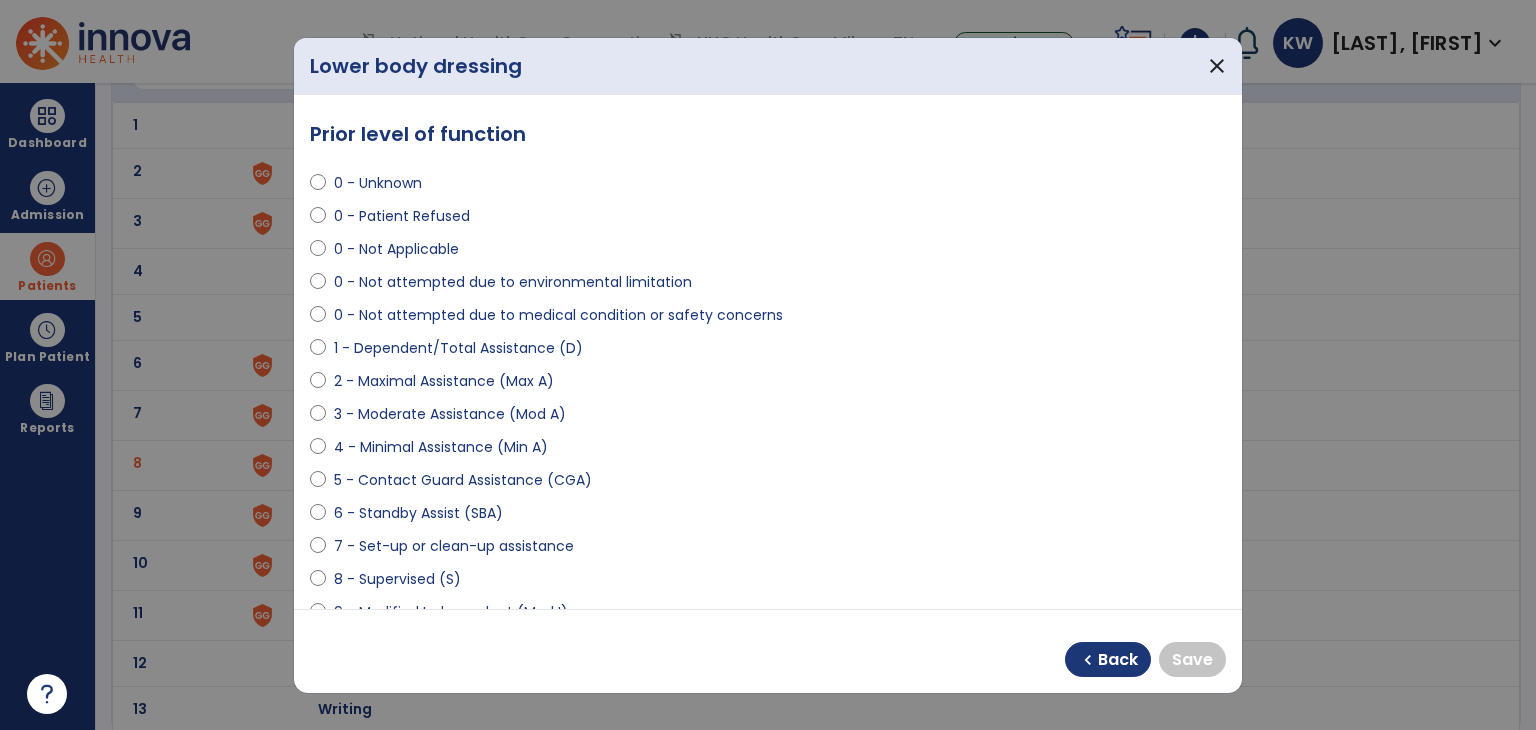 scroll, scrollTop: 100, scrollLeft: 0, axis: vertical 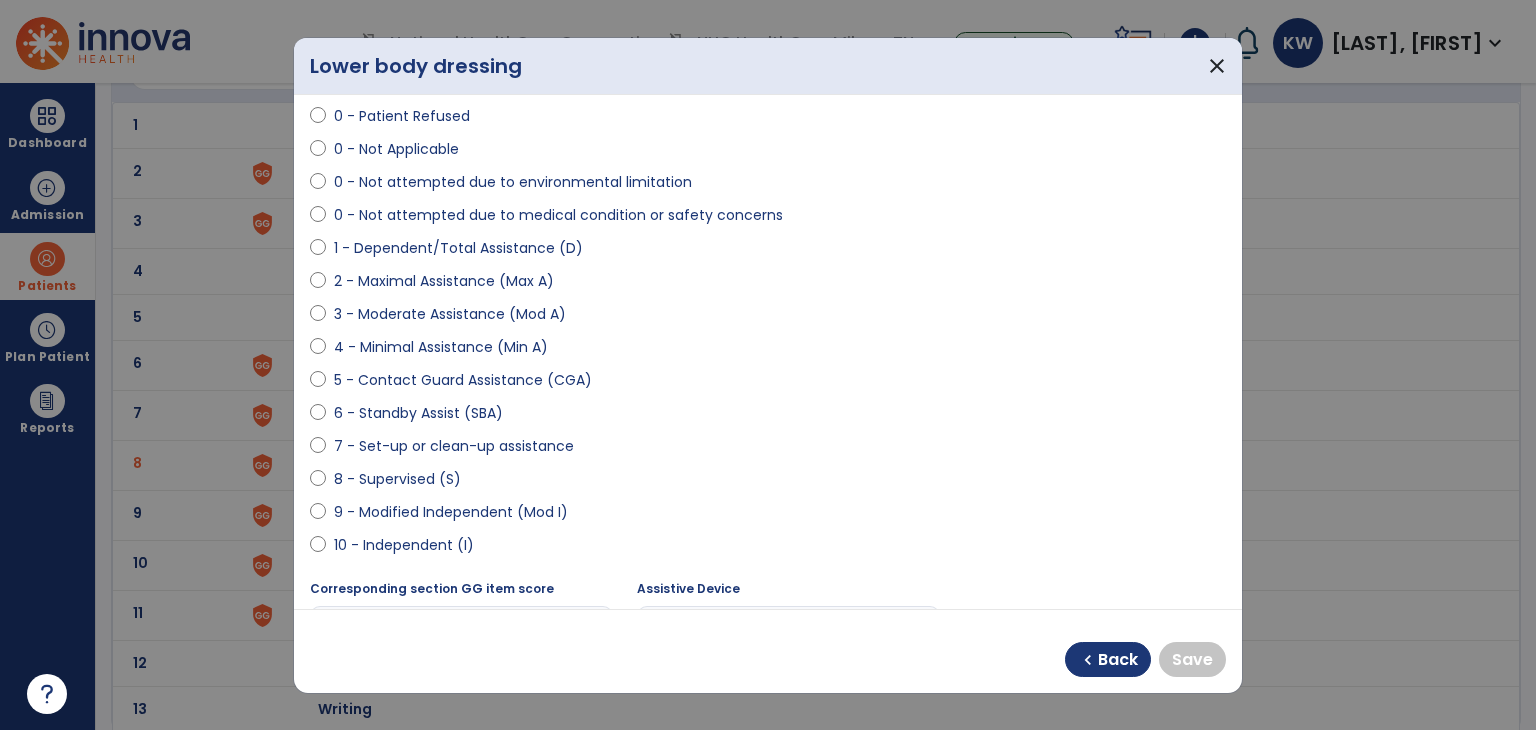 click on "10 - Independent (I)" at bounding box center [404, 545] 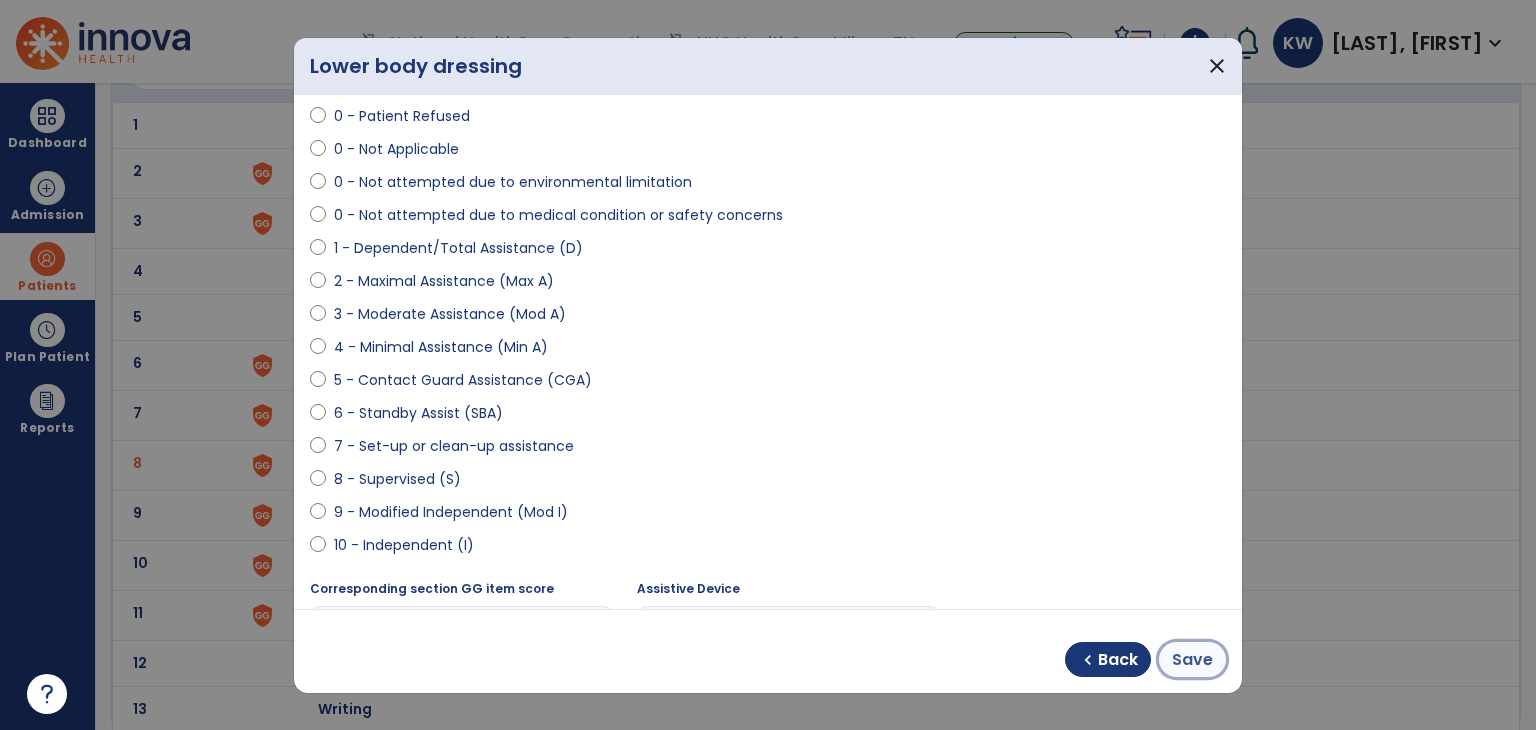 click on "Save" at bounding box center [1192, 660] 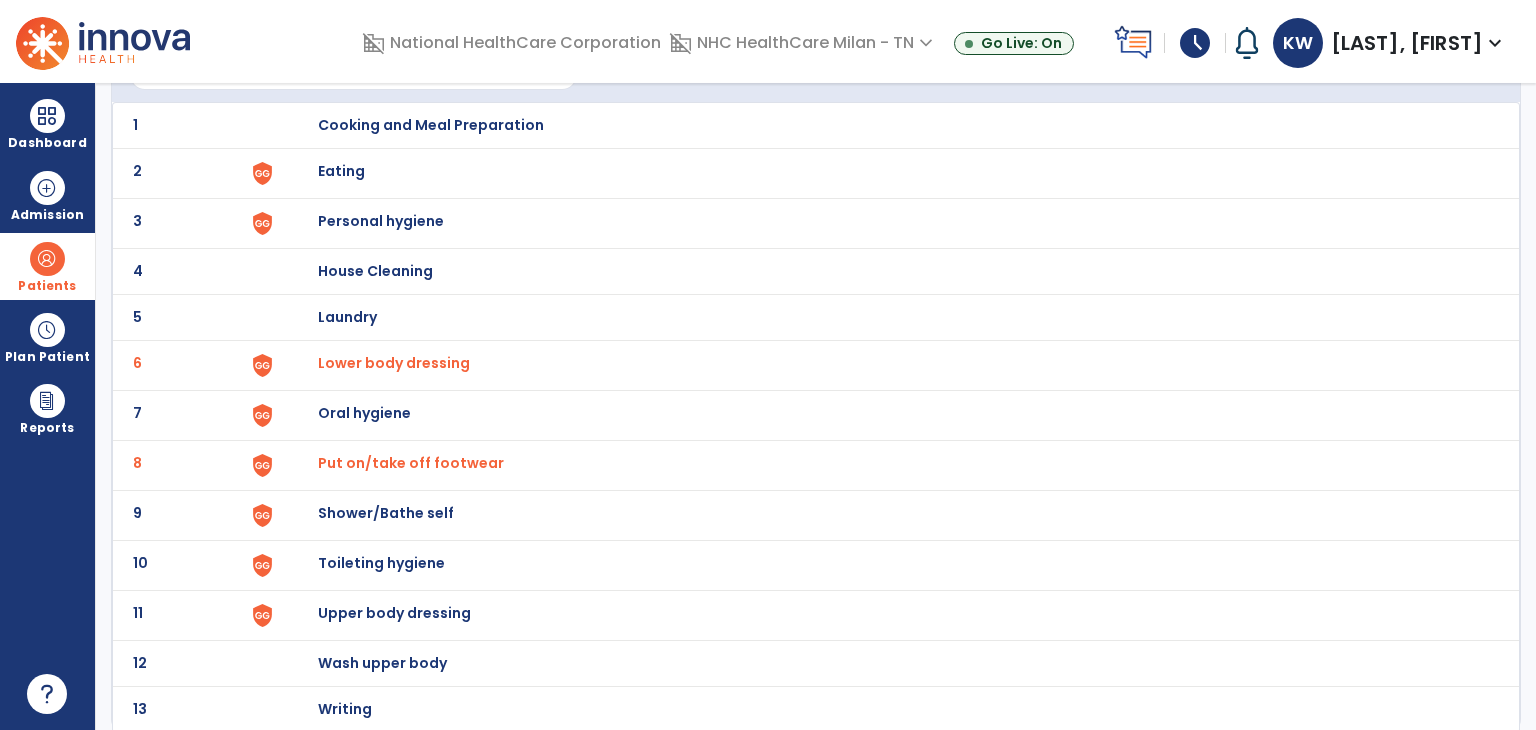 click on "Shower/Bathe self" at bounding box center (431, 125) 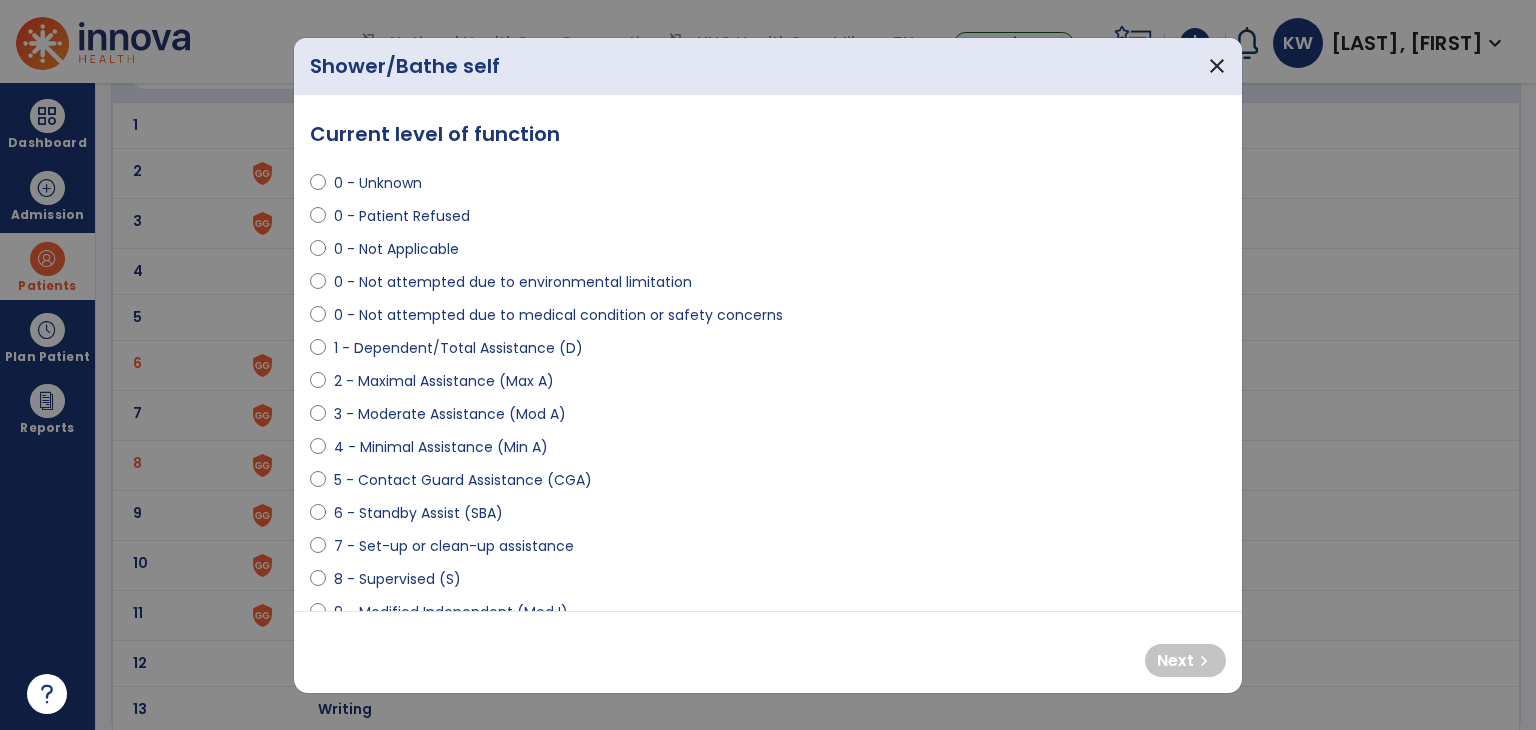 click on "0 - Not attempted due to medical condition or safety concerns" at bounding box center [558, 315] 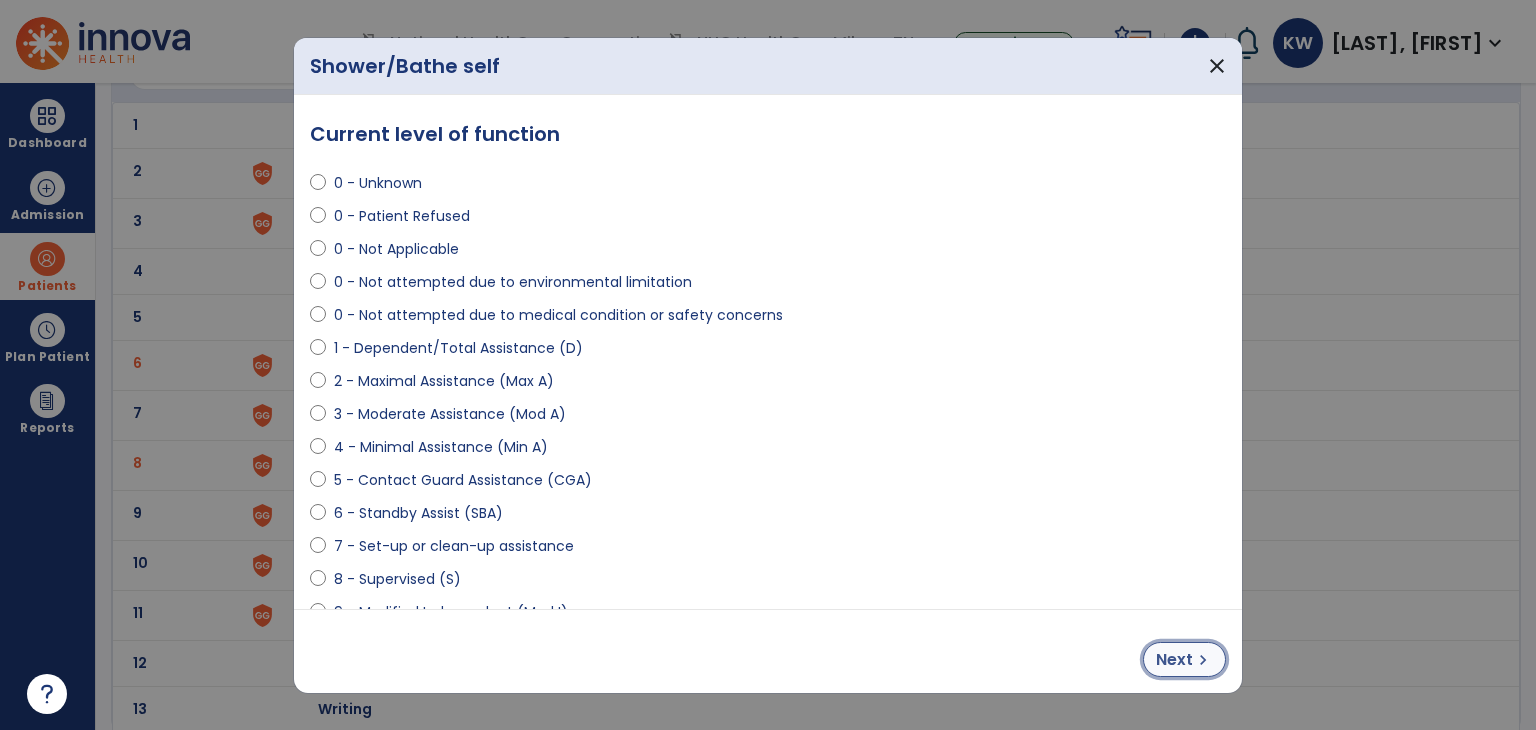 click on "Next" at bounding box center [1174, 660] 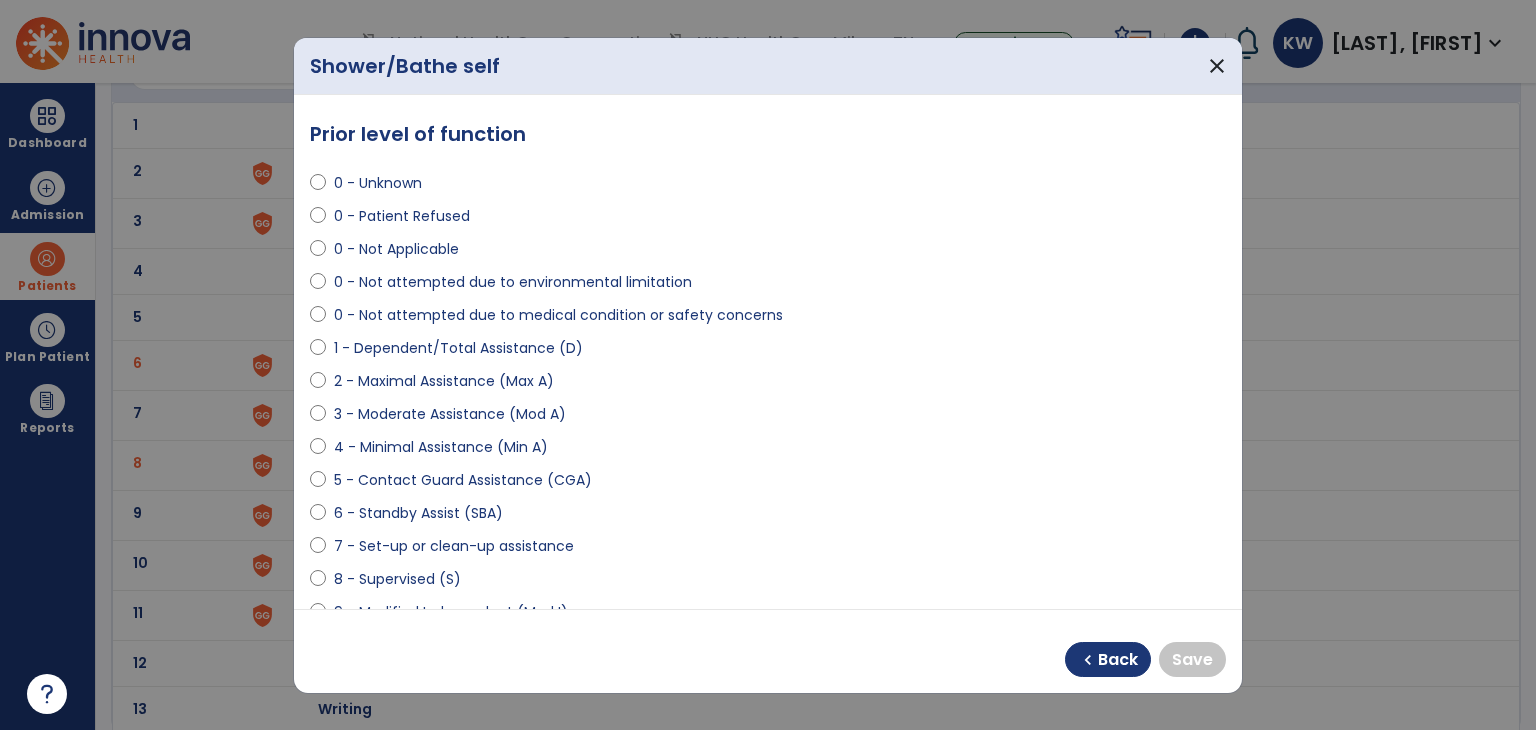click on "3 - Moderate Assistance (Mod A)" at bounding box center [450, 414] 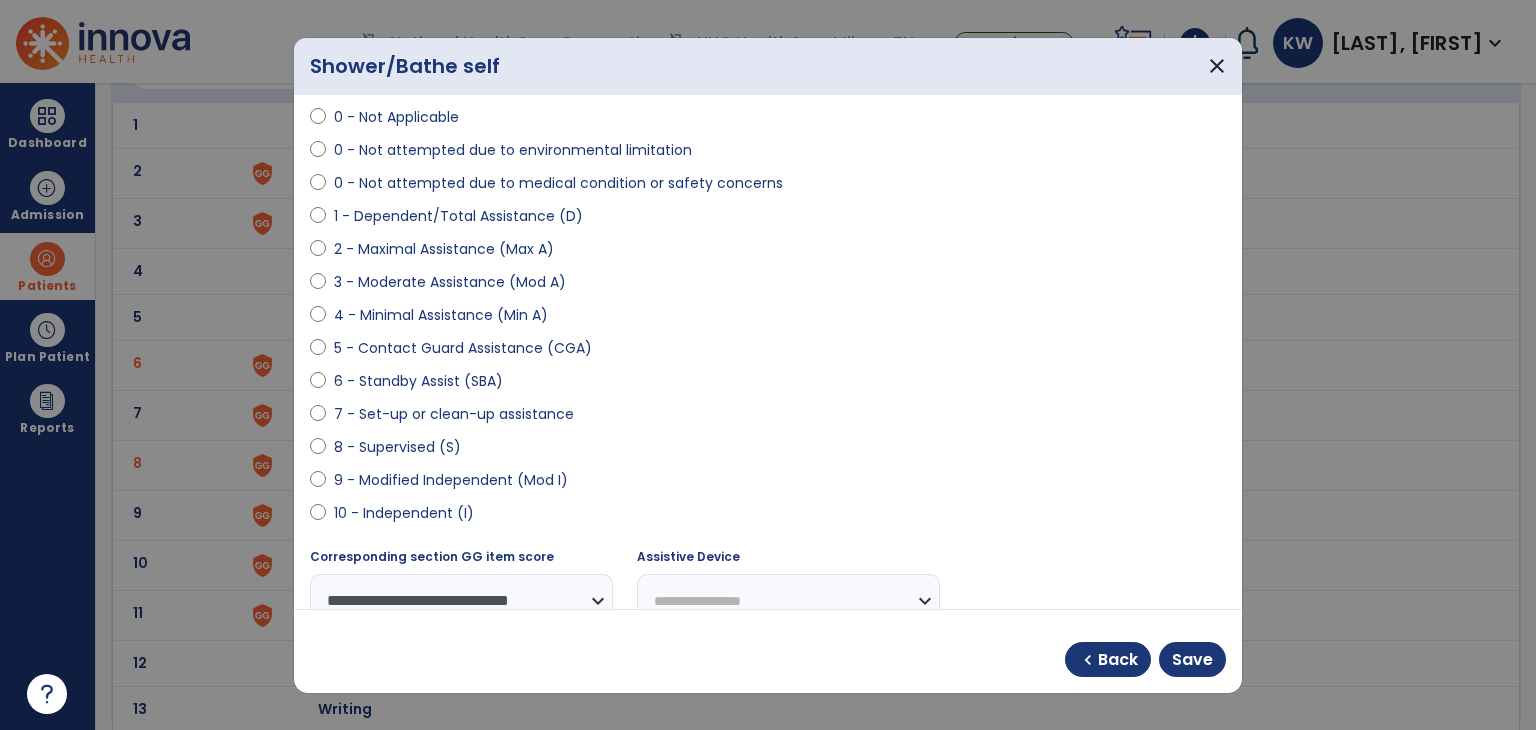 scroll, scrollTop: 377, scrollLeft: 0, axis: vertical 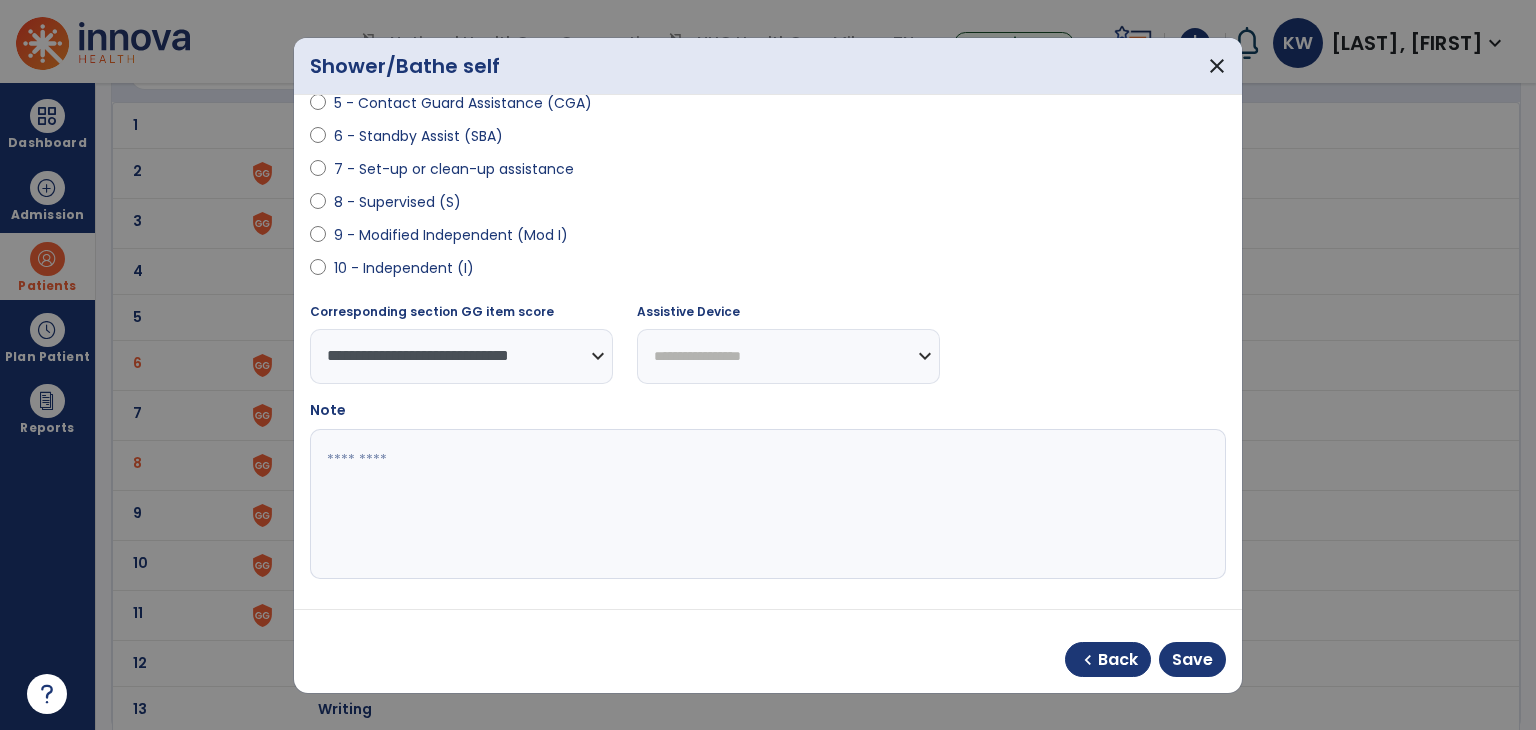 click at bounding box center (766, 504) 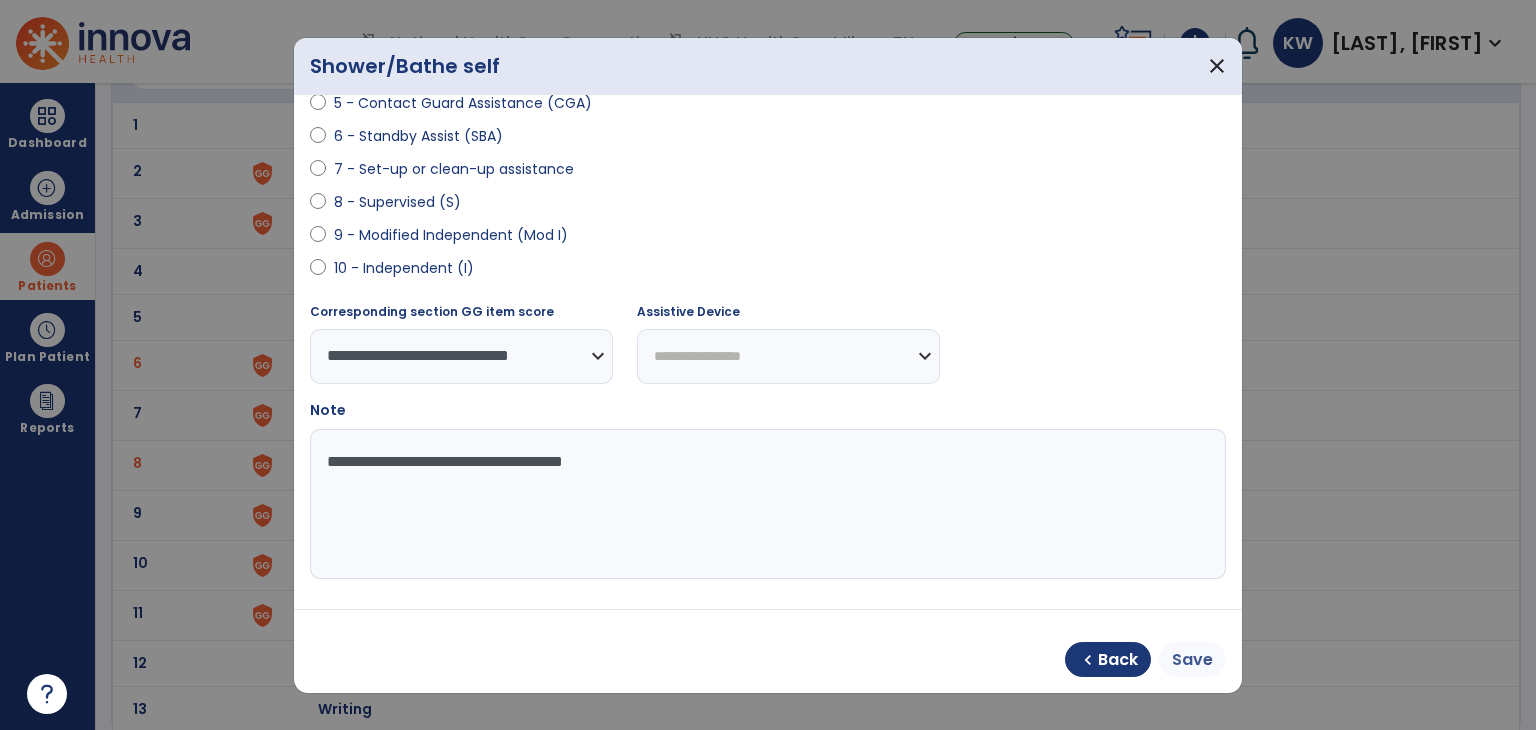 type on "**********" 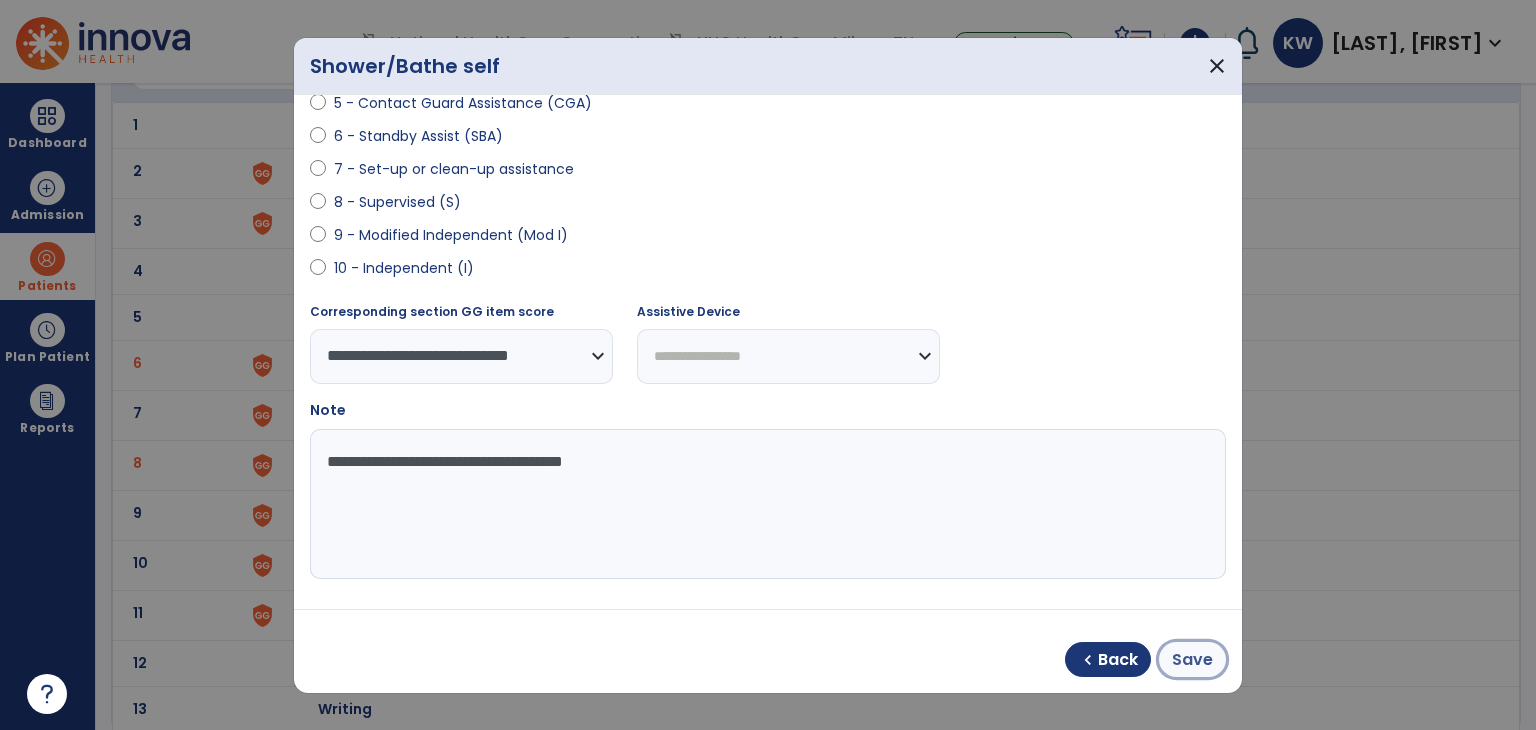 click on "Save" at bounding box center [1192, 660] 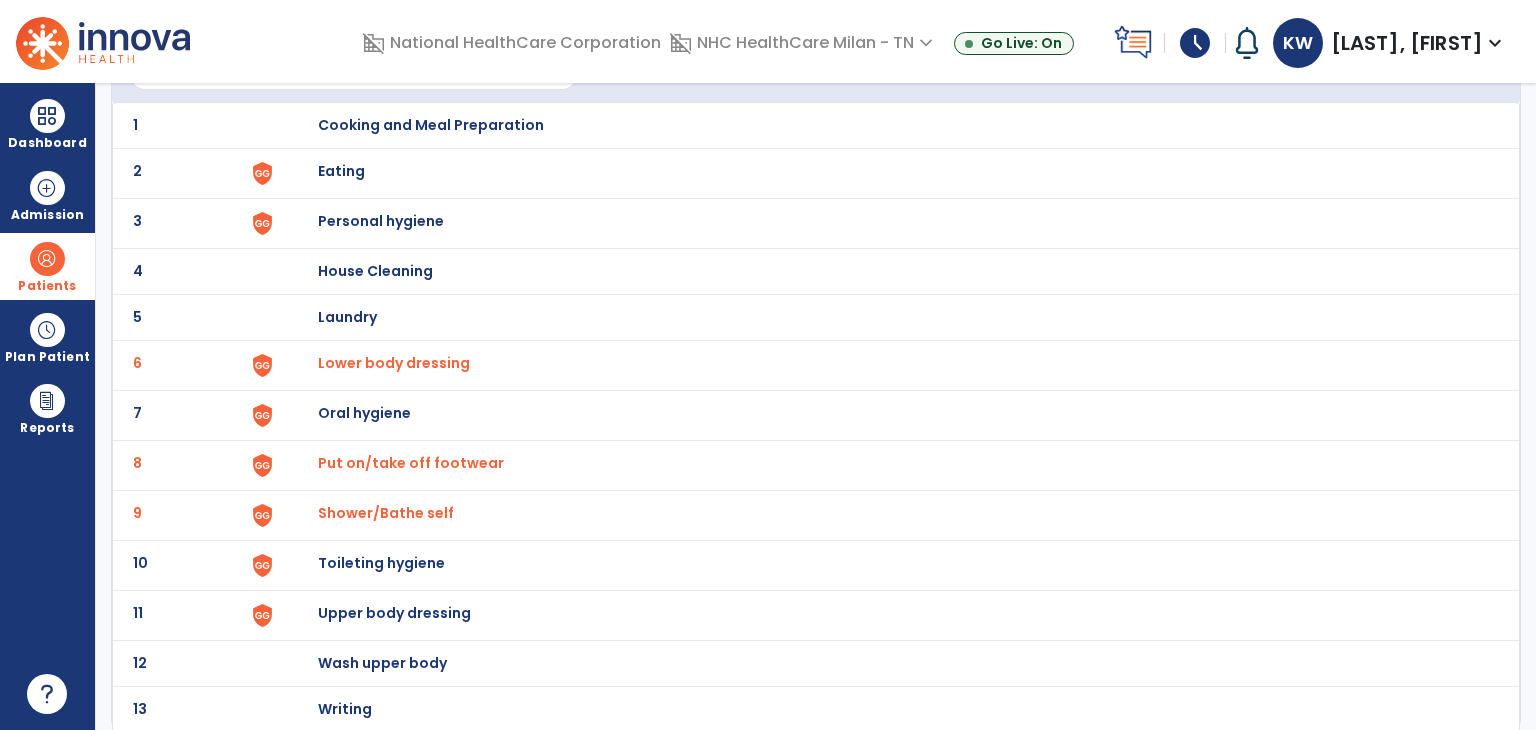 click on "Toileting hygiene" at bounding box center [888, 125] 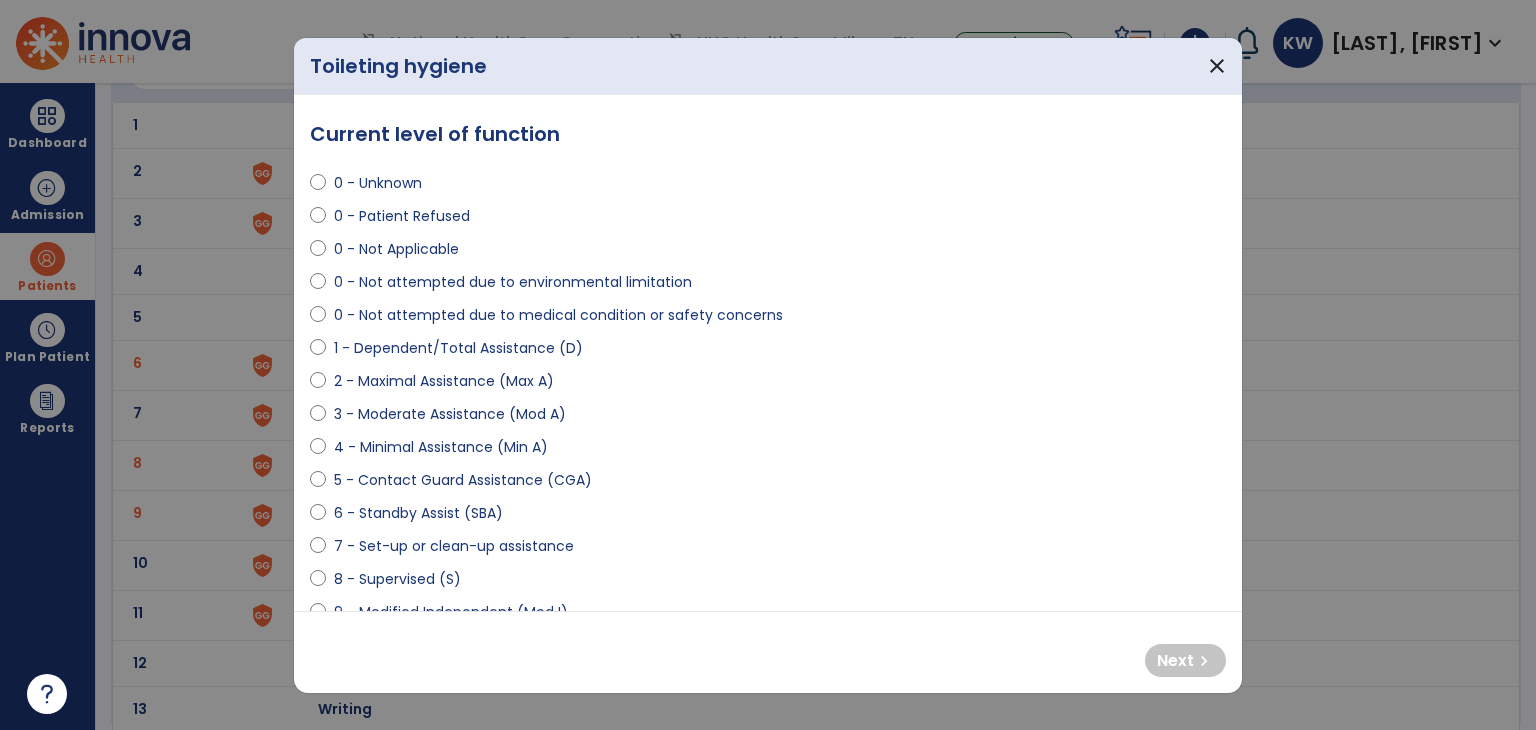 click on "1 - Dependent/Total Assistance (D)" at bounding box center [458, 348] 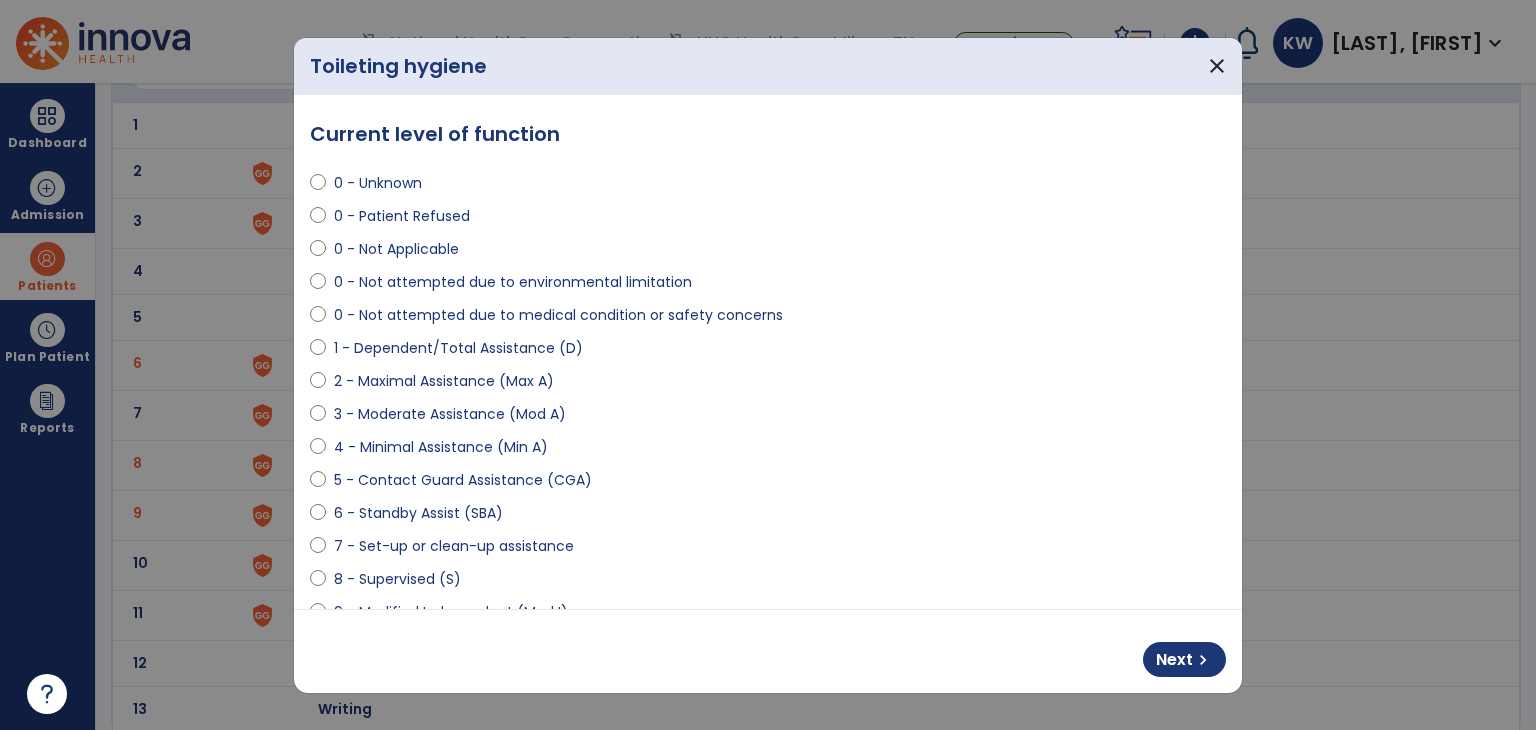 click on "Next  chevron_right" at bounding box center [768, 651] 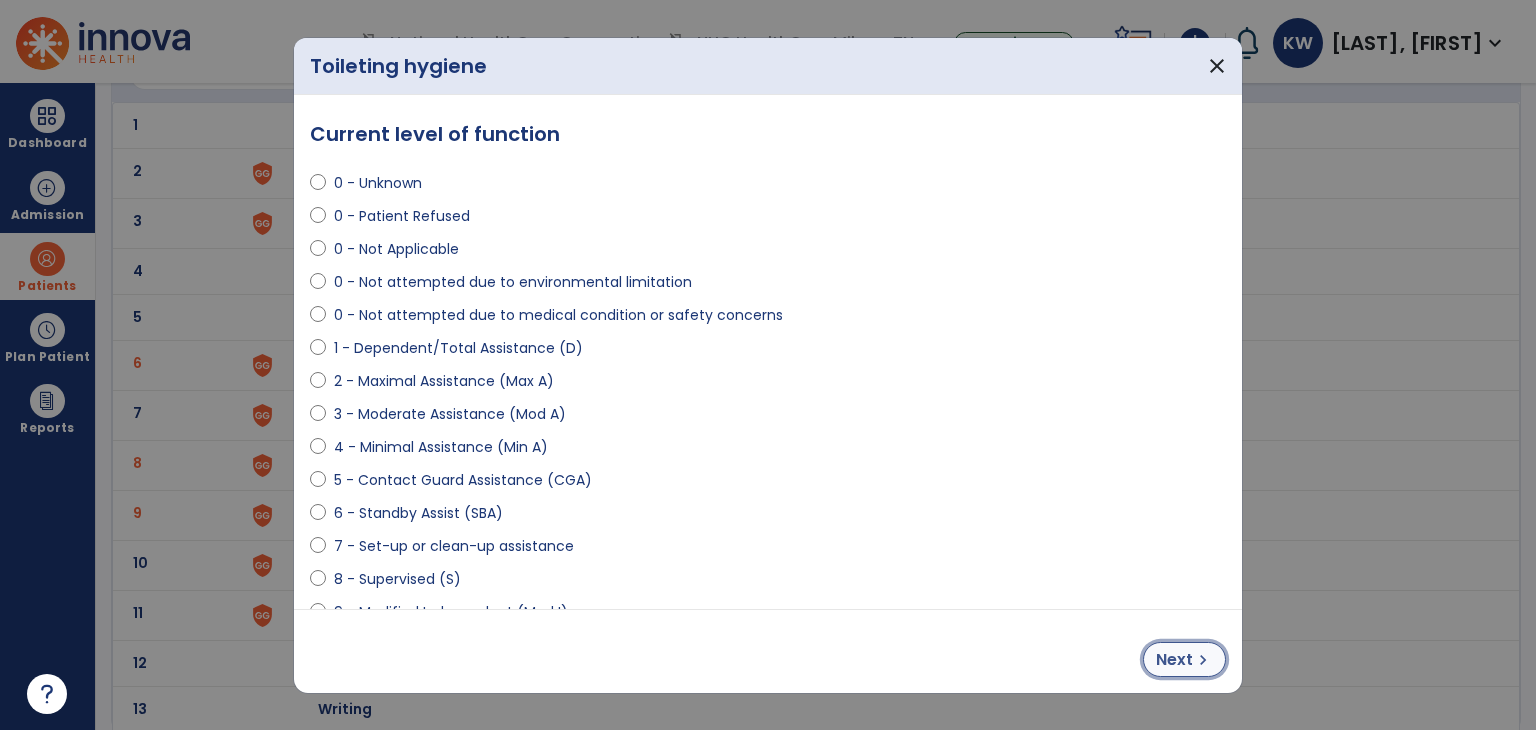 click on "Next" at bounding box center (1174, 660) 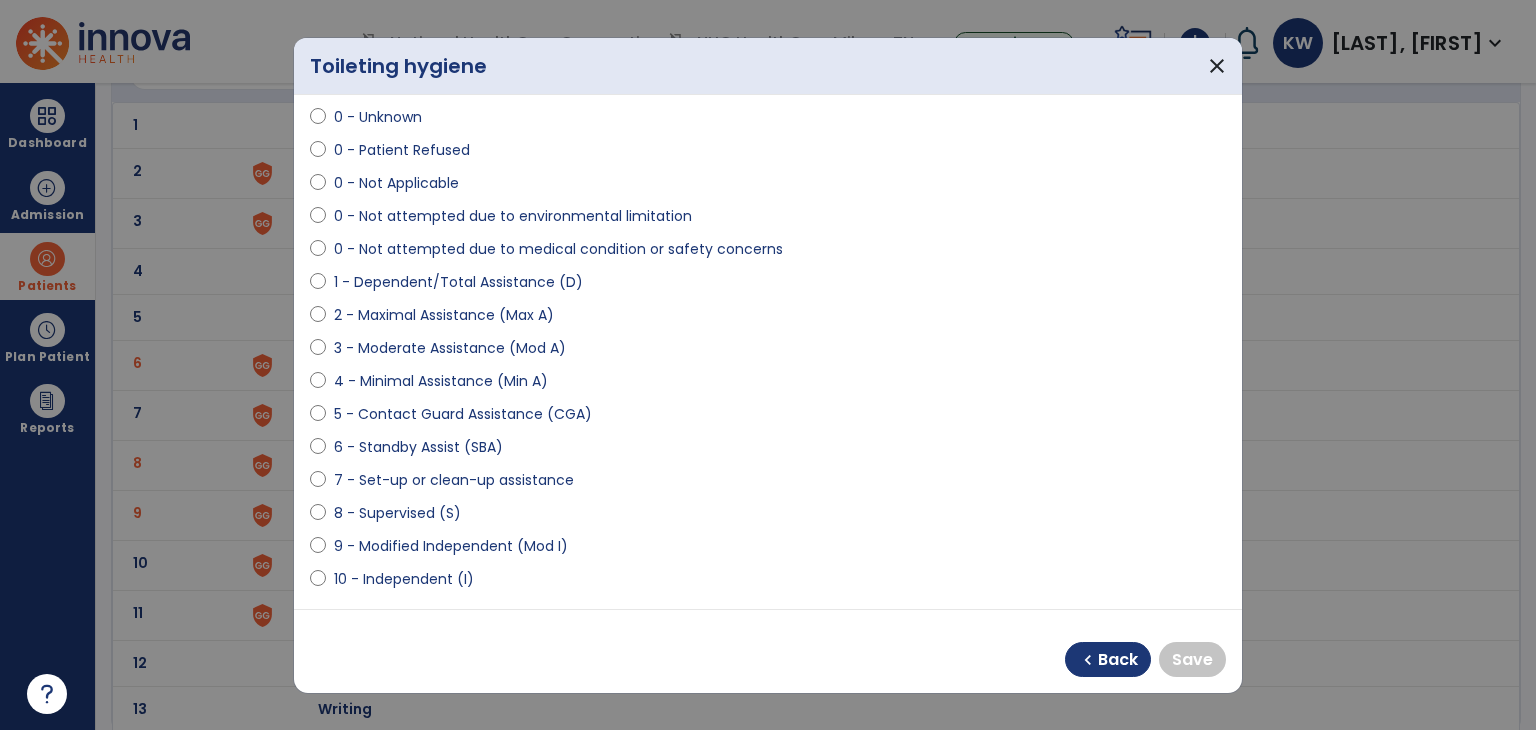 scroll, scrollTop: 100, scrollLeft: 0, axis: vertical 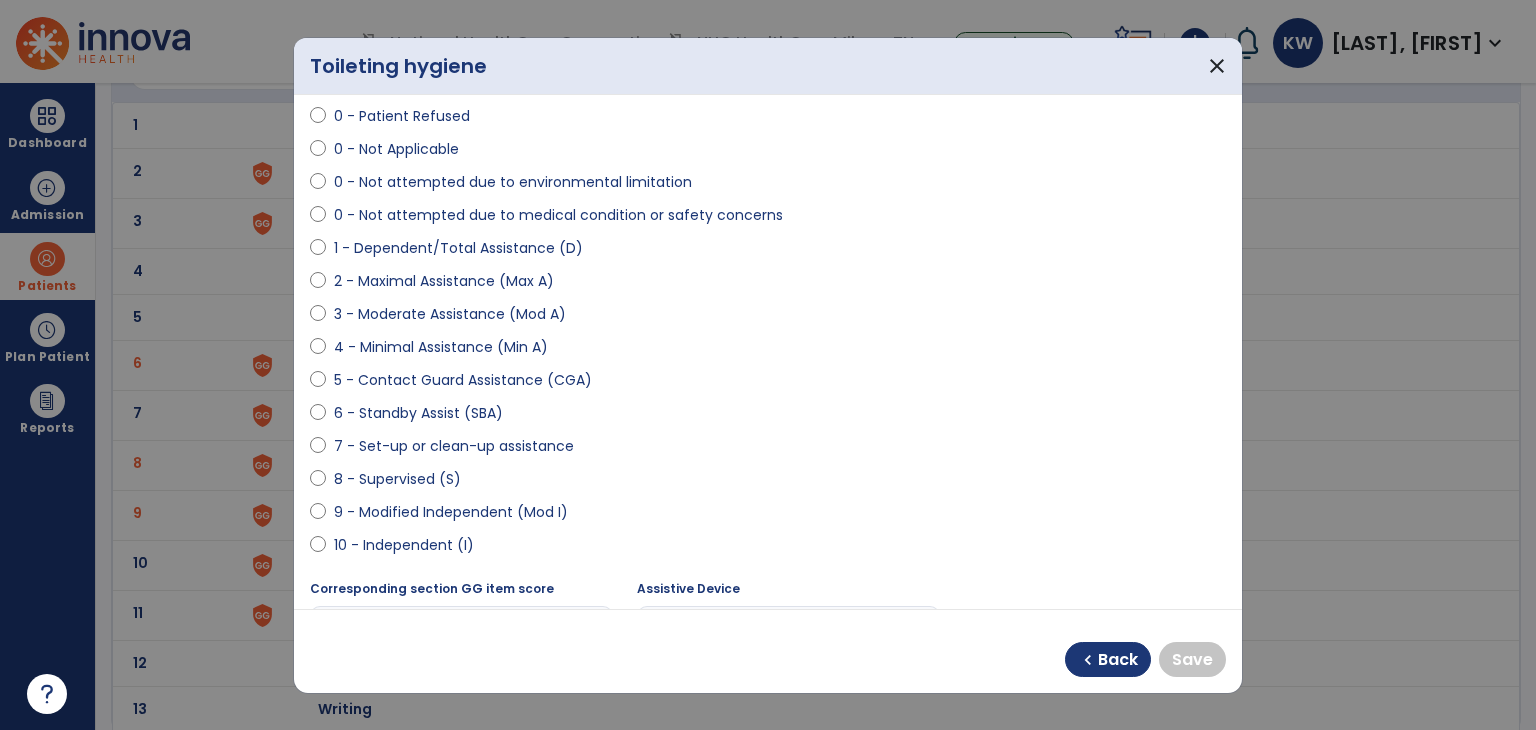 click on "10 - Independent (I)" at bounding box center (404, 545) 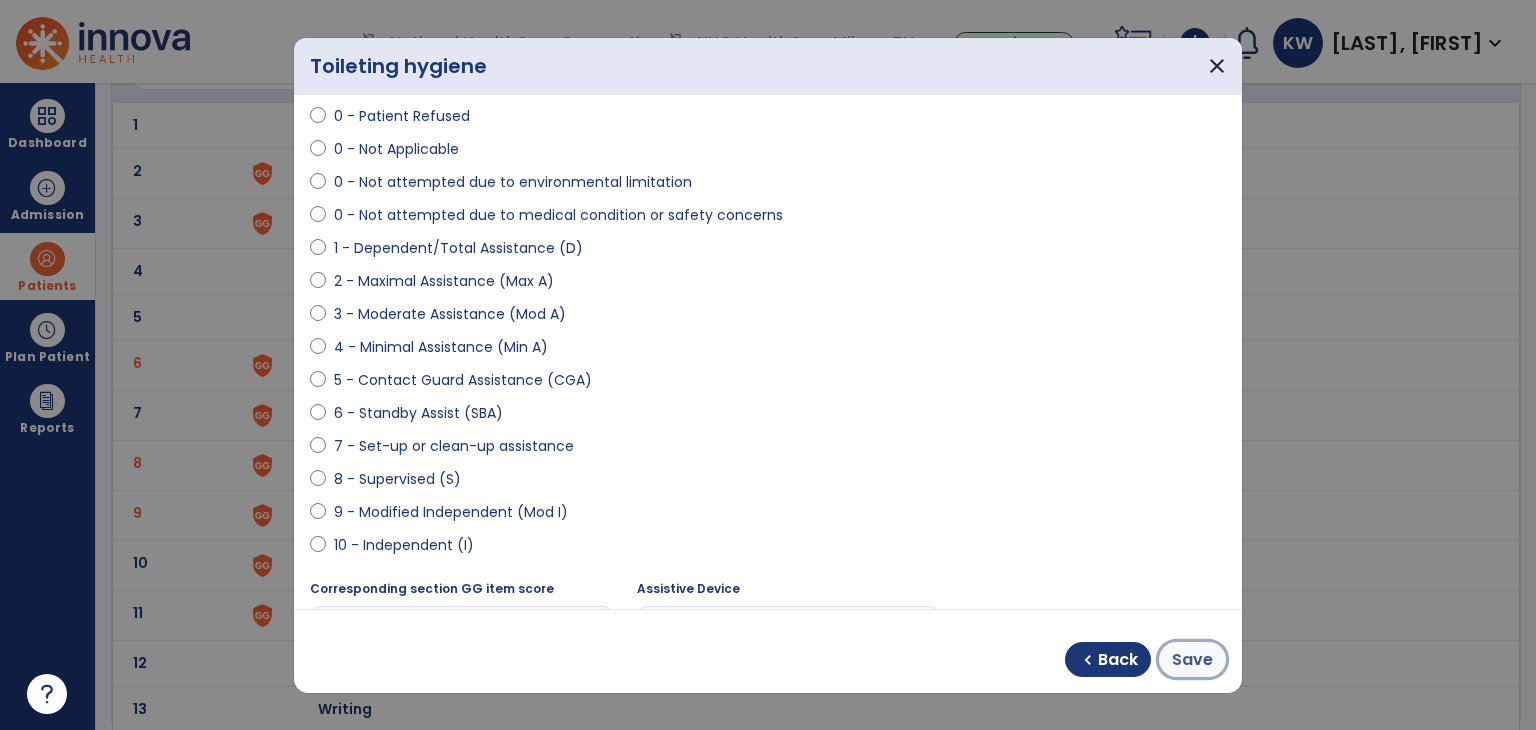 click on "Save" at bounding box center (1192, 660) 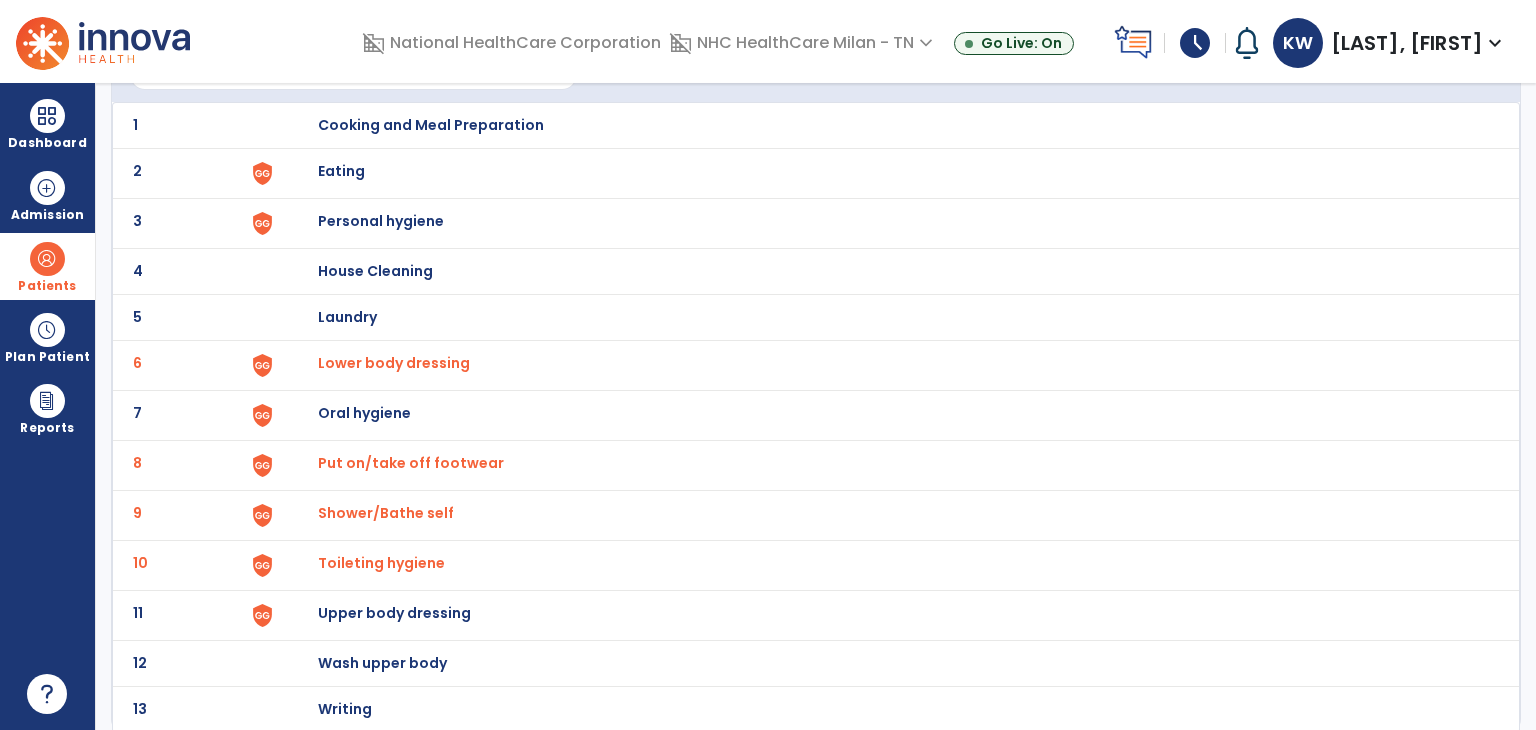 click on "Toileting hygiene" at bounding box center (394, 363) 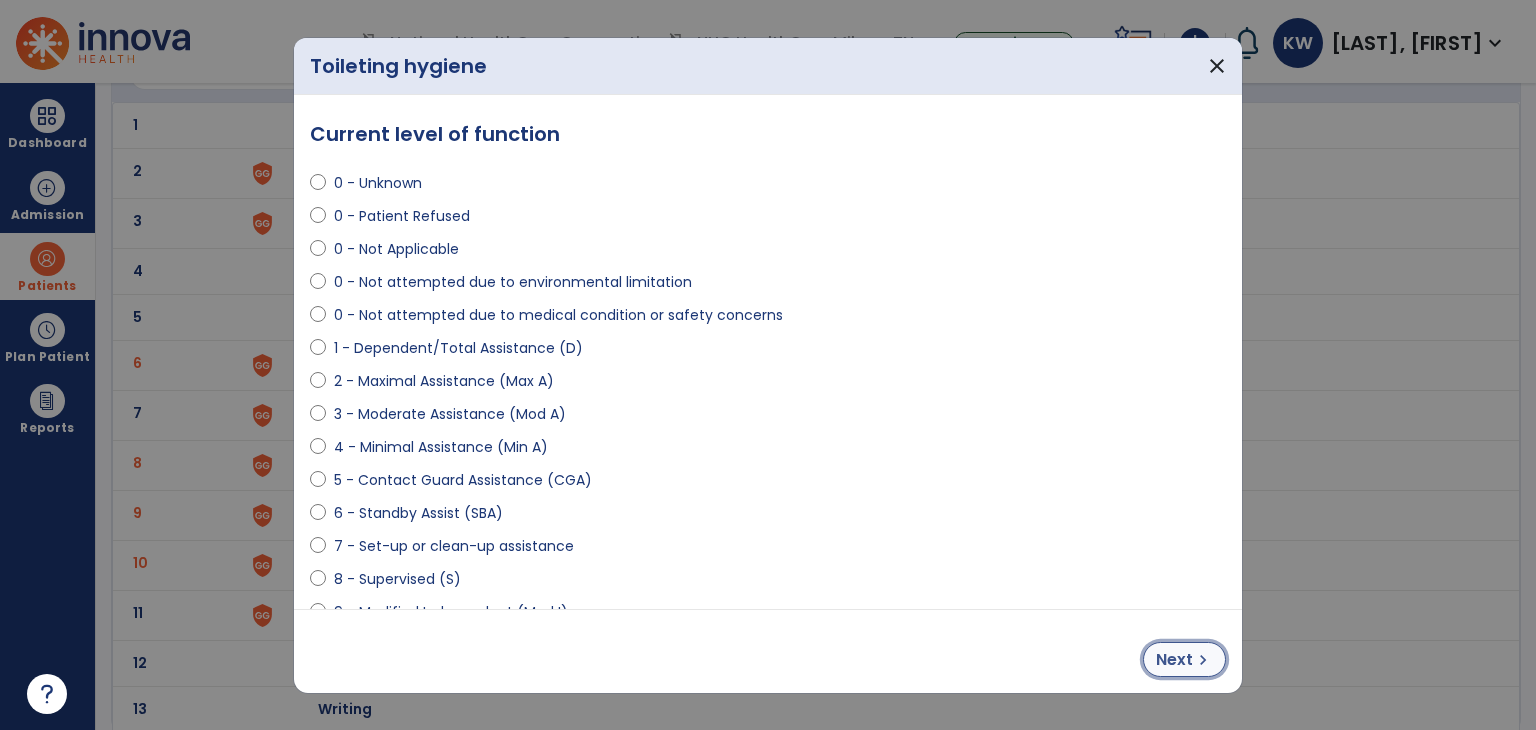 click on "Next" at bounding box center [1174, 660] 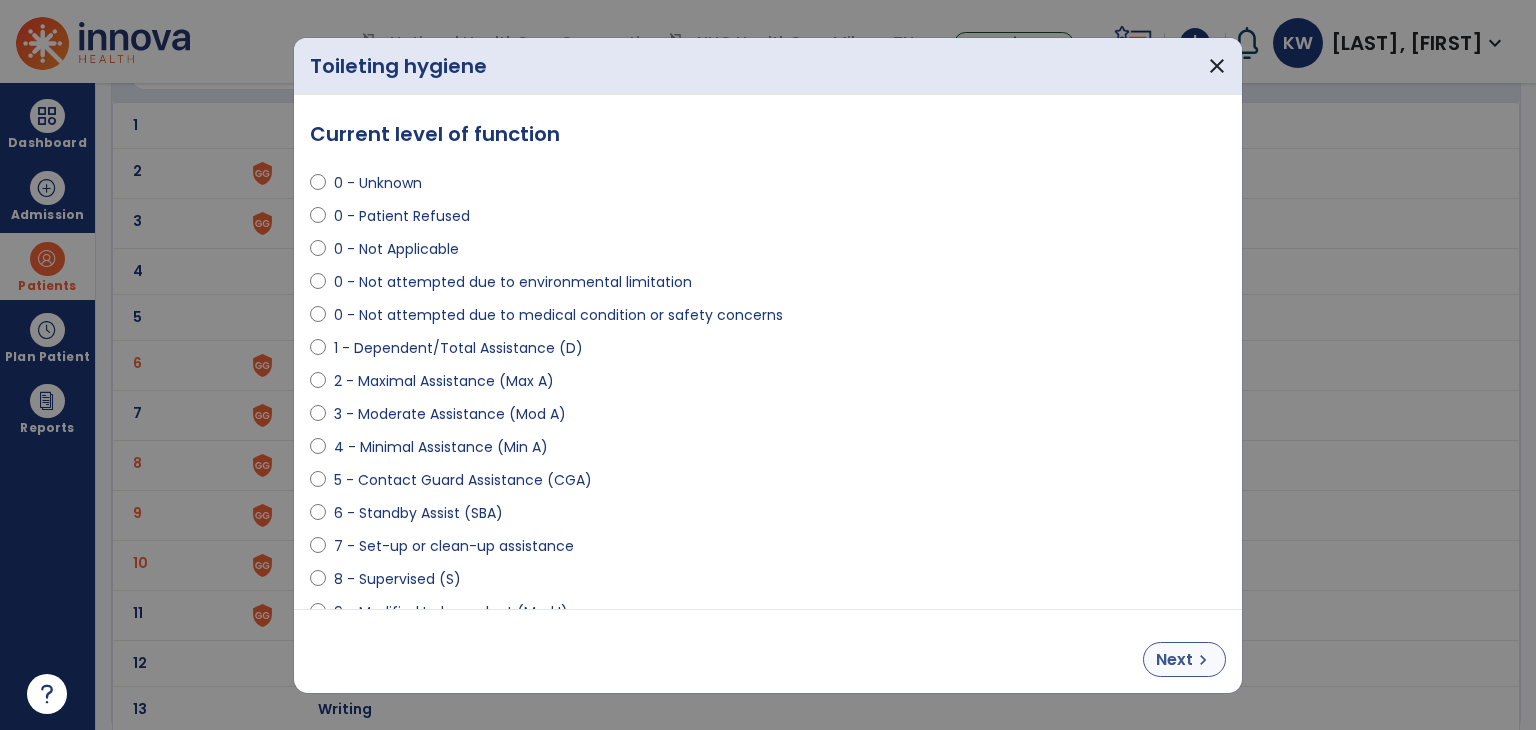 select on "**********" 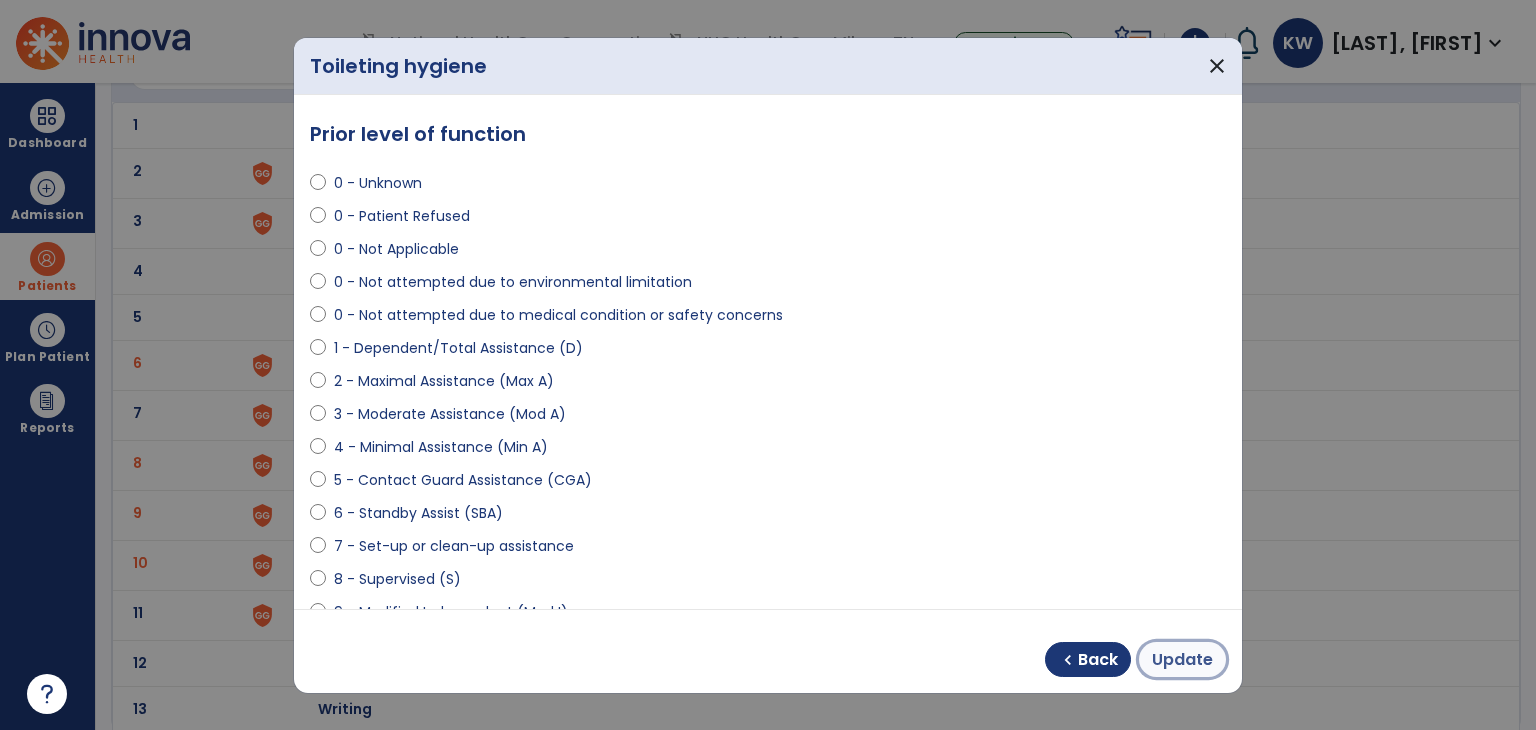 click on "Update" at bounding box center (1182, 660) 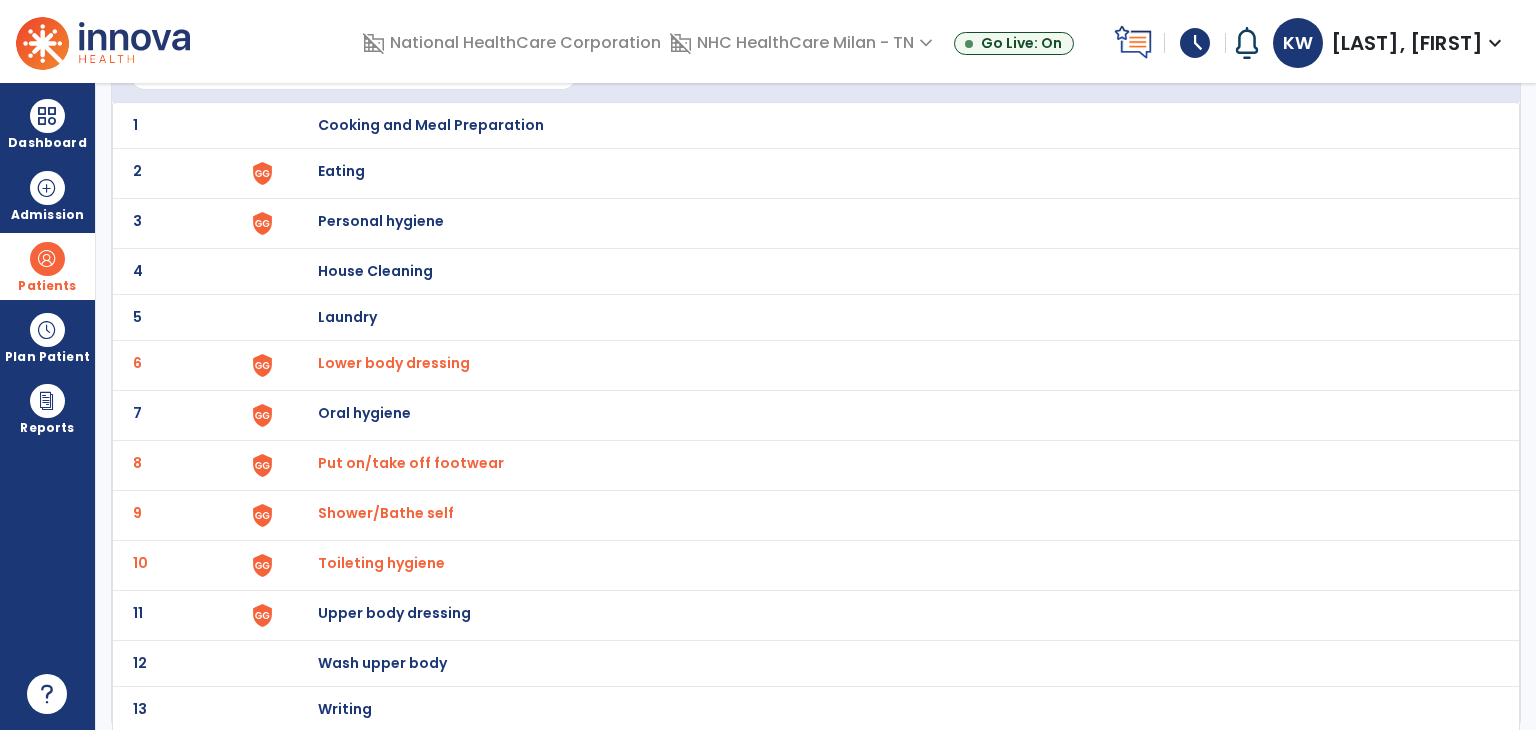 click on "Upper body dressing" at bounding box center [431, 125] 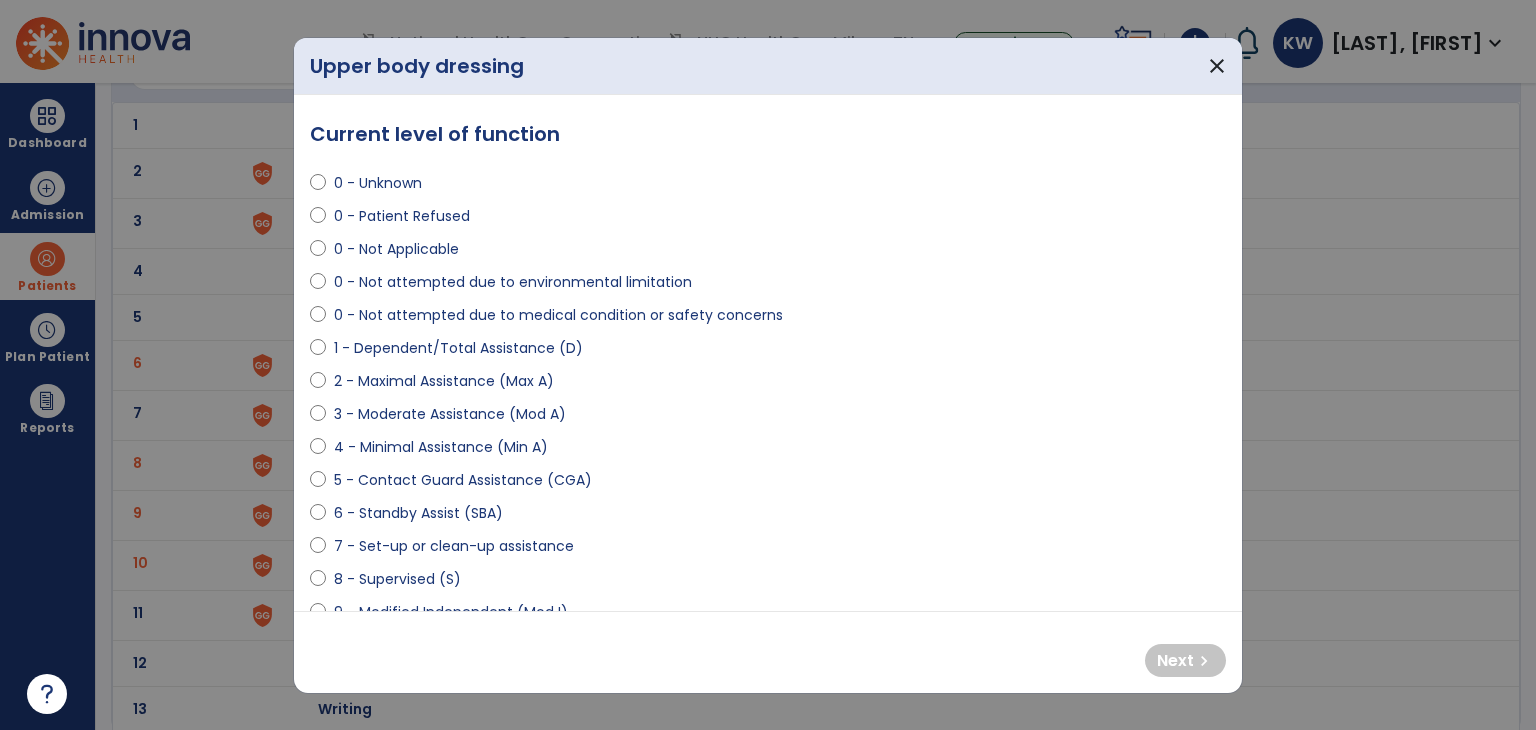 drag, startPoint x: 396, startPoint y: 410, endPoint x: 877, endPoint y: 581, distance: 510.4919 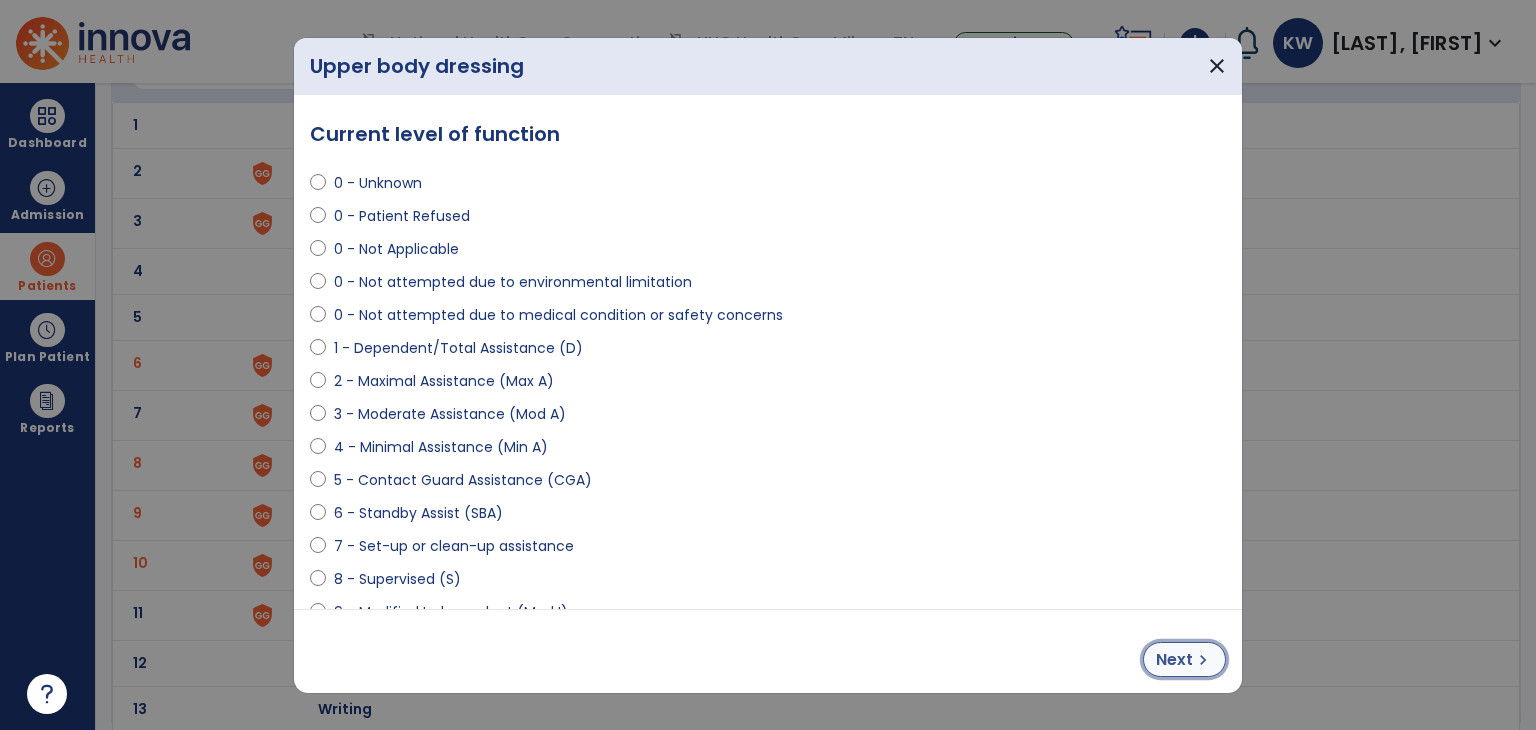 click on "Next" at bounding box center [1174, 660] 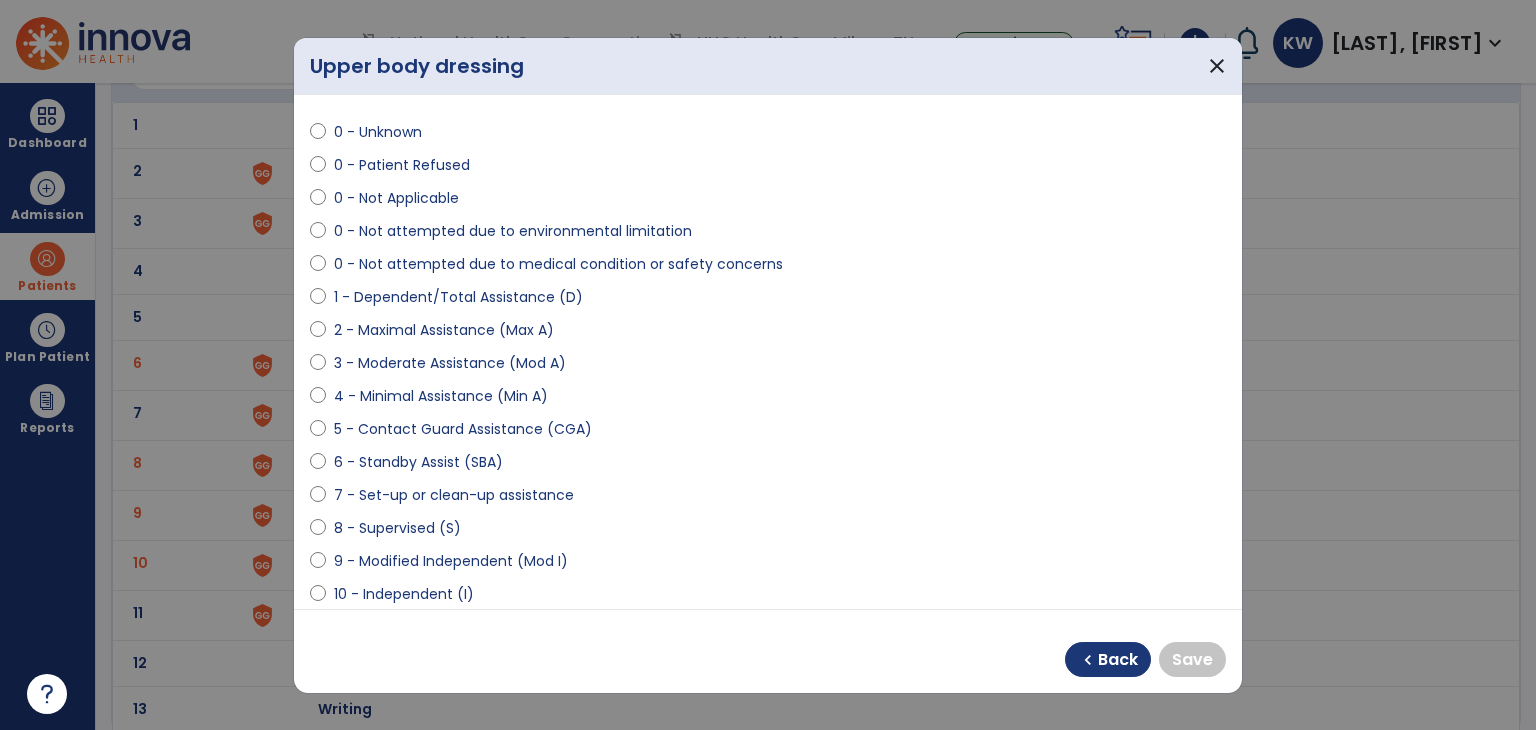 scroll, scrollTop: 100, scrollLeft: 0, axis: vertical 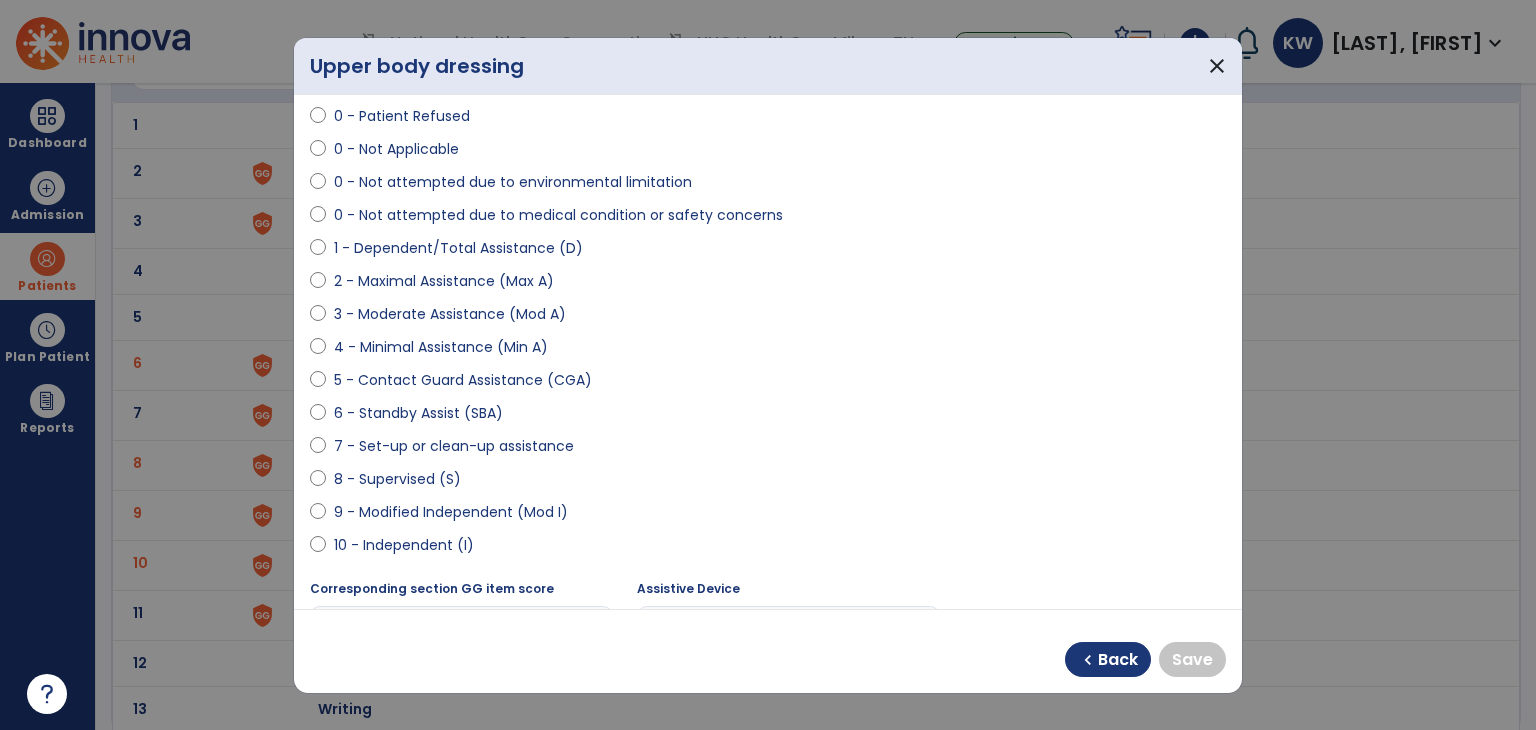 drag, startPoint x: 384, startPoint y: 533, endPoint x: 499, endPoint y: 558, distance: 117.68602 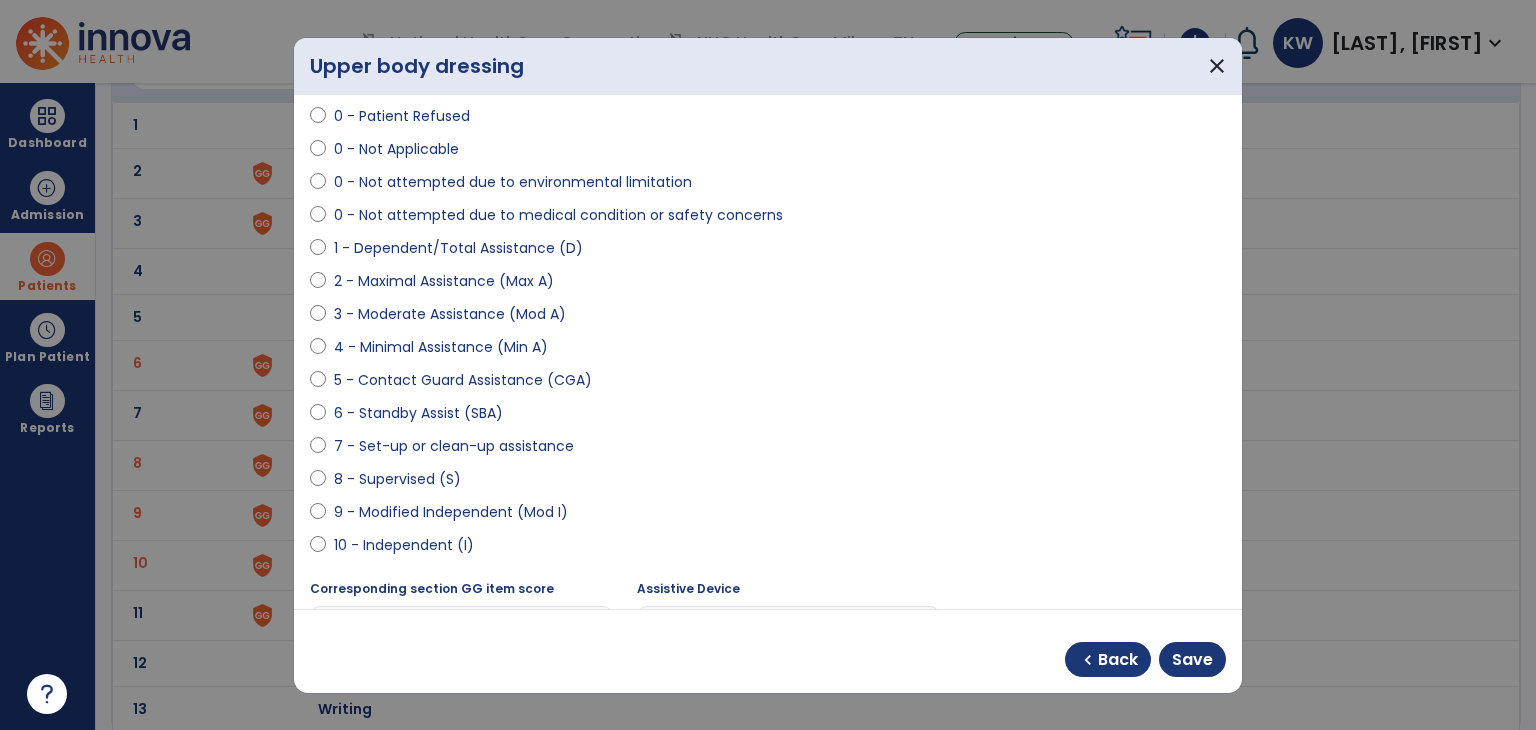 click on "chevron_left  Back Save" at bounding box center [768, 651] 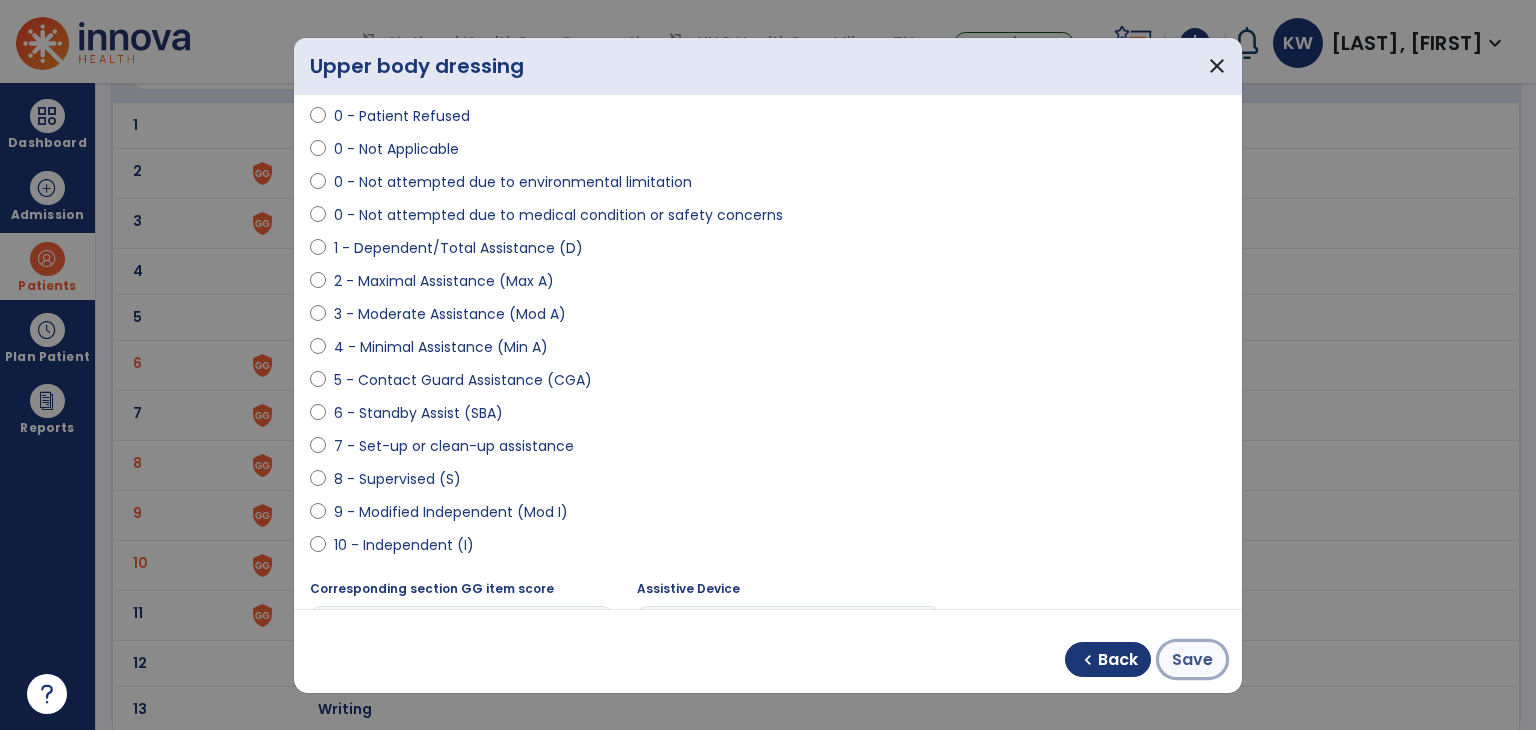 click on "Save" at bounding box center [1192, 659] 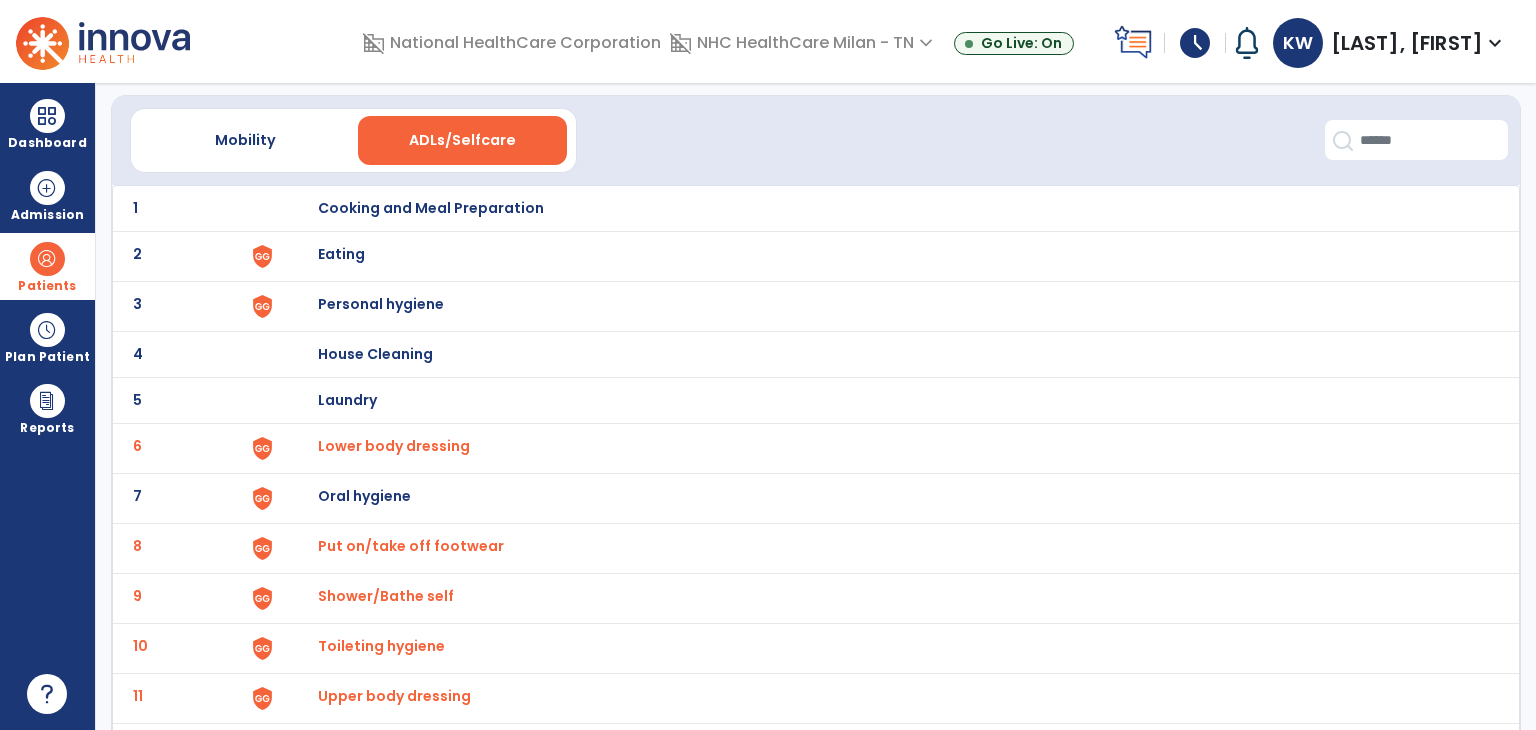 scroll, scrollTop: 0, scrollLeft: 0, axis: both 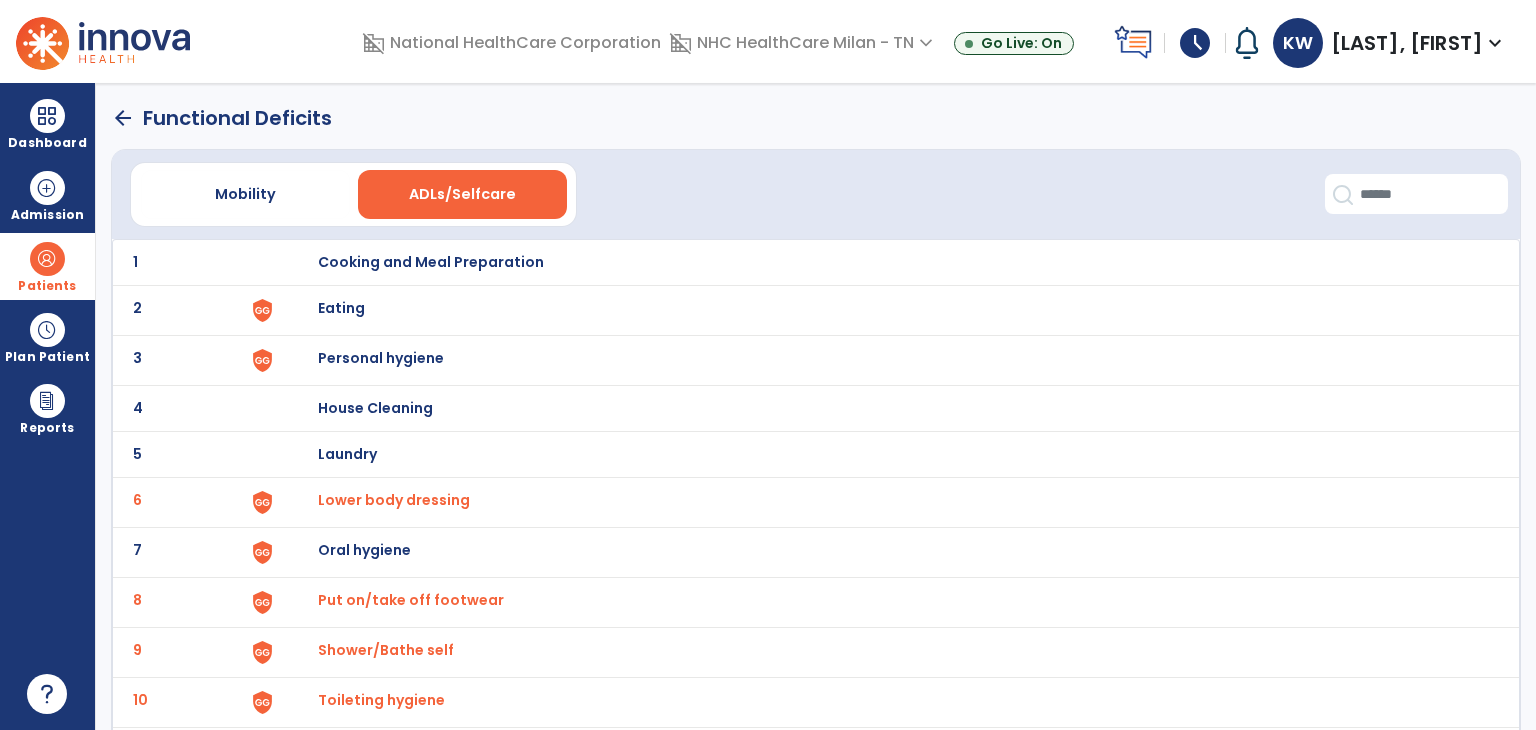 click on "arrow_back" 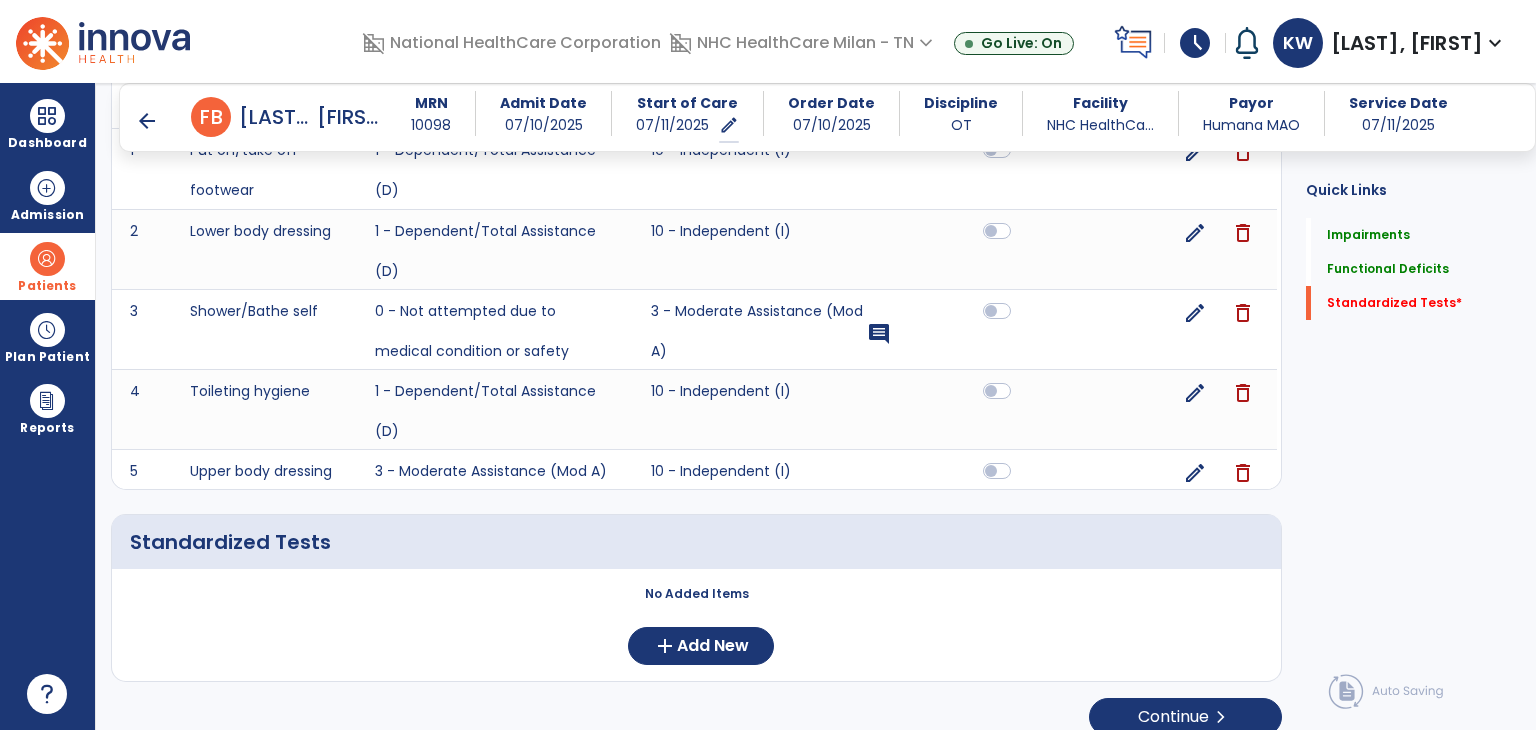 scroll, scrollTop: 2130, scrollLeft: 0, axis: vertical 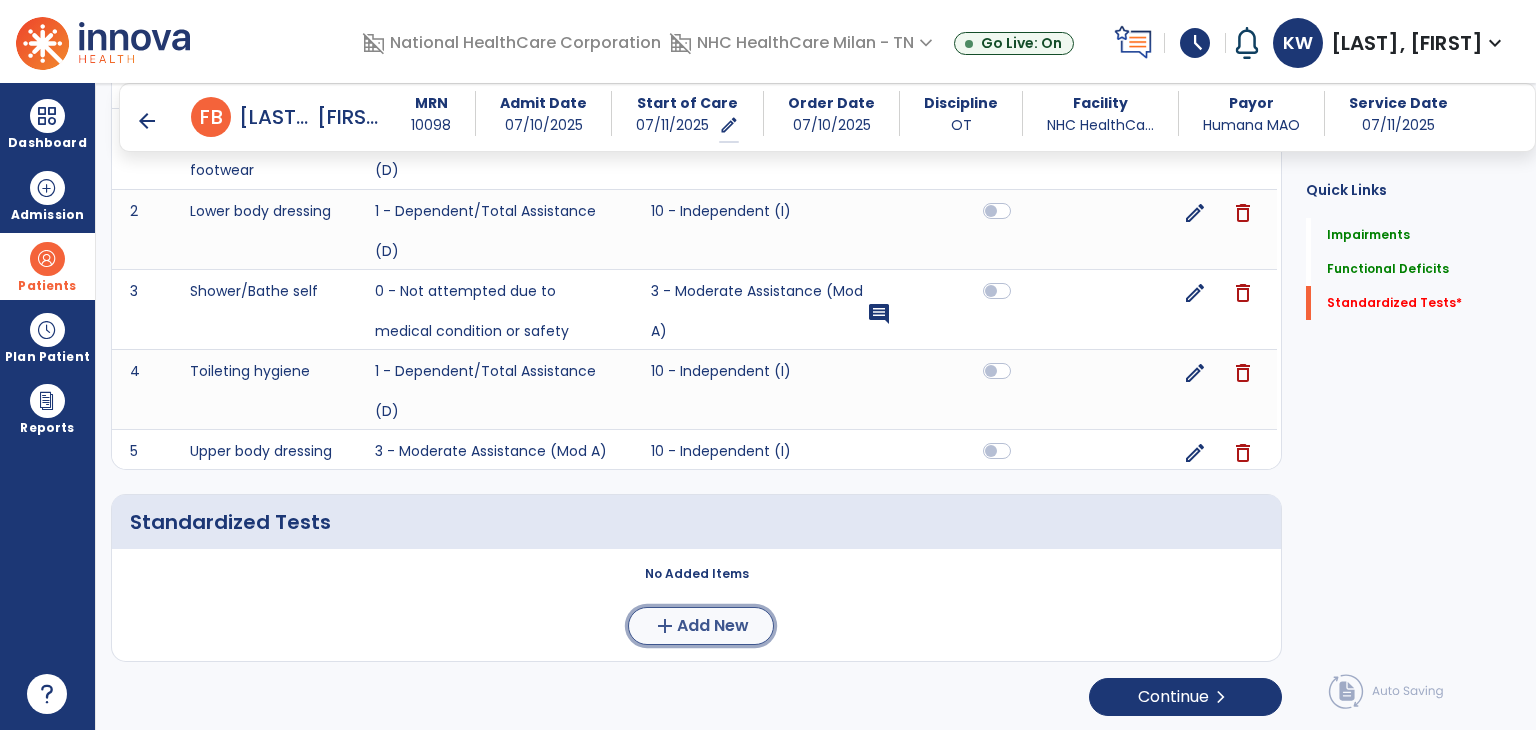 click on "add  Add New" 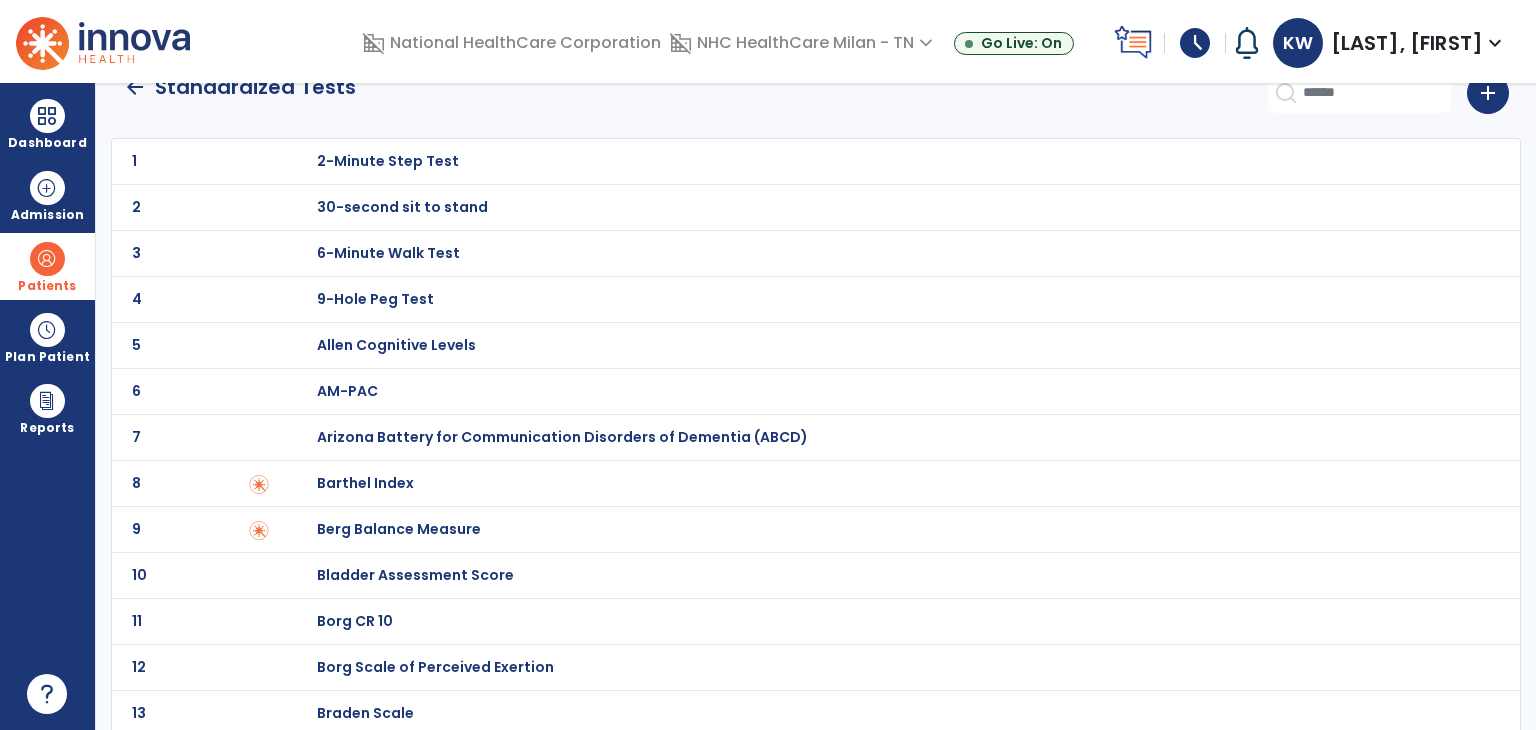 scroll, scrollTop: 100, scrollLeft: 0, axis: vertical 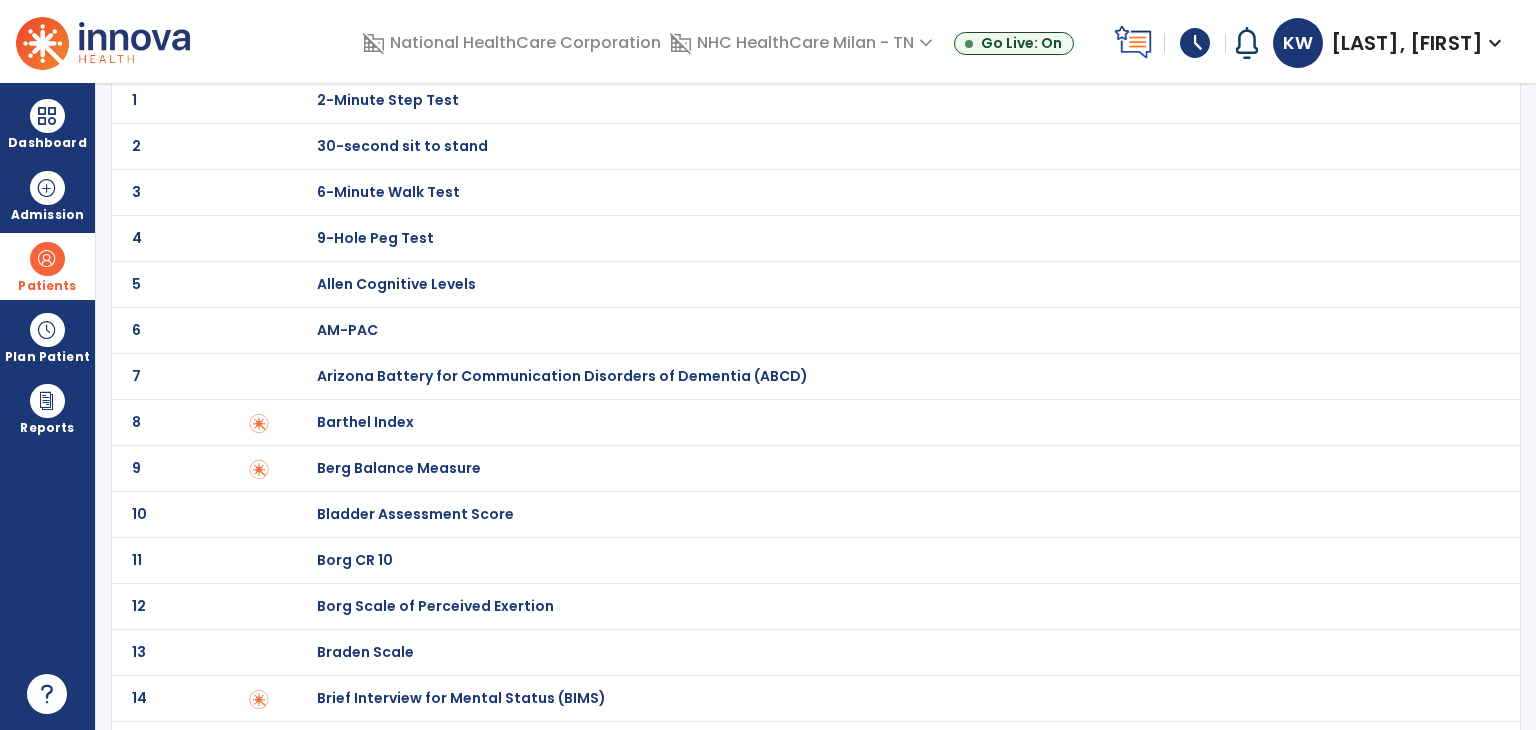 click on "Barthel Index" at bounding box center [888, 100] 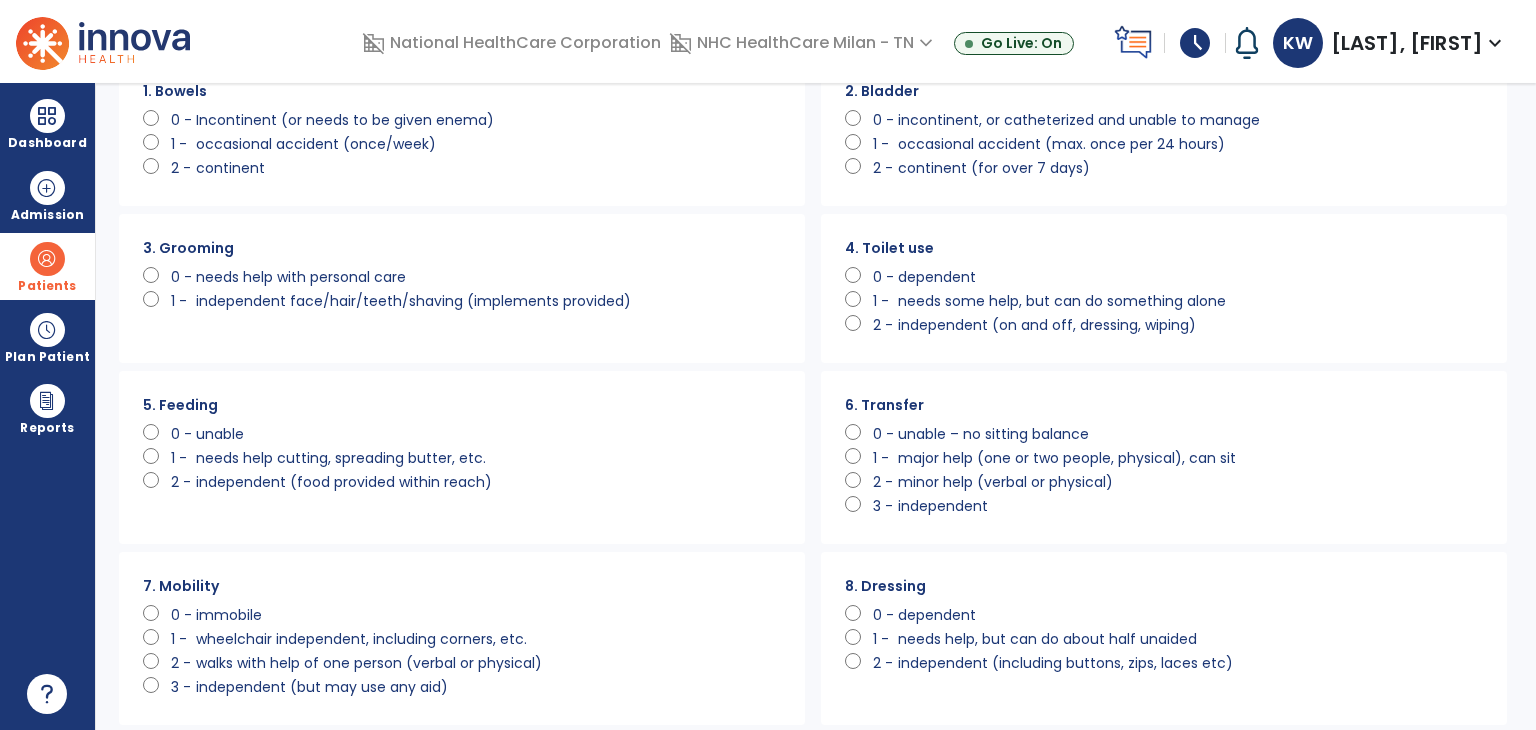 scroll, scrollTop: 0, scrollLeft: 0, axis: both 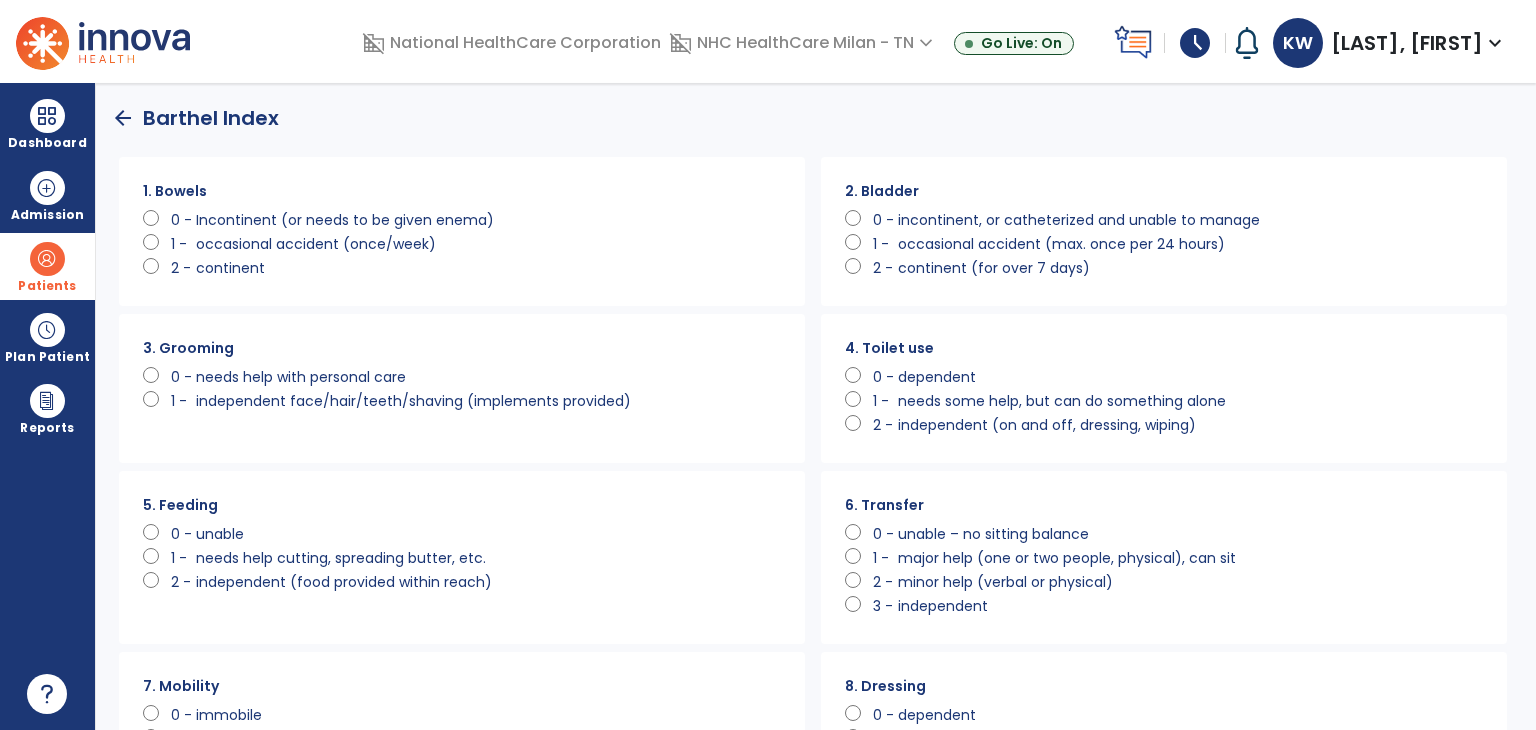 click on "occasional accident (once/week)" 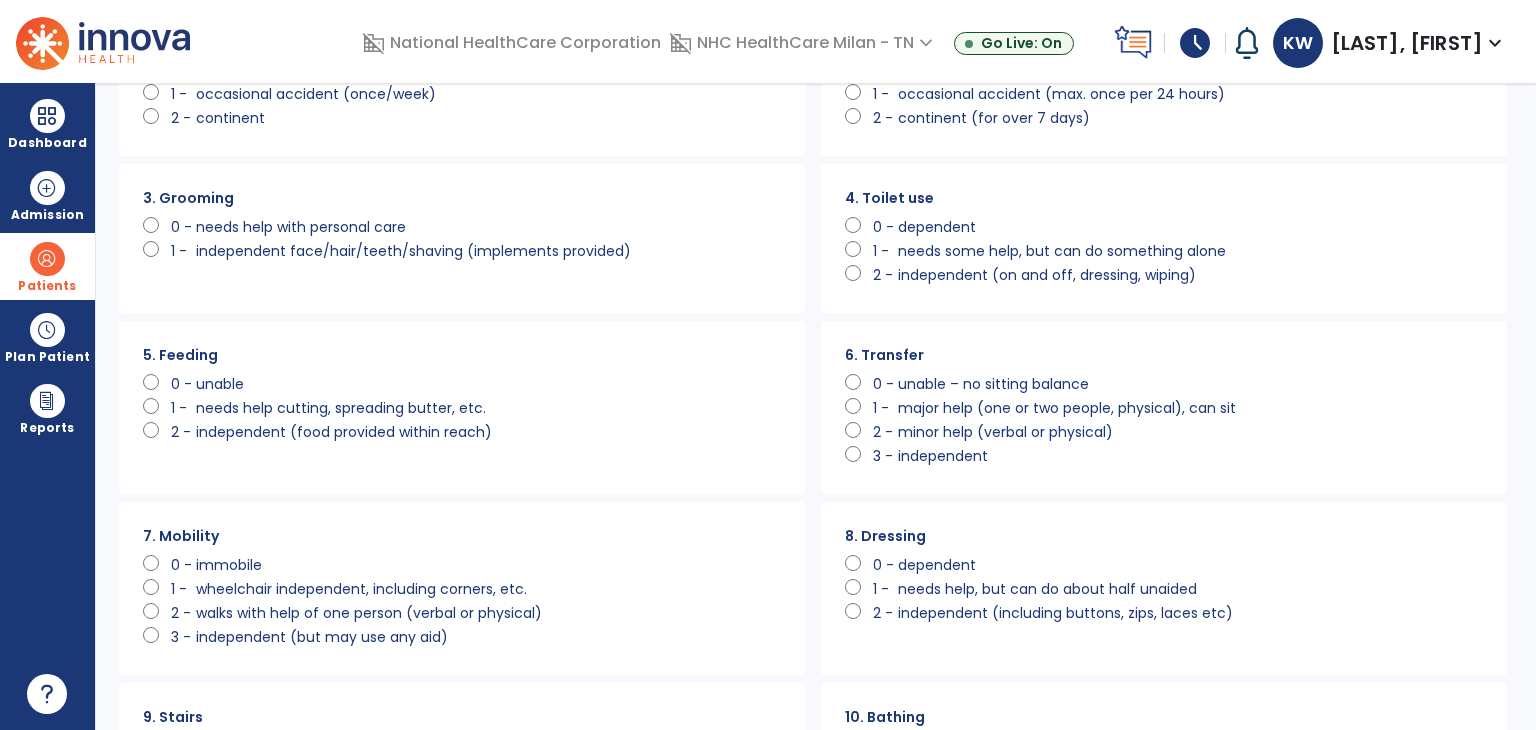 scroll, scrollTop: 200, scrollLeft: 0, axis: vertical 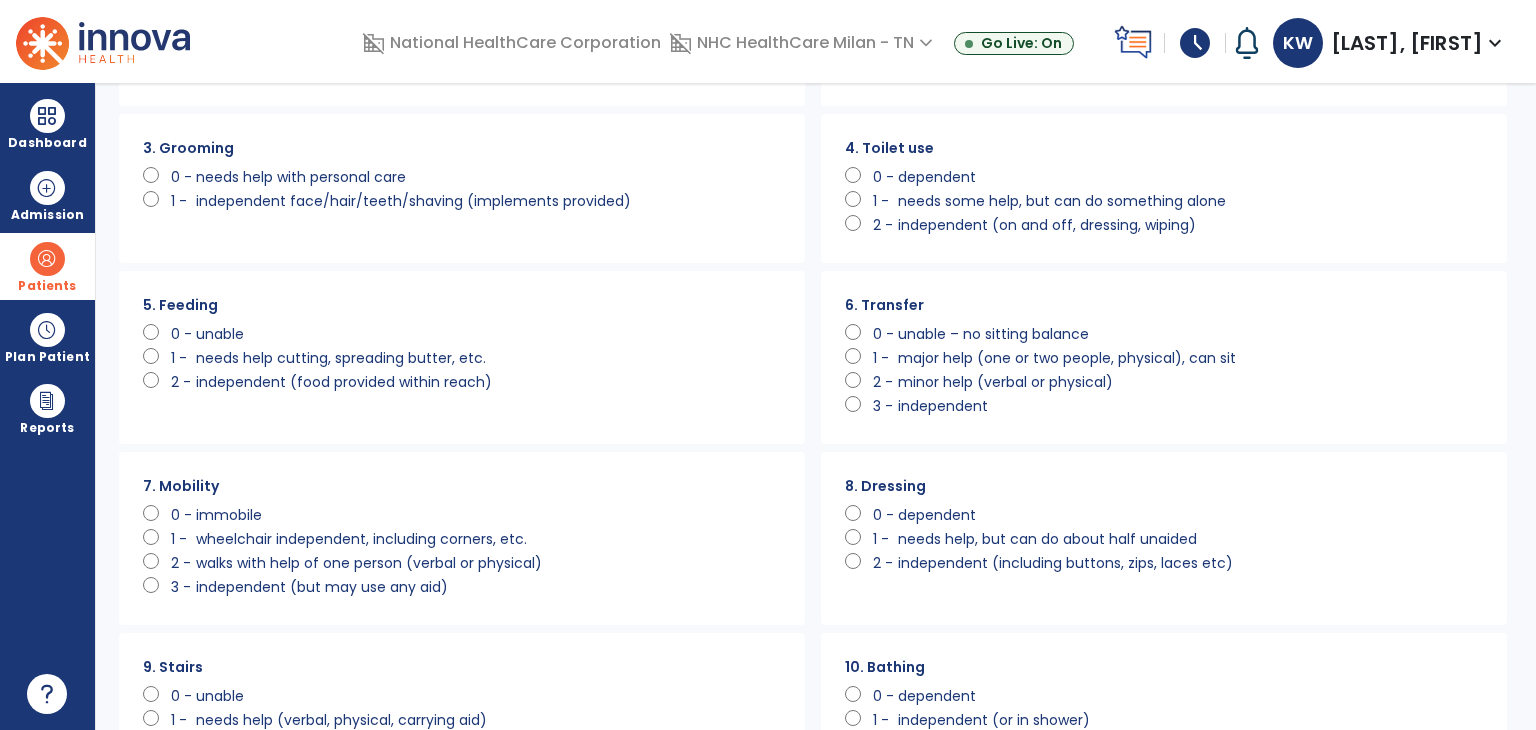 click on "major help (one or two people, physical), can sit" 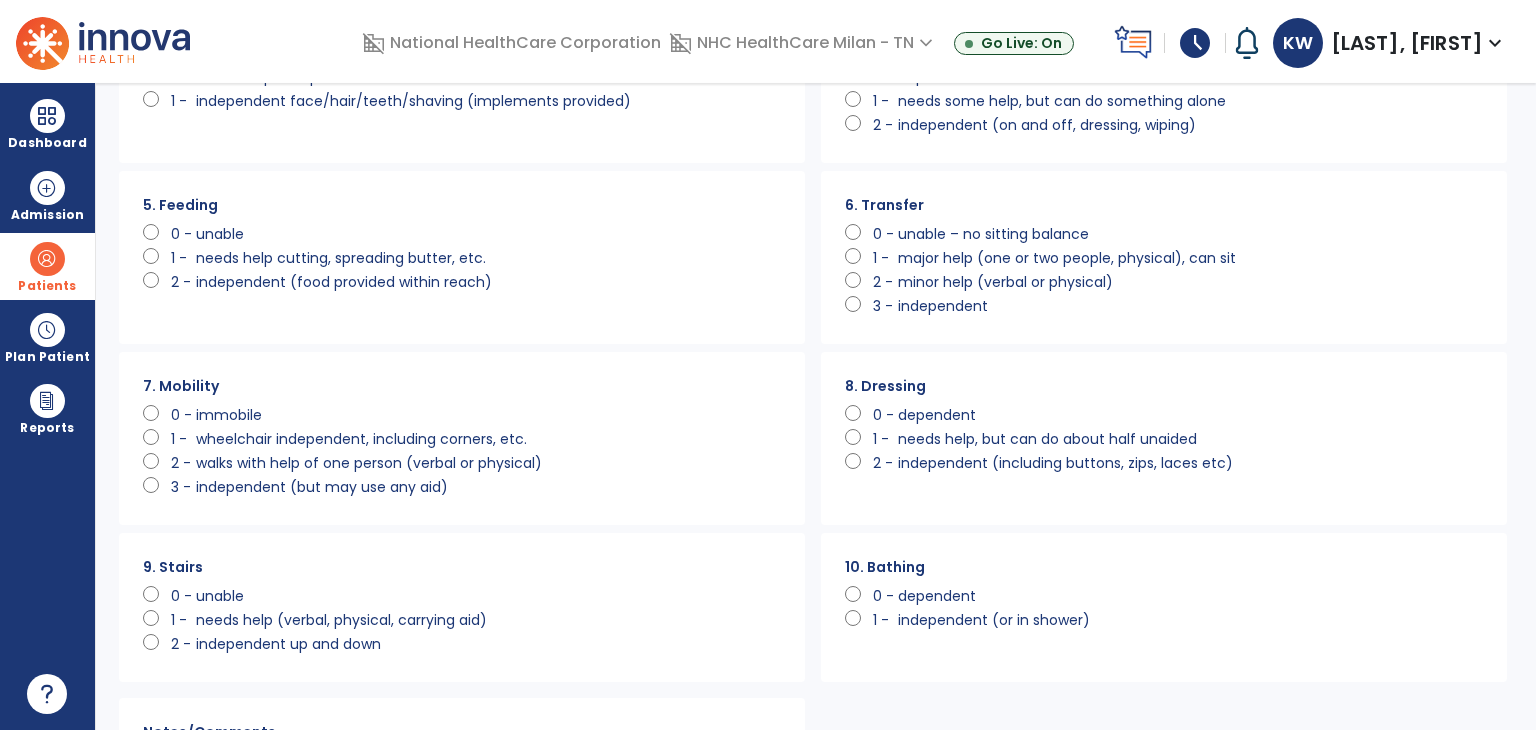 click on "immobile" 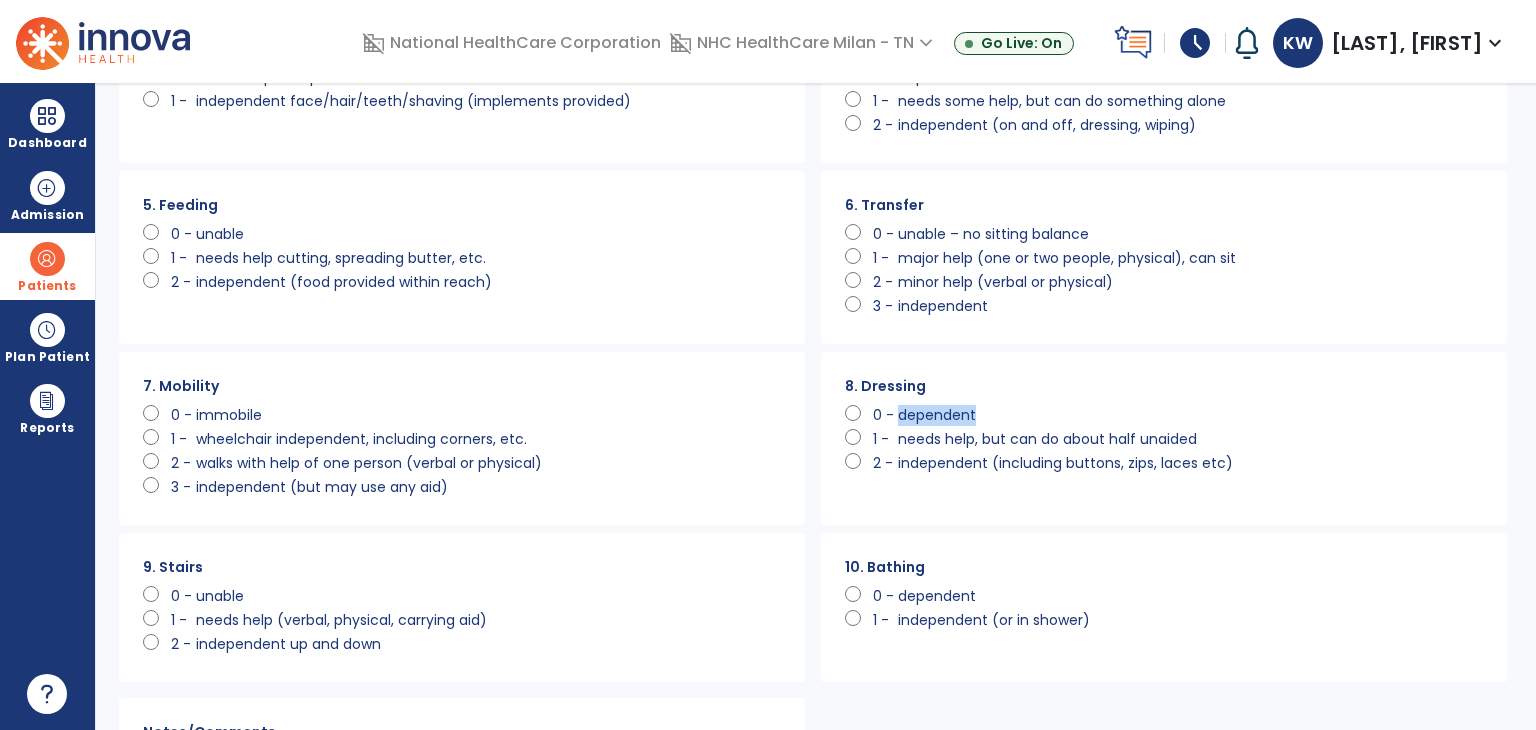 click on "8. Dressing      0 -   dependent      1 -   needs help, but can do about half unaided      2 -   independent (including buttons, zips, laces etc)" 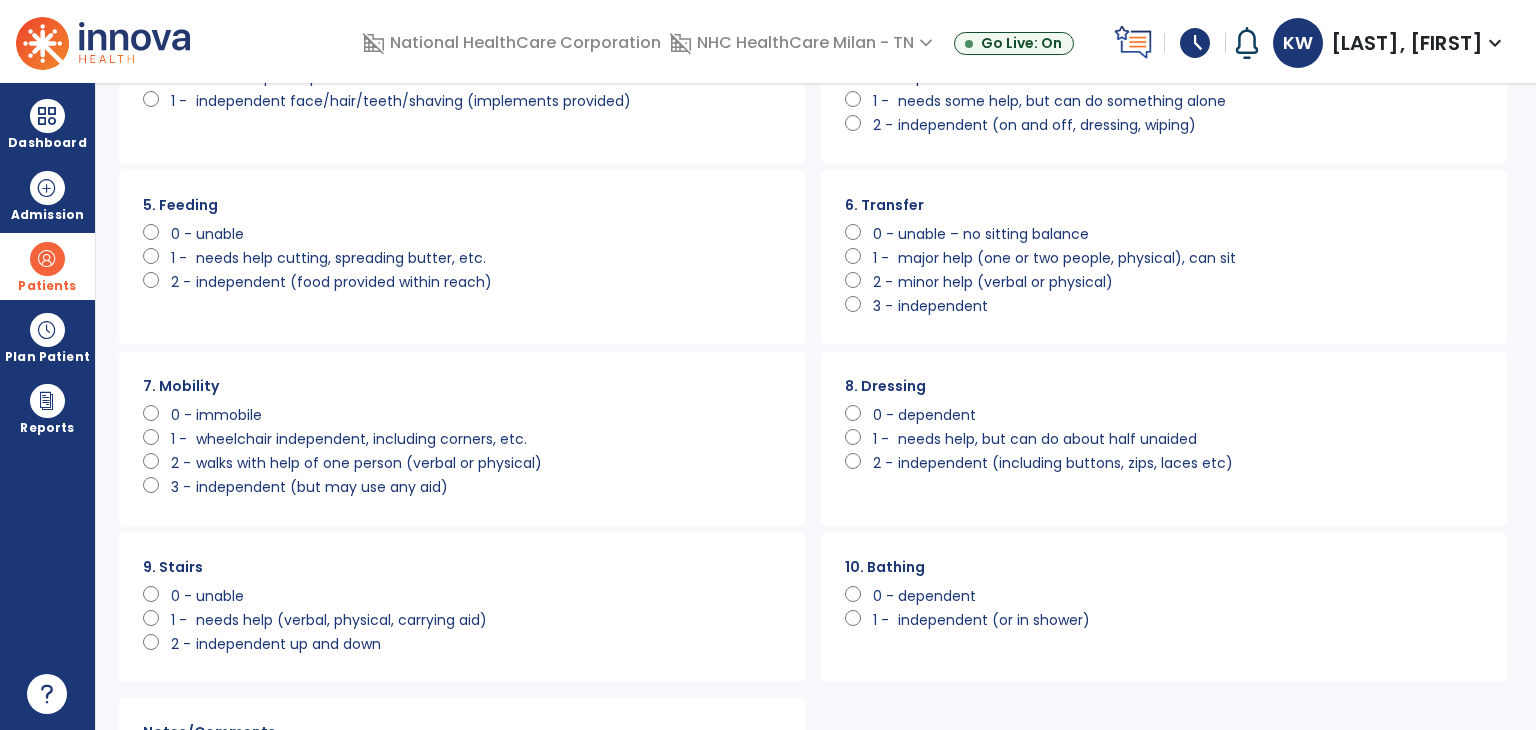 click on "dependent" 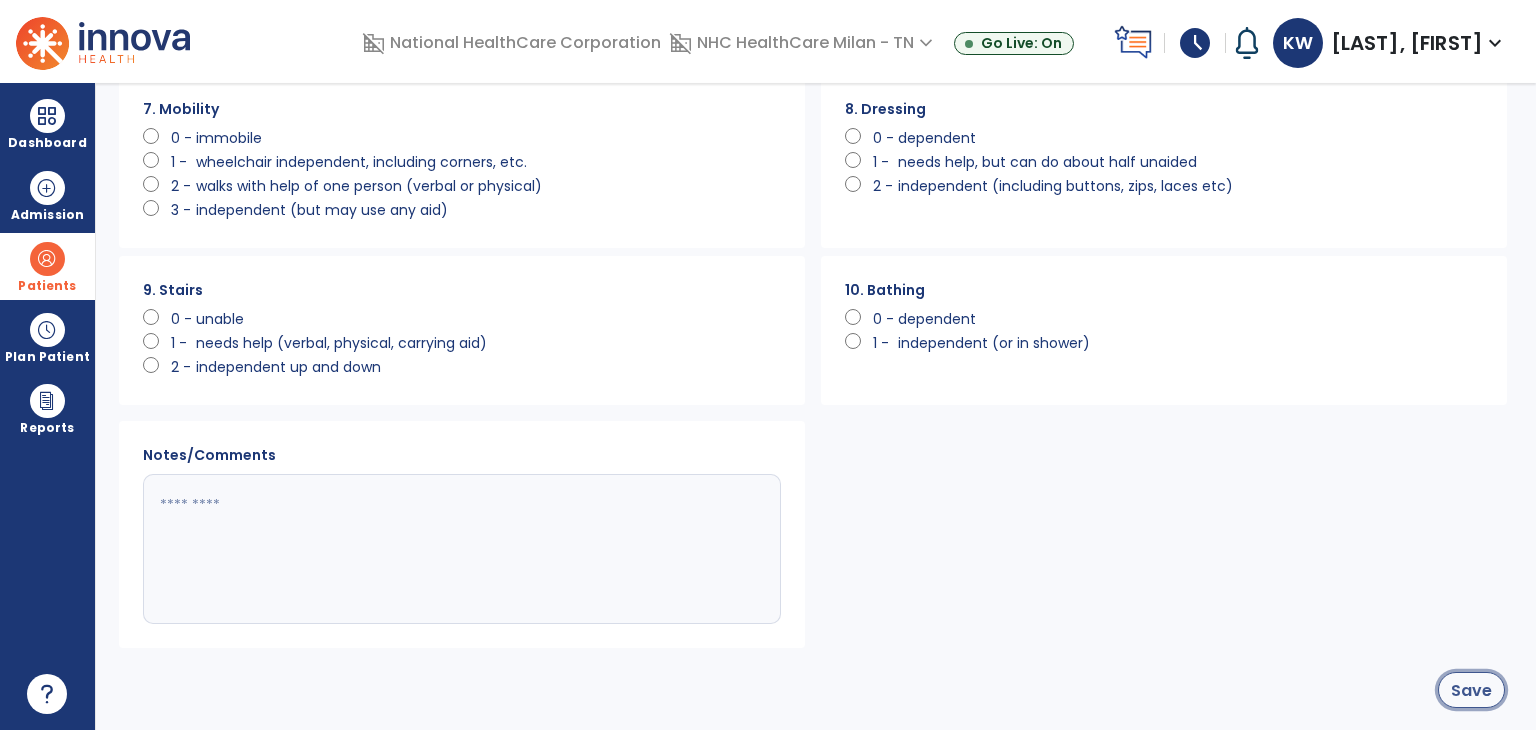 click on "Save" 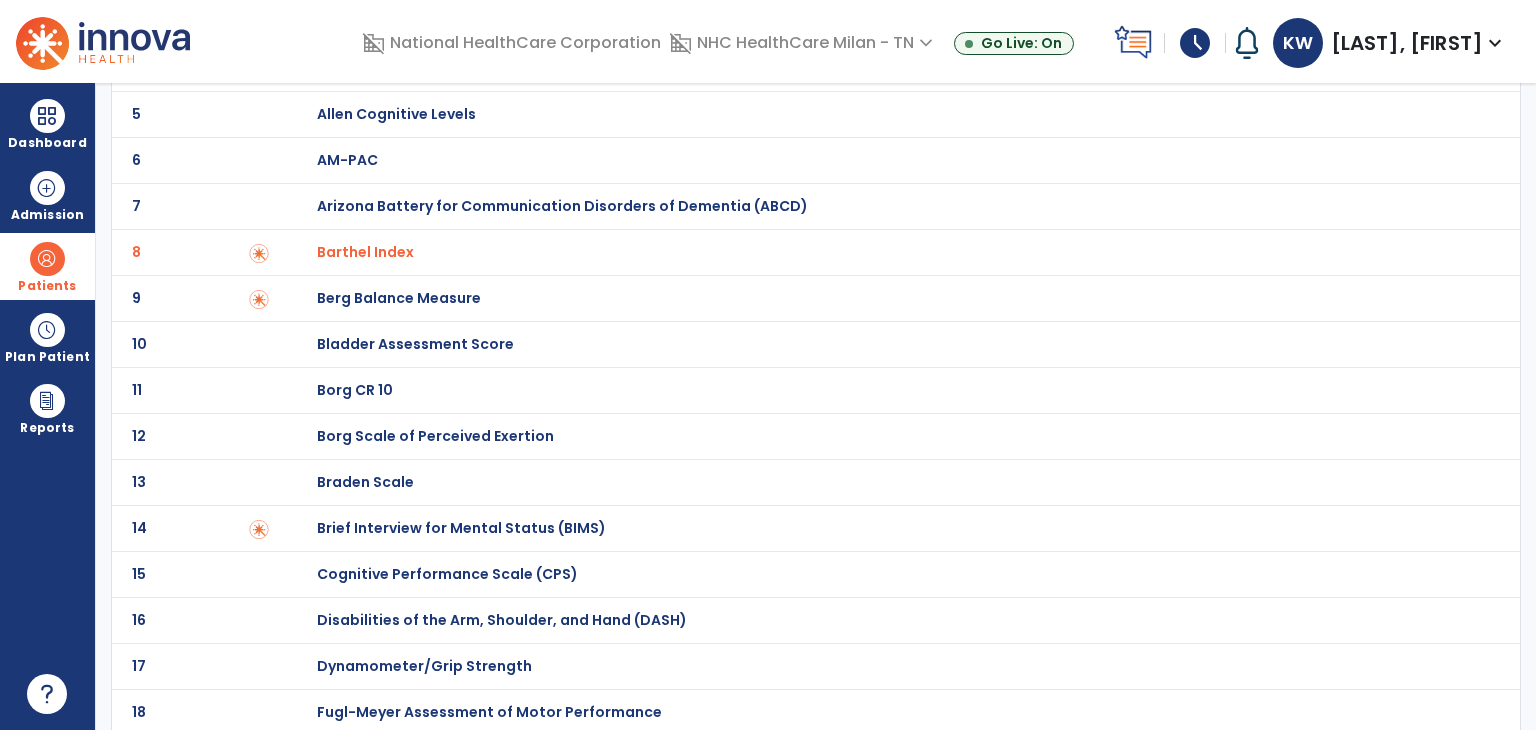 scroll, scrollTop: 0, scrollLeft: 0, axis: both 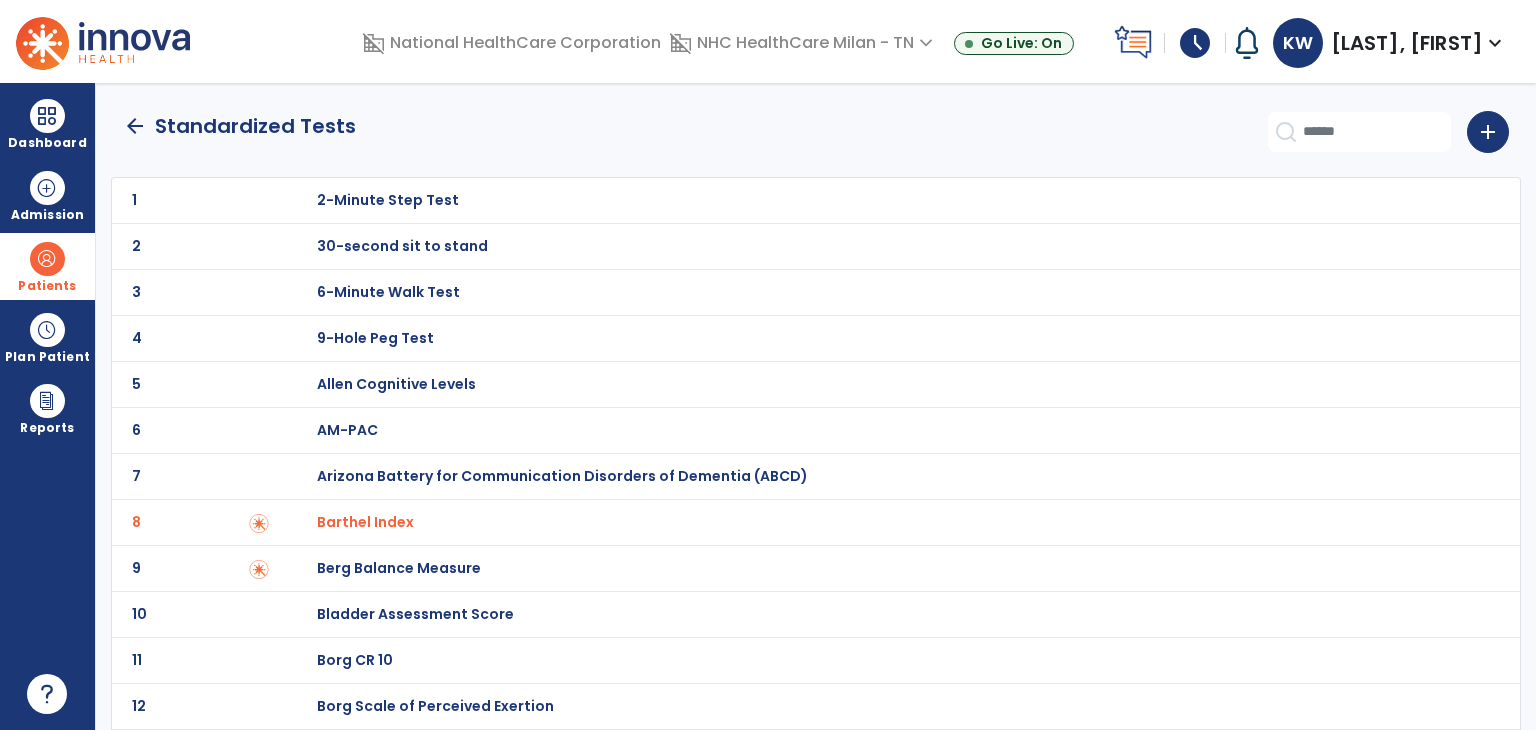 click on "arrow_back" 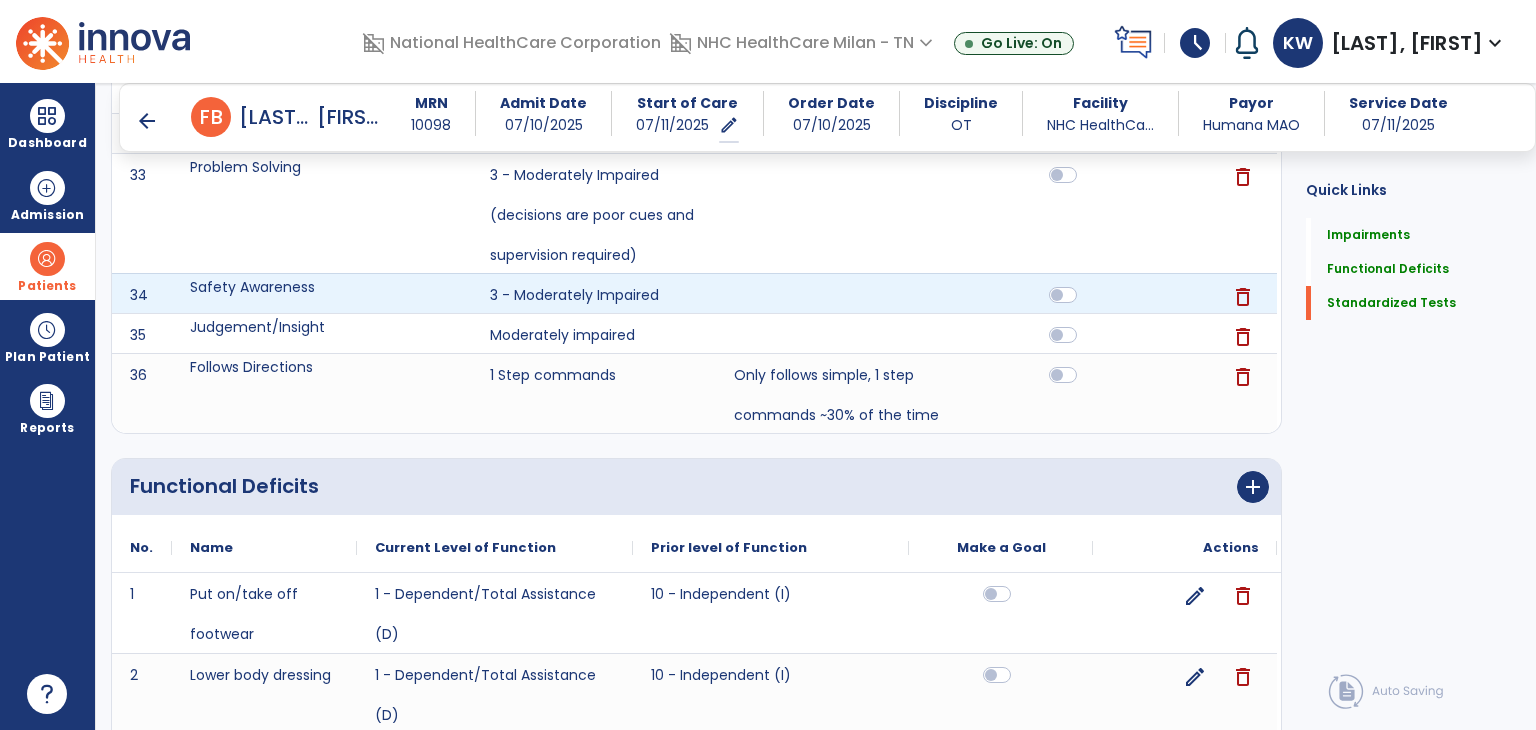 scroll, scrollTop: 1601, scrollLeft: 0, axis: vertical 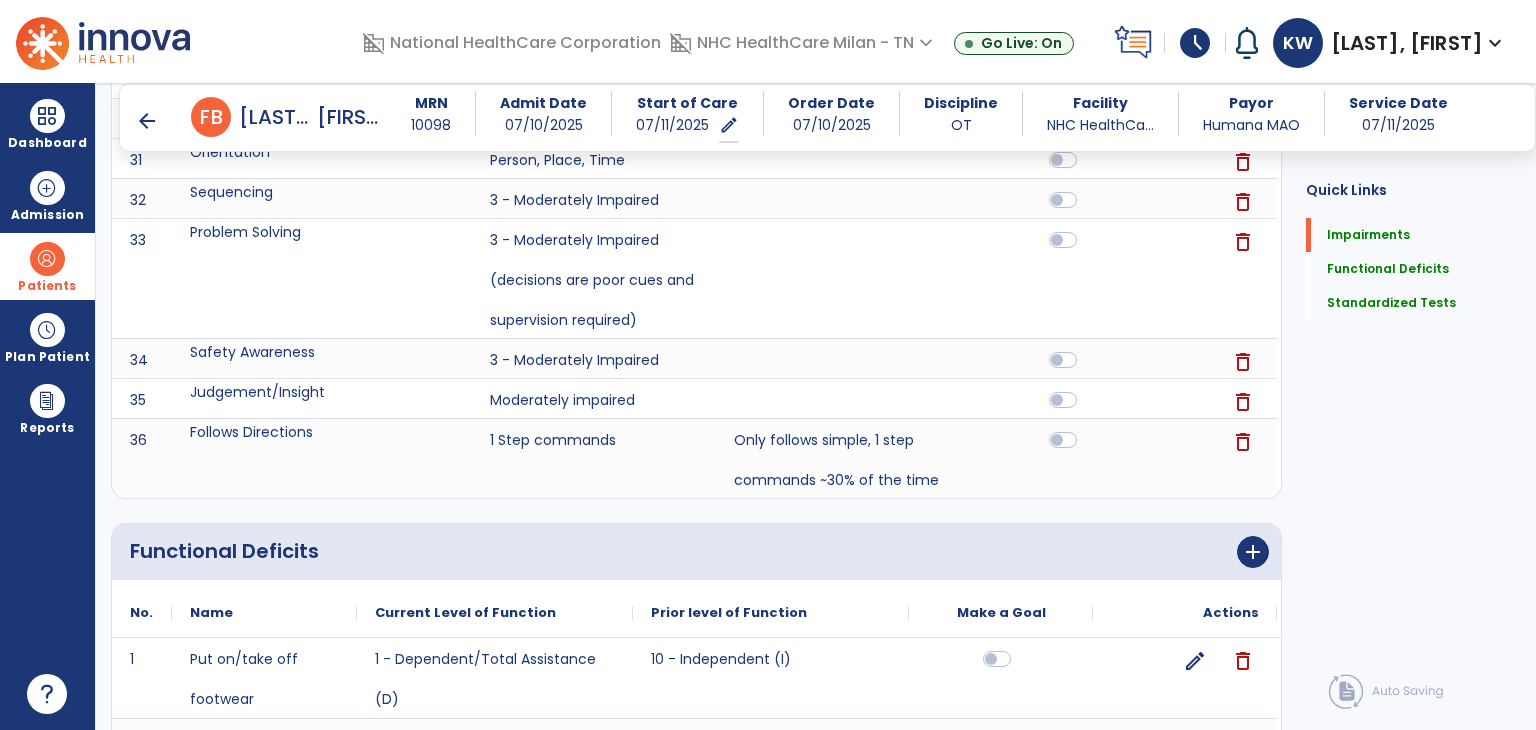 click on "add" 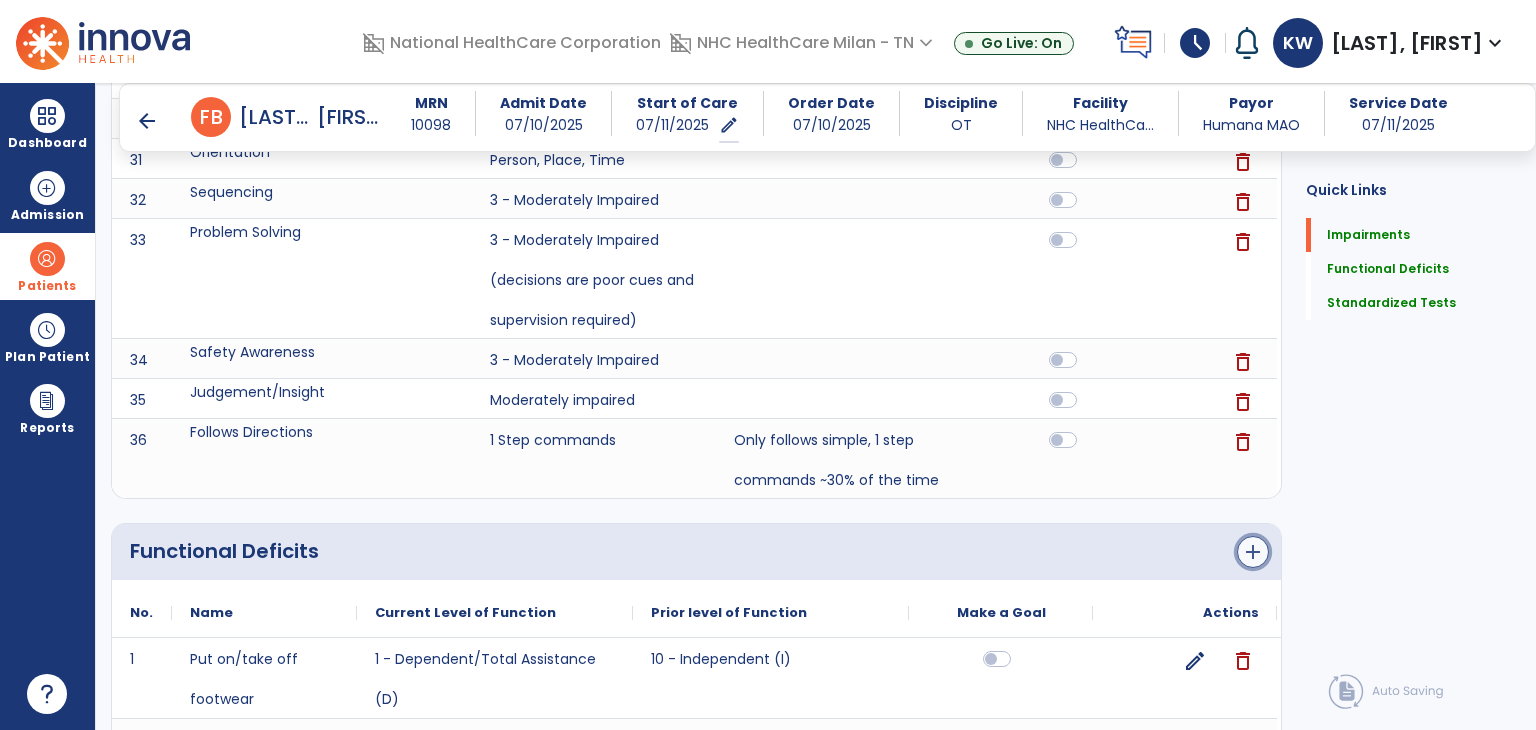click on "add" 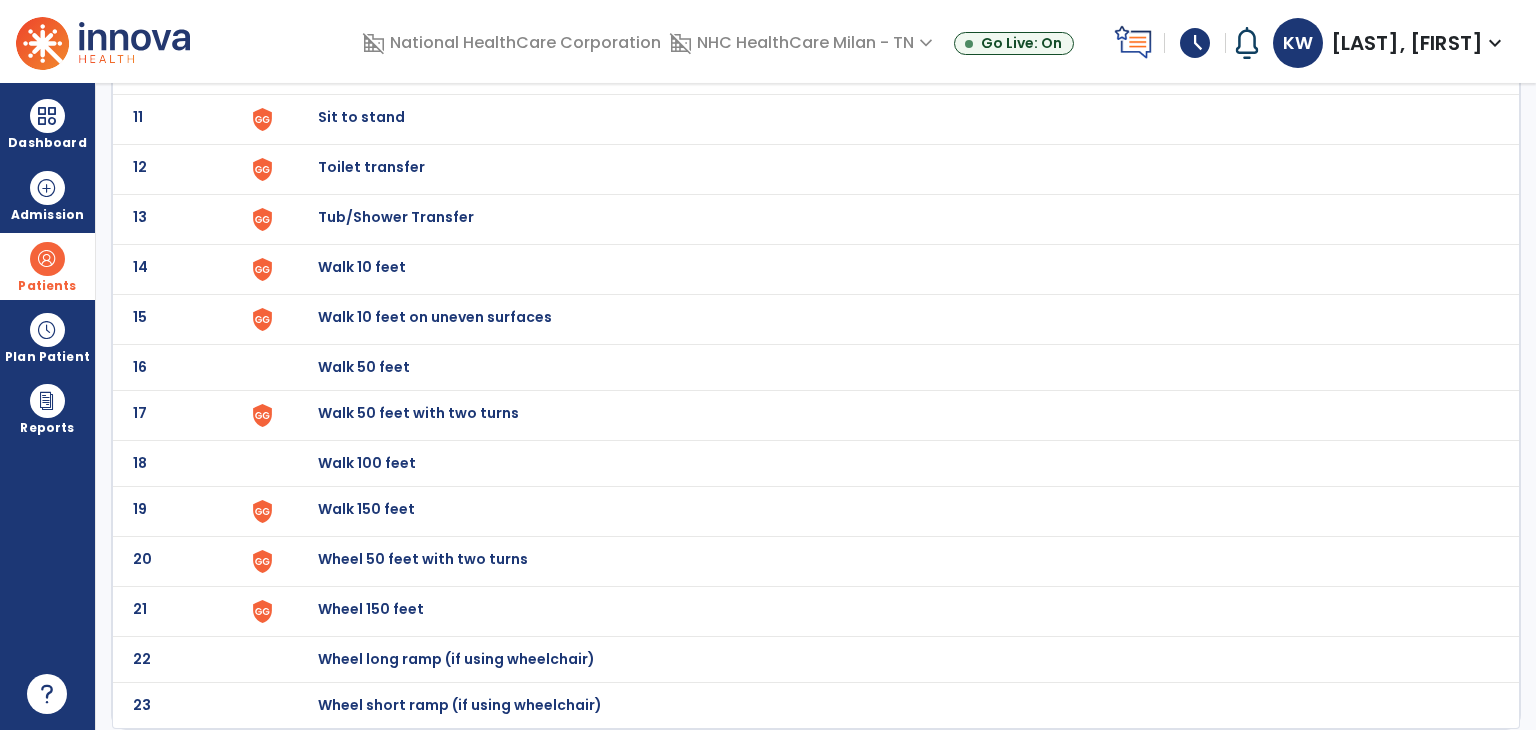 scroll, scrollTop: 0, scrollLeft: 0, axis: both 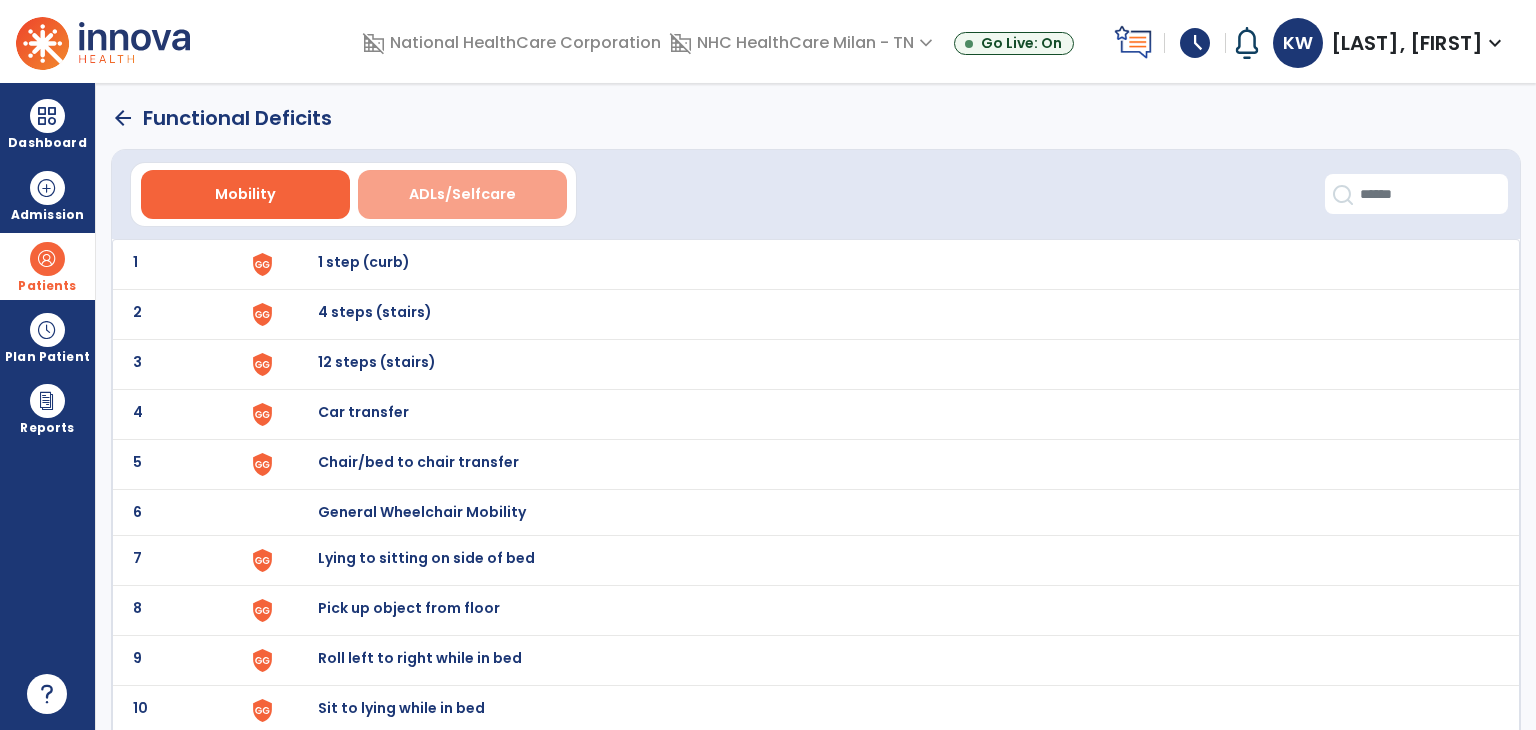 click on "ADLs/Selfcare" at bounding box center [462, 194] 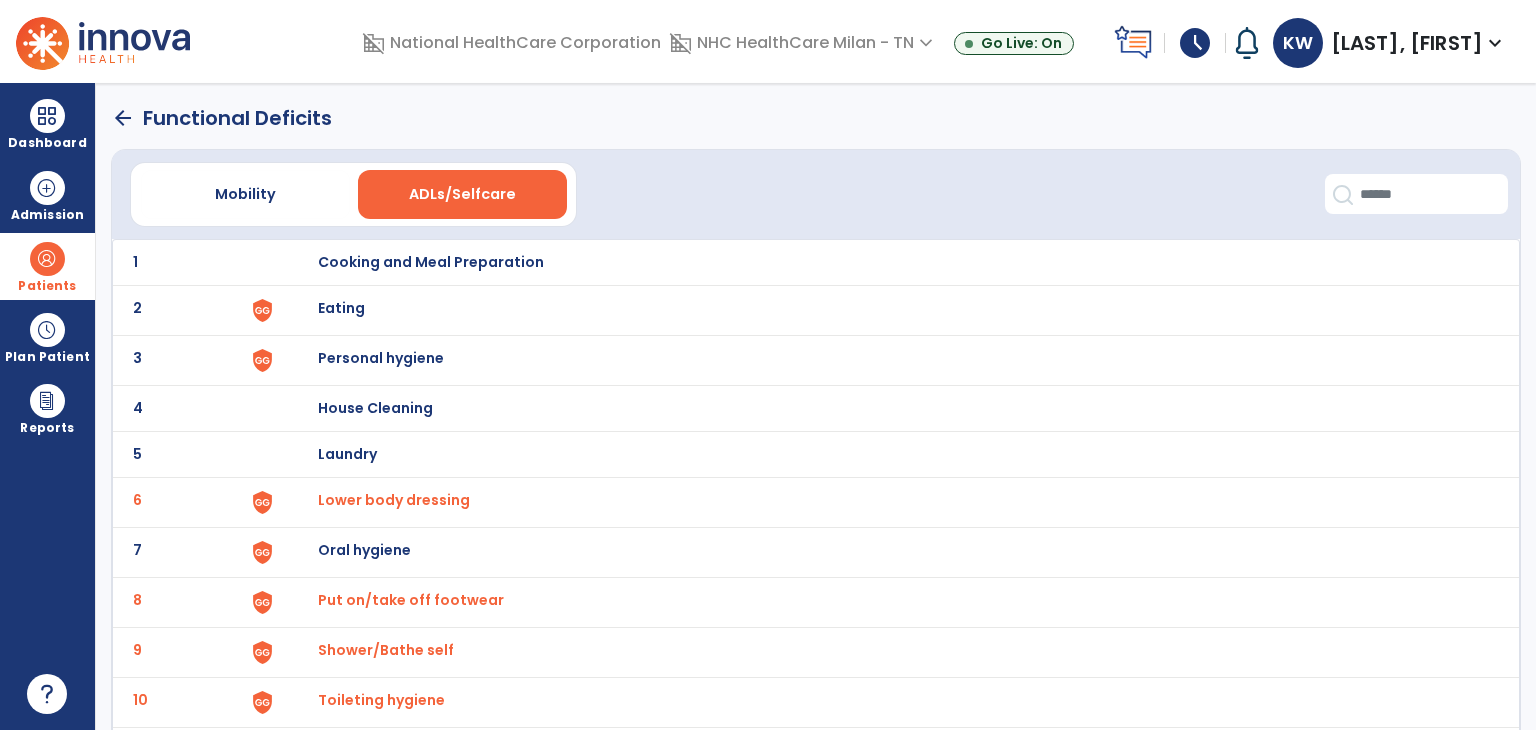 click on "Personal hygiene" at bounding box center (431, 262) 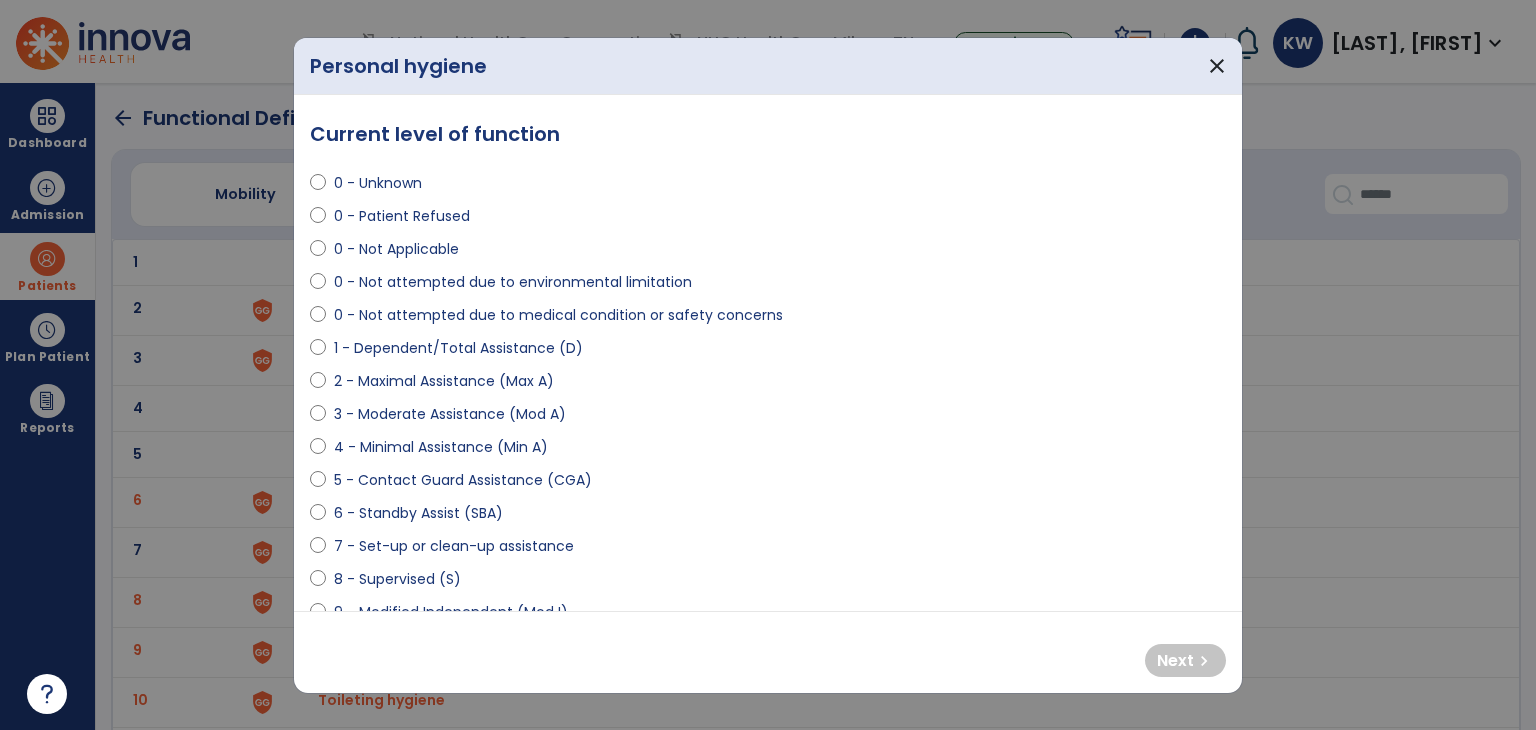 click on "3 - Moderate Assistance (Mod A)" at bounding box center [450, 414] 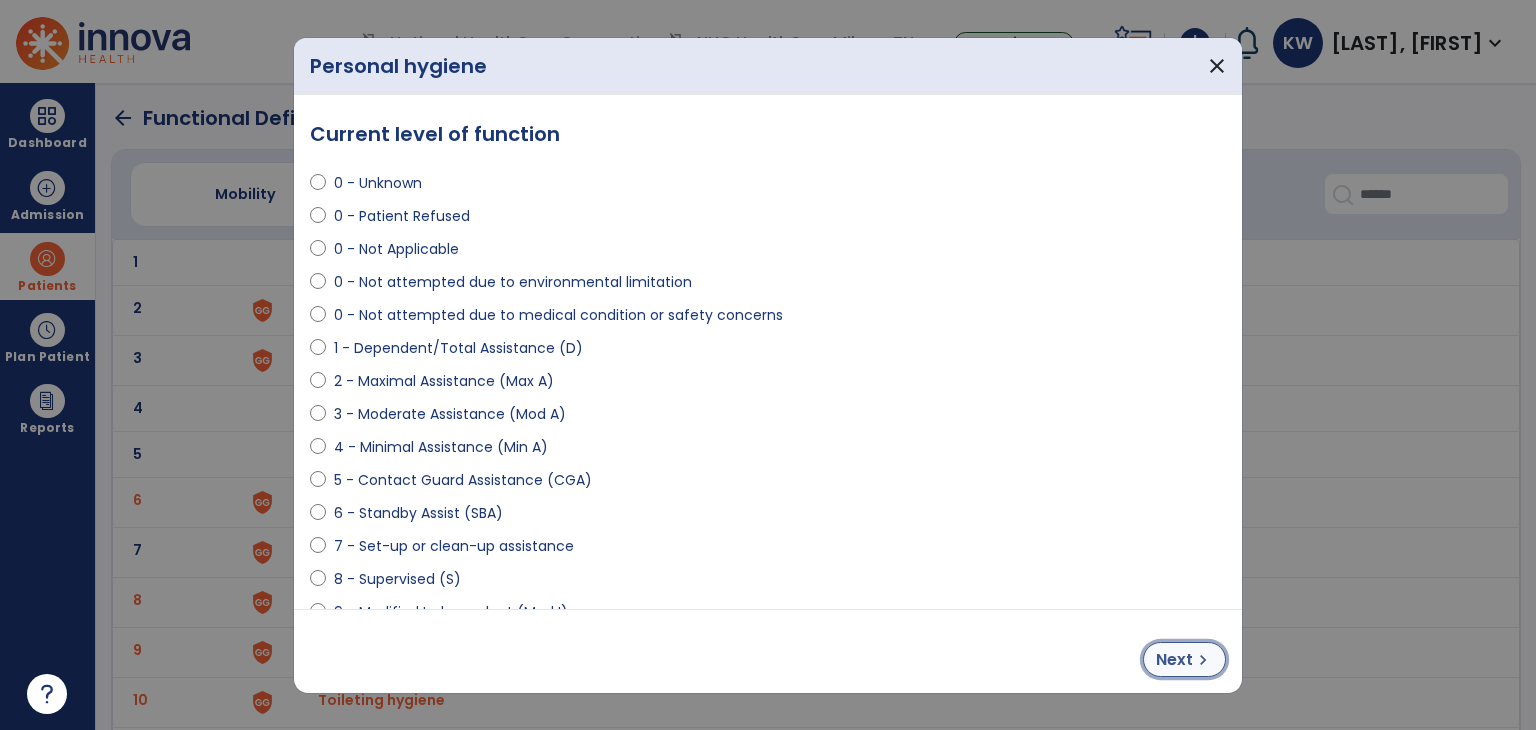 click on "Next" at bounding box center [1174, 660] 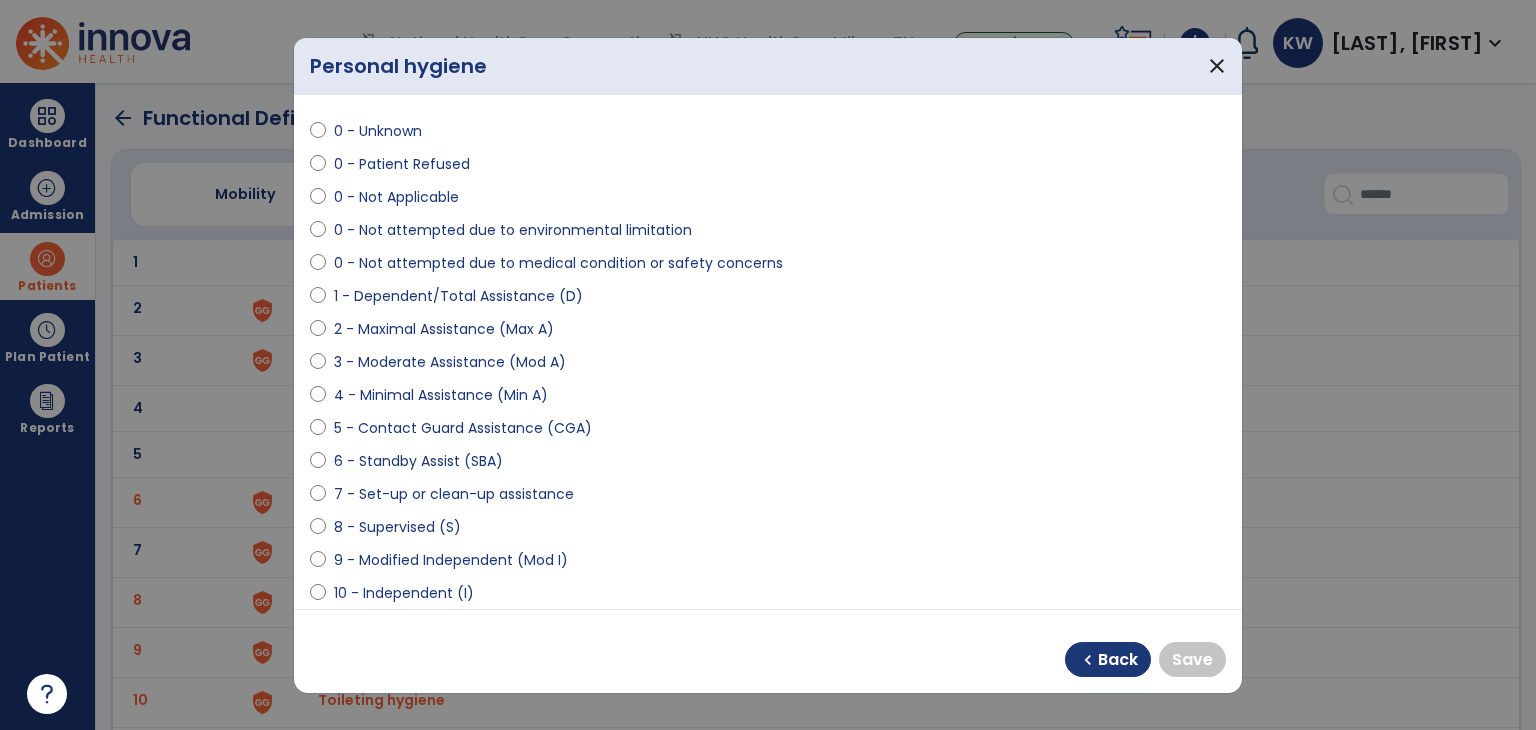 scroll, scrollTop: 100, scrollLeft: 0, axis: vertical 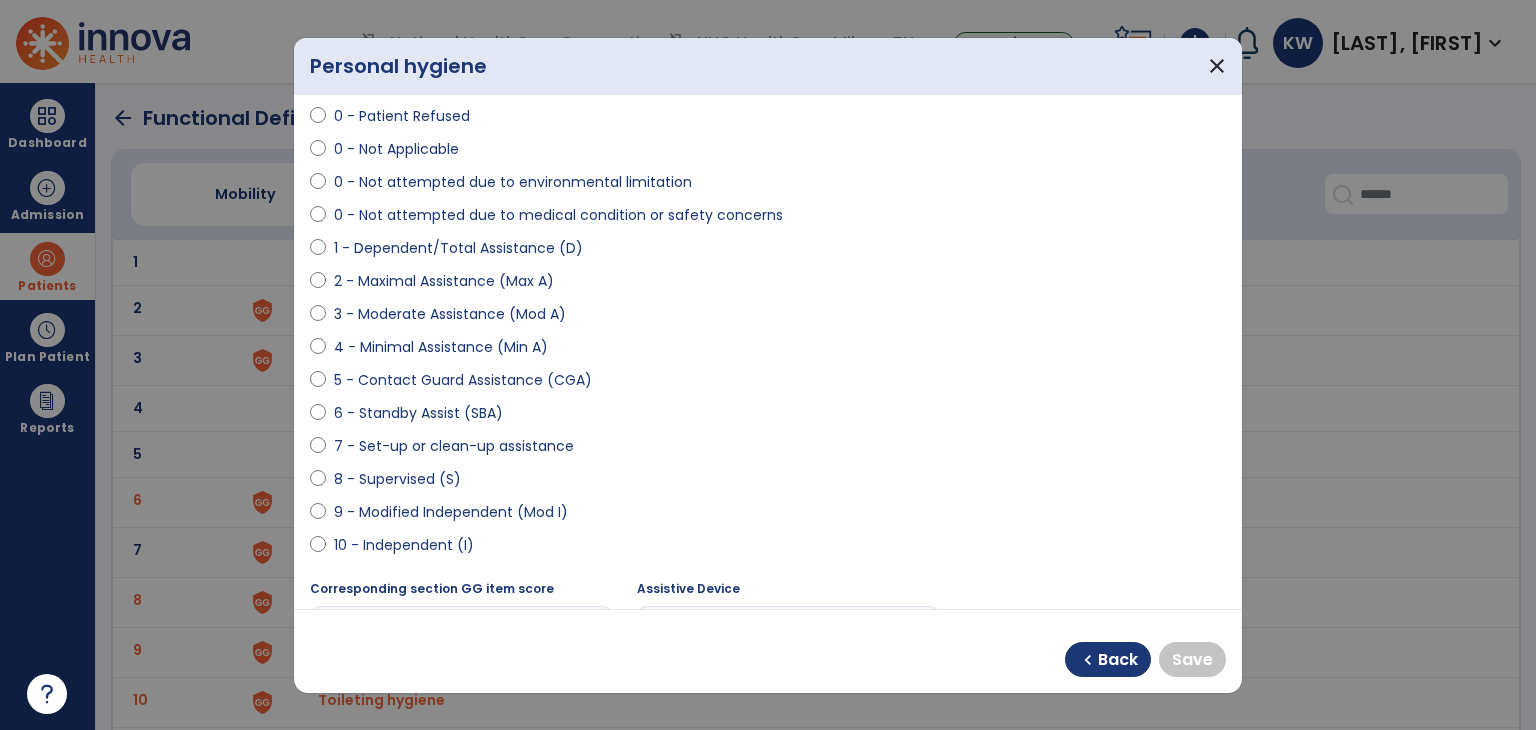 click on "10 - Independent (I)" at bounding box center (404, 545) 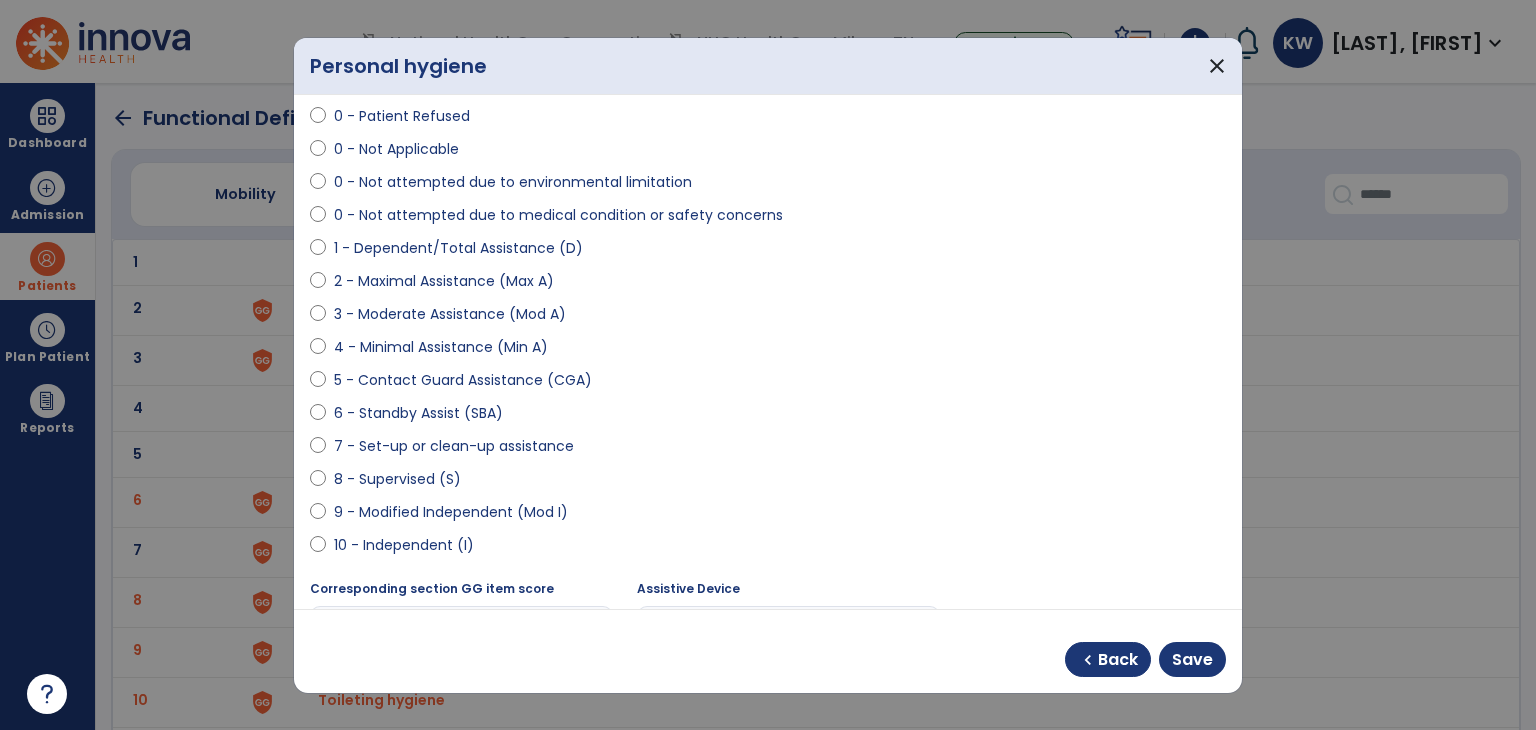click on "9 - Modified Independent (Mod I)" at bounding box center (451, 512) 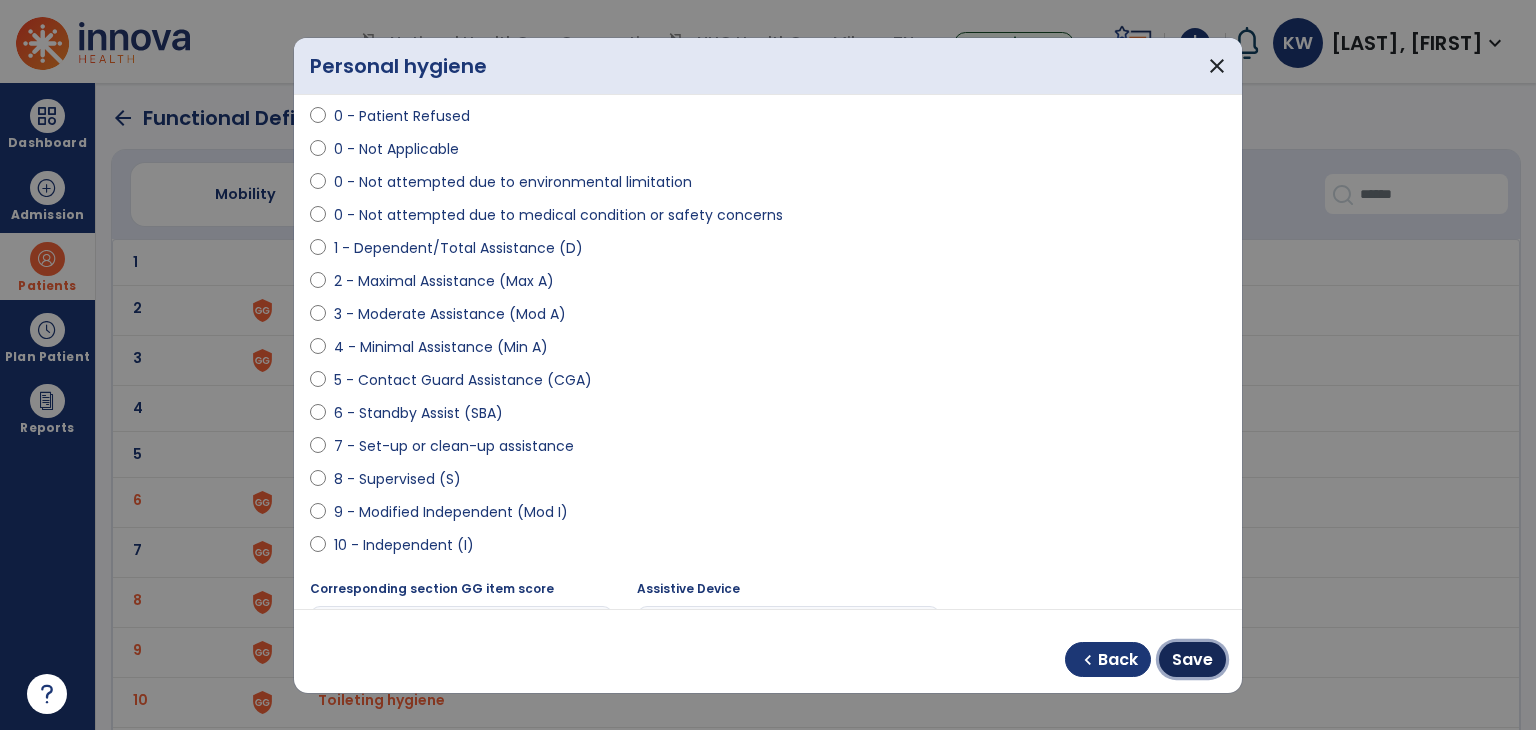 click on "Save" at bounding box center [1192, 660] 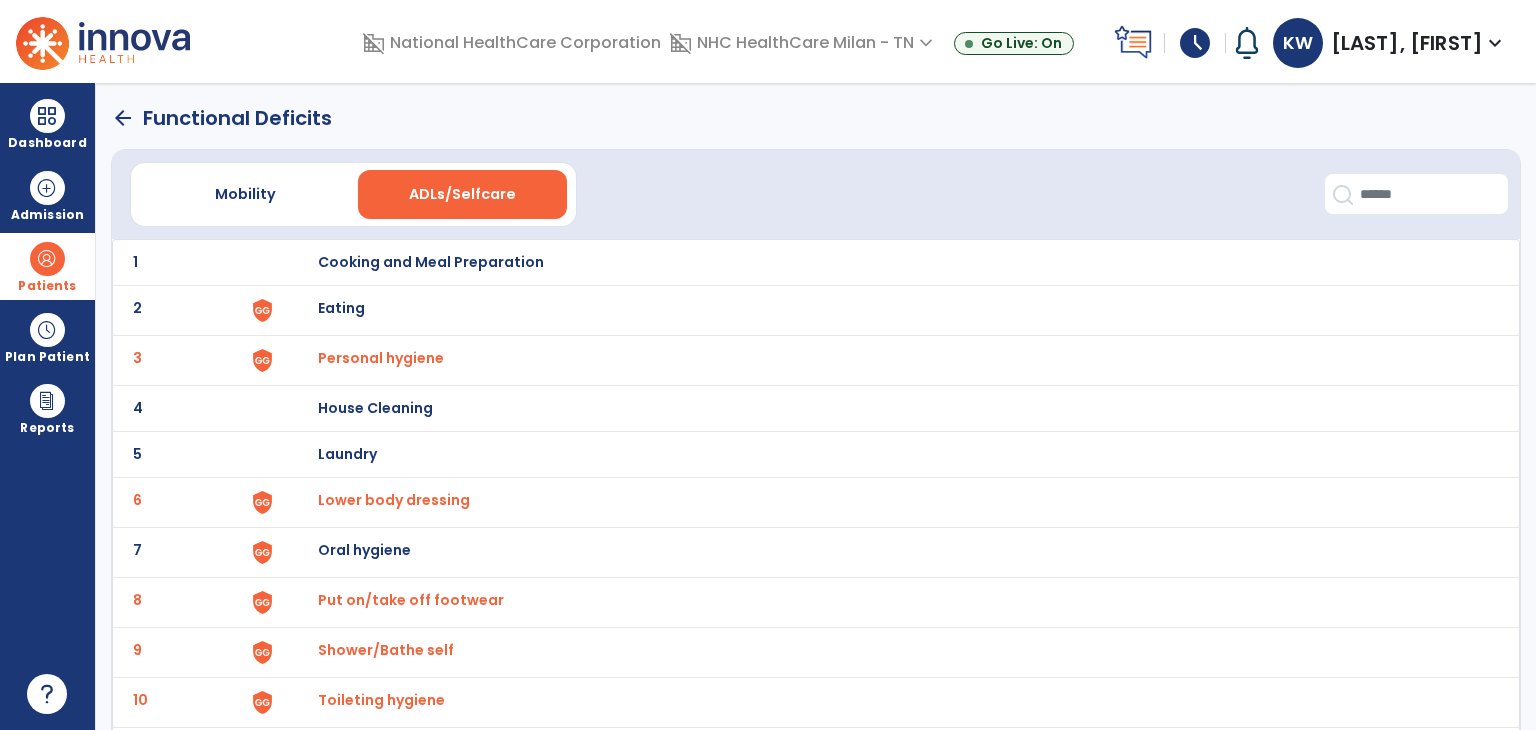 click on "arrow_back" 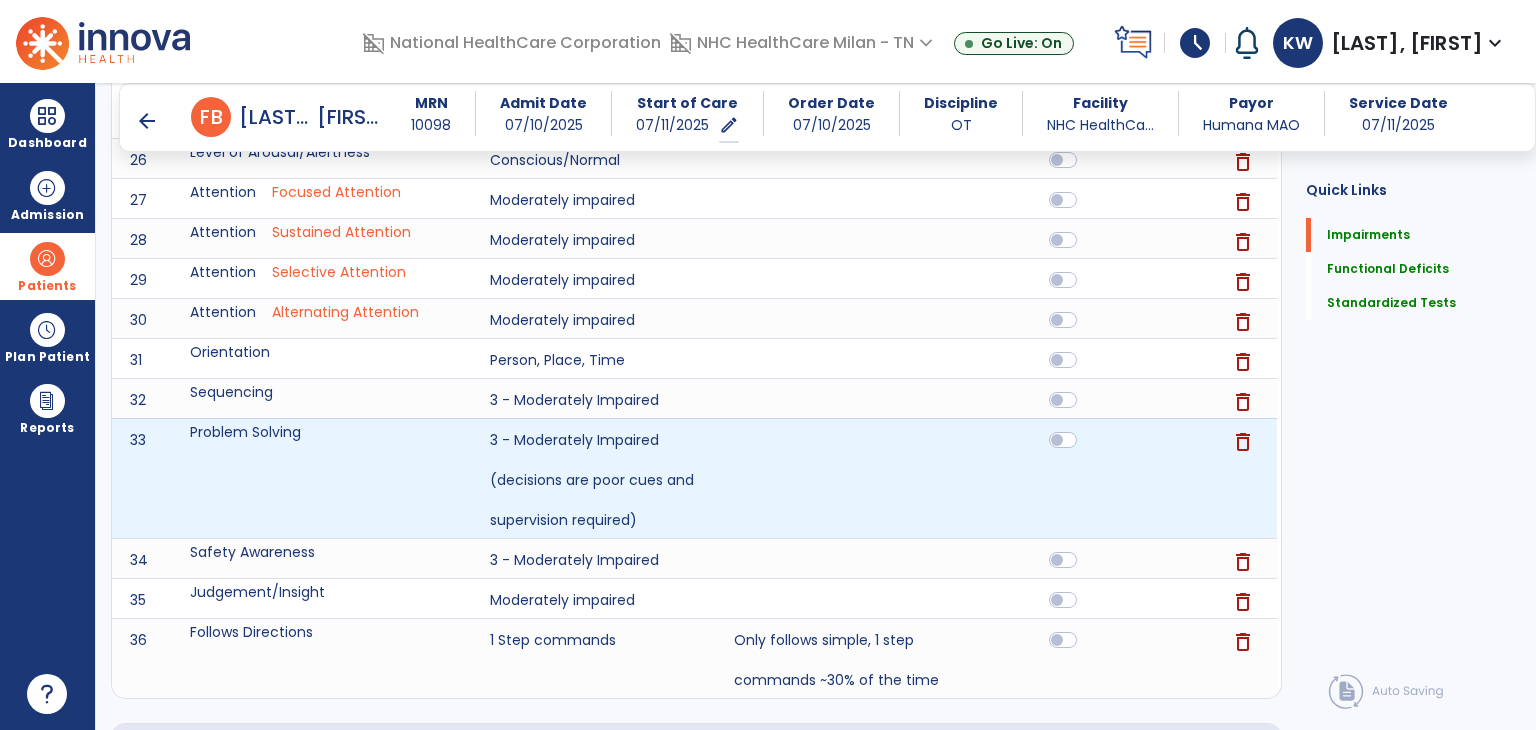 scroll, scrollTop: 2159, scrollLeft: 0, axis: vertical 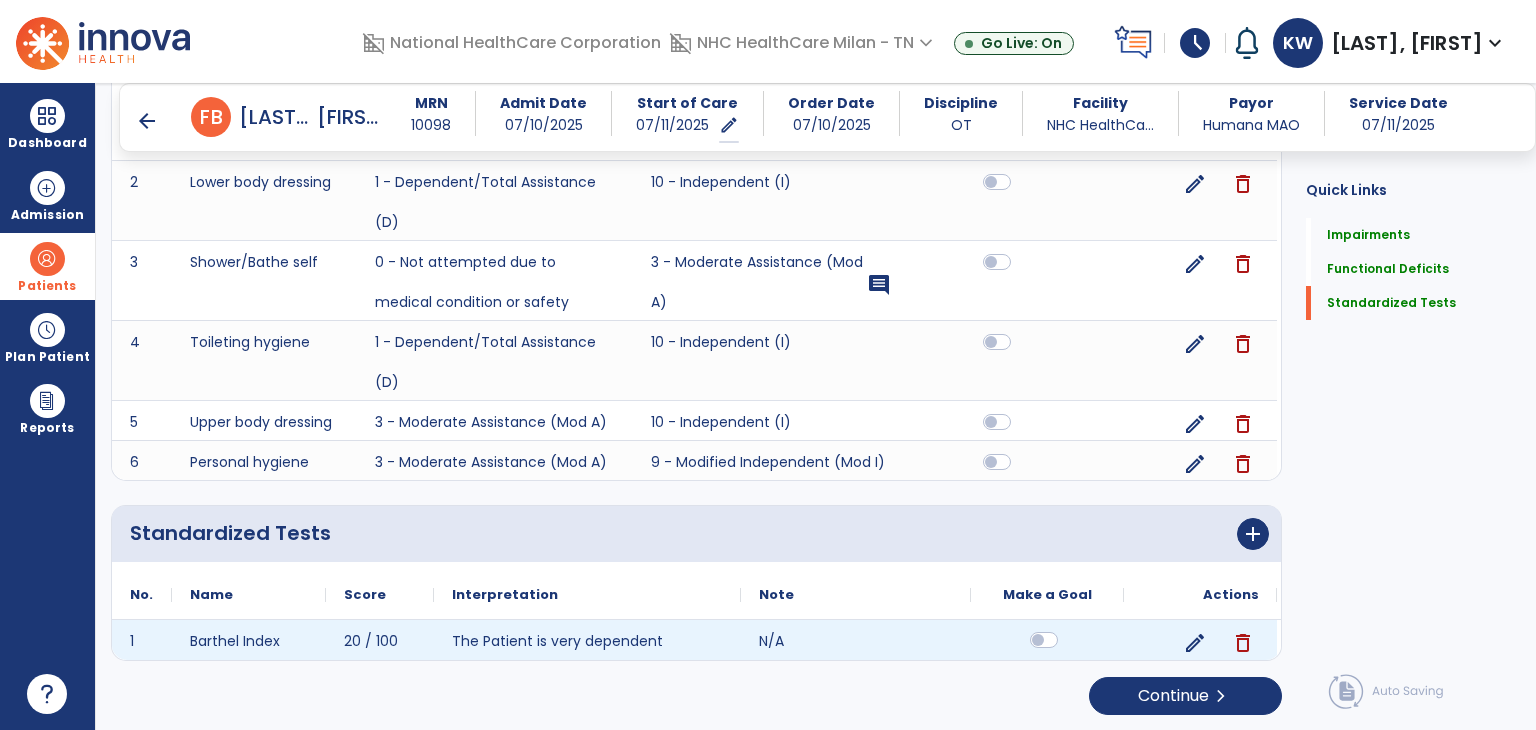 click 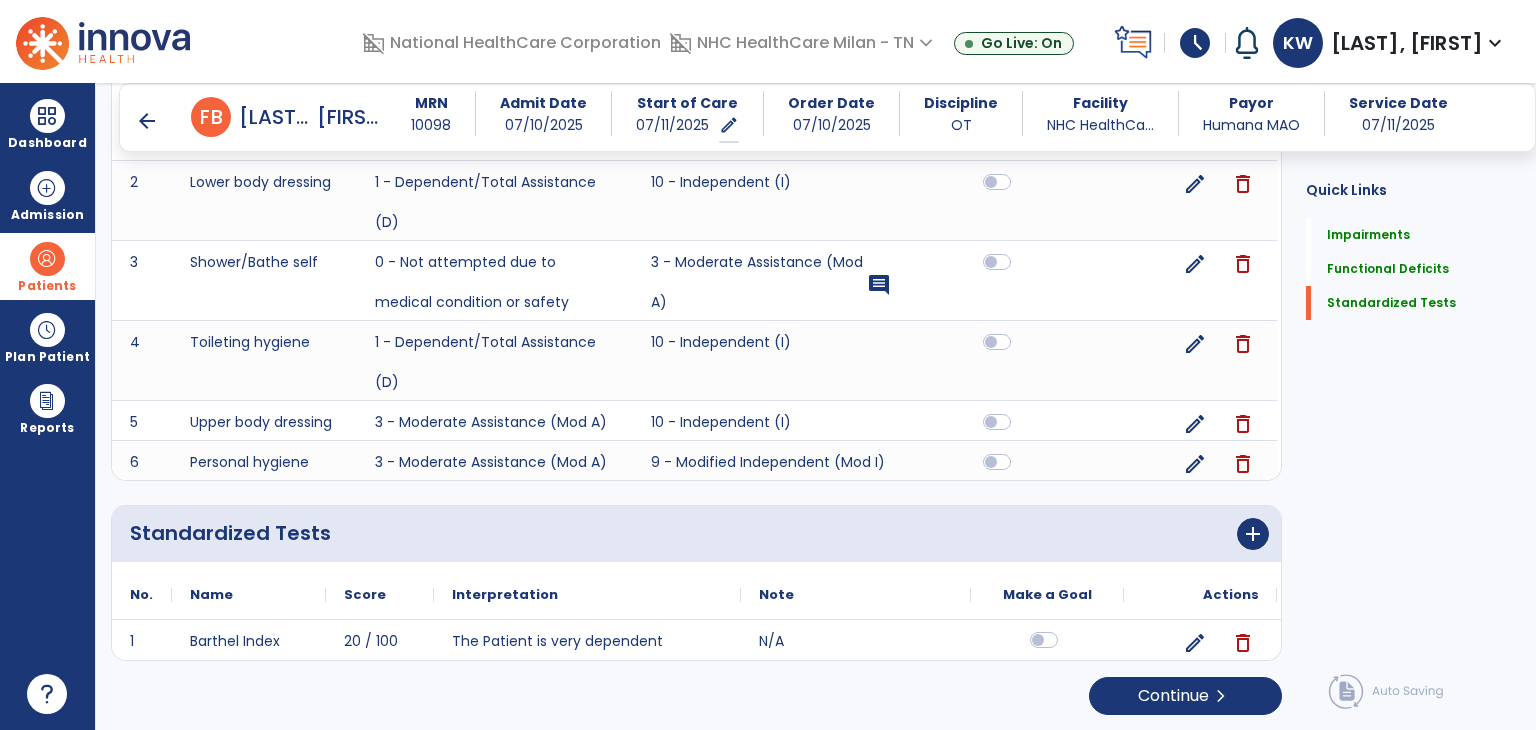 scroll, scrollTop: 2059, scrollLeft: 0, axis: vertical 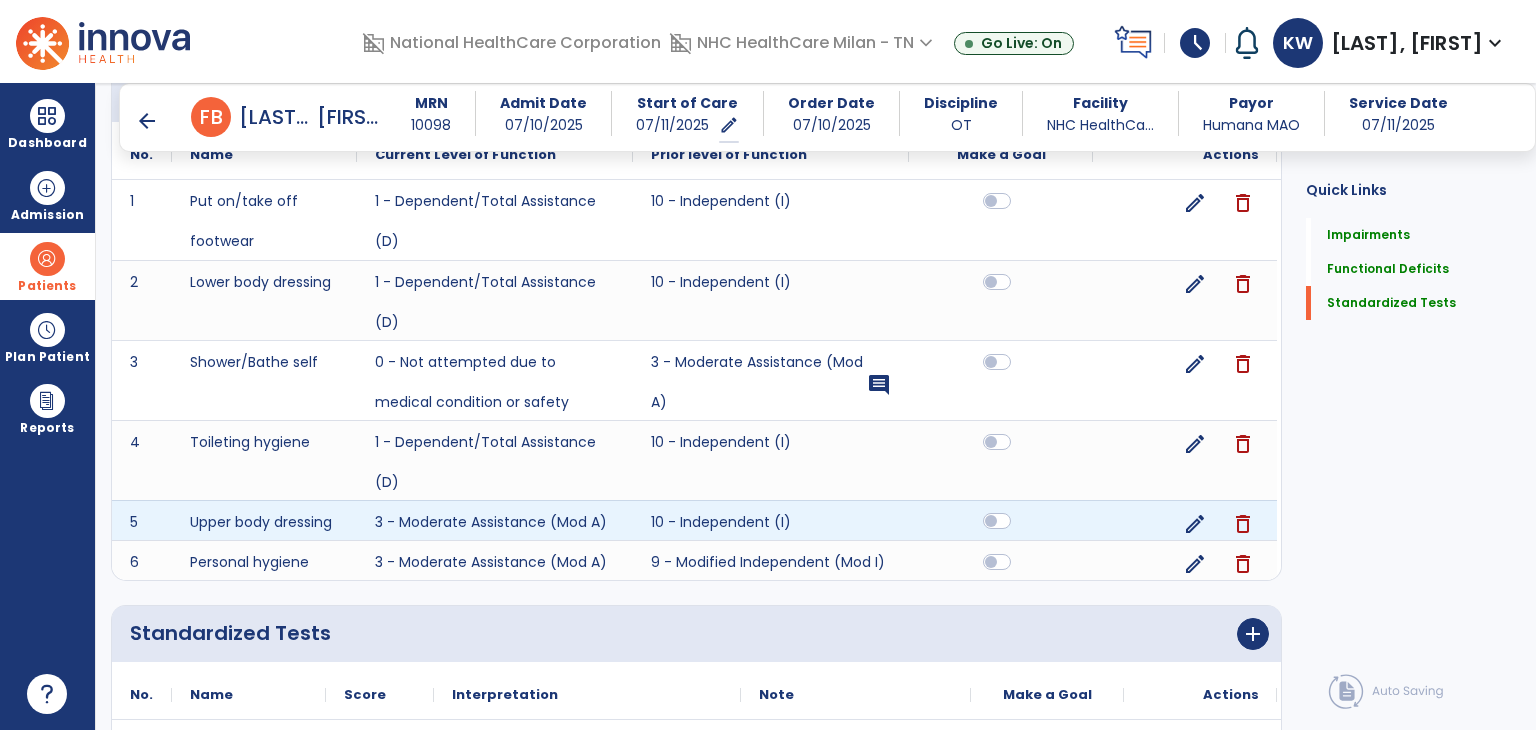 click 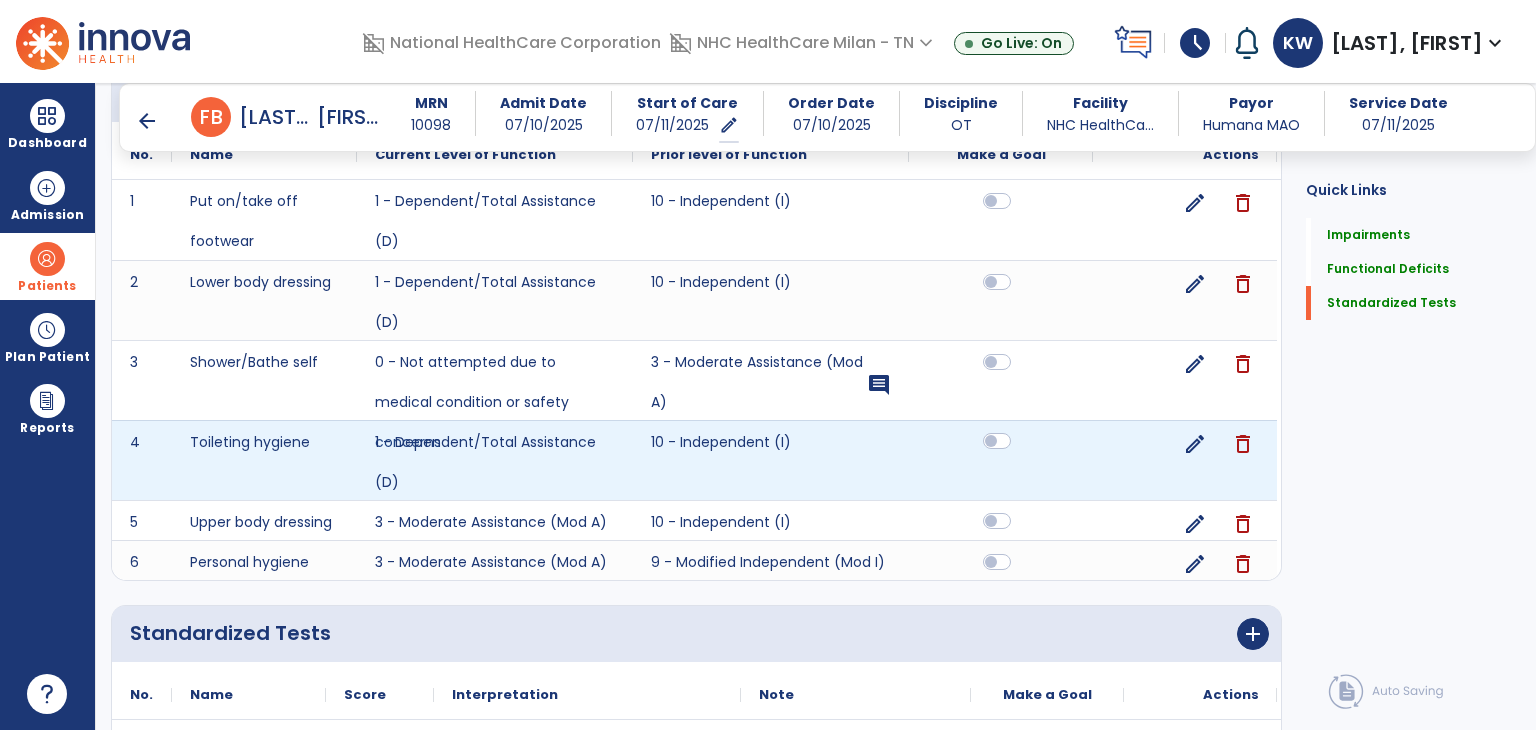 click 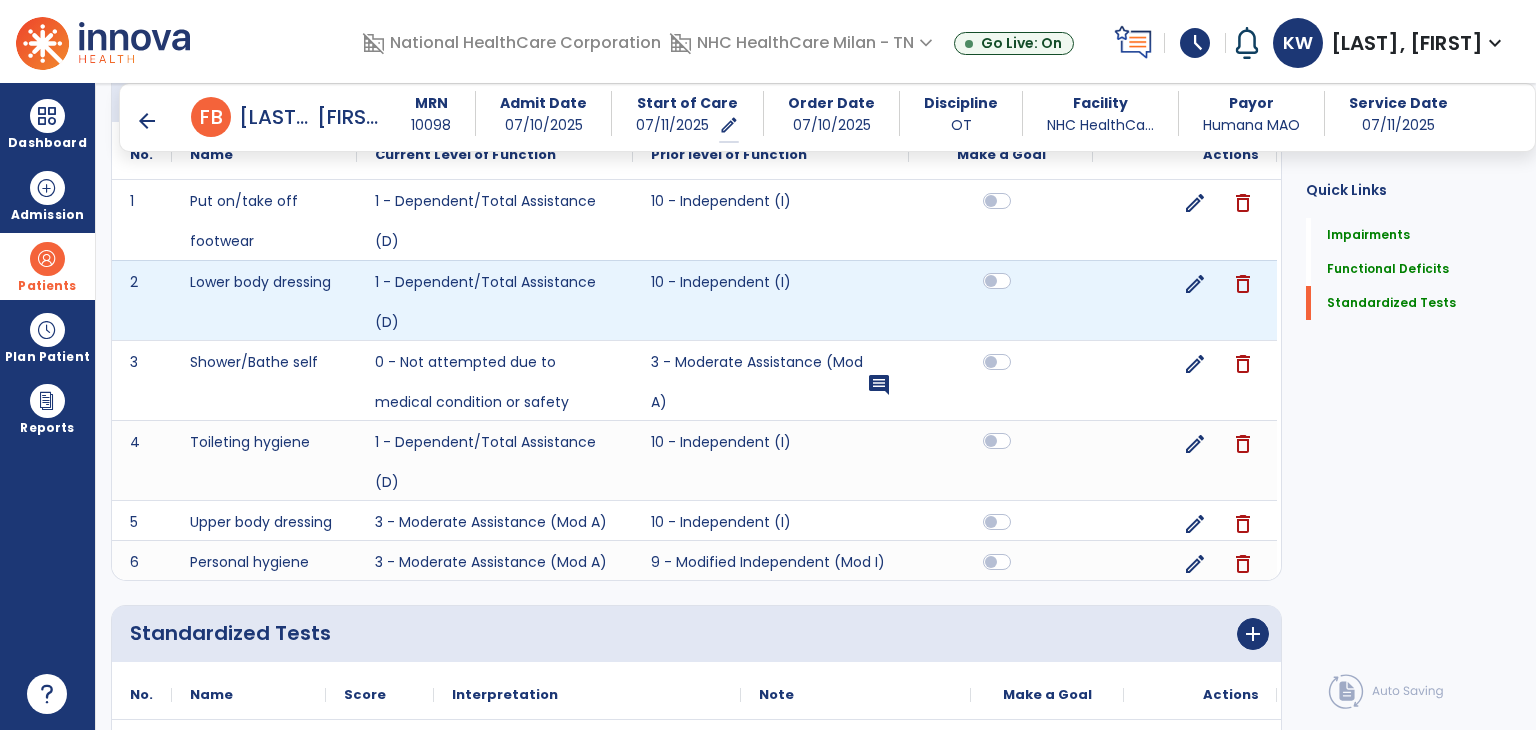 click 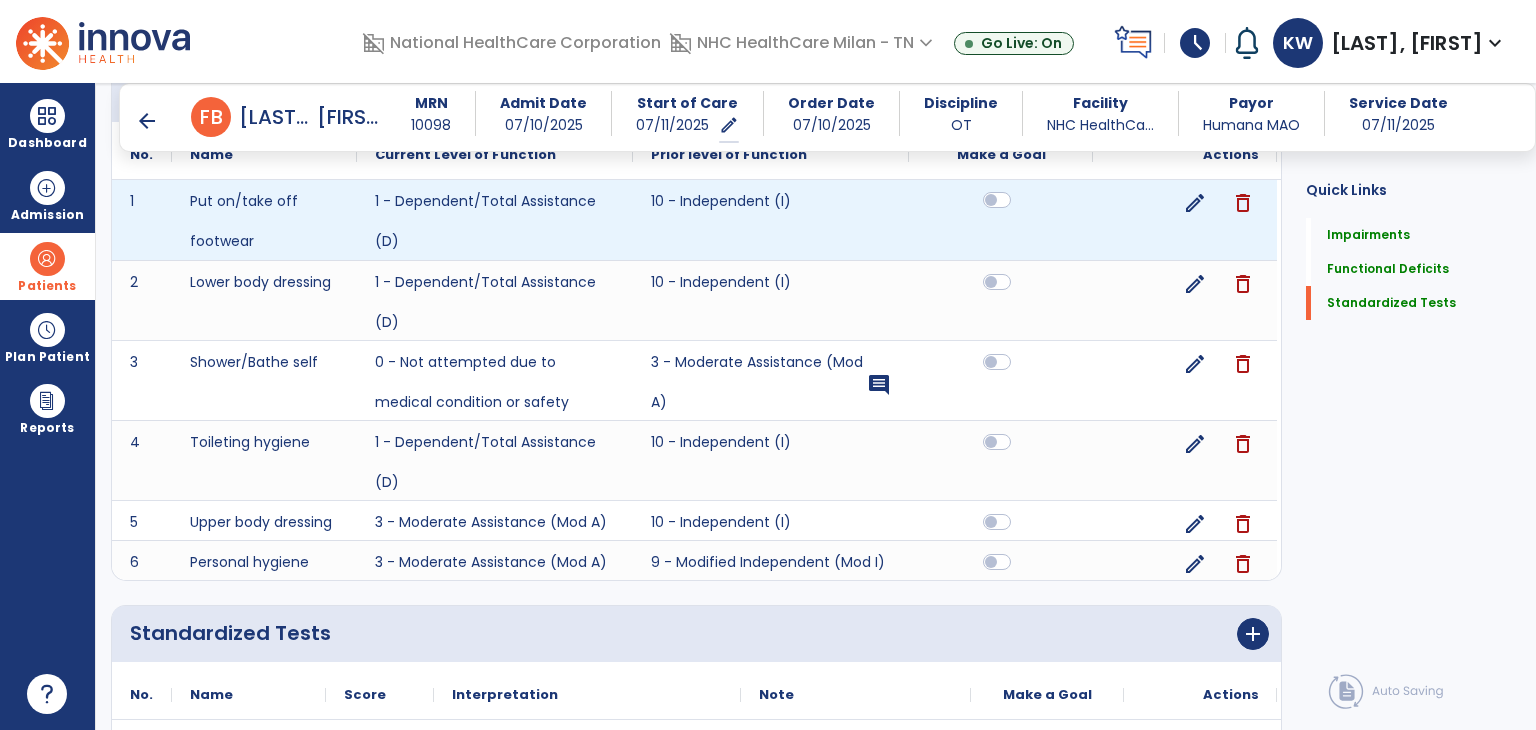 click 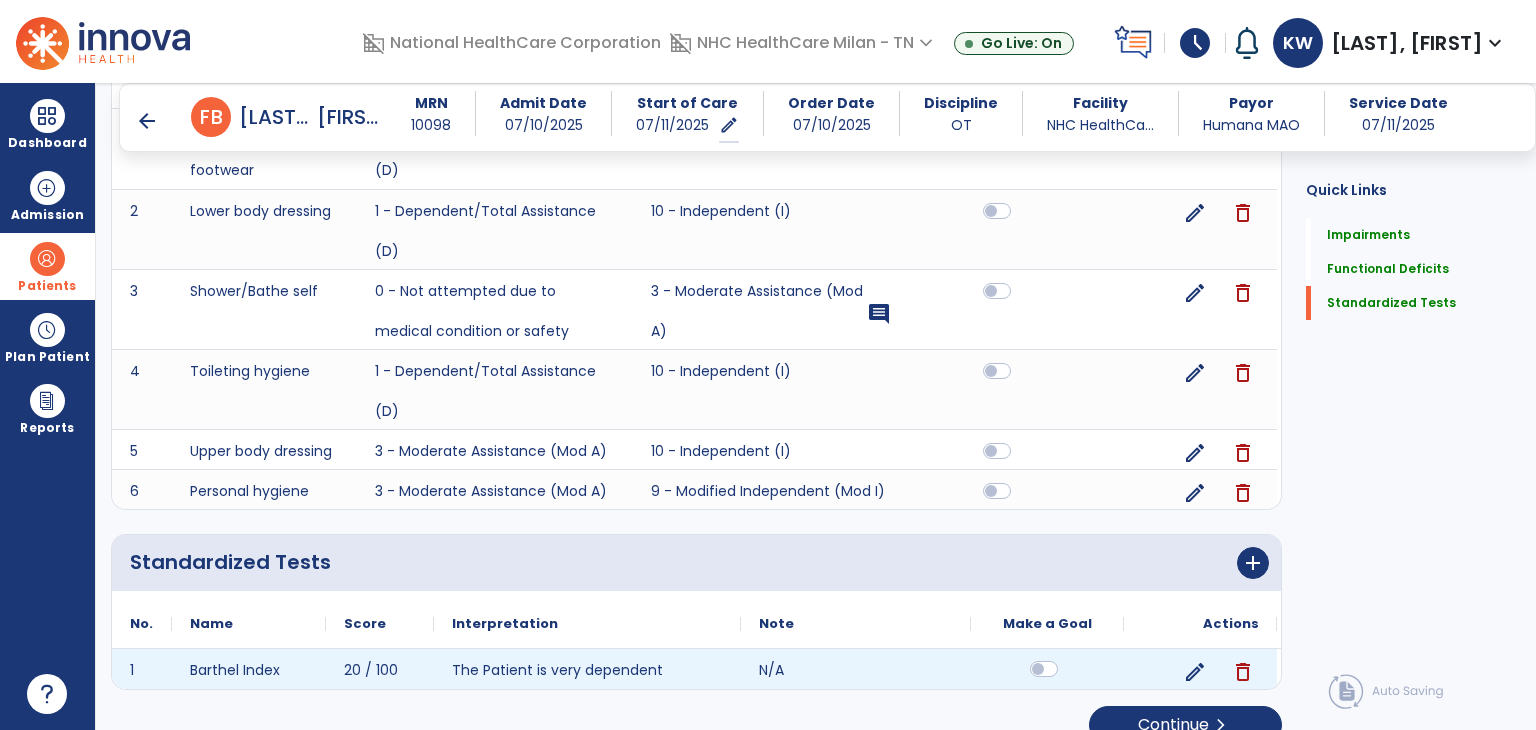 scroll, scrollTop: 2159, scrollLeft: 0, axis: vertical 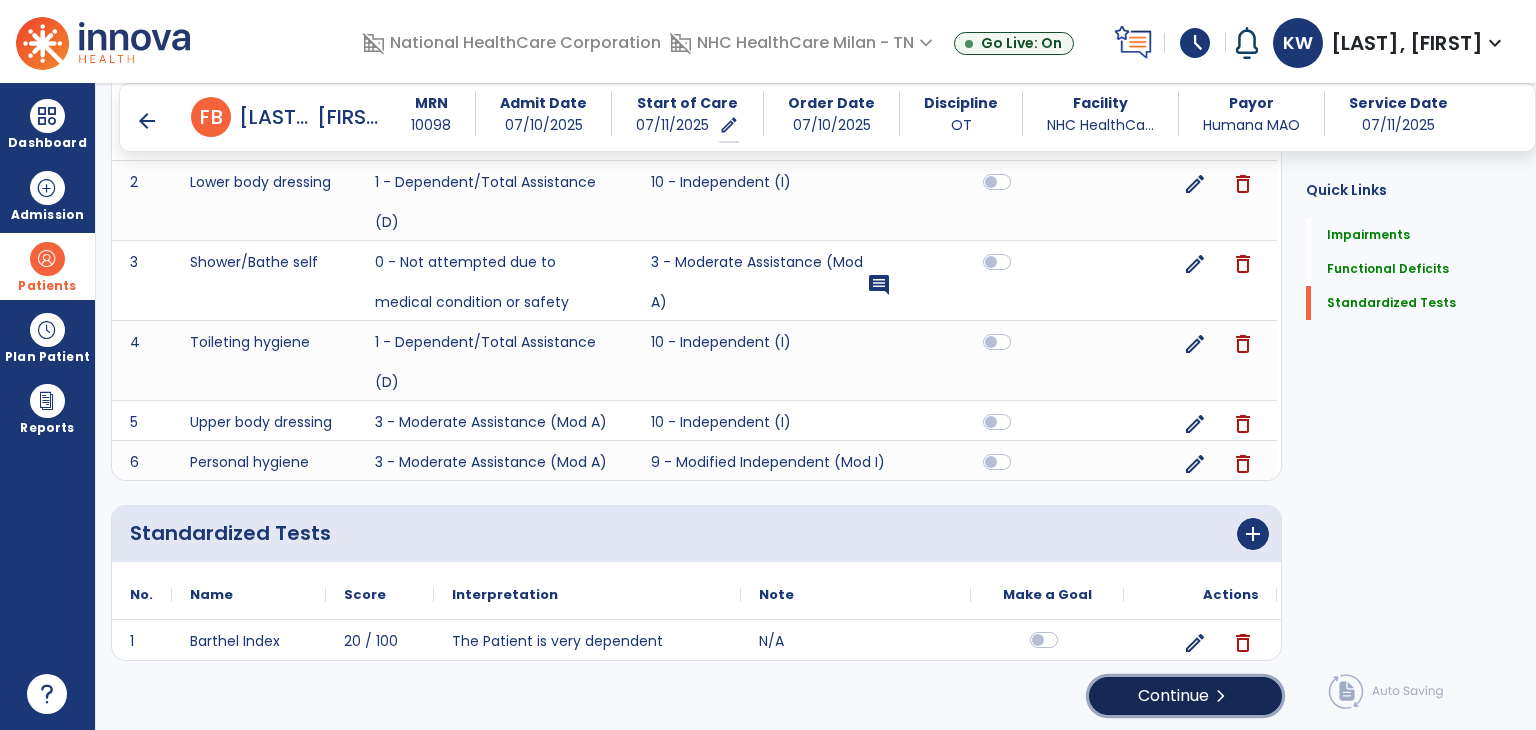 click on "Continue  chevron_right" 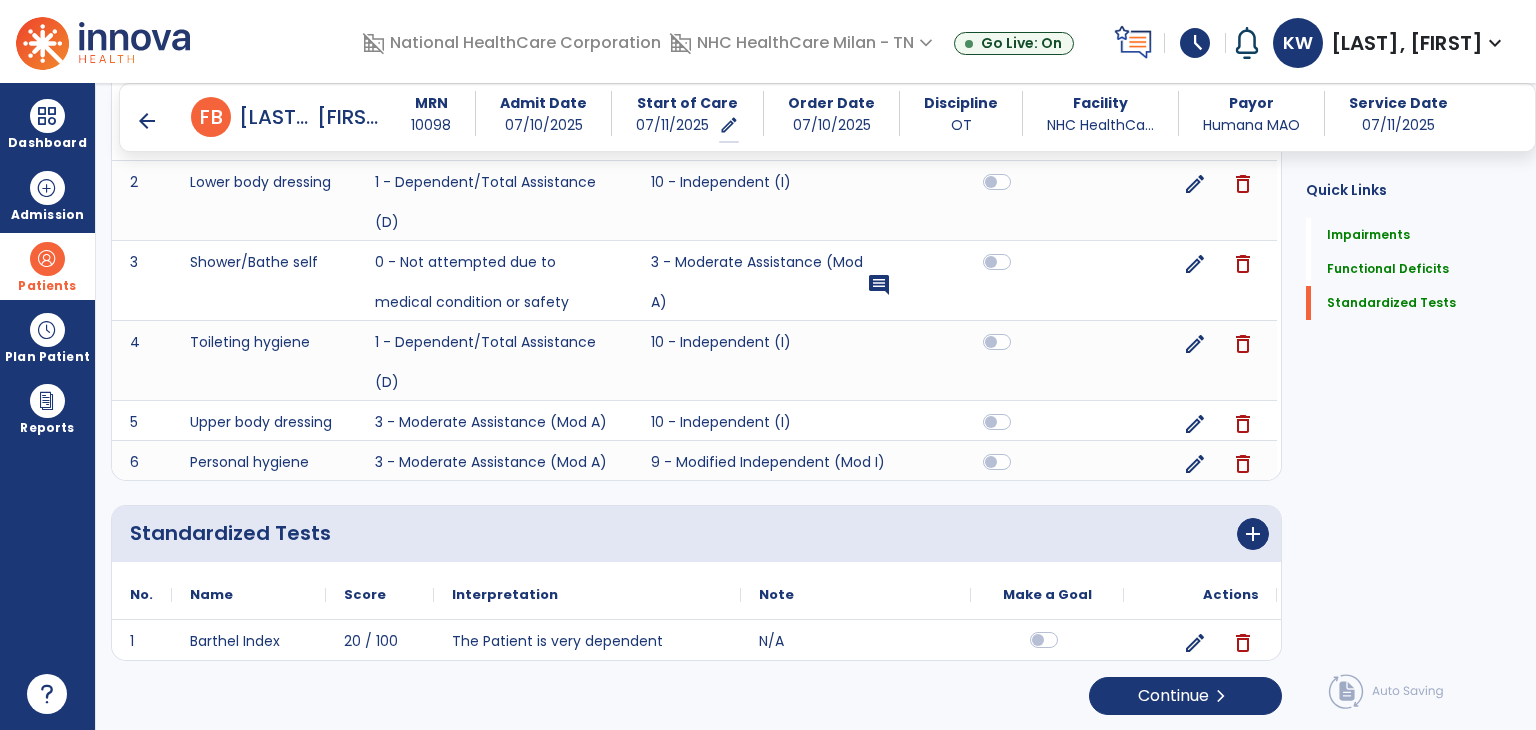 scroll, scrollTop: 0, scrollLeft: 0, axis: both 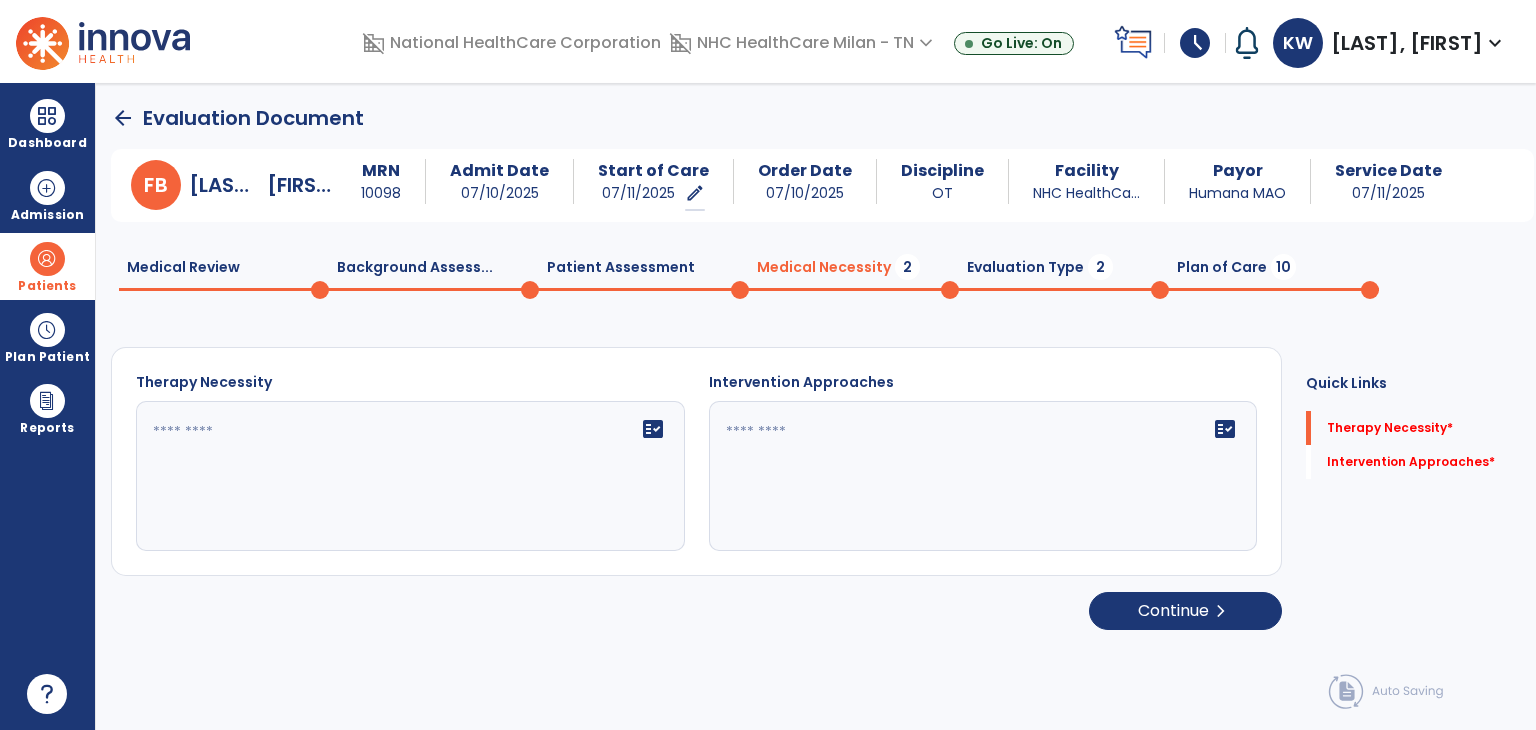 click on "fact_check" 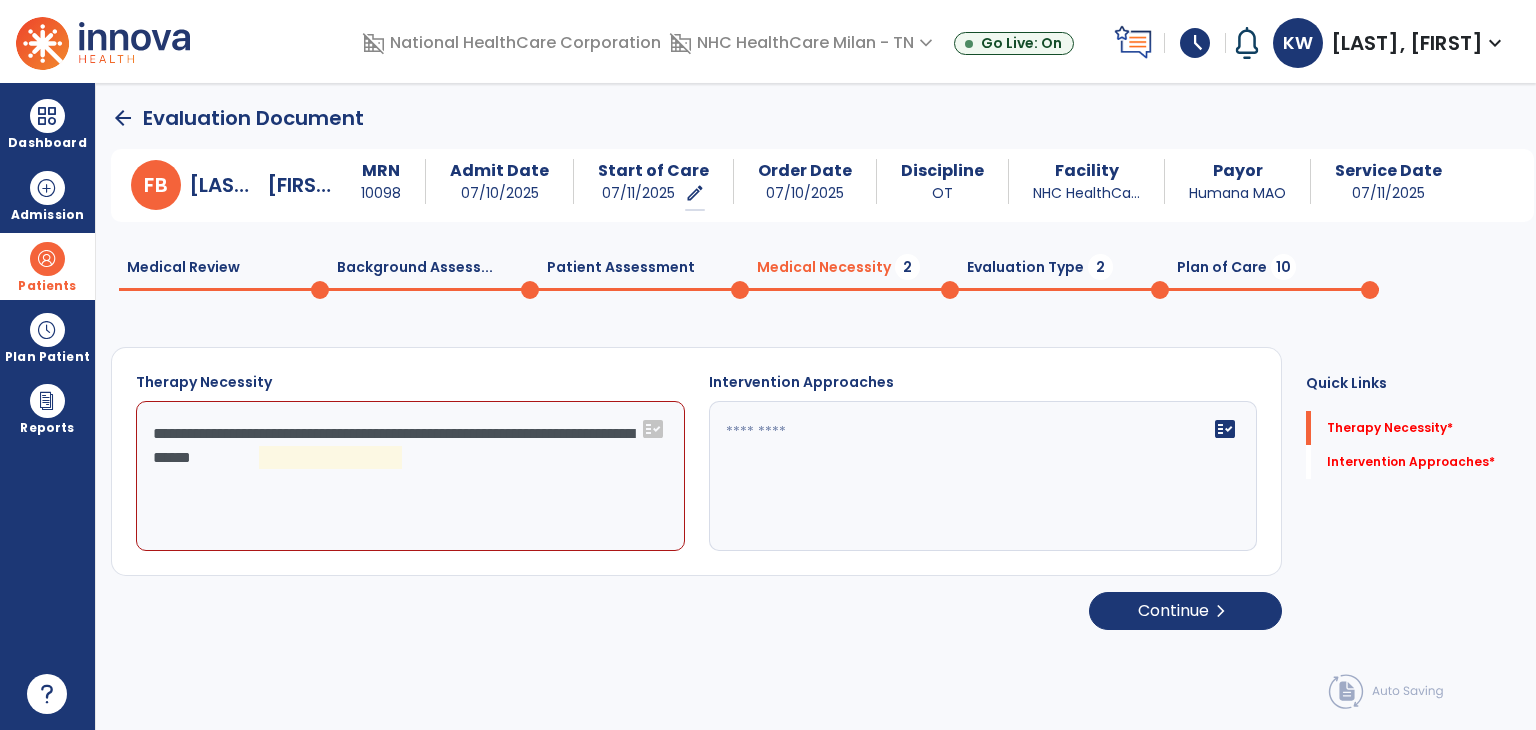 click on "**********" 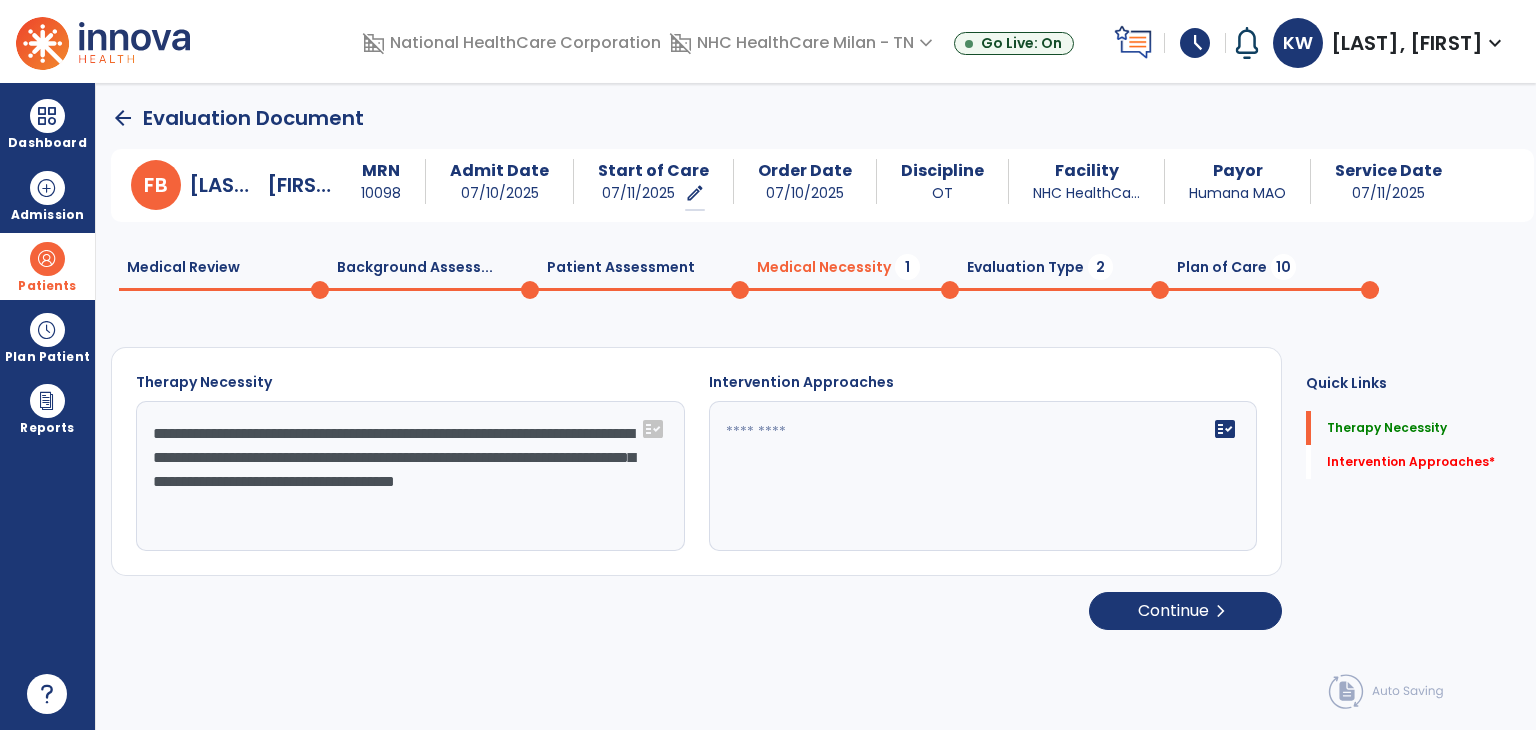 type on "**********" 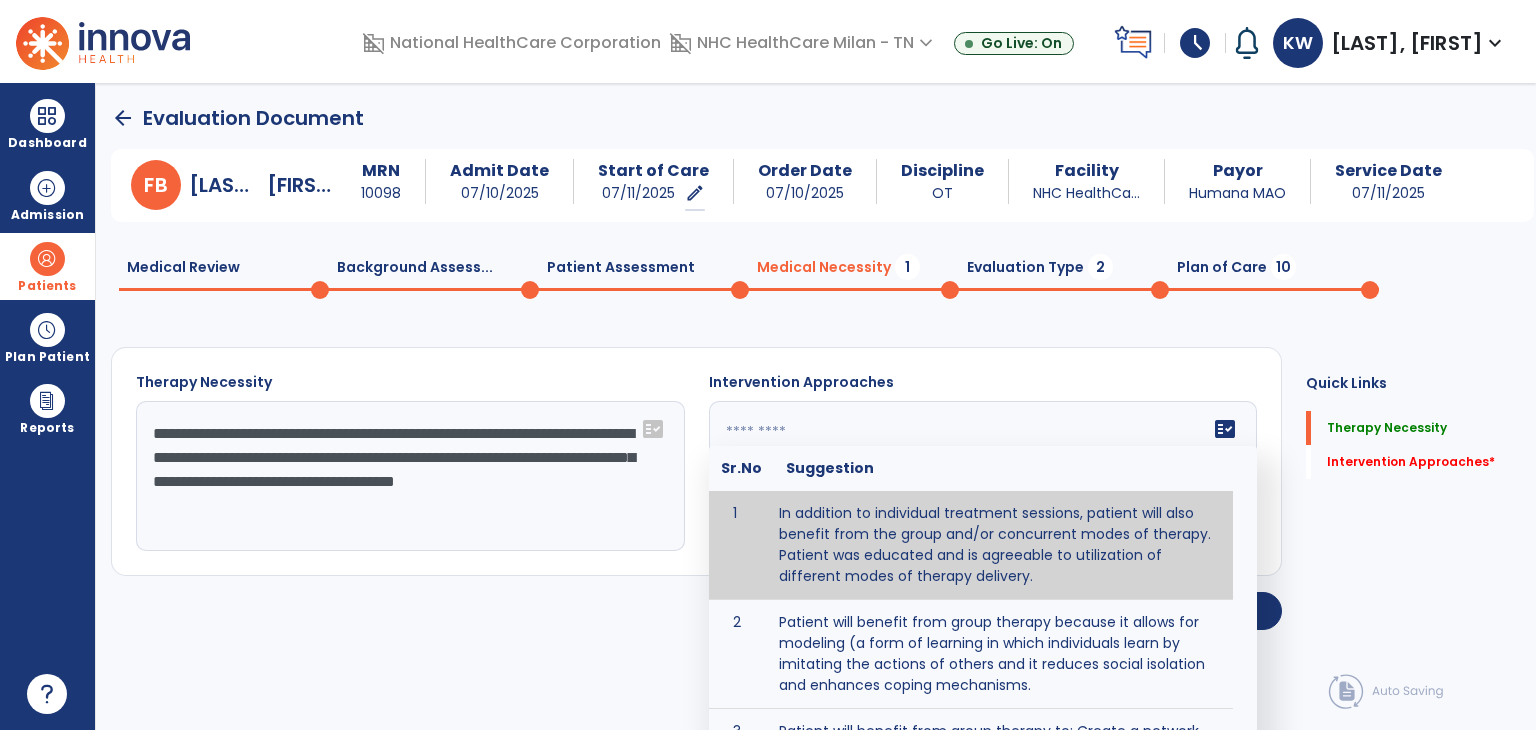 click 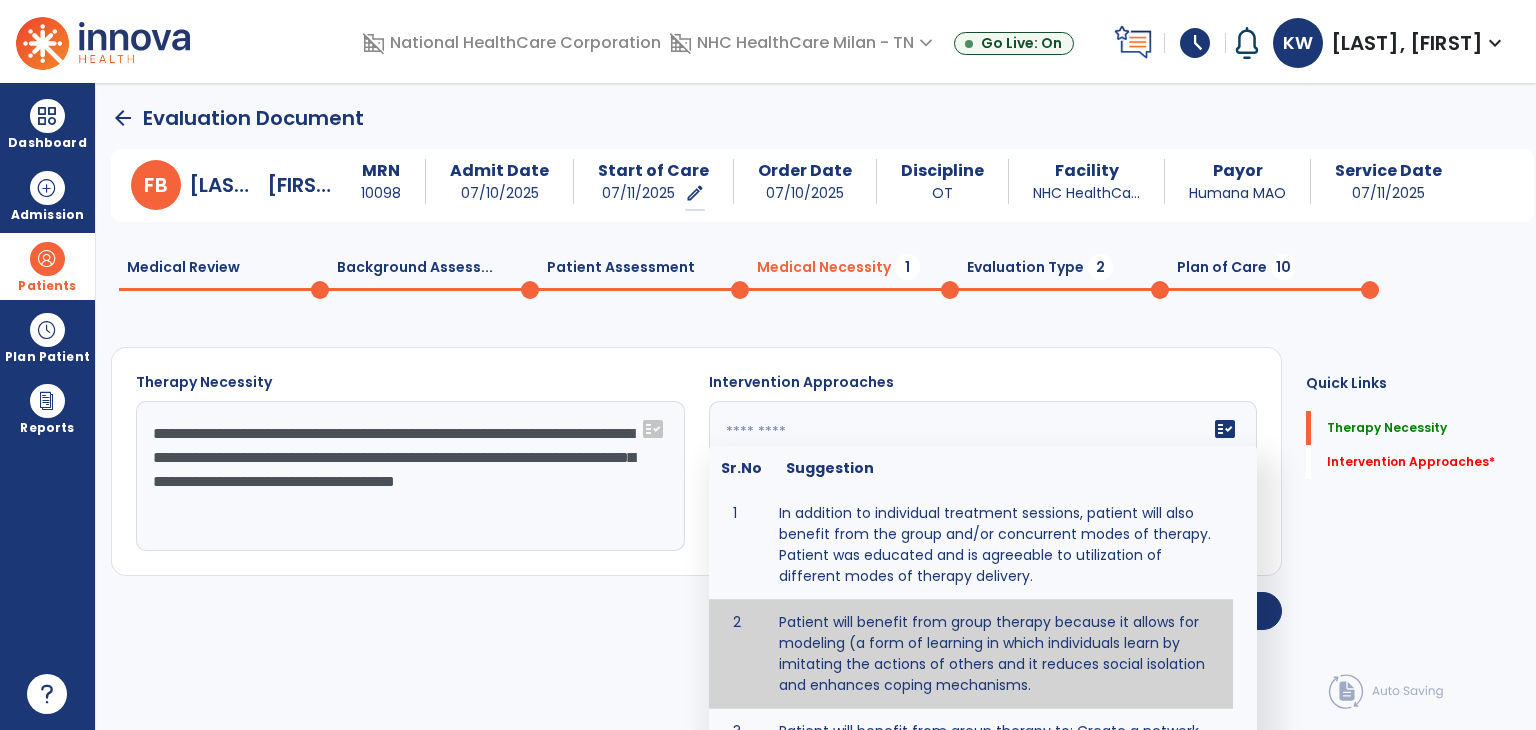 type on "**********" 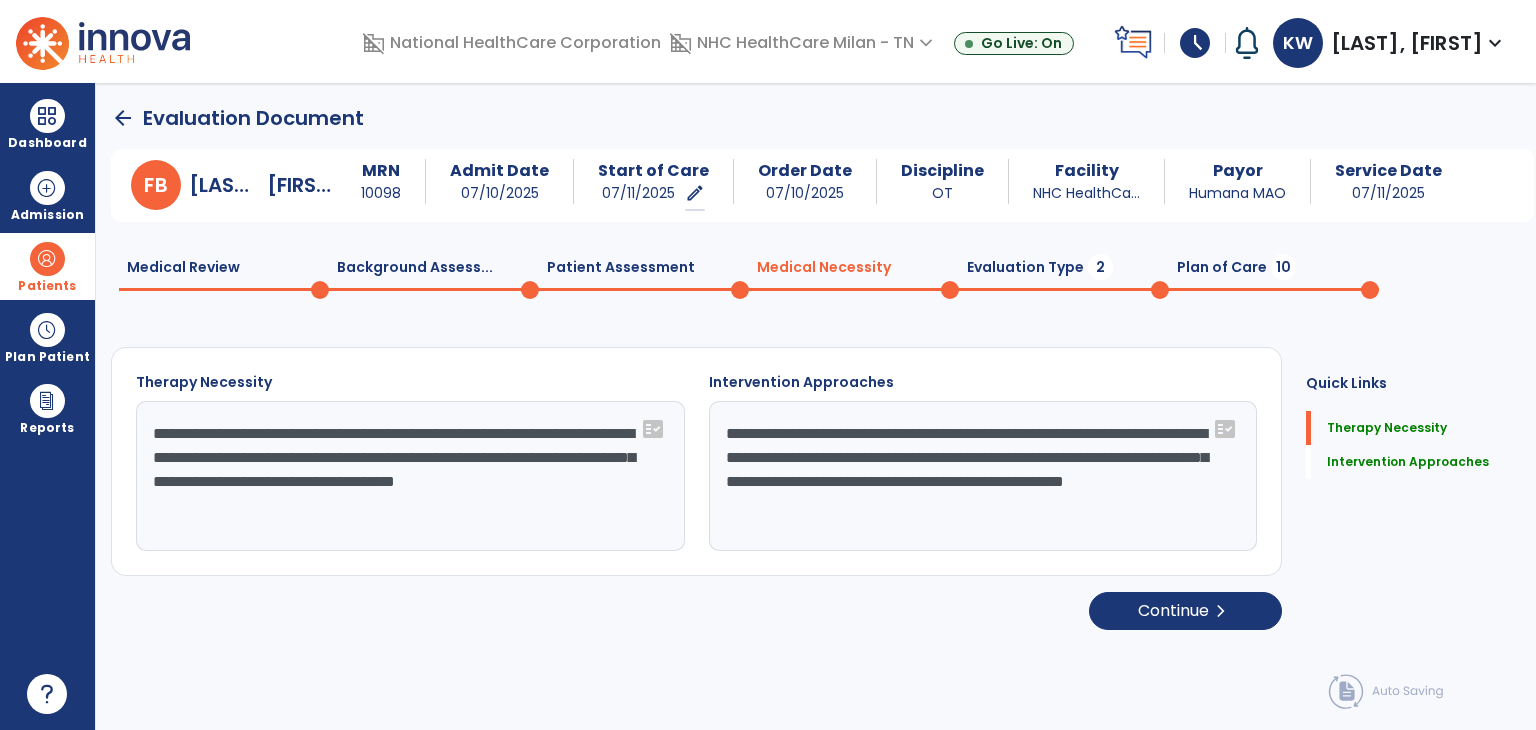 click on "**********" 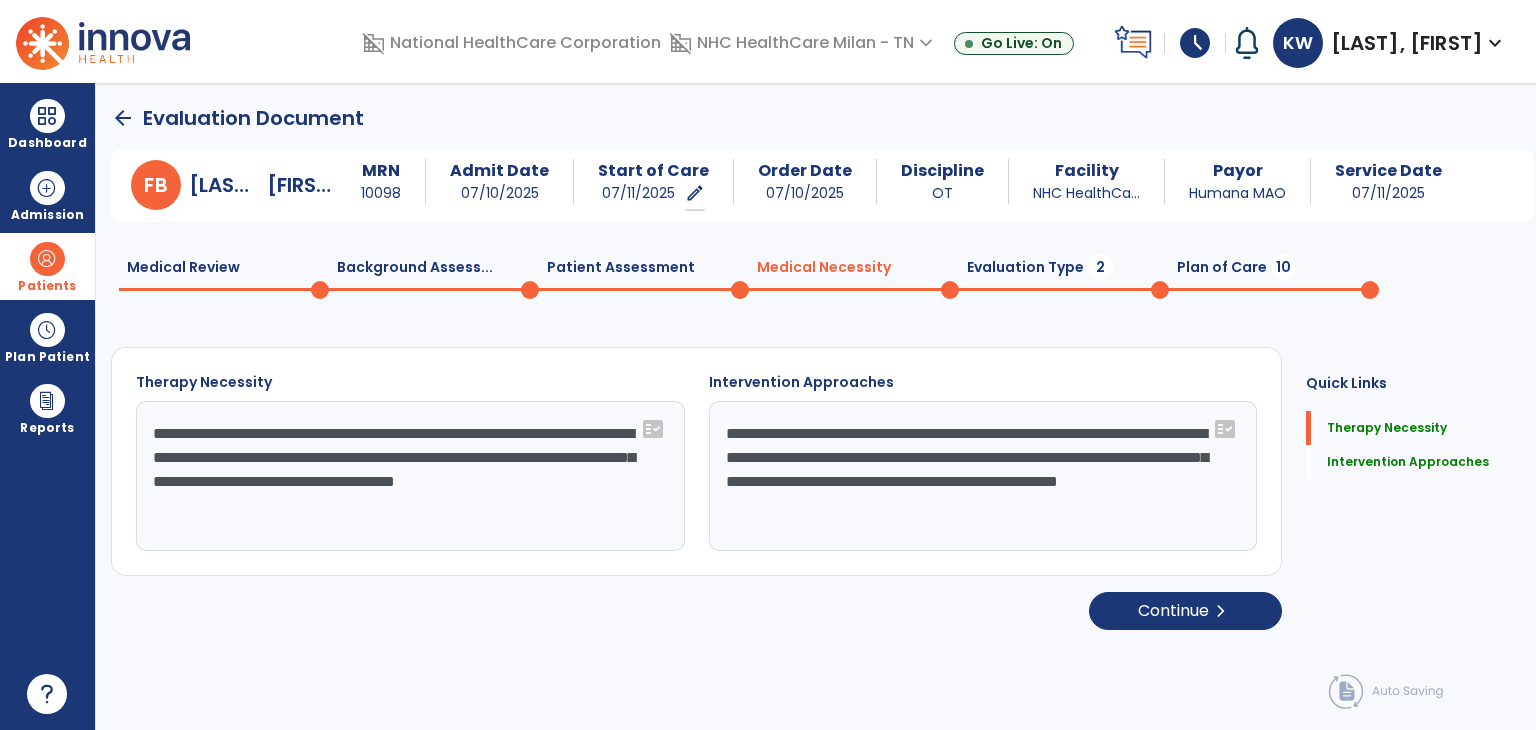 type on "**********" 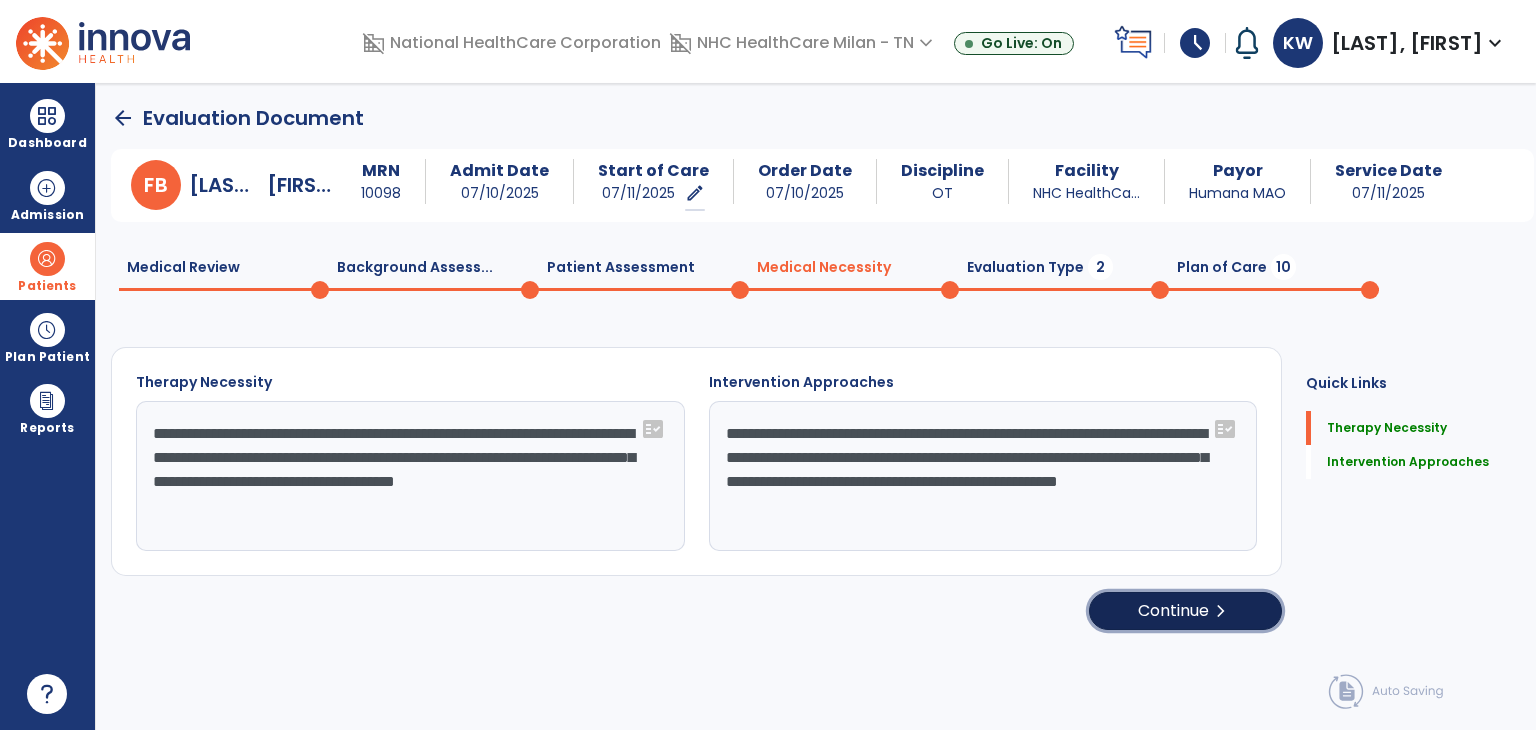 click on "Continue  chevron_right" 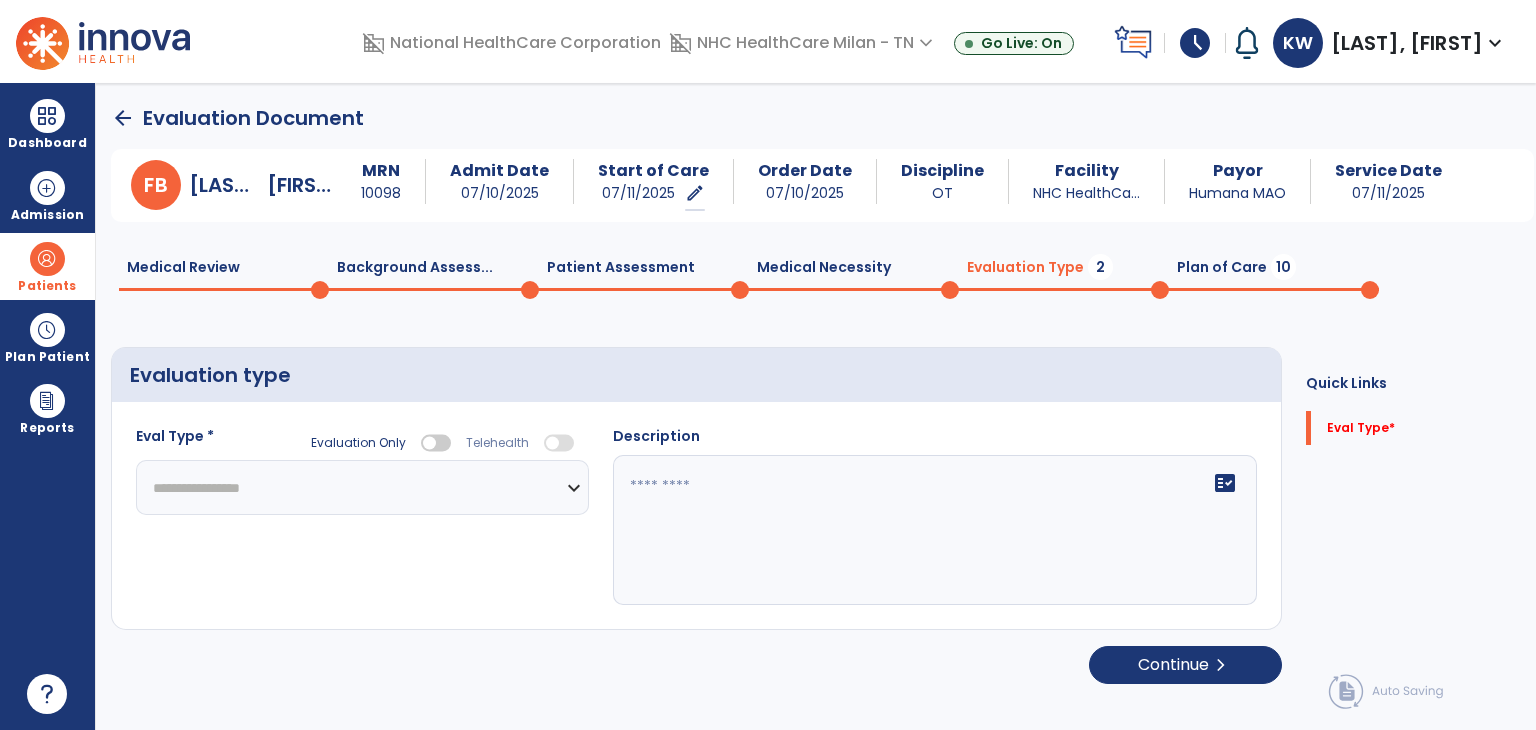 click on "**********" 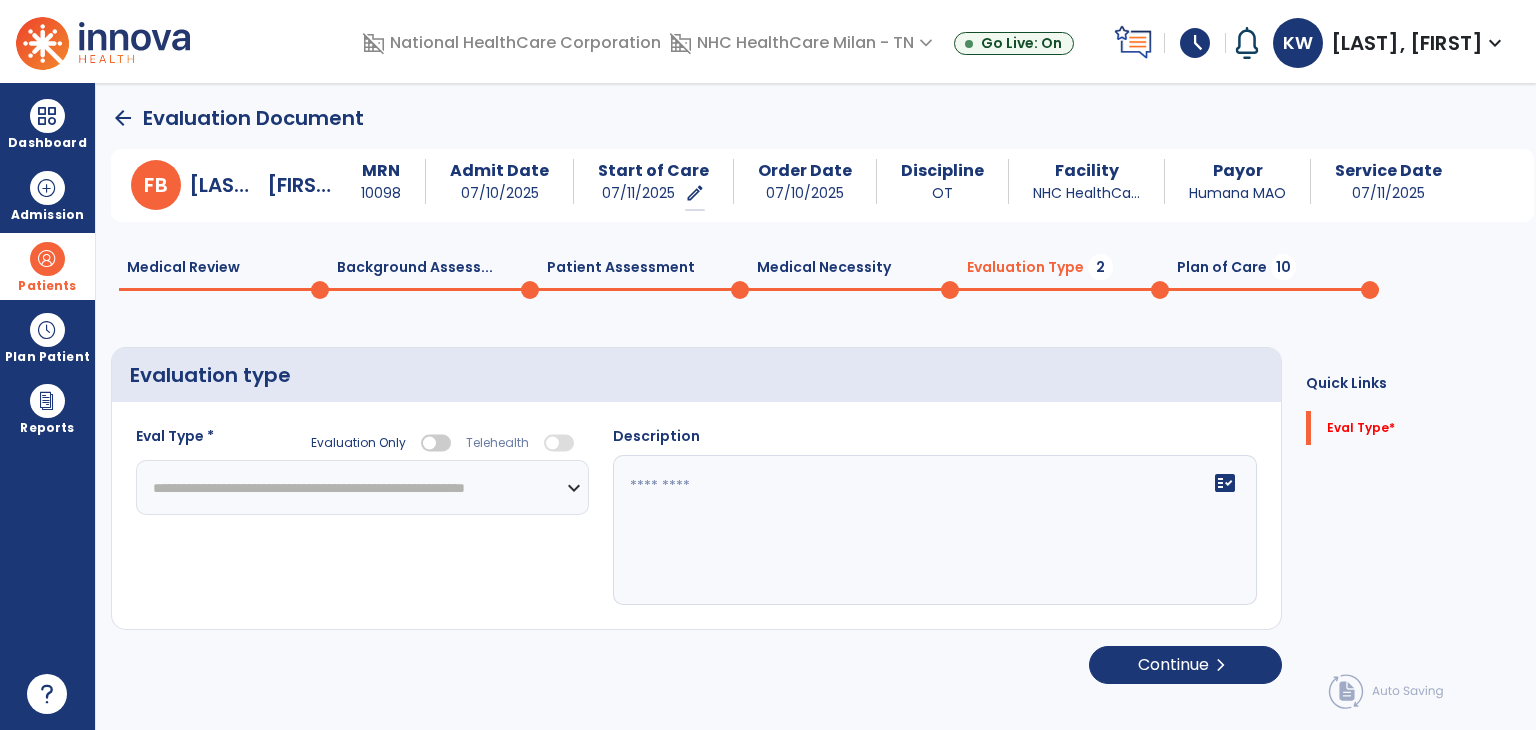 click on "**********" 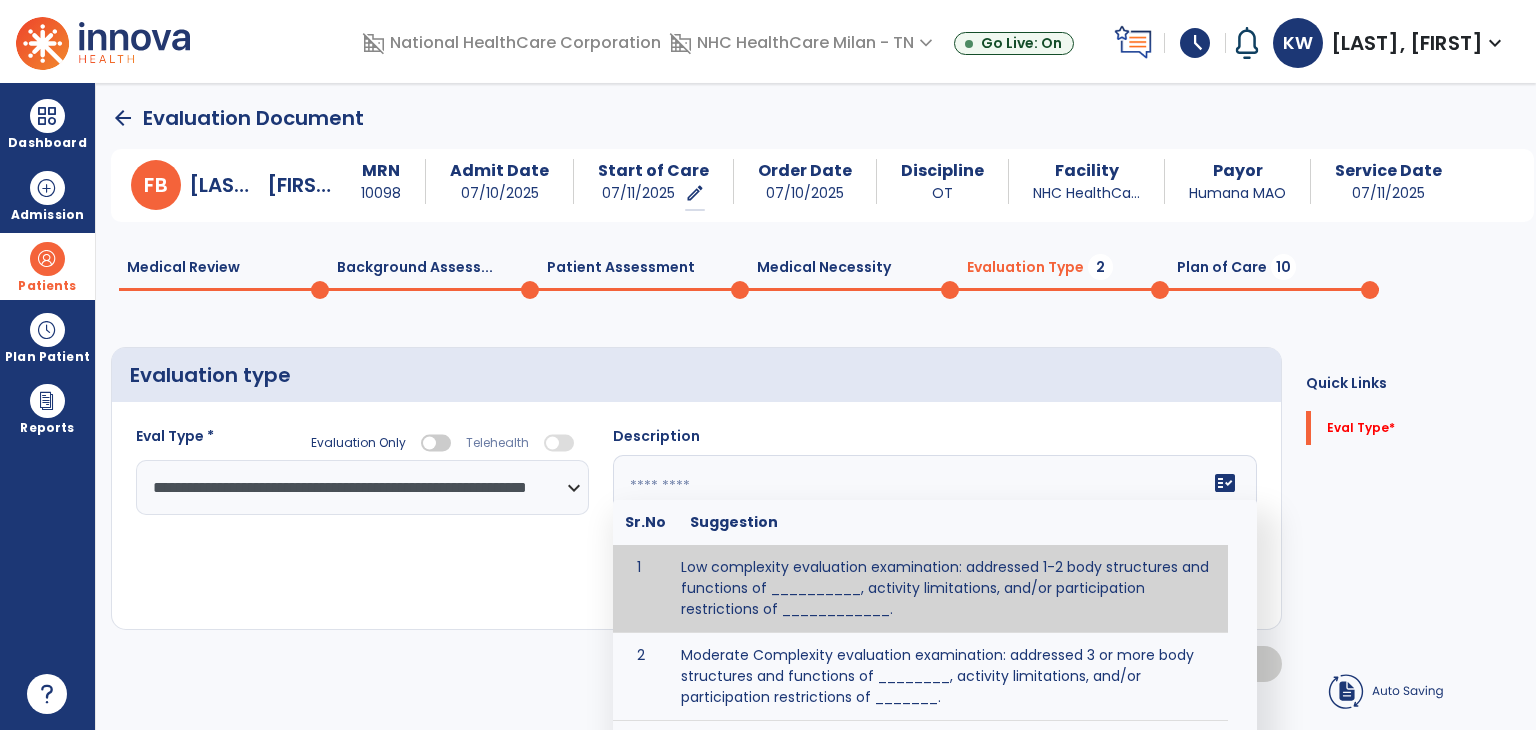 click 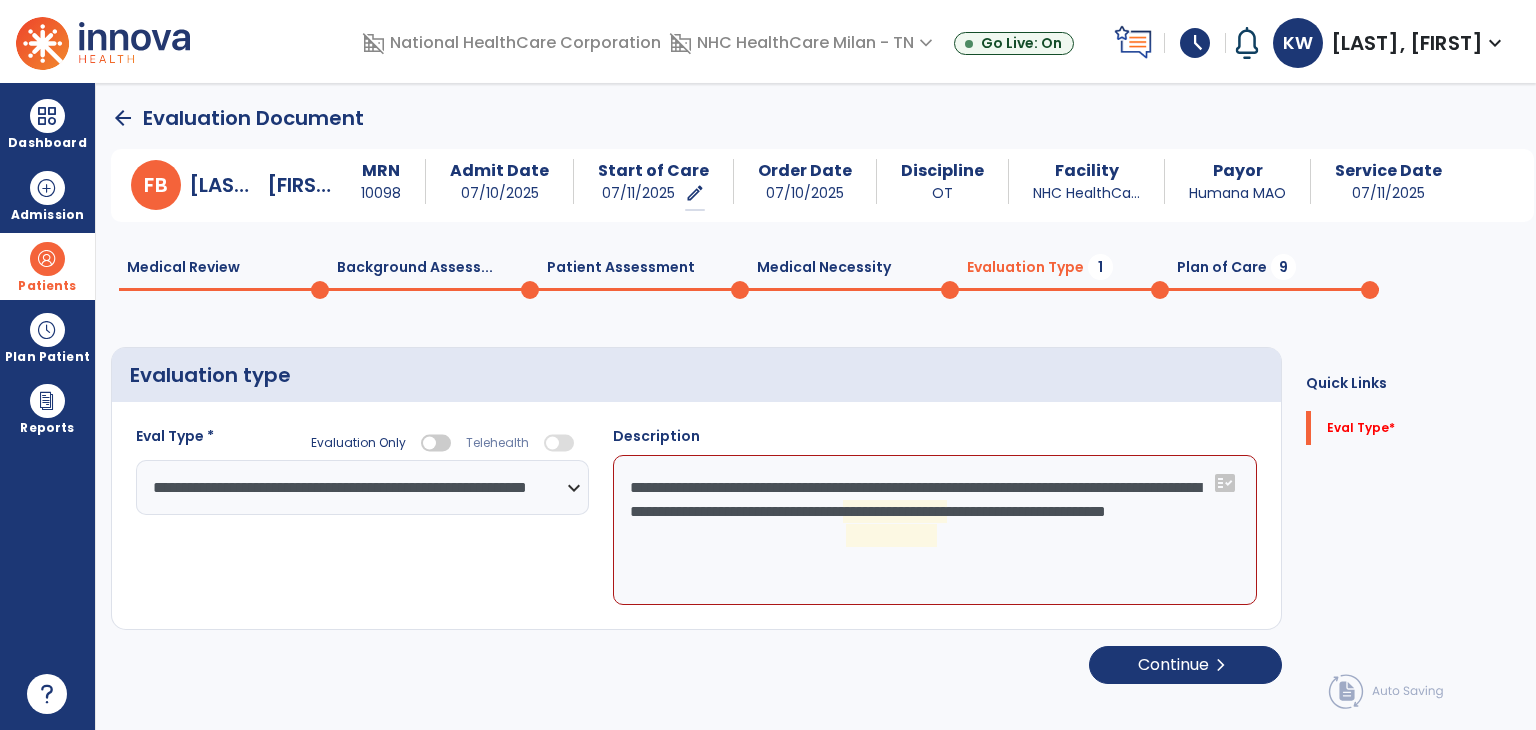 click on "**********" 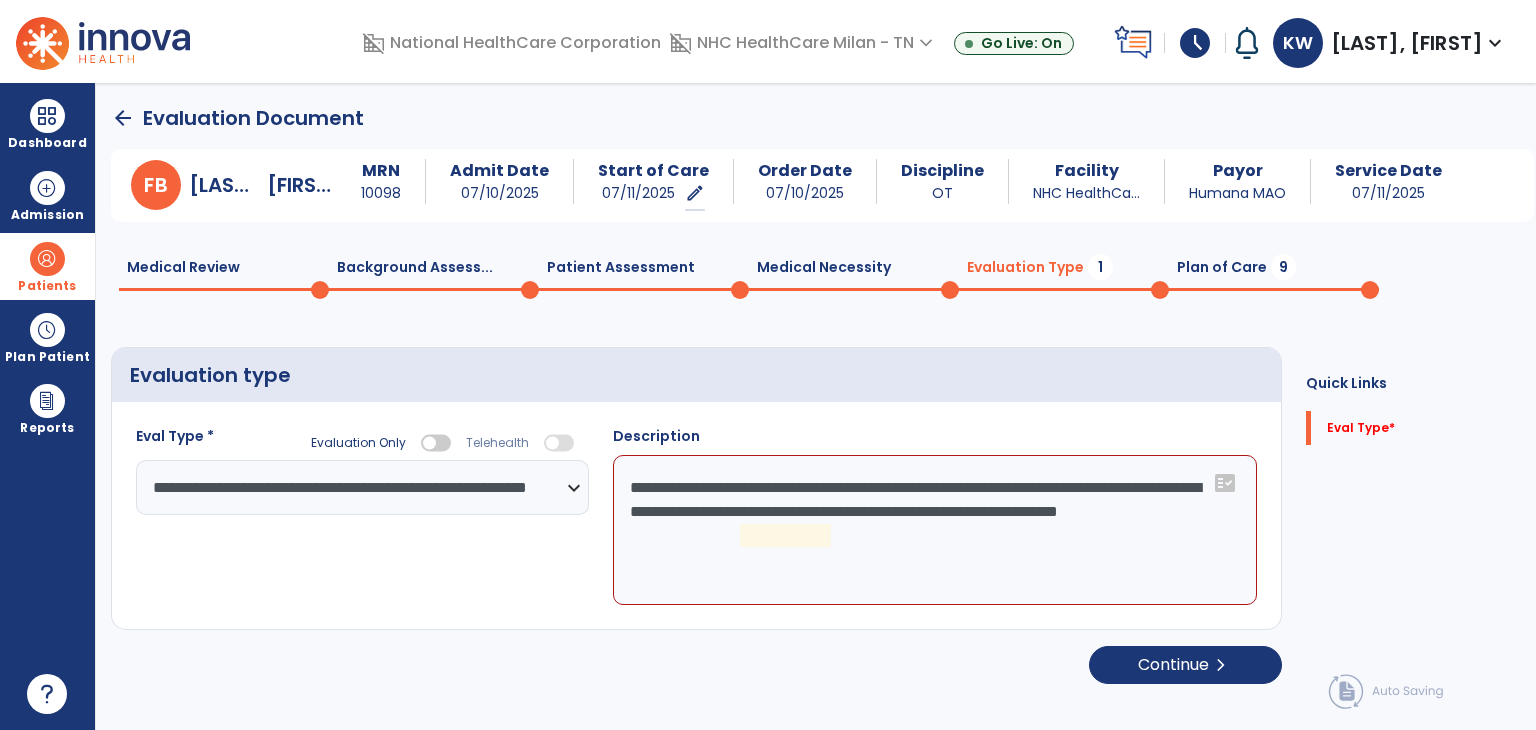 click on "**********" 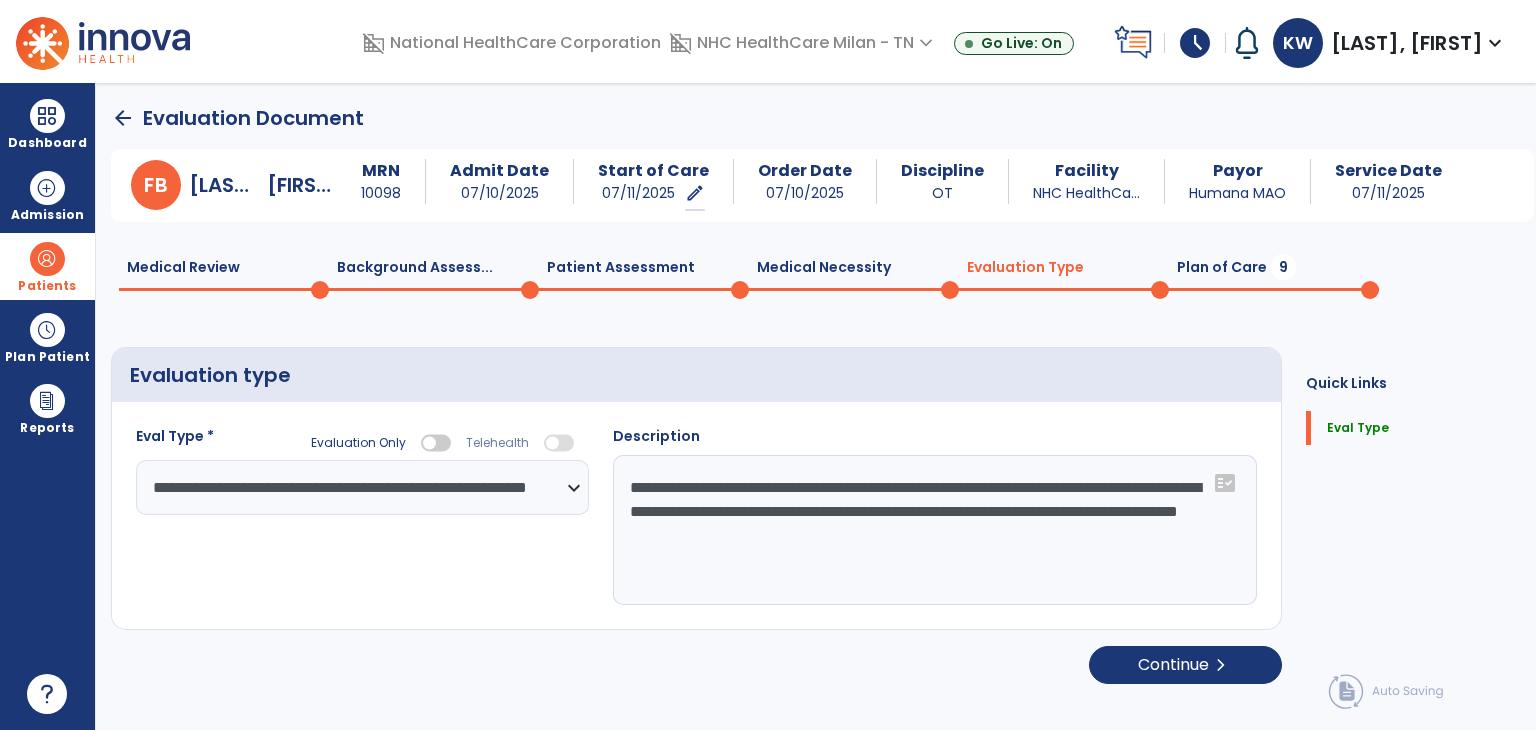 type on "**********" 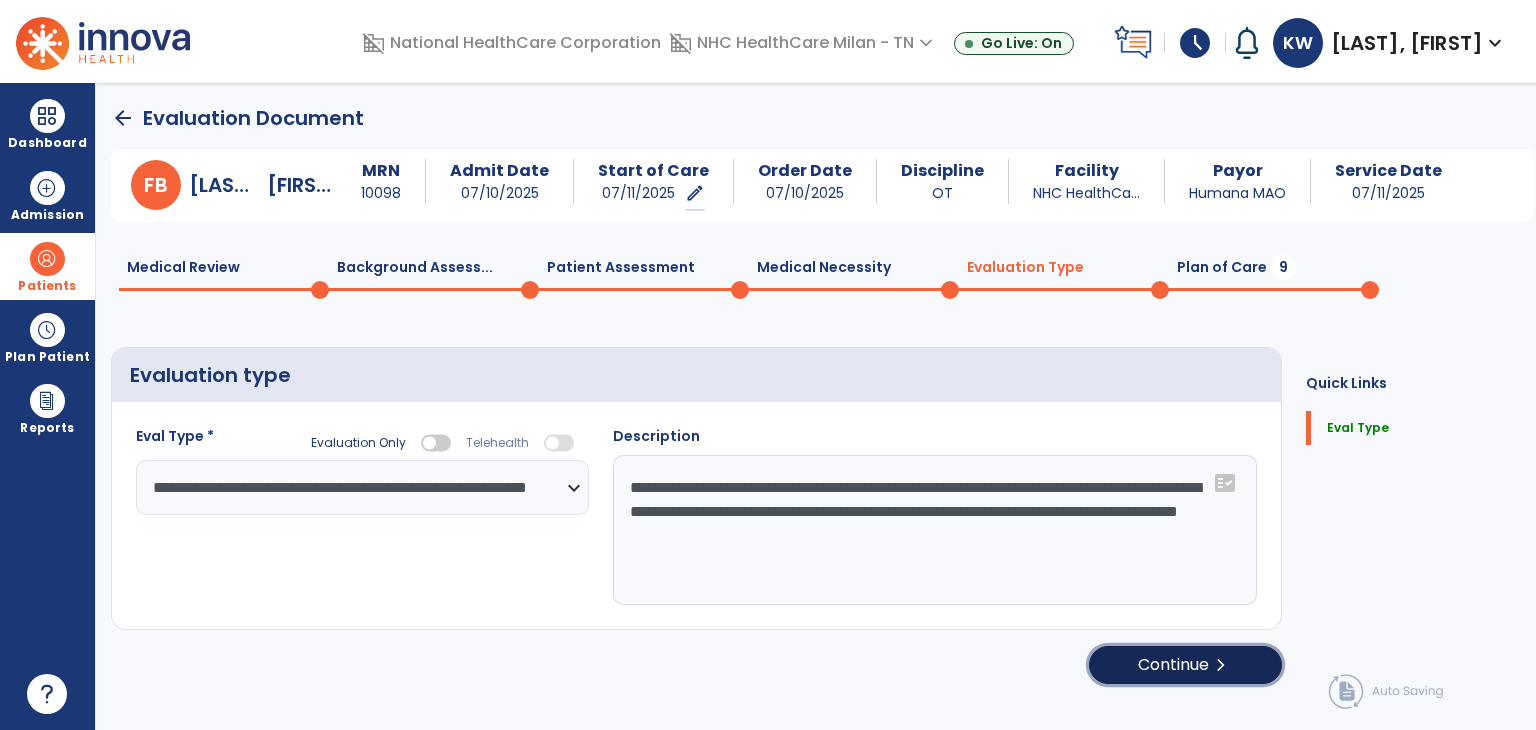 click on "Continue  chevron_right" 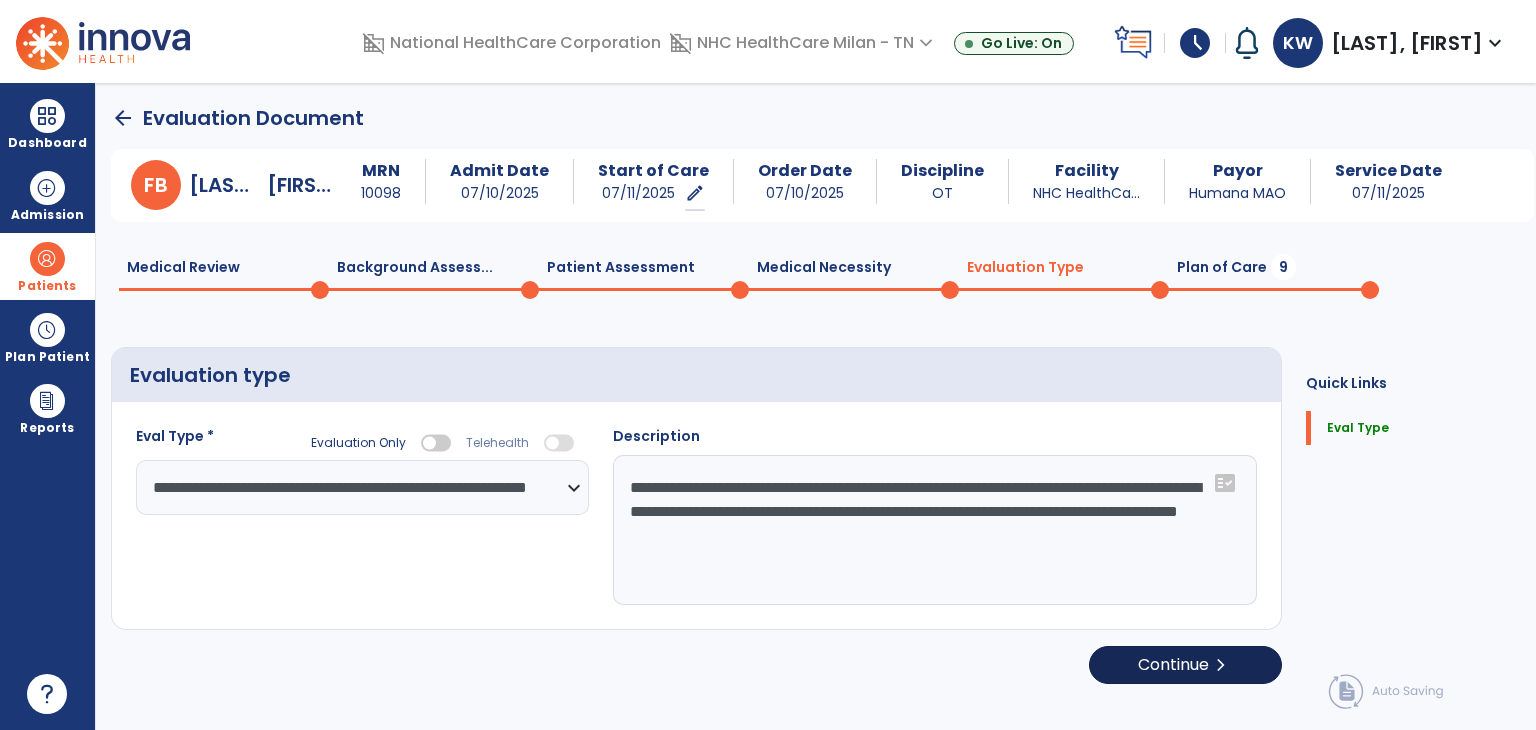 select on "*****" 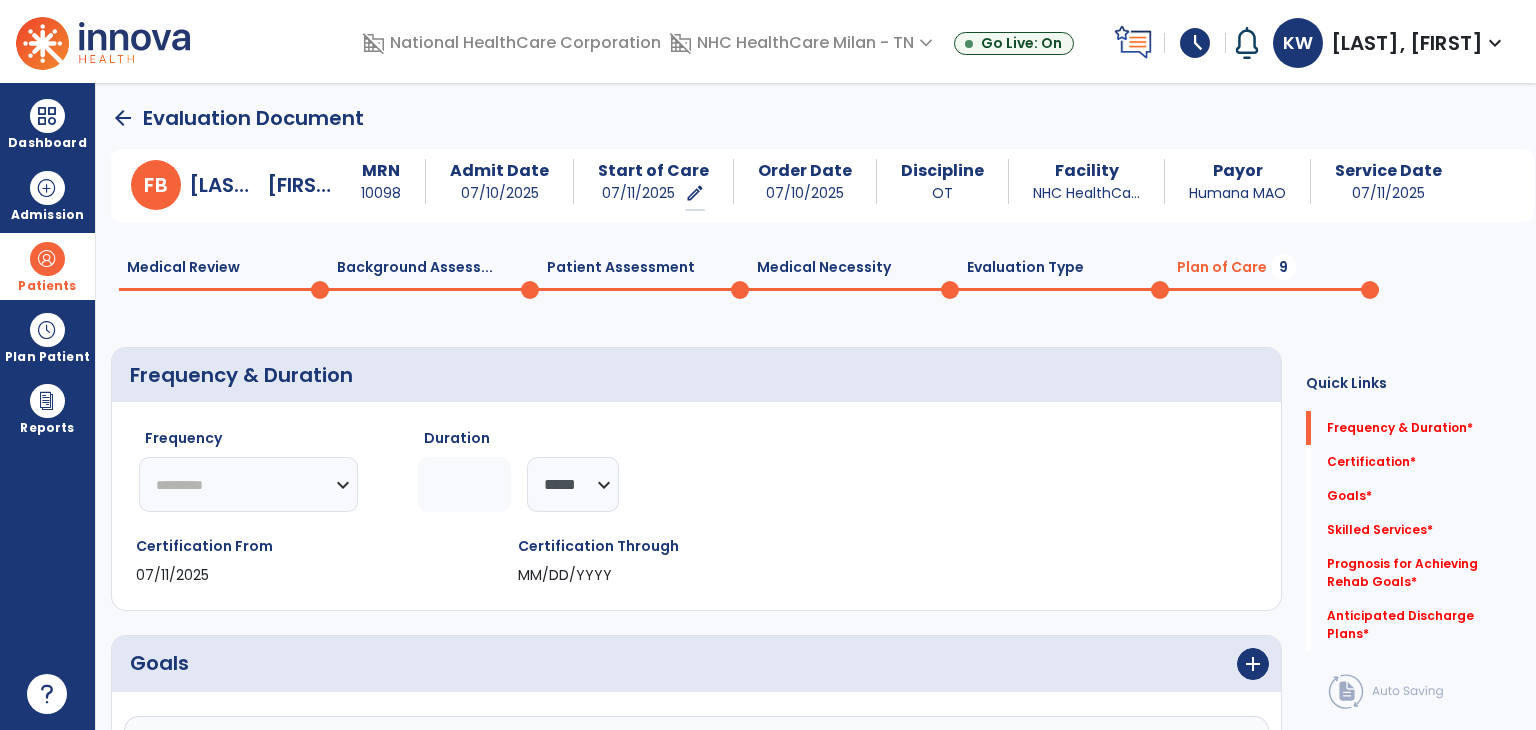 click on "********* ** ** ** ** ** ** **" 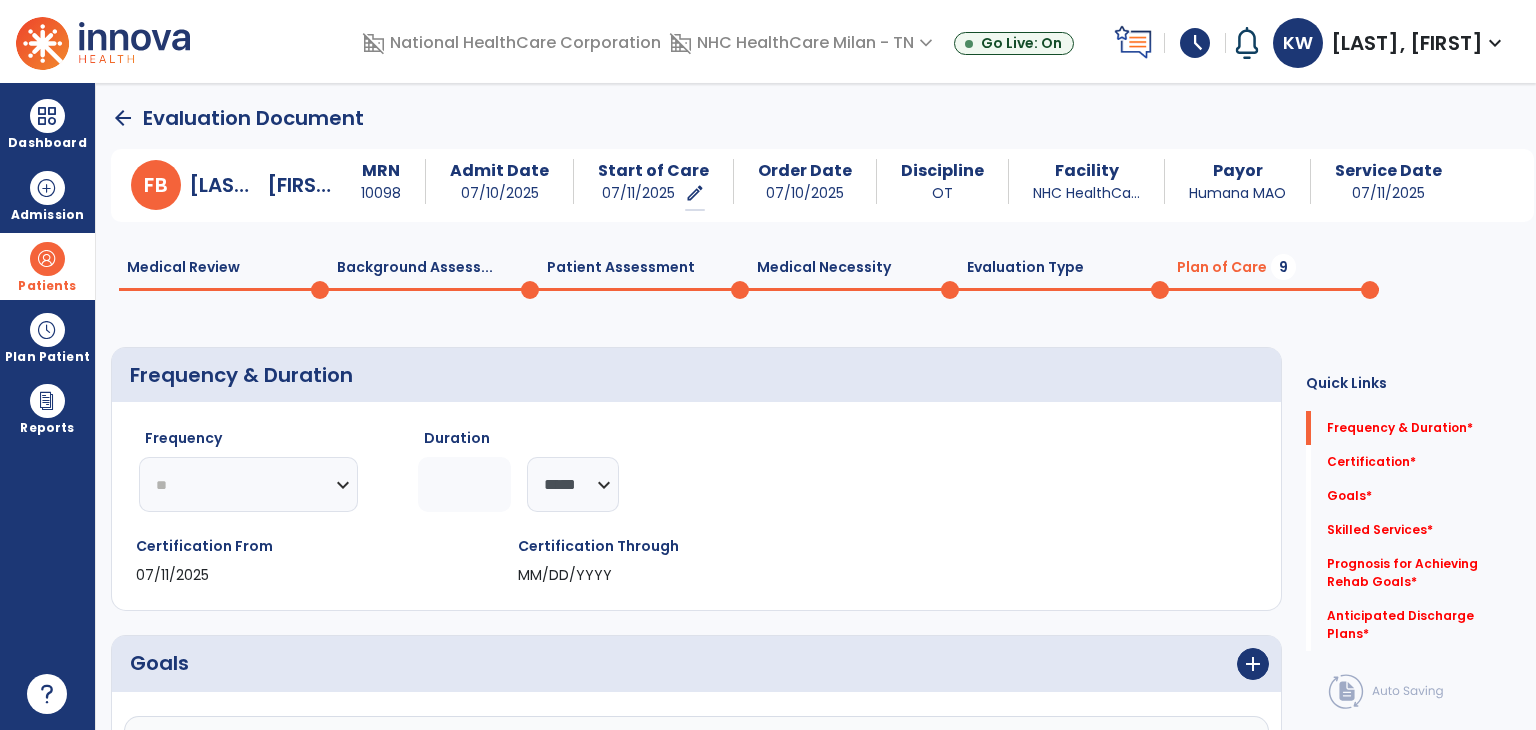 click on "********* ** ** ** ** ** ** **" 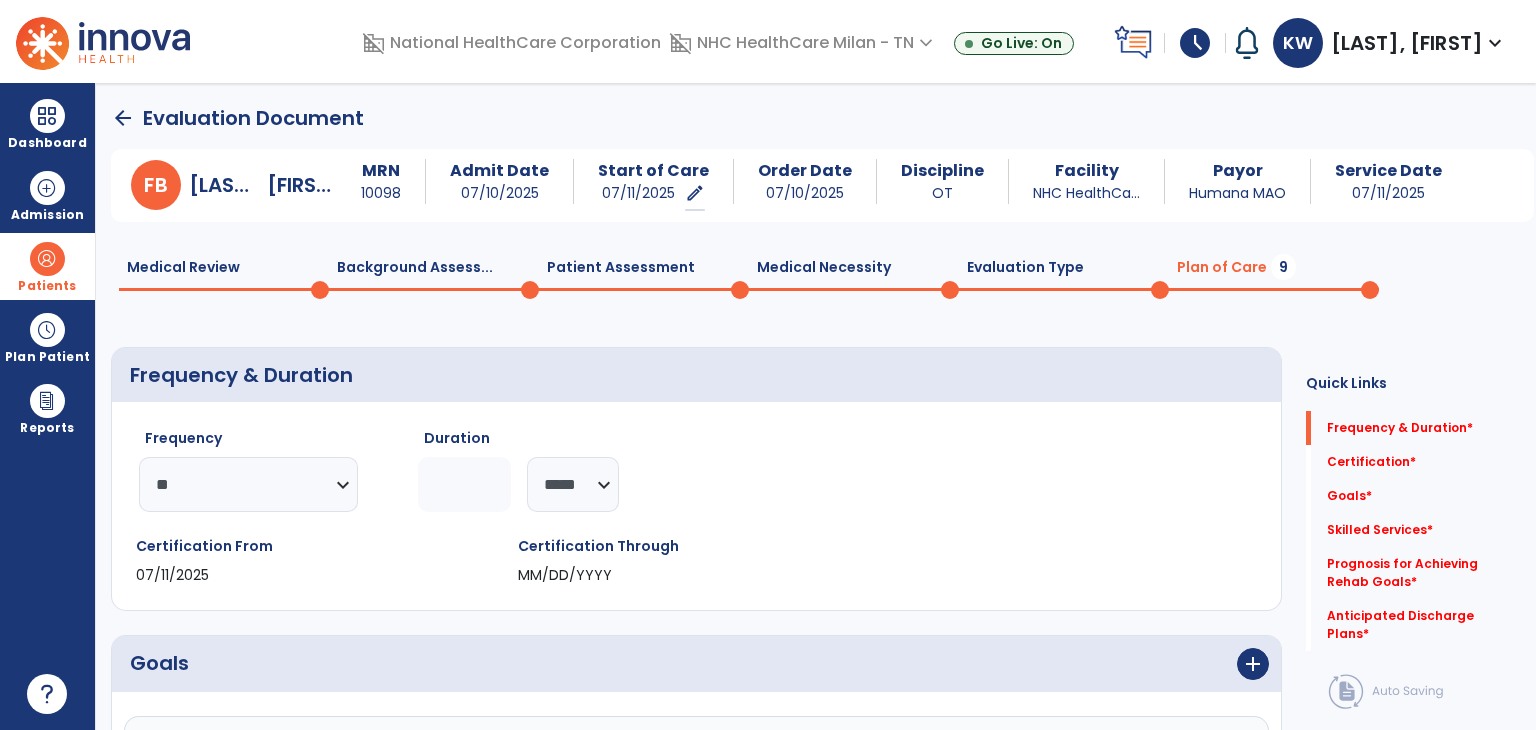 click 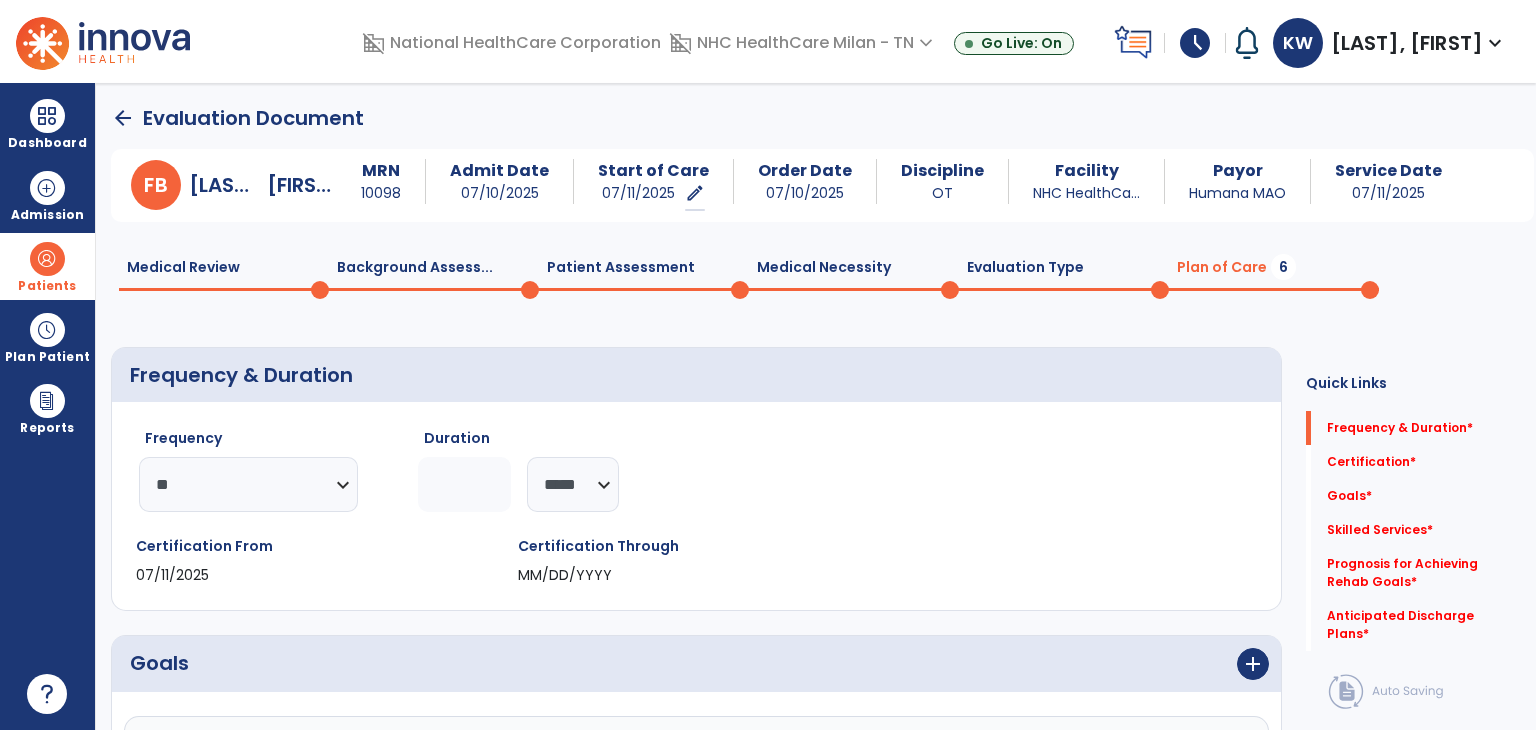 click 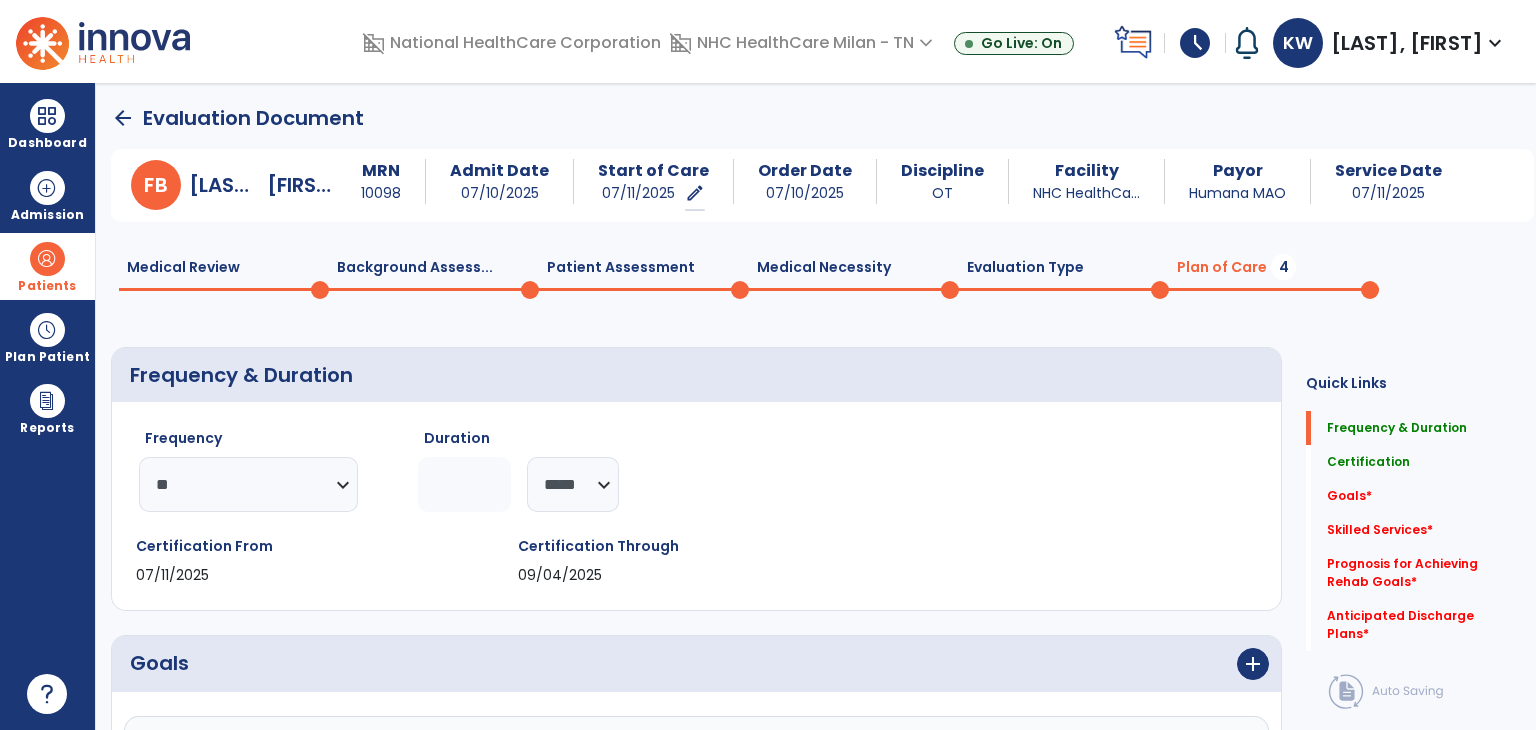 type on "*" 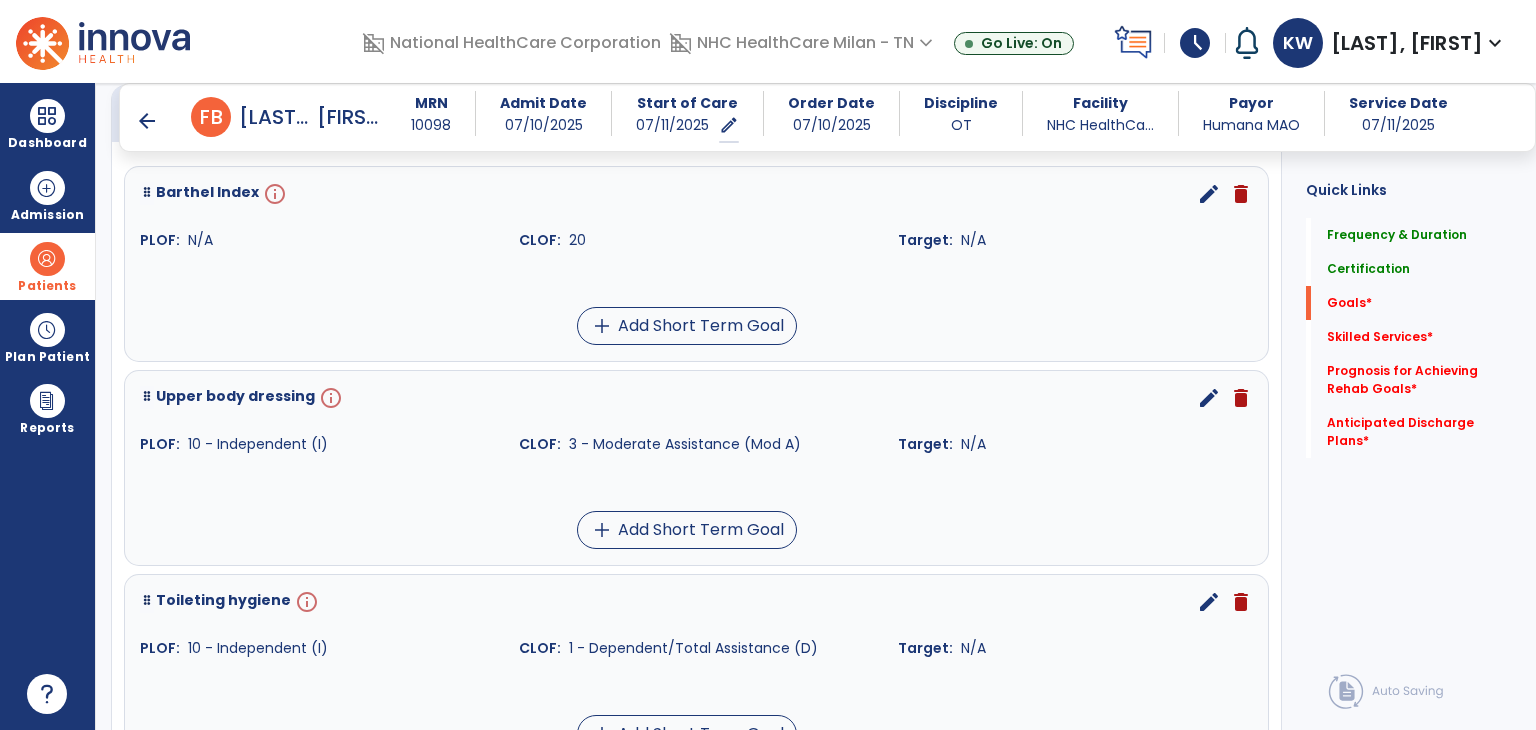 scroll, scrollTop: 600, scrollLeft: 0, axis: vertical 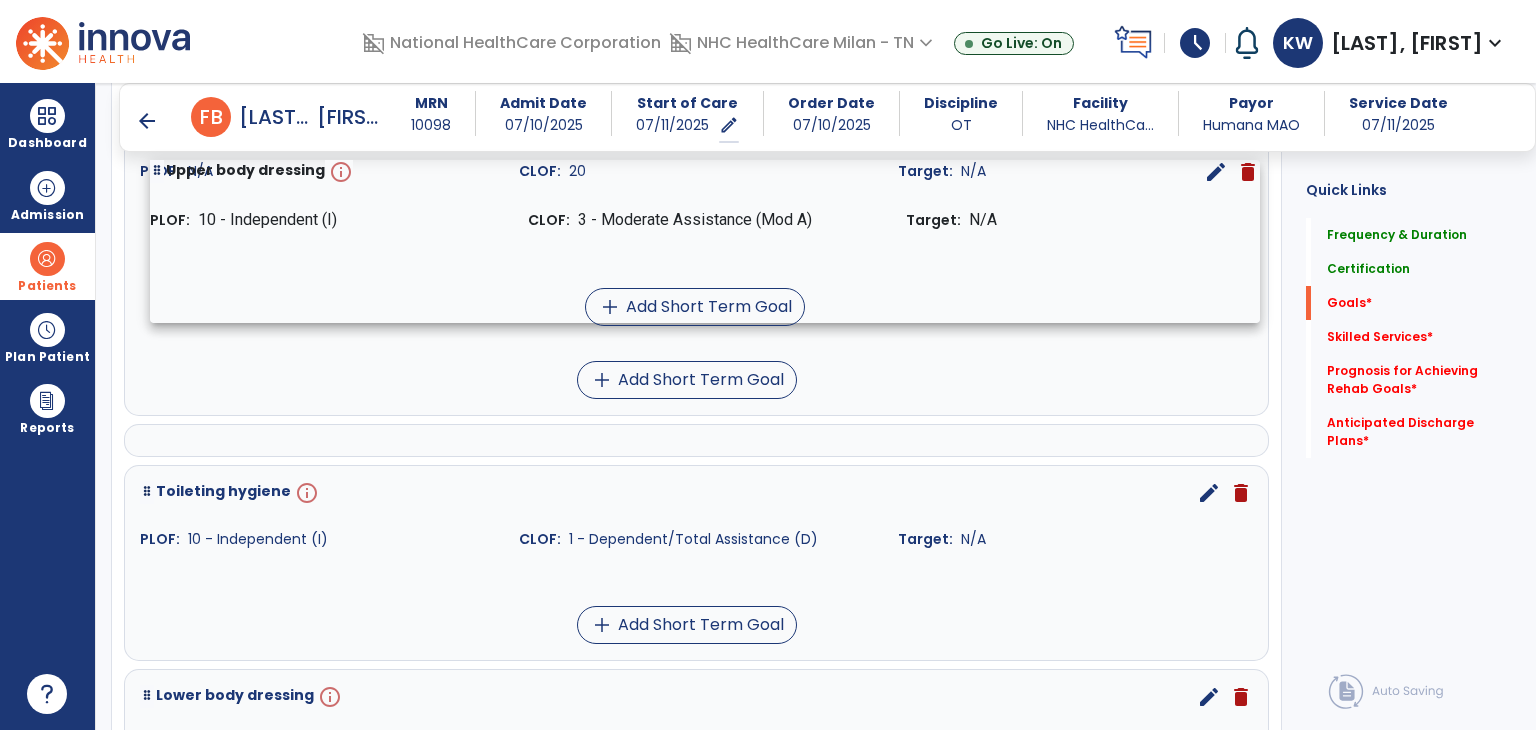 drag, startPoint x: 274, startPoint y: 326, endPoint x: 278, endPoint y: 205, distance: 121.0661 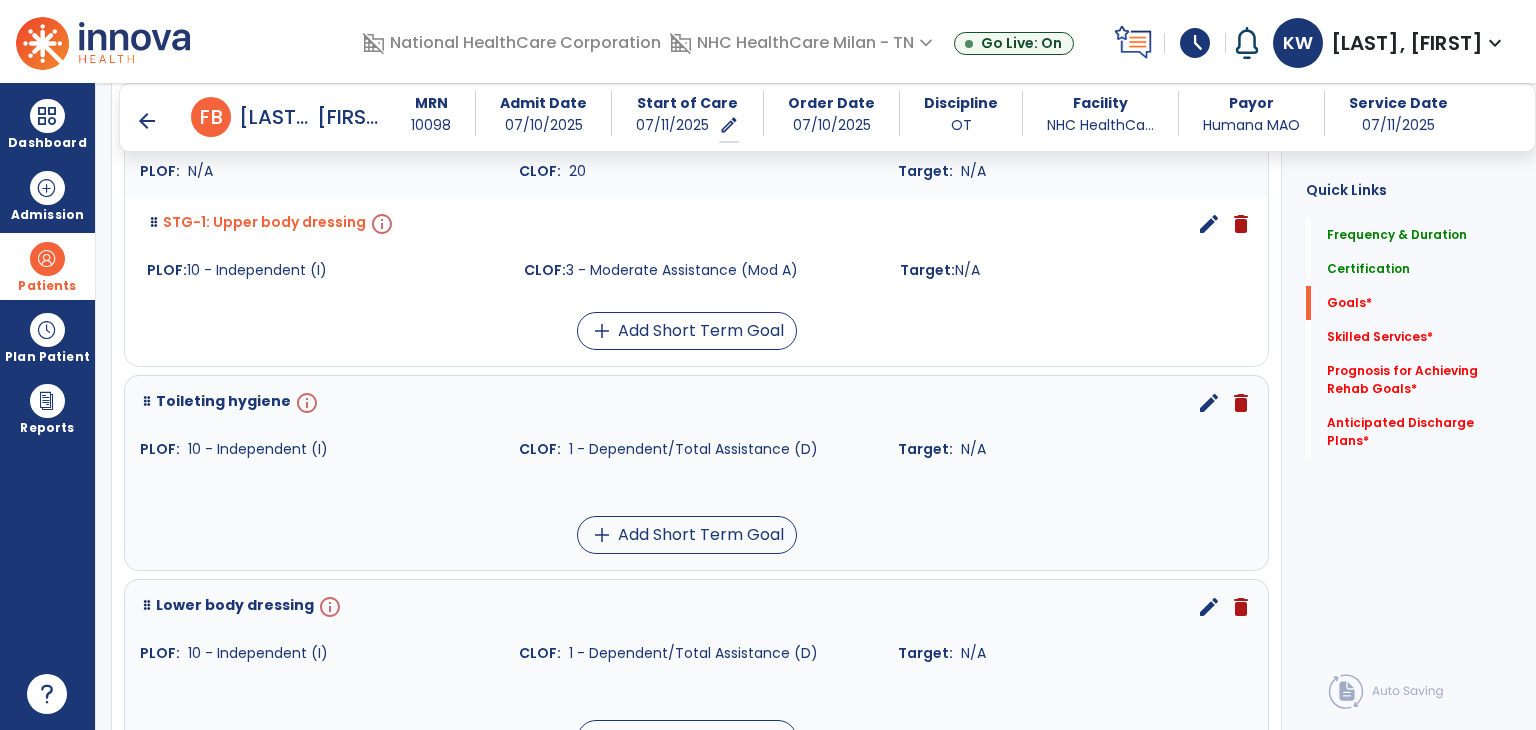 scroll, scrollTop: 500, scrollLeft: 0, axis: vertical 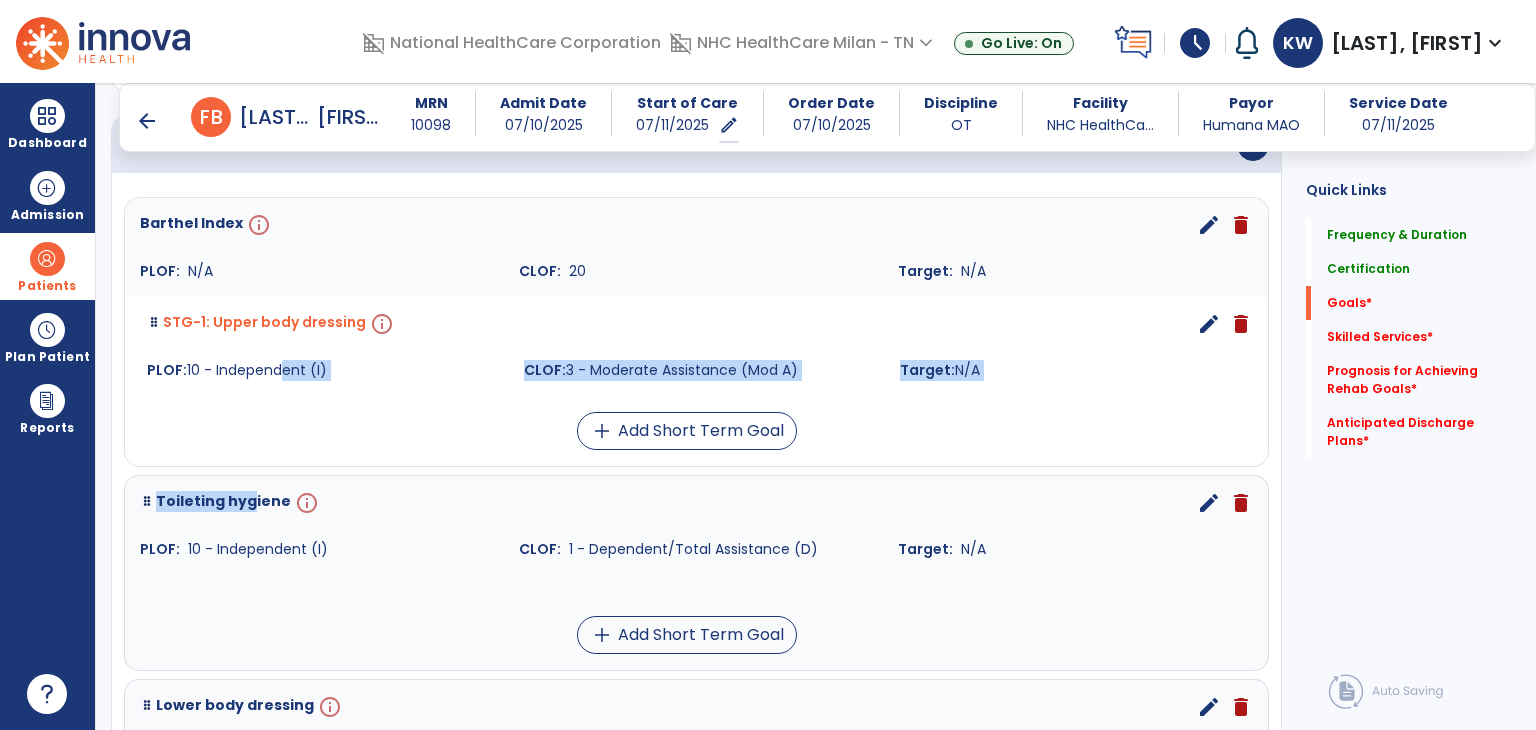 drag, startPoint x: 250, startPoint y: 498, endPoint x: 268, endPoint y: 381, distance: 118.37652 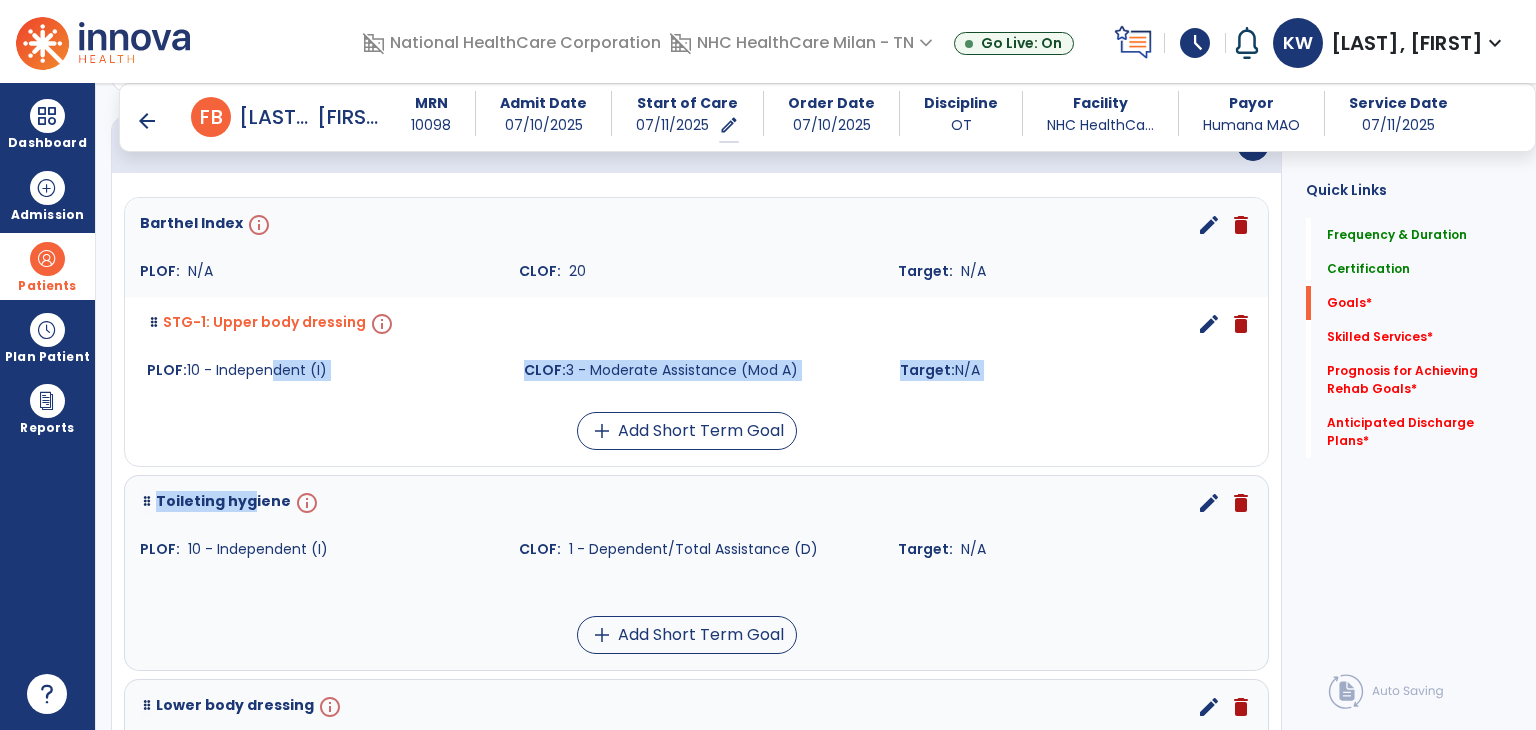 click on "PLOF:    10 - Independent (I)" at bounding box center (317, 549) 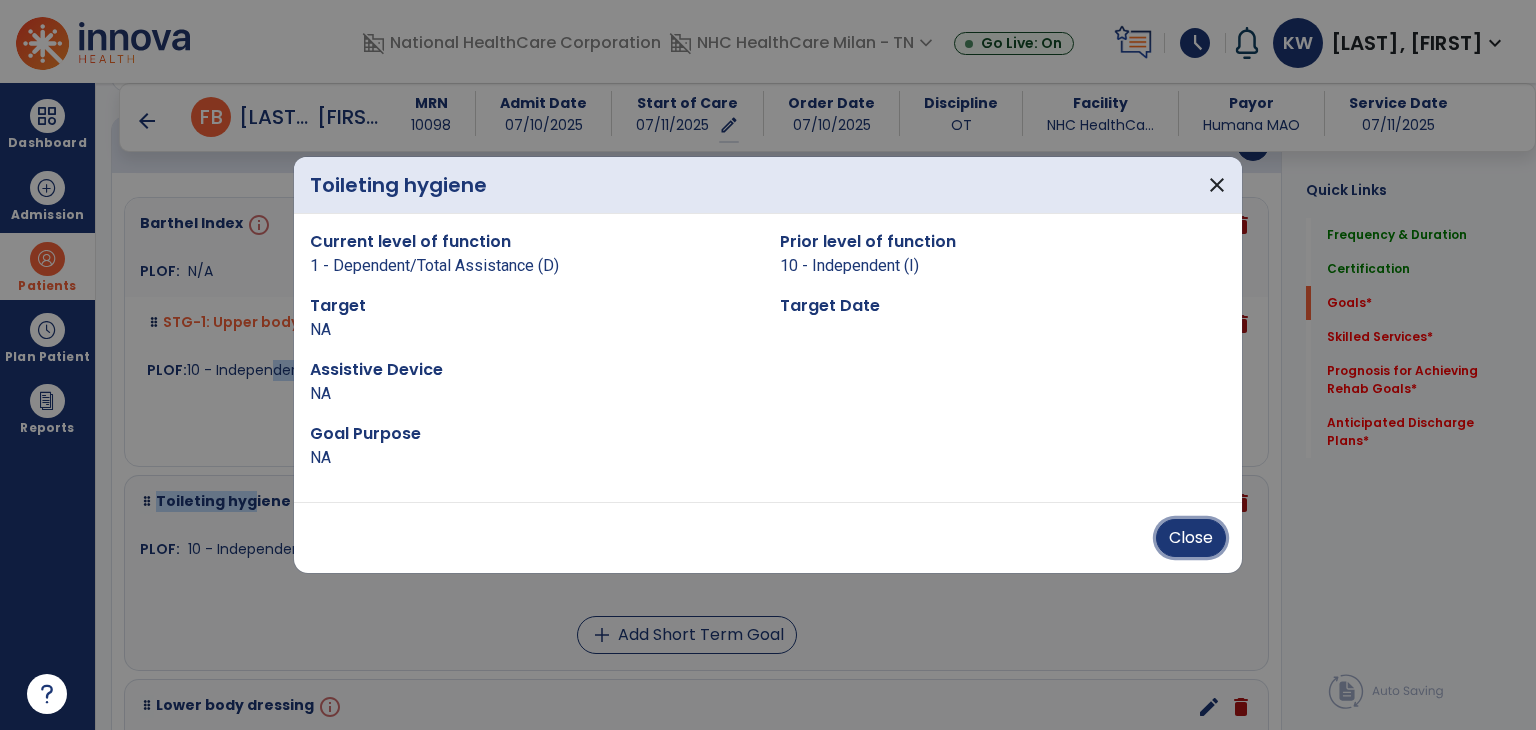 click on "Close" at bounding box center [1191, 538] 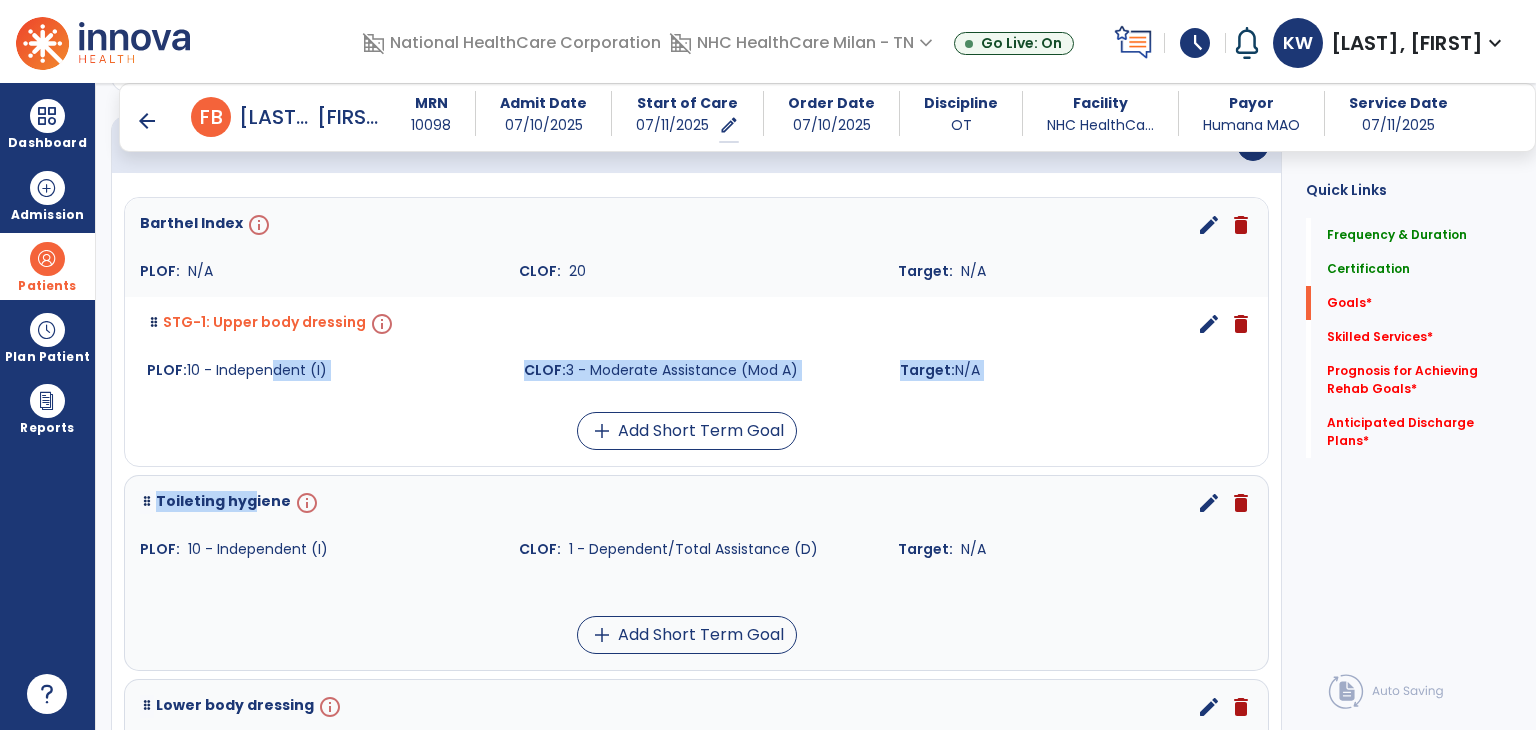 click on "add  Add Short Term Goal" at bounding box center (686, 431) 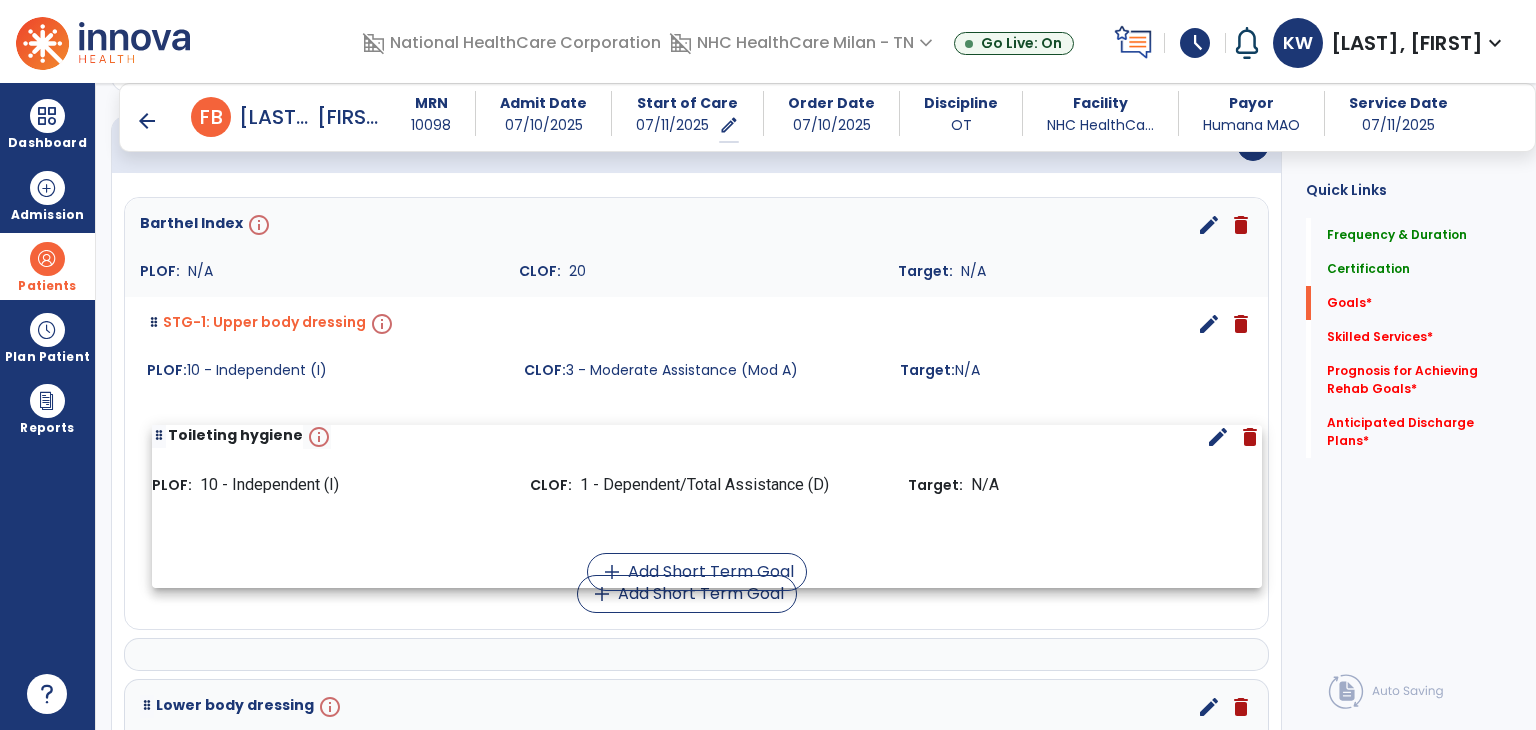 drag, startPoint x: 228, startPoint y: 501, endPoint x: 241, endPoint y: 418, distance: 84.0119 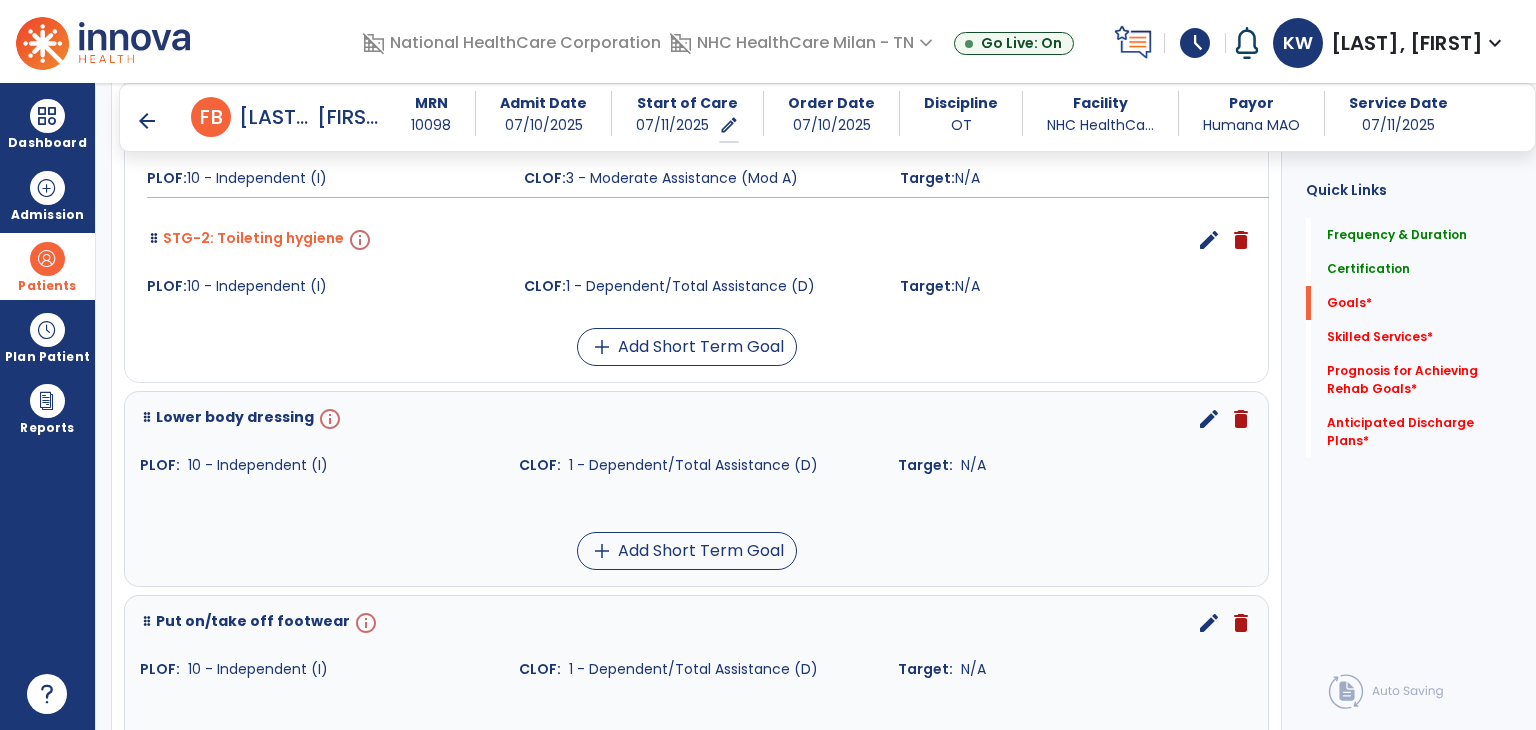 scroll, scrollTop: 700, scrollLeft: 0, axis: vertical 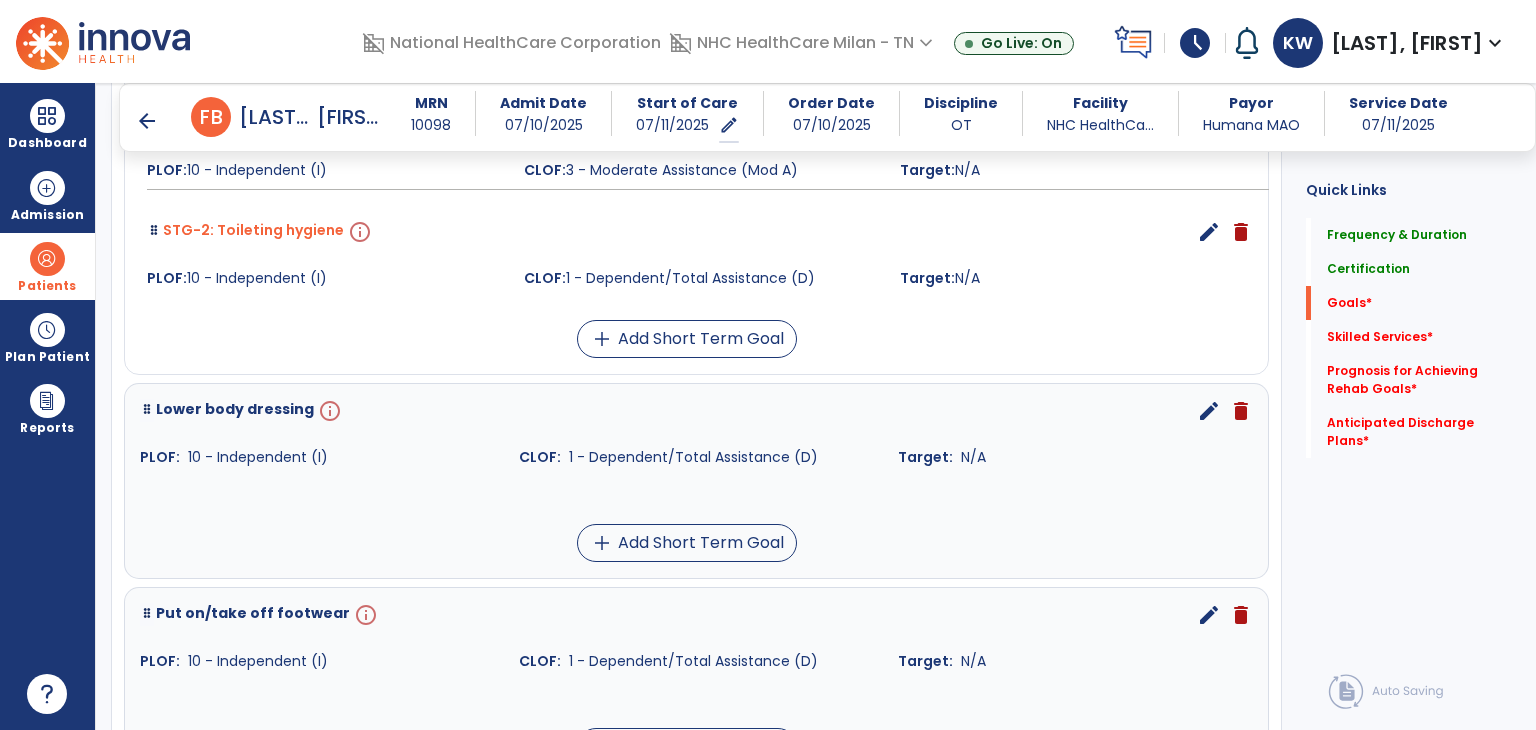 drag, startPoint x: 244, startPoint y: 417, endPoint x: 272, endPoint y: 348, distance: 74.46476 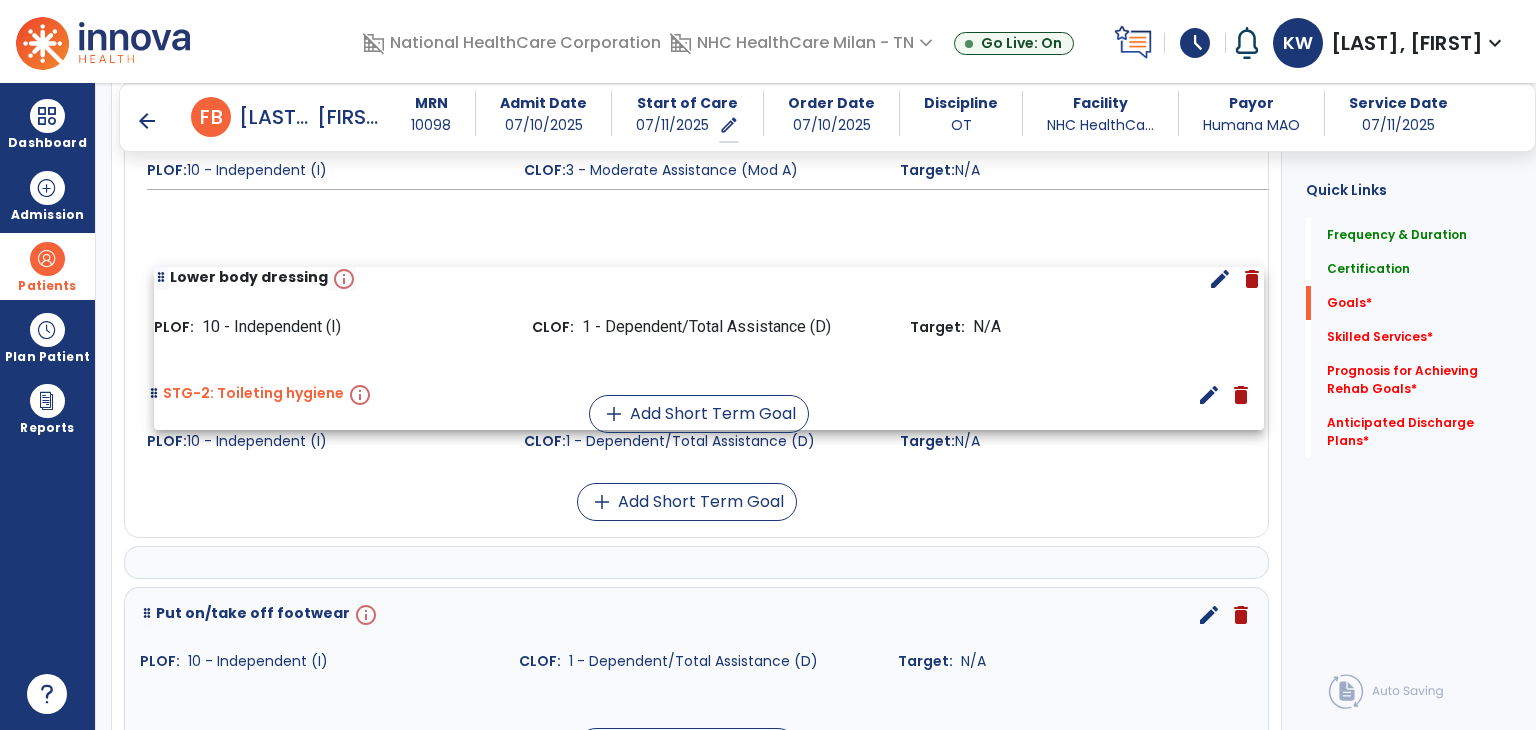 drag, startPoint x: 260, startPoint y: 409, endPoint x: 274, endPoint y: 275, distance: 134.72935 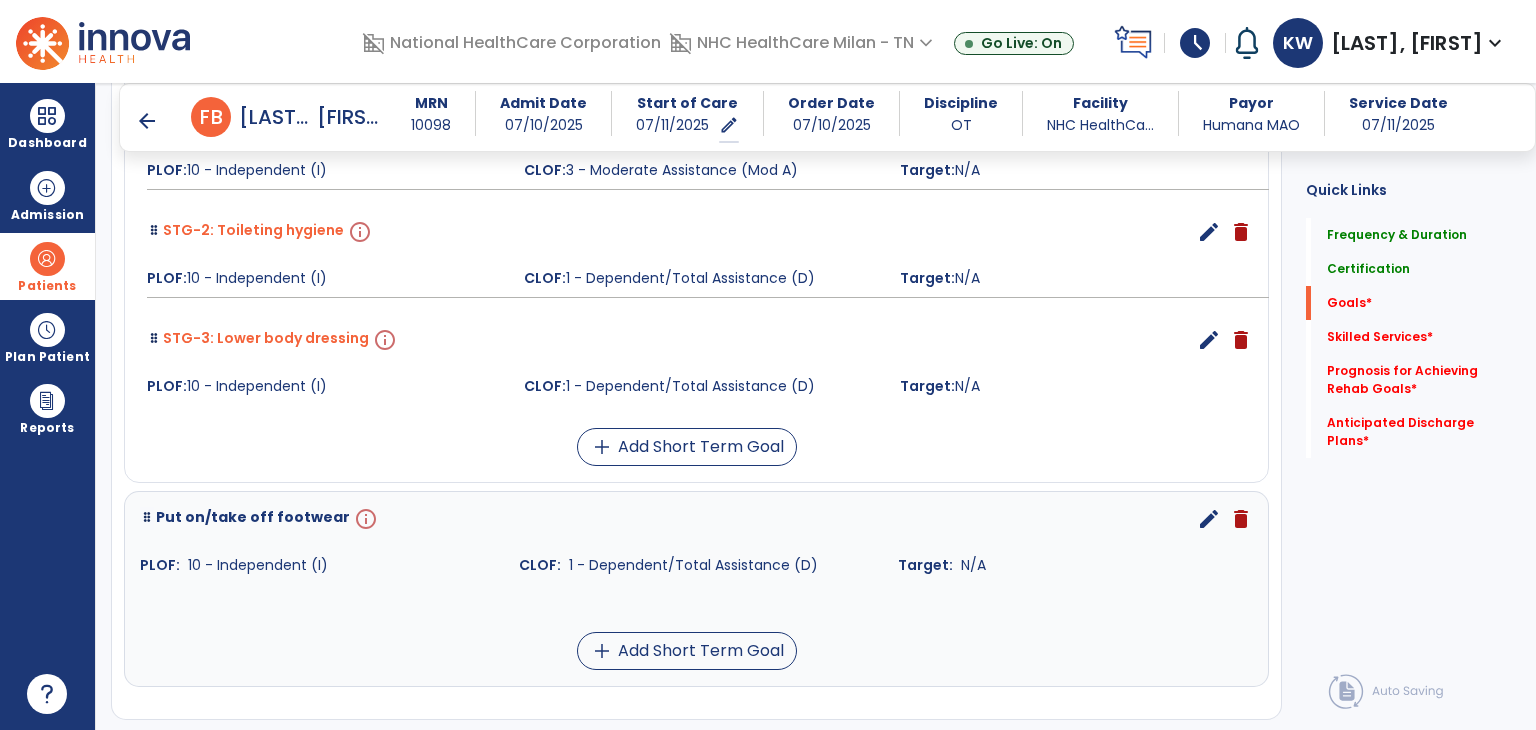 drag, startPoint x: 238, startPoint y: 522, endPoint x: 255, endPoint y: 348, distance: 174.82849 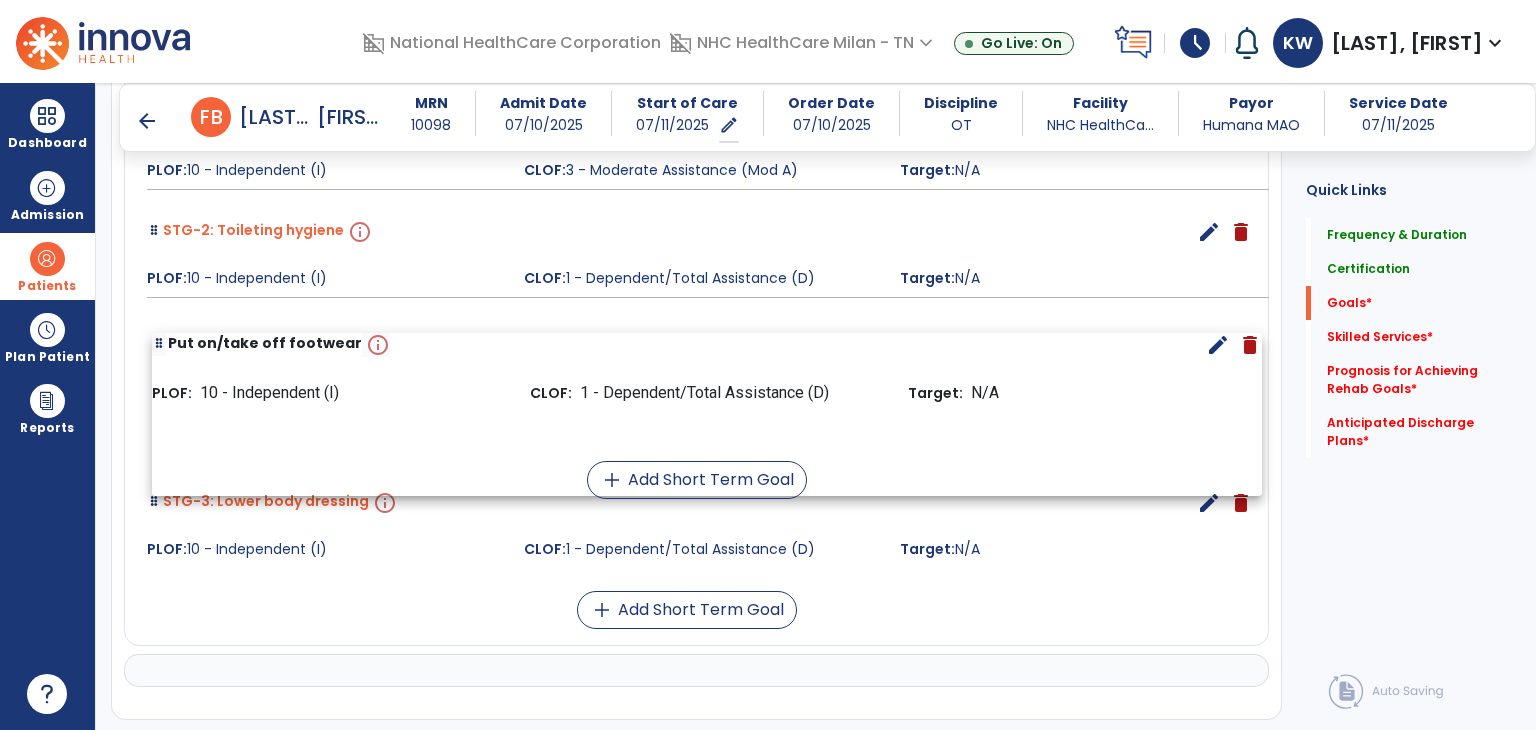drag, startPoint x: 268, startPoint y: 523, endPoint x: 280, endPoint y: 352, distance: 171.42053 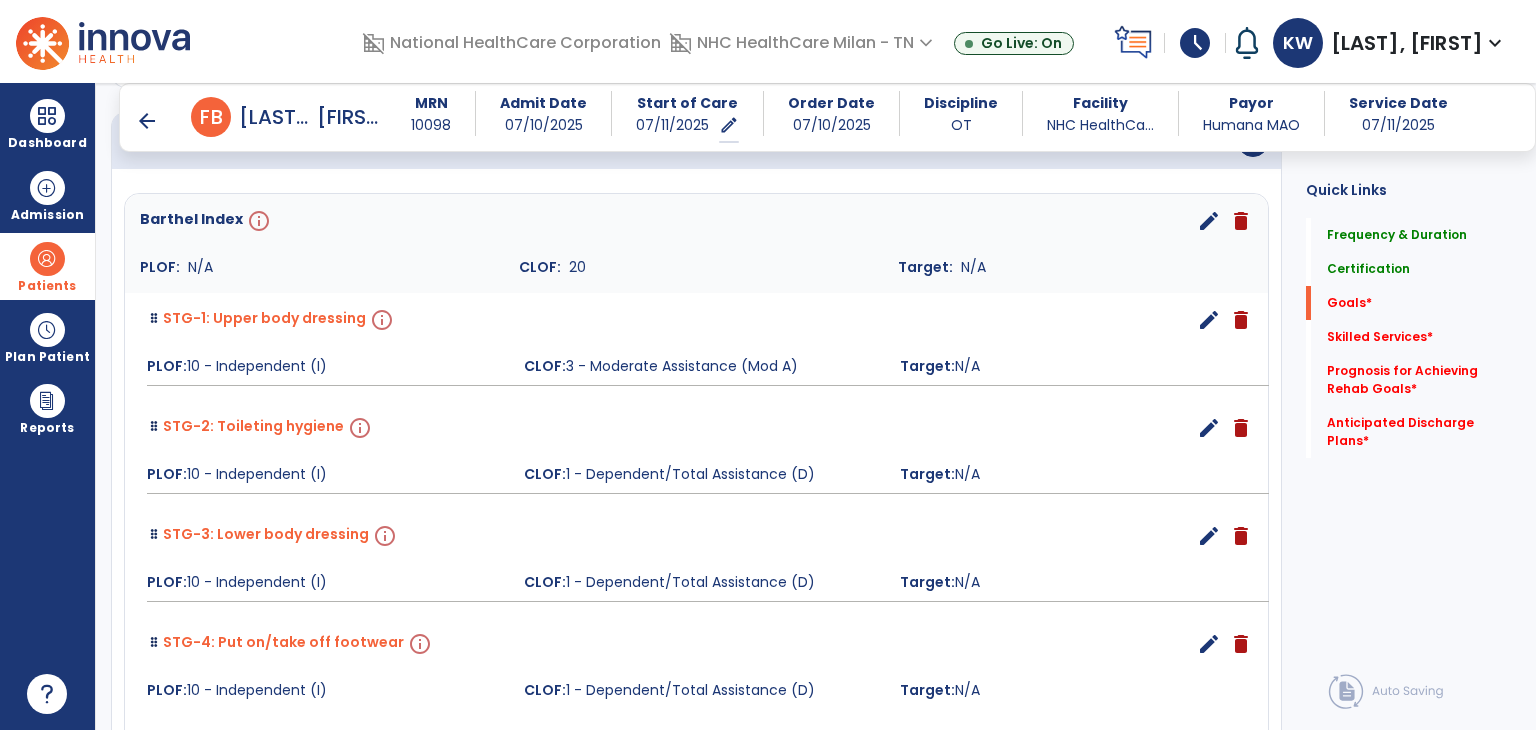 scroll, scrollTop: 500, scrollLeft: 0, axis: vertical 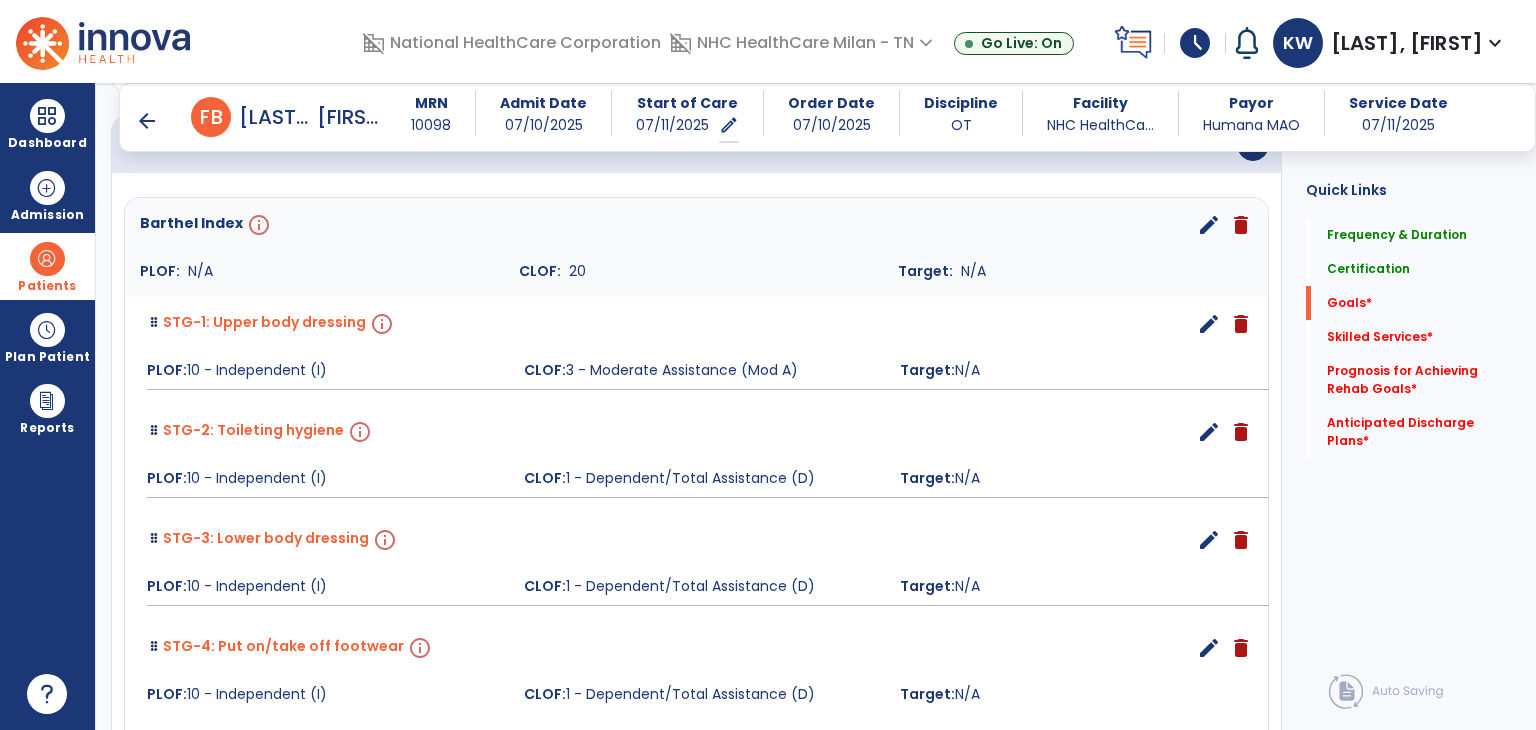 click on "edit" at bounding box center [1209, 225] 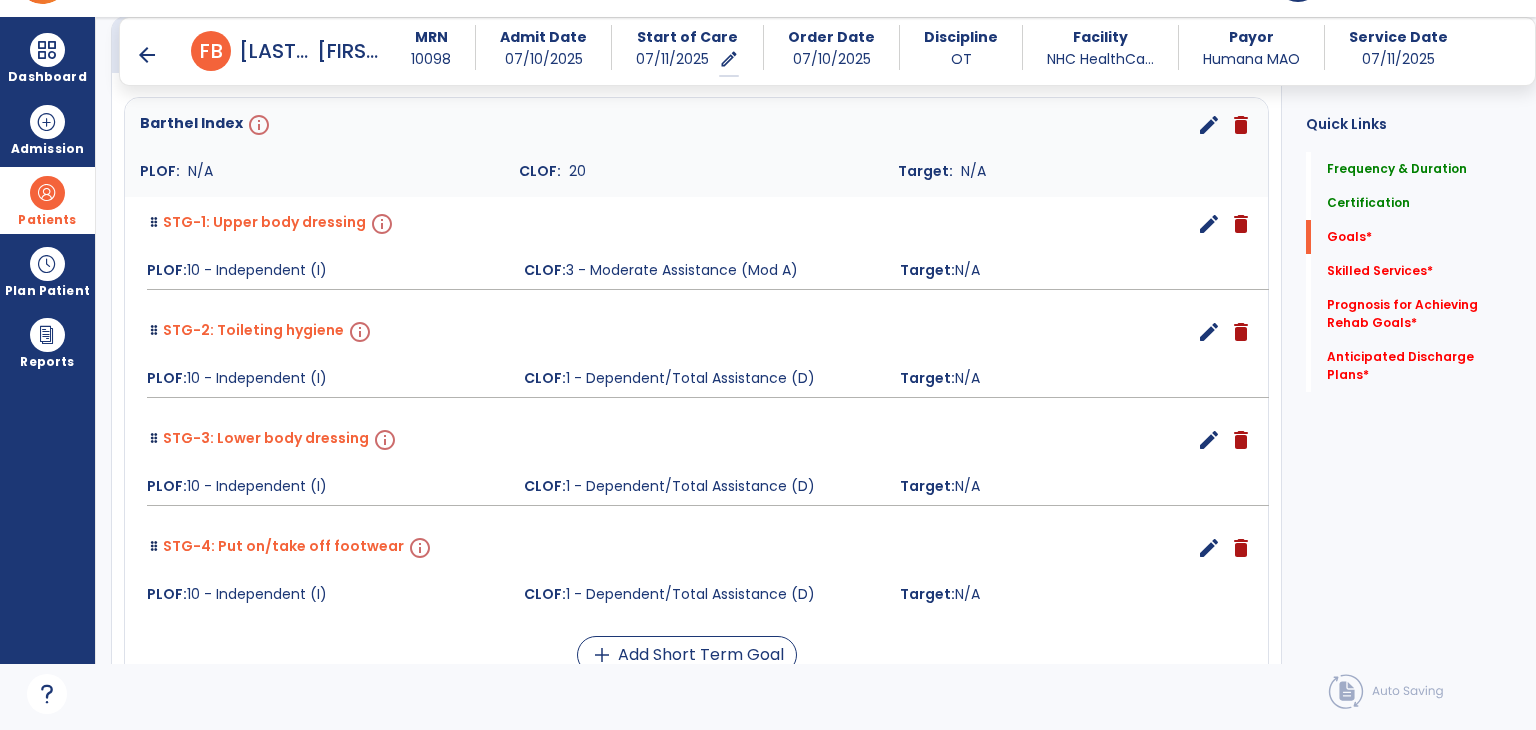 scroll, scrollTop: 83, scrollLeft: 0, axis: vertical 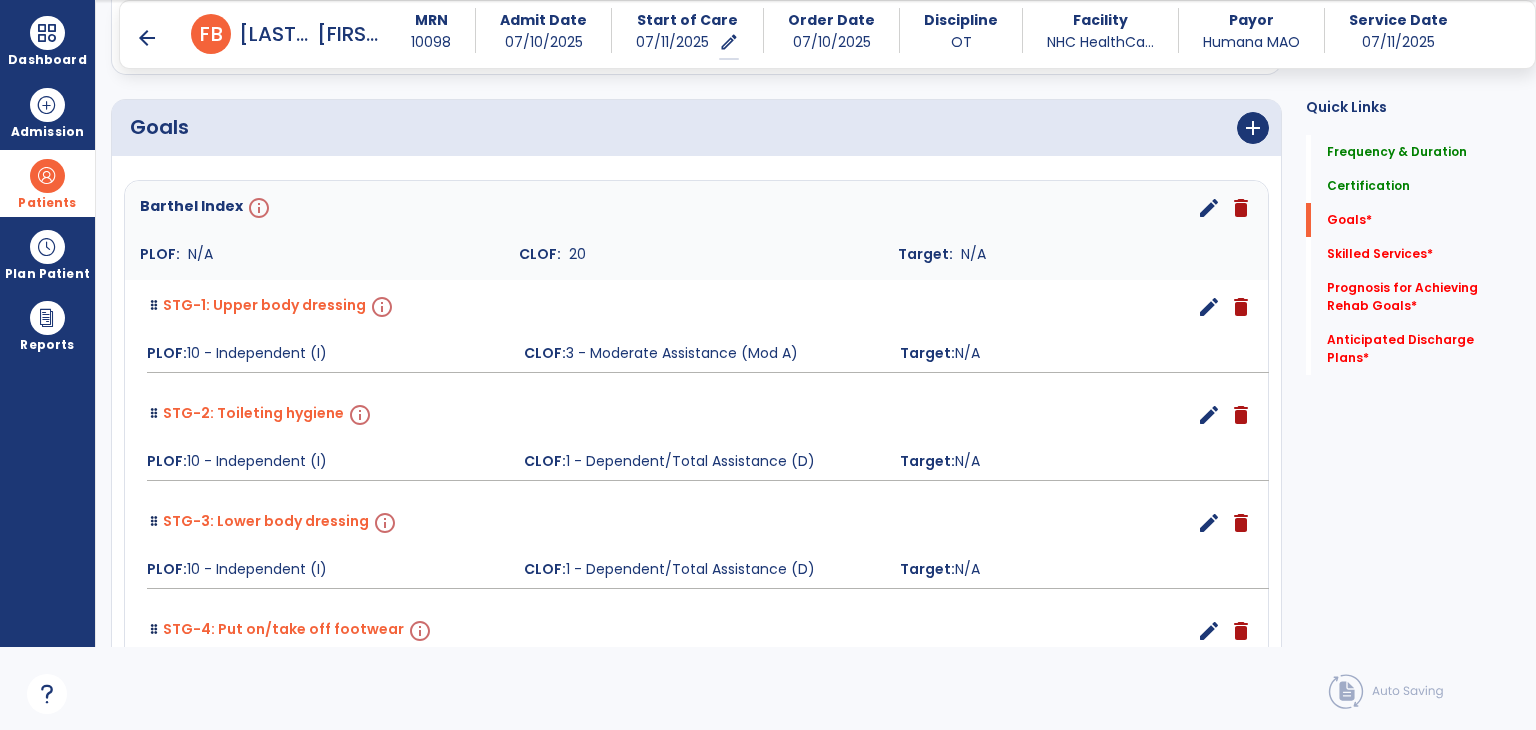 click on "edit" at bounding box center (1209, 208) 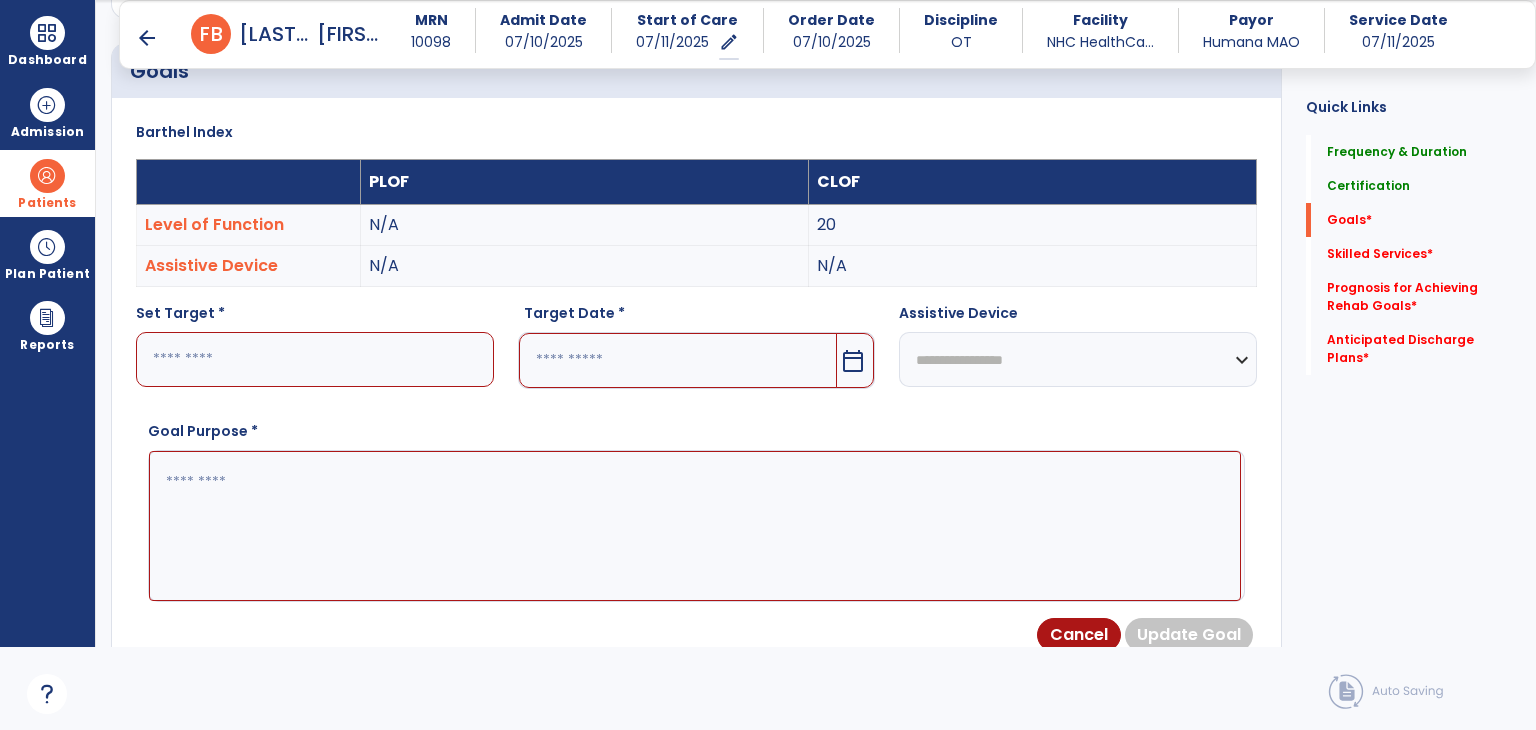 scroll, scrollTop: 534, scrollLeft: 0, axis: vertical 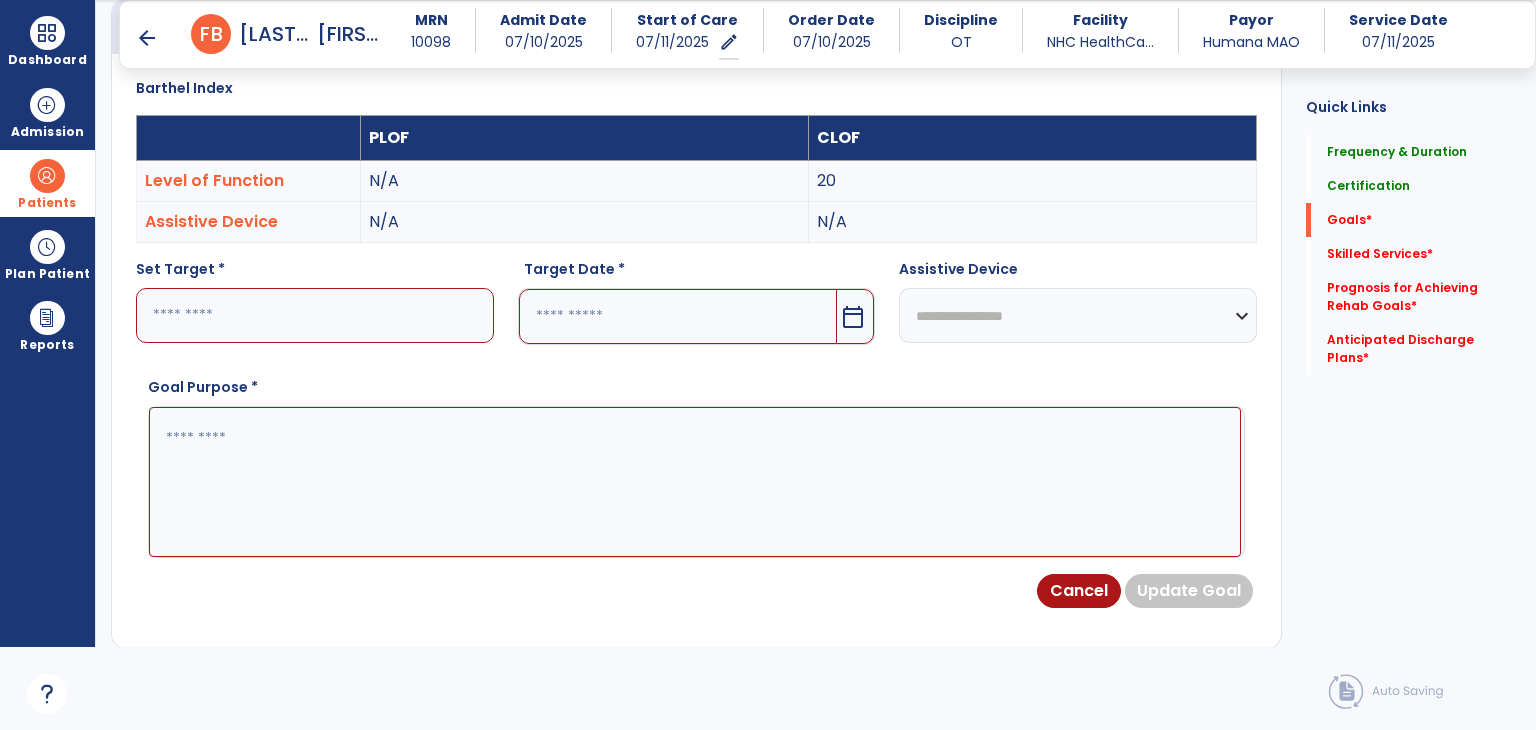 click at bounding box center (315, 315) 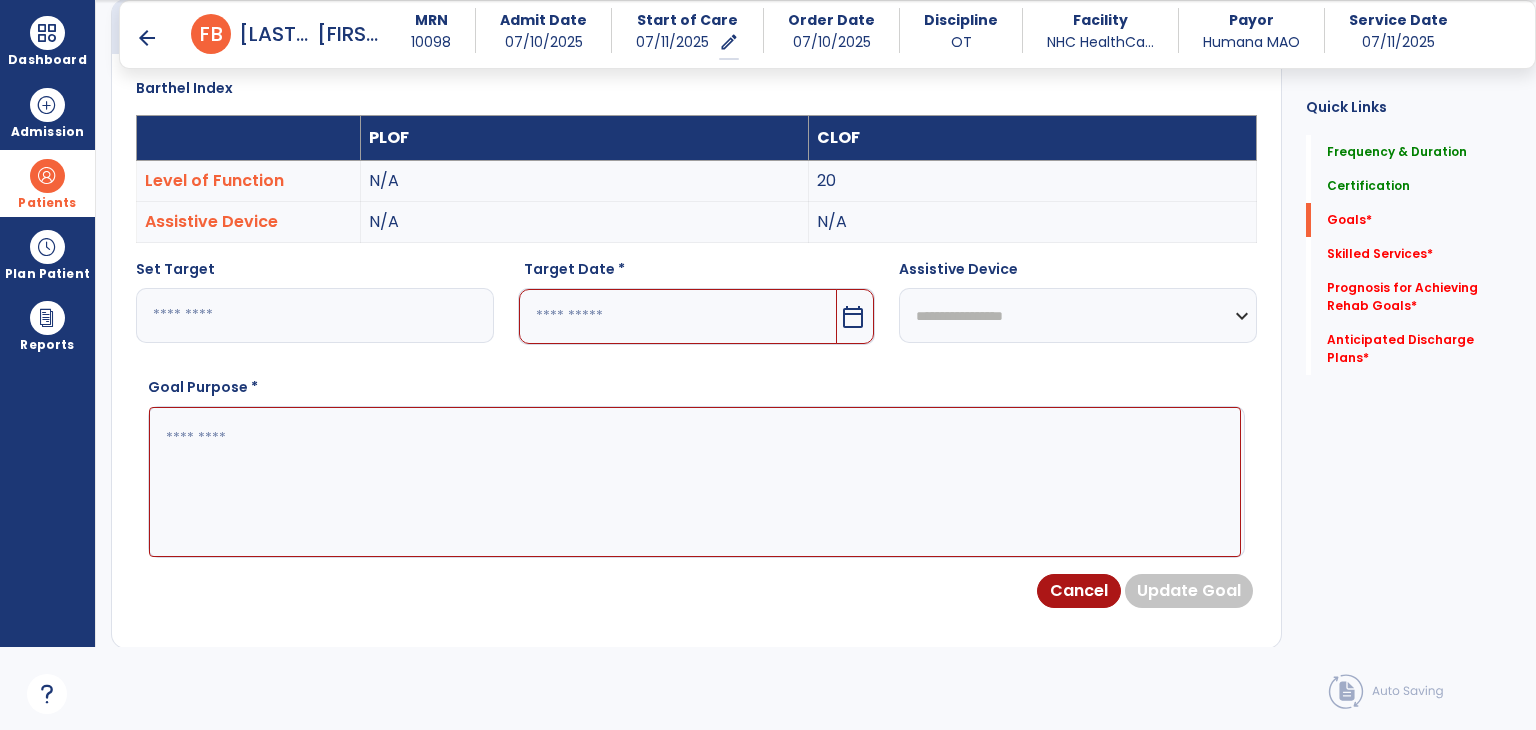 type on "**" 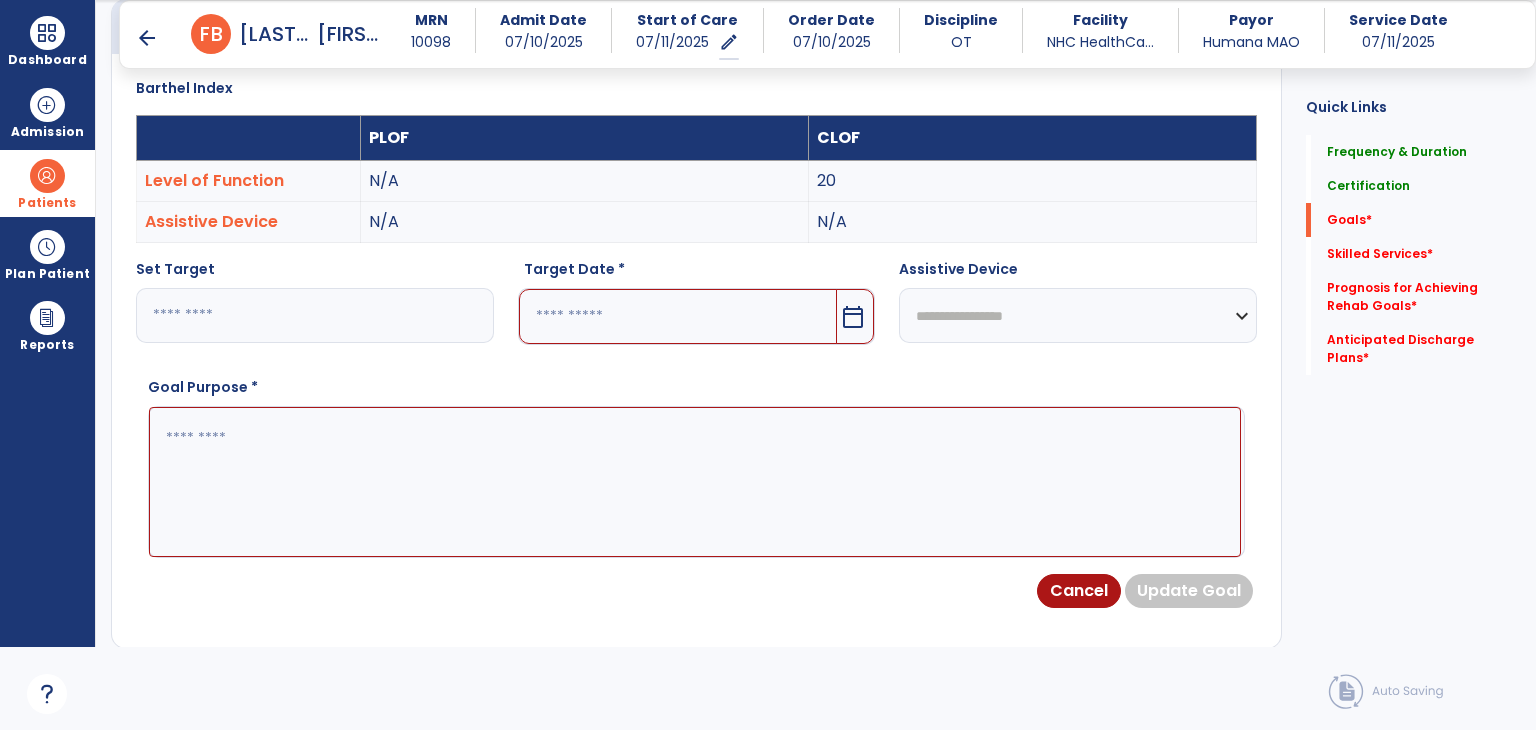 drag, startPoint x: 564, startPoint y: 315, endPoint x: 584, endPoint y: 314, distance: 20.024984 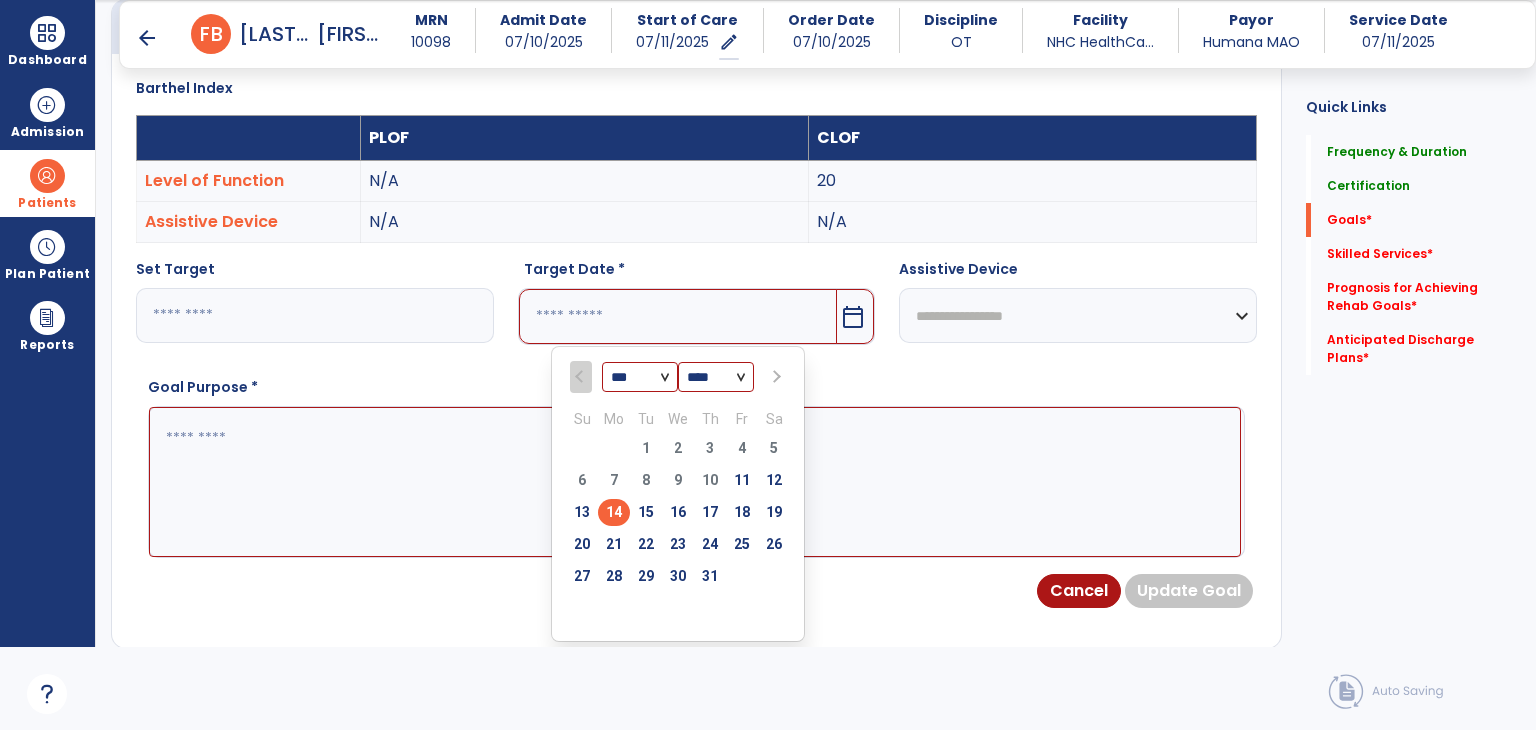 click at bounding box center [774, 377] 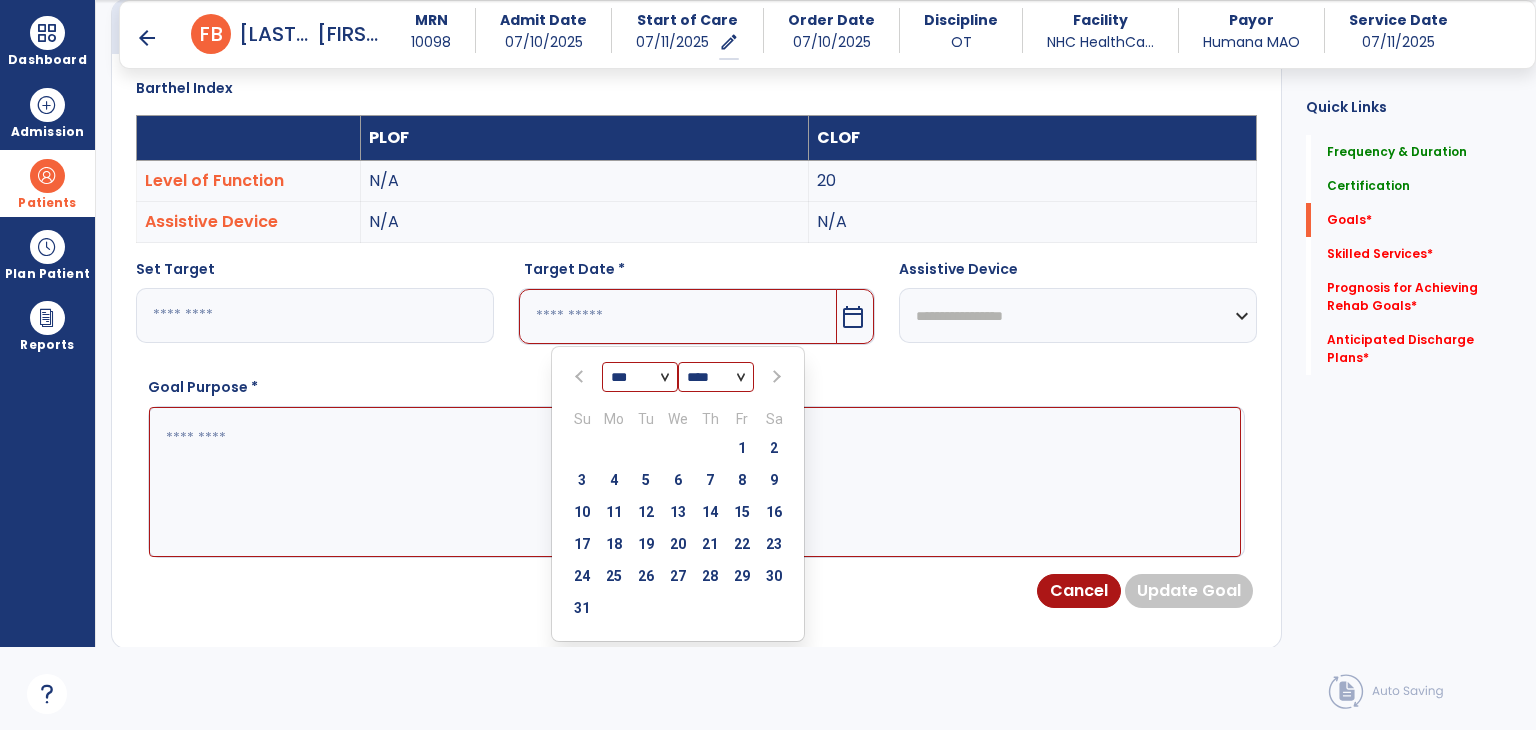 click at bounding box center [774, 377] 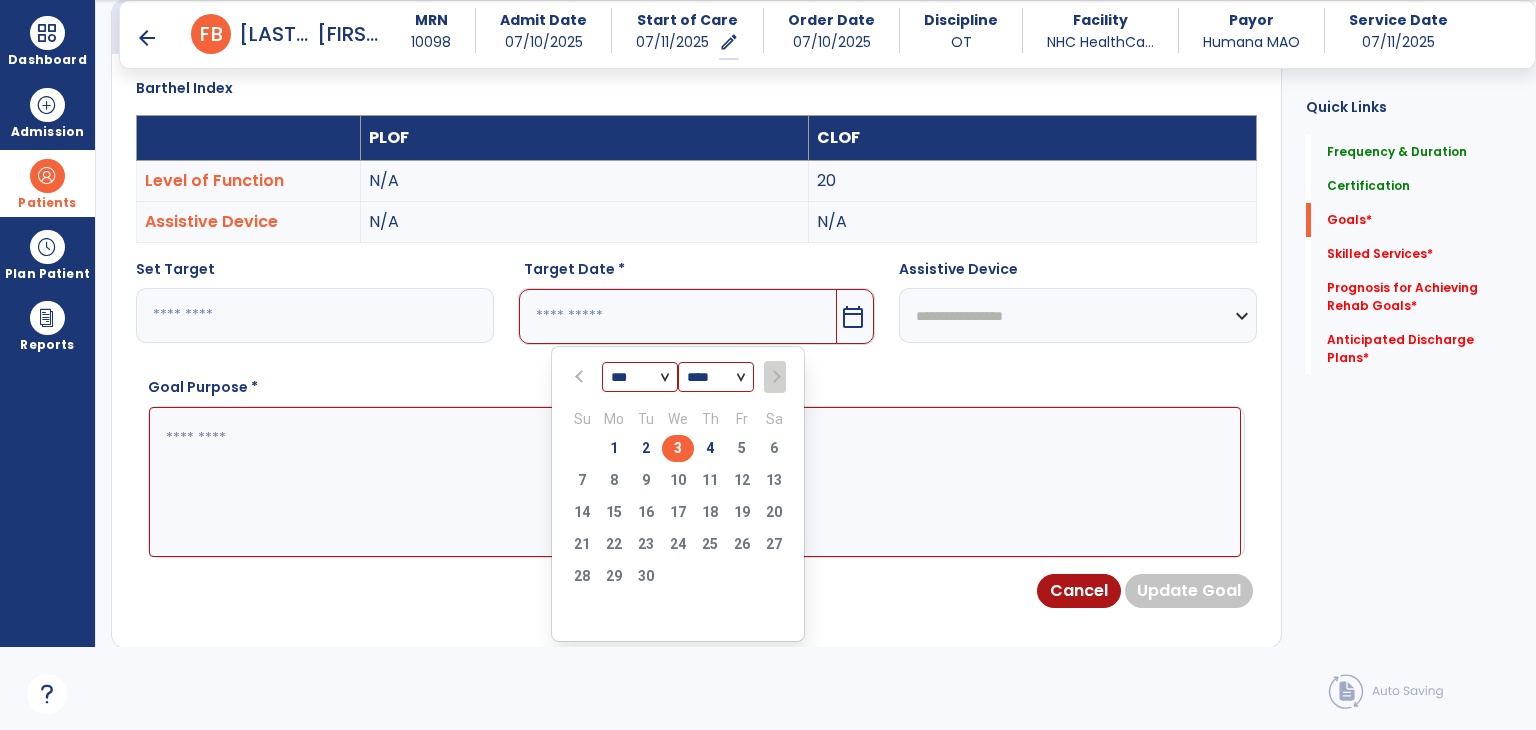 click on "3" at bounding box center [678, 448] 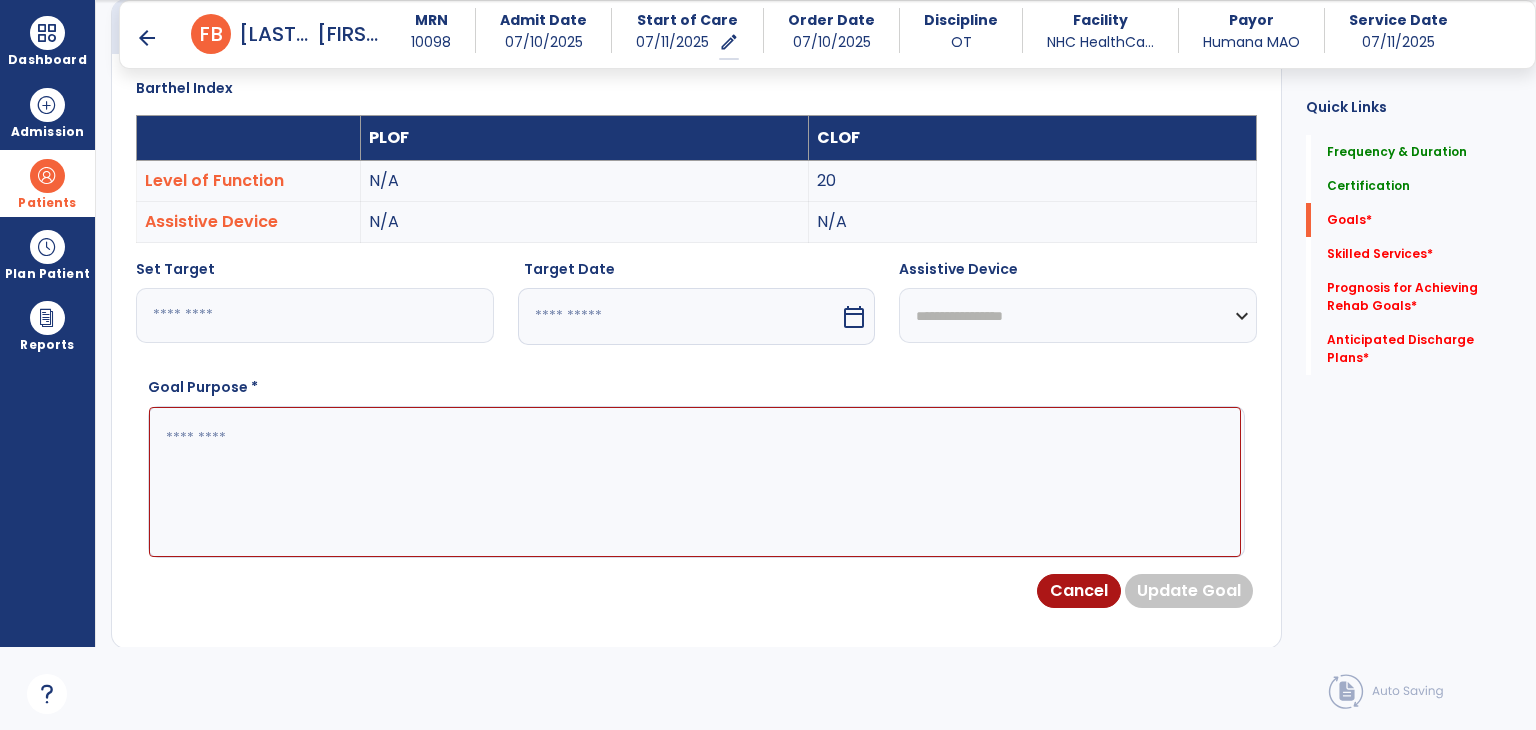 type on "********" 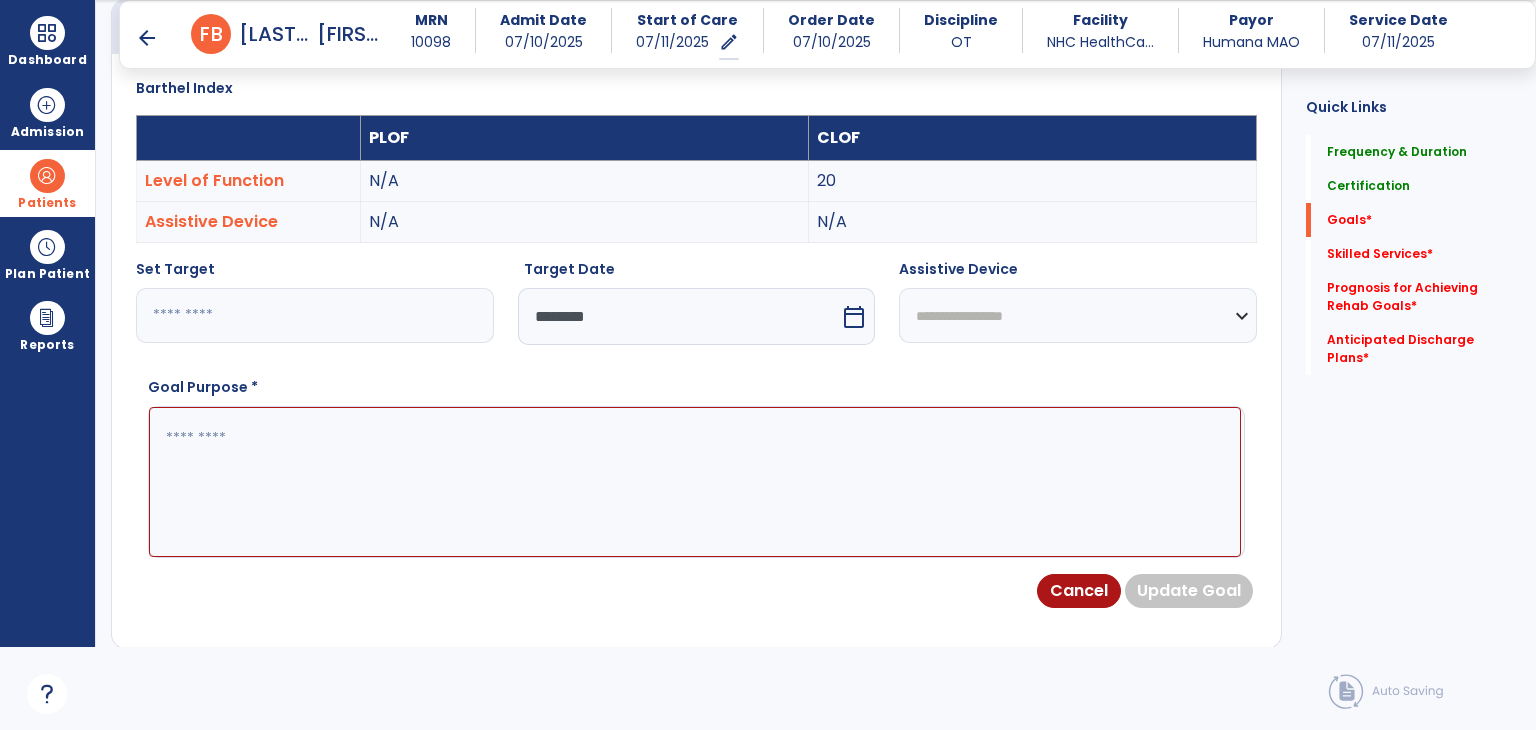 click at bounding box center (695, 482) 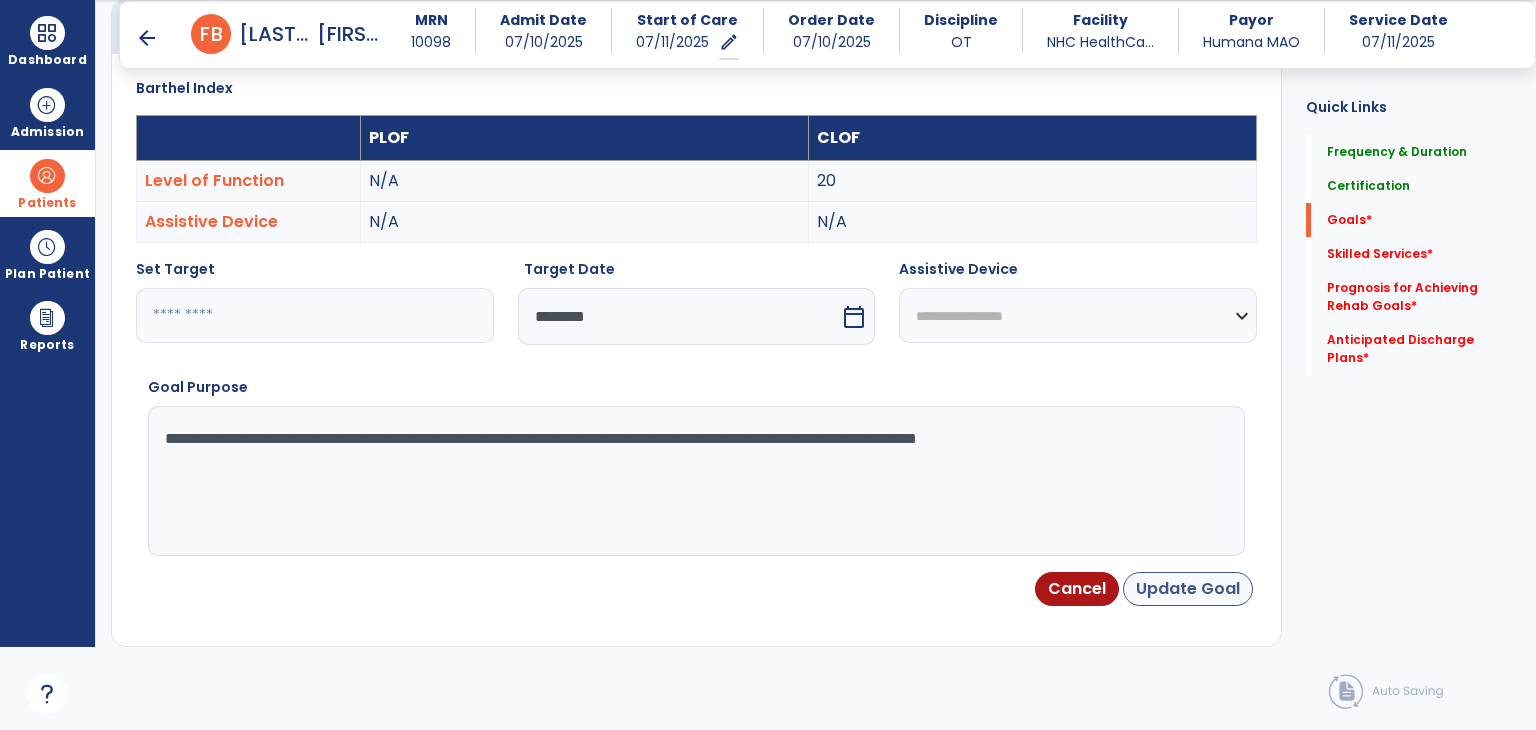 type on "**********" 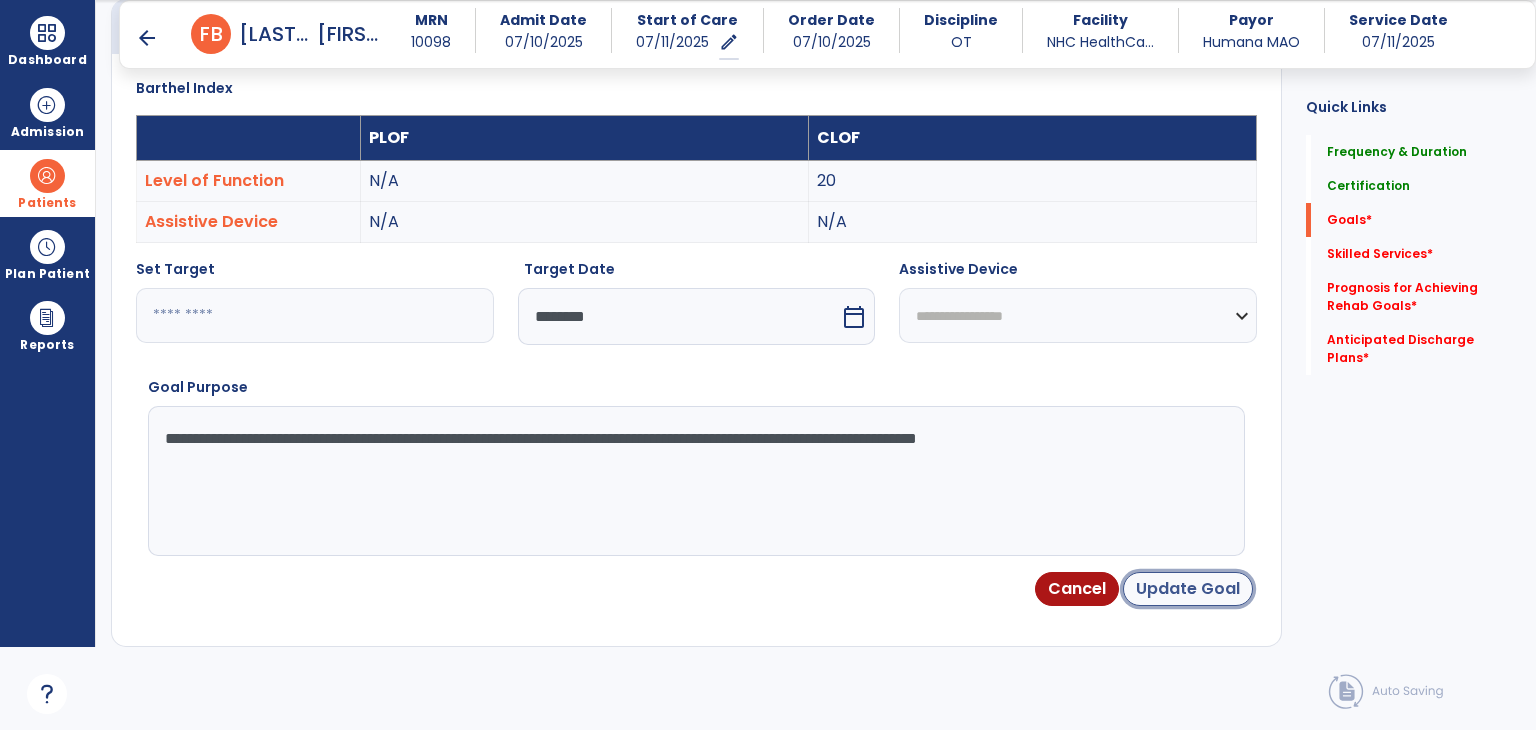click on "Update Goal" at bounding box center [1188, 589] 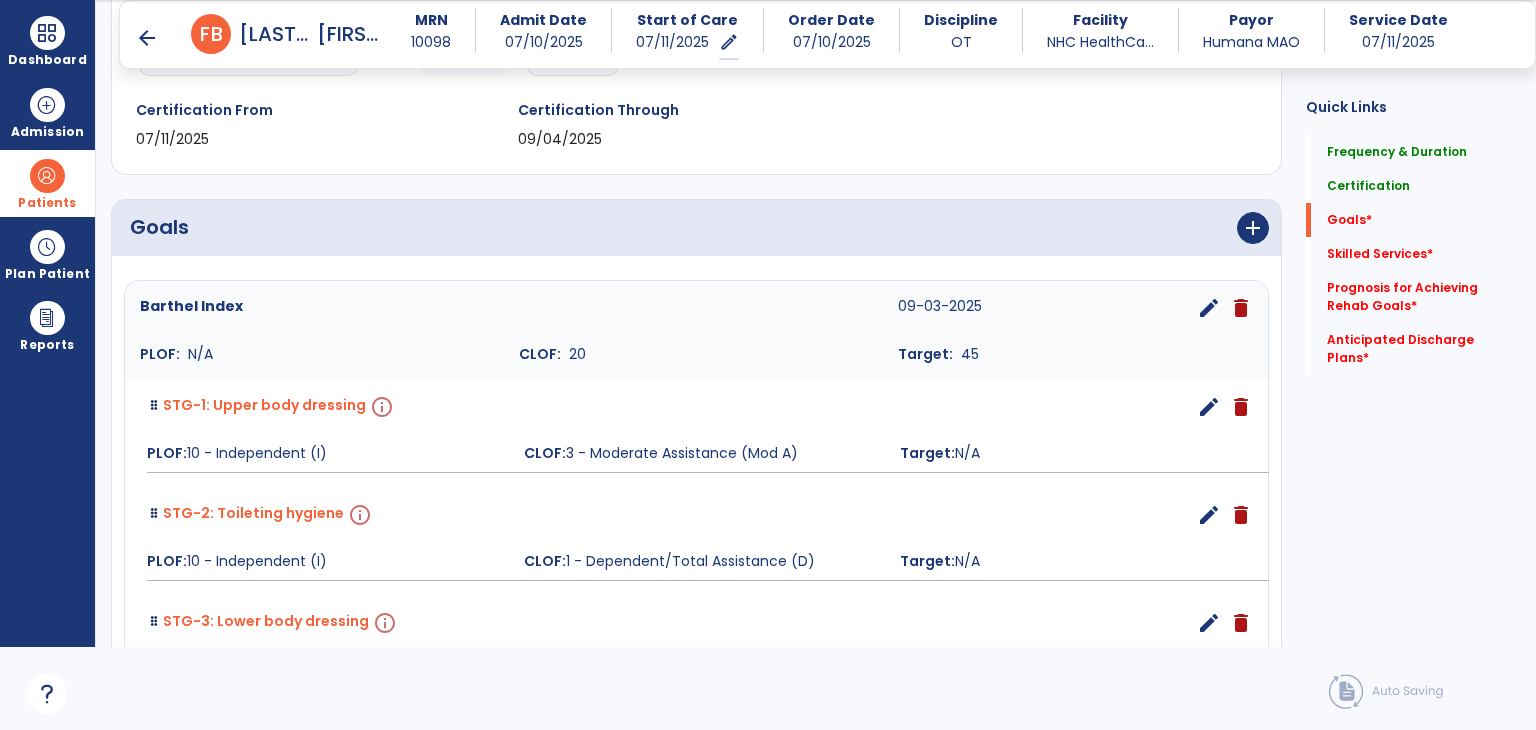 click on "edit" at bounding box center (1209, 407) 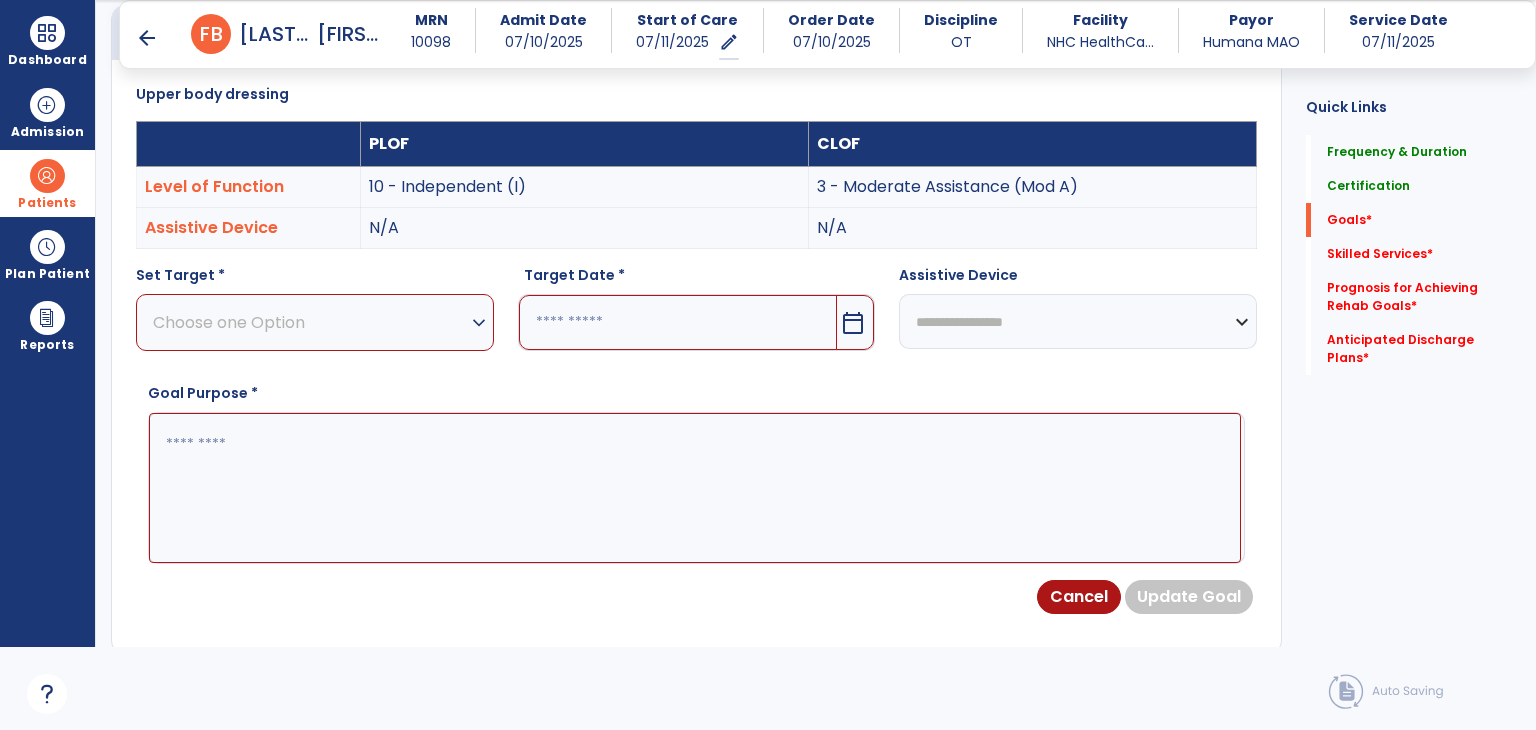 scroll, scrollTop: 534, scrollLeft: 0, axis: vertical 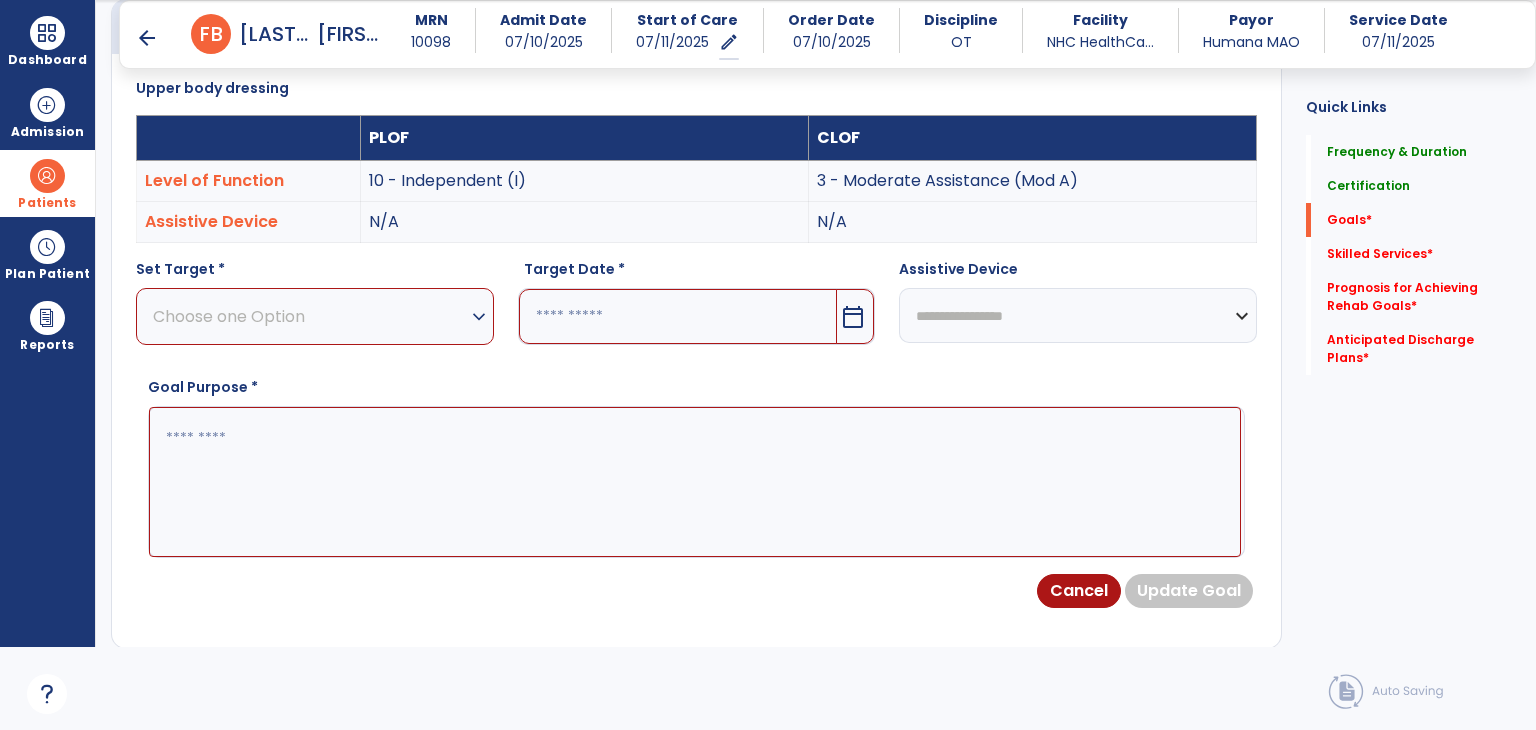click on "Choose one Option" at bounding box center (310, 316) 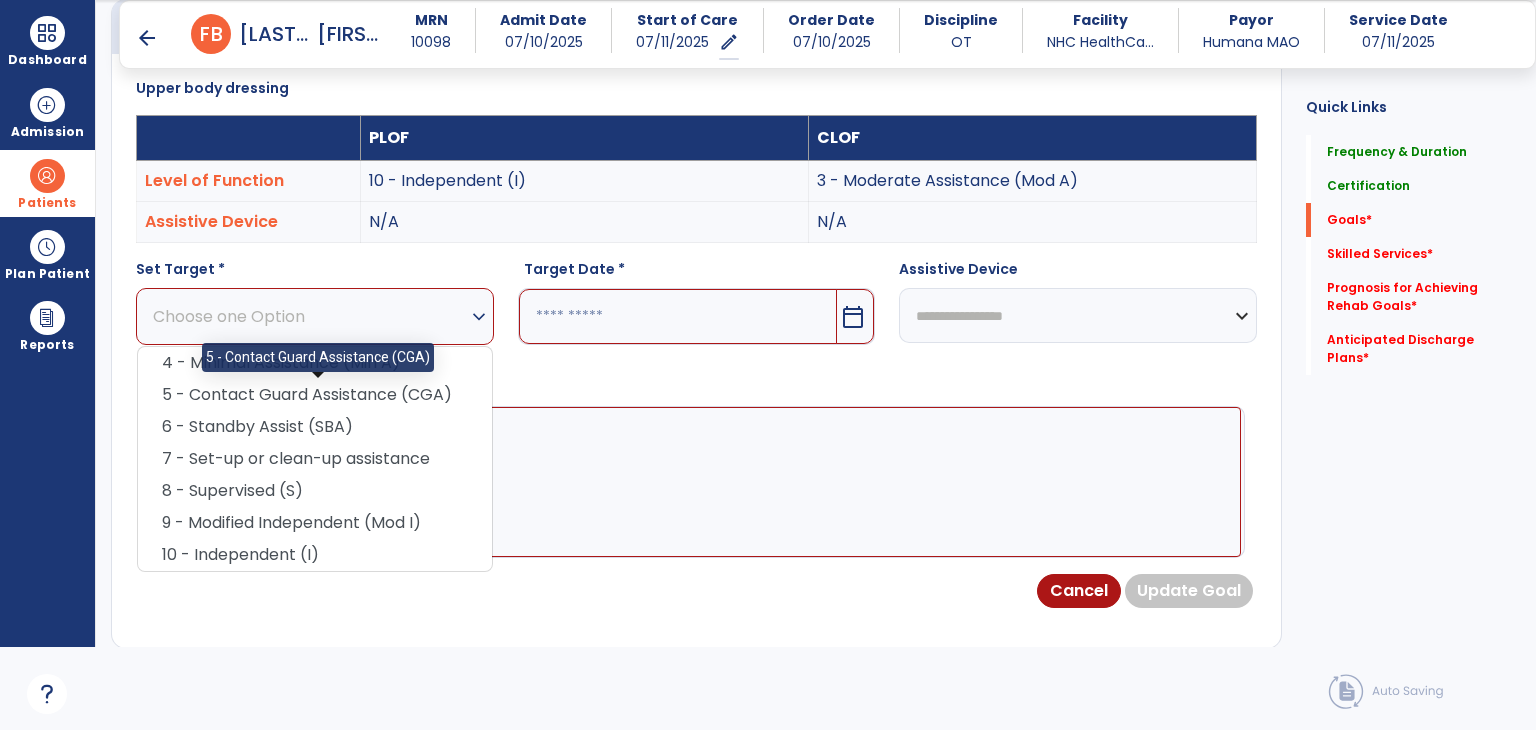 drag, startPoint x: 328, startPoint y: 379, endPoint x: 404, endPoint y: 365, distance: 77.27872 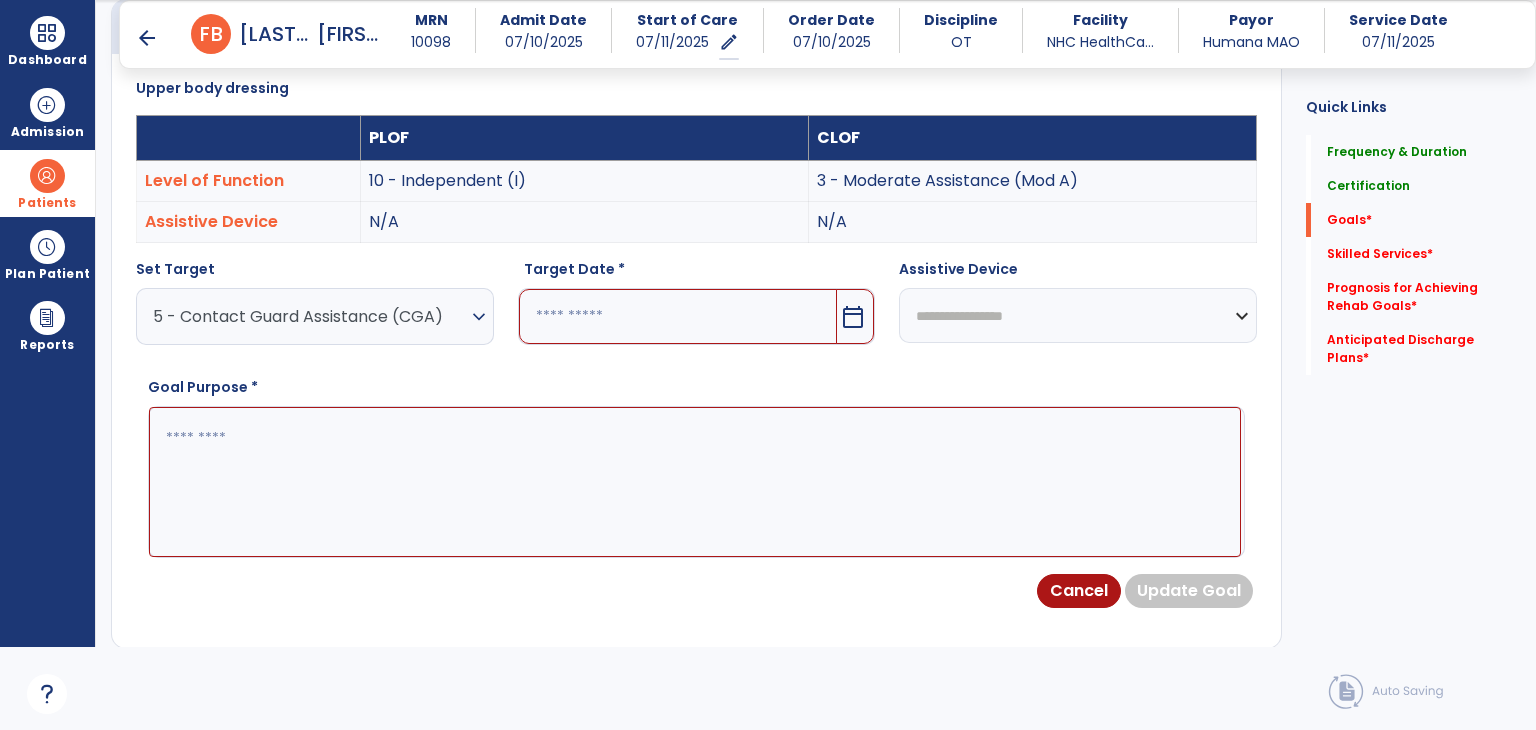 click at bounding box center [678, 316] 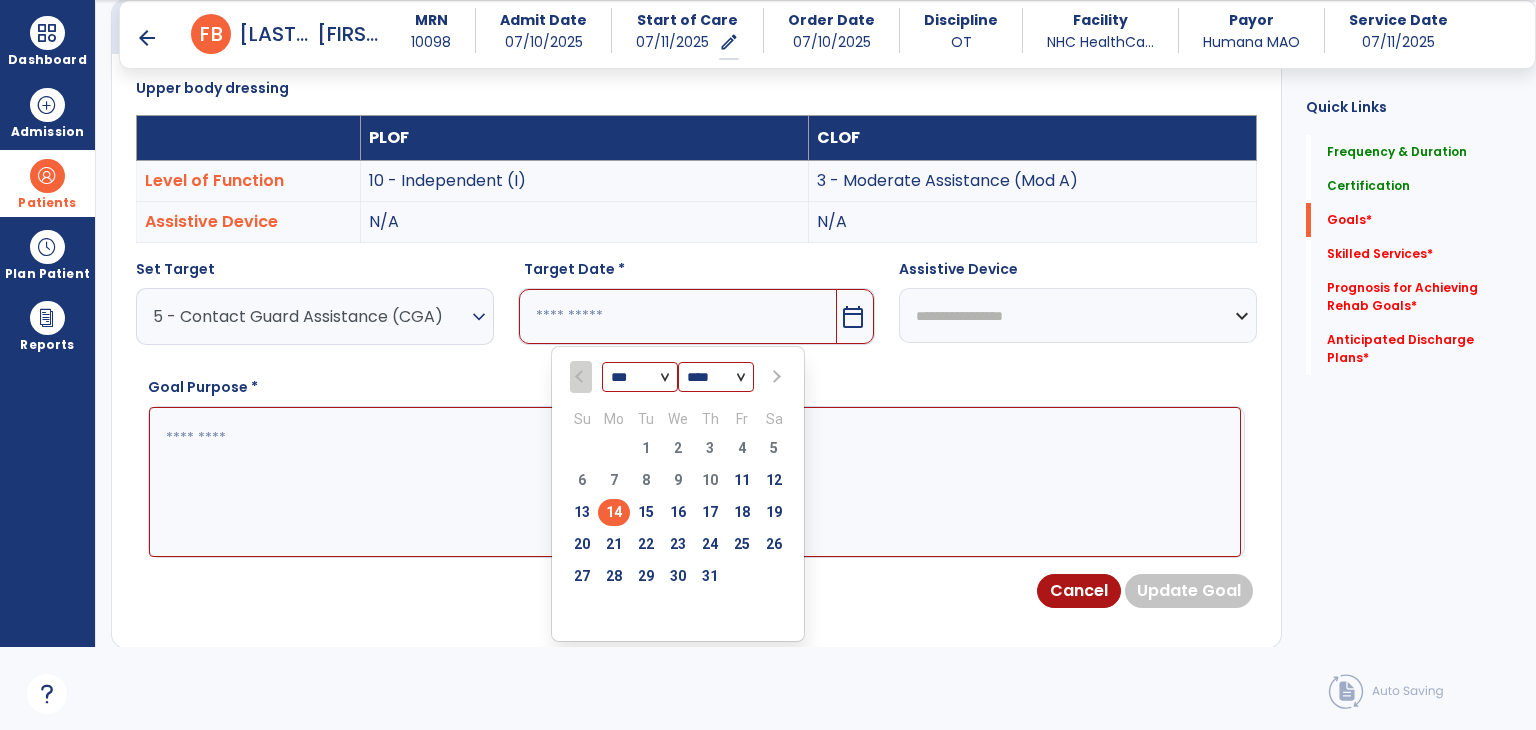 click at bounding box center [775, 377] 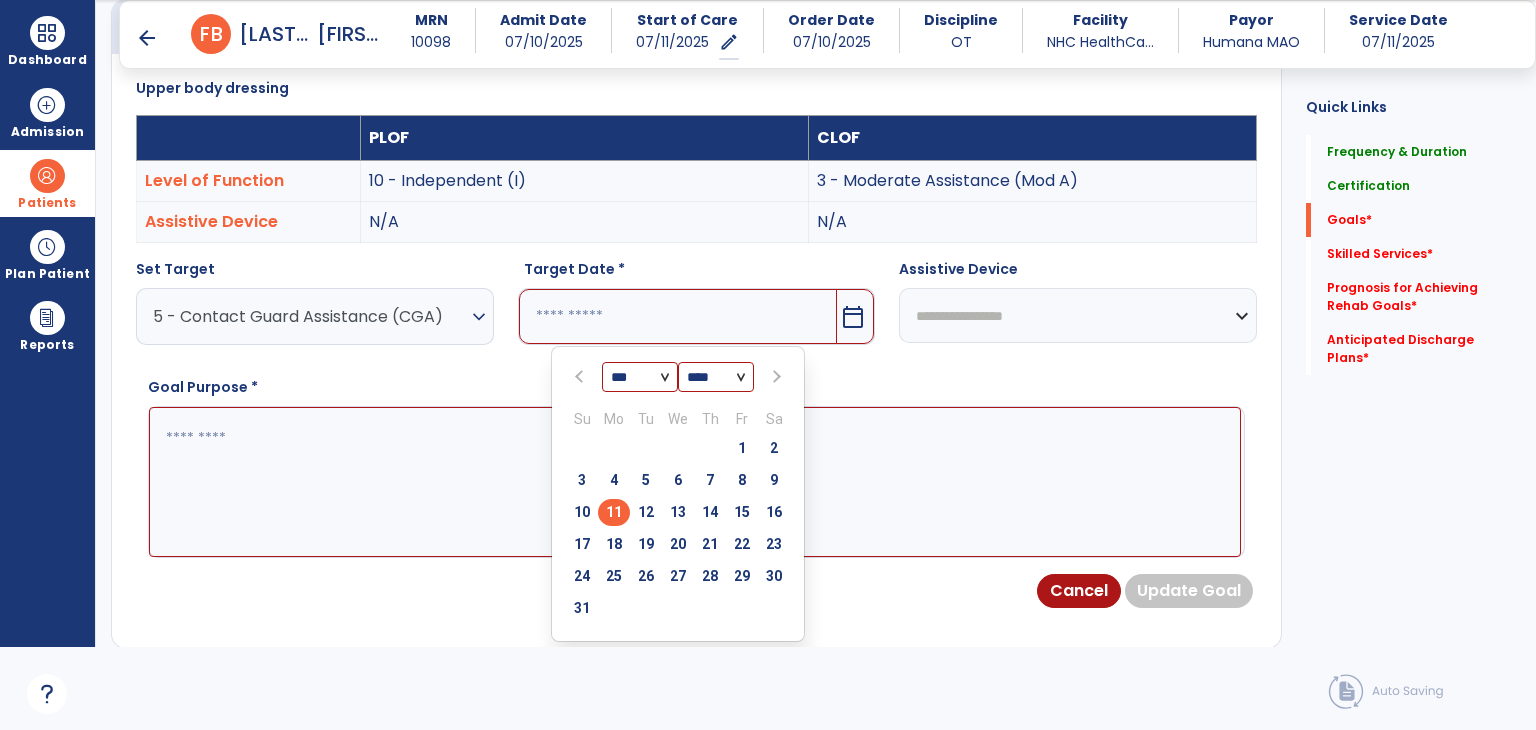click on "11" at bounding box center (614, 512) 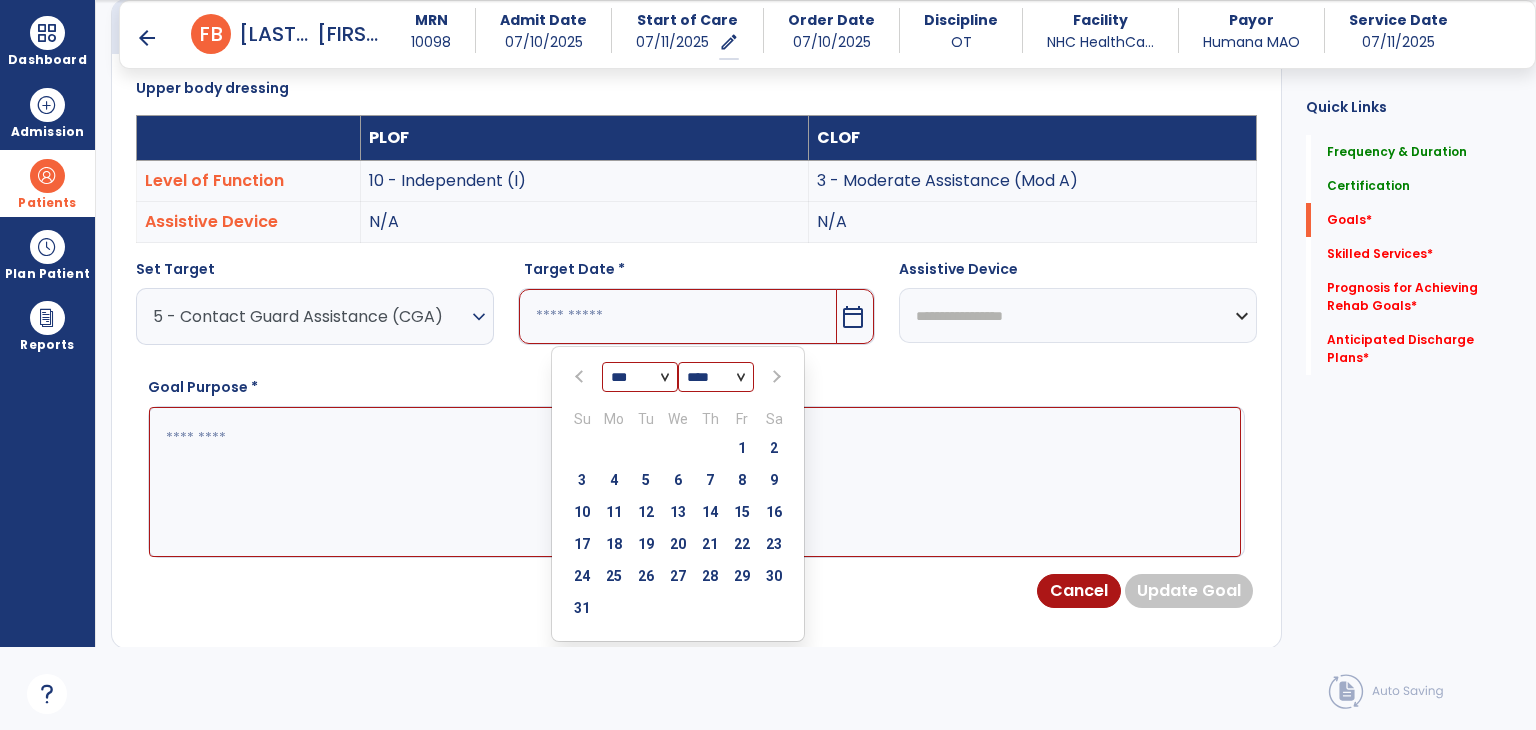type on "*********" 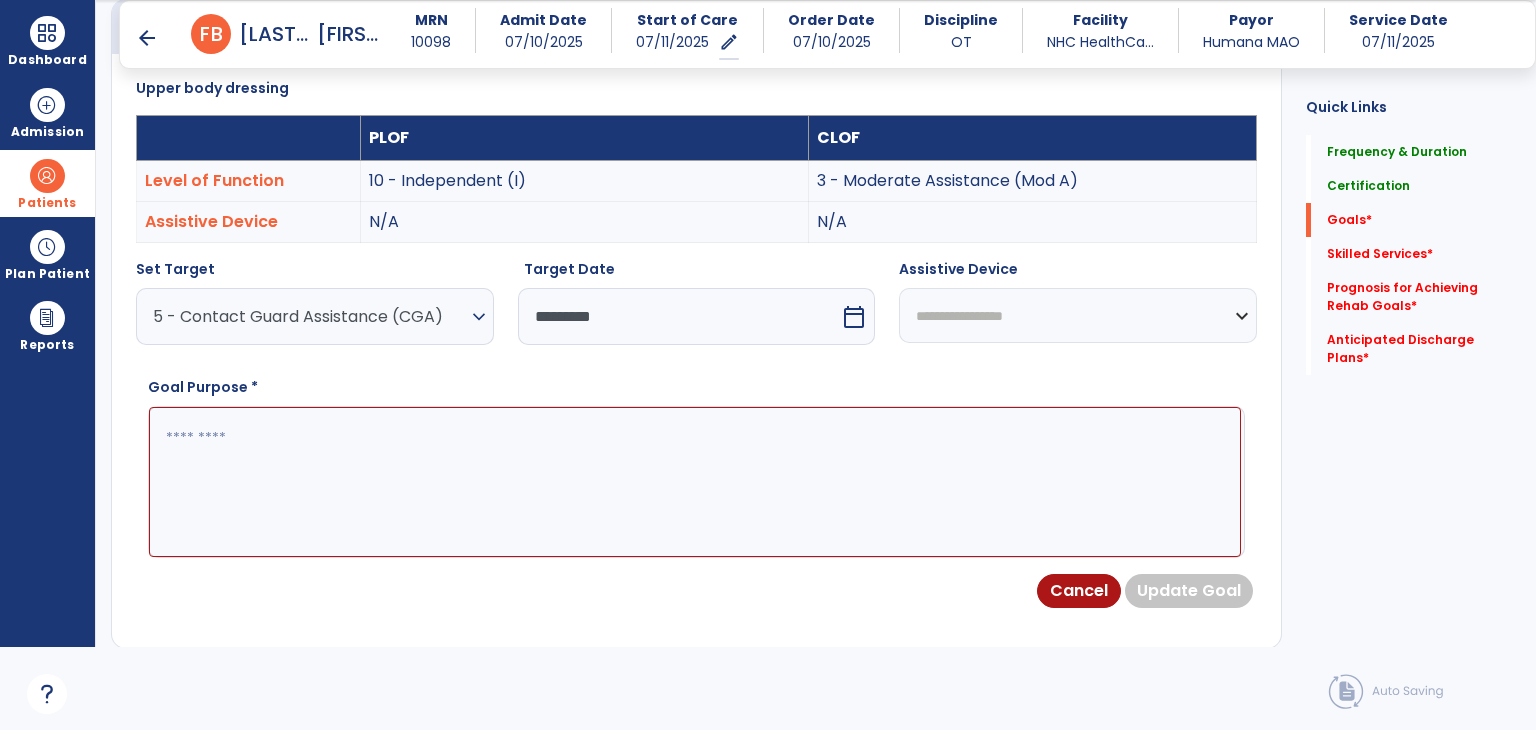 click at bounding box center [695, 482] 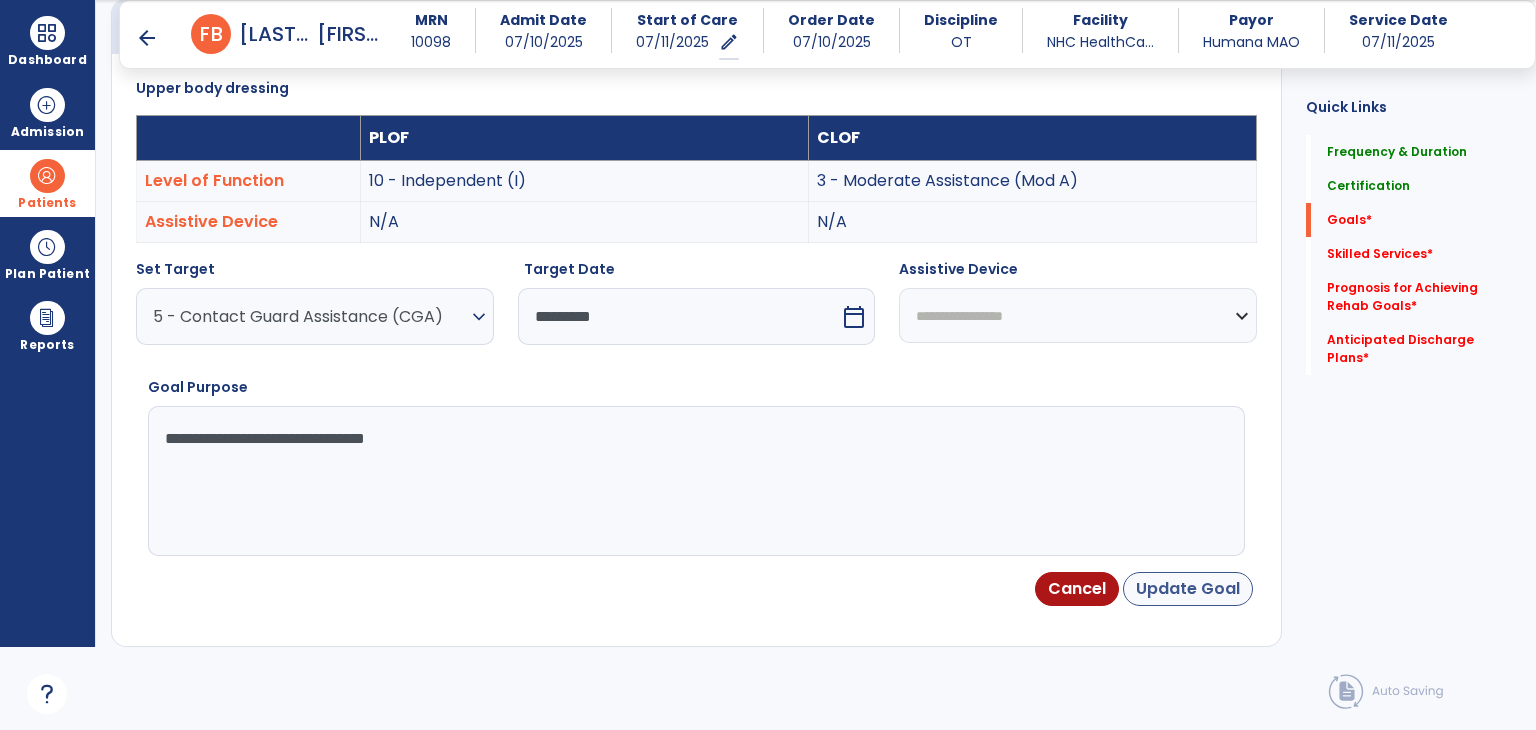 type on "**********" 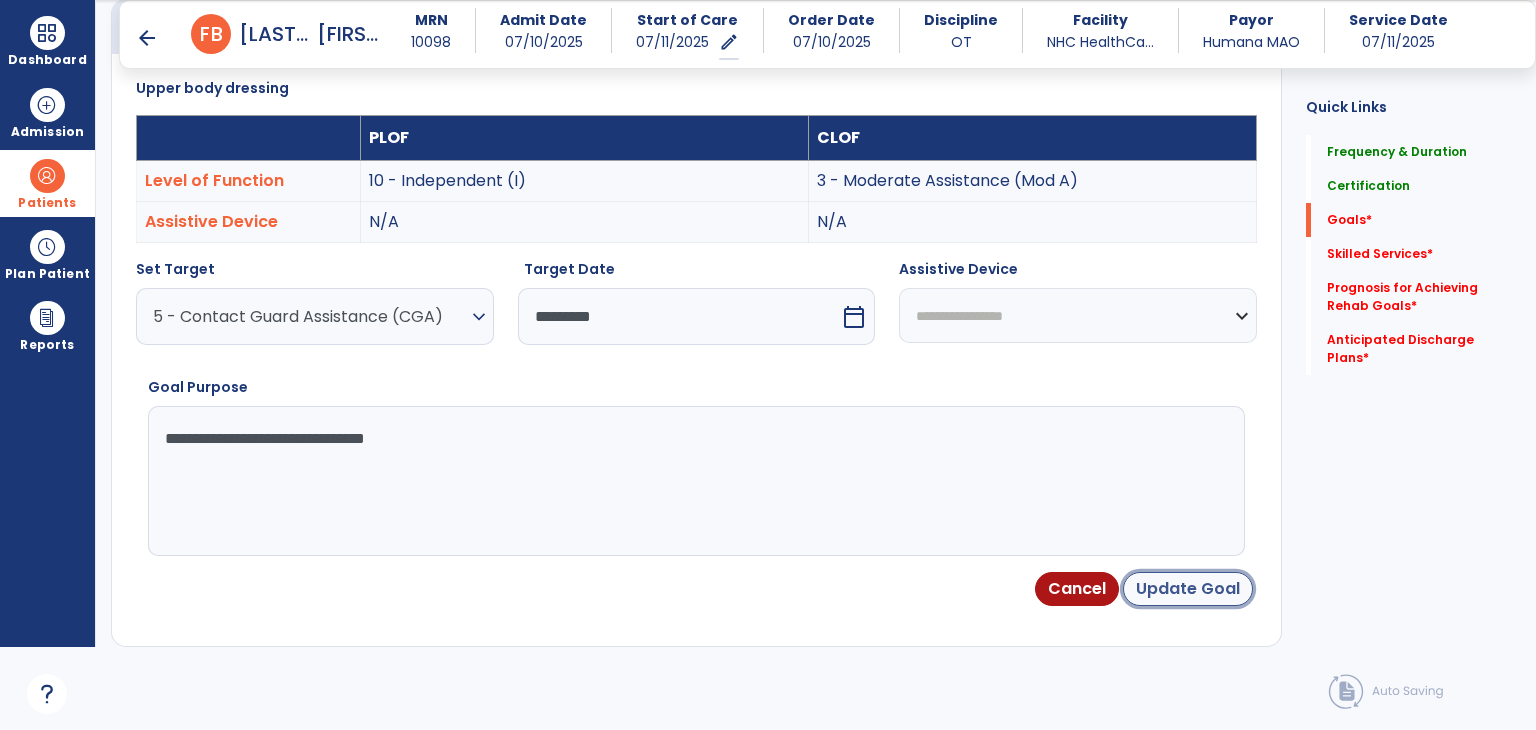 click on "Update Goal" at bounding box center (1188, 589) 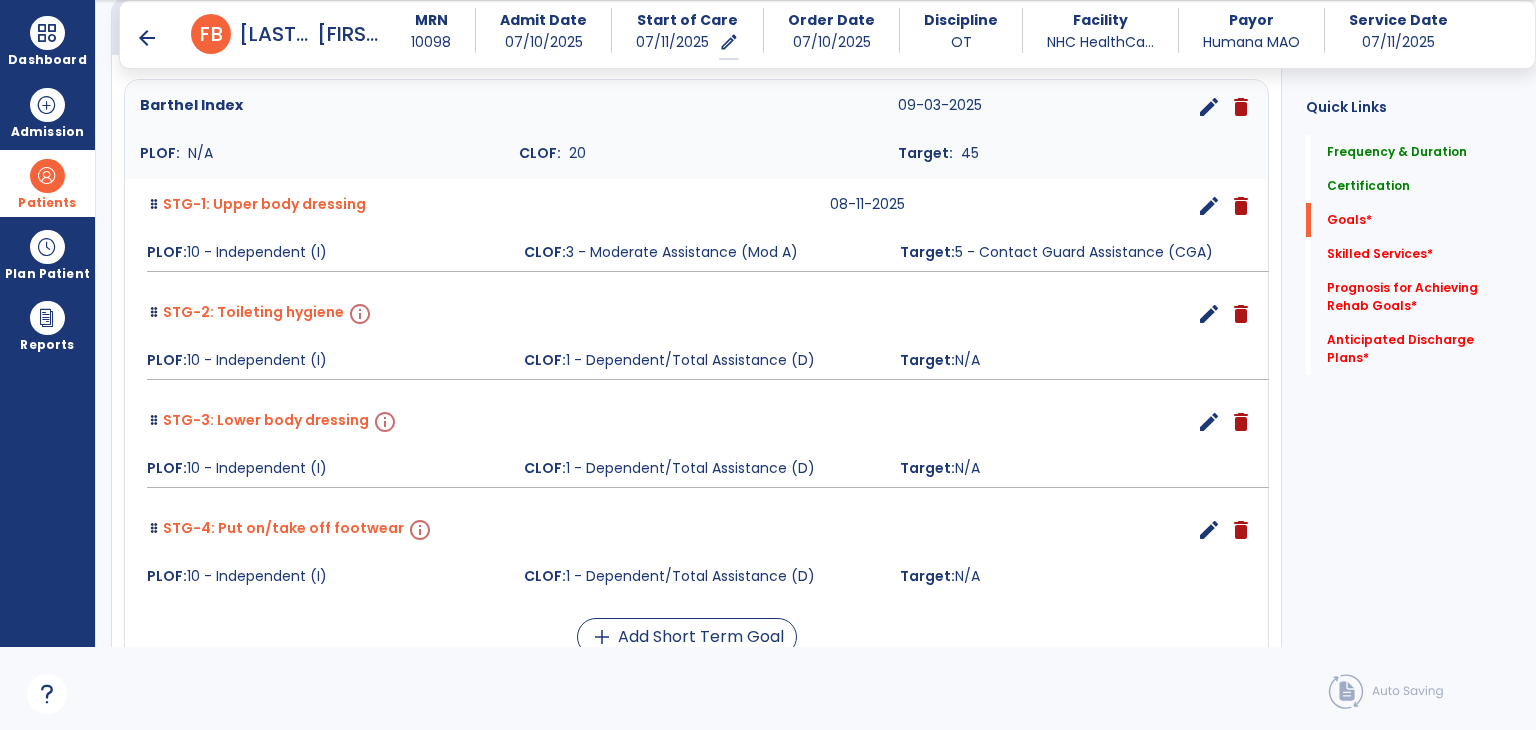 scroll, scrollTop: 534, scrollLeft: 0, axis: vertical 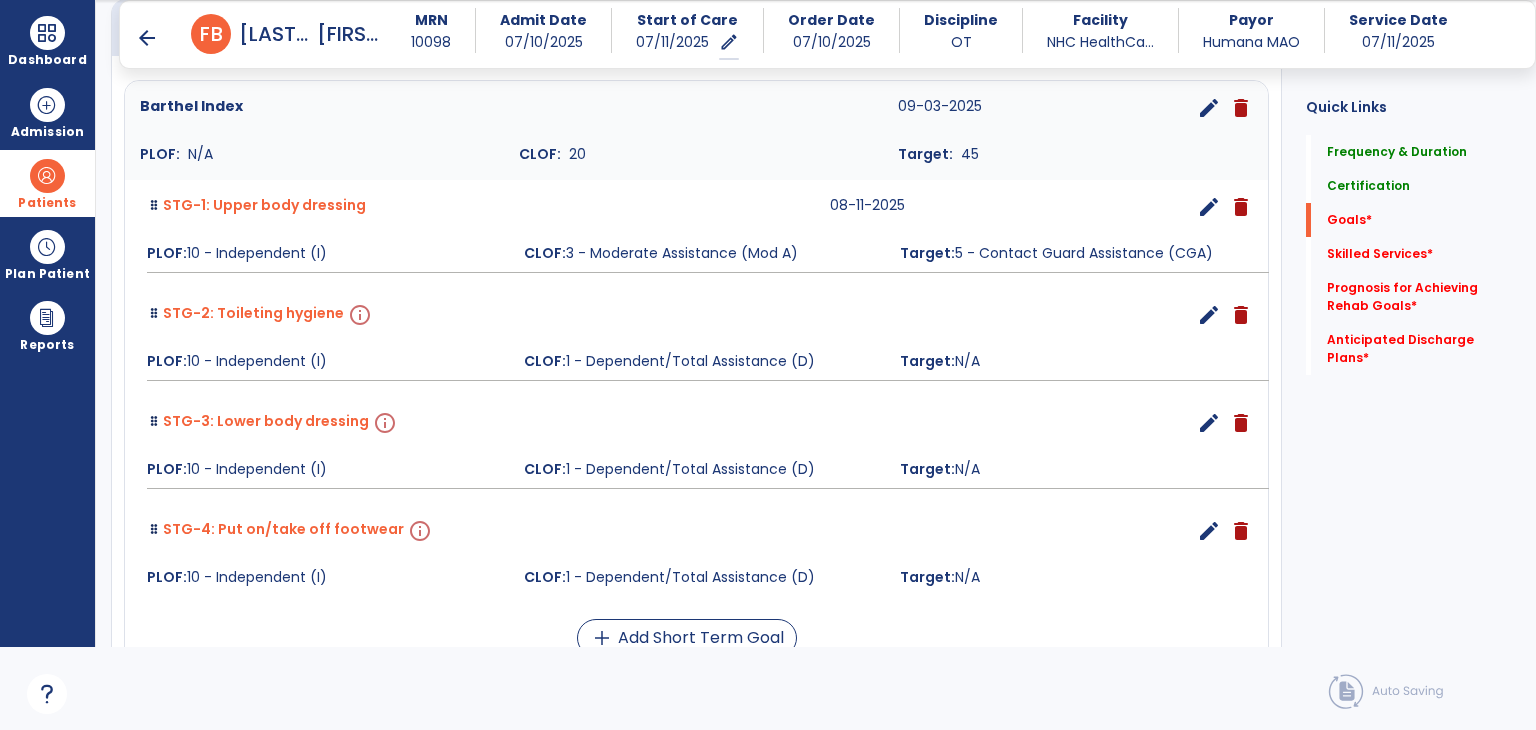 click on "edit" at bounding box center [1209, 315] 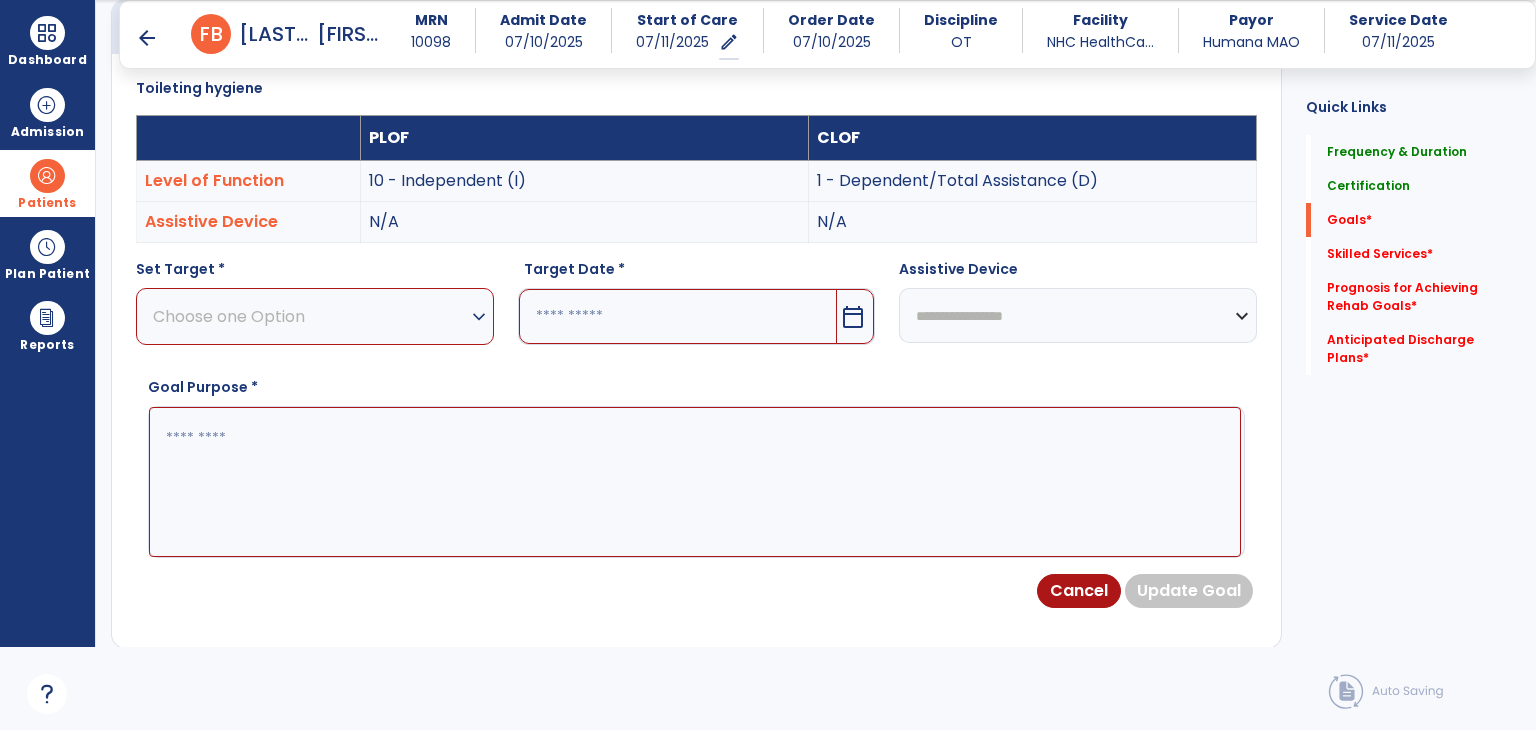 click on "Choose one Option" at bounding box center (310, 316) 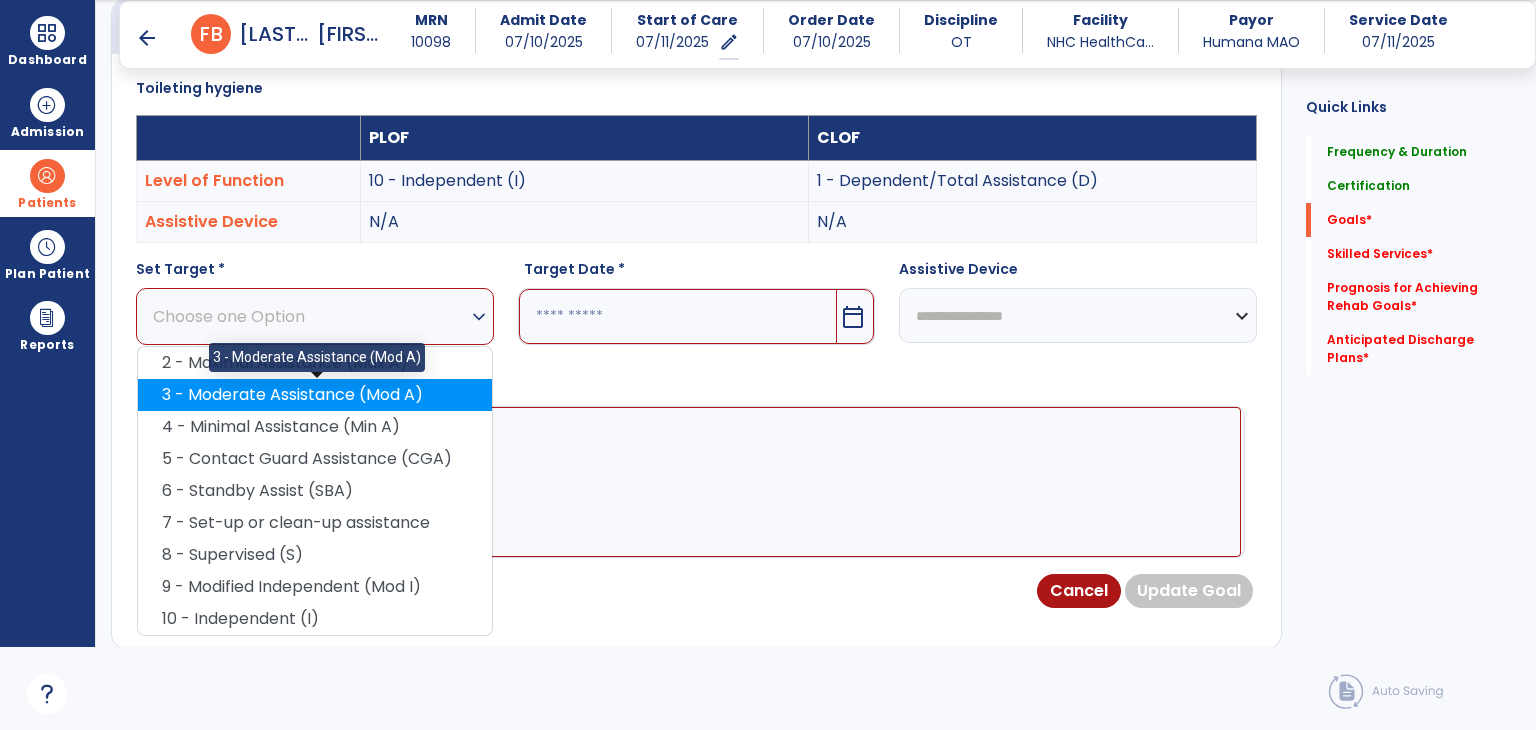 click on "3 - Moderate Assistance (Mod A)" at bounding box center [315, 395] 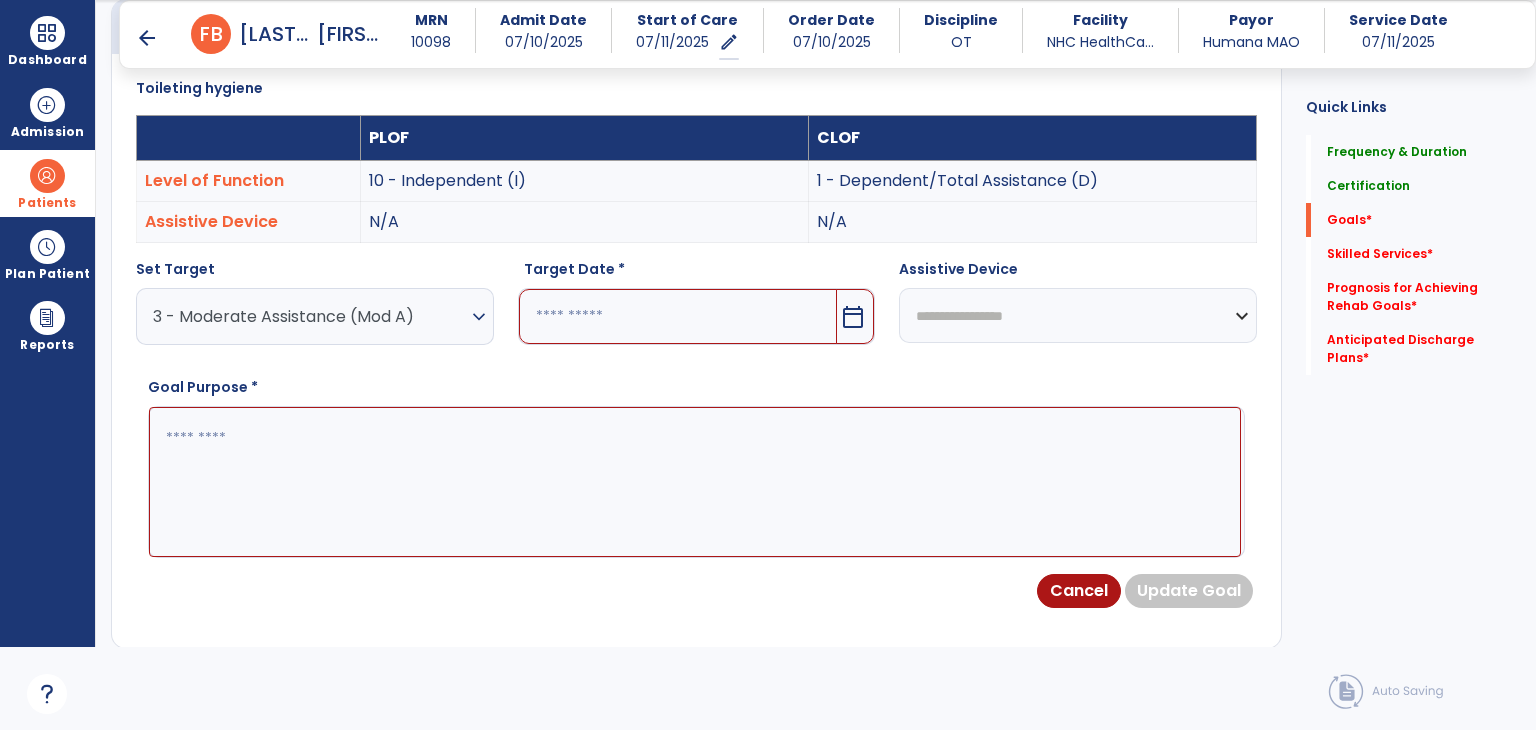 drag, startPoint x: 517, startPoint y: 325, endPoint x: 636, endPoint y: 306, distance: 120.50726 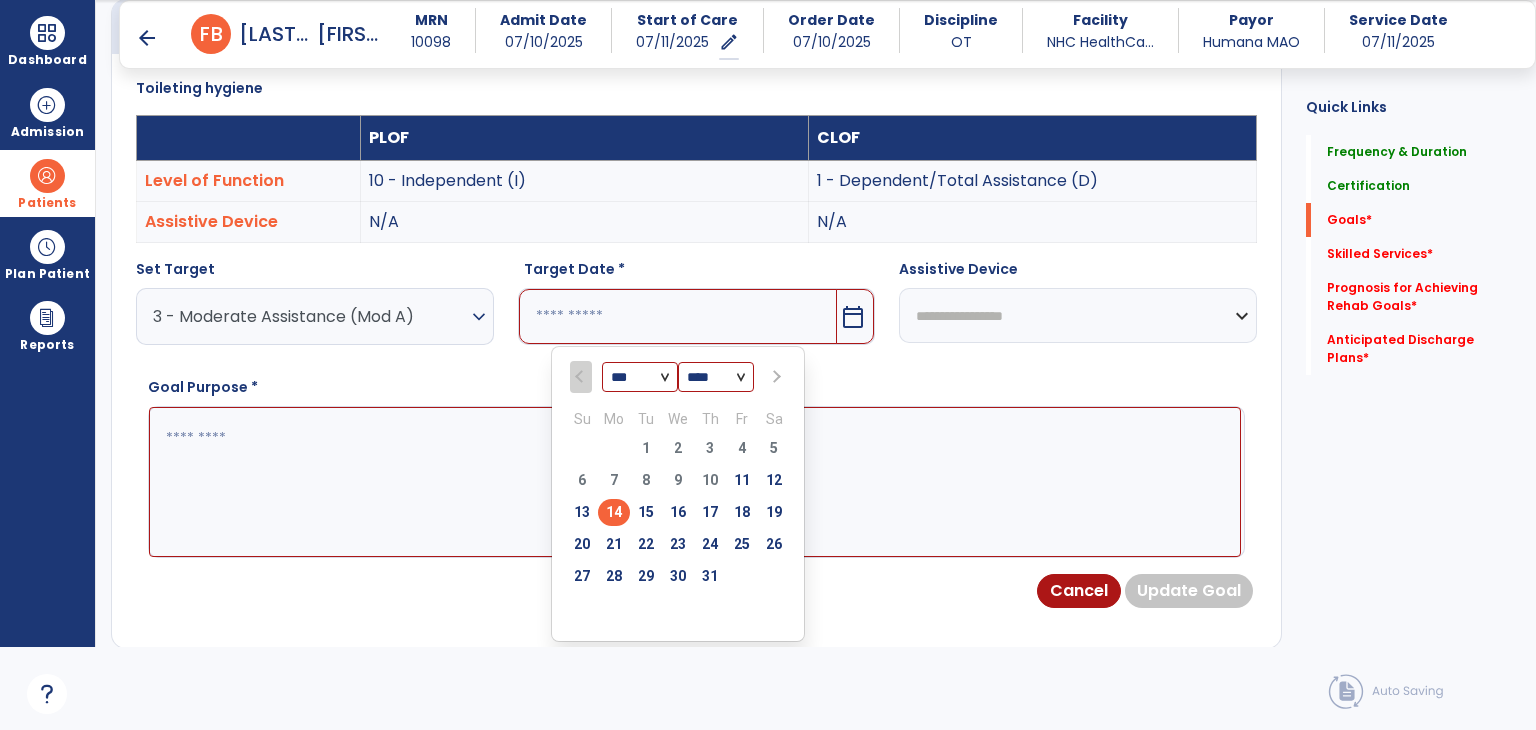 click at bounding box center (774, 377) 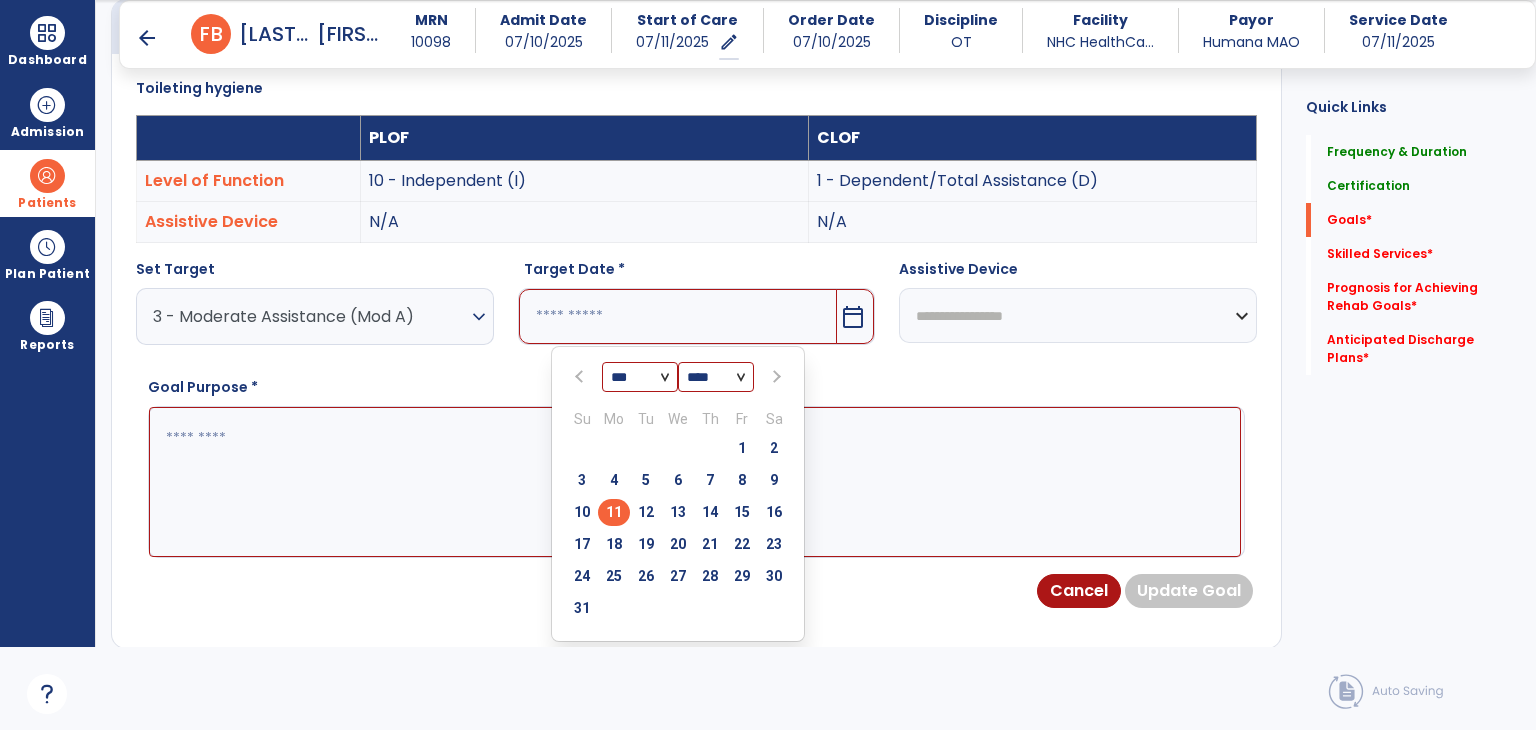 click on "11" at bounding box center [614, 512] 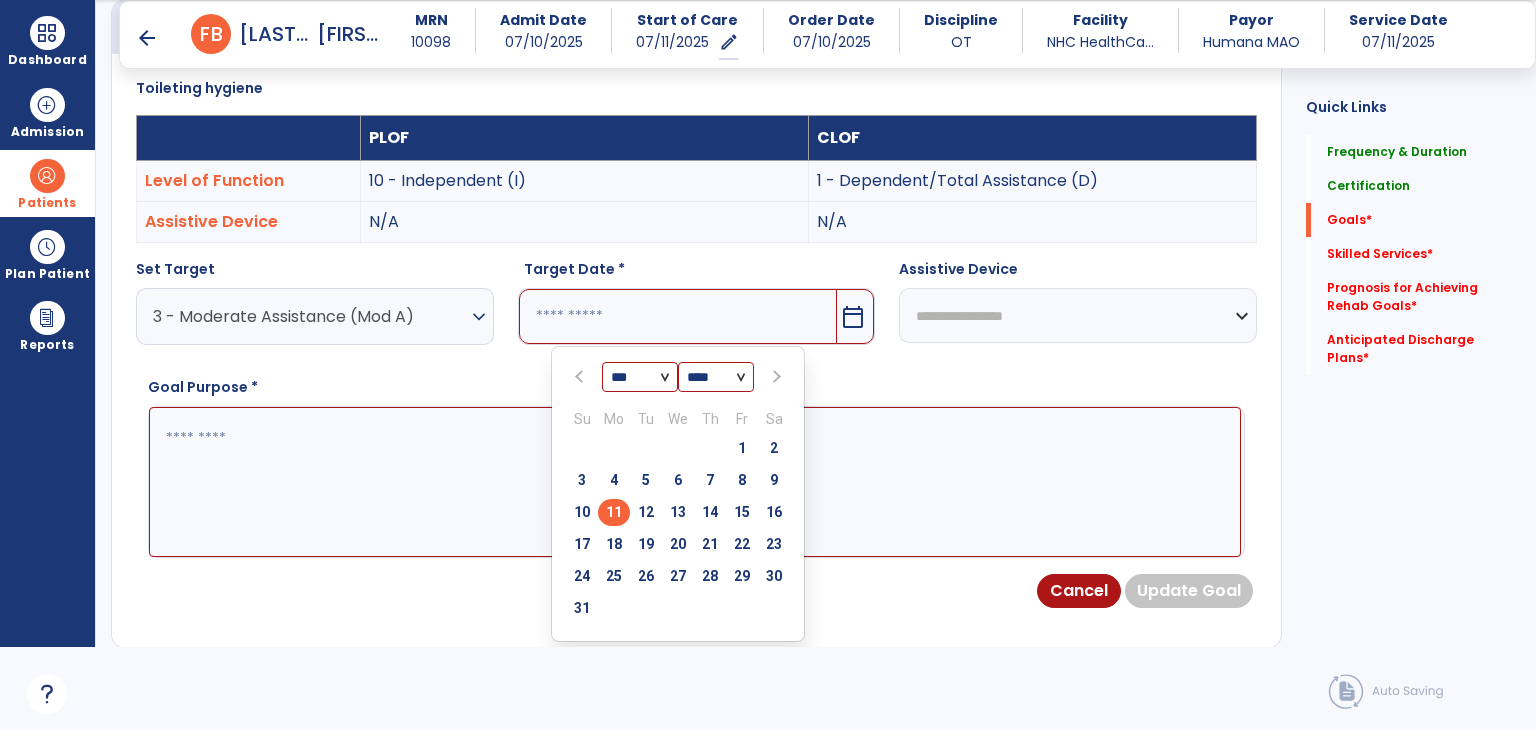 type on "*********" 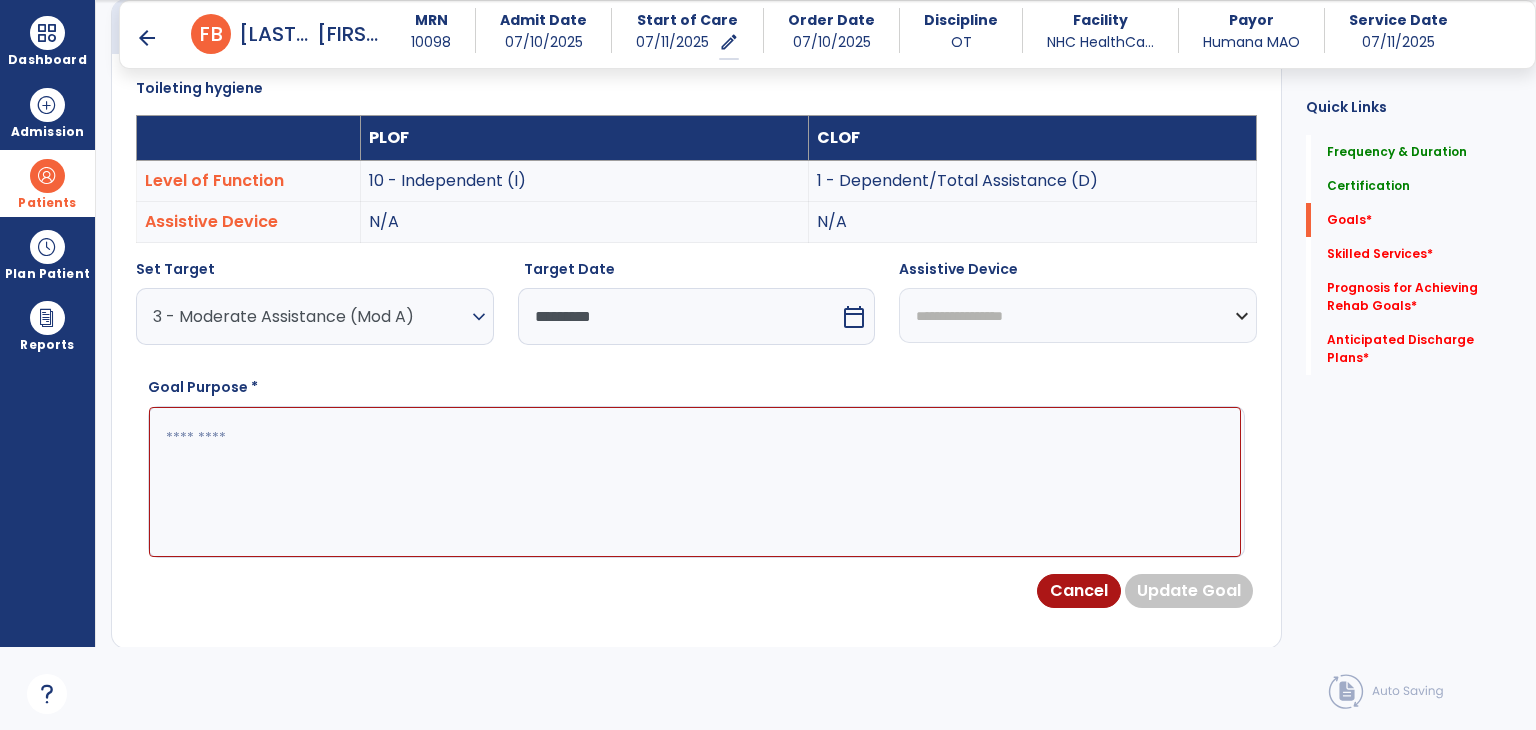 click at bounding box center (695, 482) 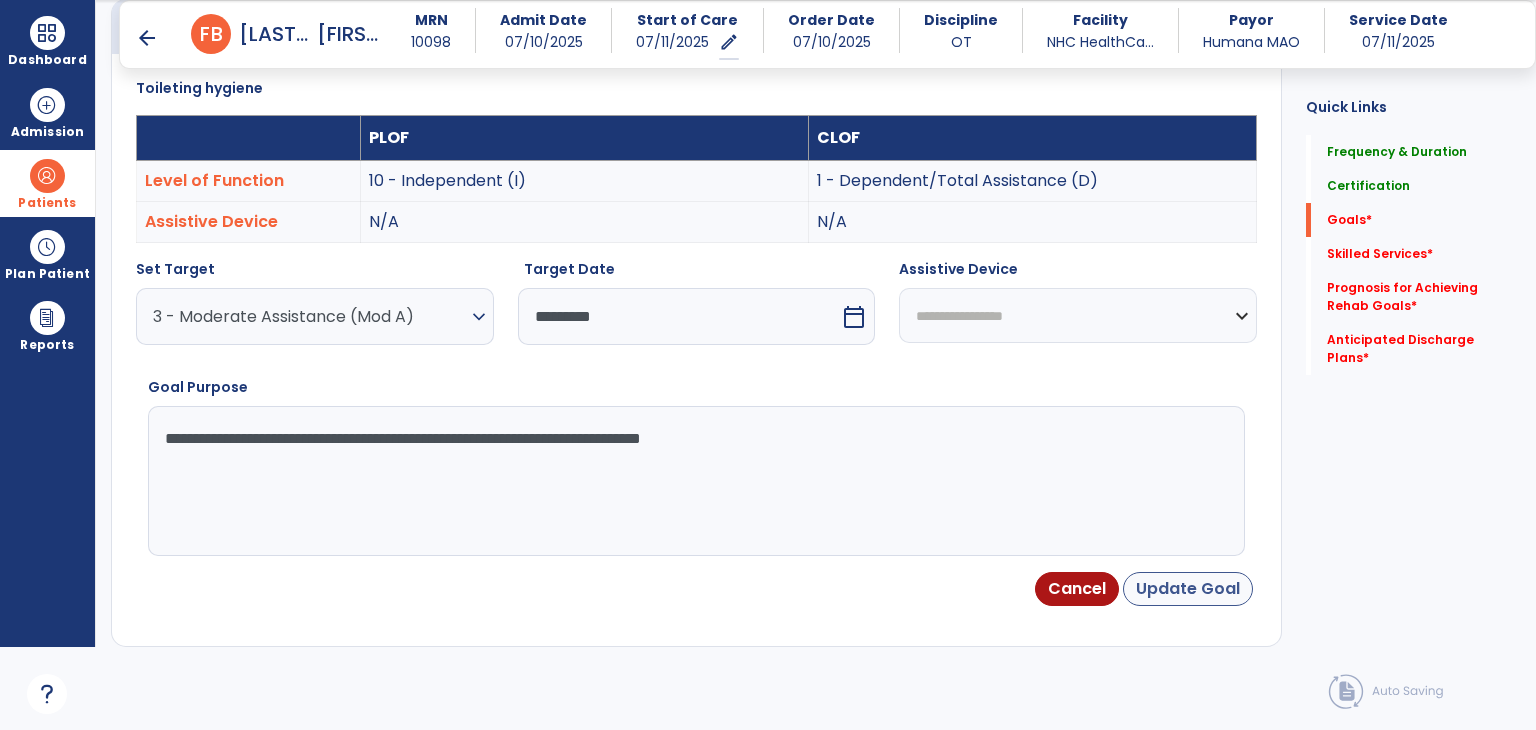 type on "**********" 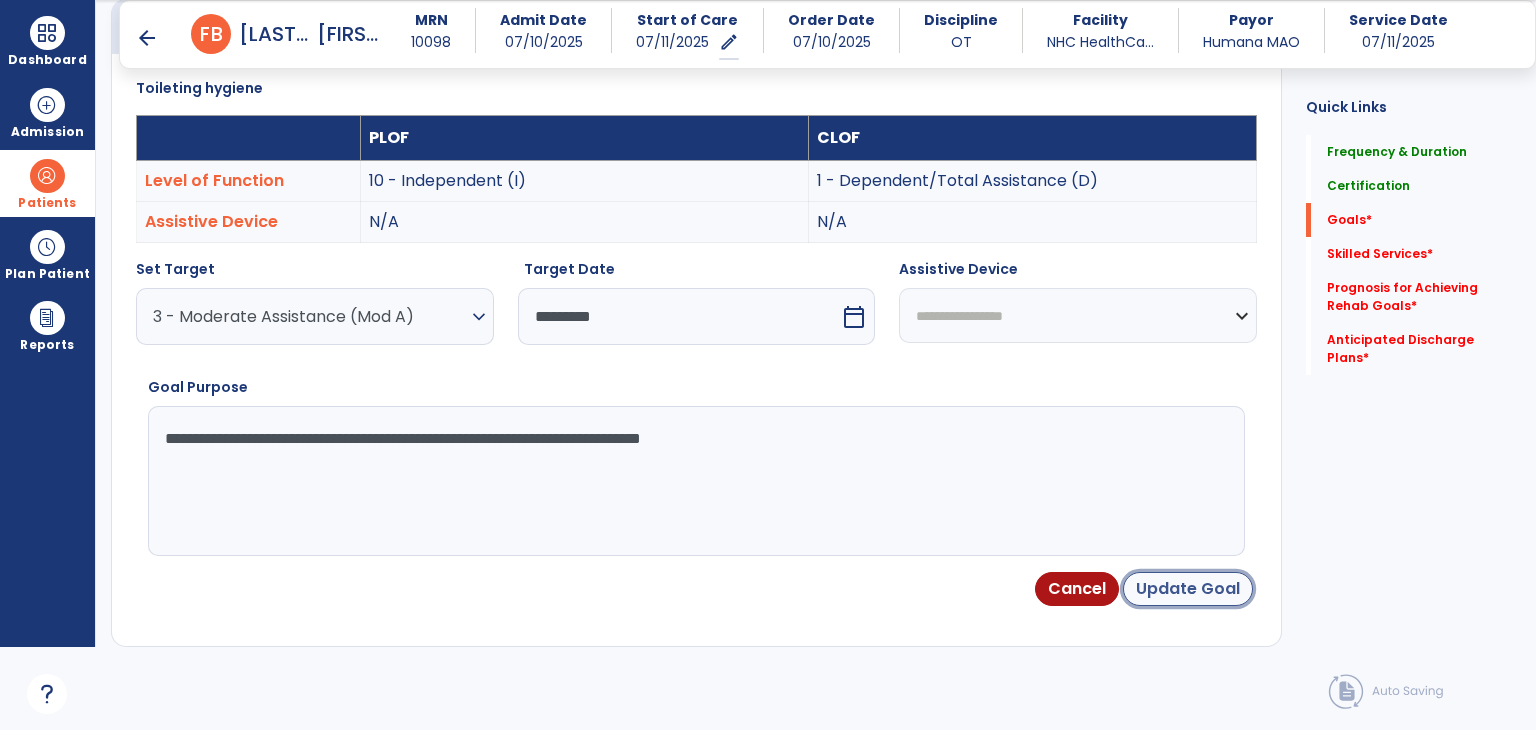 click on "Update Goal" at bounding box center (1188, 589) 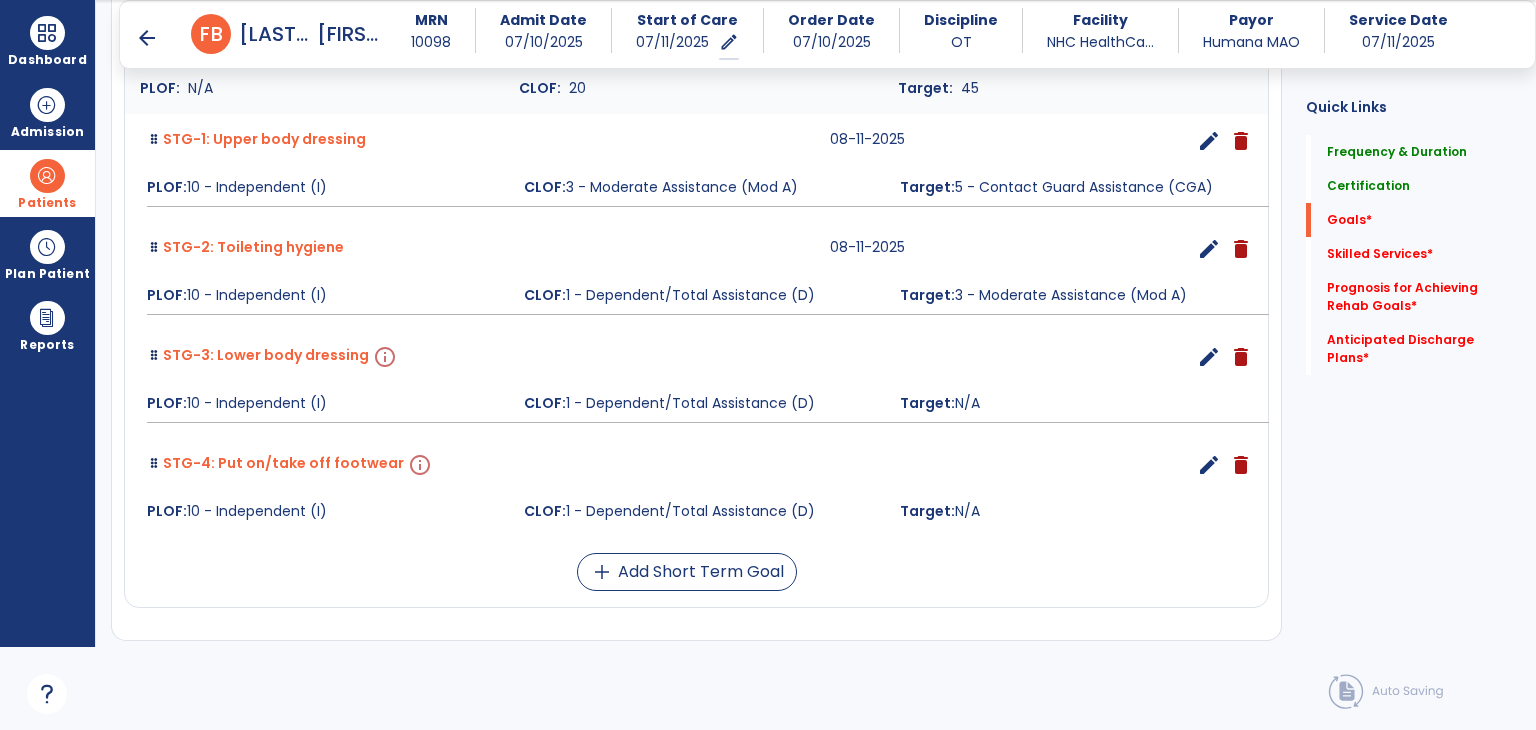 scroll, scrollTop: 634, scrollLeft: 0, axis: vertical 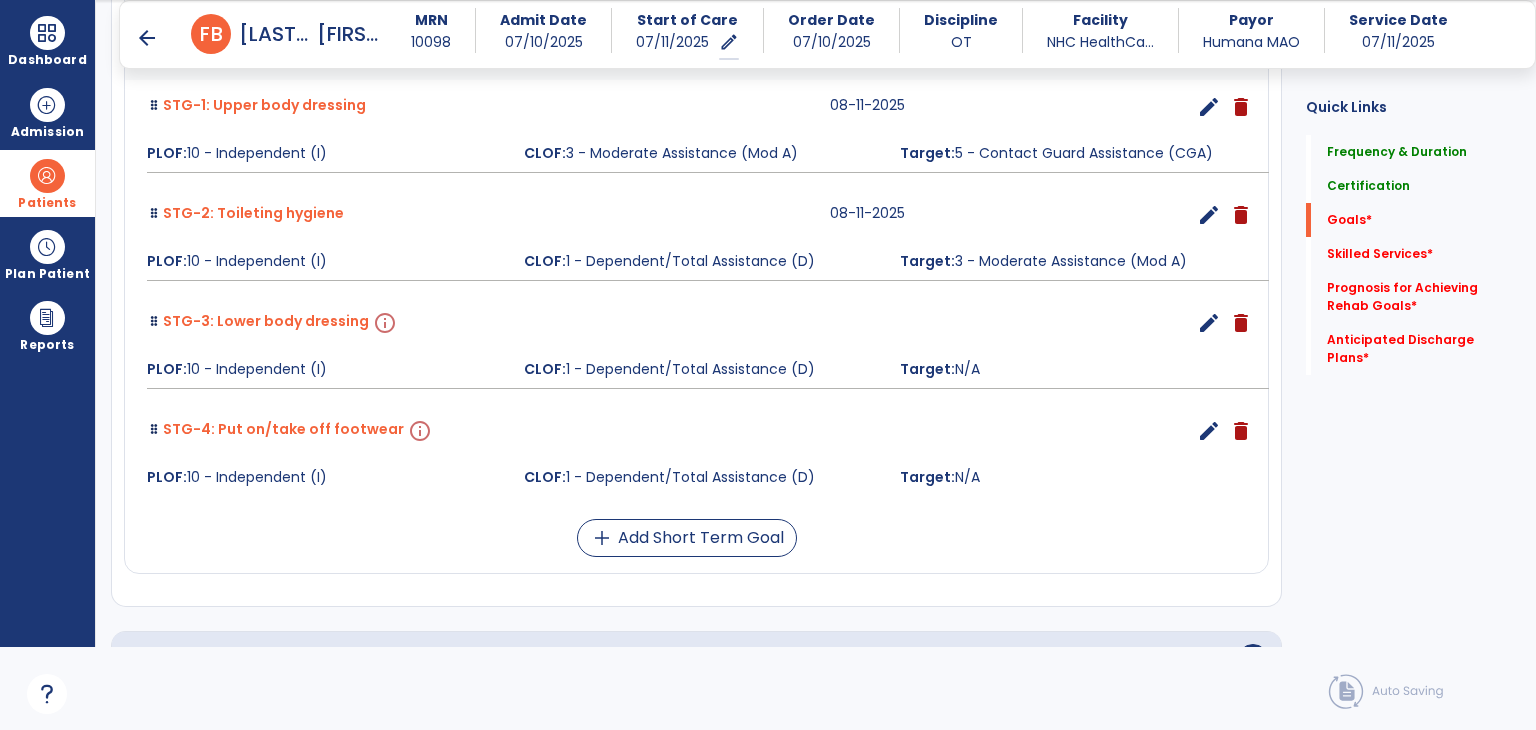 drag, startPoint x: 1208, startPoint y: 312, endPoint x: 1191, endPoint y: 317, distance: 17.720045 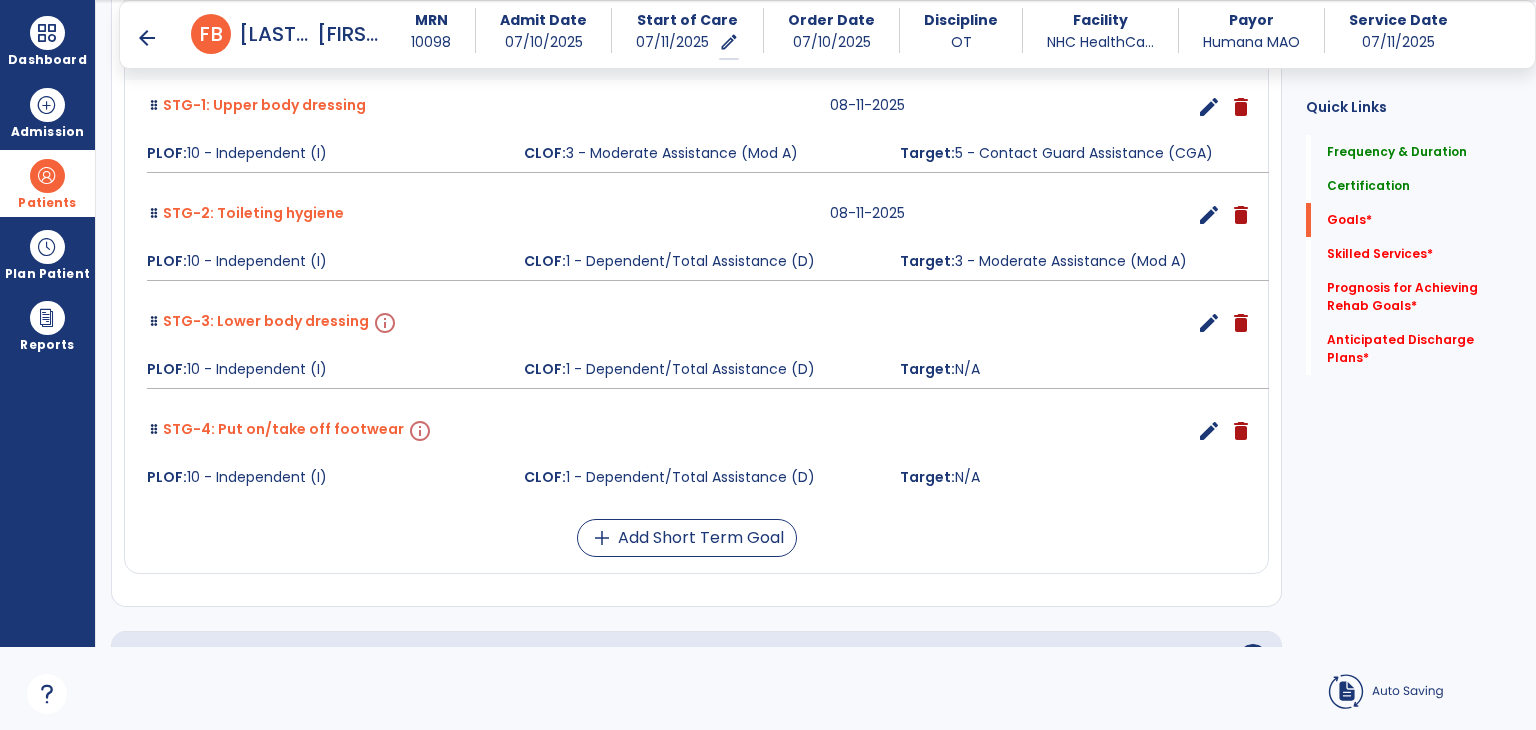 scroll, scrollTop: 33, scrollLeft: 0, axis: vertical 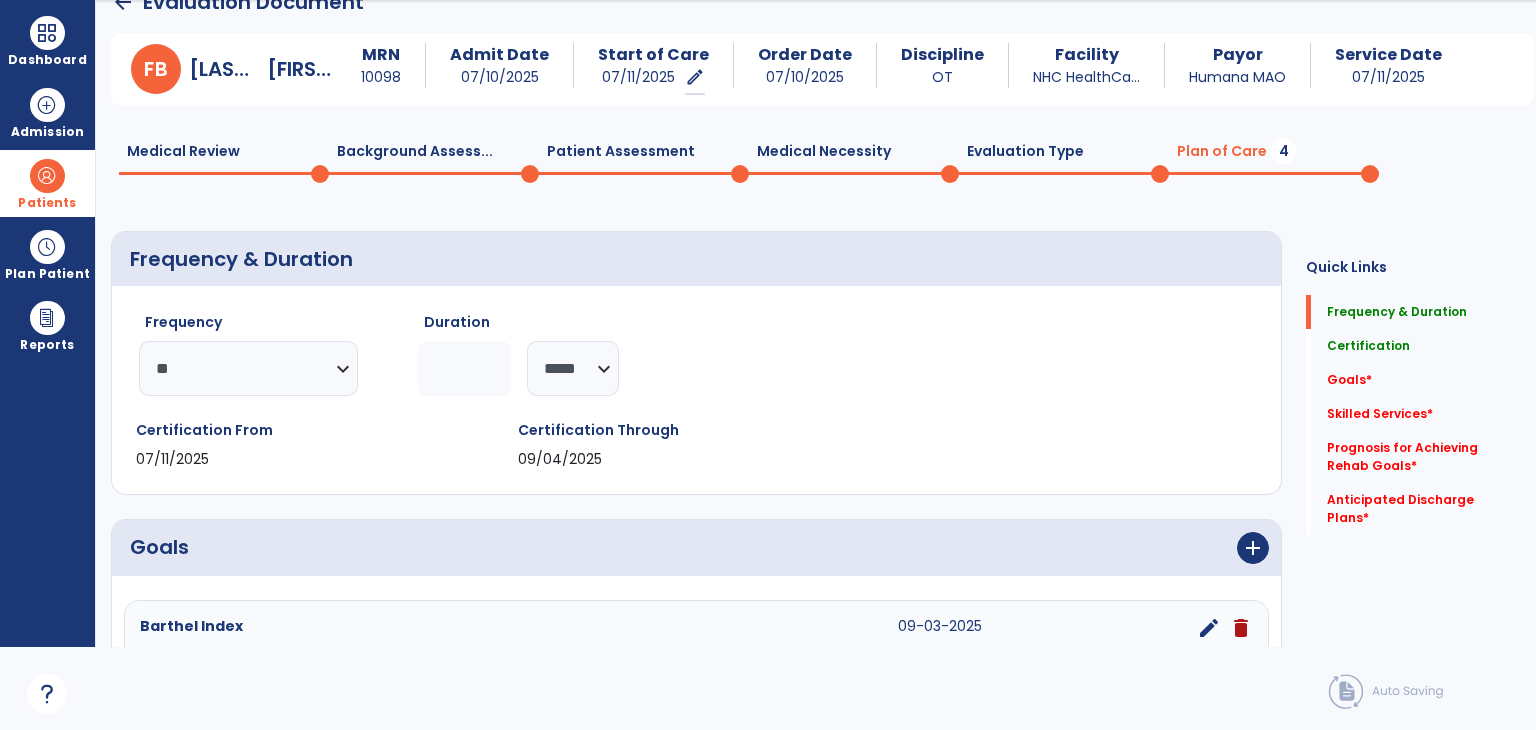 click on "Frequency  ********* ** ** ** ** ** ** **  Duration  * ******** *****" 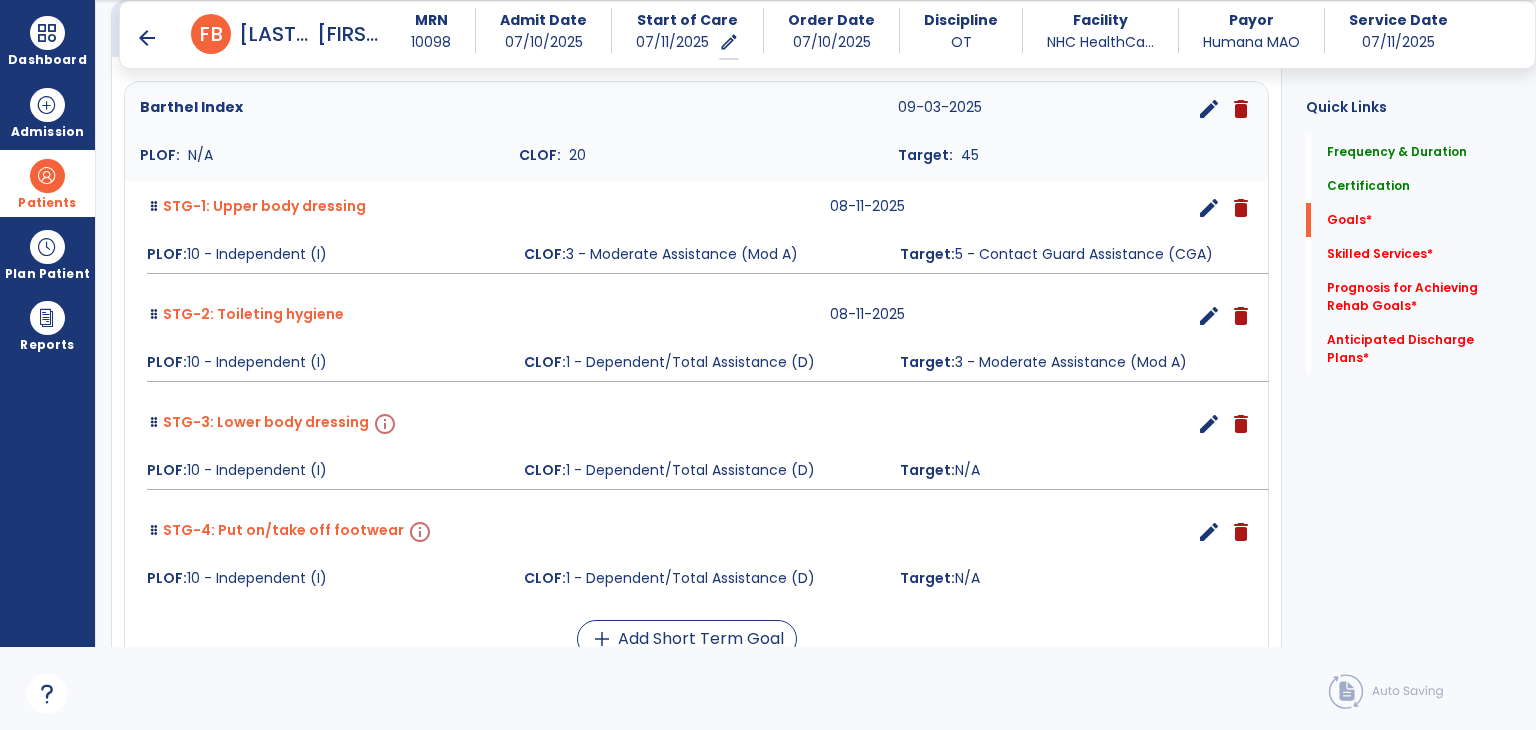 scroll, scrollTop: 633, scrollLeft: 0, axis: vertical 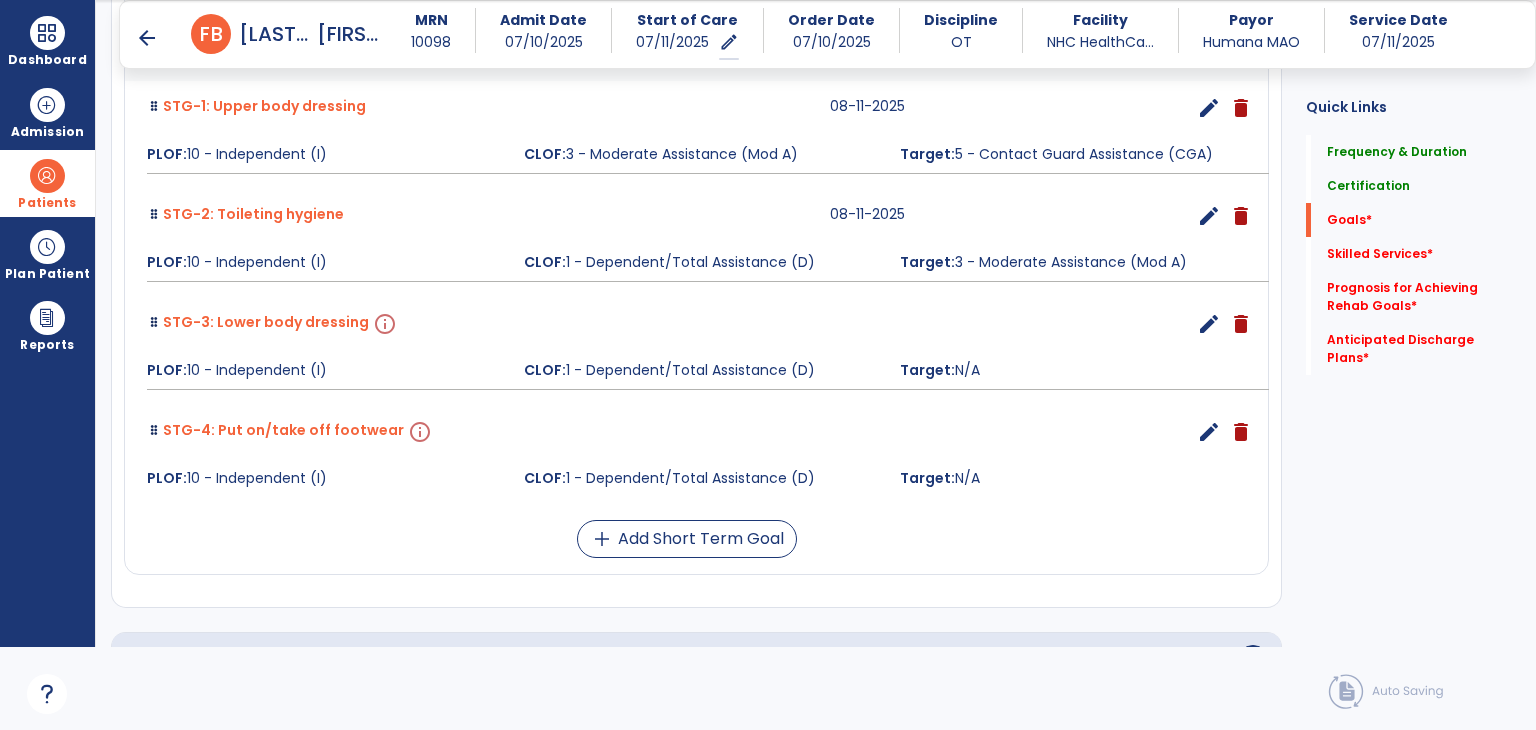 click on "edit" at bounding box center [1209, 324] 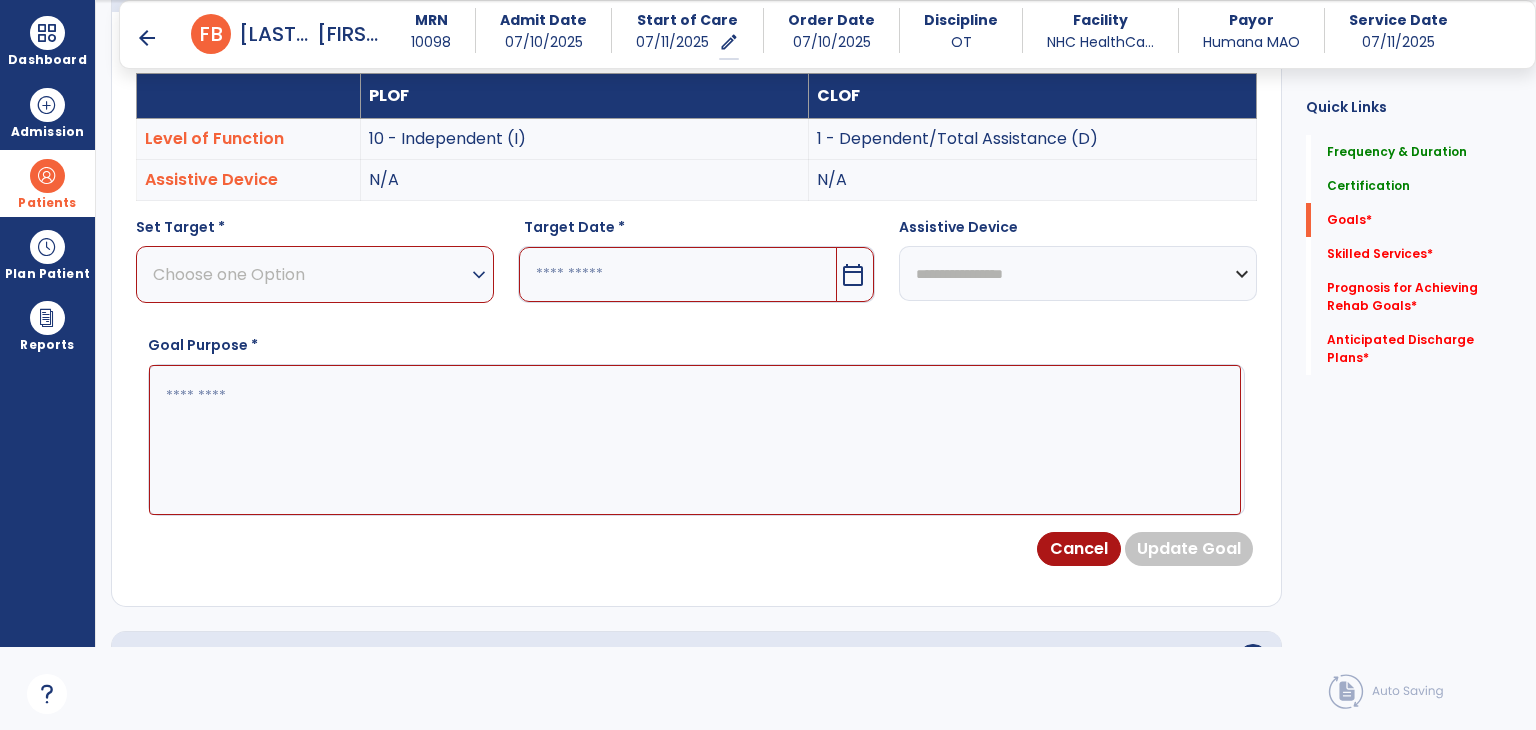 scroll, scrollTop: 534, scrollLeft: 0, axis: vertical 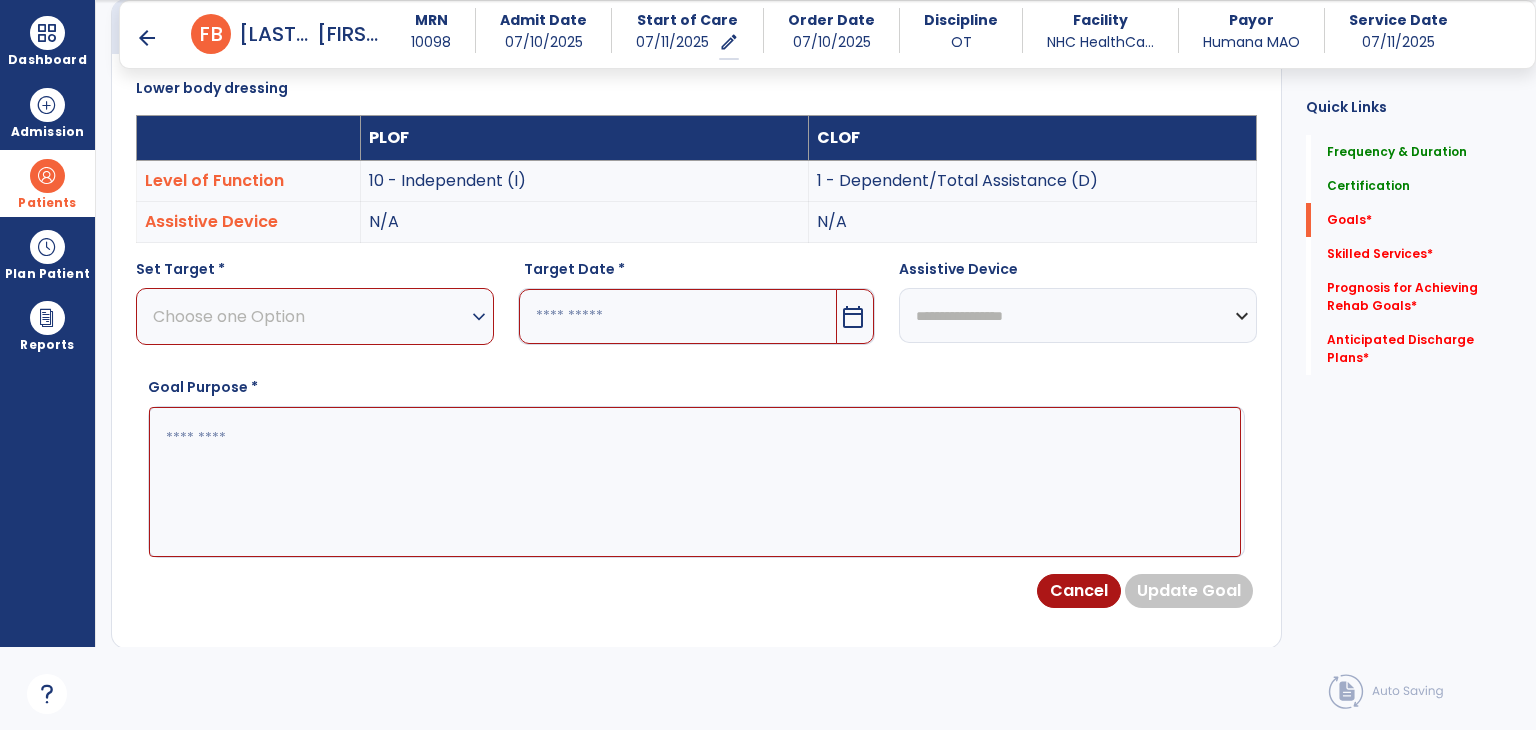 click on "Choose one Option   expand_more" at bounding box center (315, 316) 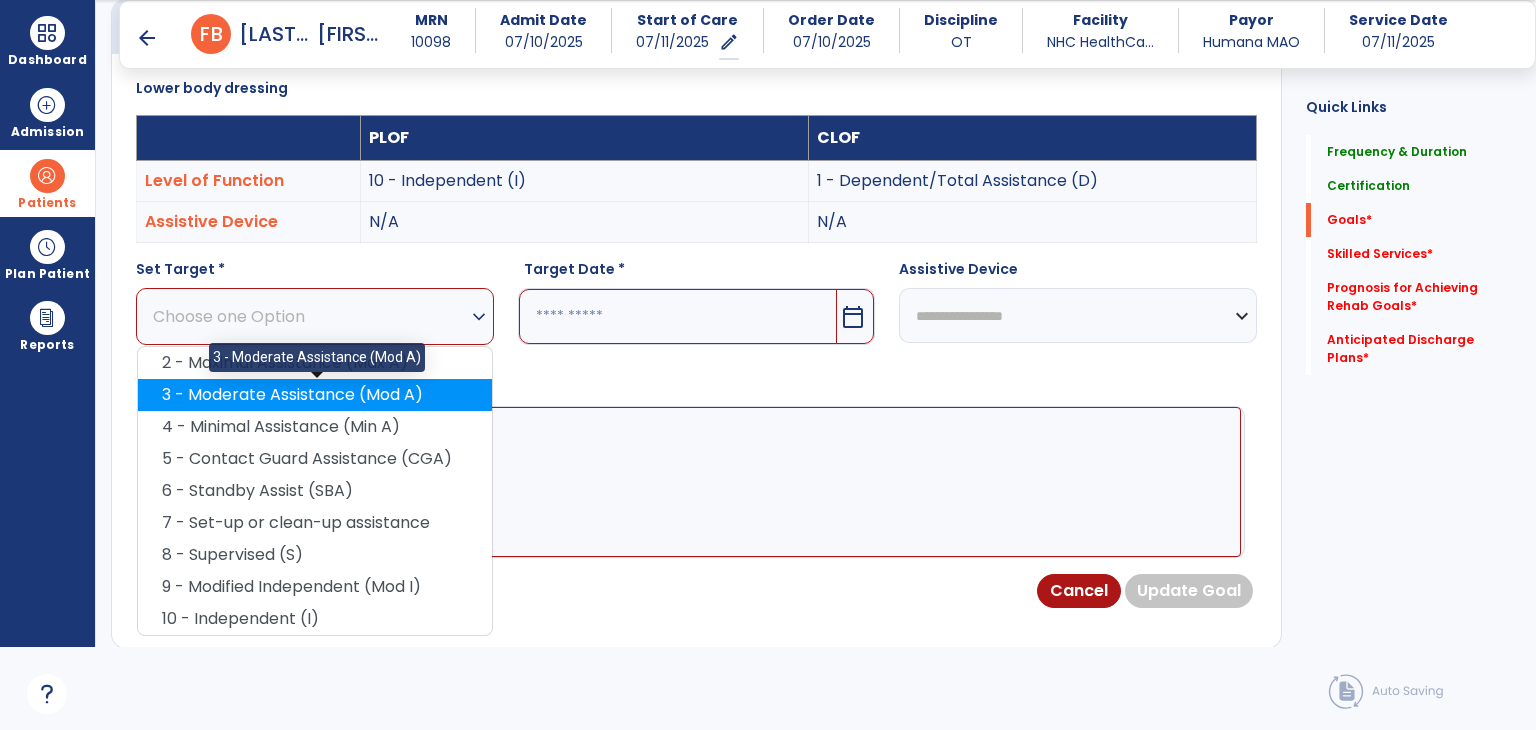 click on "3 - Moderate Assistance (Mod A)" at bounding box center [315, 395] 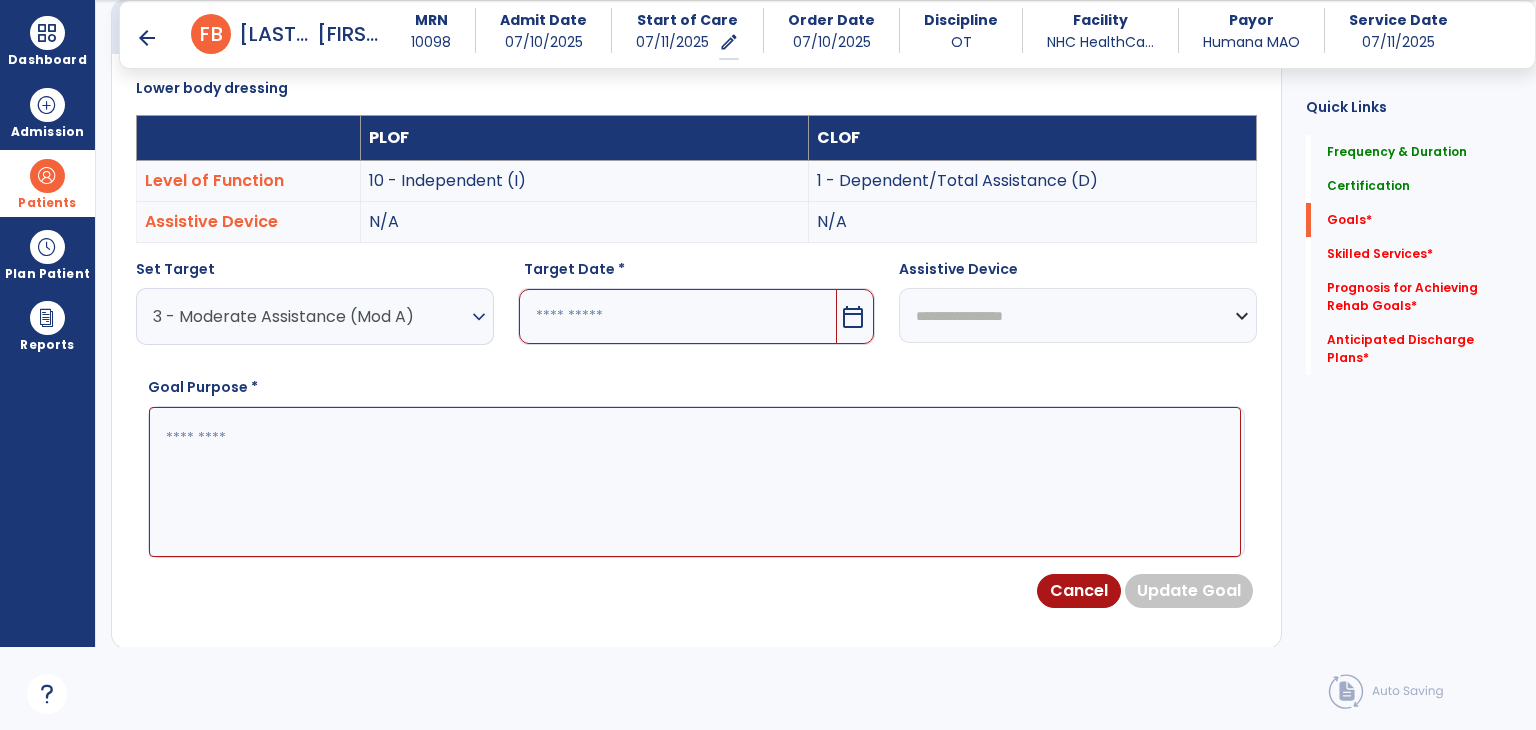 click at bounding box center (678, 316) 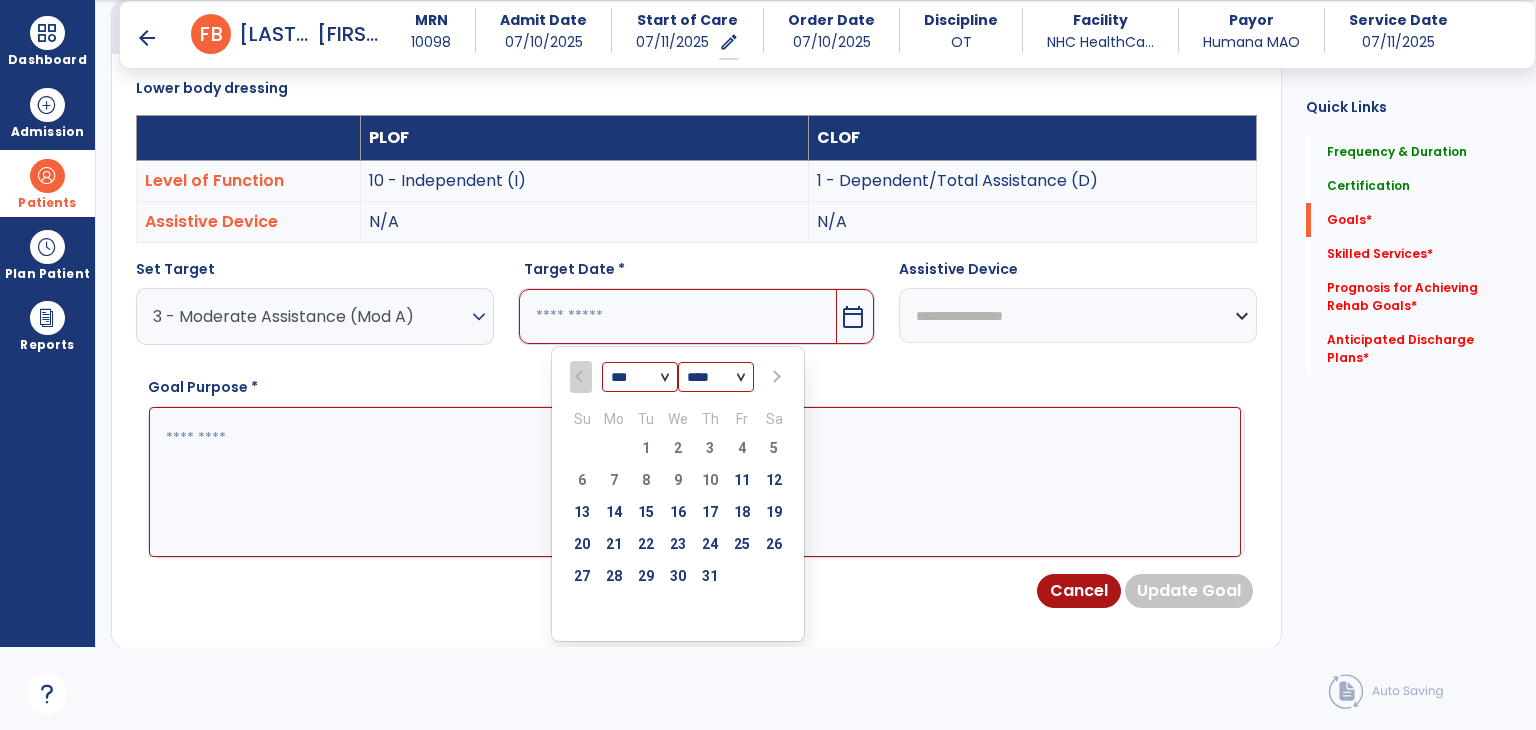click at bounding box center (774, 377) 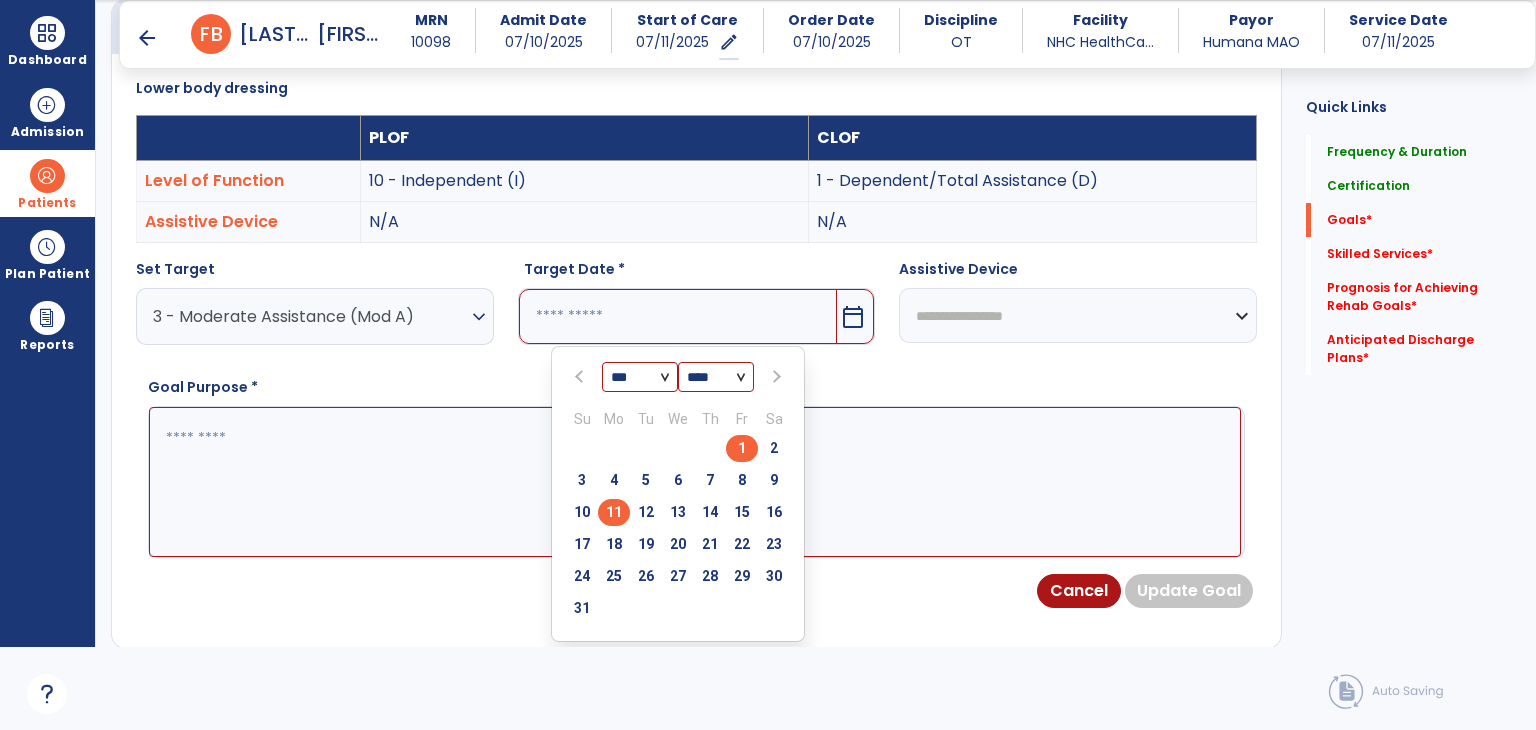 click on "11" at bounding box center (614, 515) 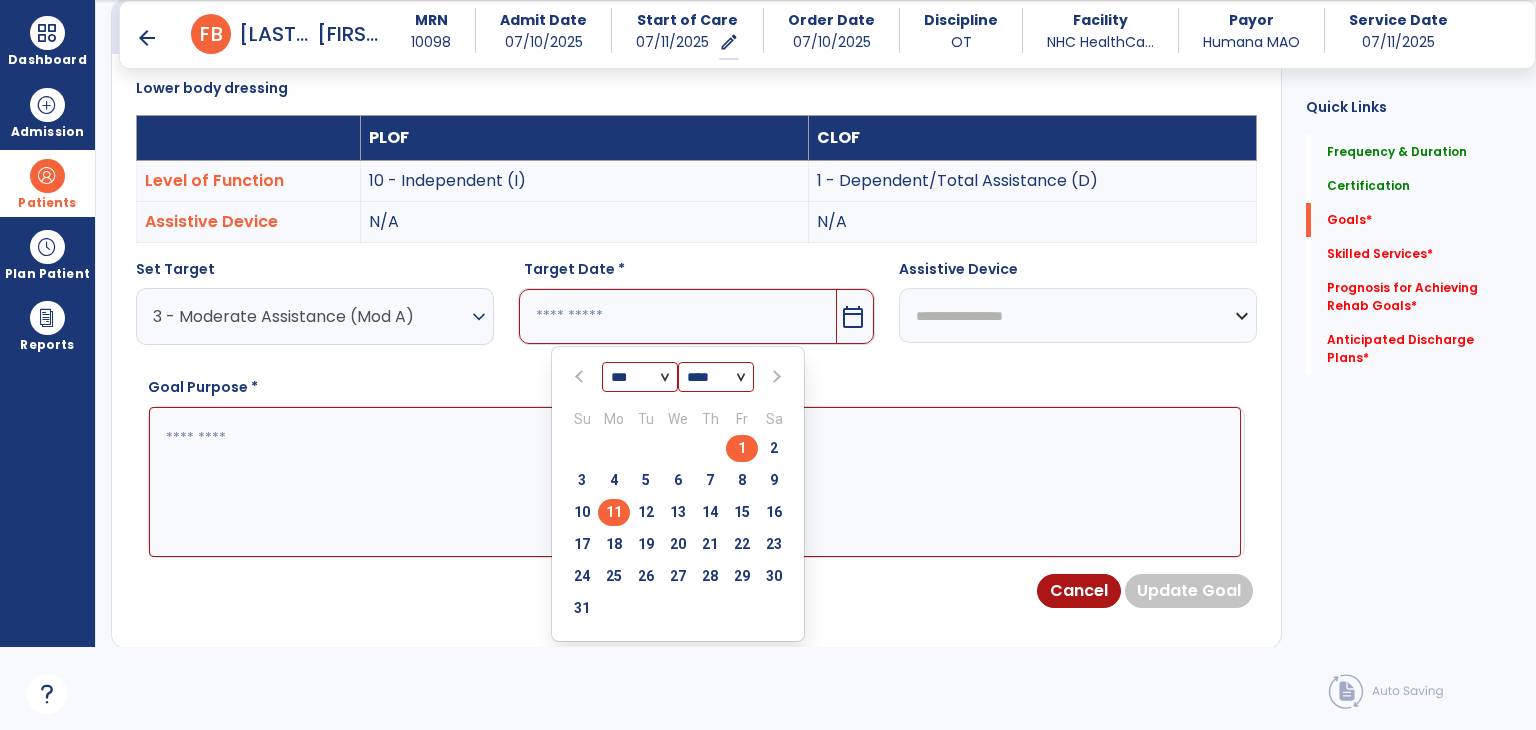 type on "*********" 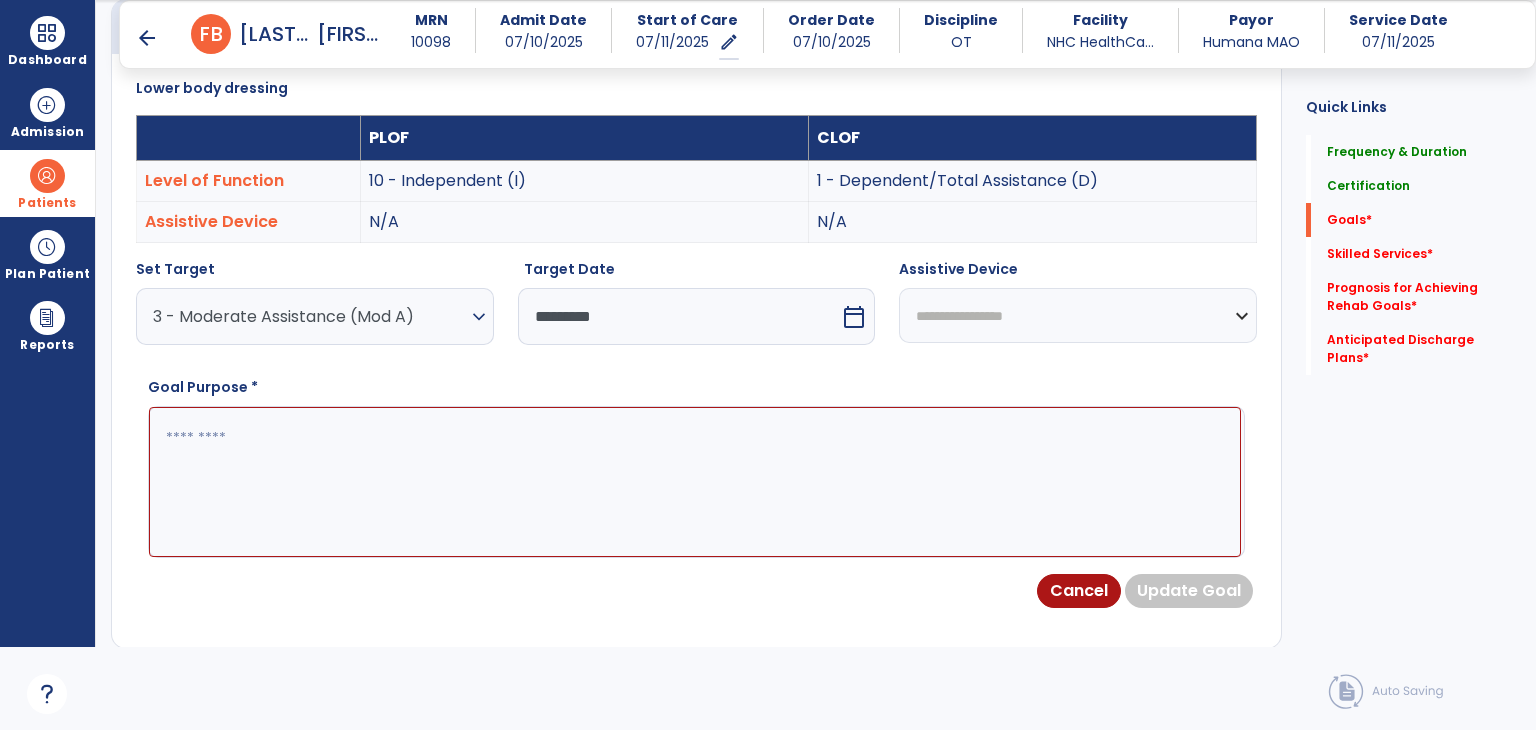 click at bounding box center (695, 482) 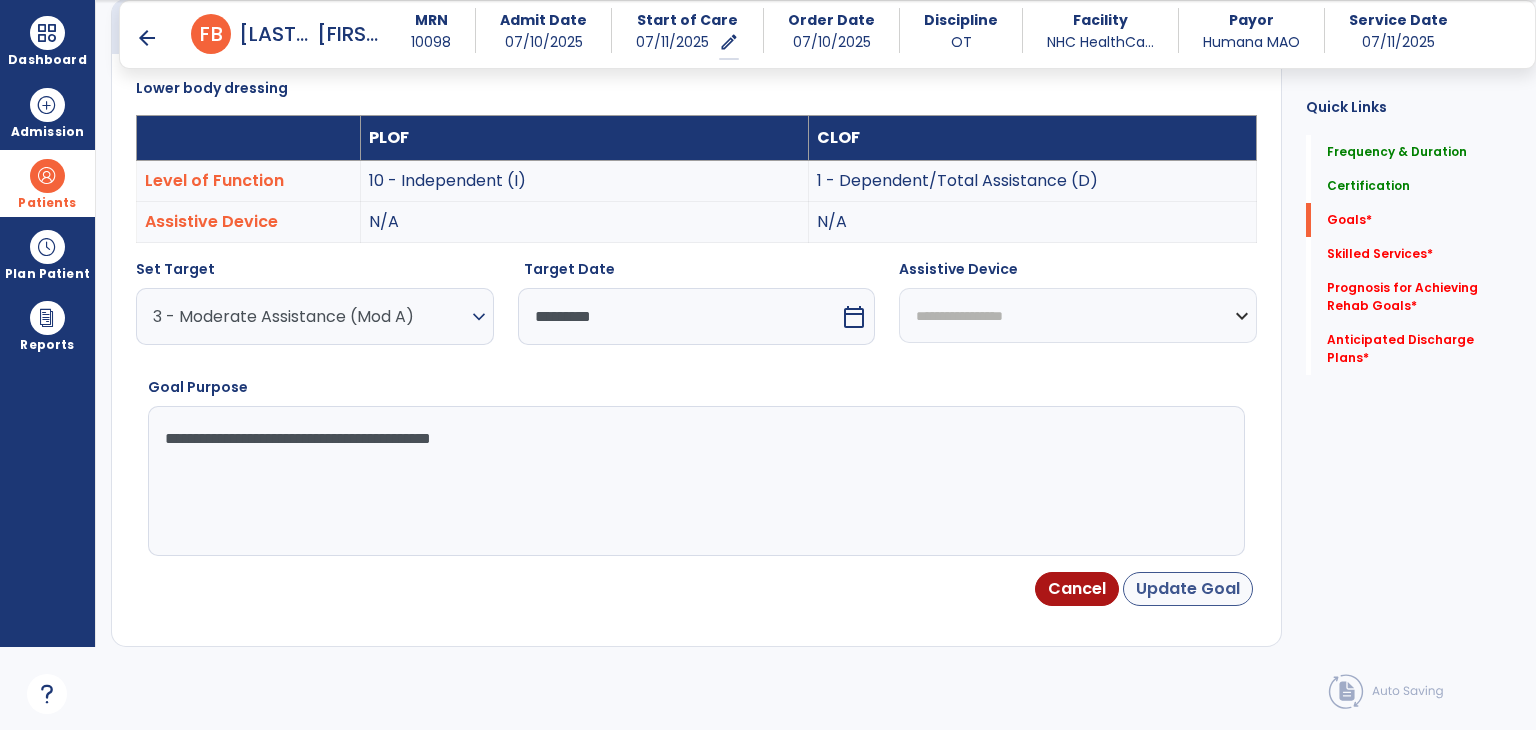 type on "**********" 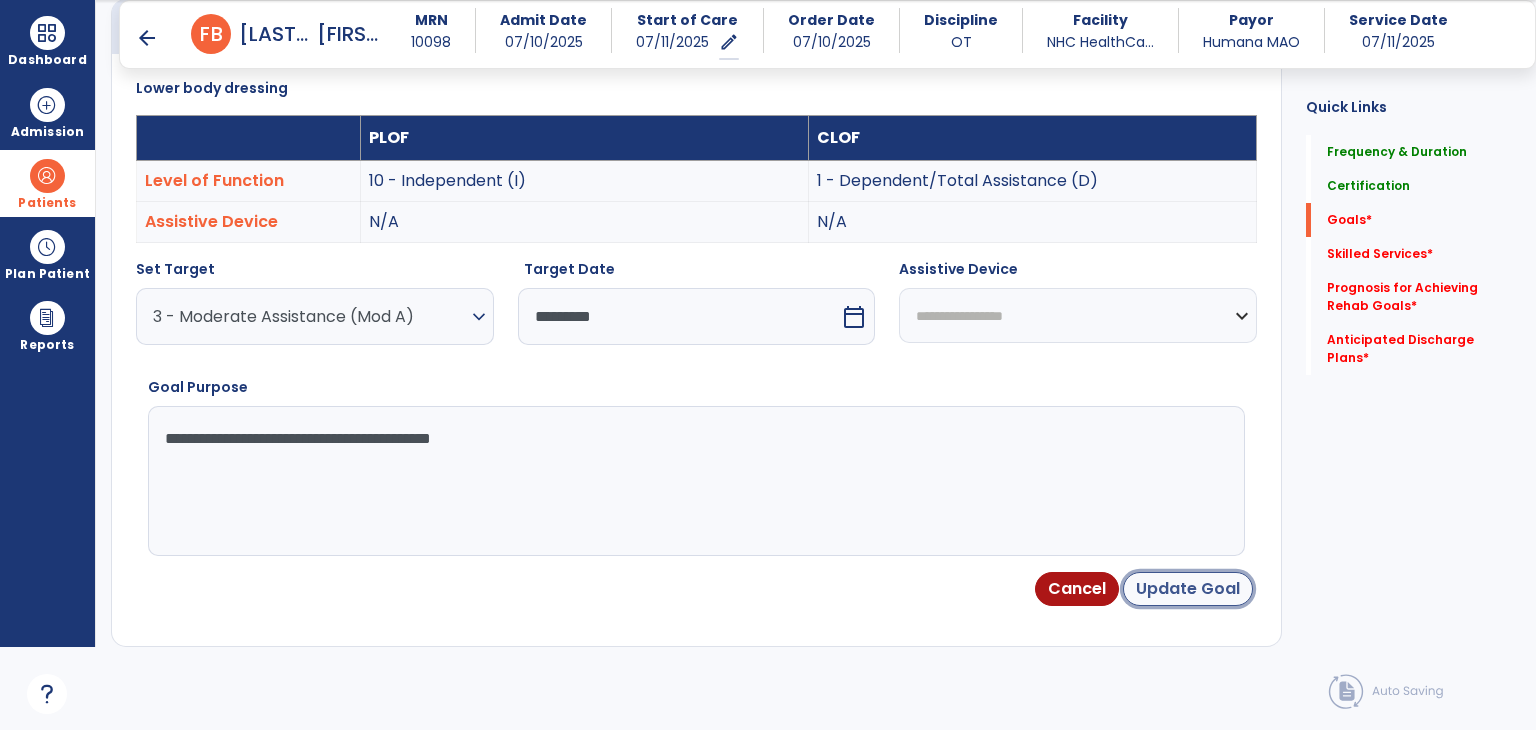 click on "Update Goal" at bounding box center (1188, 589) 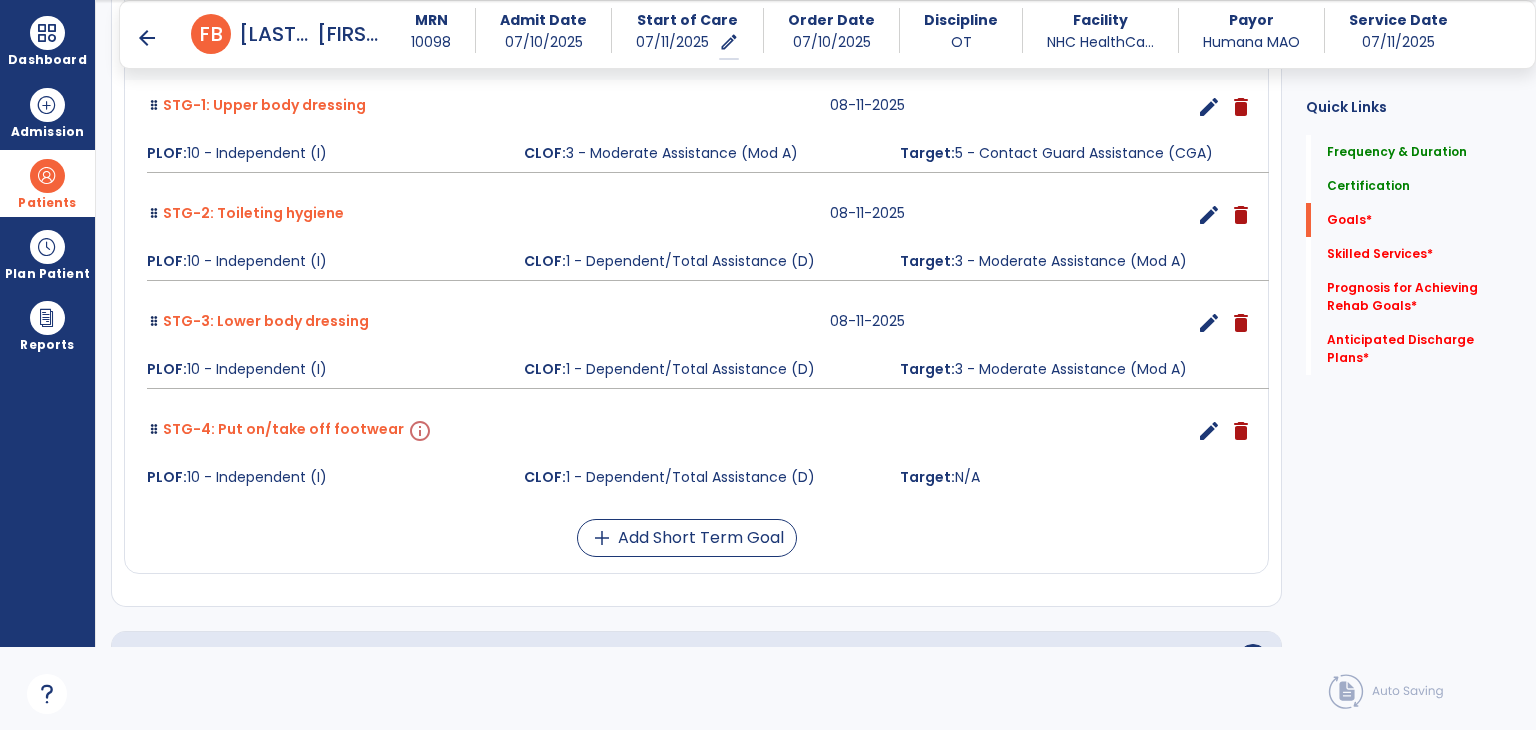 click on "edit" at bounding box center [1209, 431] 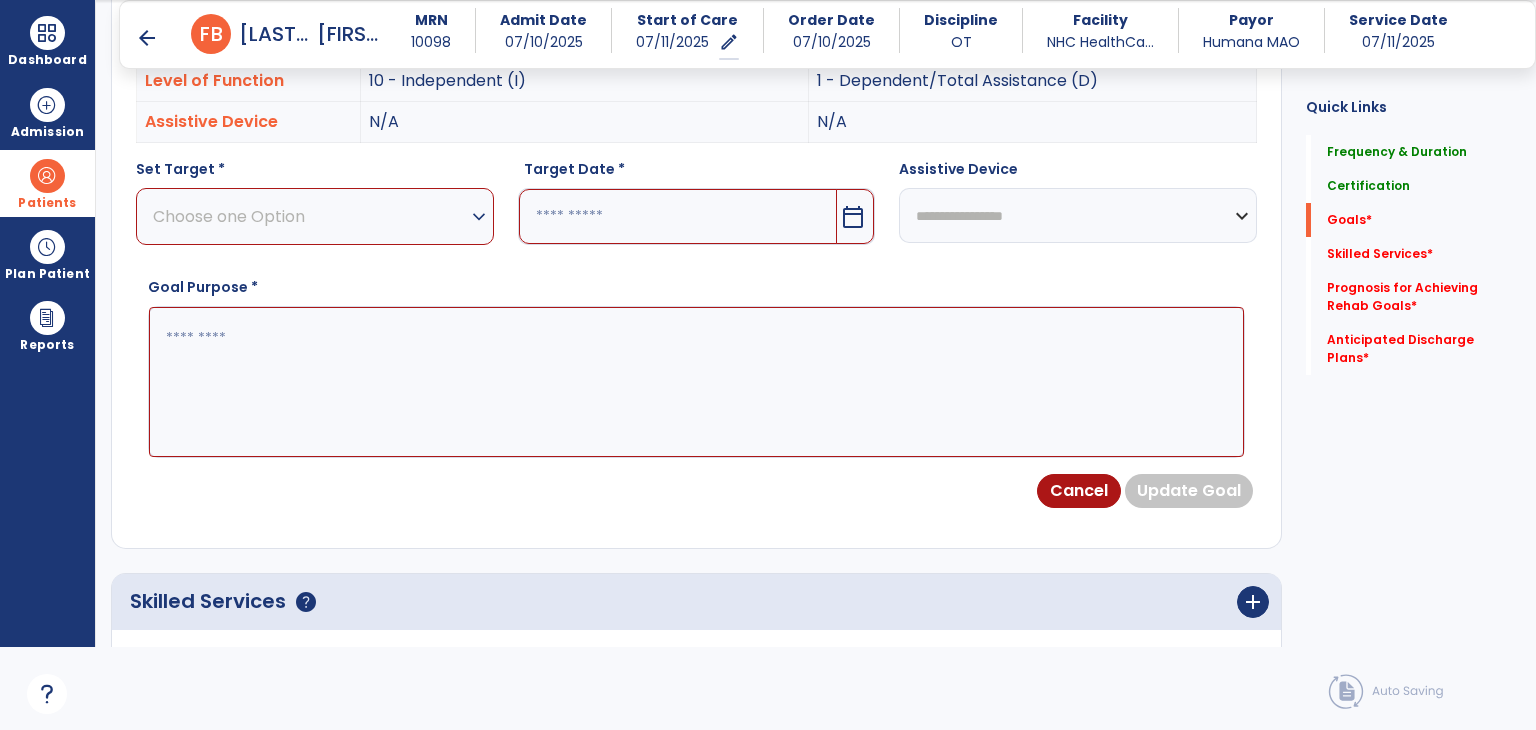 scroll, scrollTop: 534, scrollLeft: 0, axis: vertical 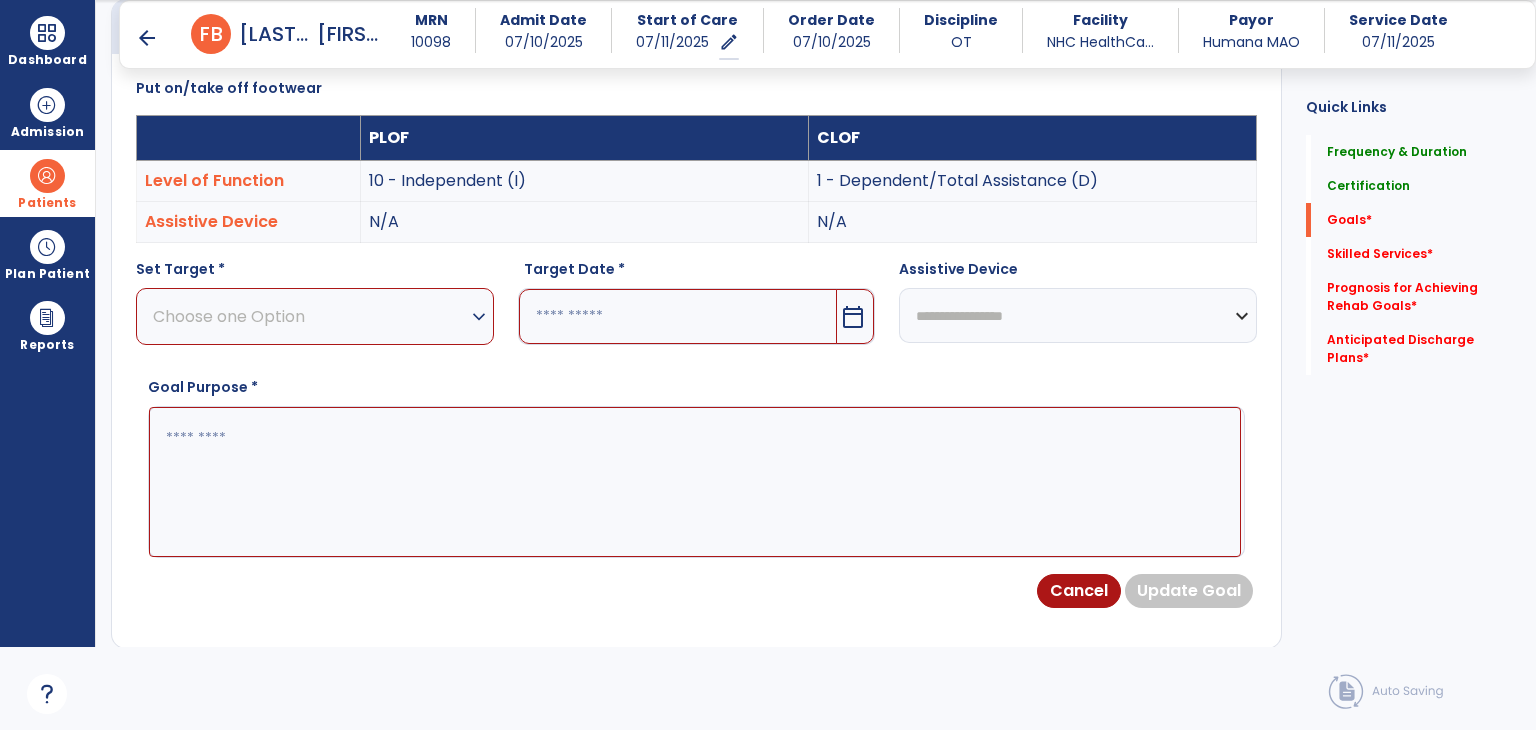 click on "Choose one Option" at bounding box center [310, 316] 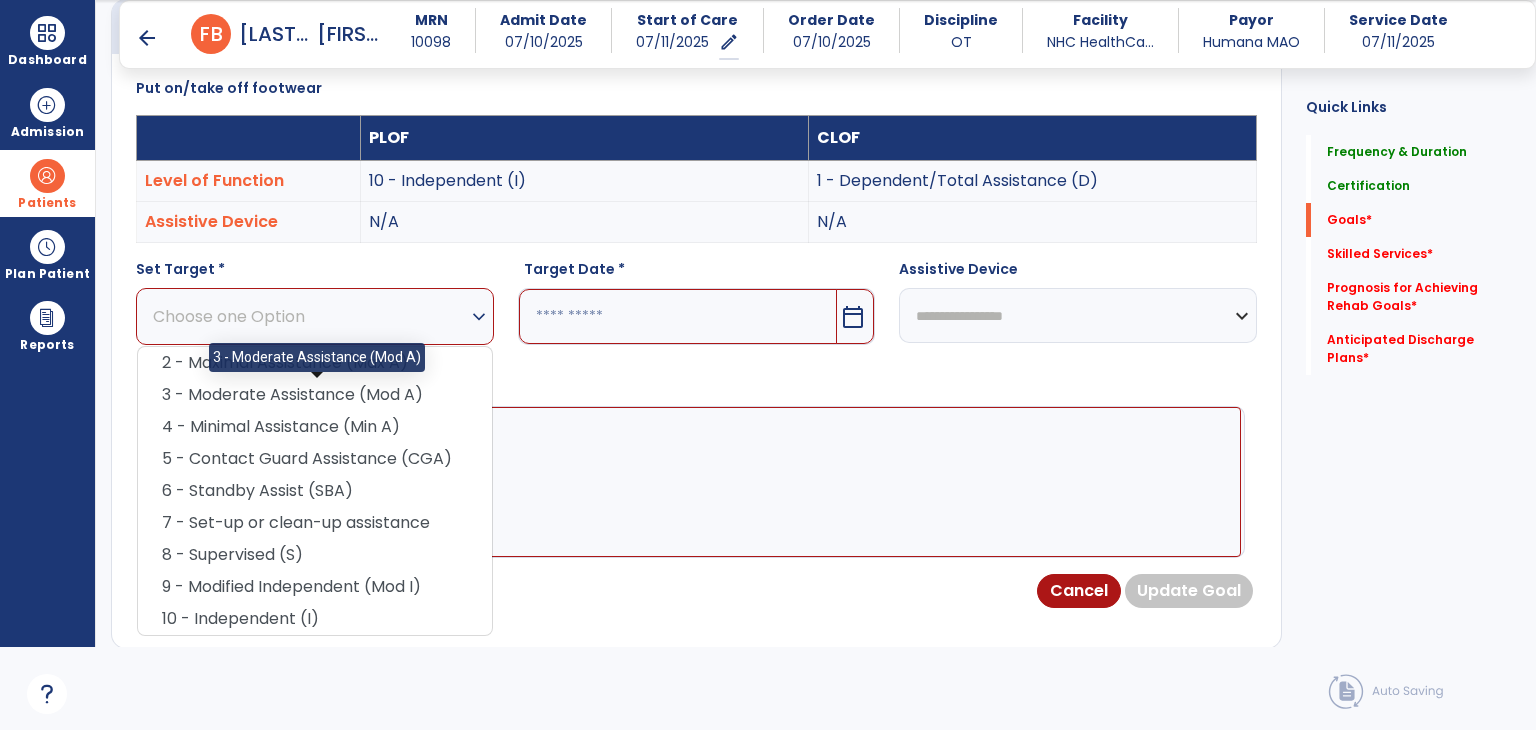drag, startPoint x: 282, startPoint y: 403, endPoint x: 400, endPoint y: 390, distance: 118.71394 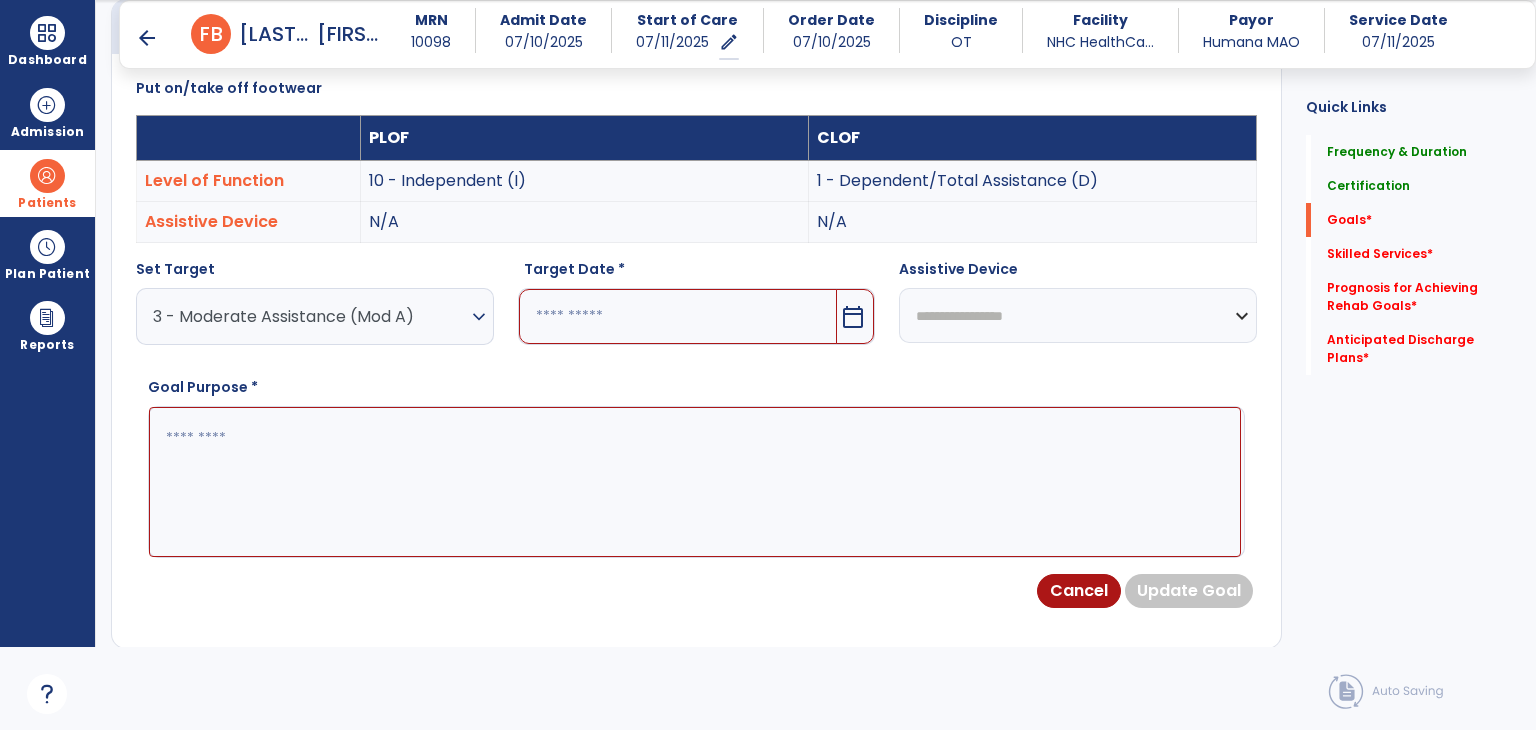 drag, startPoint x: 637, startPoint y: 324, endPoint x: 648, endPoint y: 315, distance: 14.21267 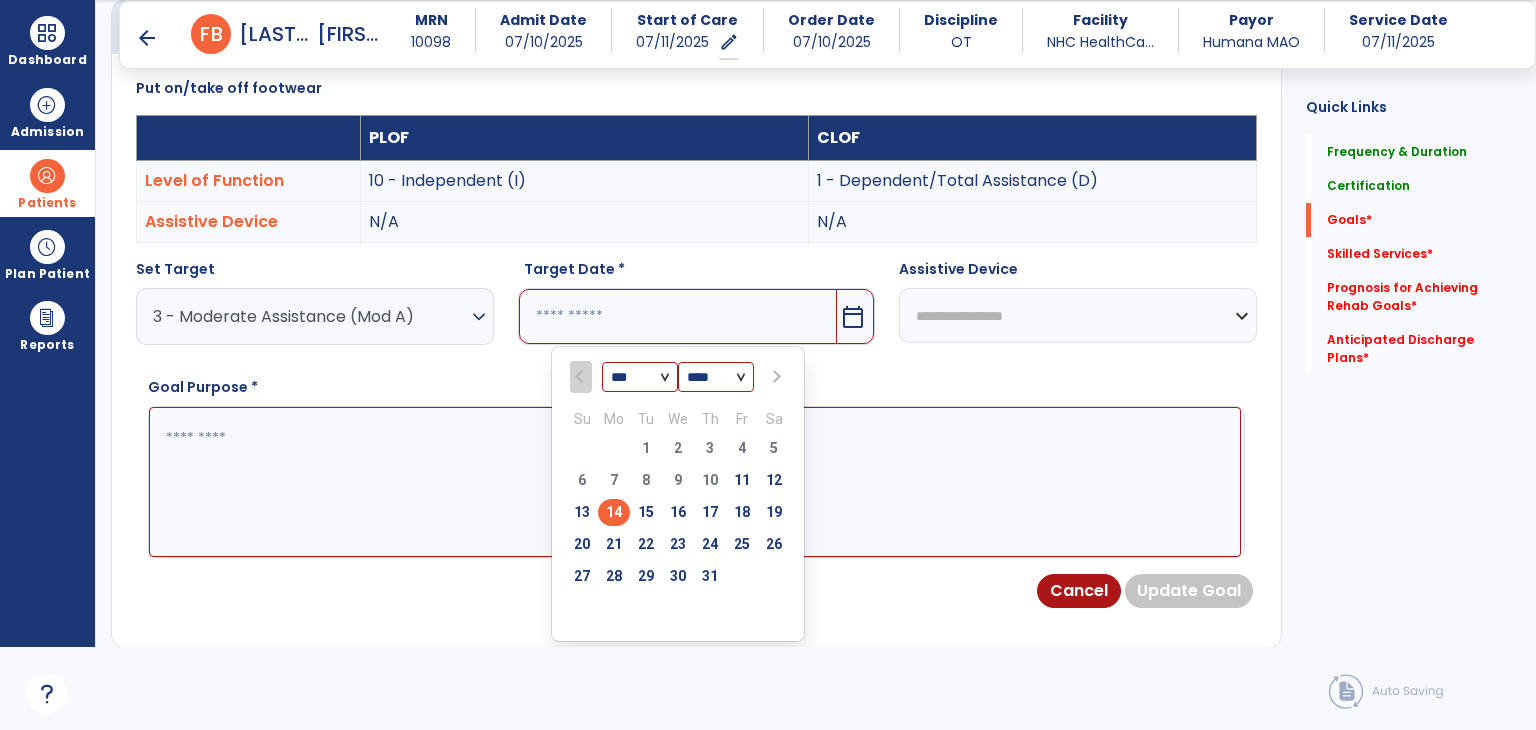 click at bounding box center [774, 377] 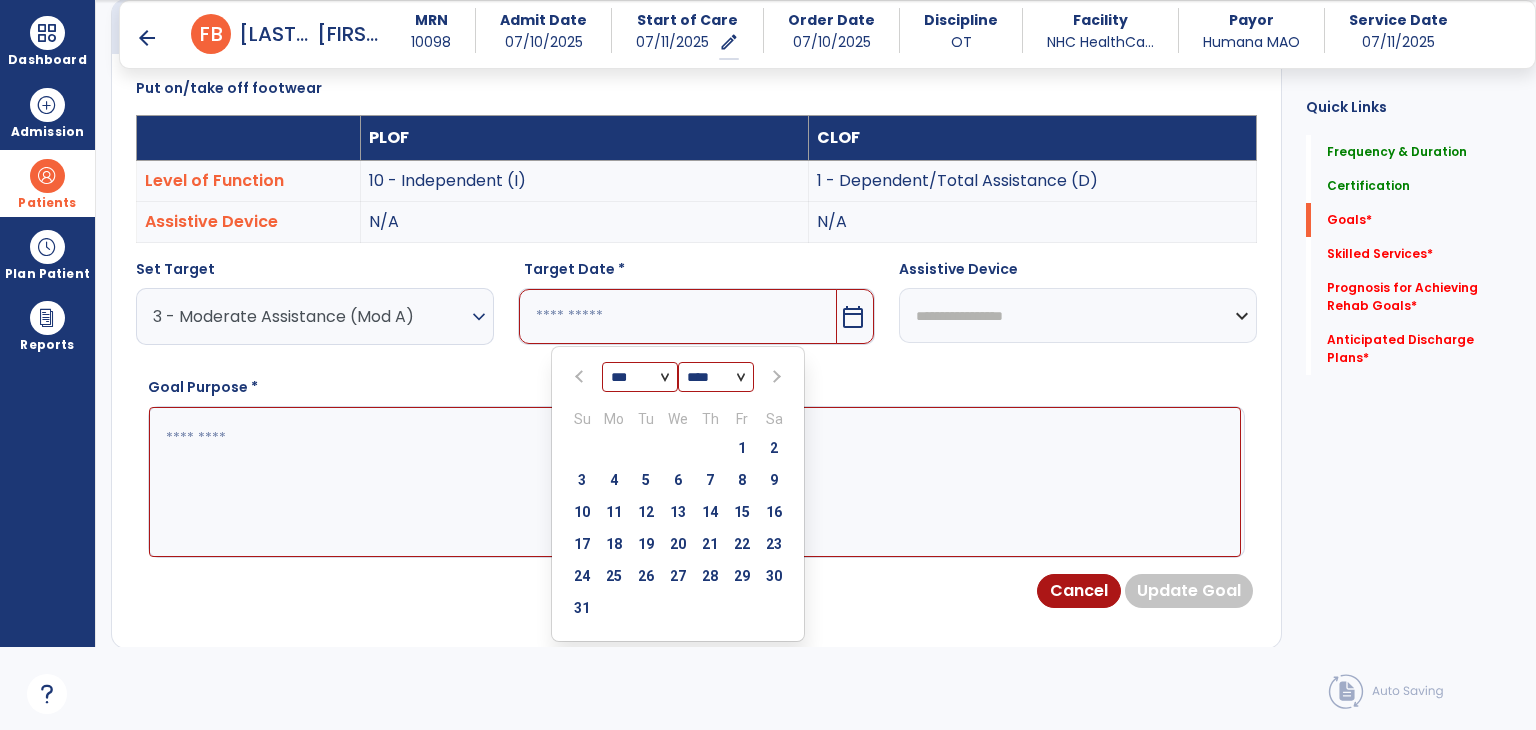 select on "*" 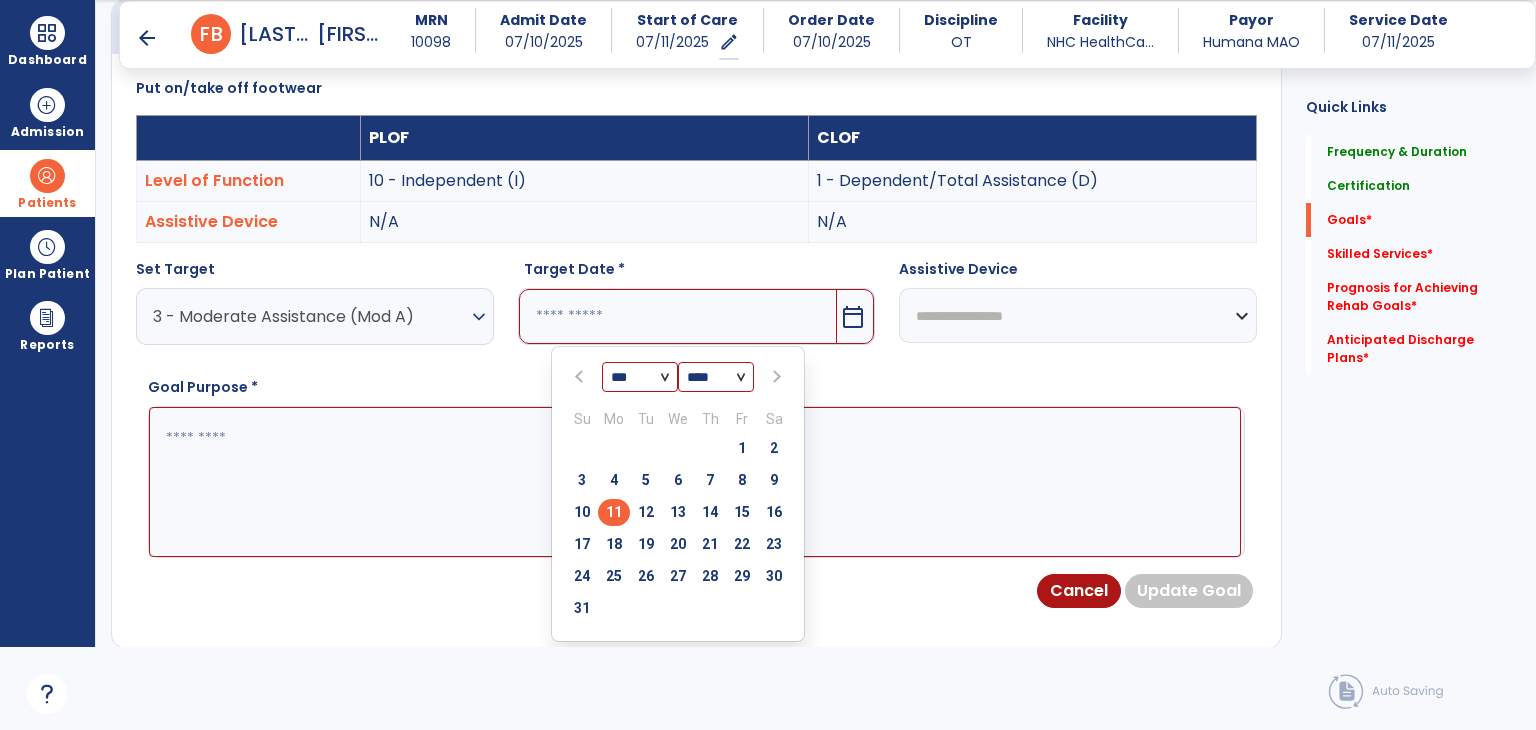 click on "11" at bounding box center [614, 512] 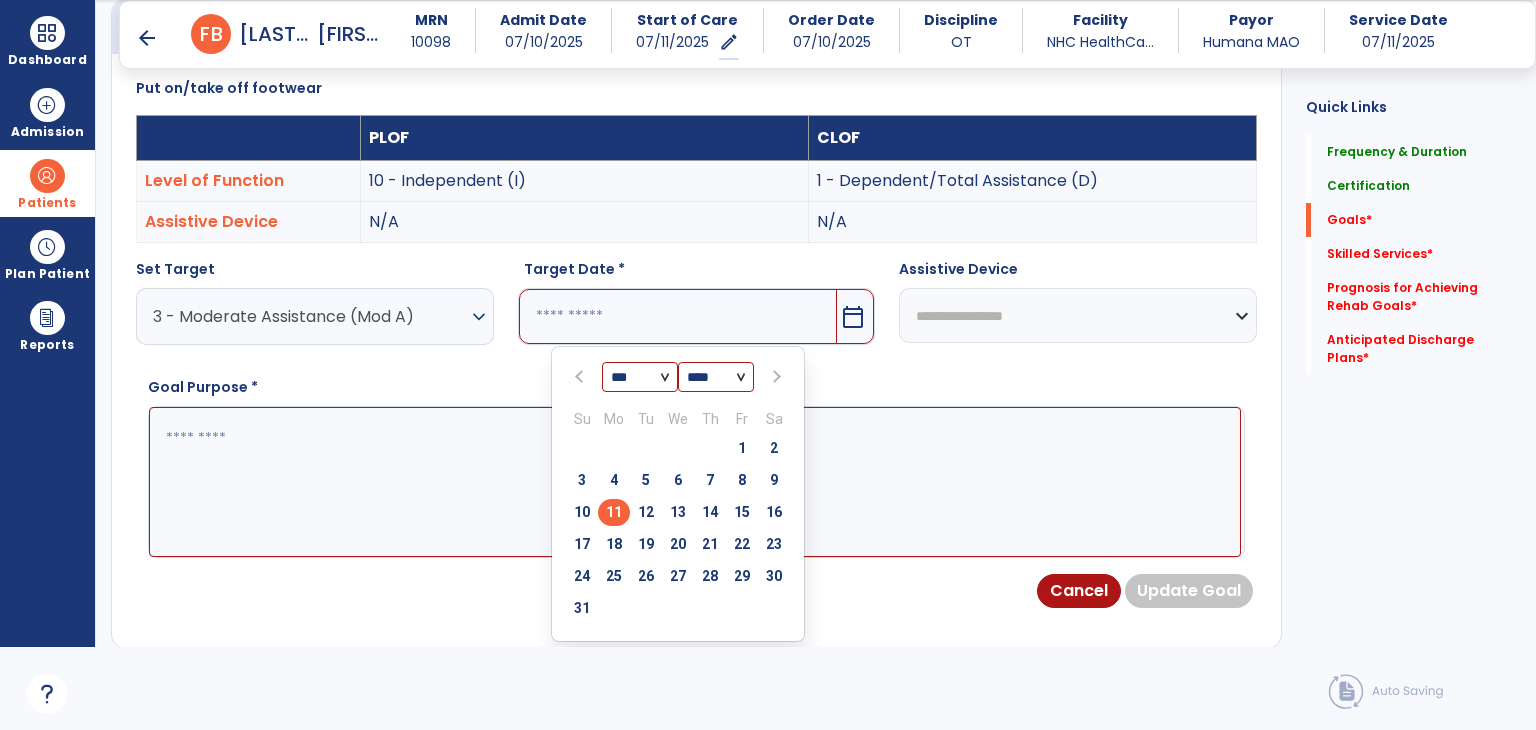 type on "*********" 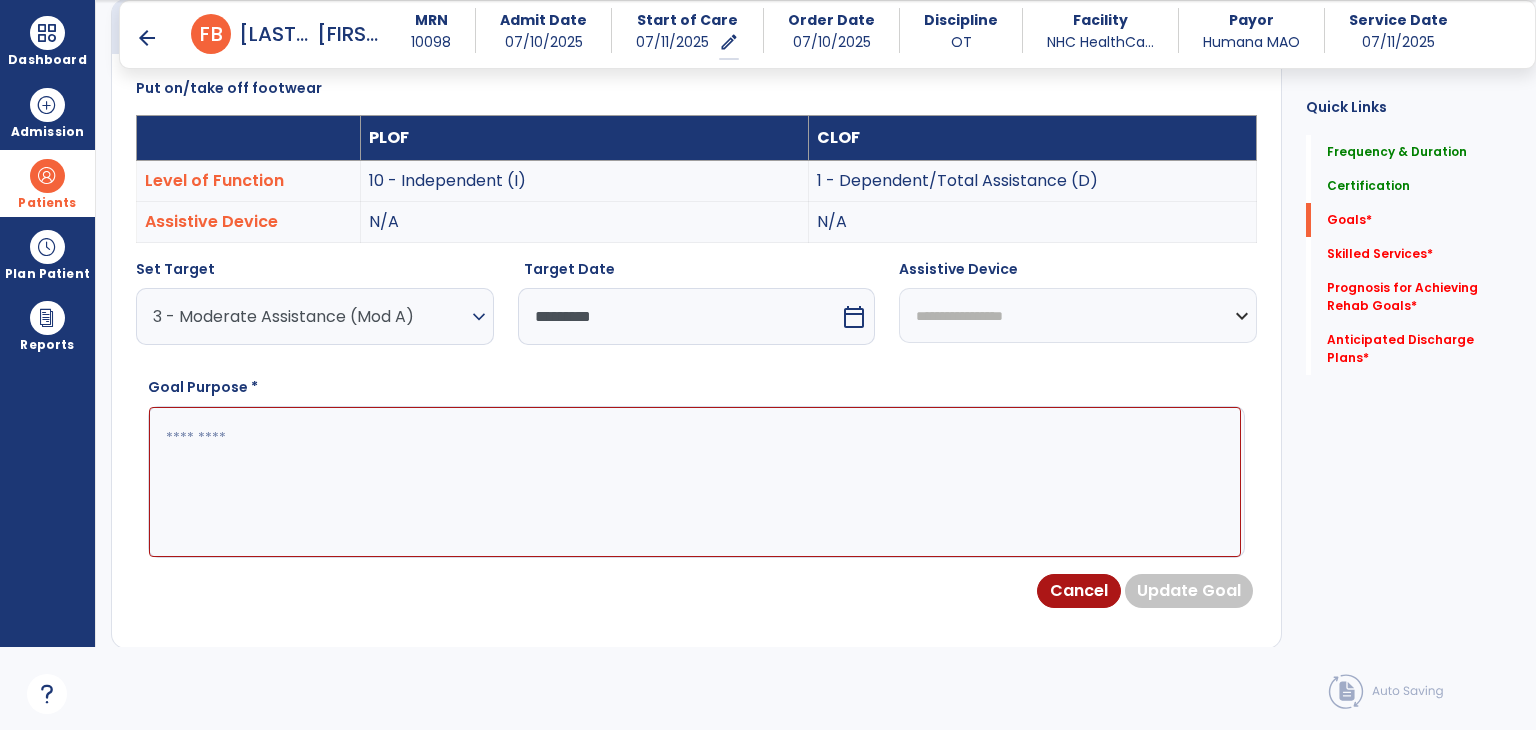 click at bounding box center (695, 482) 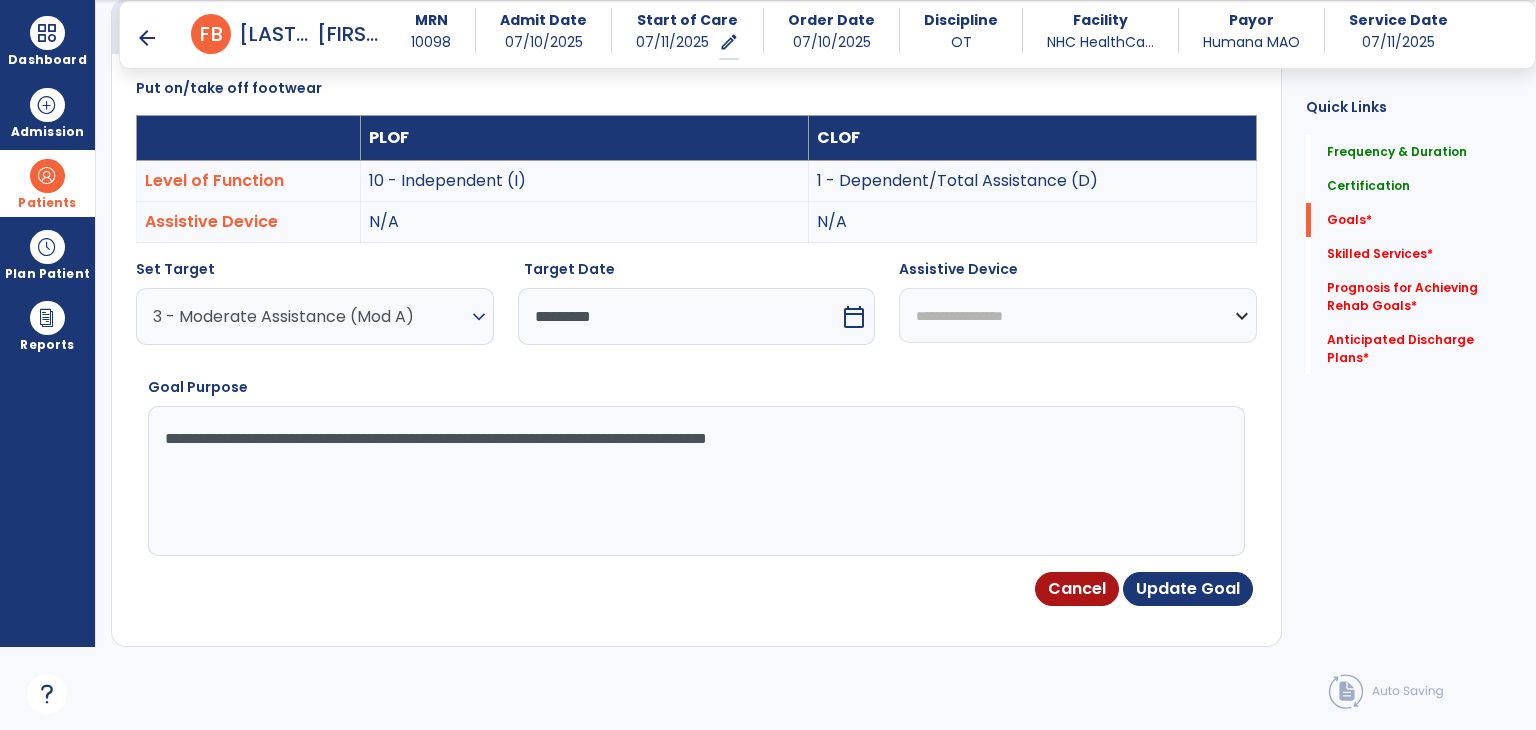 type on "**********" 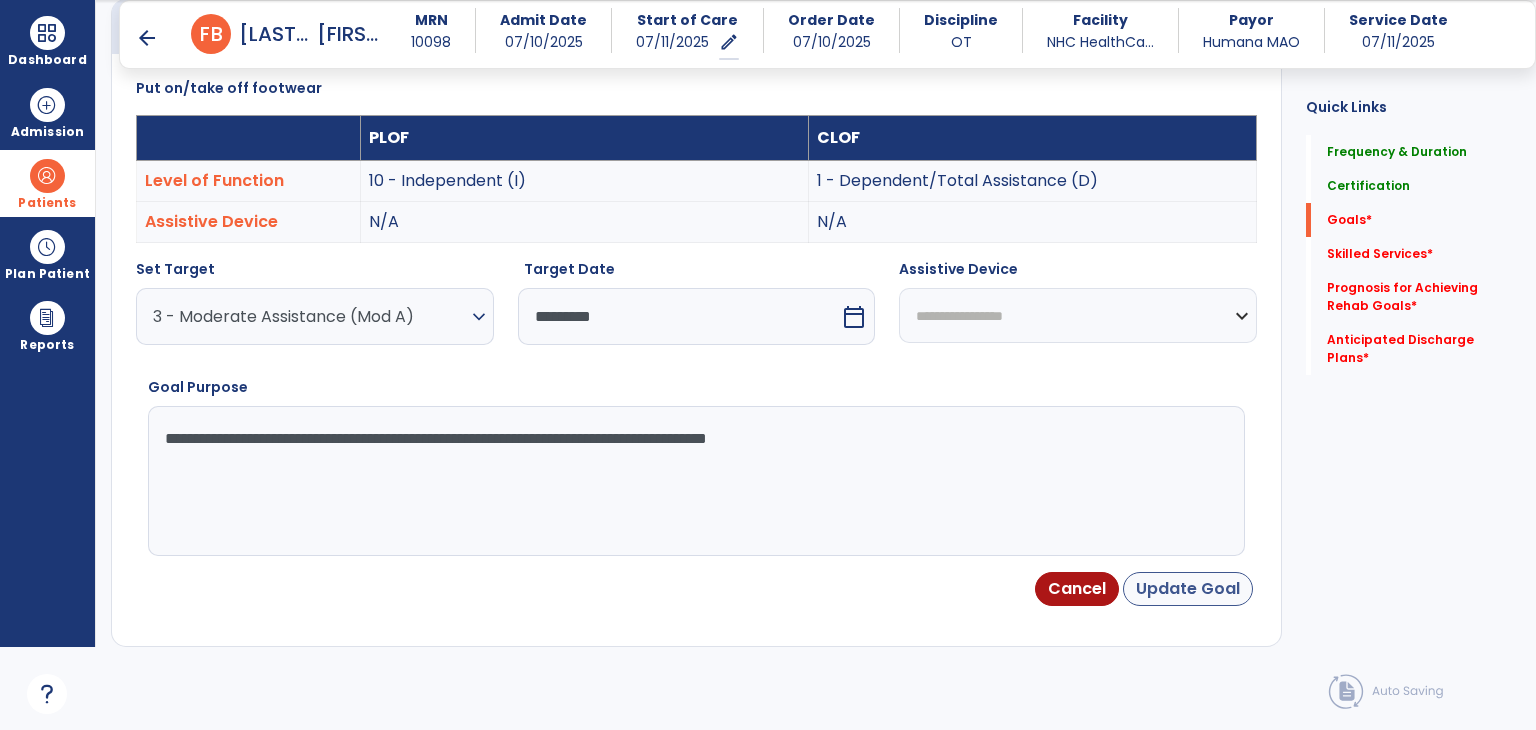 drag, startPoint x: 1228, startPoint y: 608, endPoint x: 1218, endPoint y: 594, distance: 17.20465 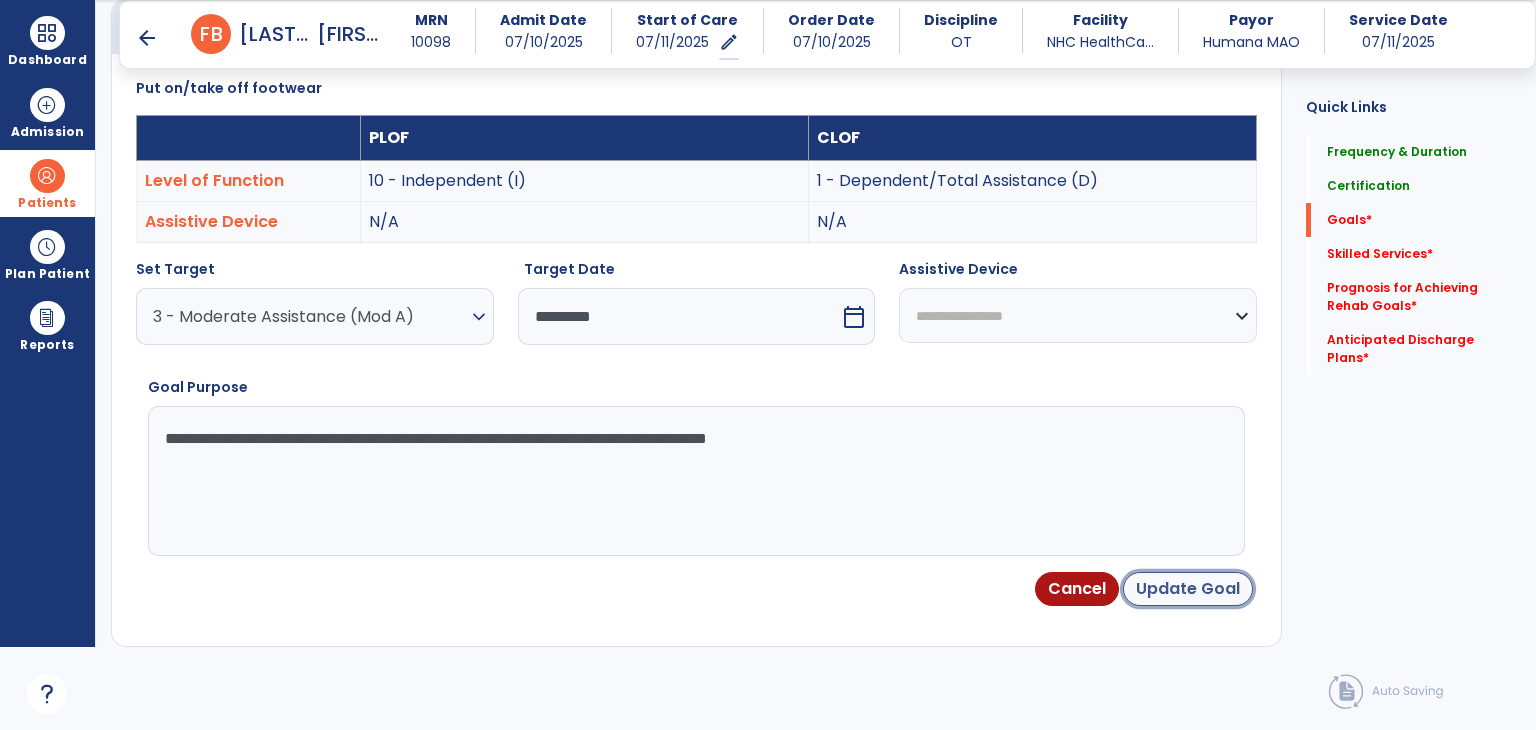 click on "Update Goal" at bounding box center (1188, 589) 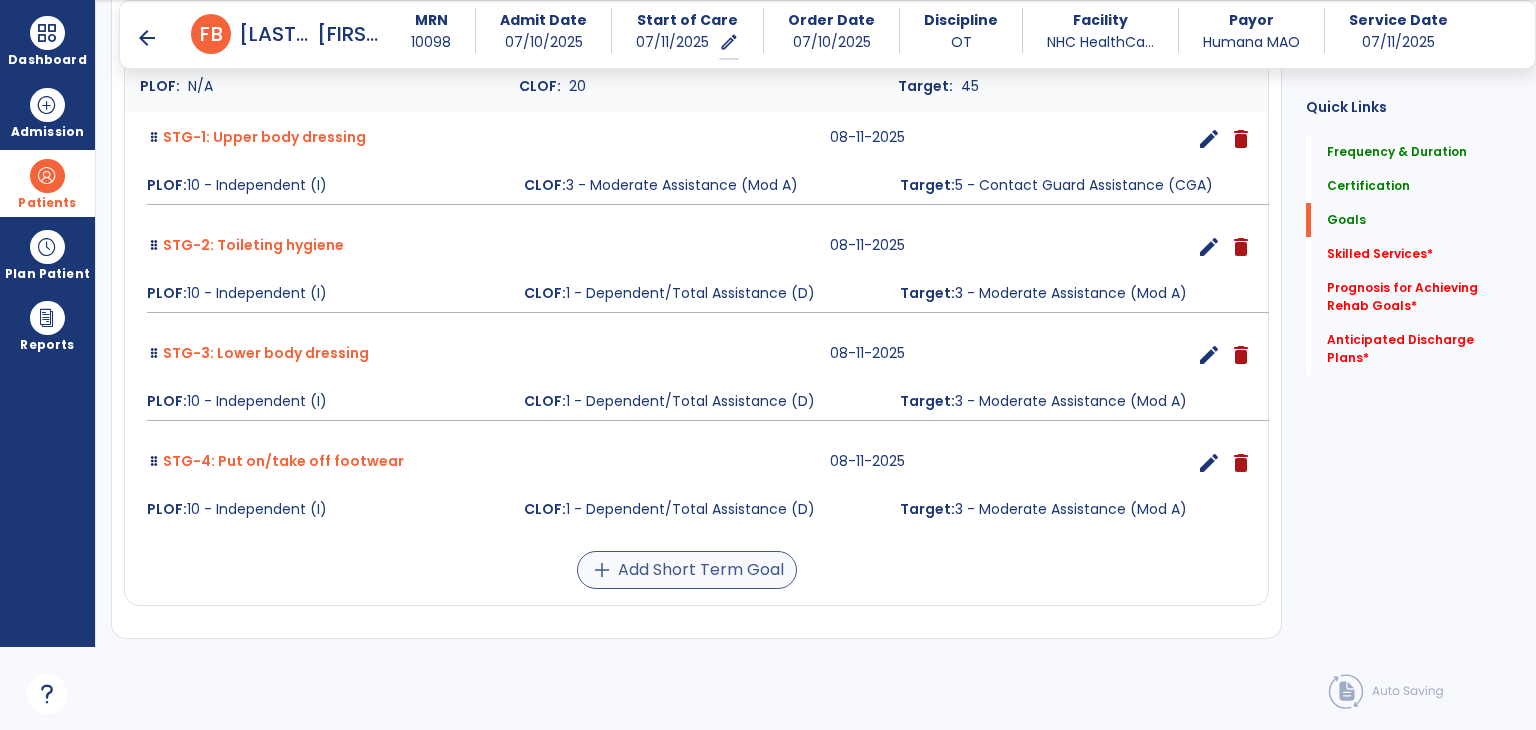 scroll, scrollTop: 634, scrollLeft: 0, axis: vertical 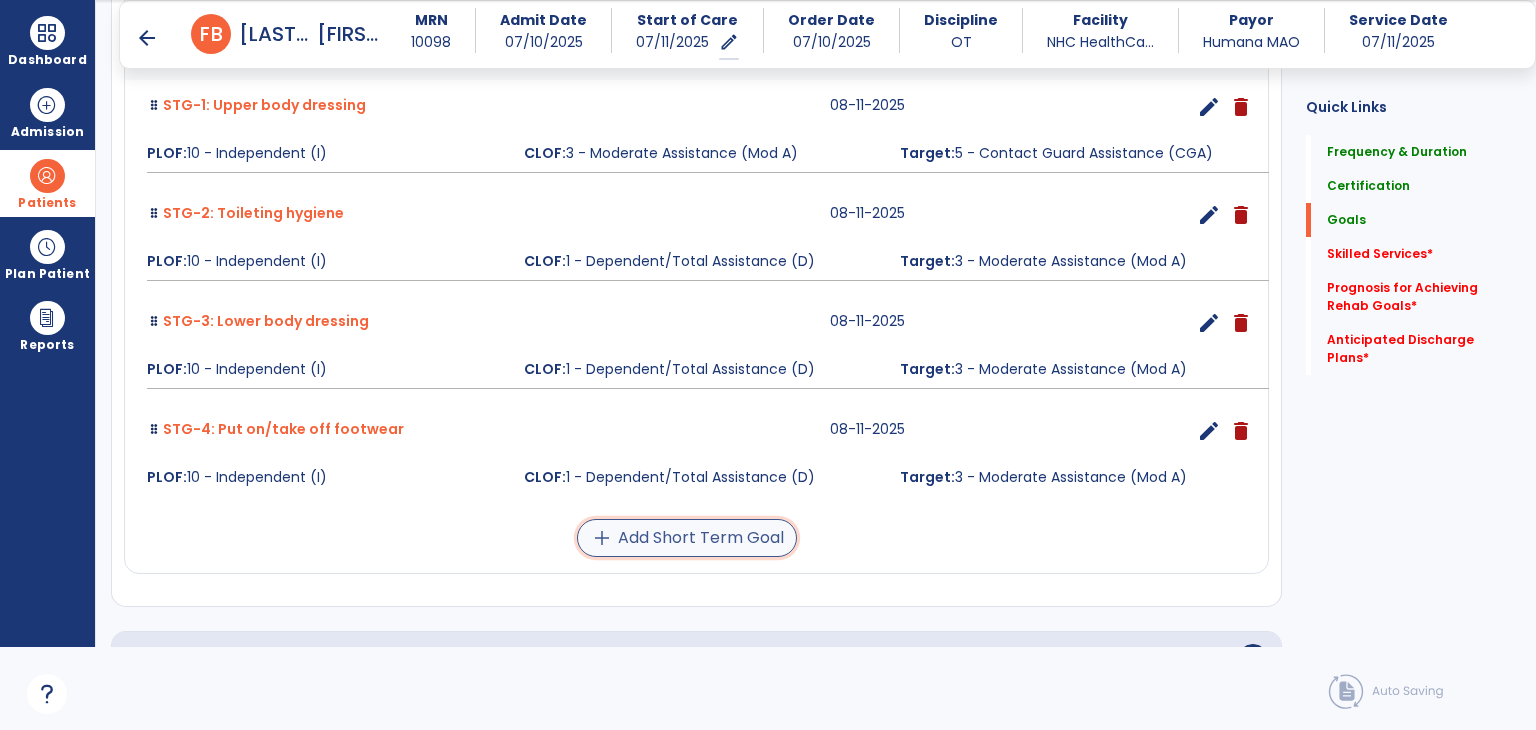 click on "add  Add Short Term Goal" at bounding box center (687, 538) 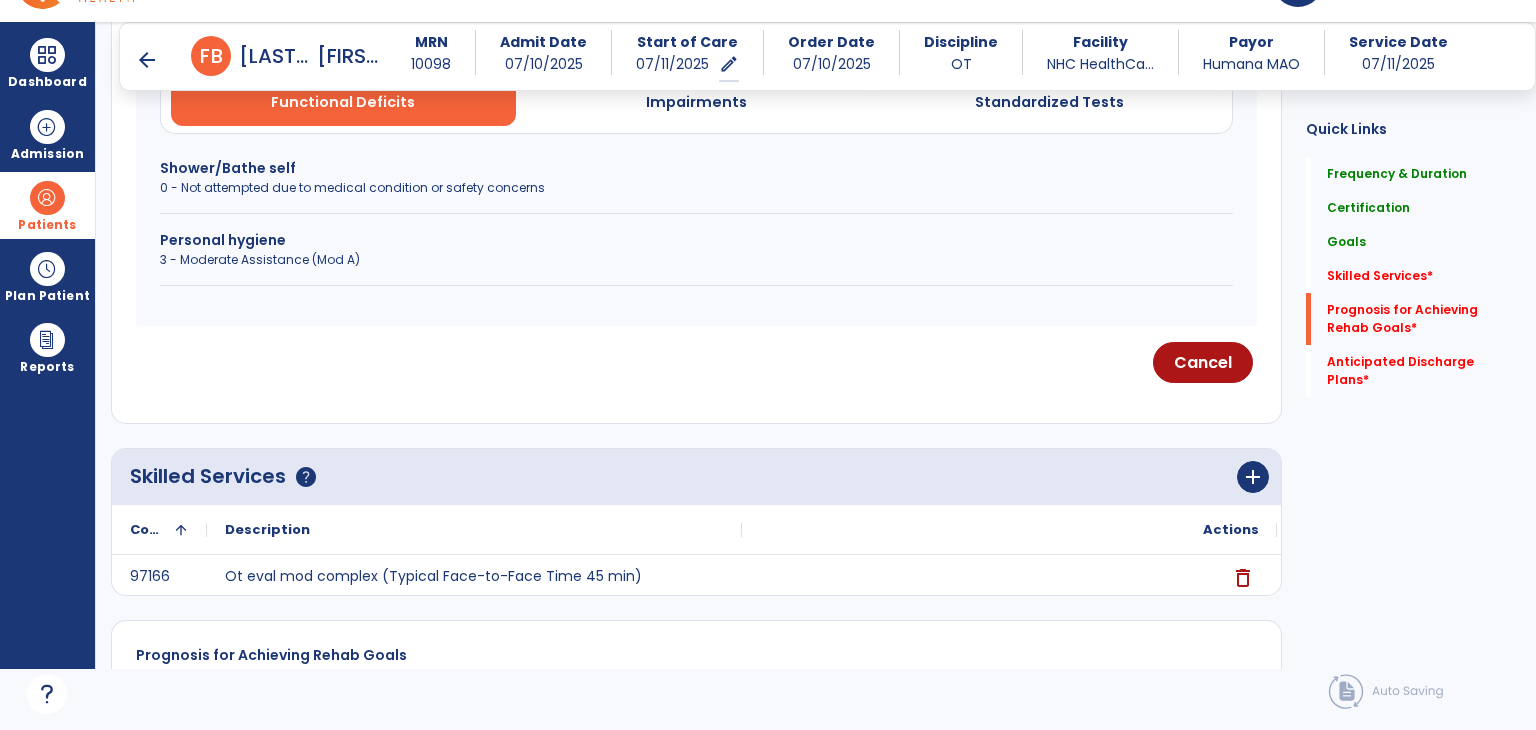 scroll, scrollTop: 60, scrollLeft: 0, axis: vertical 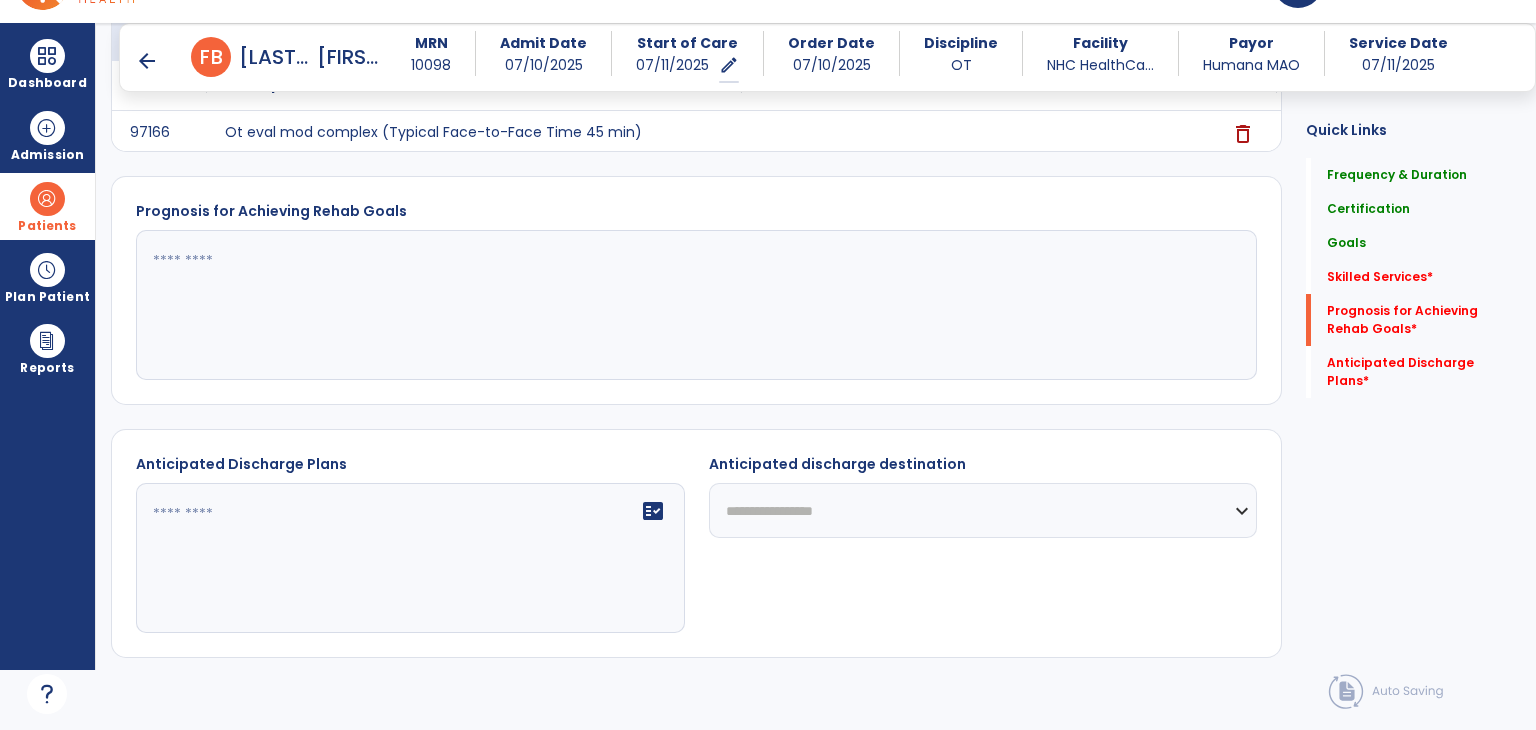 click 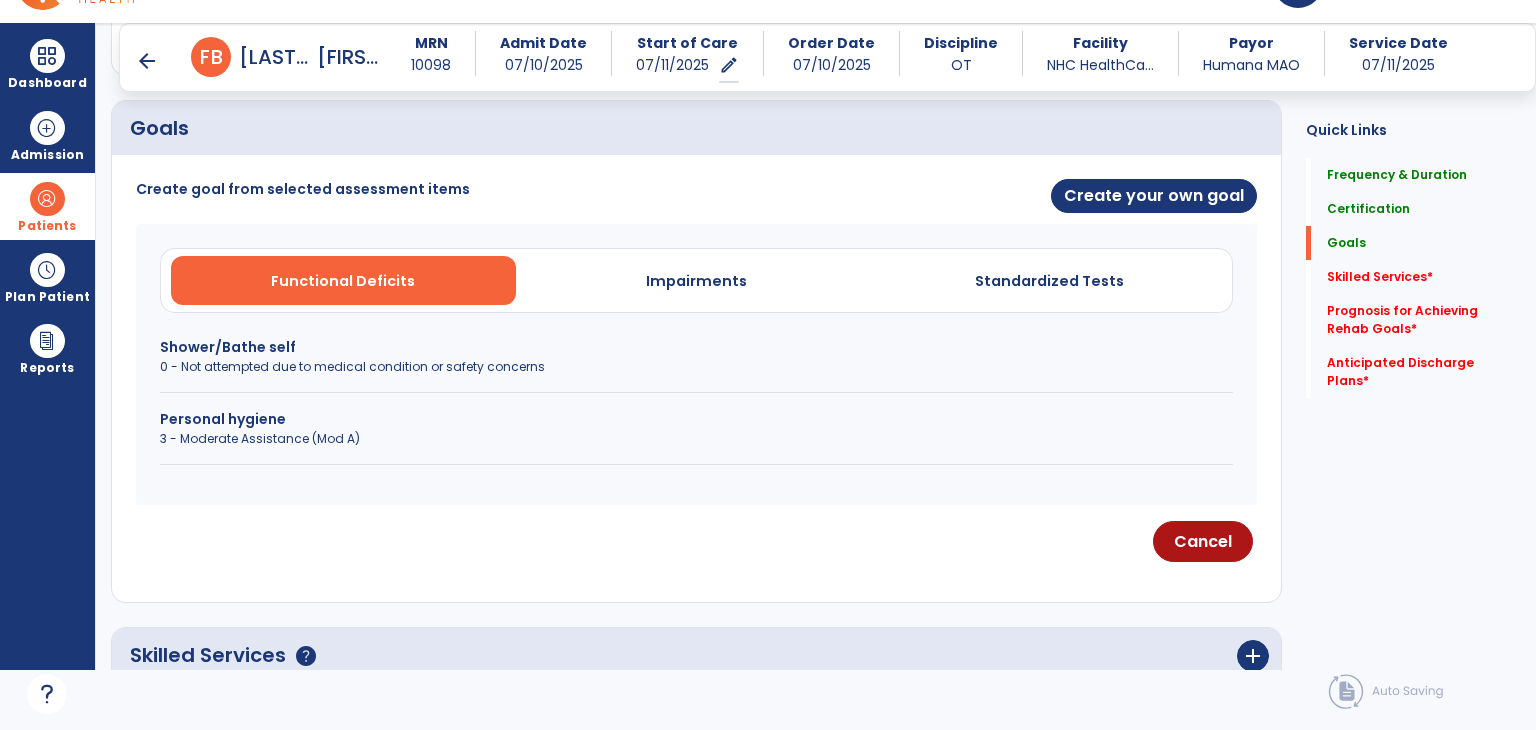 scroll, scrollTop: 279, scrollLeft: 0, axis: vertical 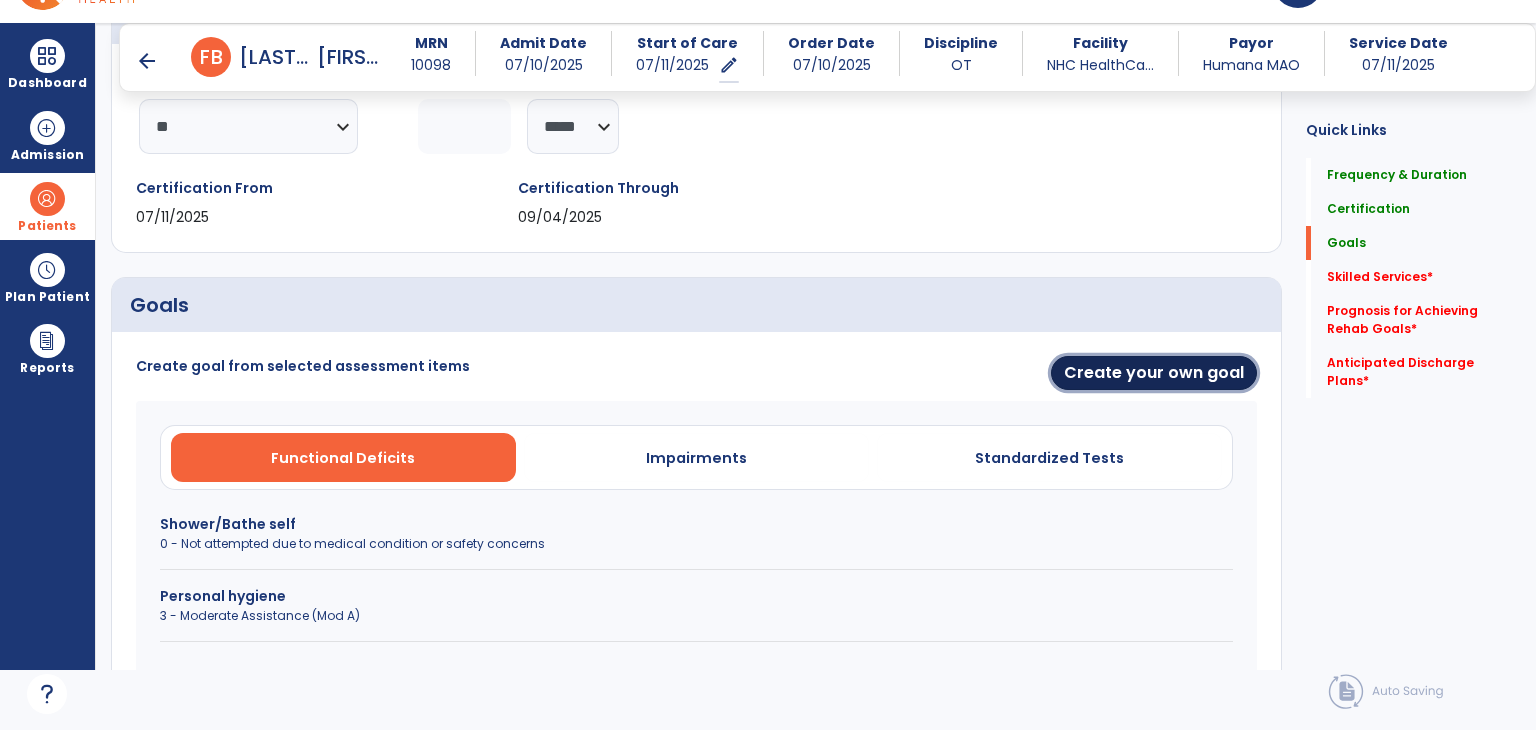 drag, startPoint x: 1153, startPoint y: 367, endPoint x: 1128, endPoint y: 373, distance: 25.70992 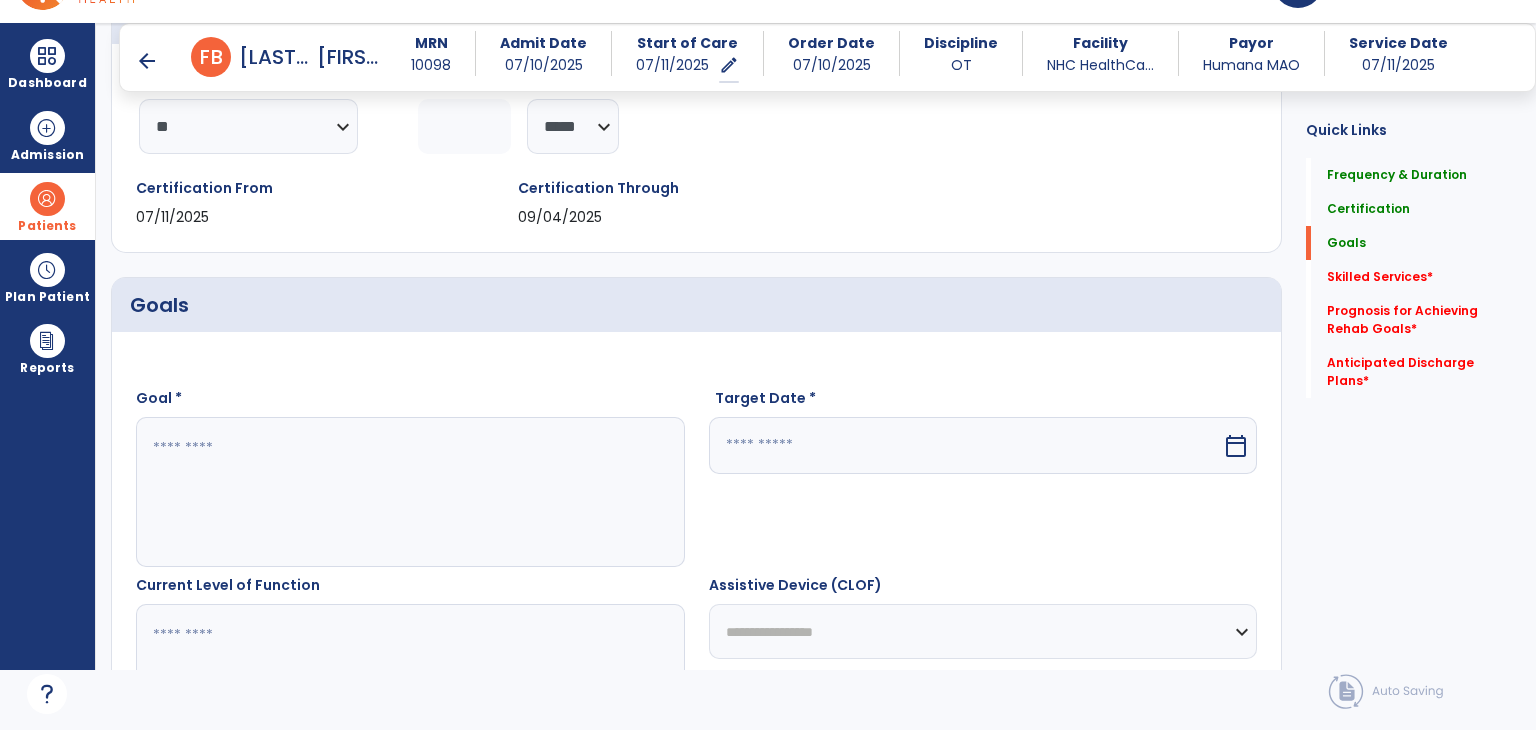 click at bounding box center (409, 492) 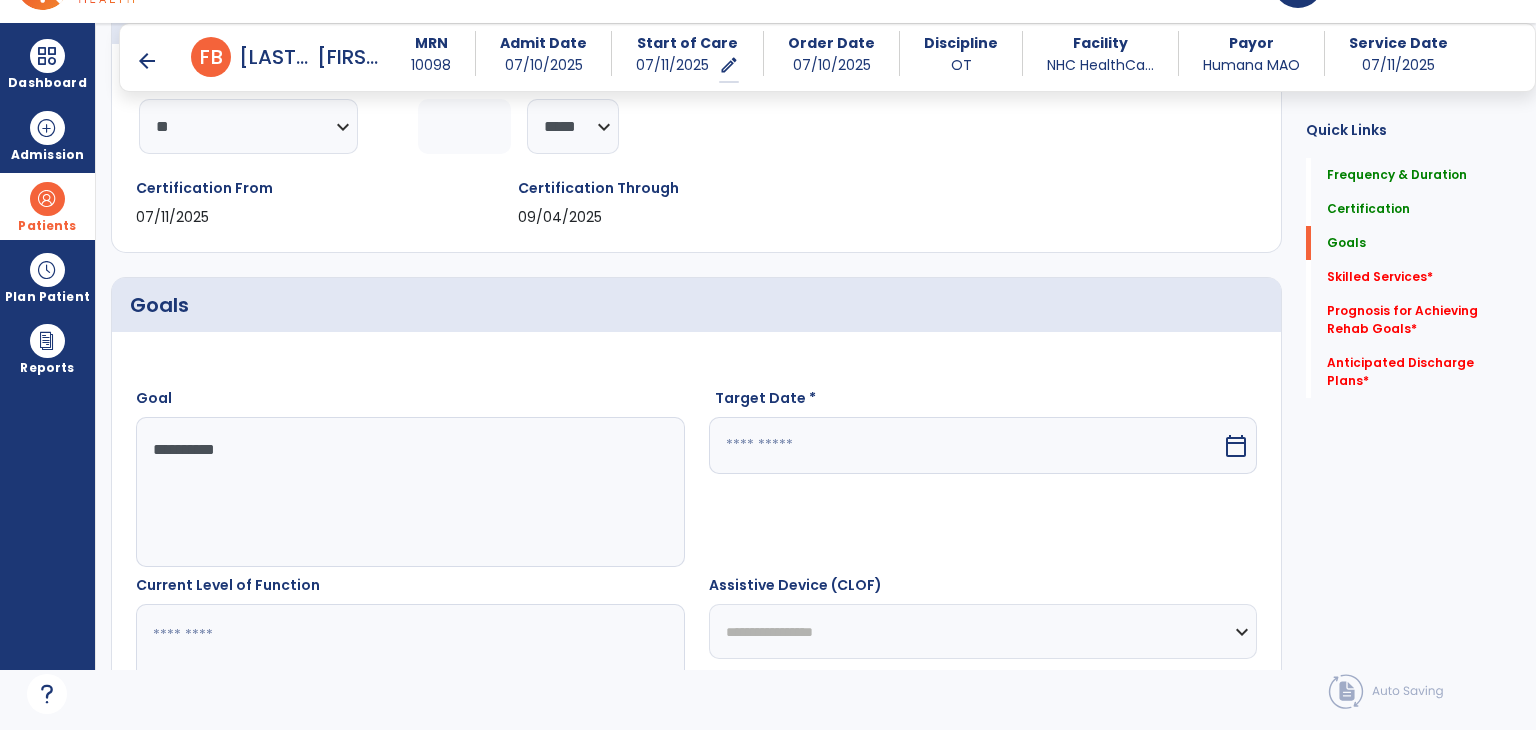 type on "**********" 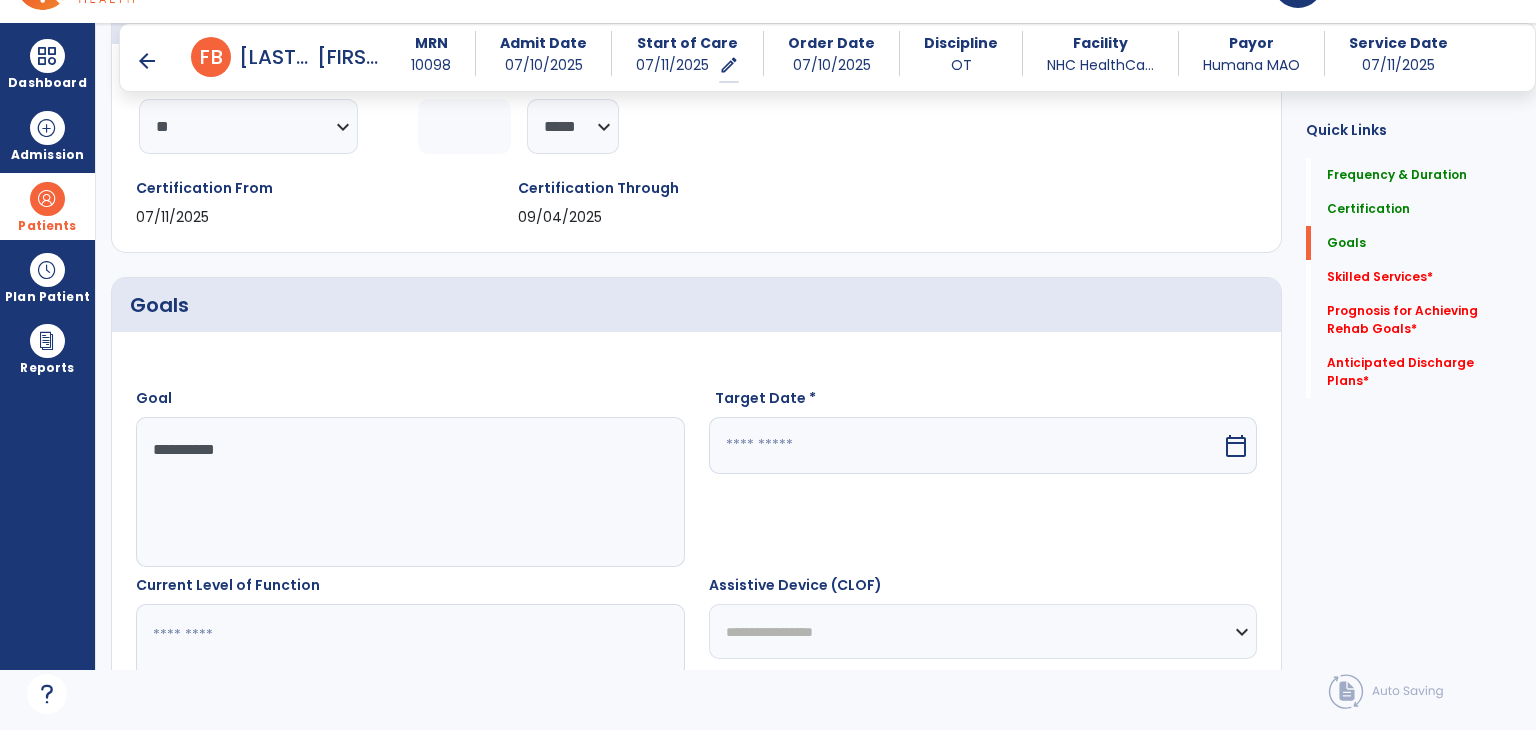 click at bounding box center (966, 445) 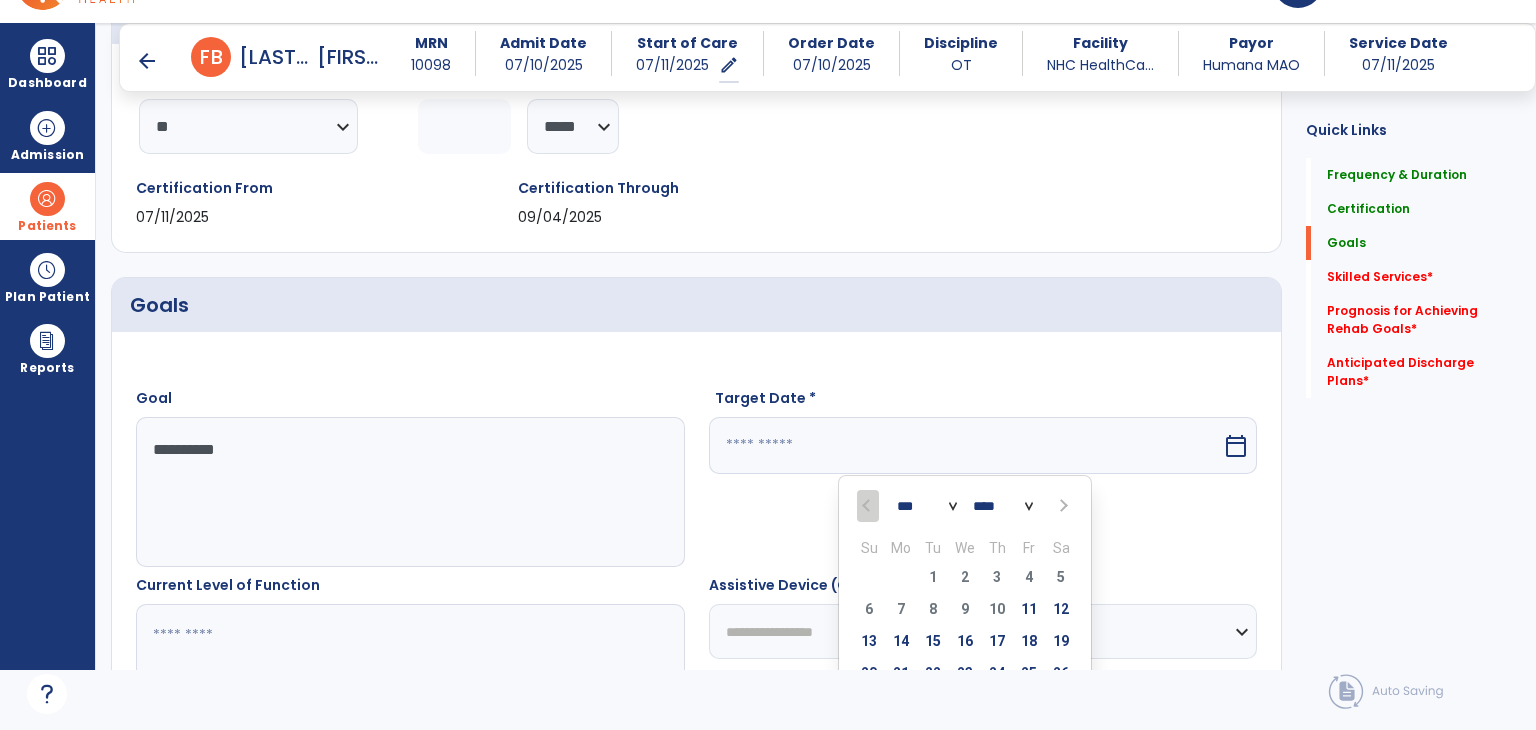 click at bounding box center [1061, 506] 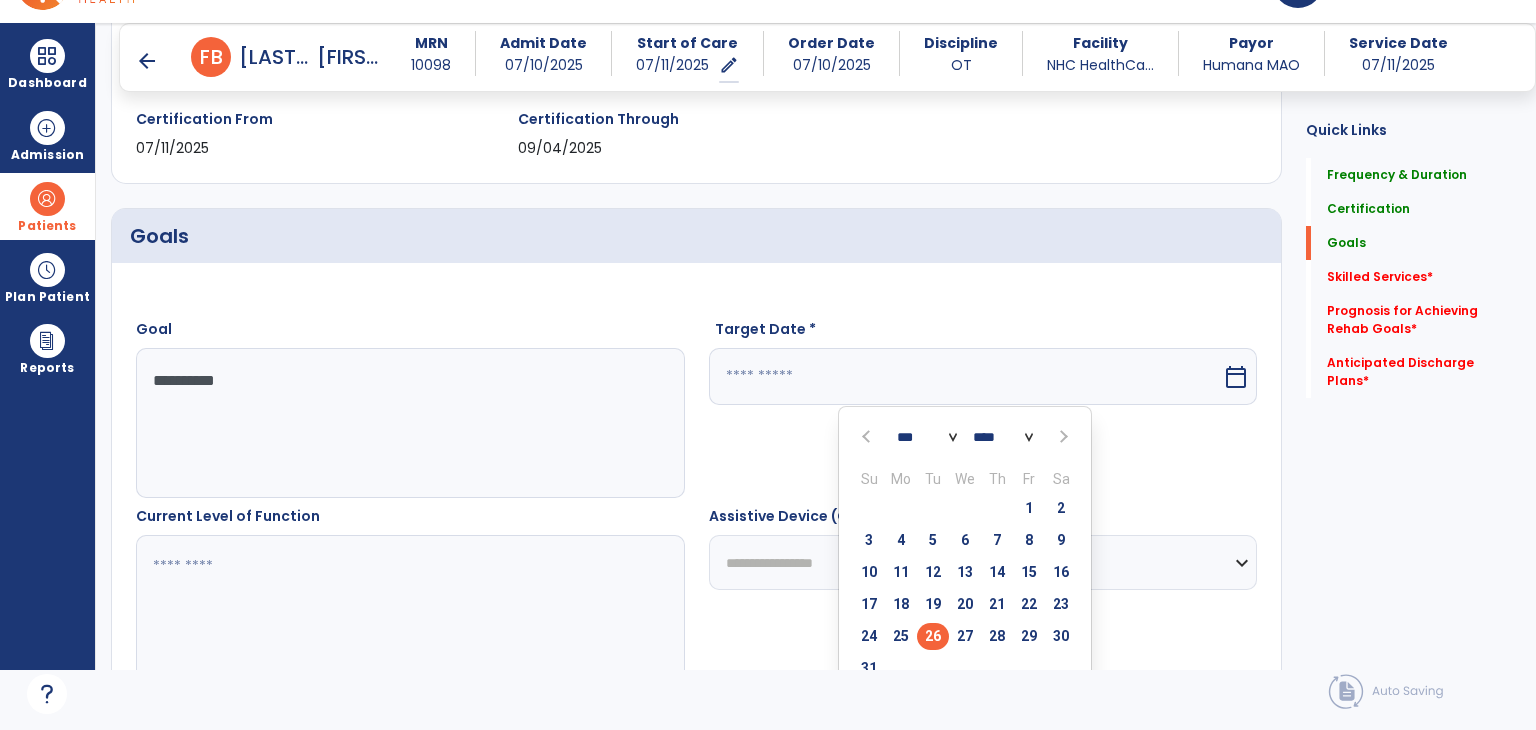 scroll, scrollTop: 379, scrollLeft: 0, axis: vertical 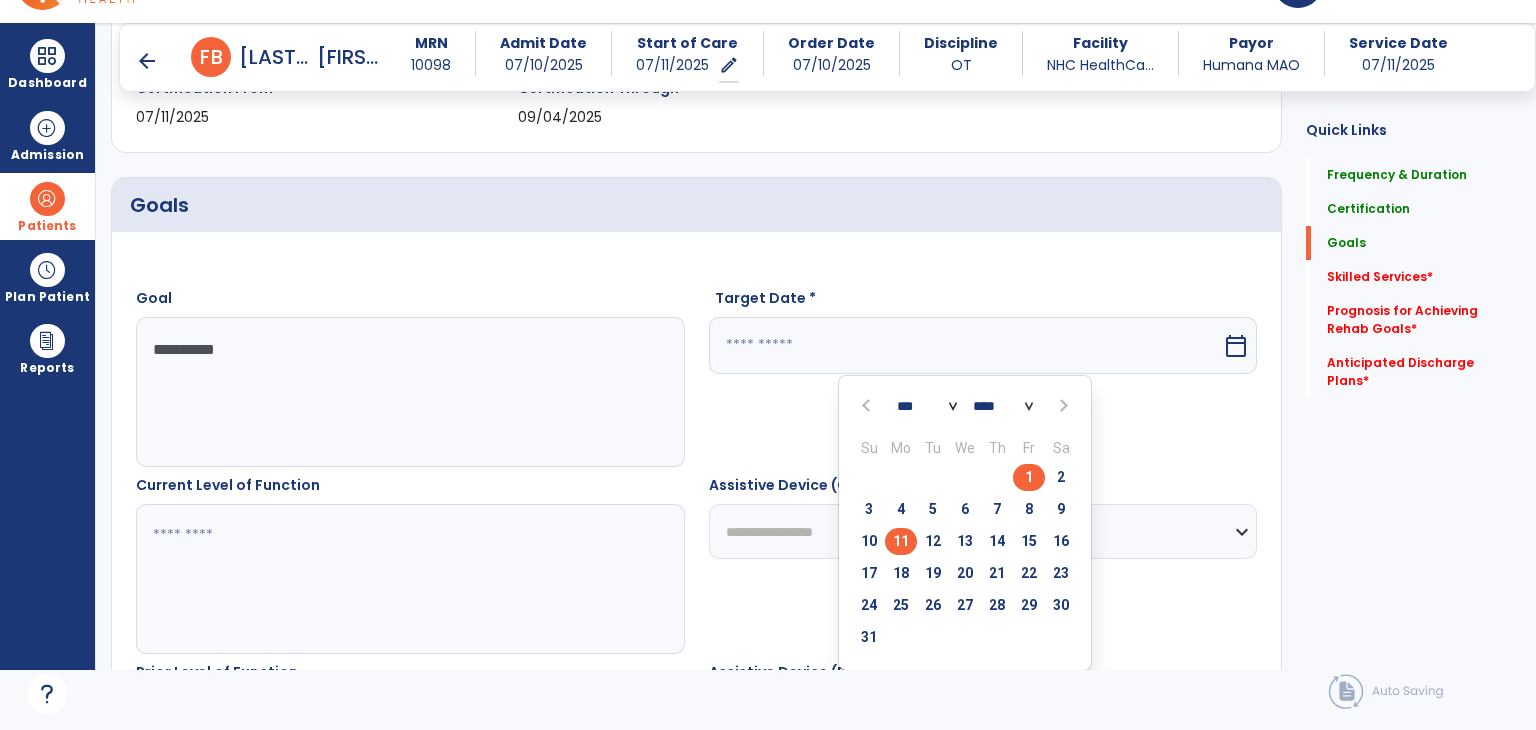click on "11" at bounding box center (901, 541) 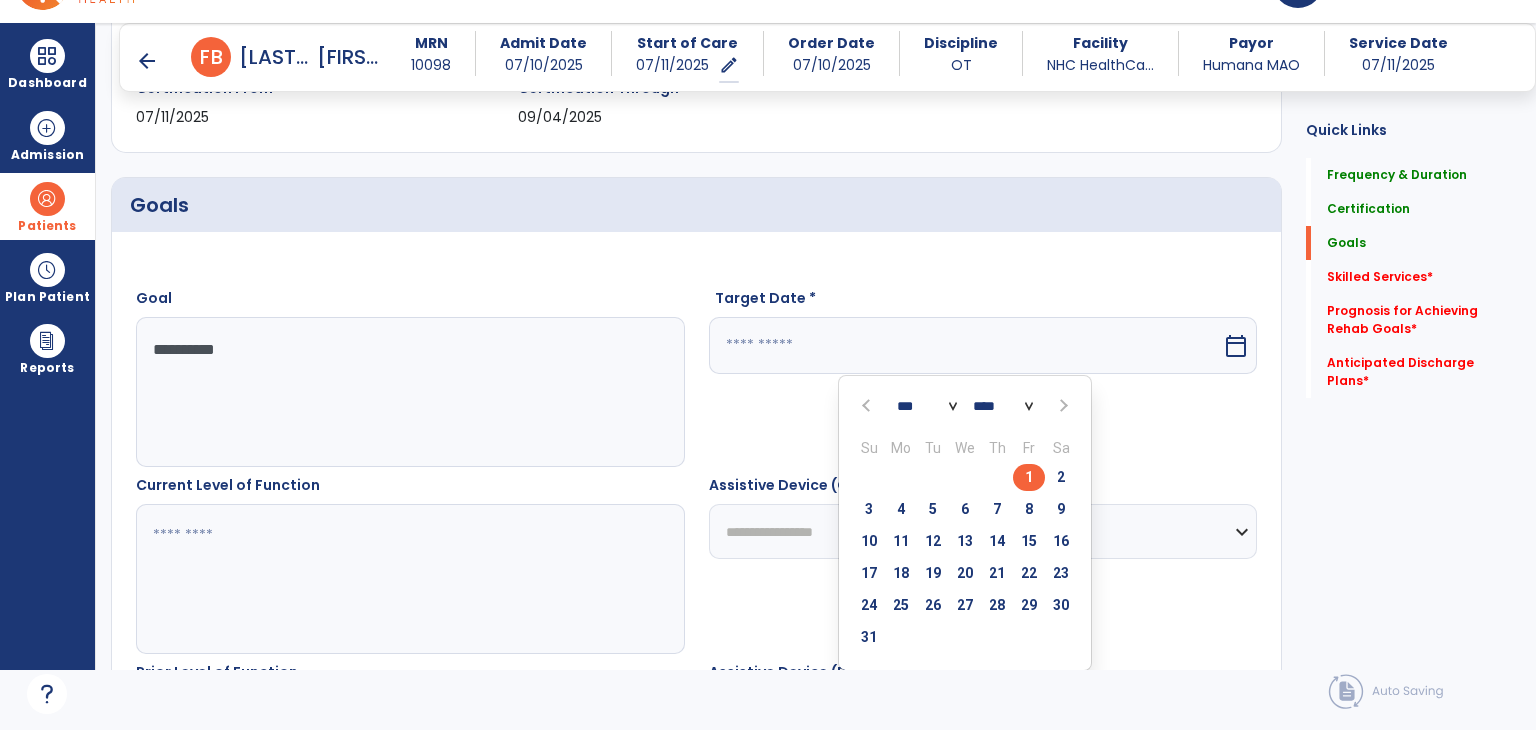 type on "*********" 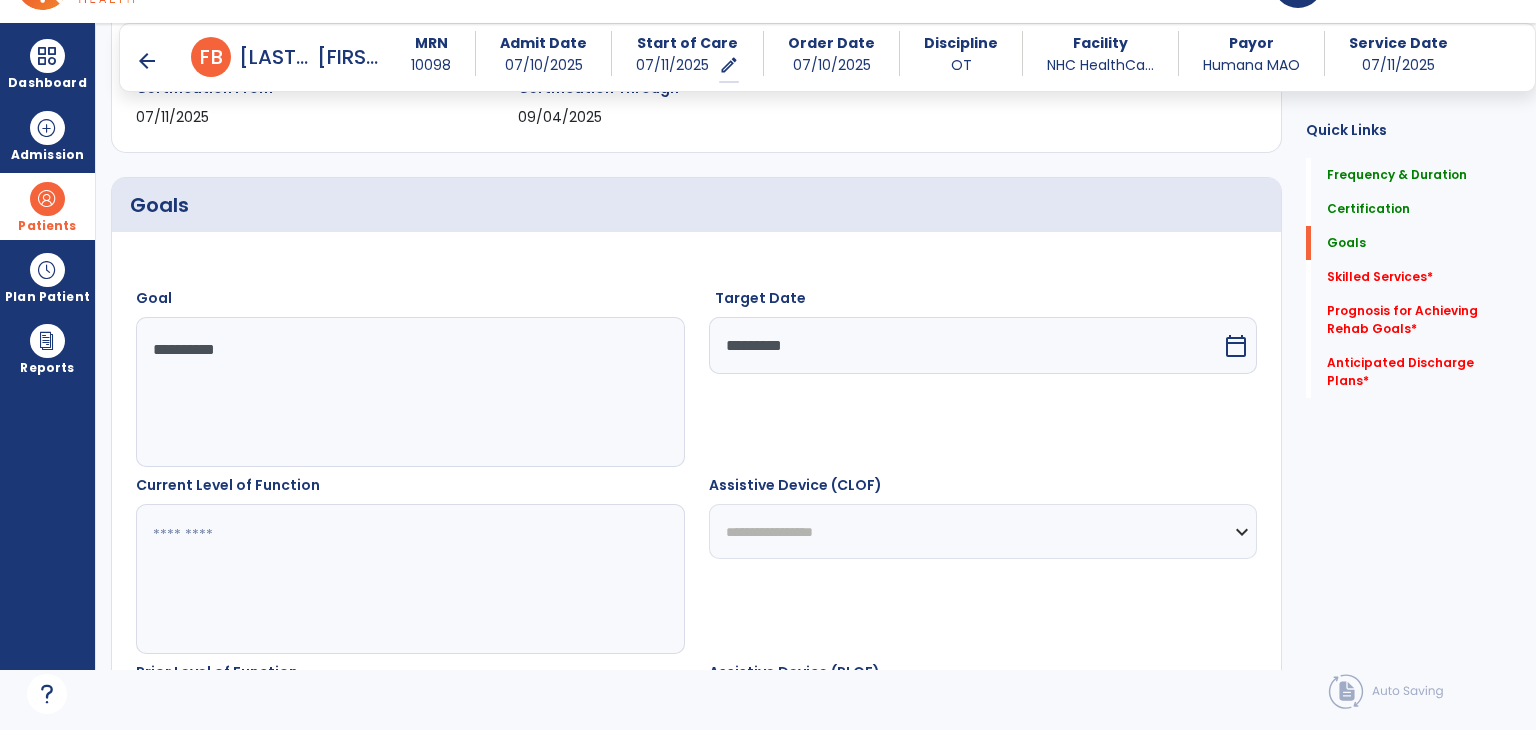 click on "Current Level of Function" at bounding box center (228, 485) 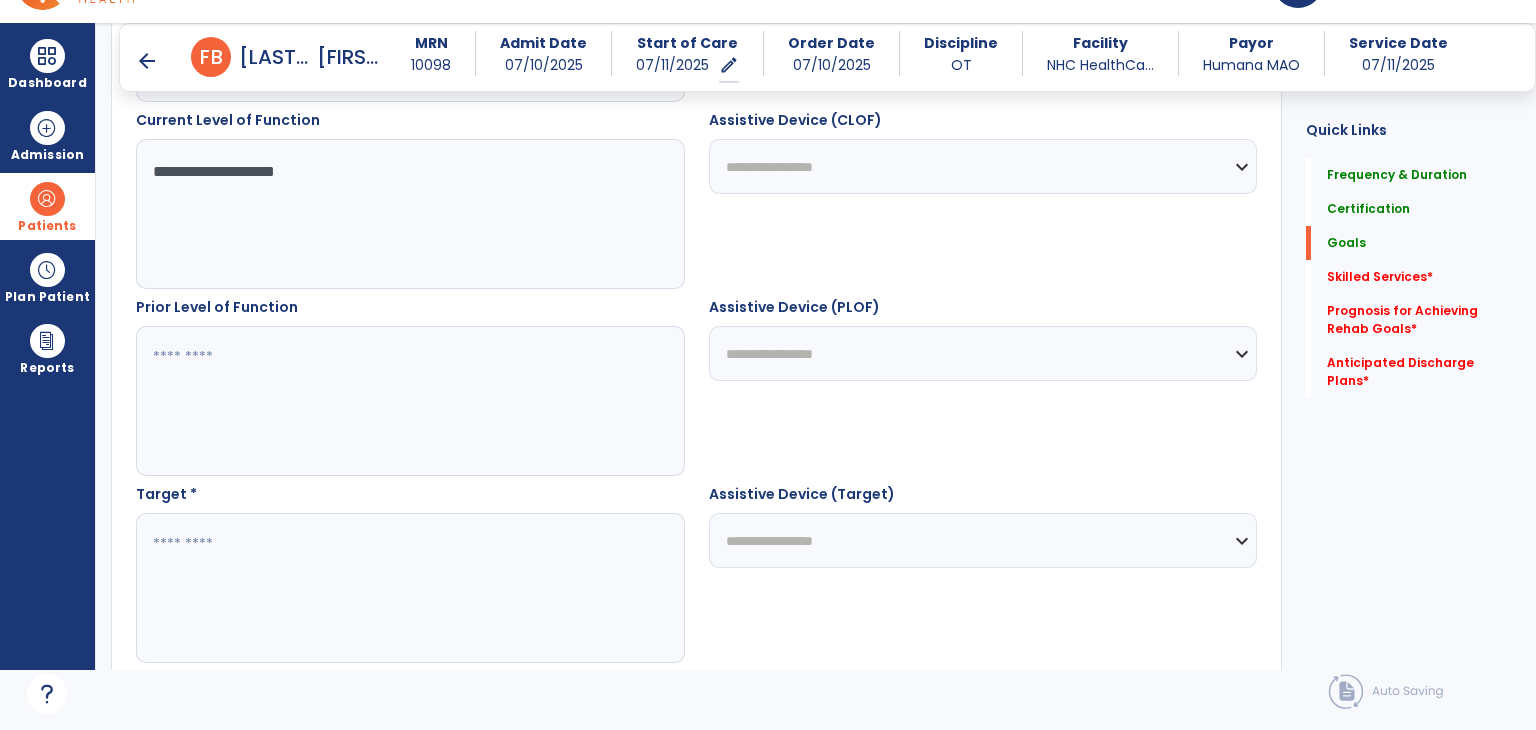 scroll, scrollTop: 779, scrollLeft: 0, axis: vertical 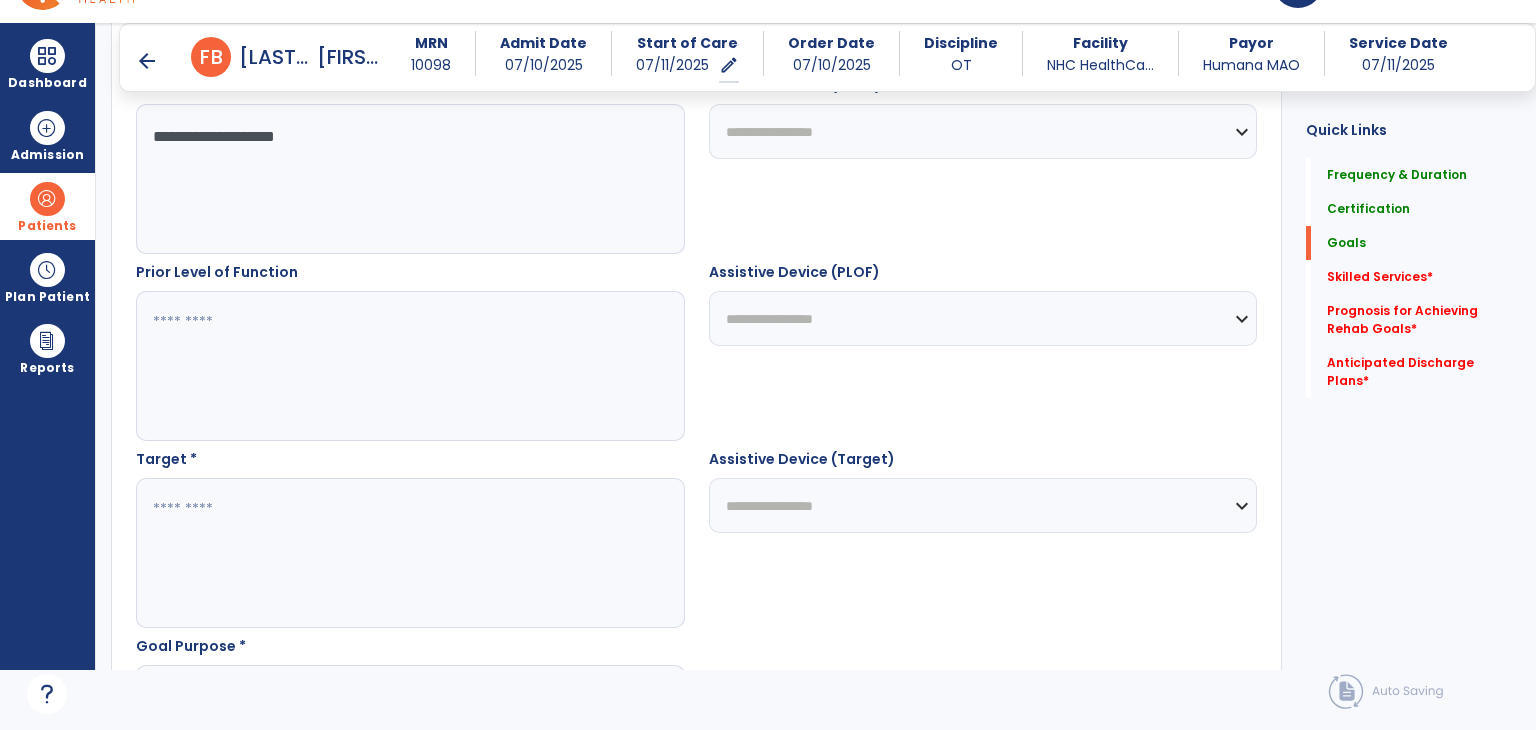 type on "**********" 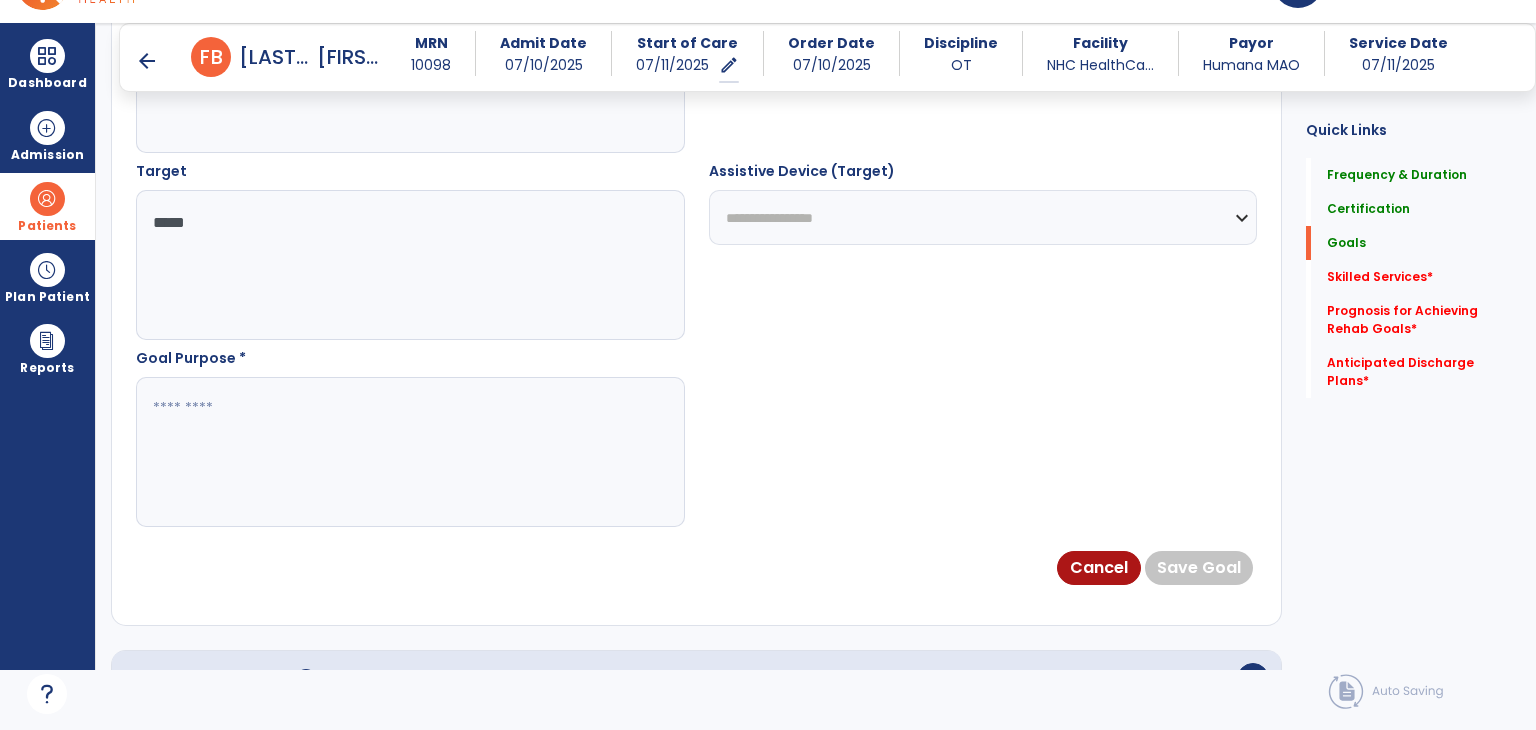 scroll, scrollTop: 1079, scrollLeft: 0, axis: vertical 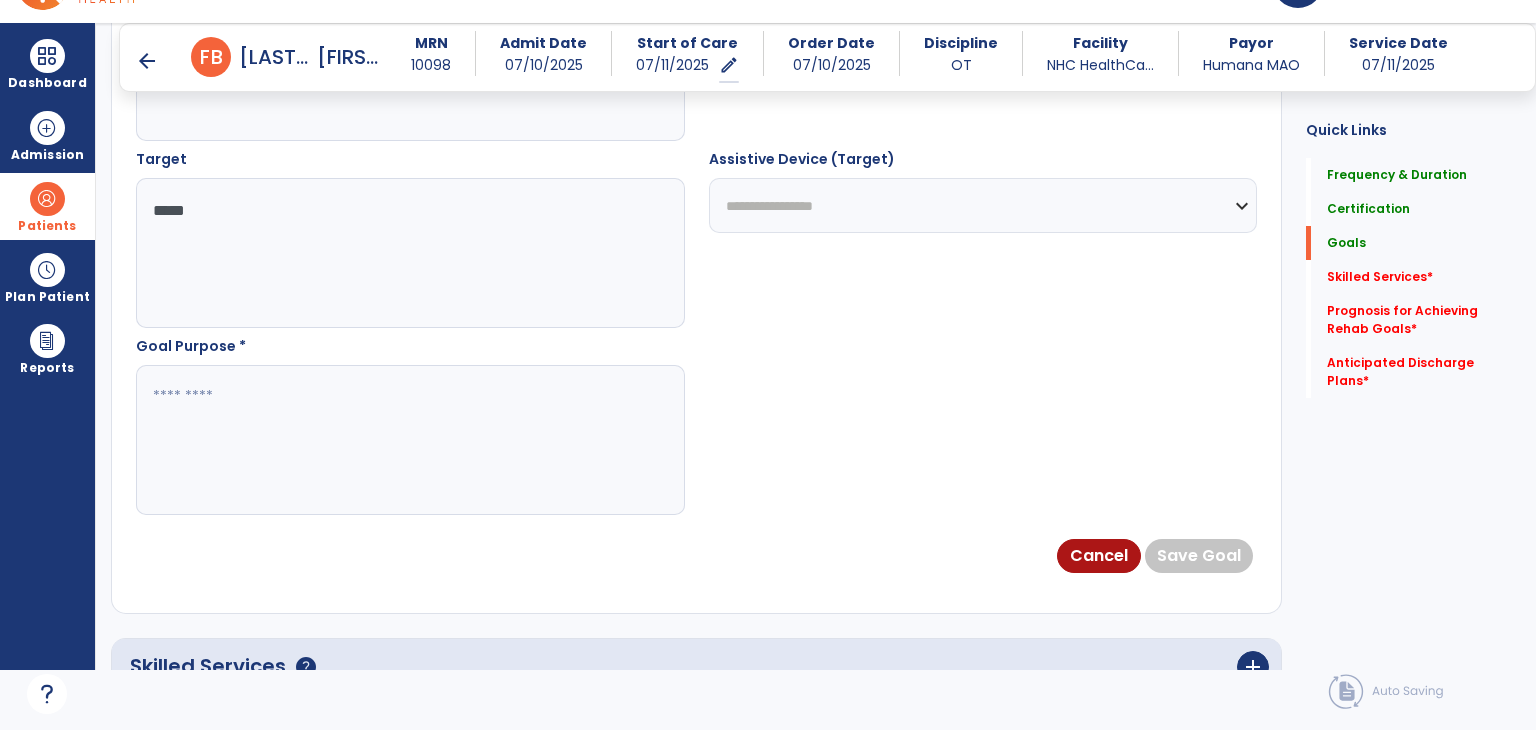 type on "*****" 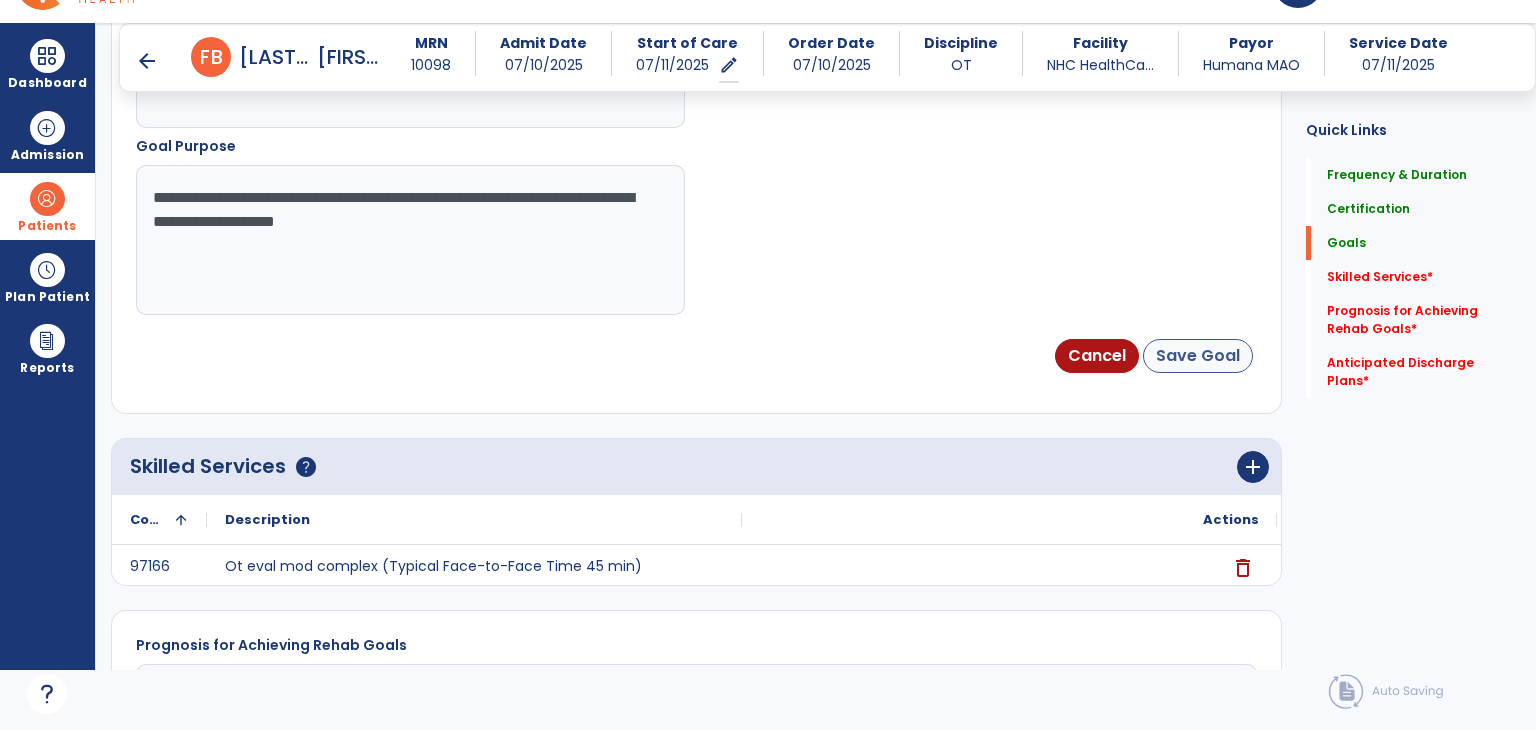 type on "**********" 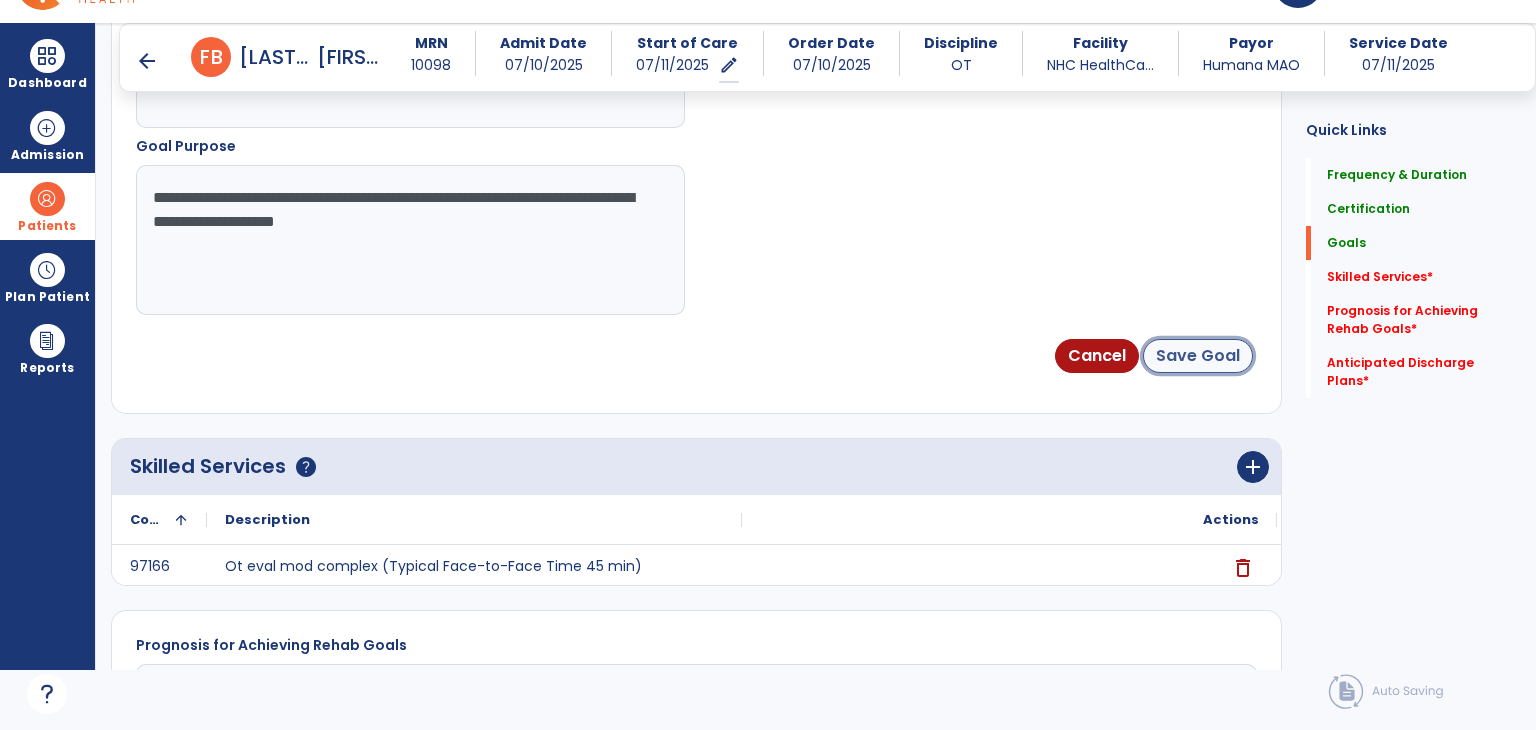 click on "Save Goal" at bounding box center [1198, 356] 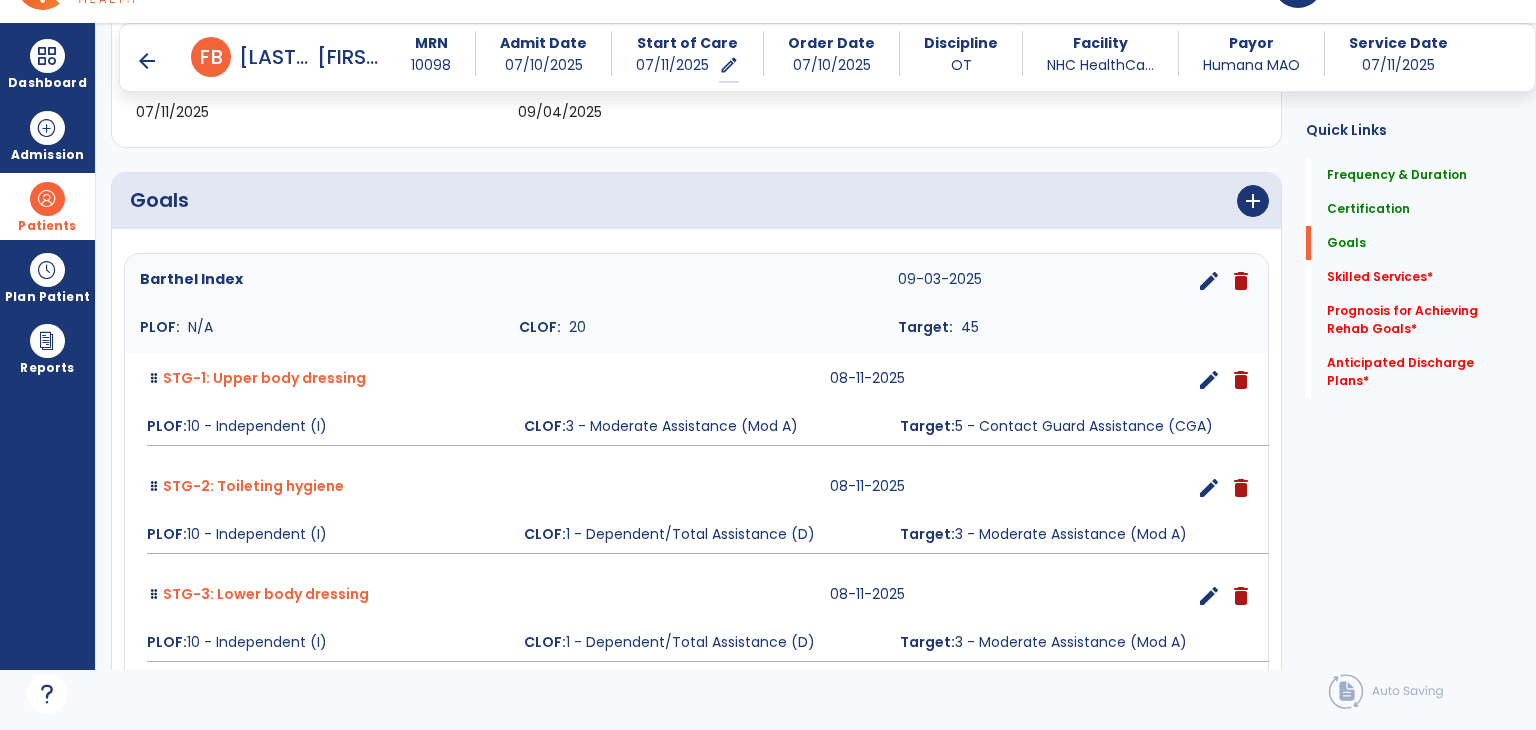 scroll, scrollTop: 202, scrollLeft: 0, axis: vertical 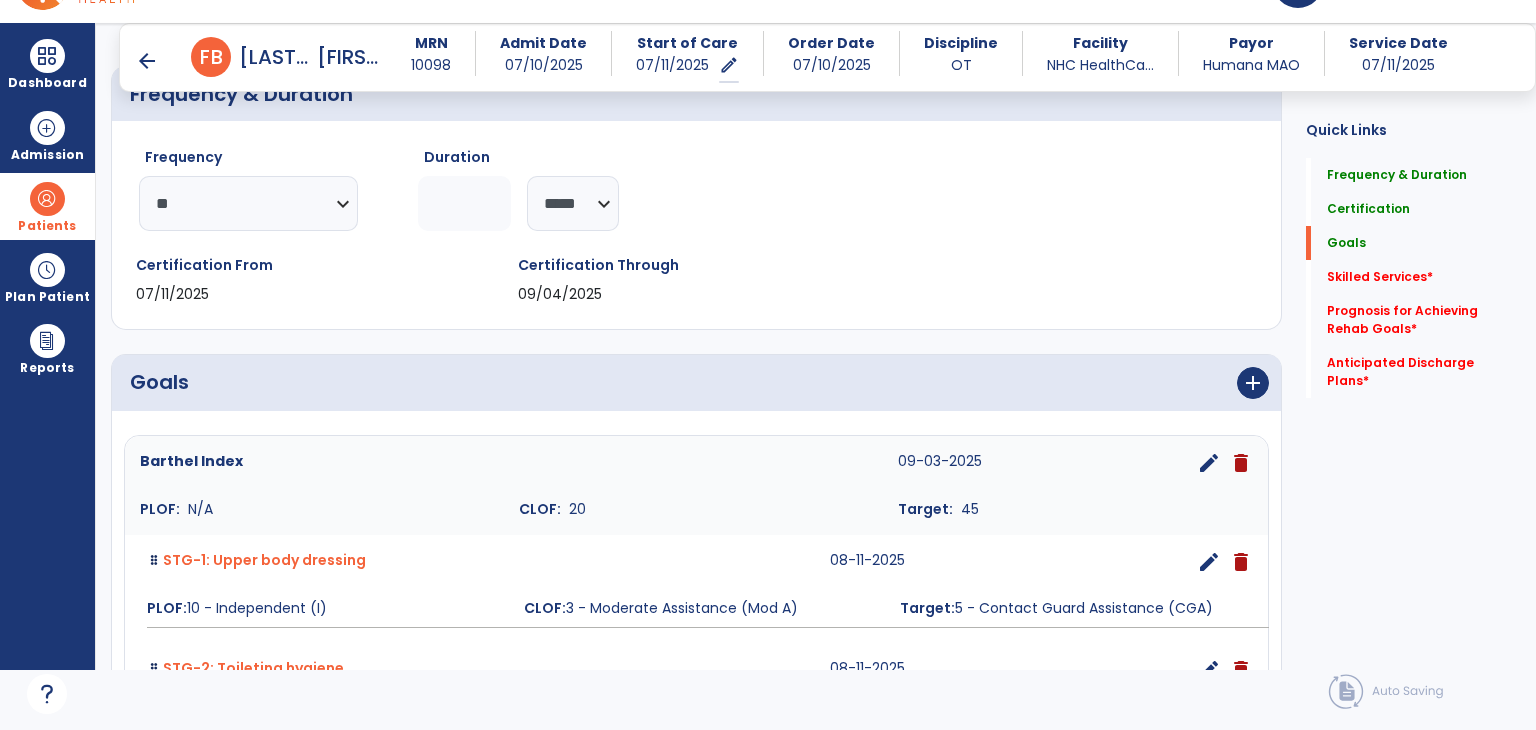 click on "add" at bounding box center (991, 383) 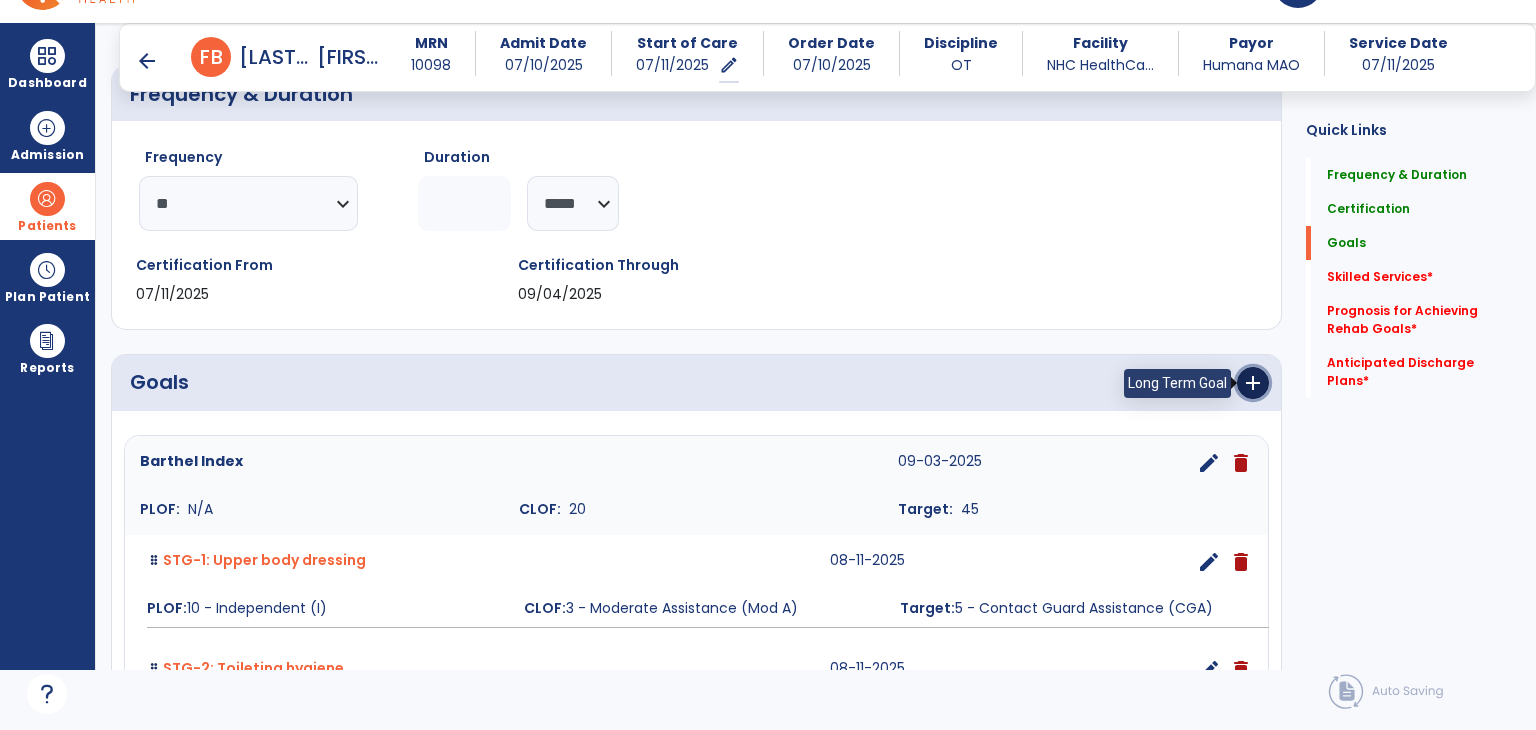 click on "add" at bounding box center (1253, 383) 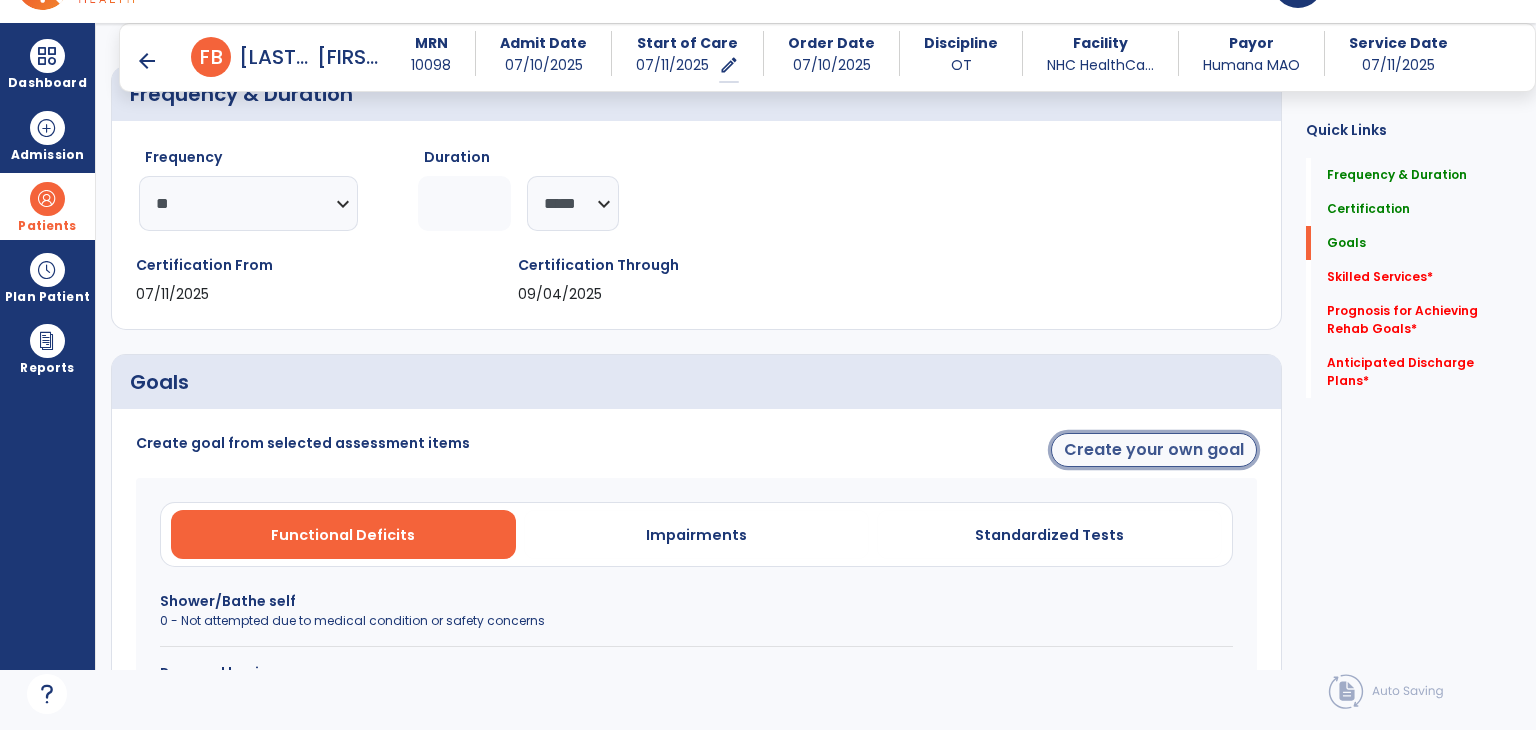 click on "Create your own goal" at bounding box center (1154, 450) 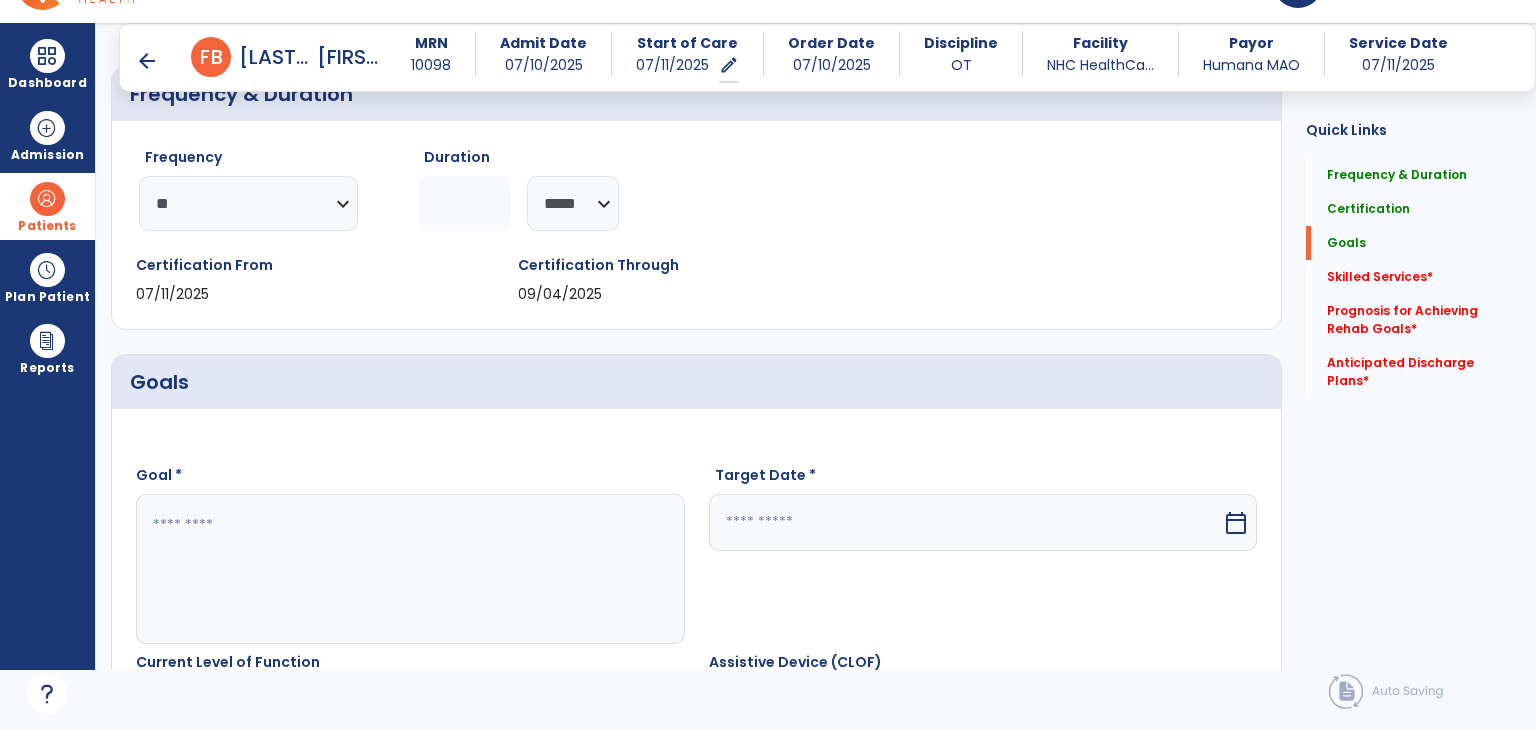 click at bounding box center [409, 569] 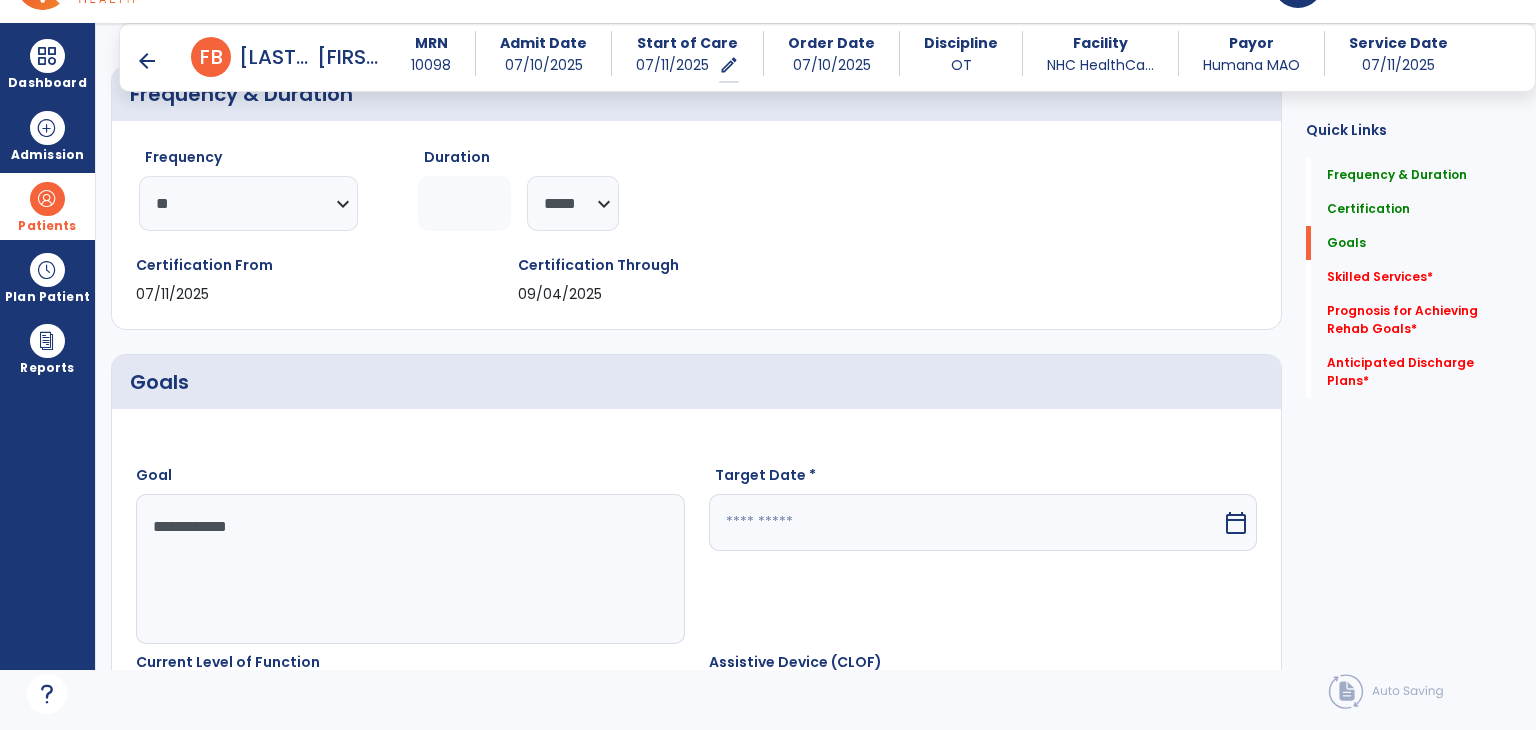type on "**********" 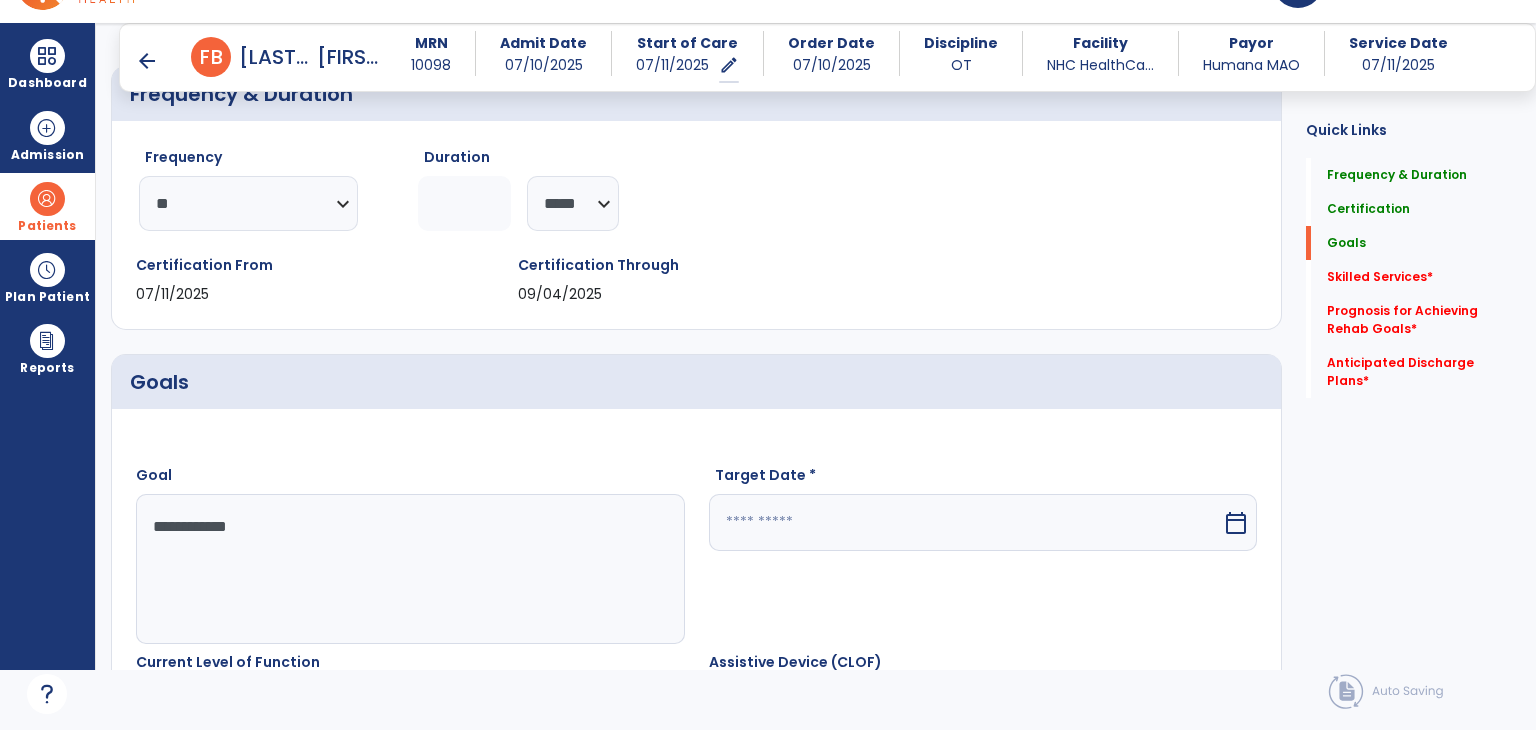 click at bounding box center [966, 522] 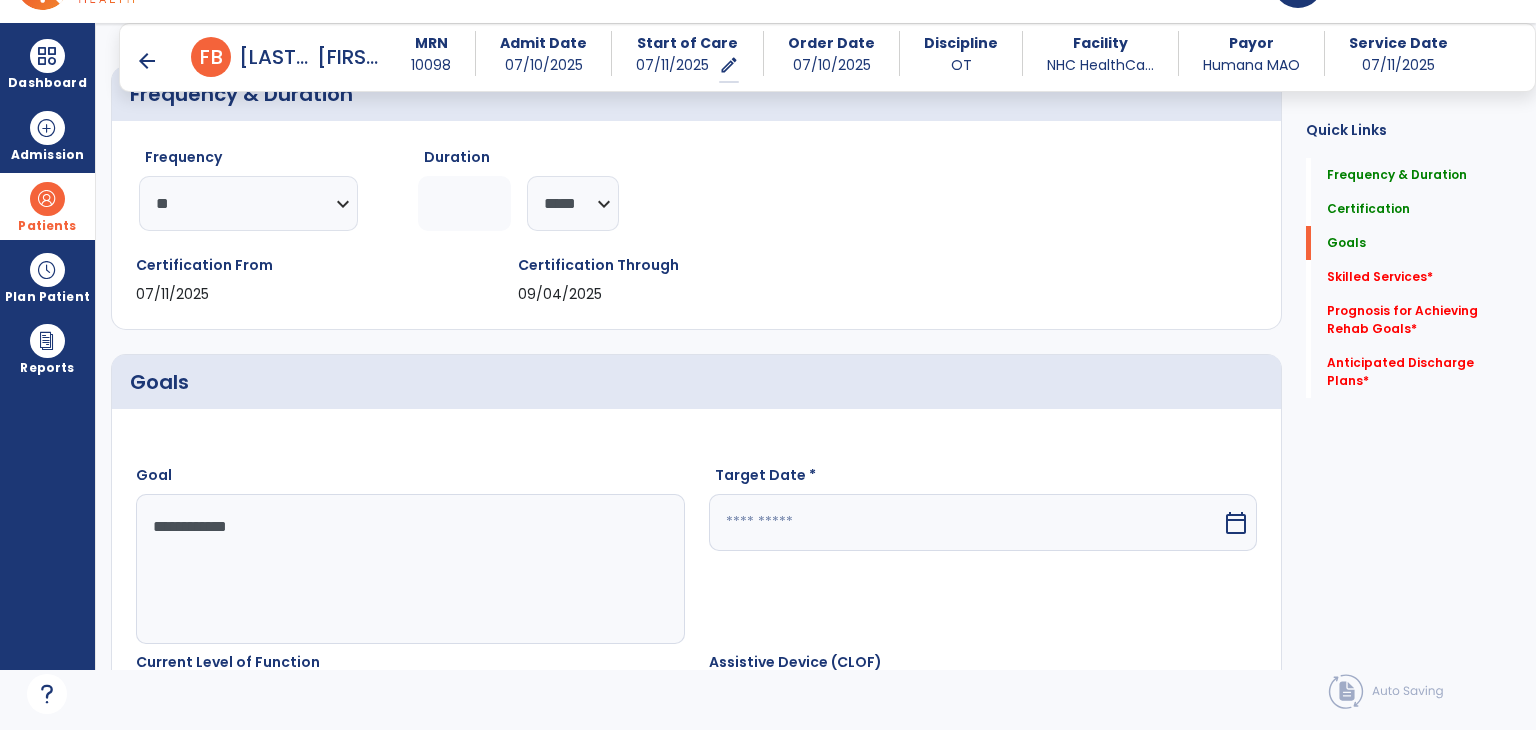 scroll, scrollTop: 577, scrollLeft: 0, axis: vertical 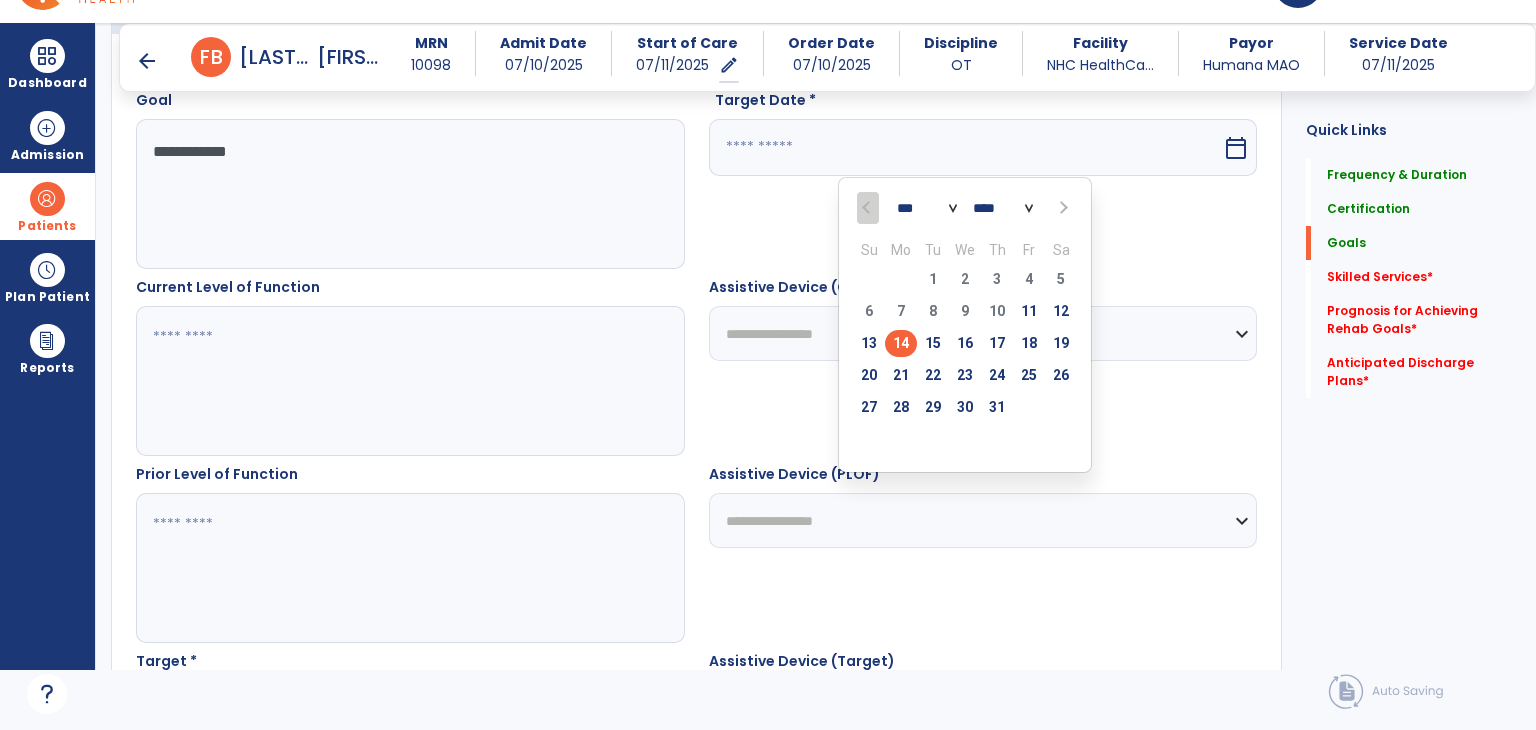 click at bounding box center (1062, 208) 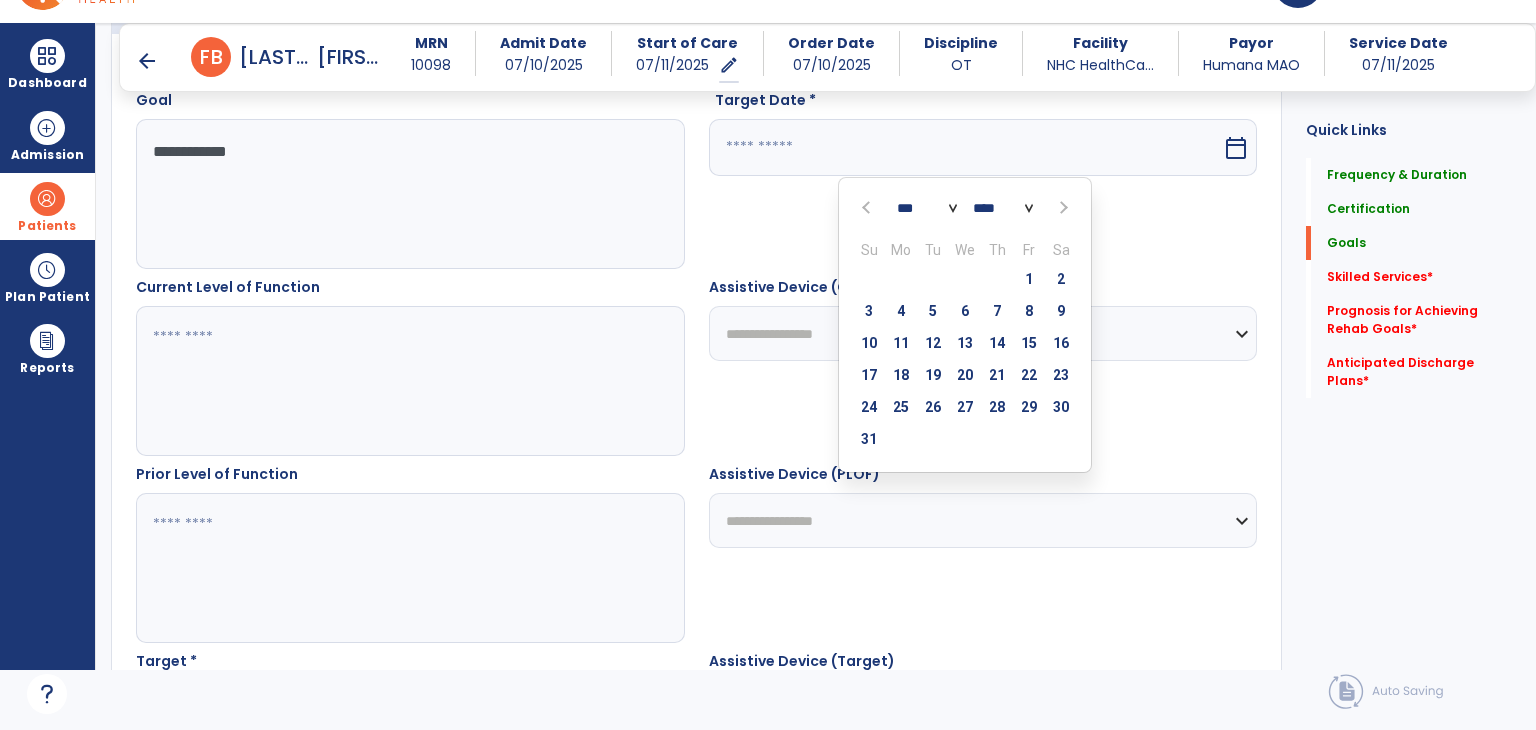 click at bounding box center [1062, 208] 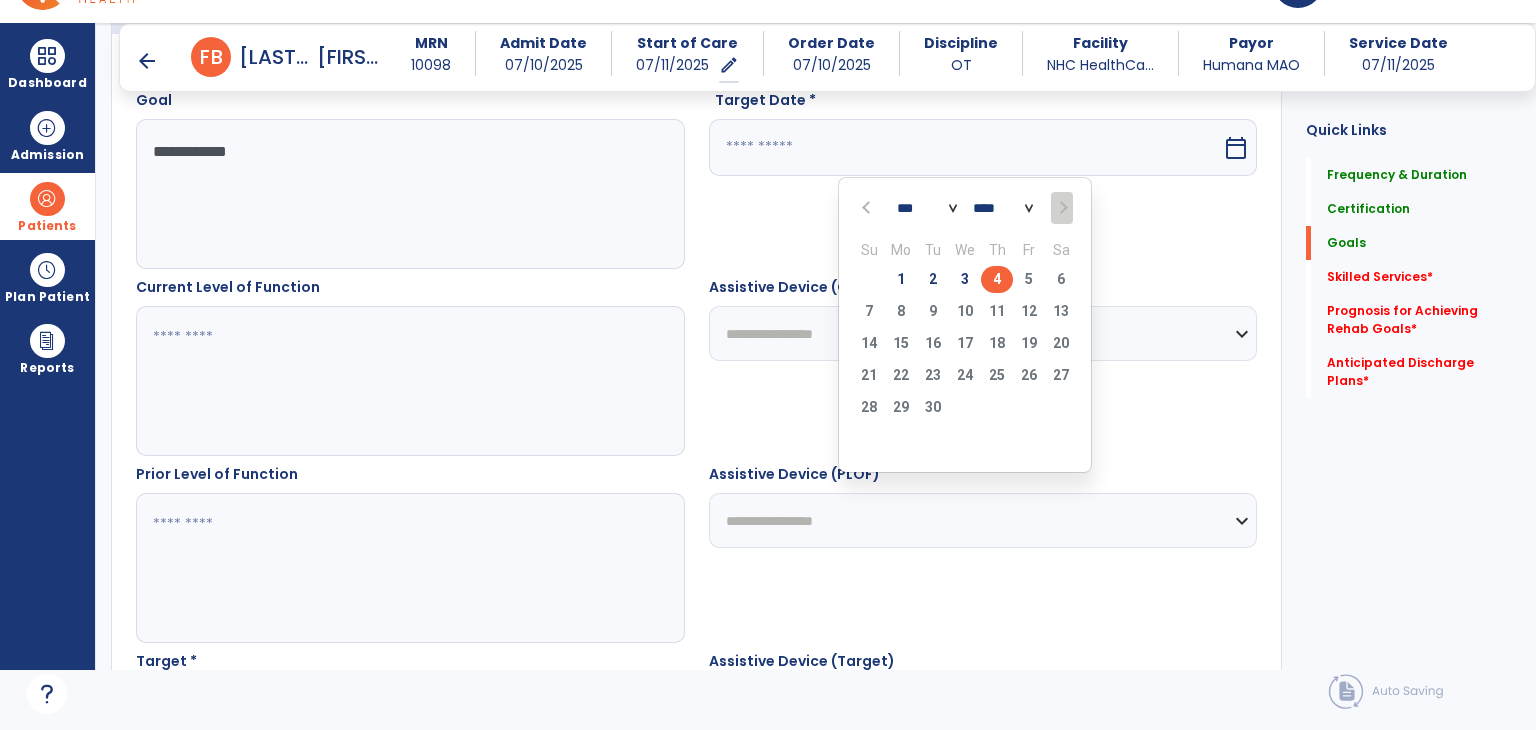 click on "4" at bounding box center (997, 279) 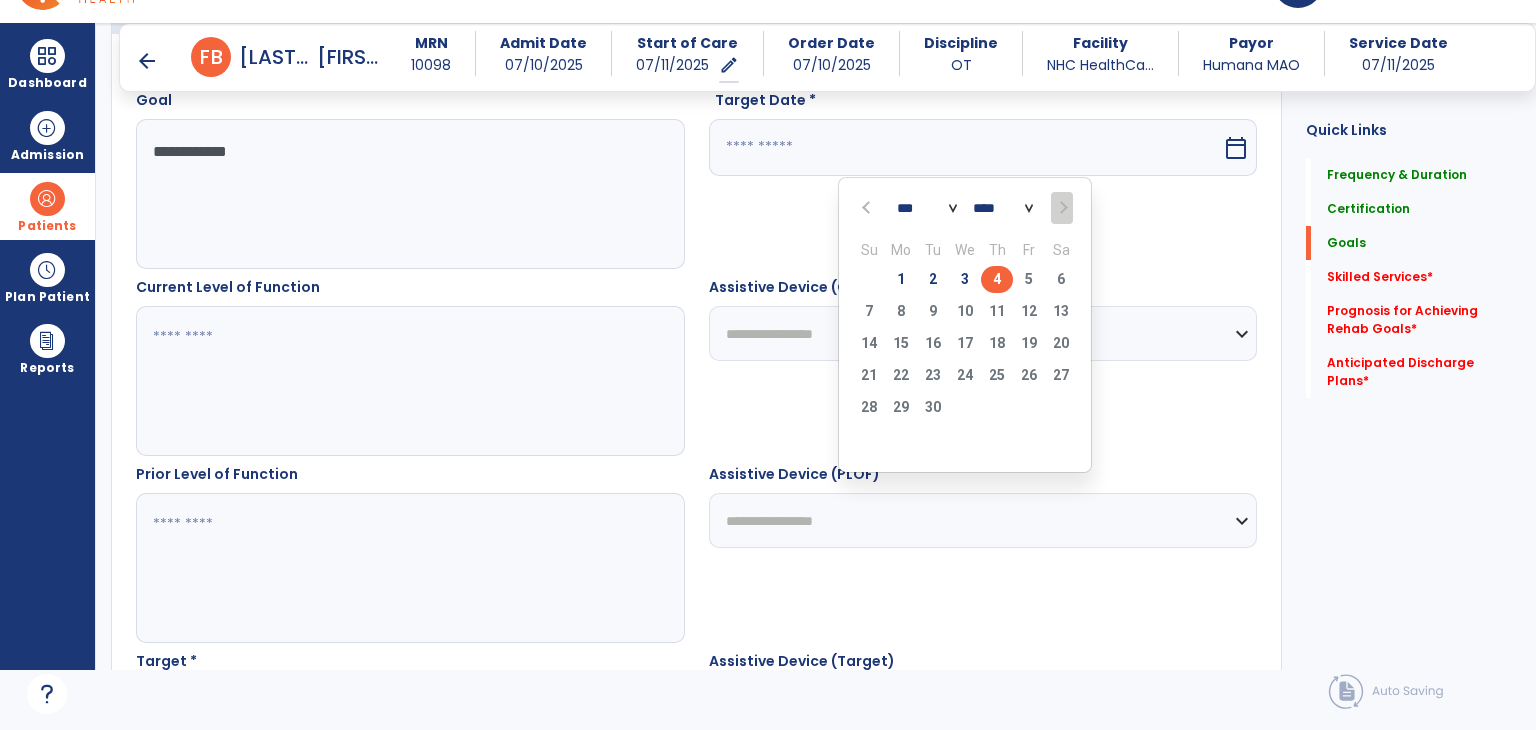 type on "********" 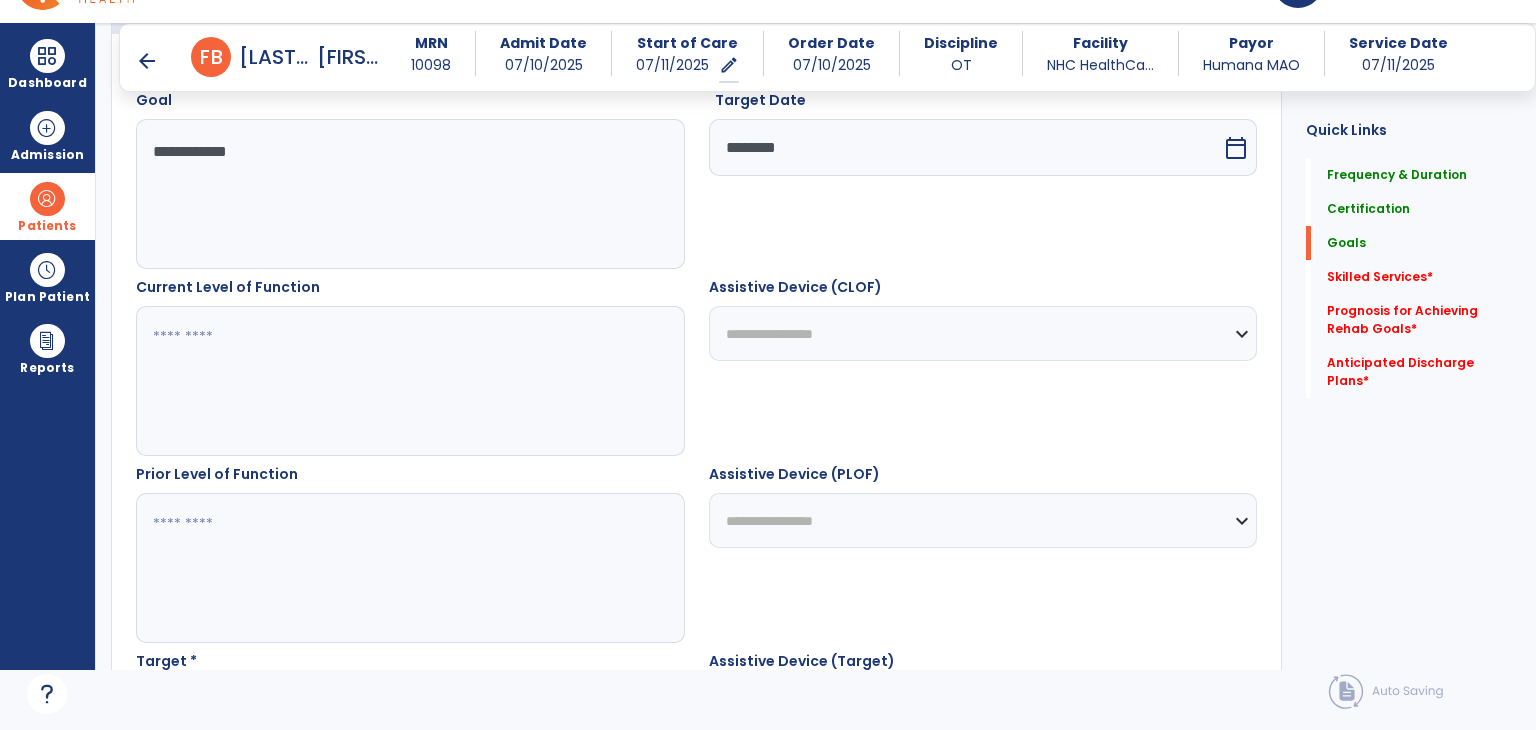 click on "Target Date  ********  calendar_today" at bounding box center (983, 179) 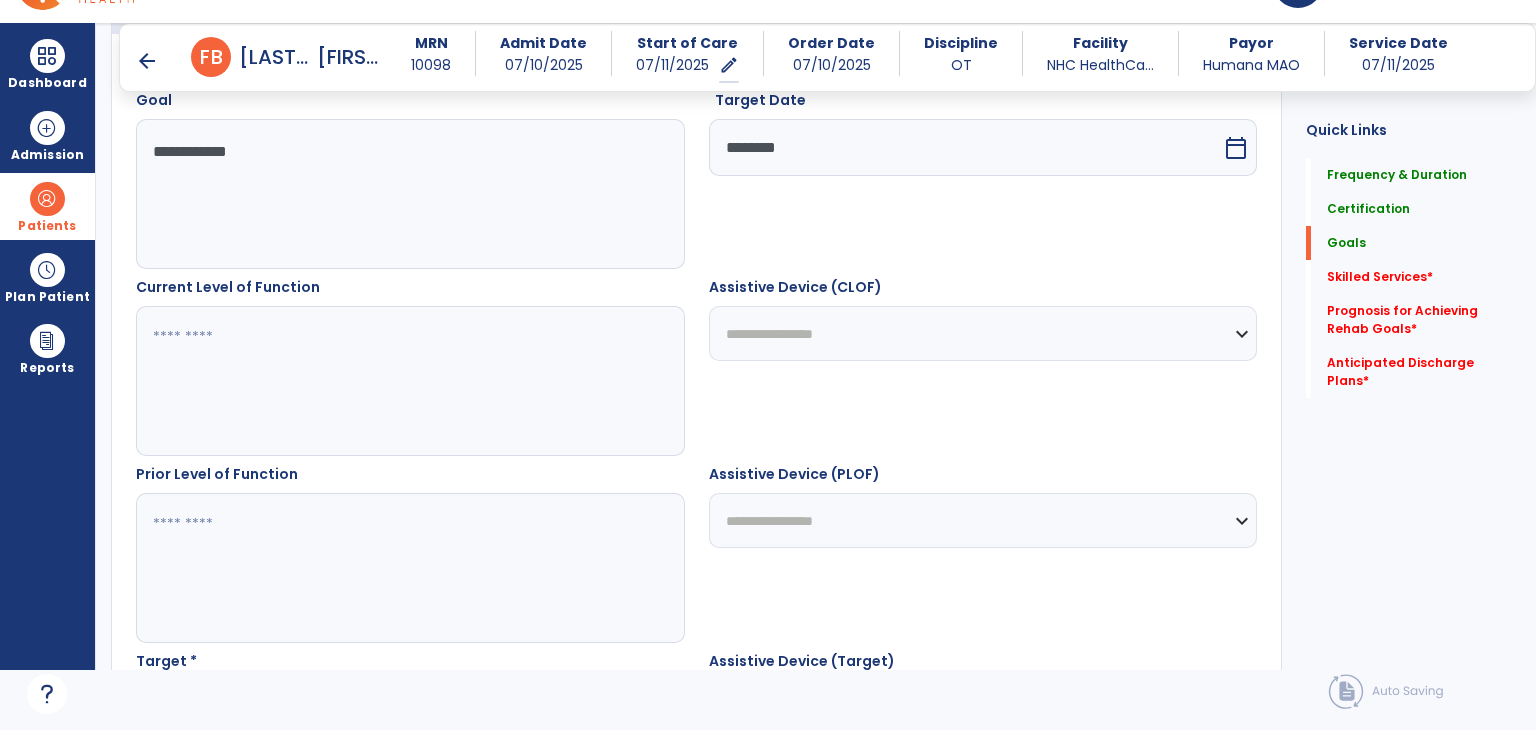click on "********" at bounding box center (966, 147) 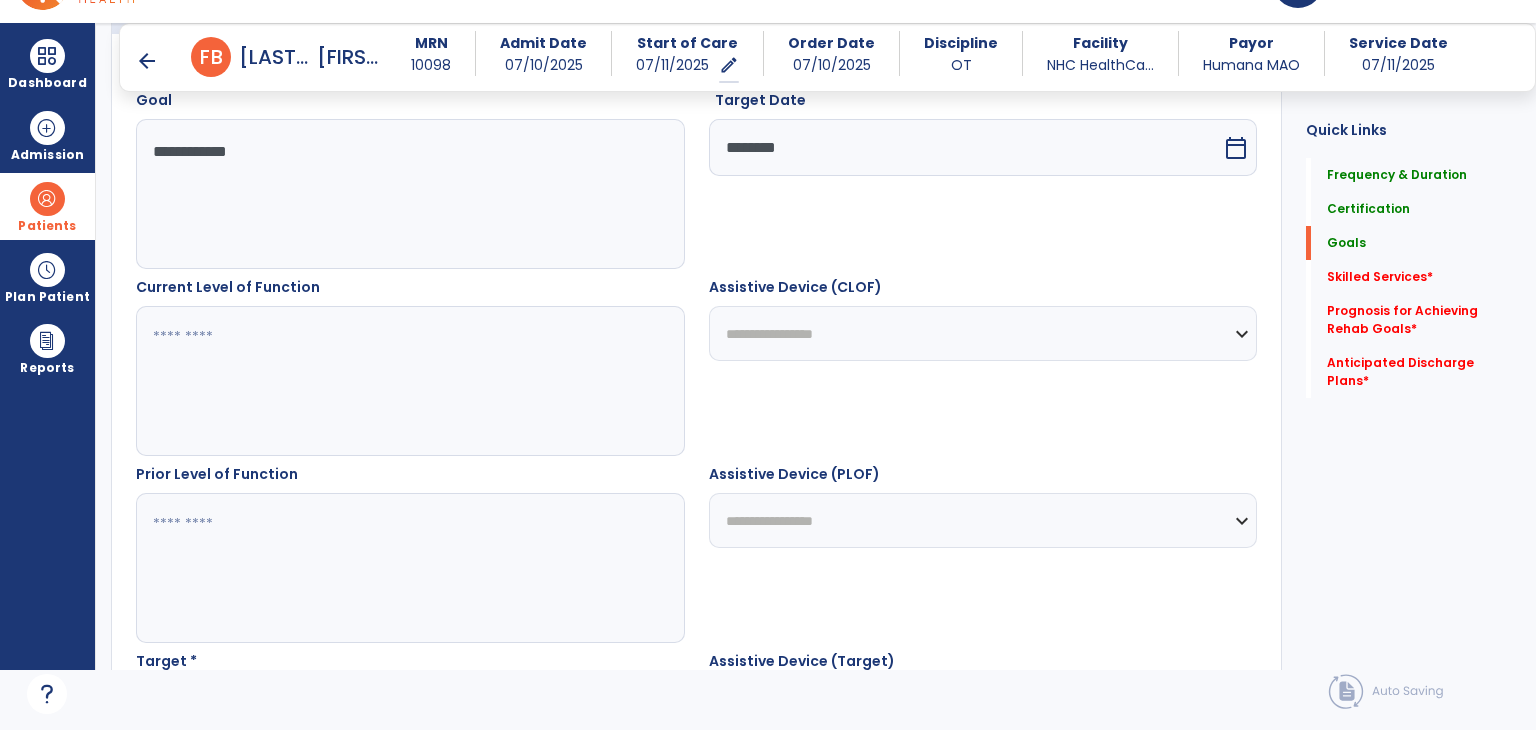 select on "*" 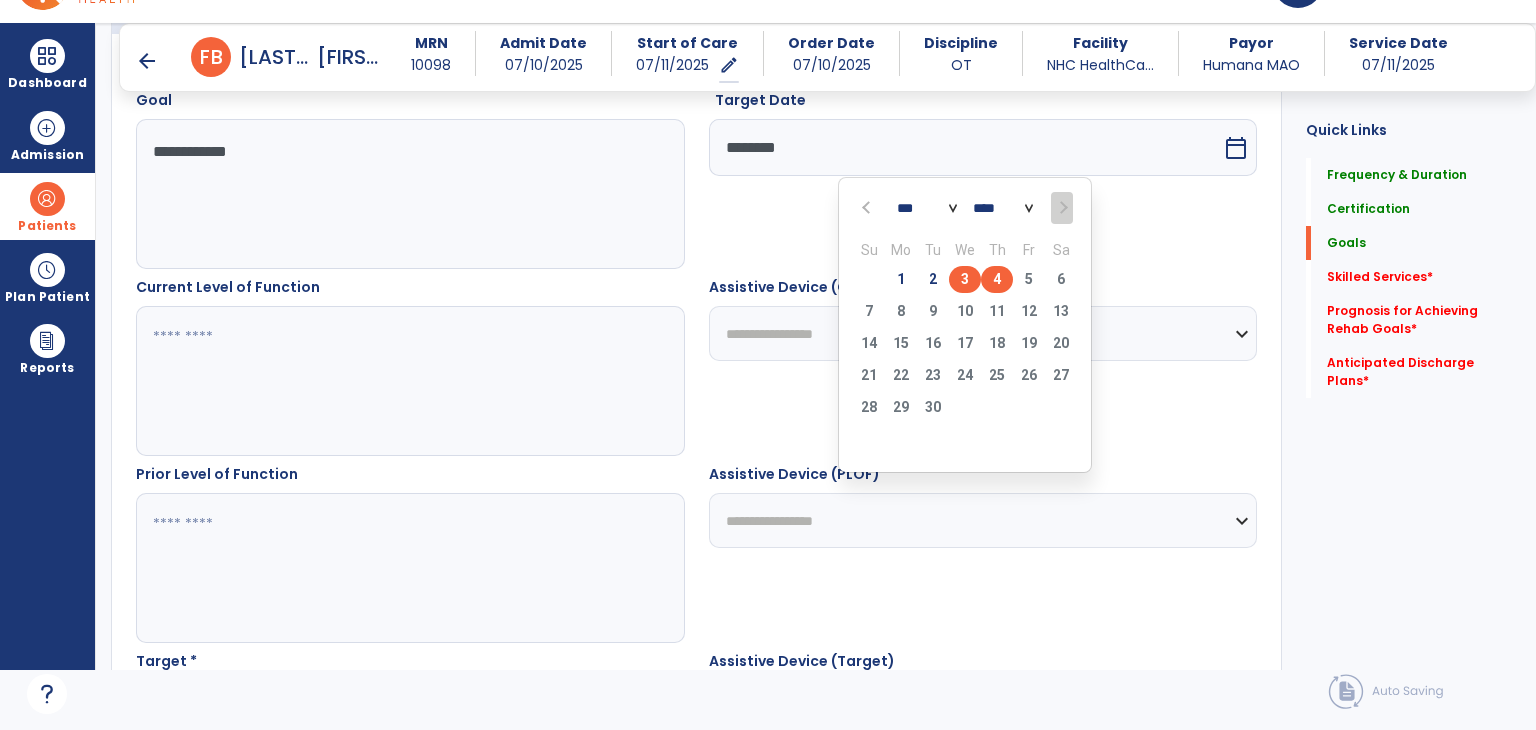 click on "3" at bounding box center [965, 279] 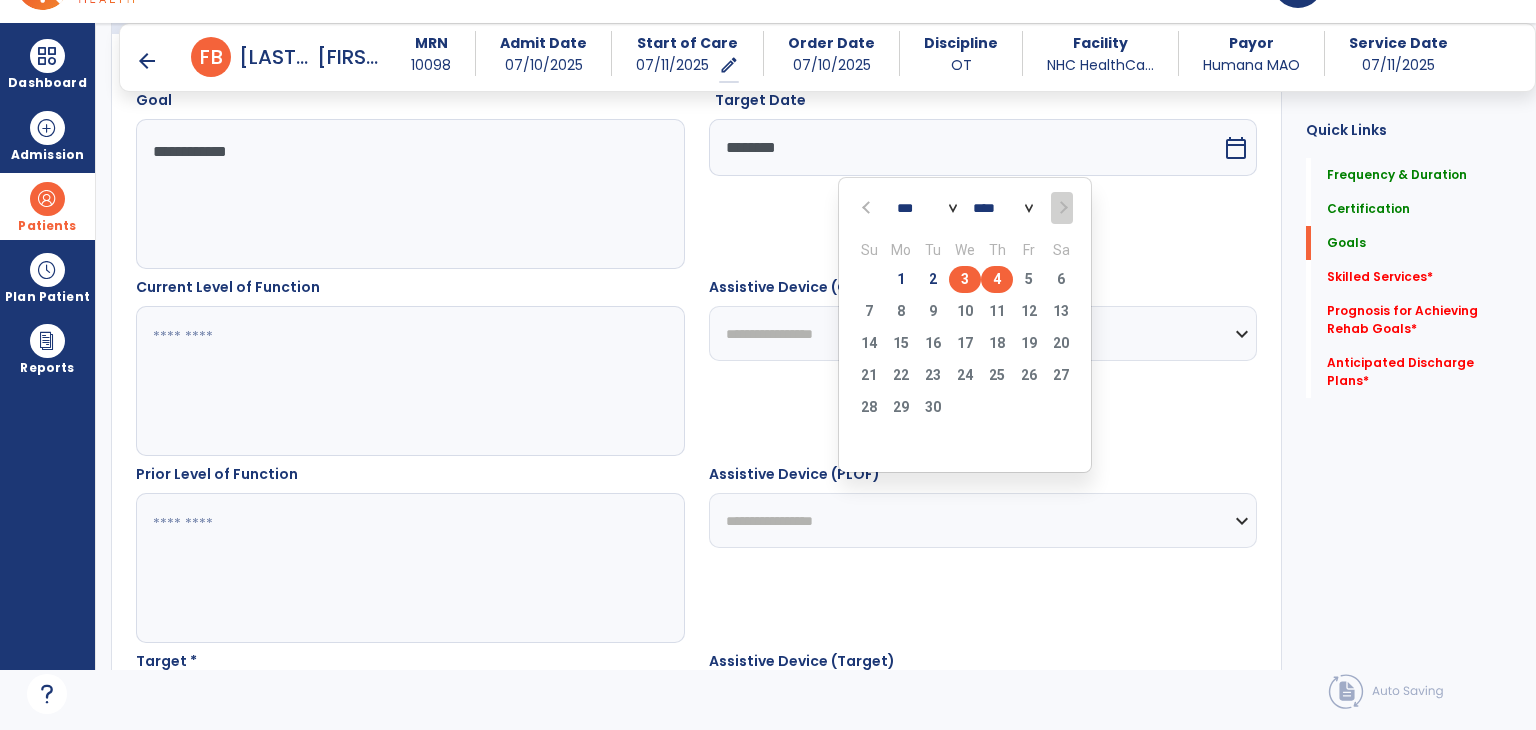 type on "********" 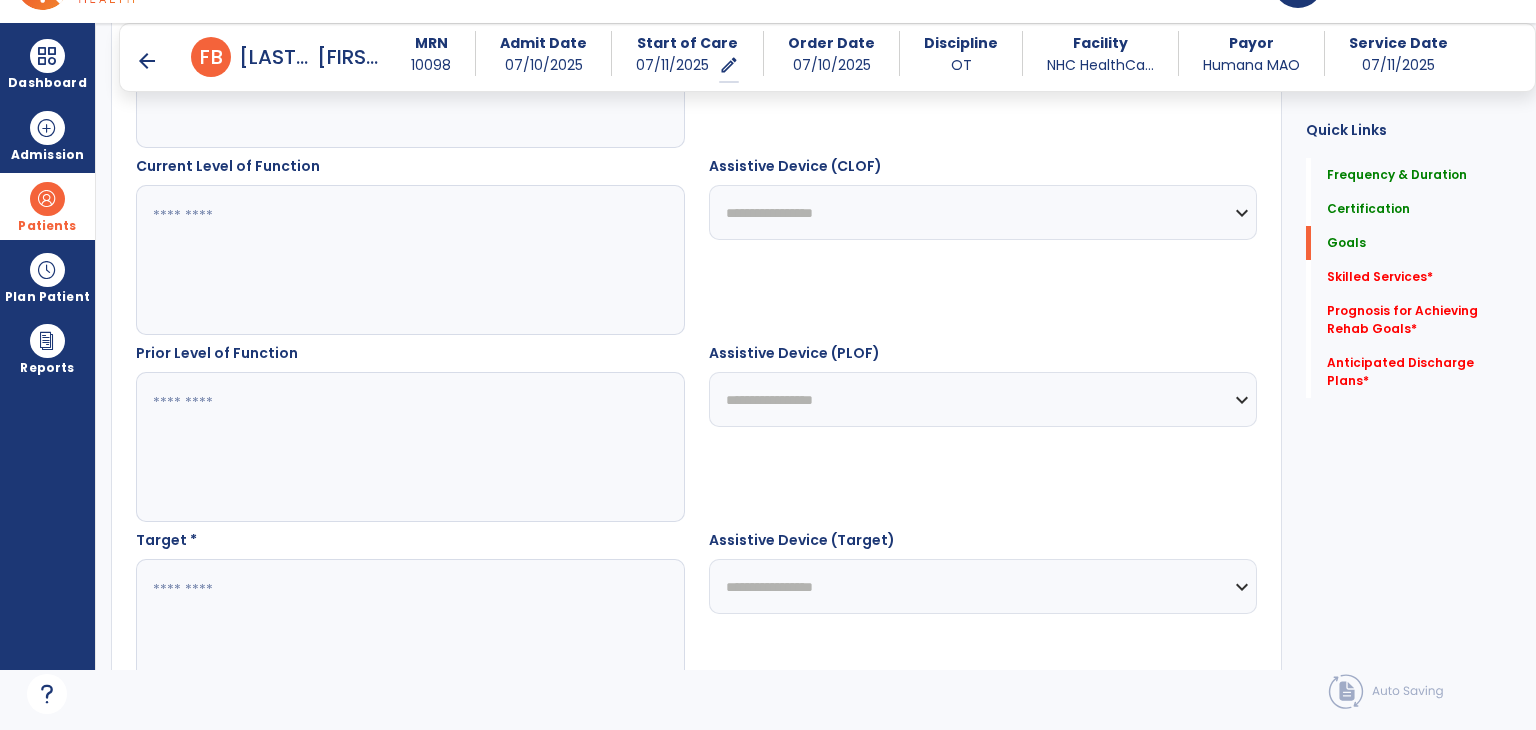 scroll, scrollTop: 577, scrollLeft: 0, axis: vertical 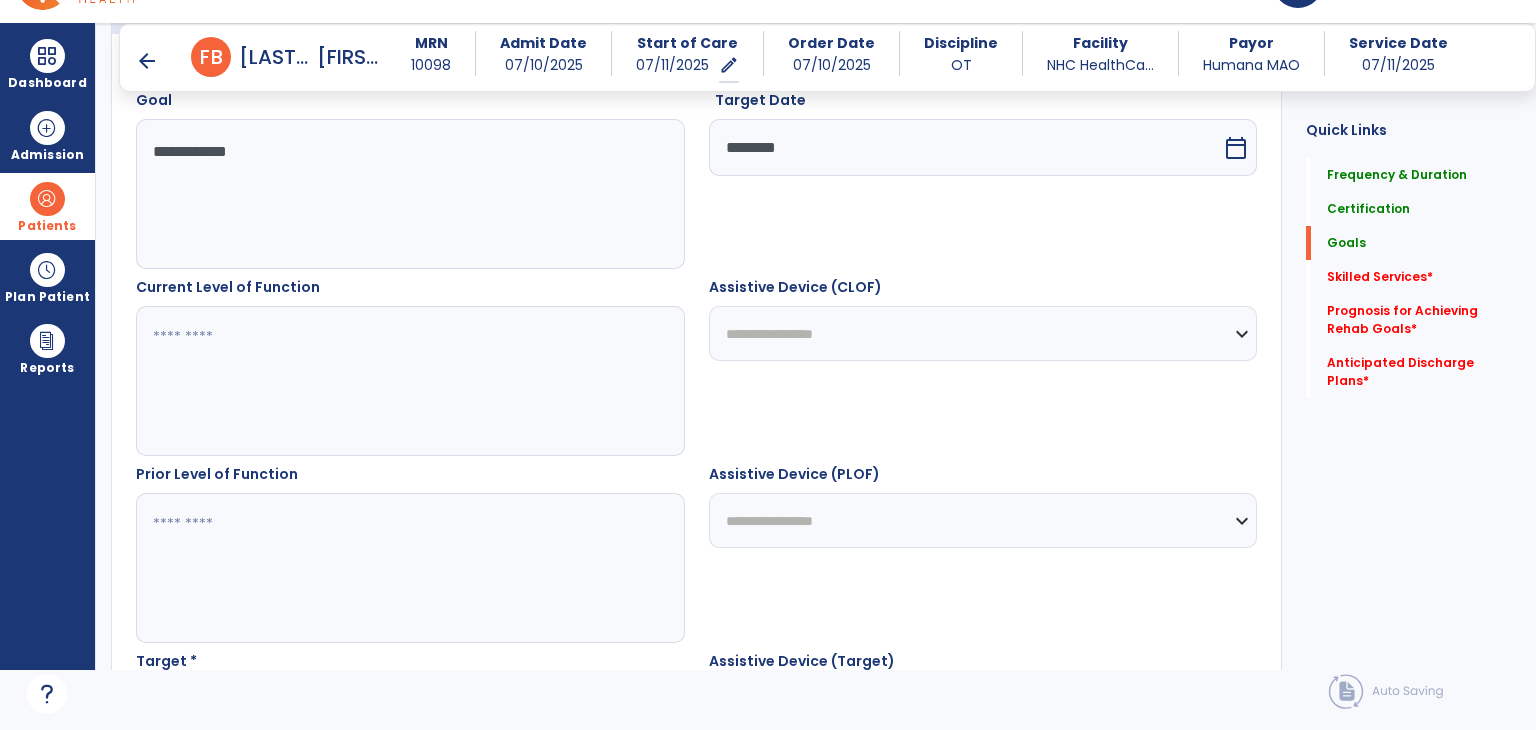 click on "Current Level of Function" at bounding box center (228, 287) 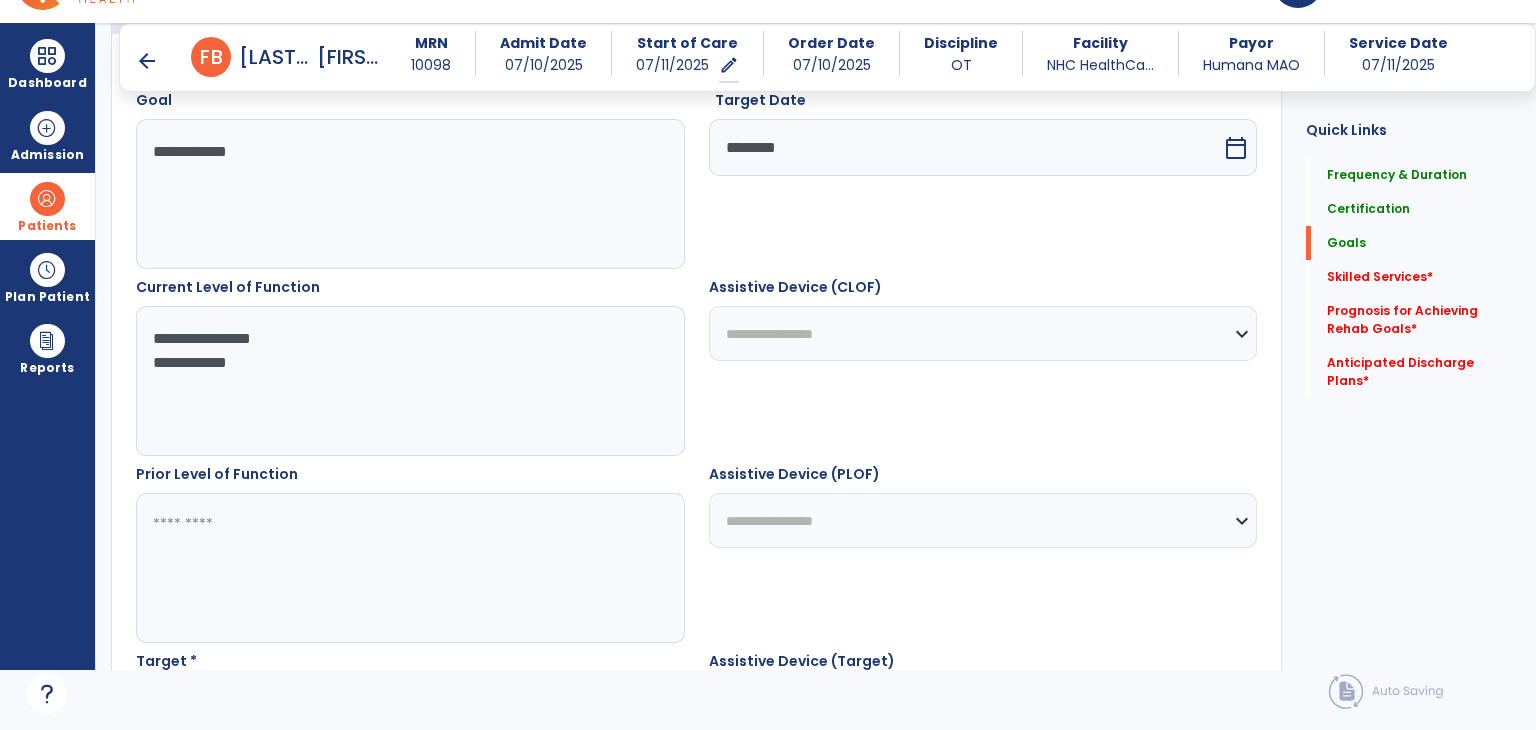 drag, startPoint x: 285, startPoint y: 363, endPoint x: 97, endPoint y: 329, distance: 191.04973 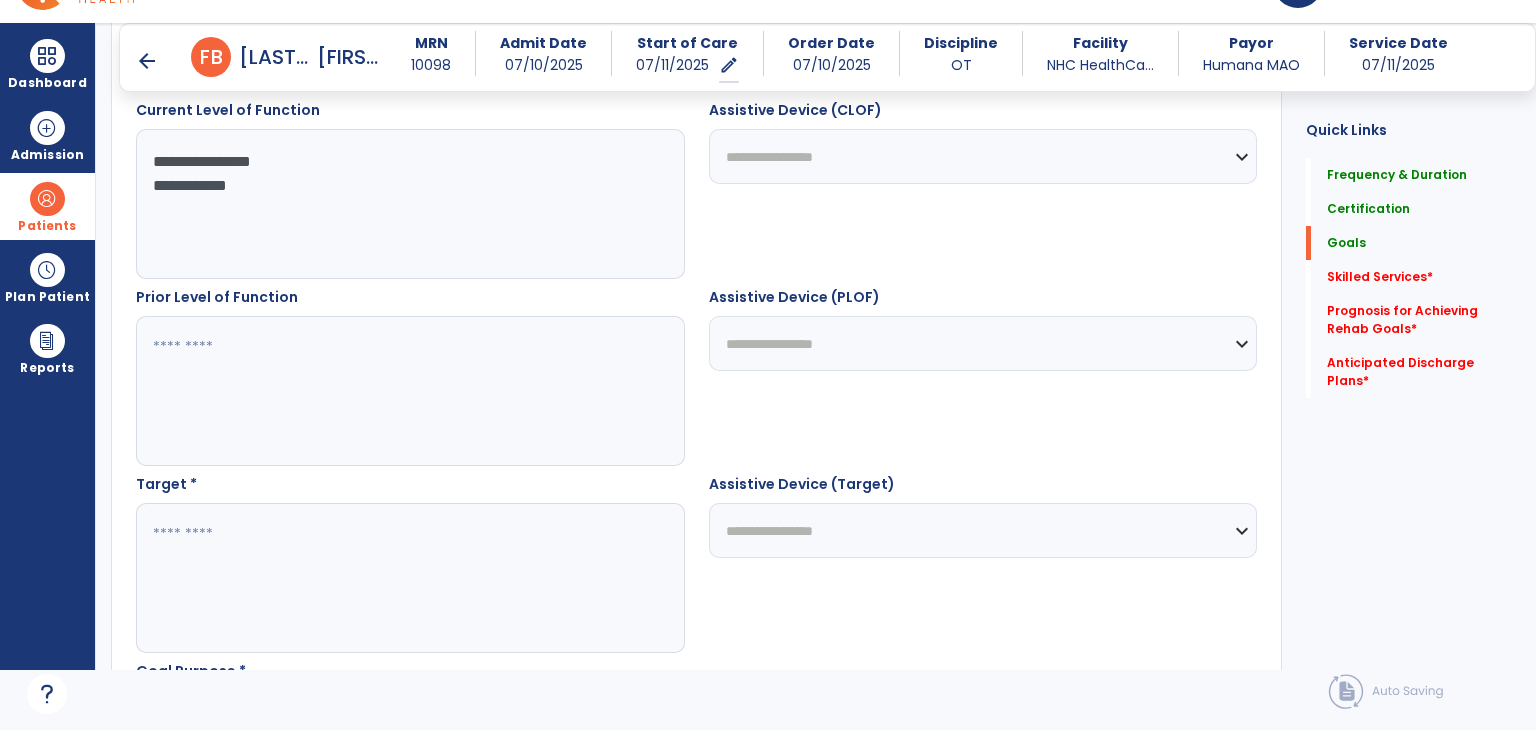 scroll, scrollTop: 877, scrollLeft: 0, axis: vertical 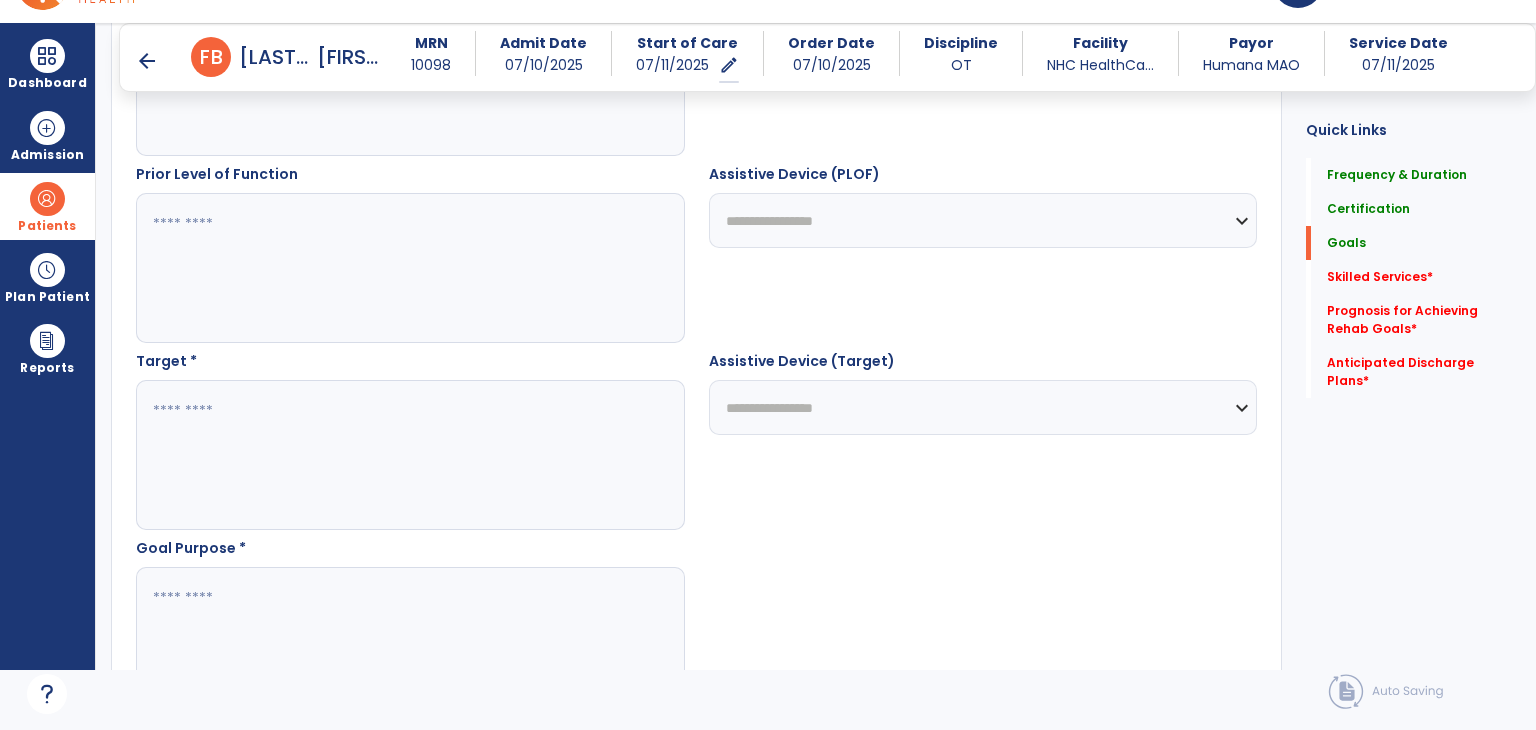 type on "**********" 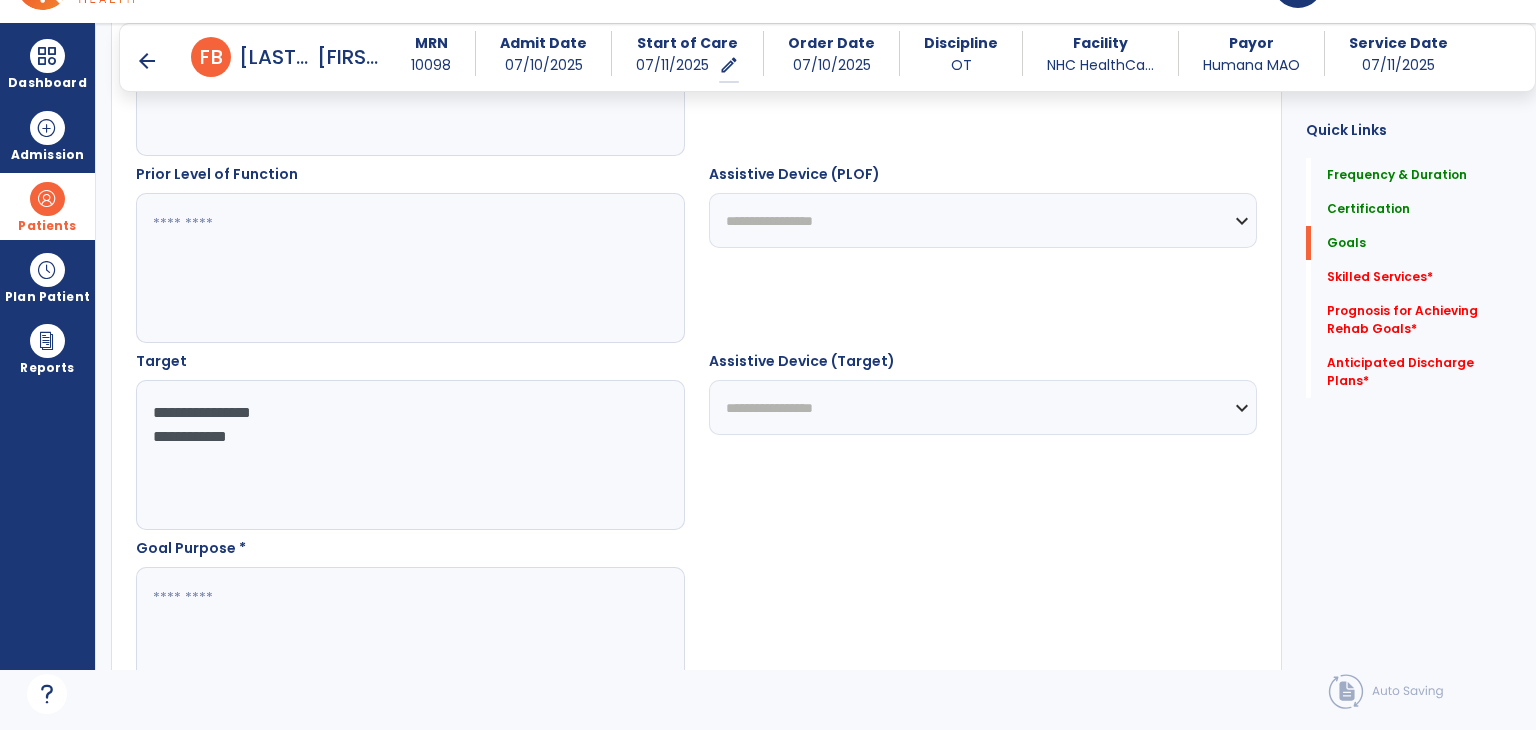 click on "**********" at bounding box center (409, 455) 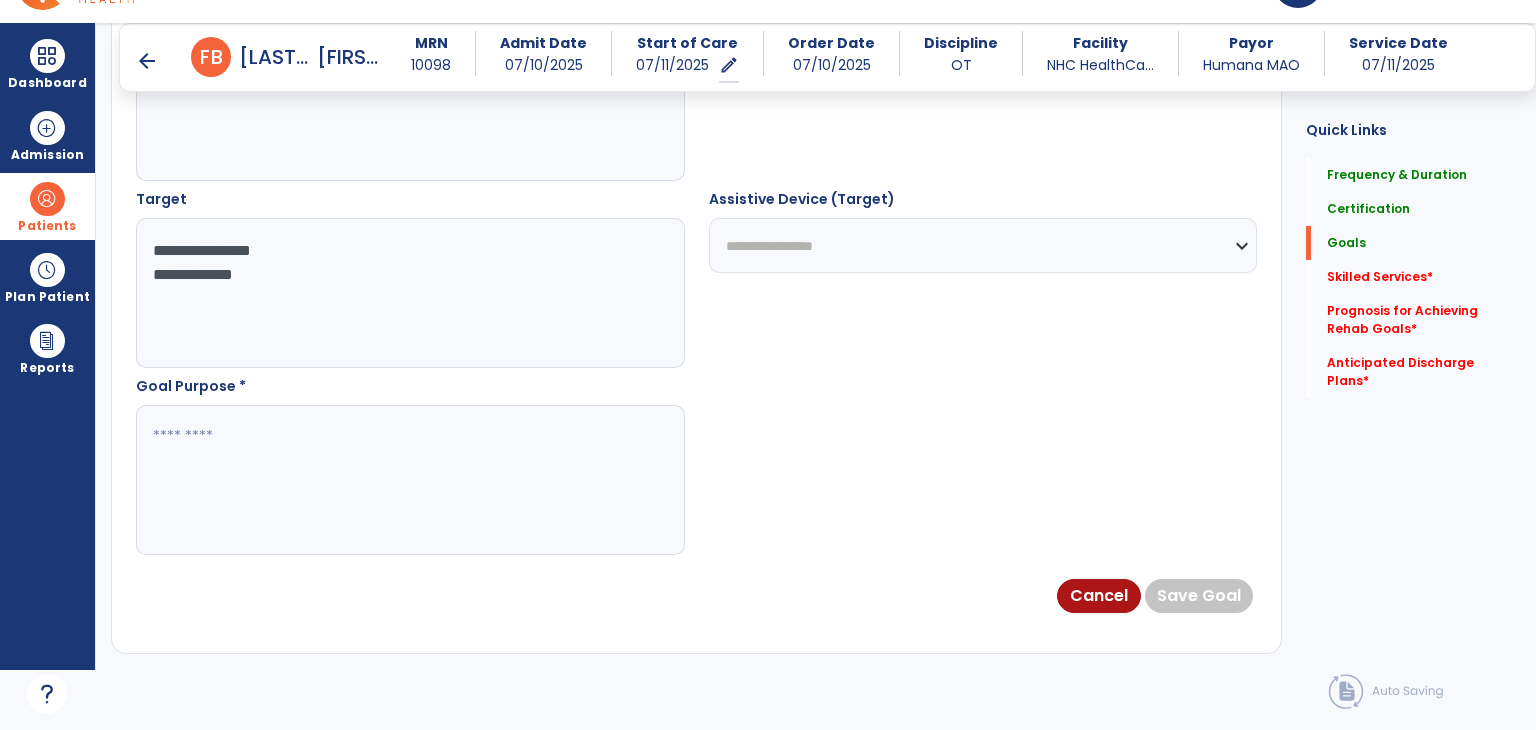 scroll, scrollTop: 1277, scrollLeft: 0, axis: vertical 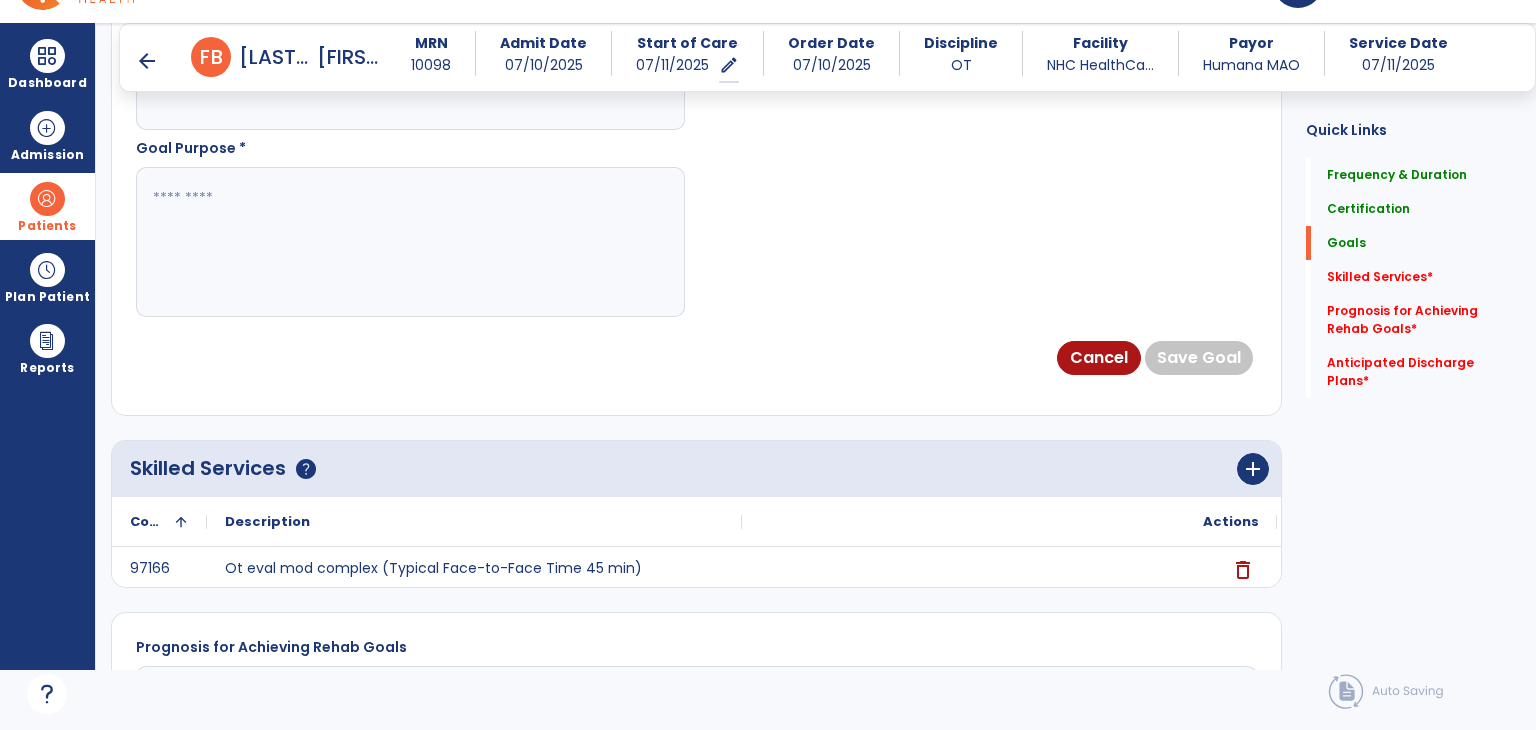 type on "**********" 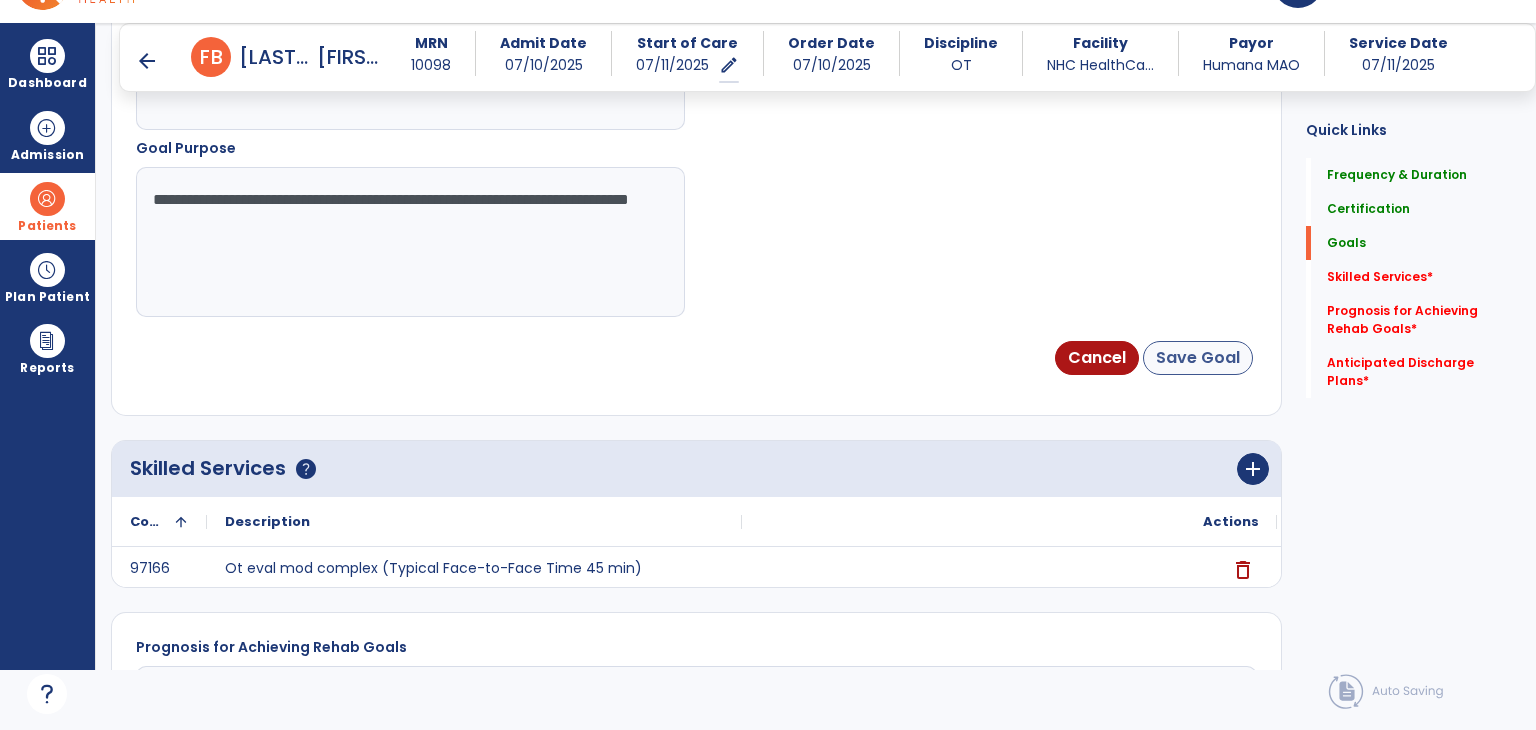 type on "**********" 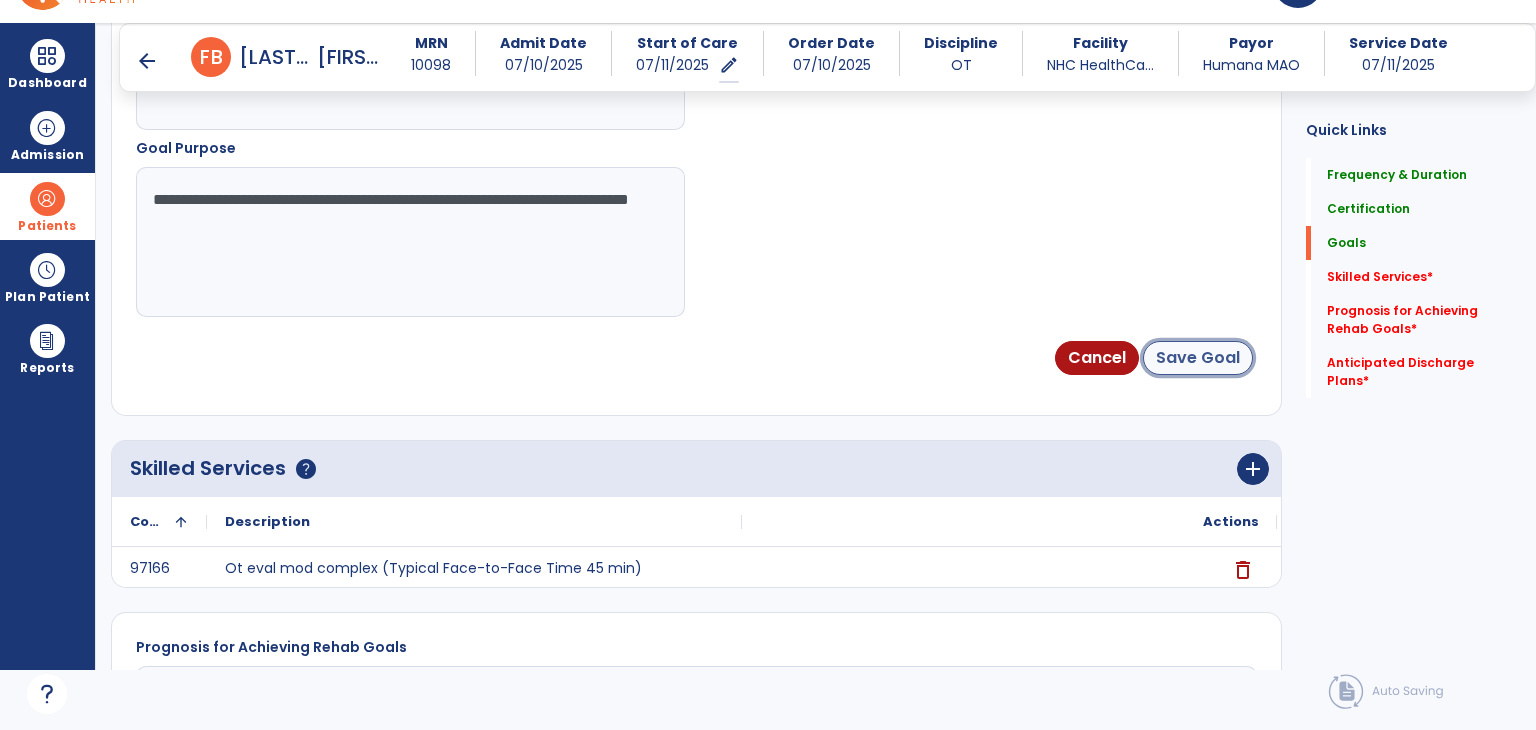 click on "Save Goal" at bounding box center (1198, 358) 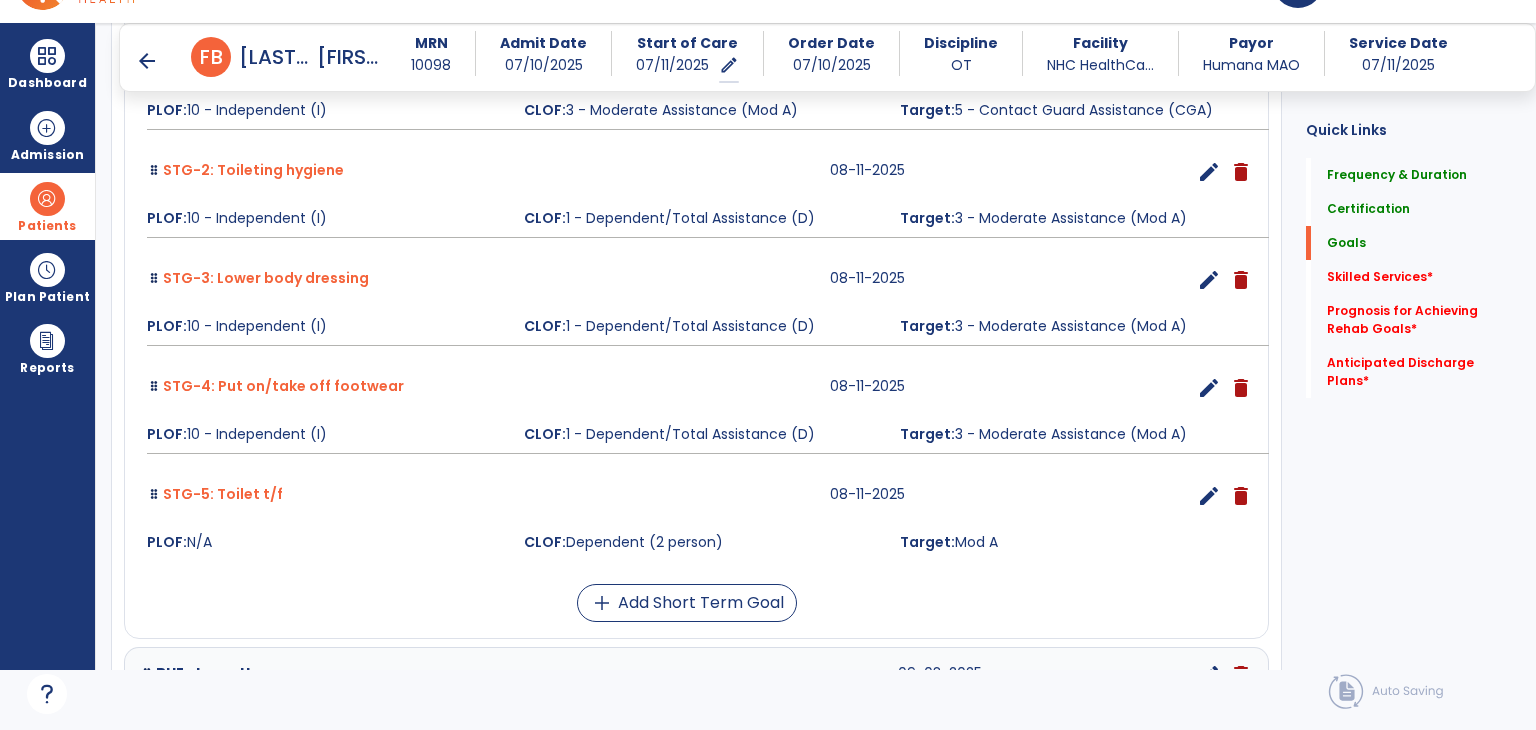 scroll, scrollTop: 1200, scrollLeft: 0, axis: vertical 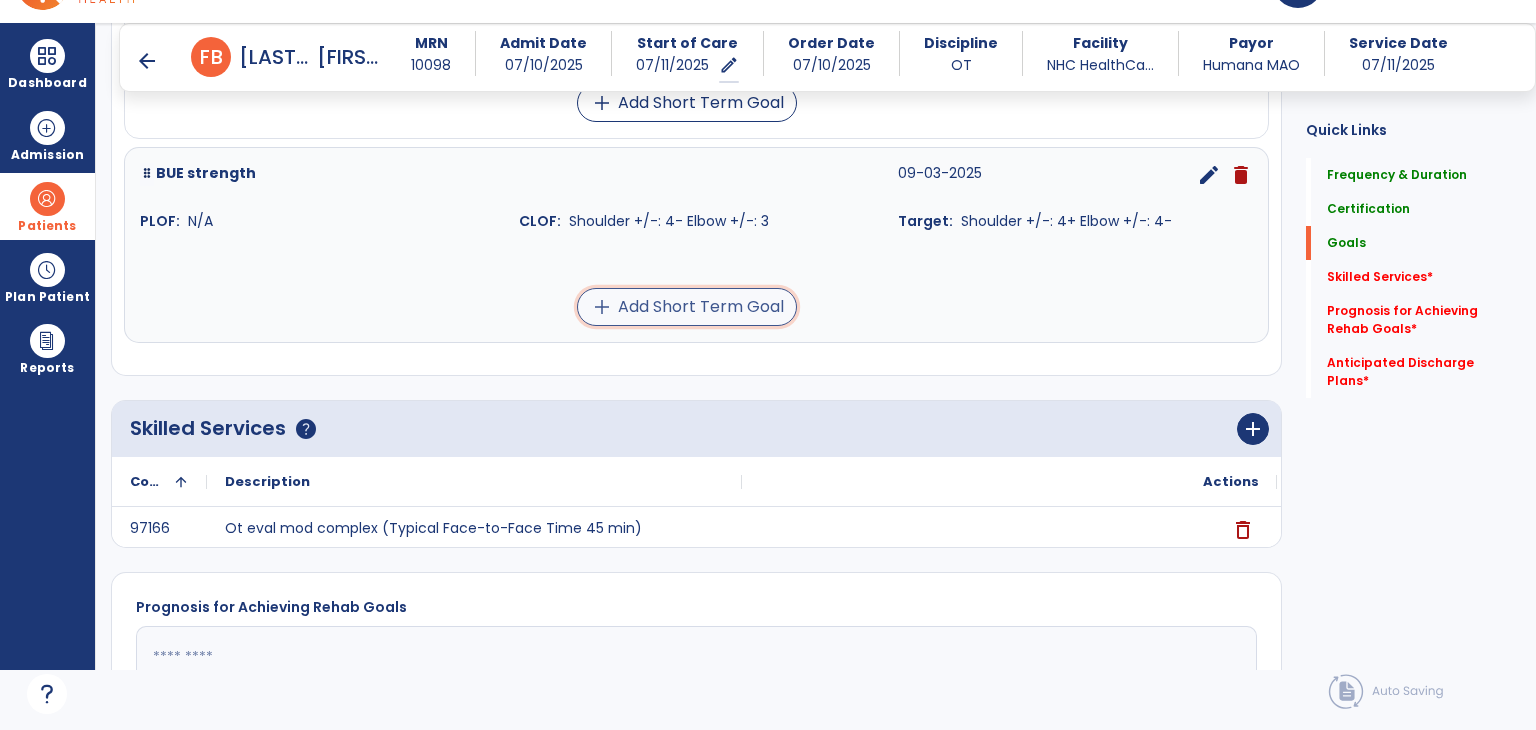 click on "add  Add Short Term Goal" at bounding box center (687, 307) 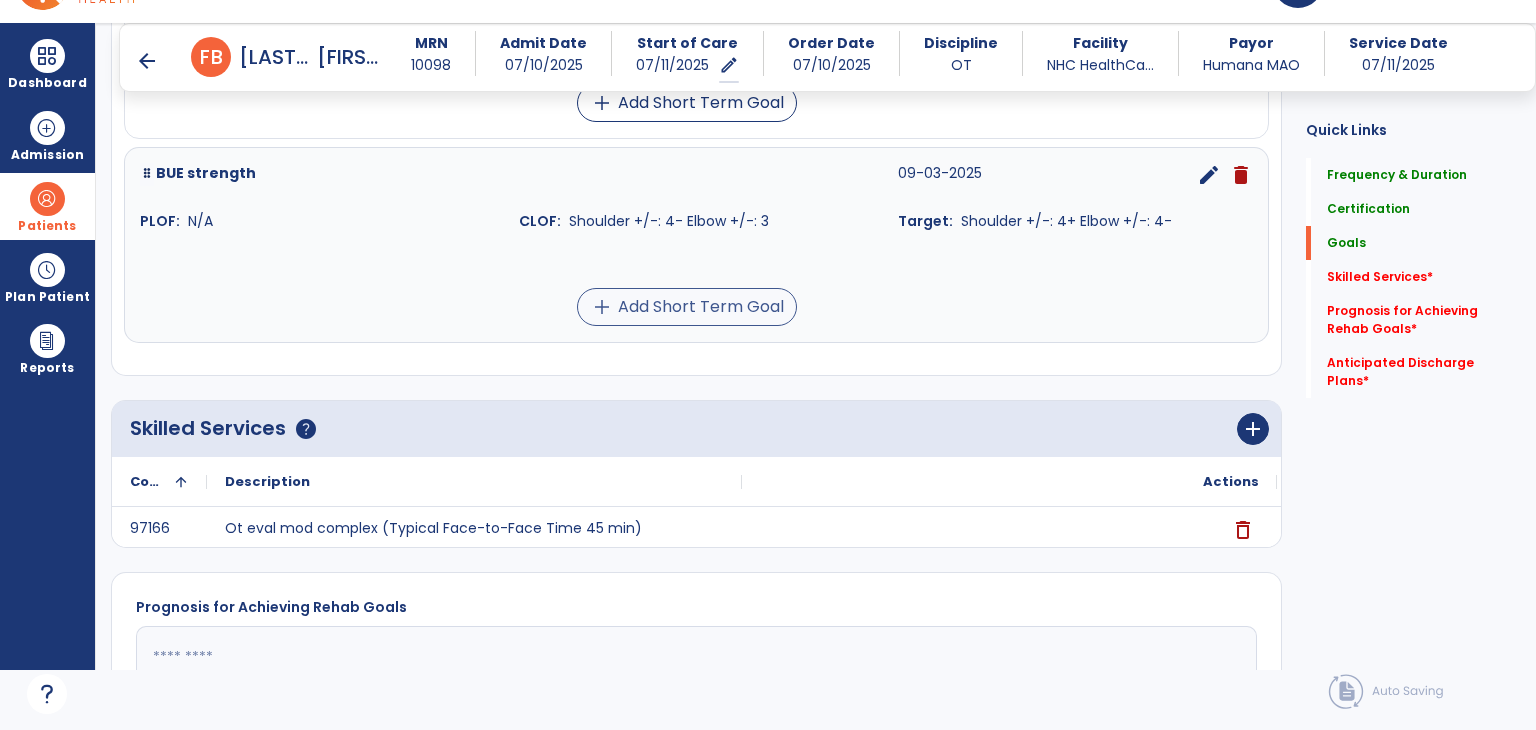 scroll, scrollTop: 1161, scrollLeft: 0, axis: vertical 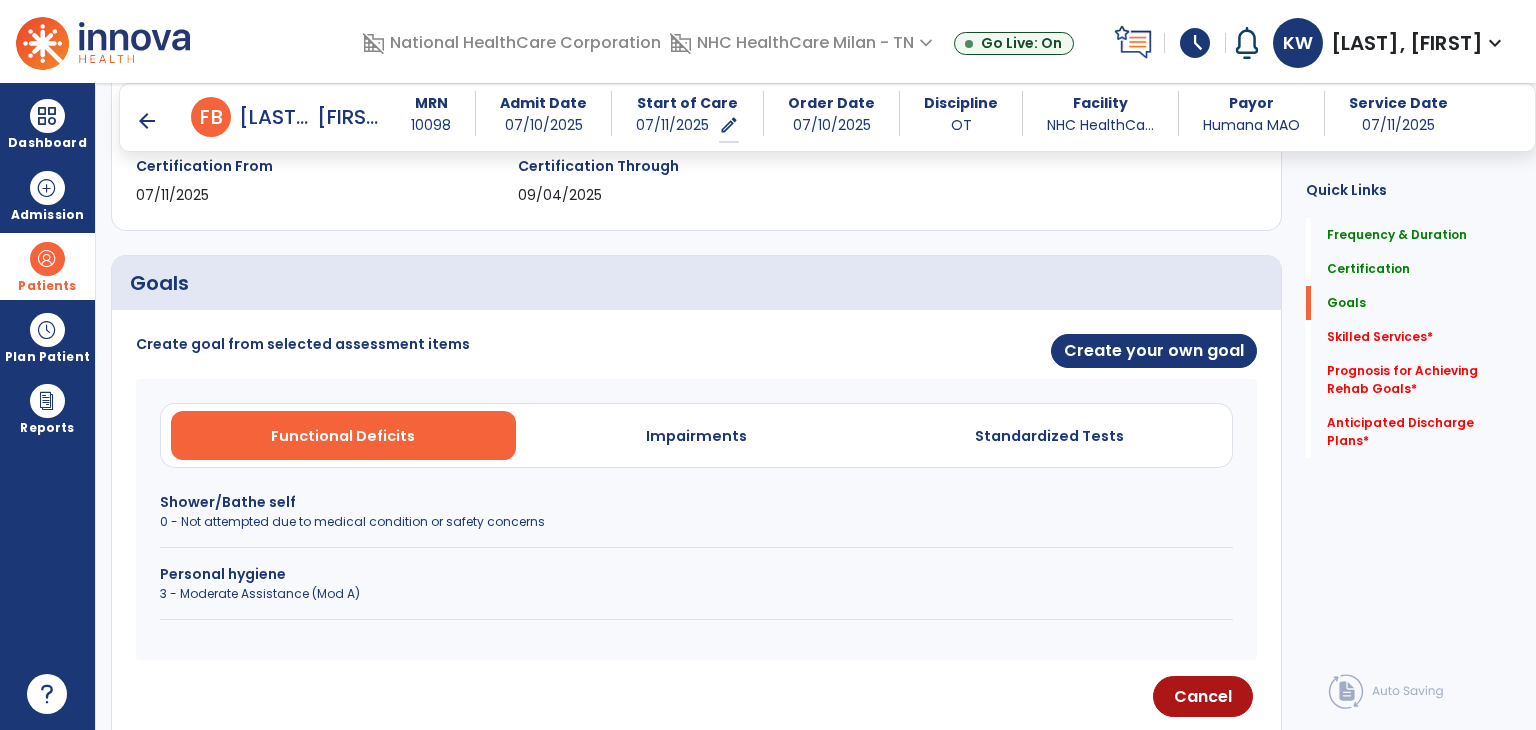 click on "Create goal from selected assessment items  Create your own goal   Functional Deficits   Impairments   Standardized Tests  Shower/Bathe self 0 - Not attempted due to medical condition or safety concerns Personal hygiene 3 - Moderate Assistance (Mod A) Cancel" at bounding box center (696, 533) 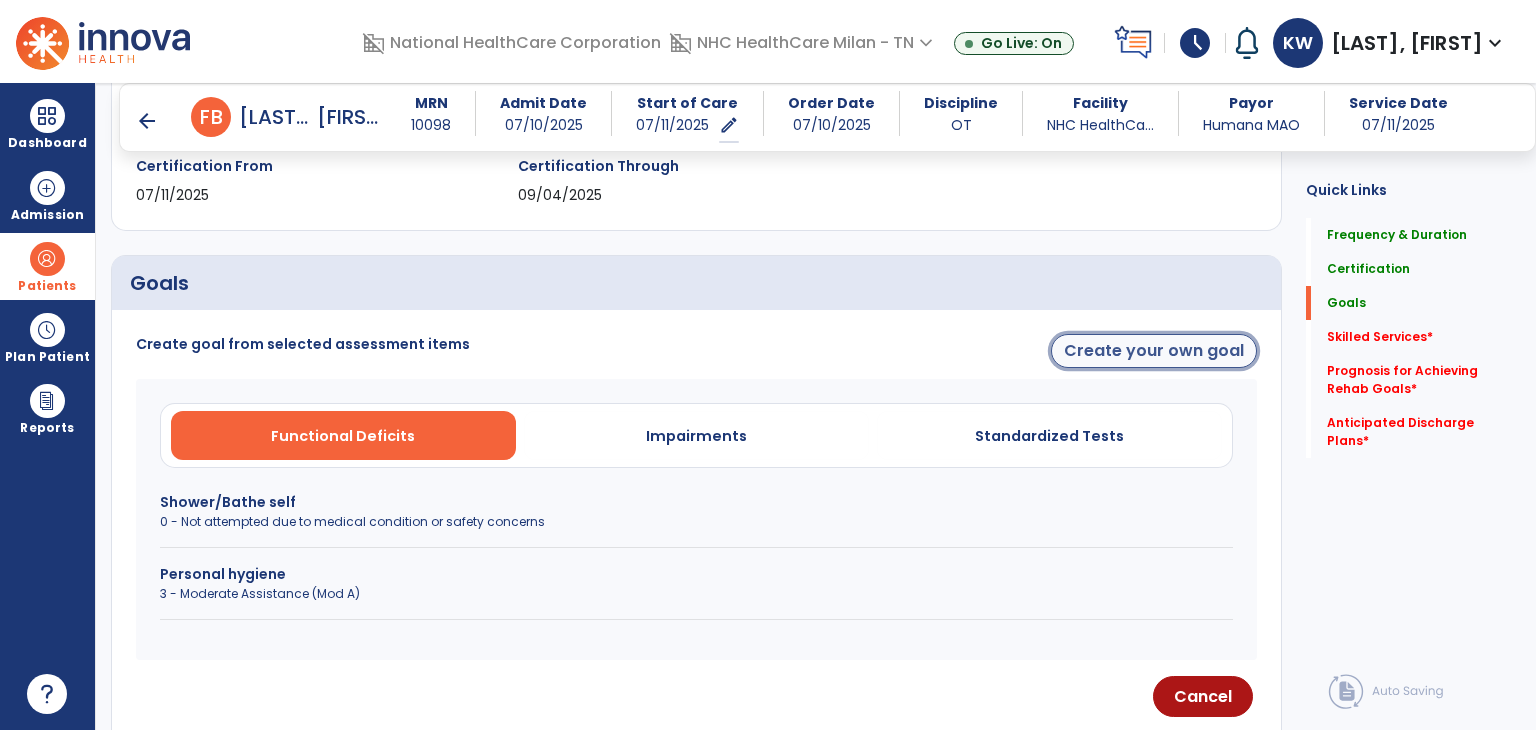 click on "Create your own goal" at bounding box center [1154, 351] 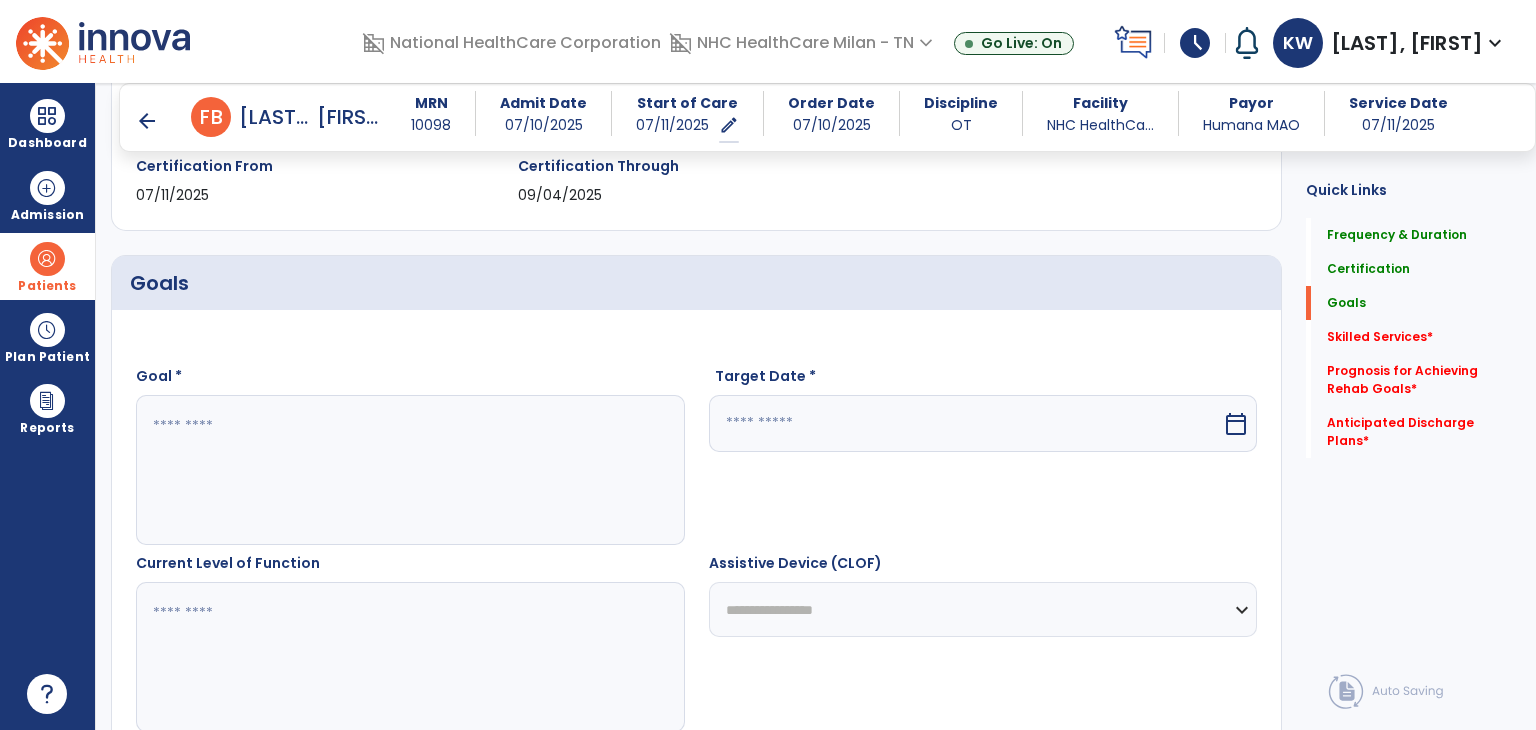 click at bounding box center [409, 470] 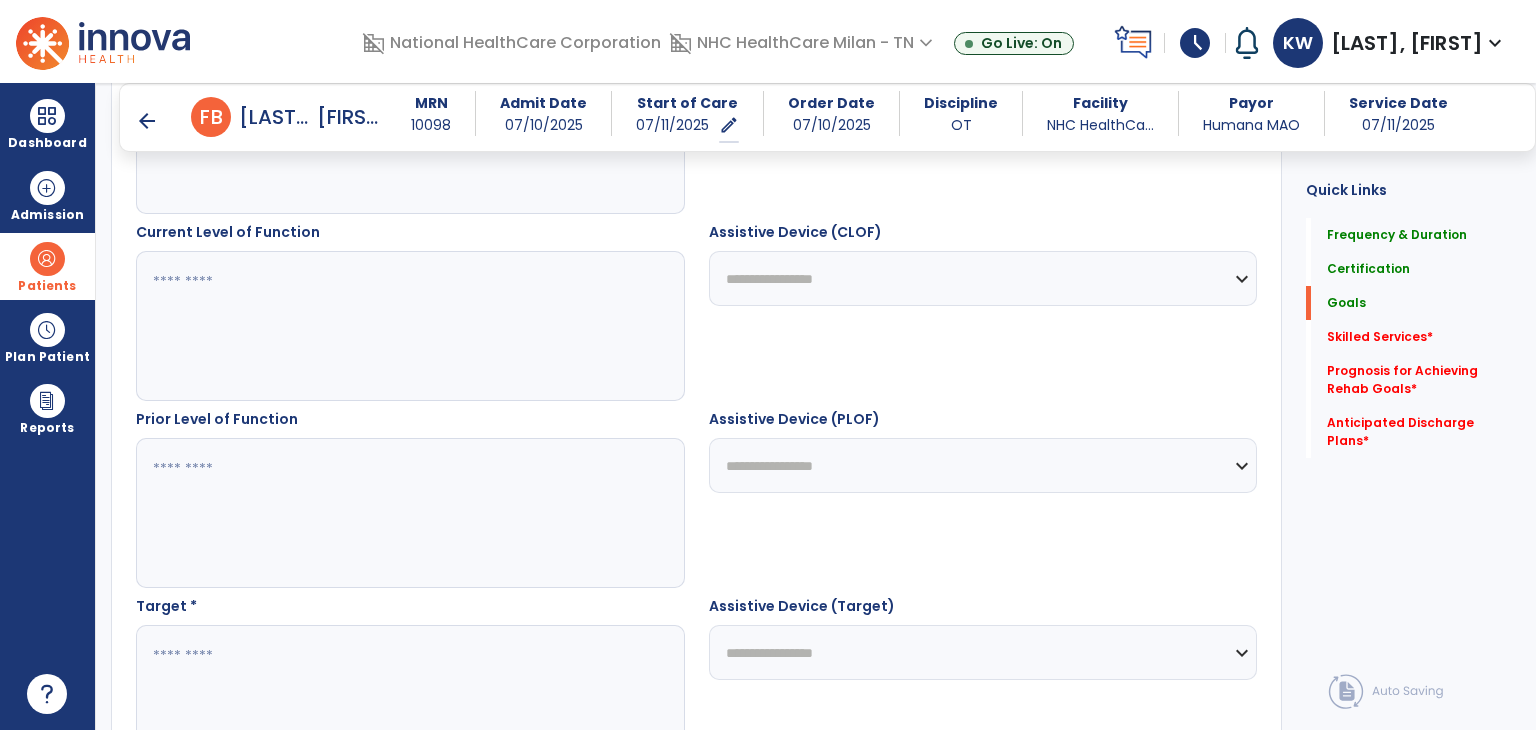 scroll, scrollTop: 761, scrollLeft: 0, axis: vertical 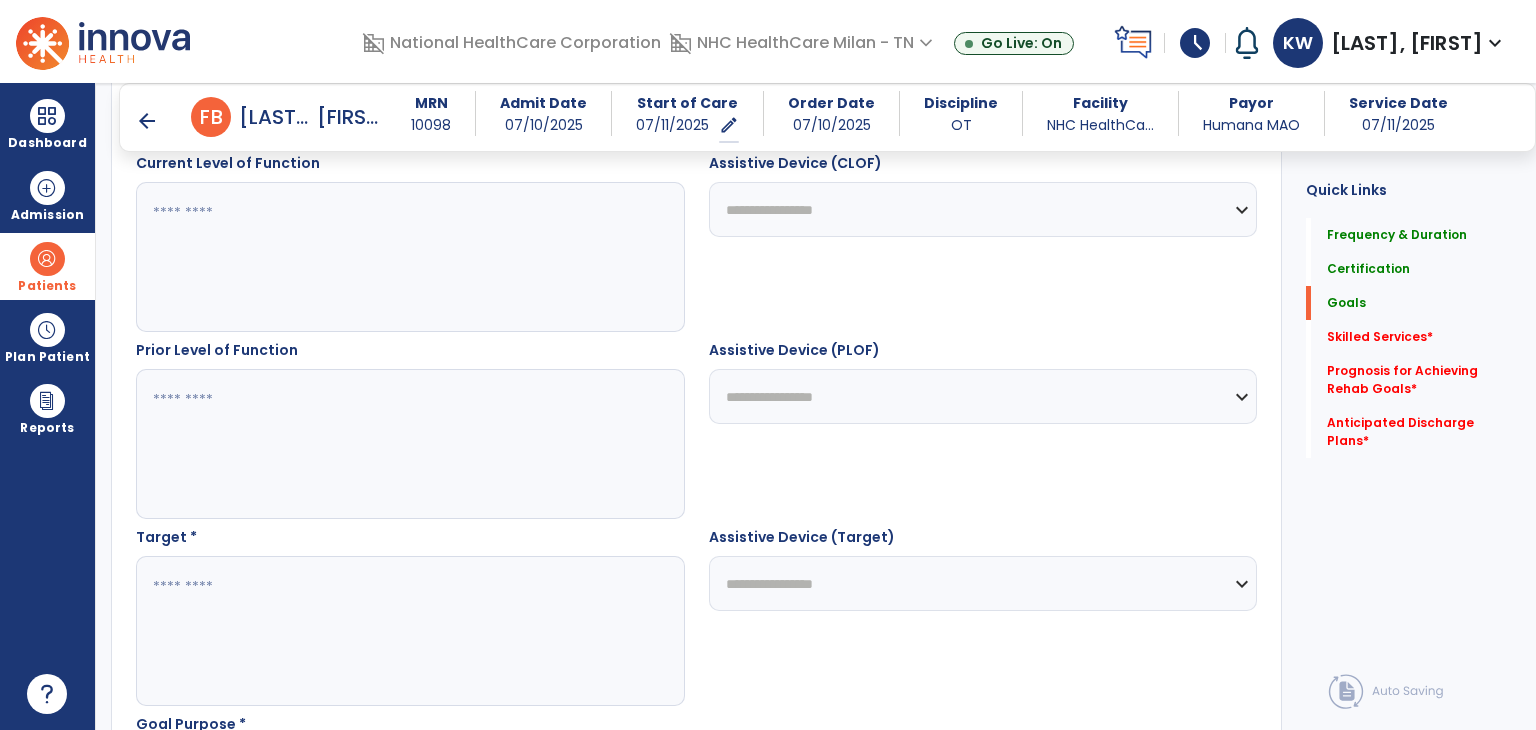 type on "**********" 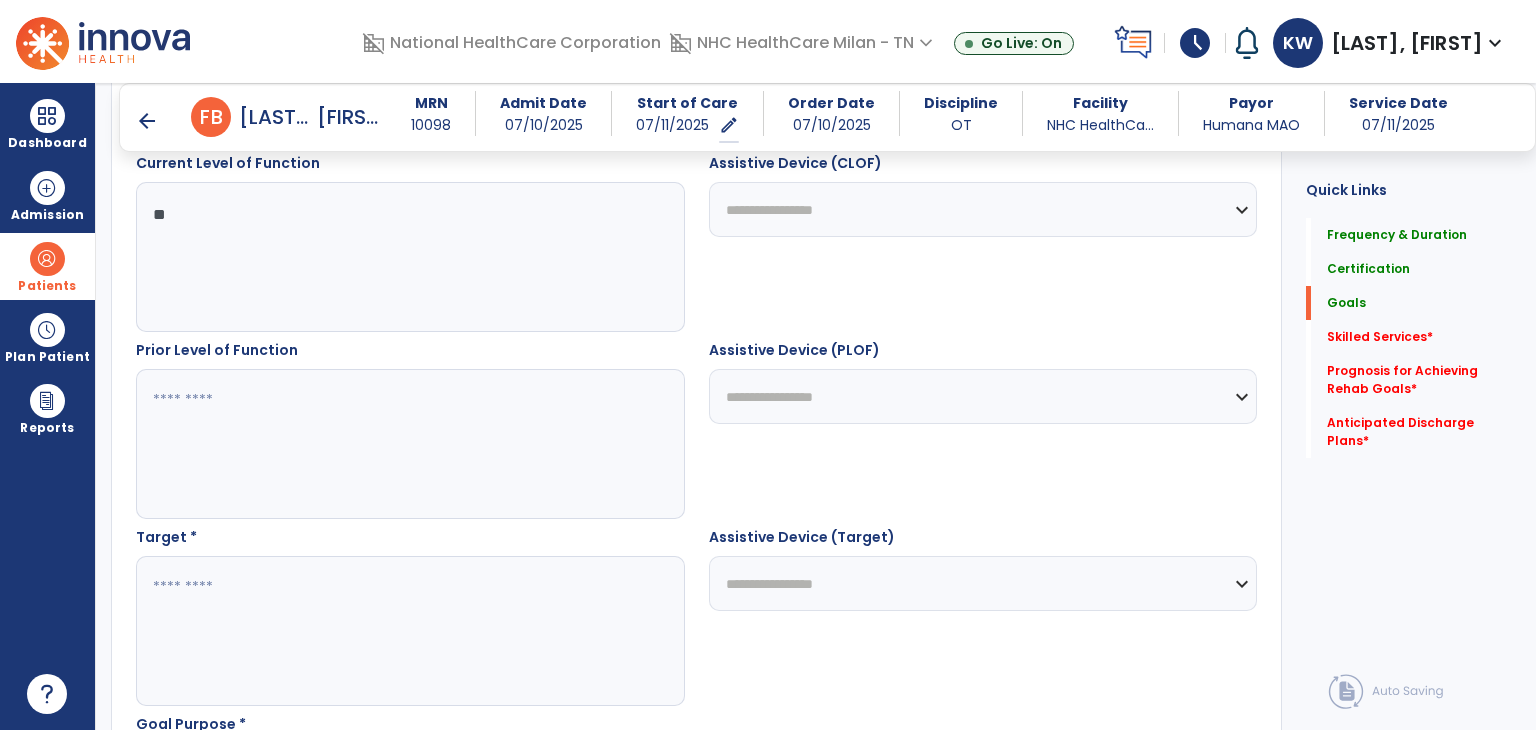 type on "**" 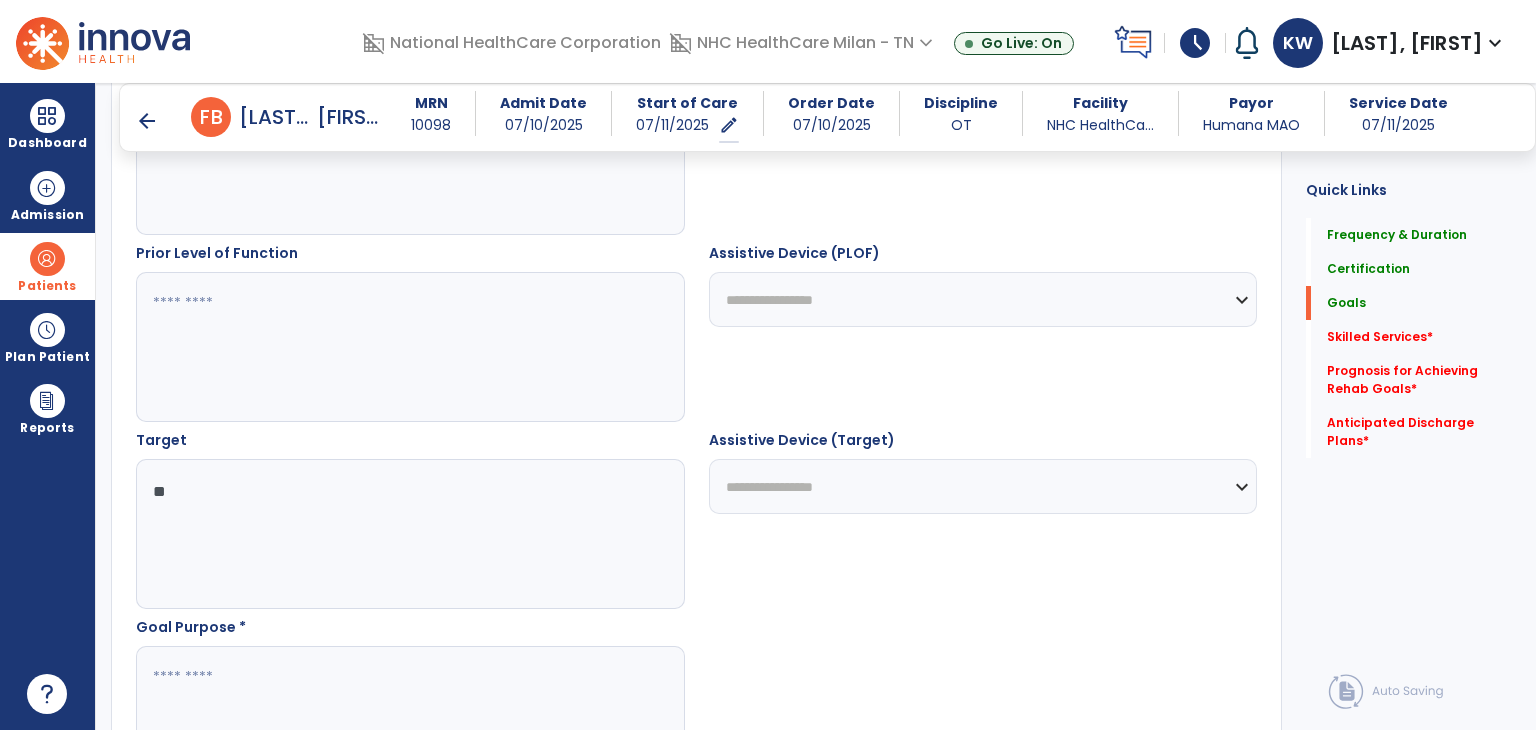 scroll, scrollTop: 961, scrollLeft: 0, axis: vertical 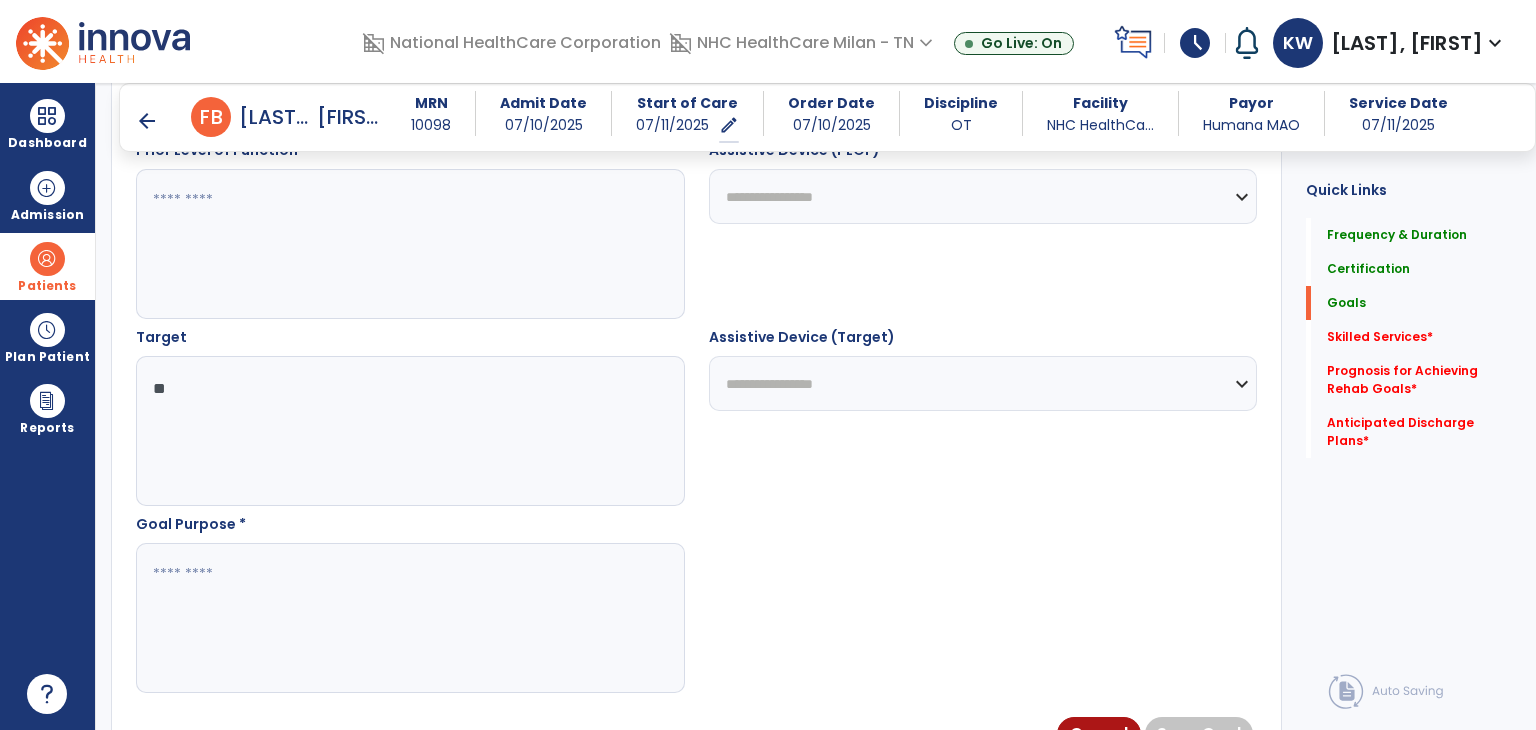 type on "**" 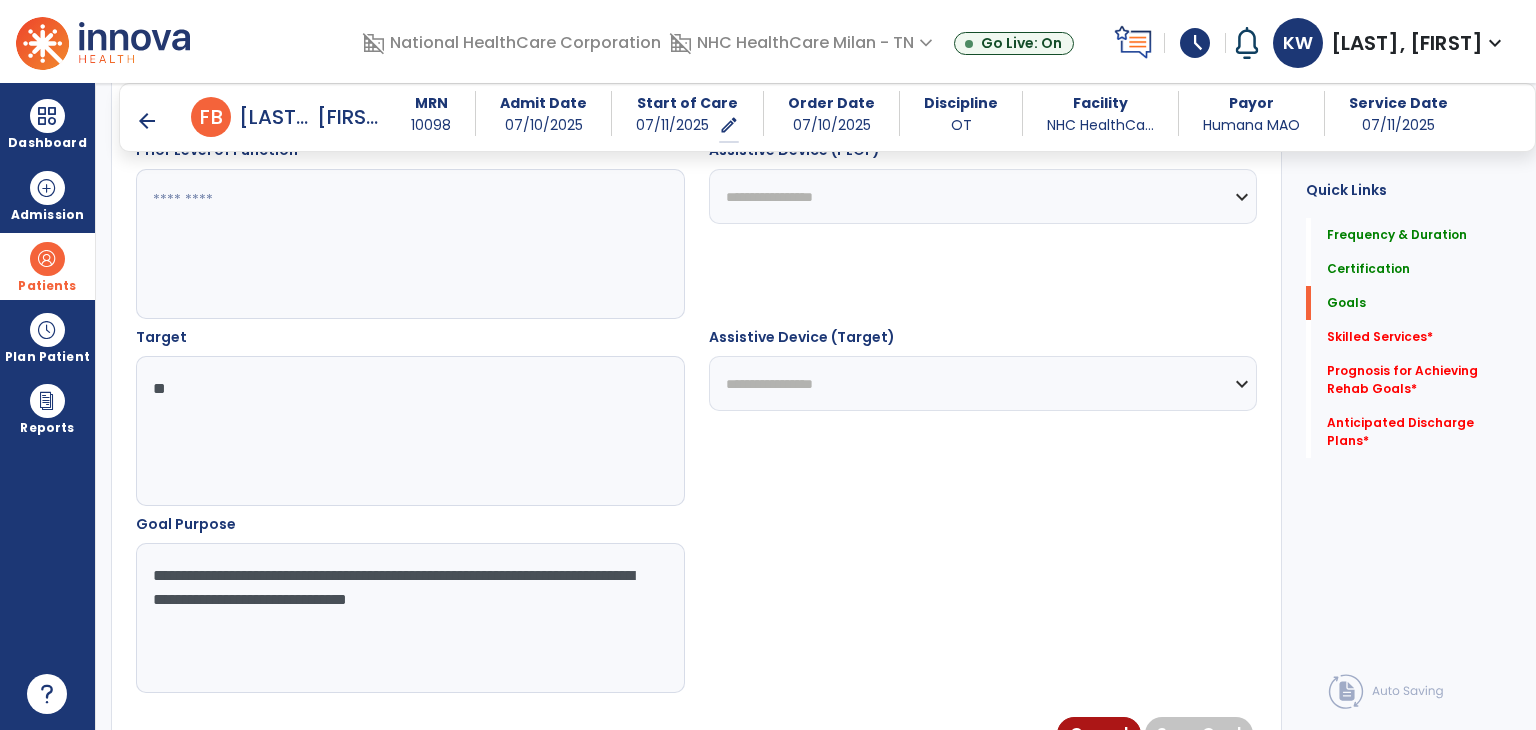 scroll, scrollTop: 361, scrollLeft: 0, axis: vertical 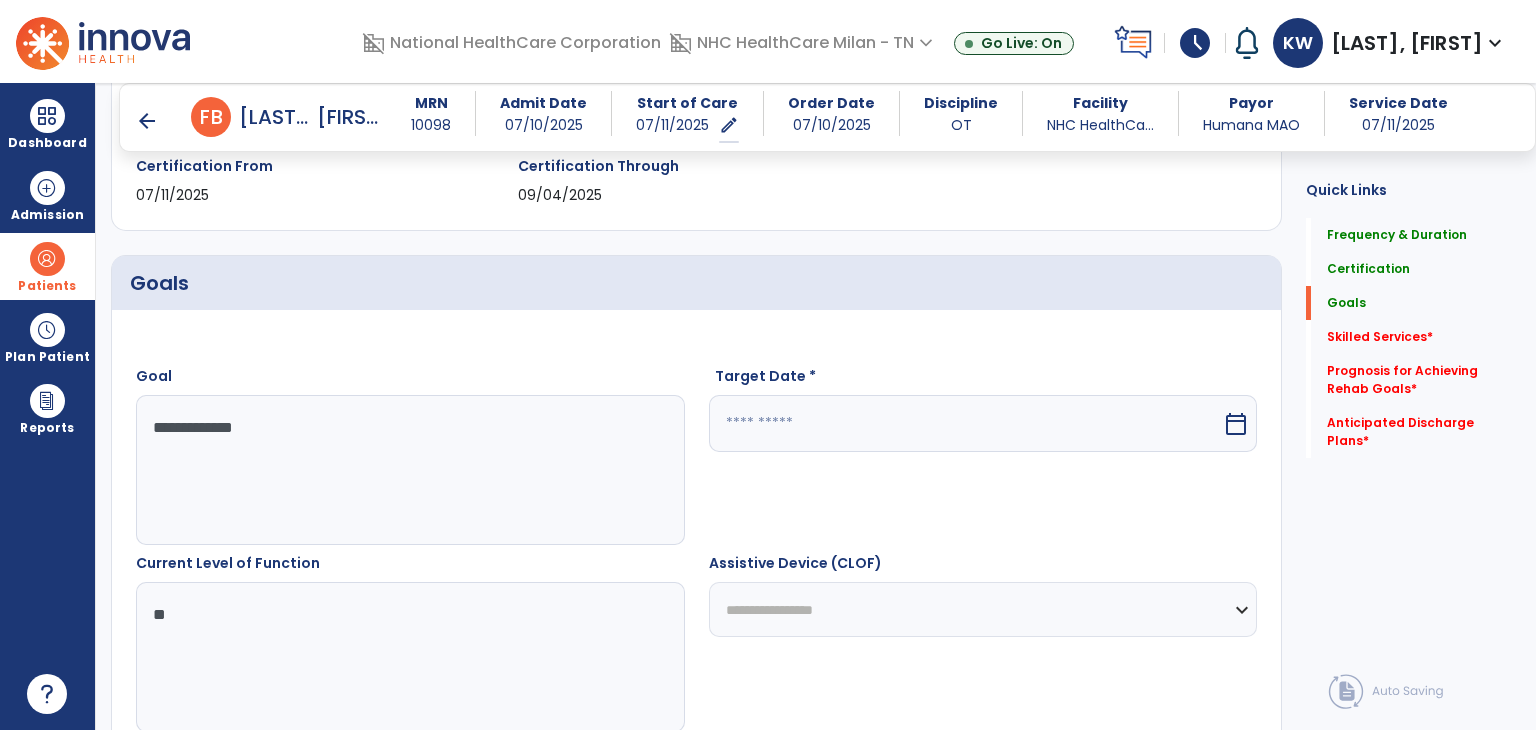 type on "**********" 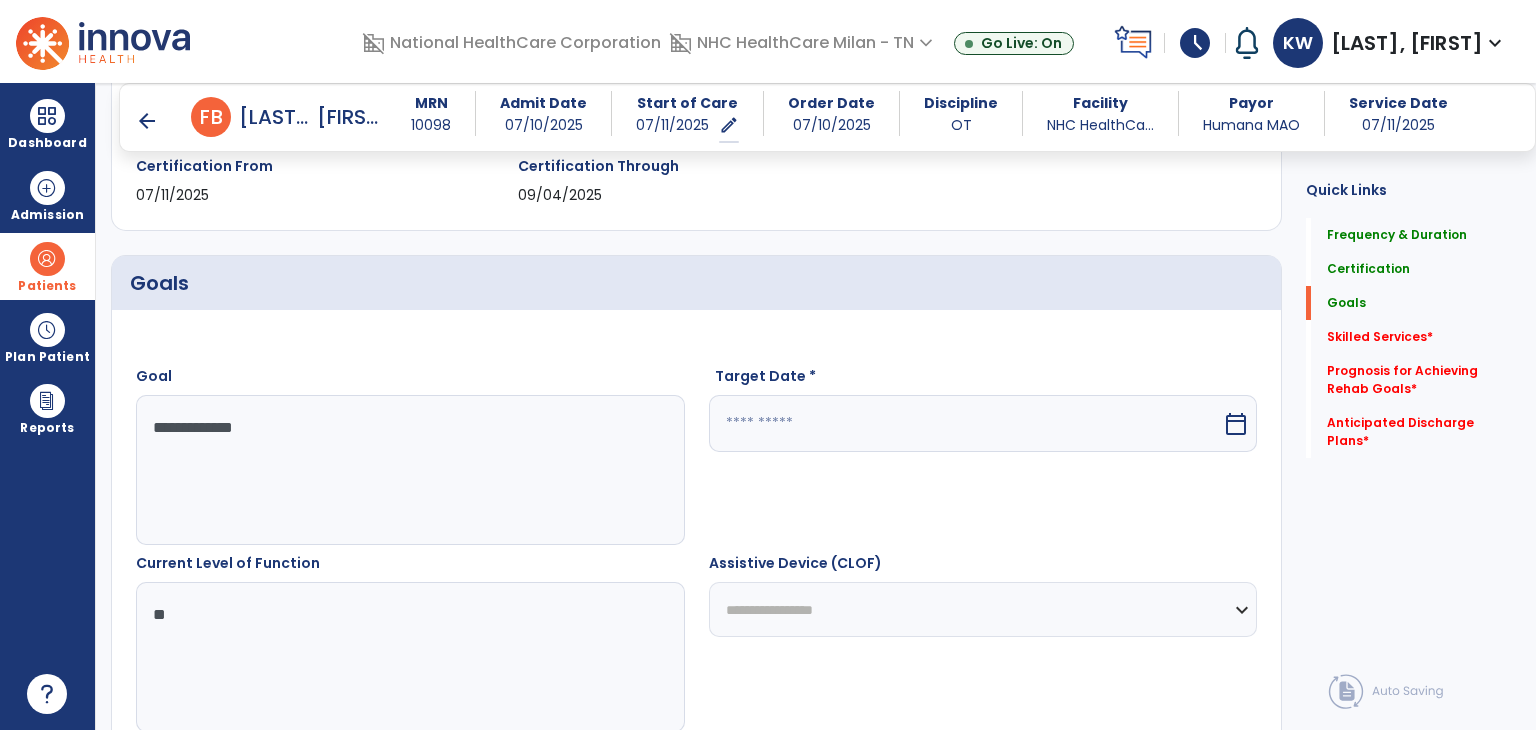 click at bounding box center [966, 423] 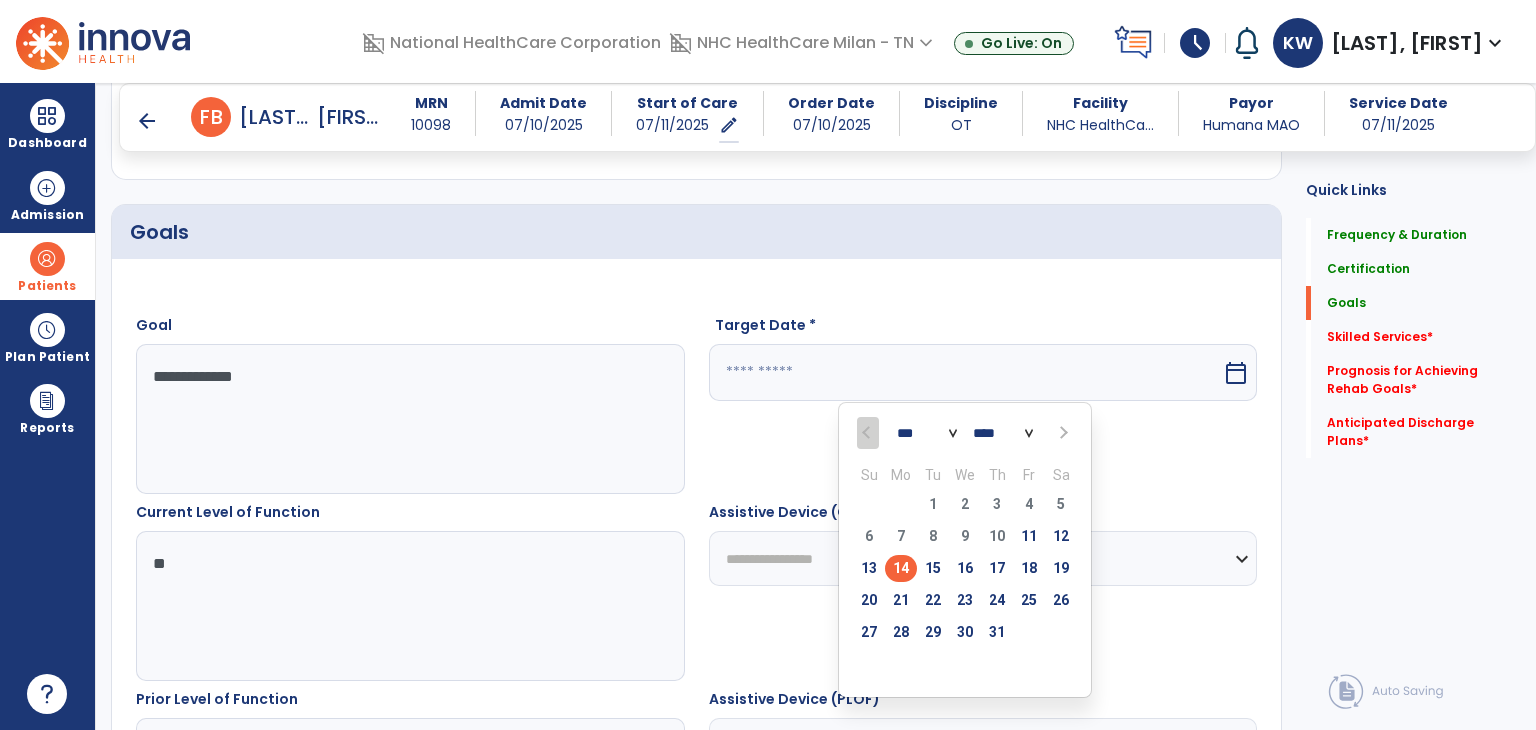 scroll, scrollTop: 461, scrollLeft: 0, axis: vertical 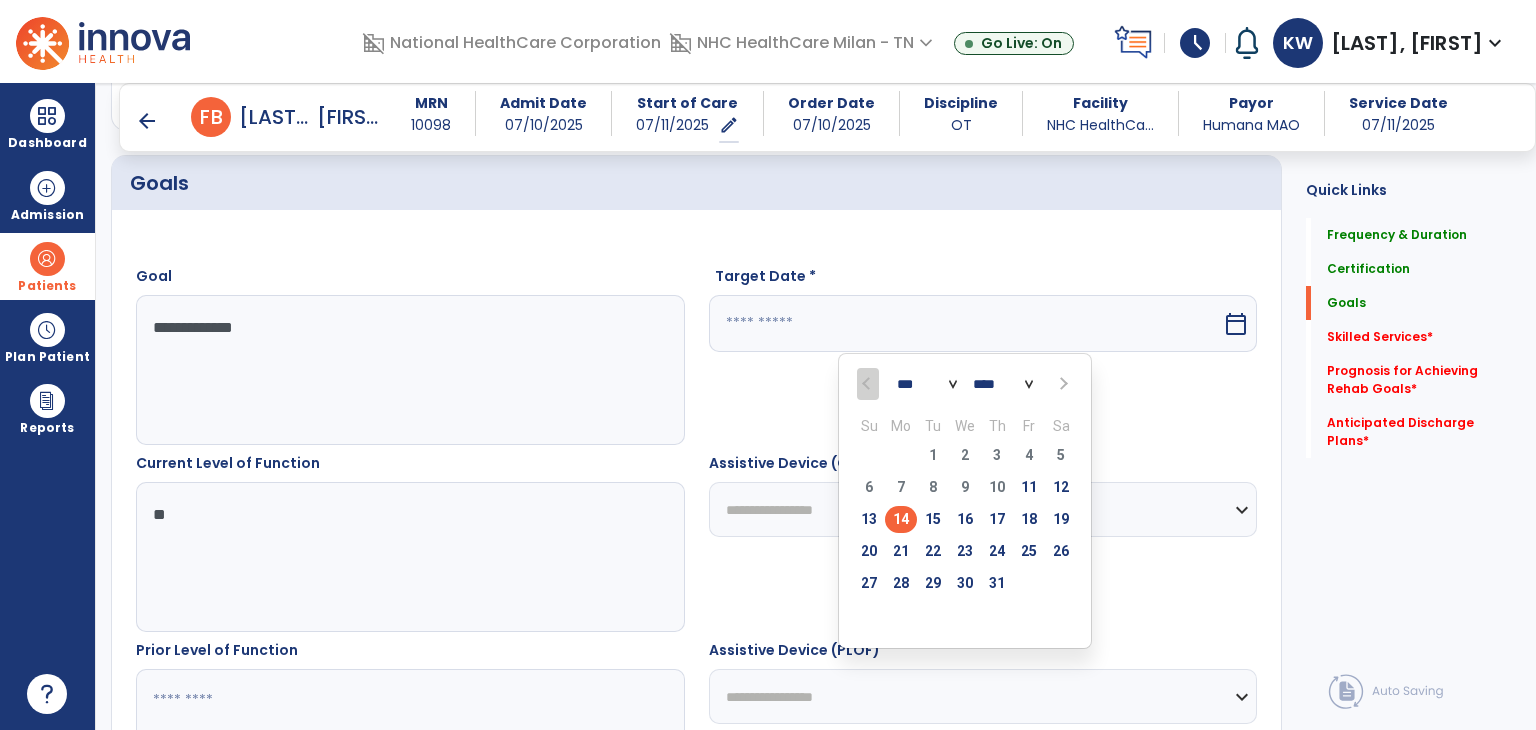 click at bounding box center (1062, 384) 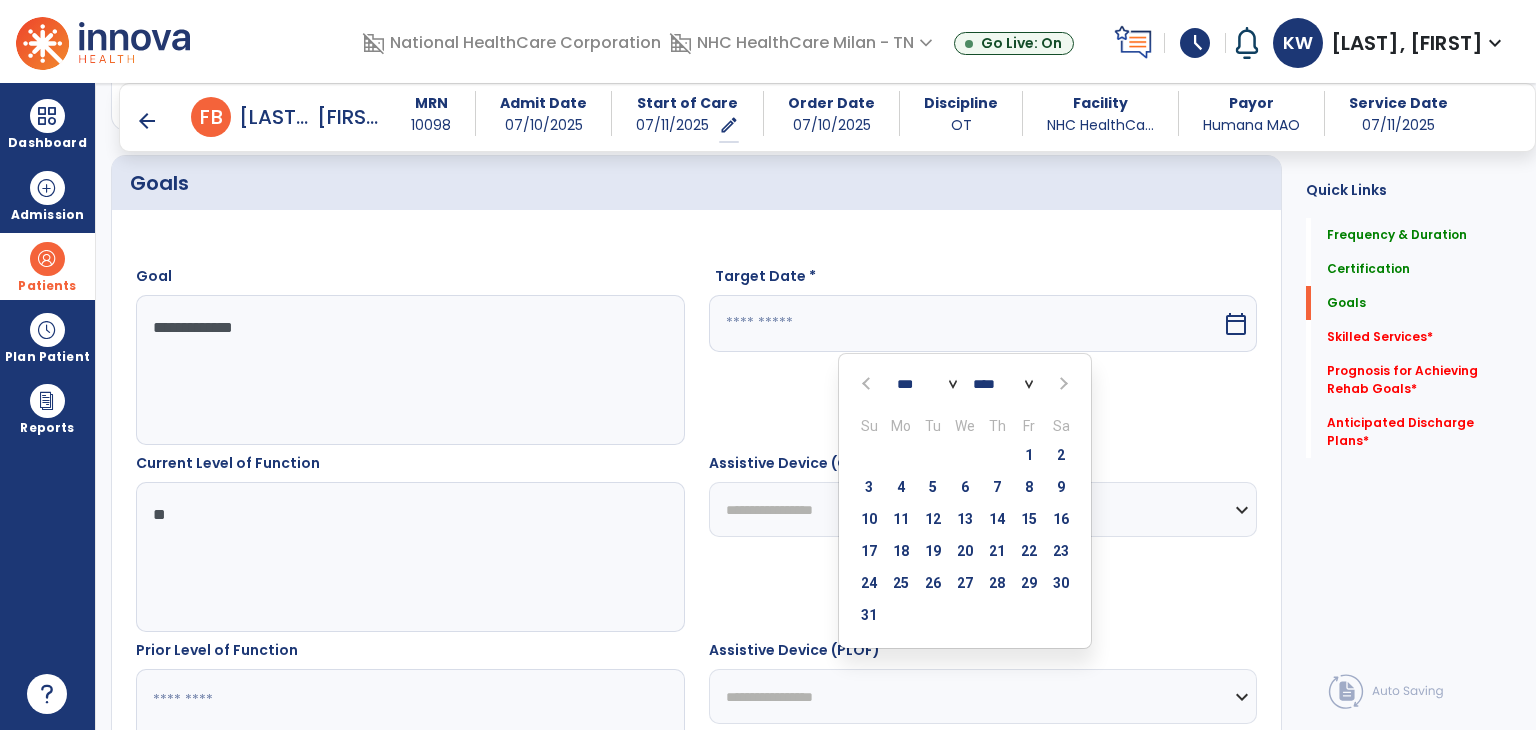 click on "11" at bounding box center [901, 519] 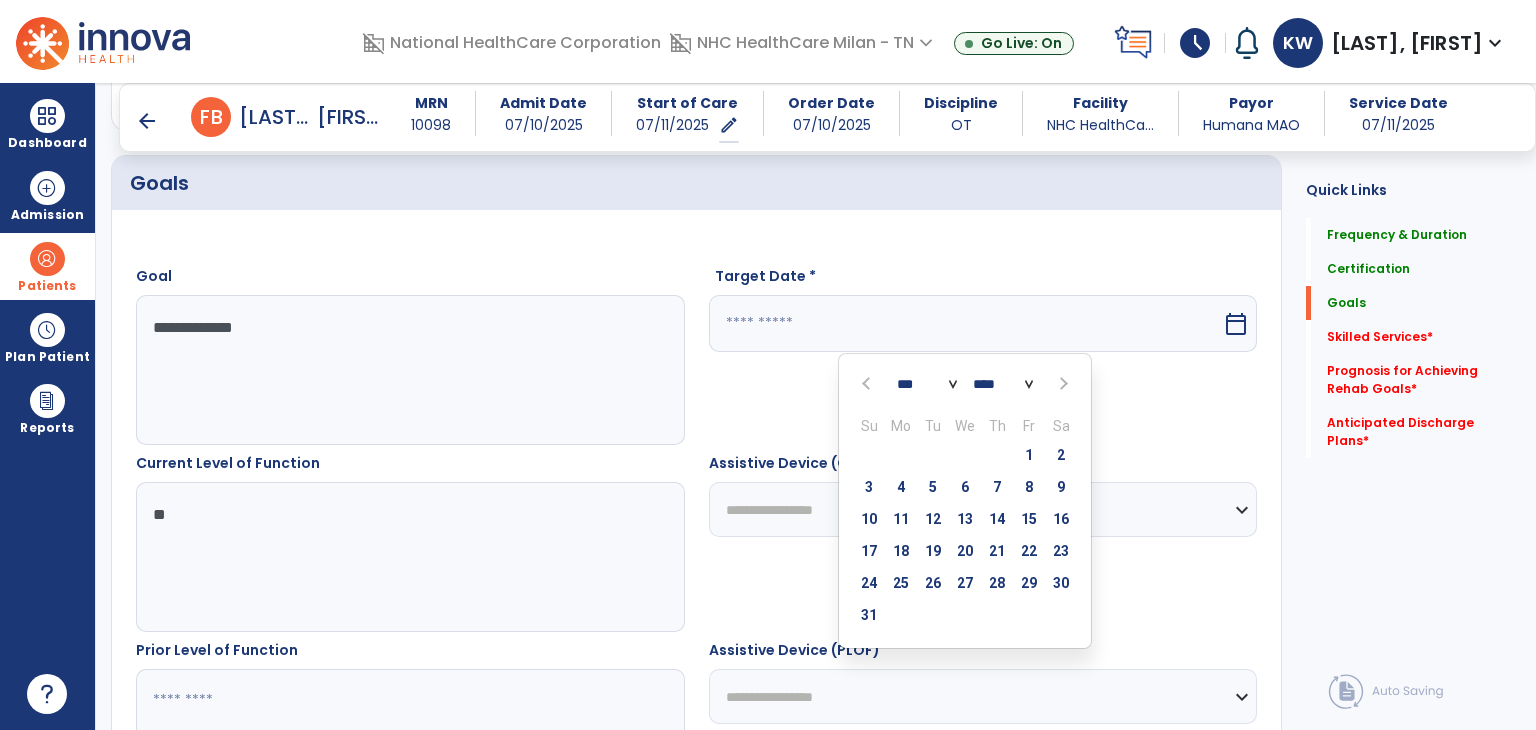 type on "*********" 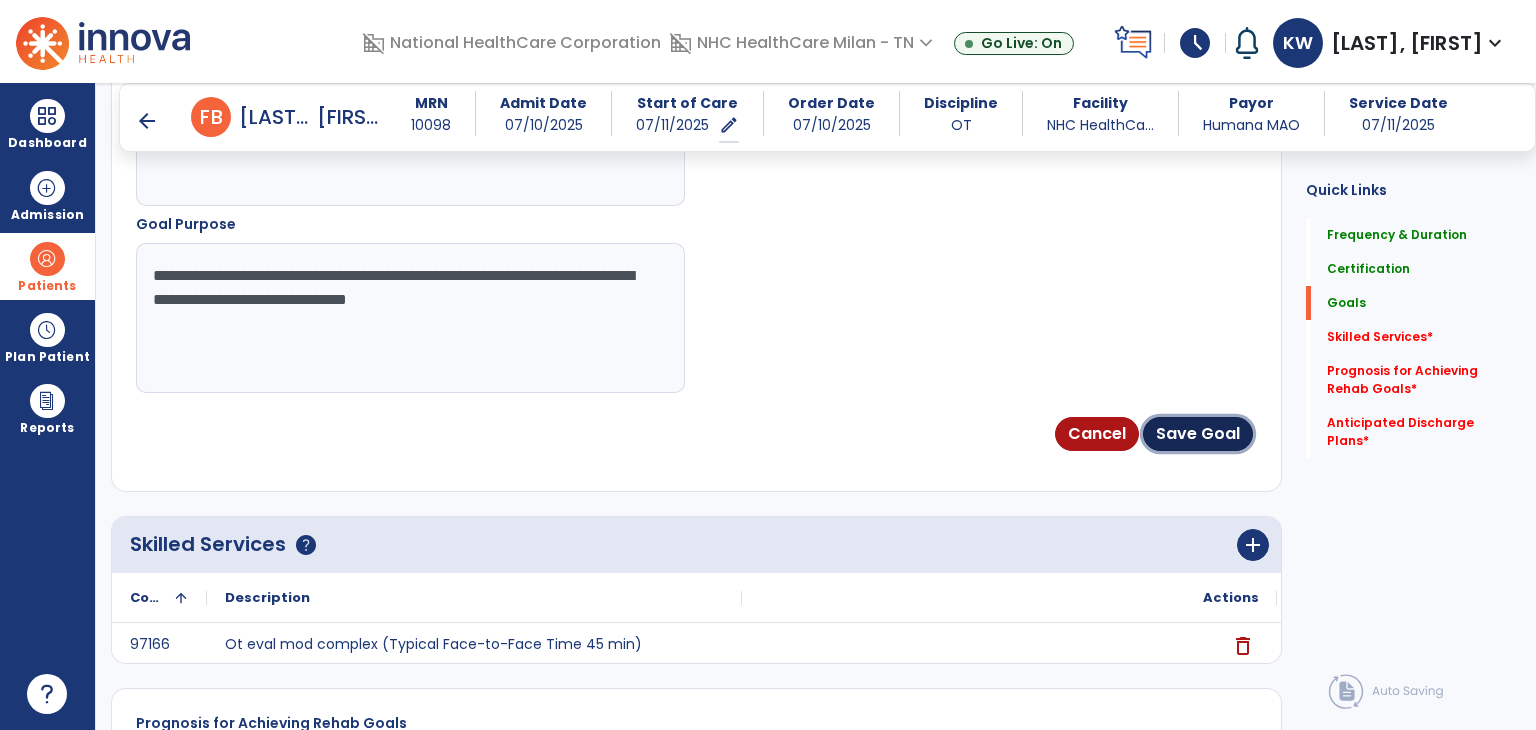 click on "Save Goal" at bounding box center (1198, 434) 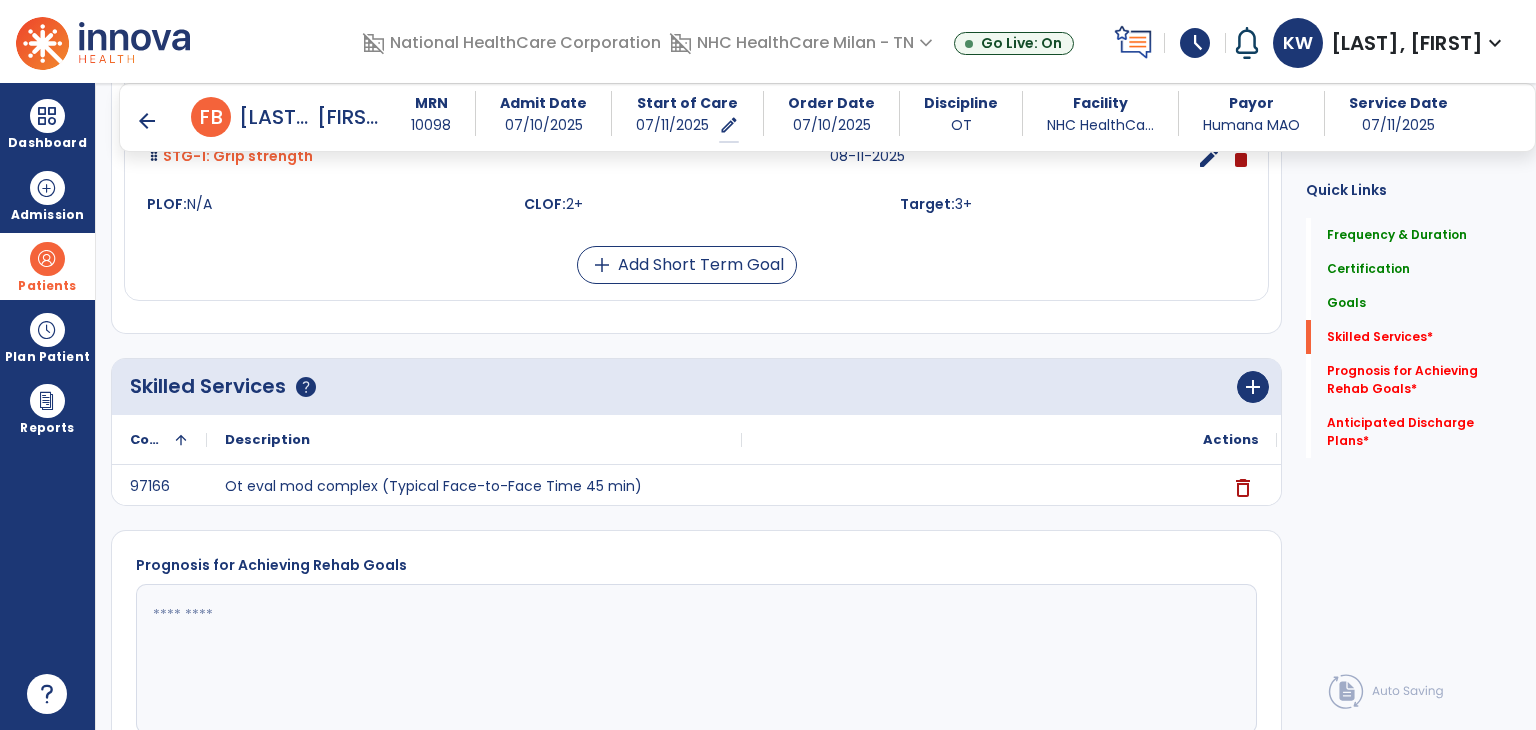 scroll, scrollTop: 1350, scrollLeft: 0, axis: vertical 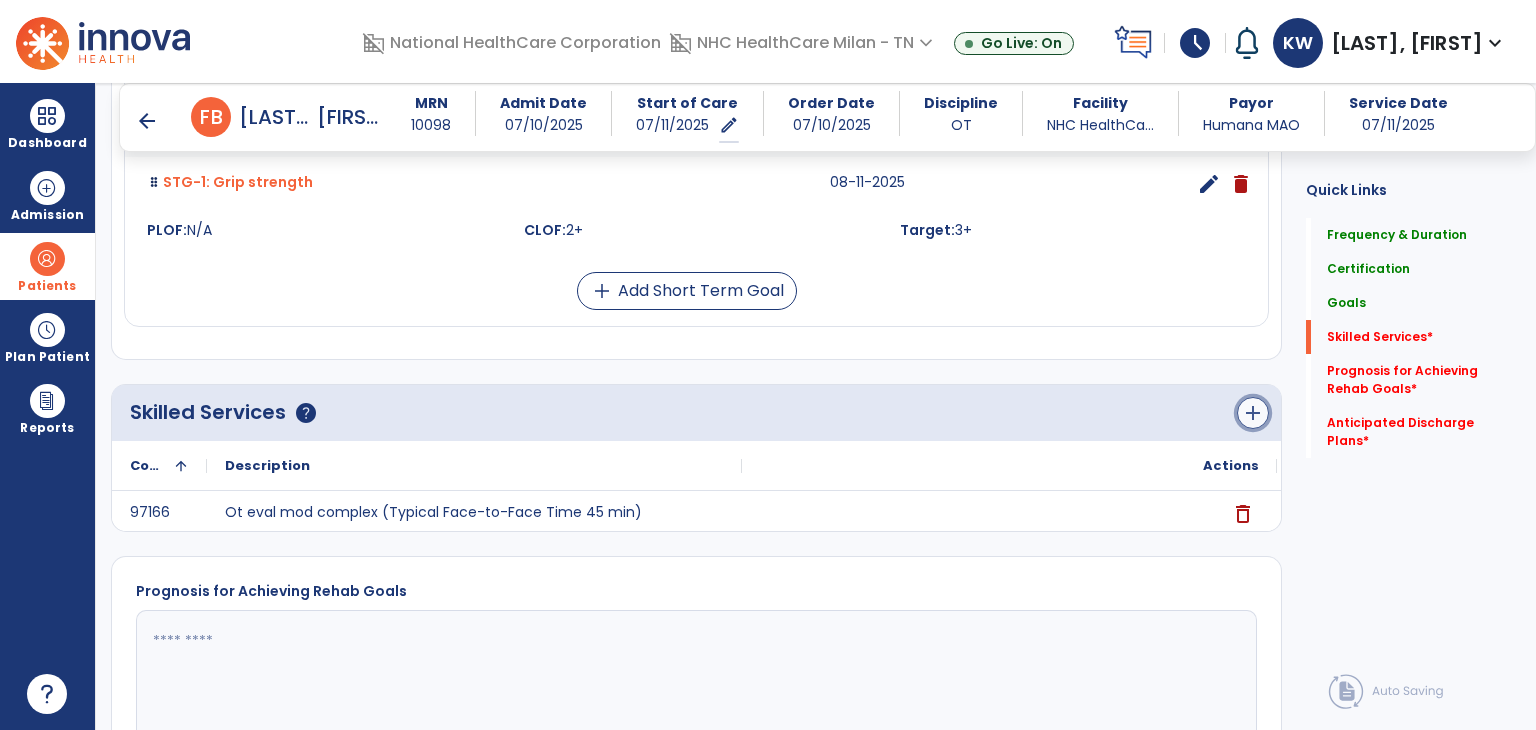 click on "add" 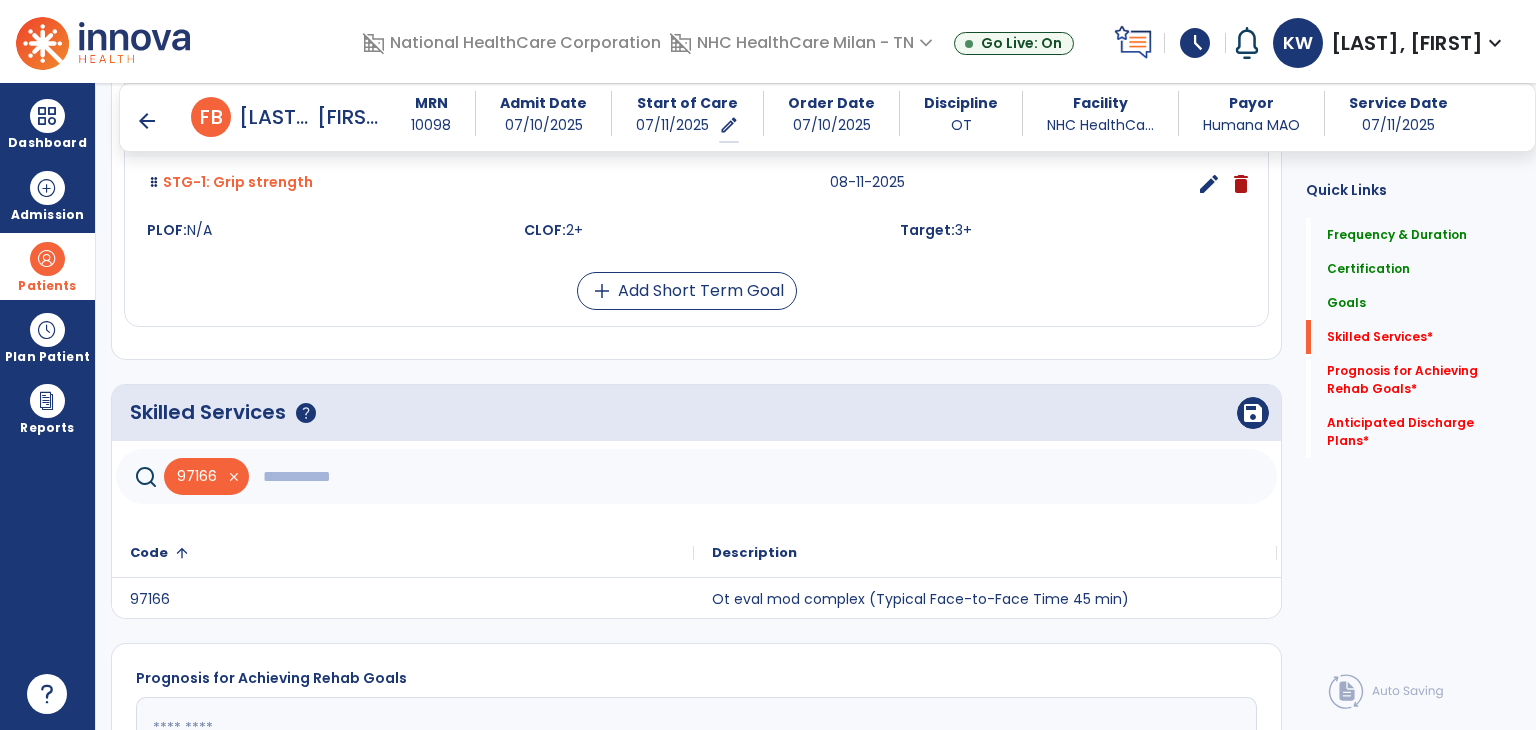 click 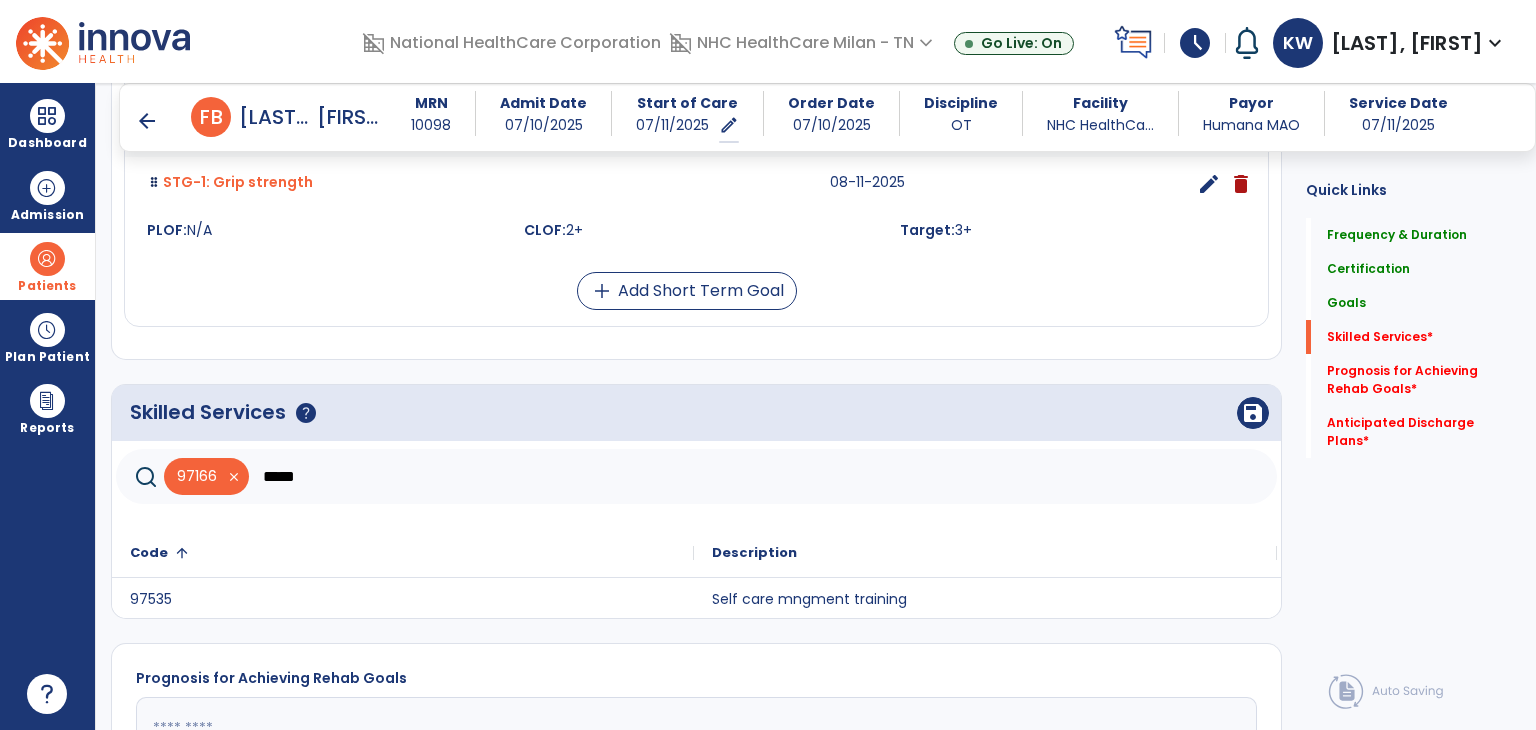 click on "Code
1" 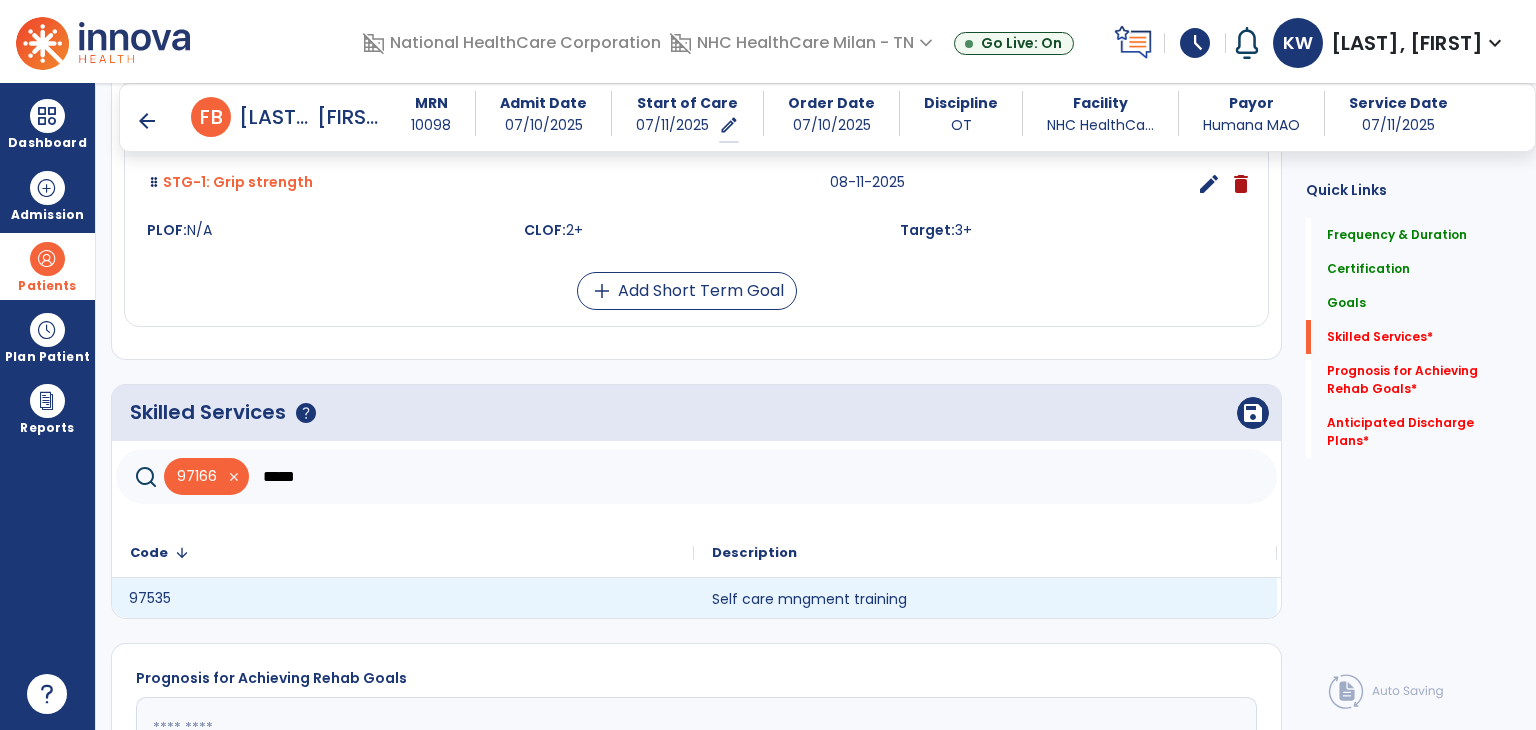 click on "97535" 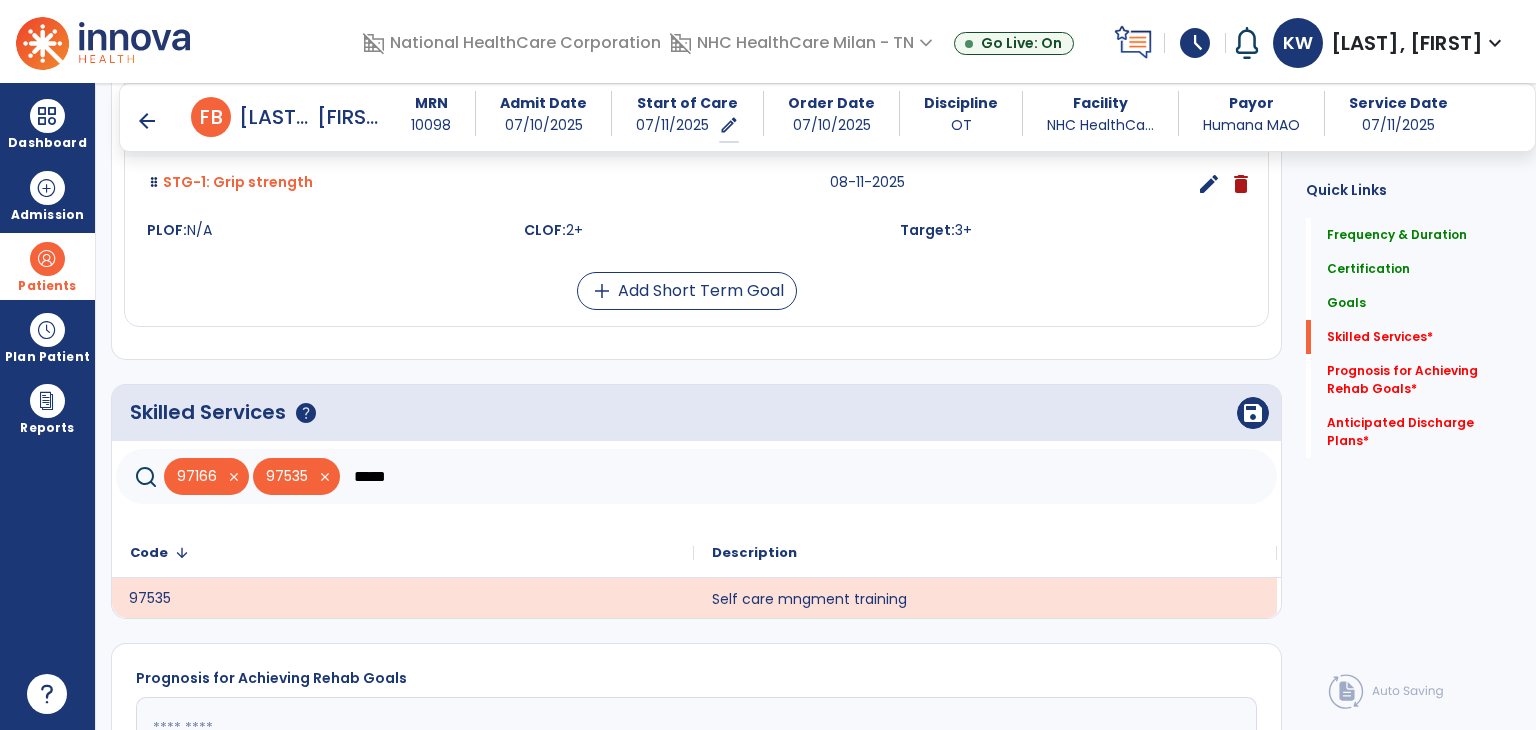 click on "*****" 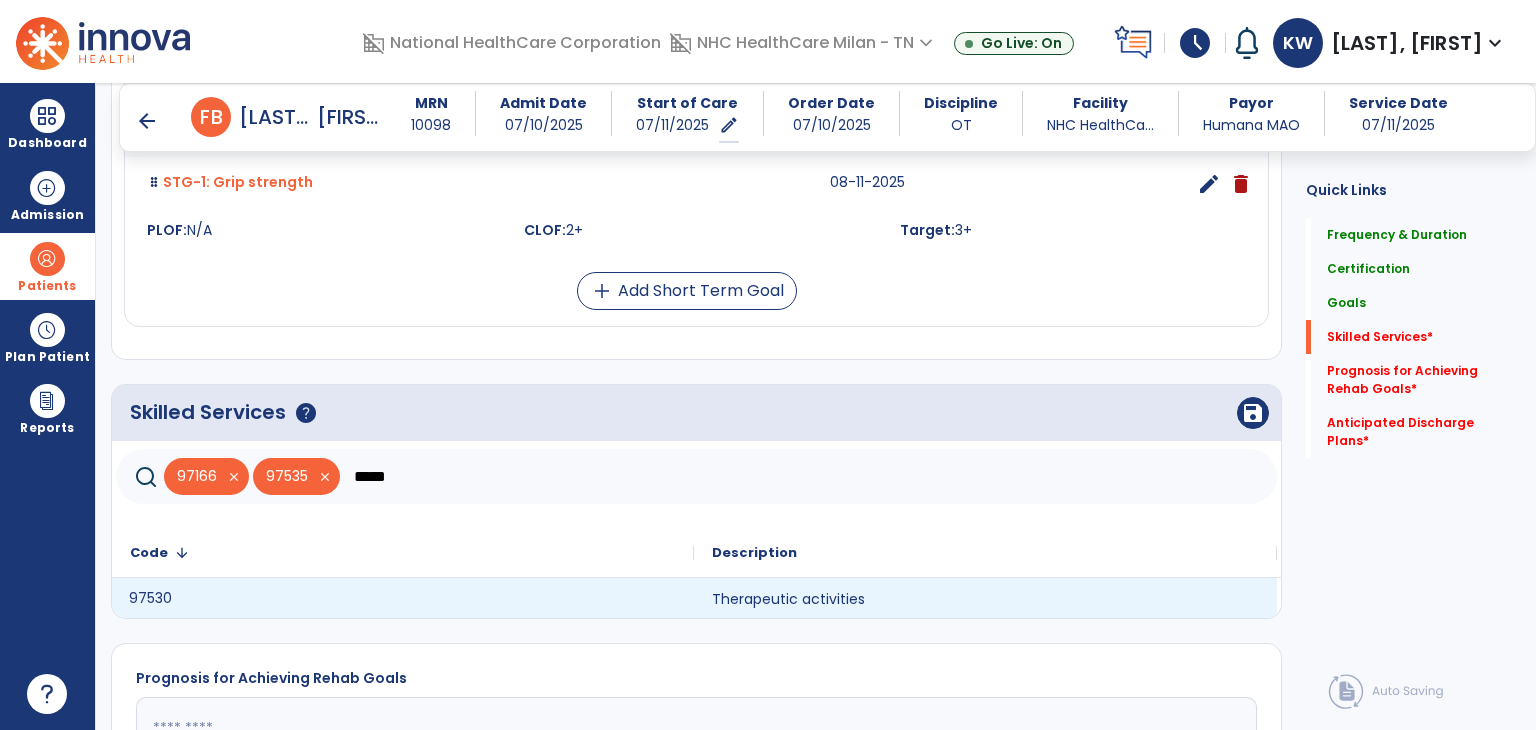 click on "97530" 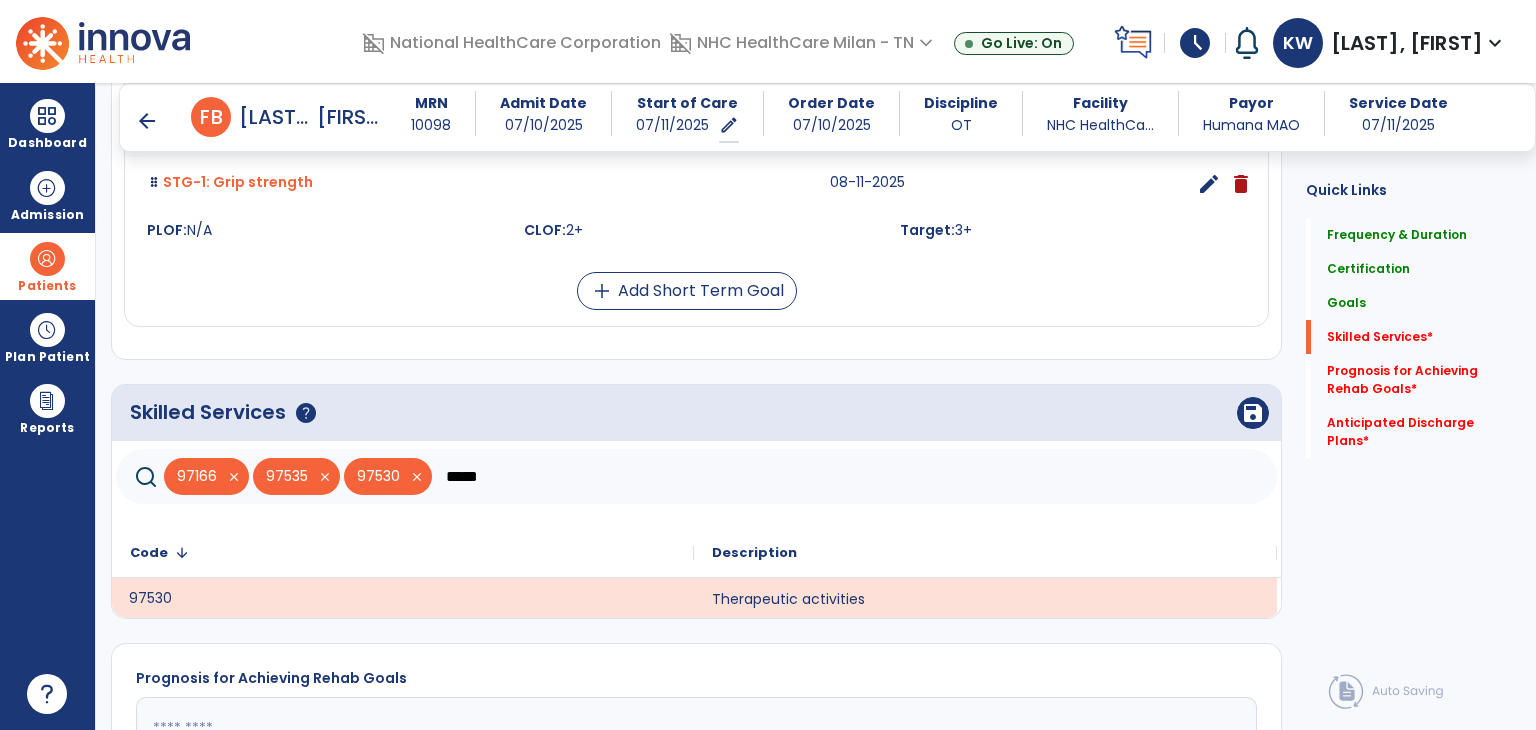 click on "*****" 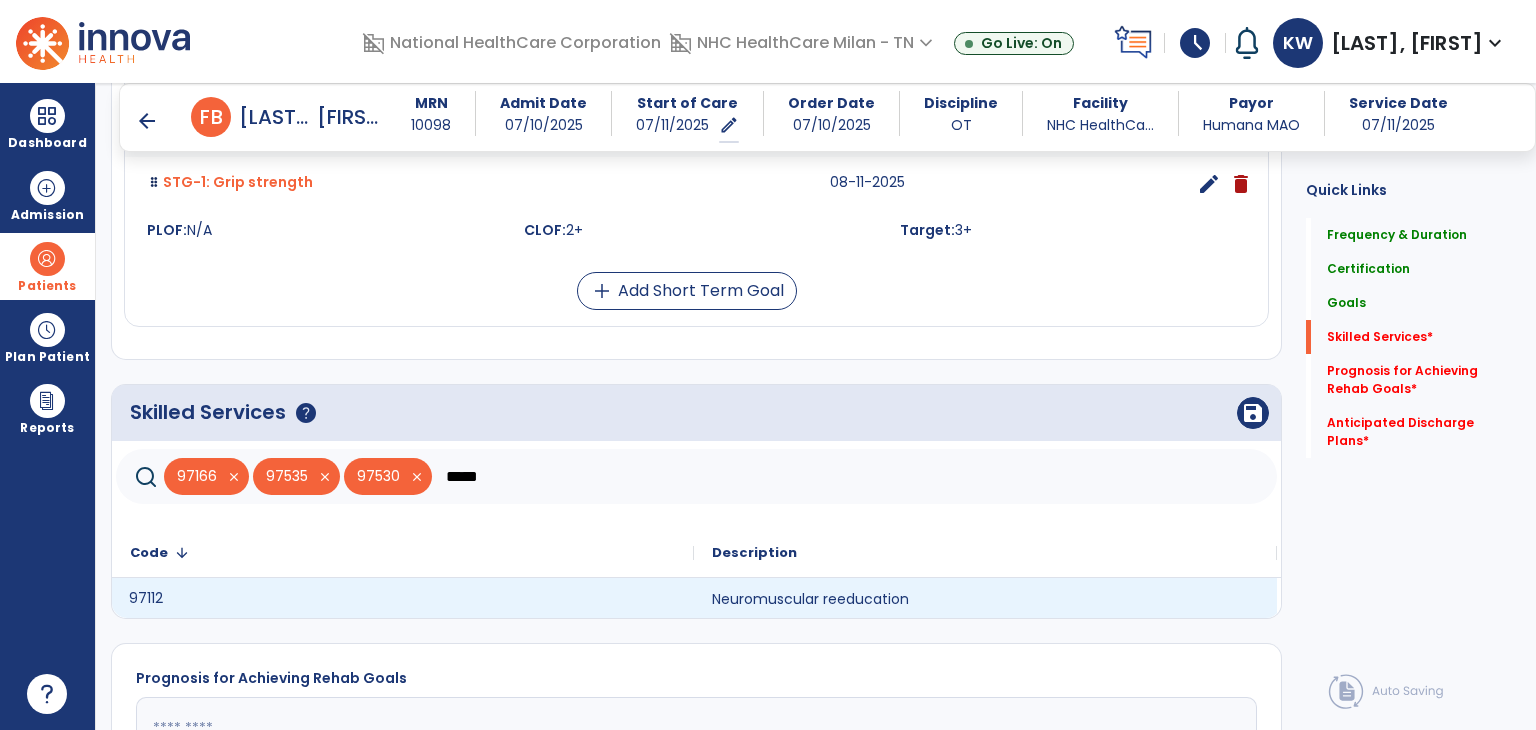 click on "97112" 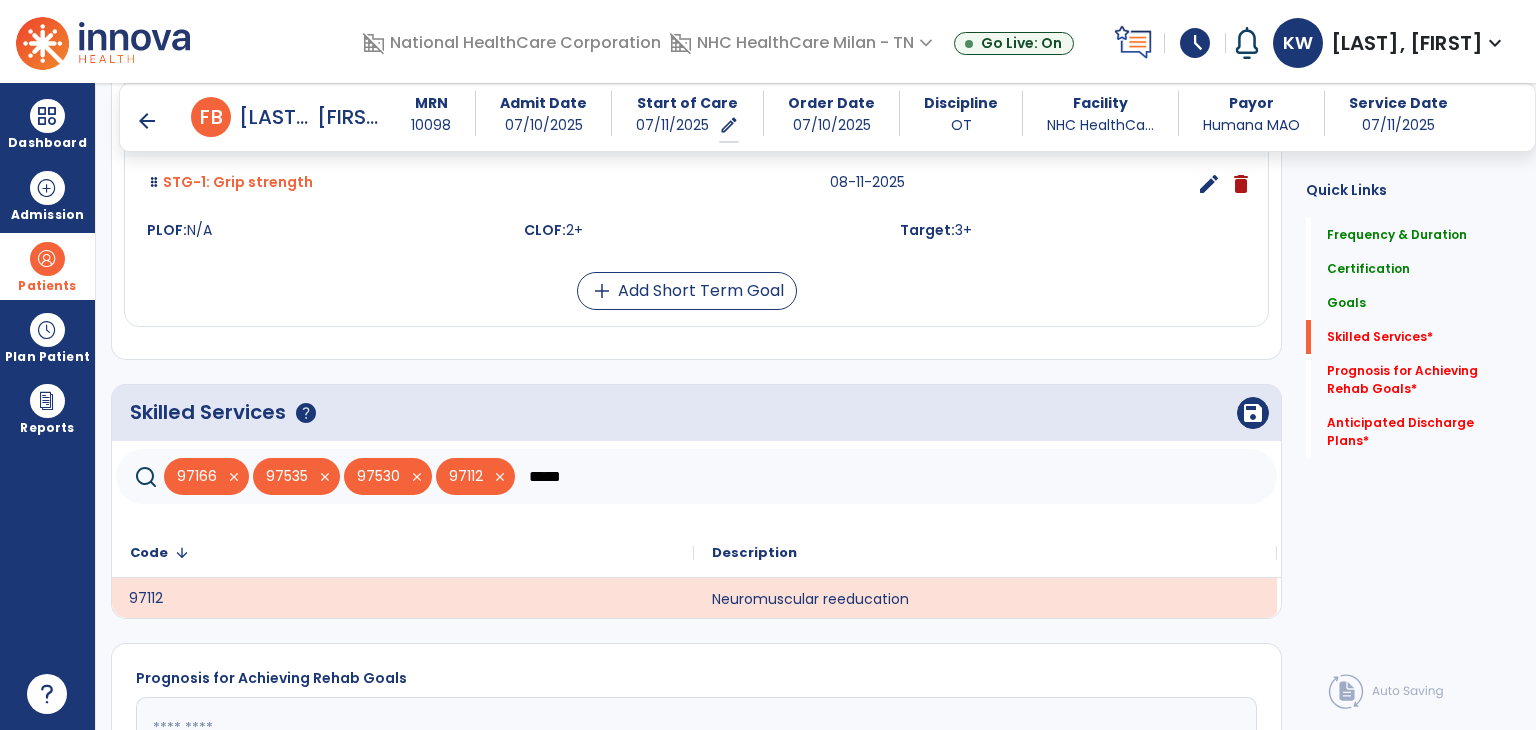 click on "*****" 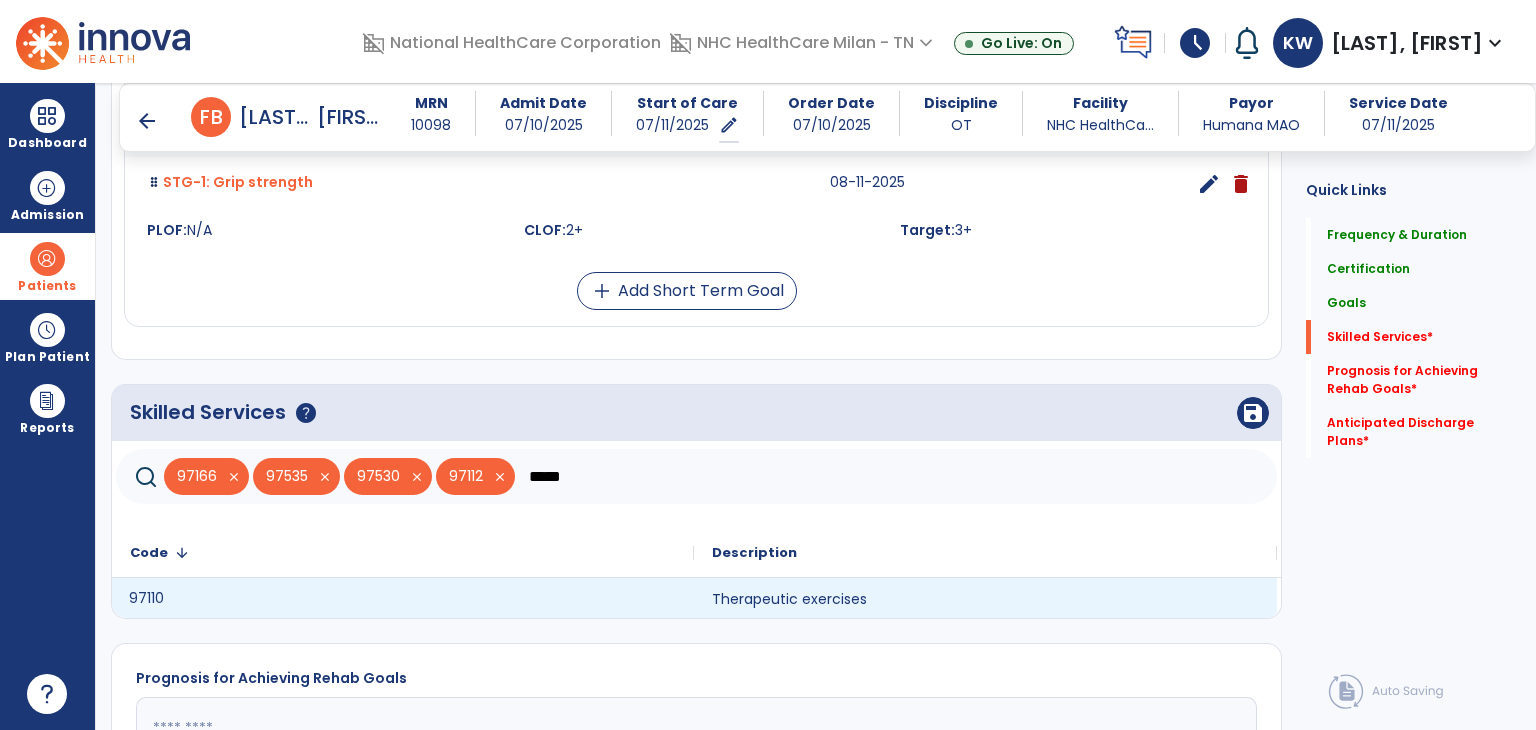 drag, startPoint x: 667, startPoint y: 605, endPoint x: 684, endPoint y: 531, distance: 75.9276 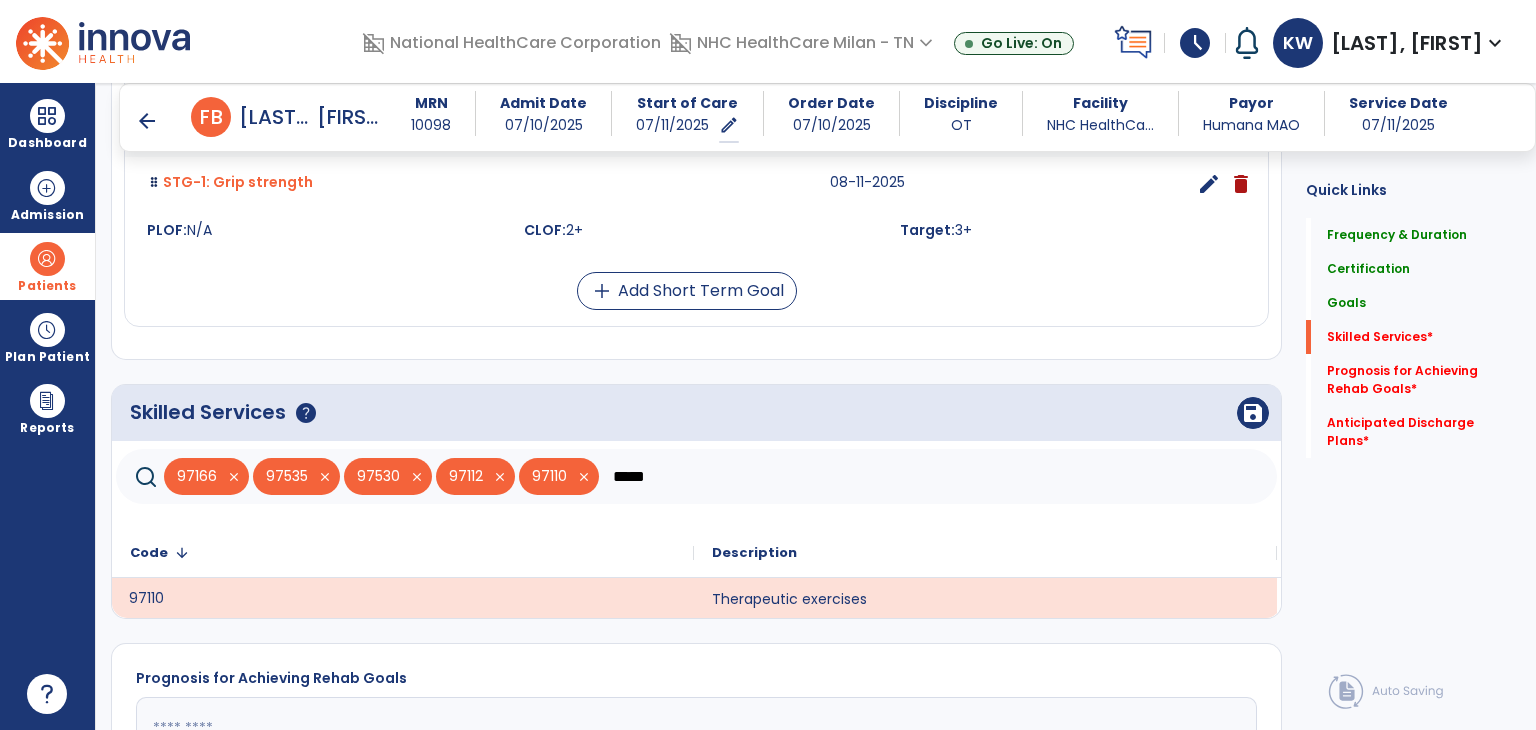 click on "*****" 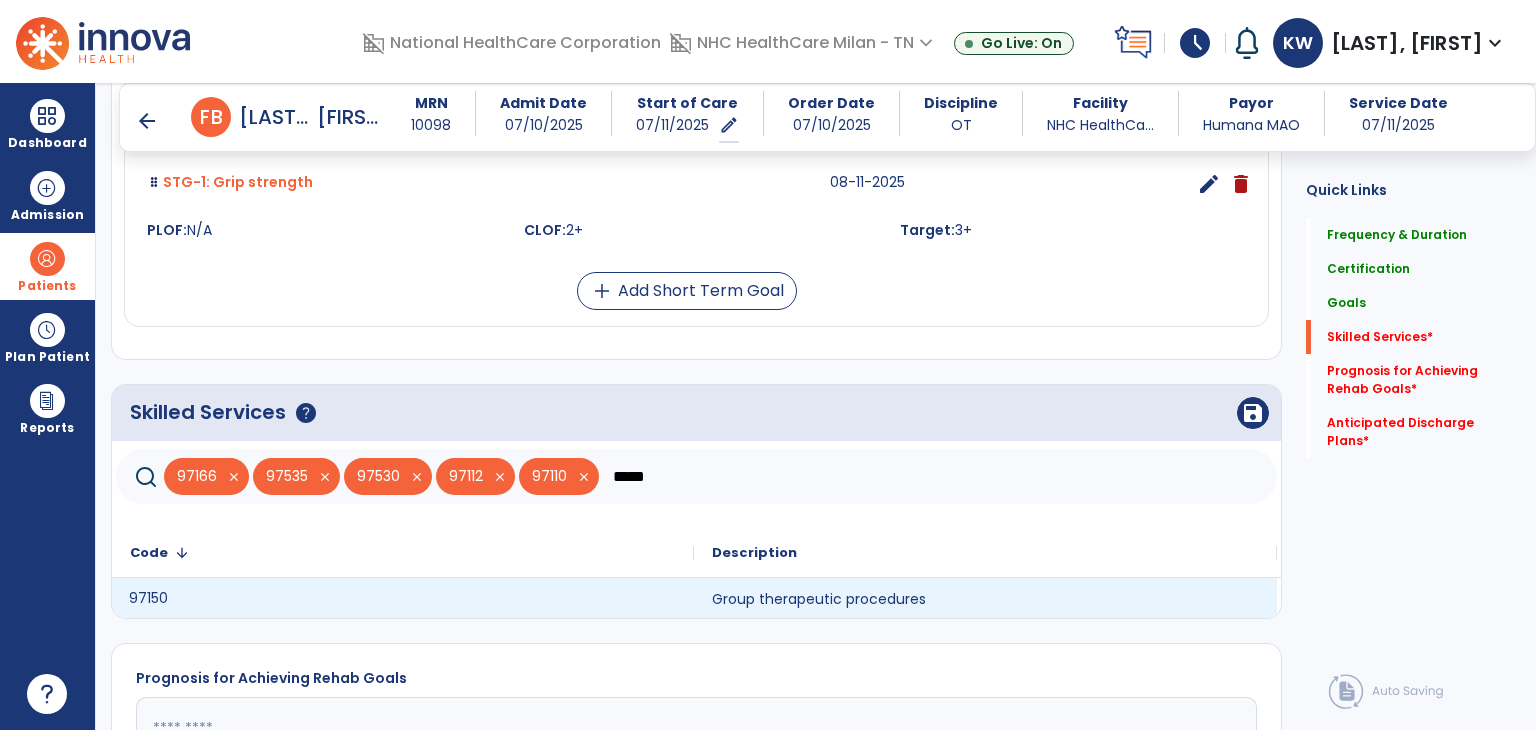 type on "*****" 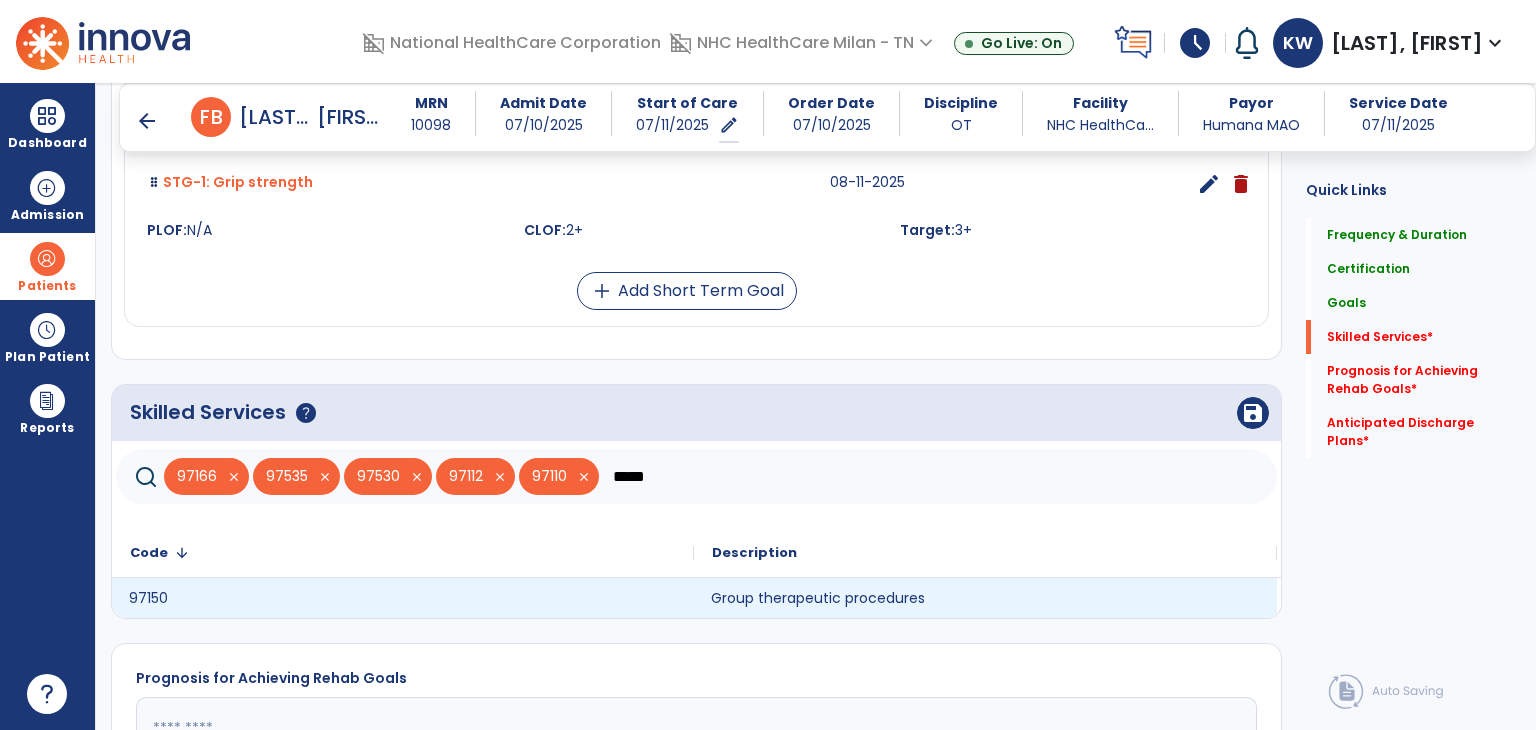 click on "Group therapeutic procedures" 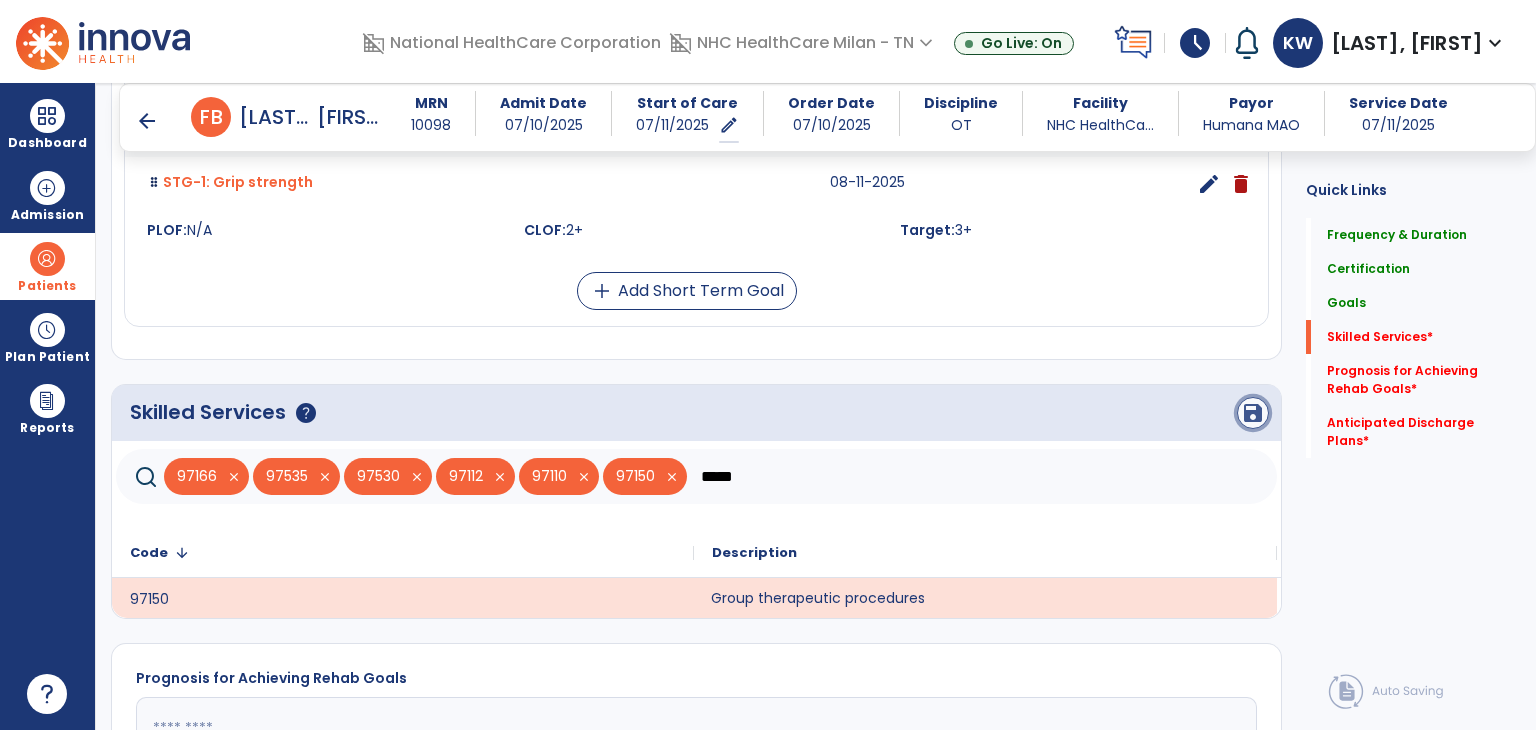 click on "save" 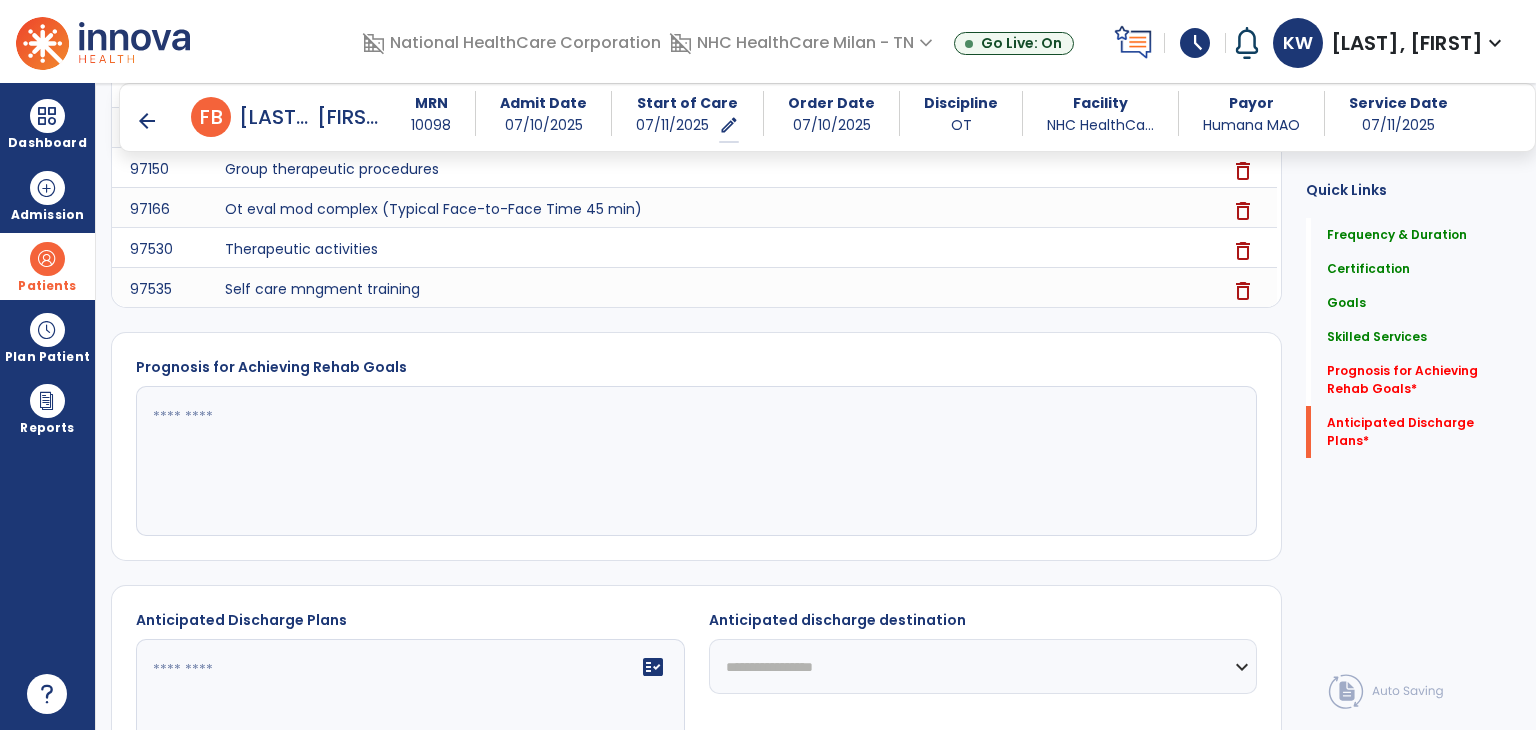 scroll, scrollTop: 1864, scrollLeft: 0, axis: vertical 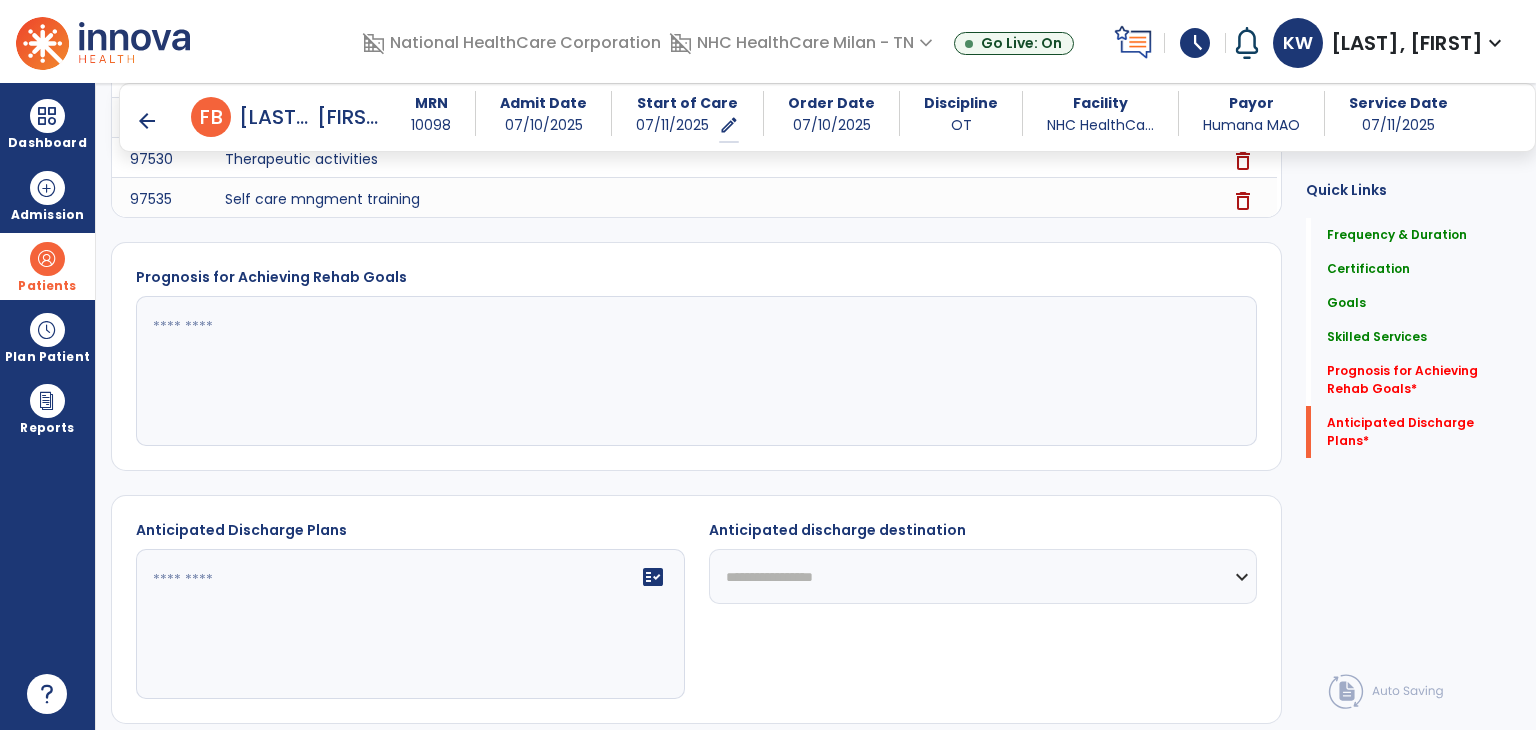click on "Prognosis for Achieving Rehab Goals" 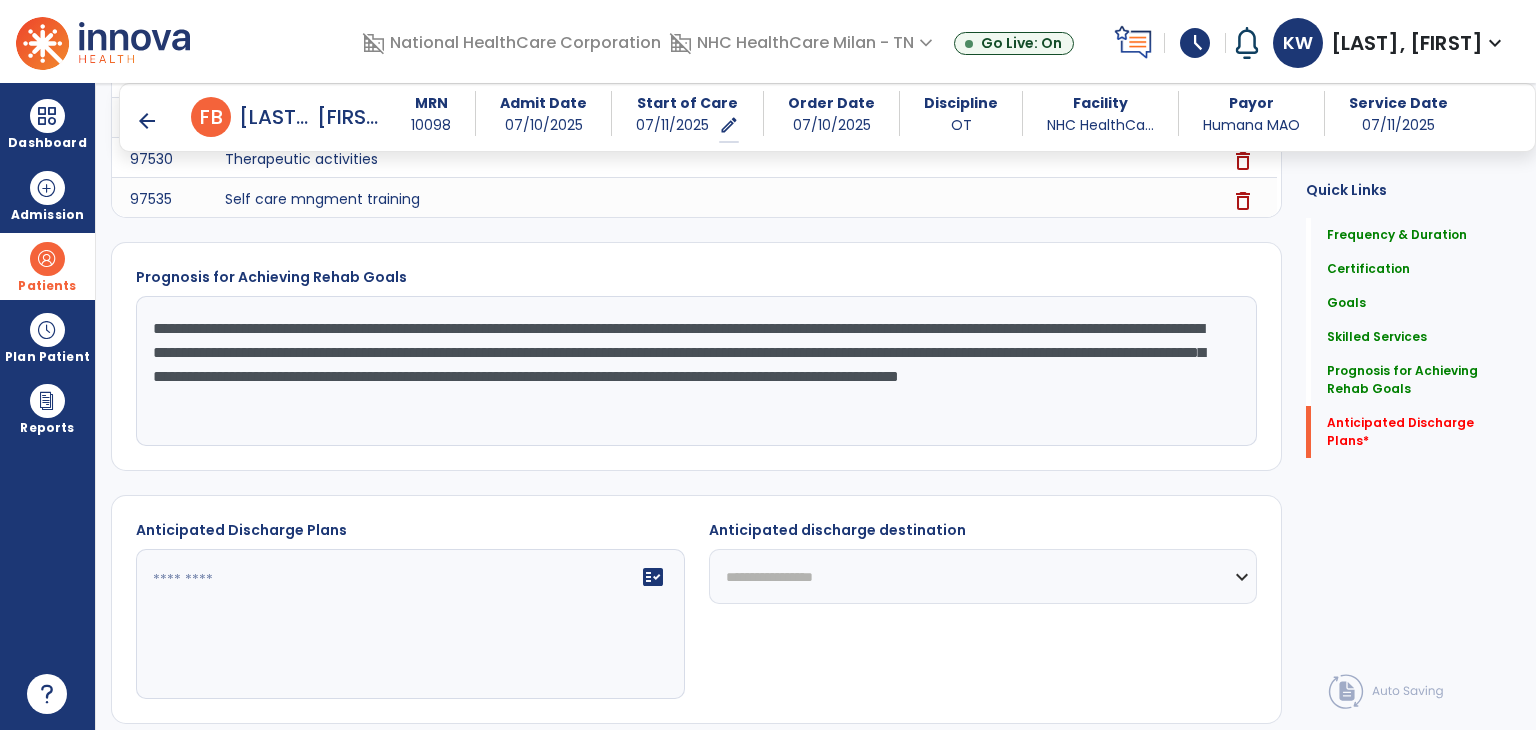 type on "**********" 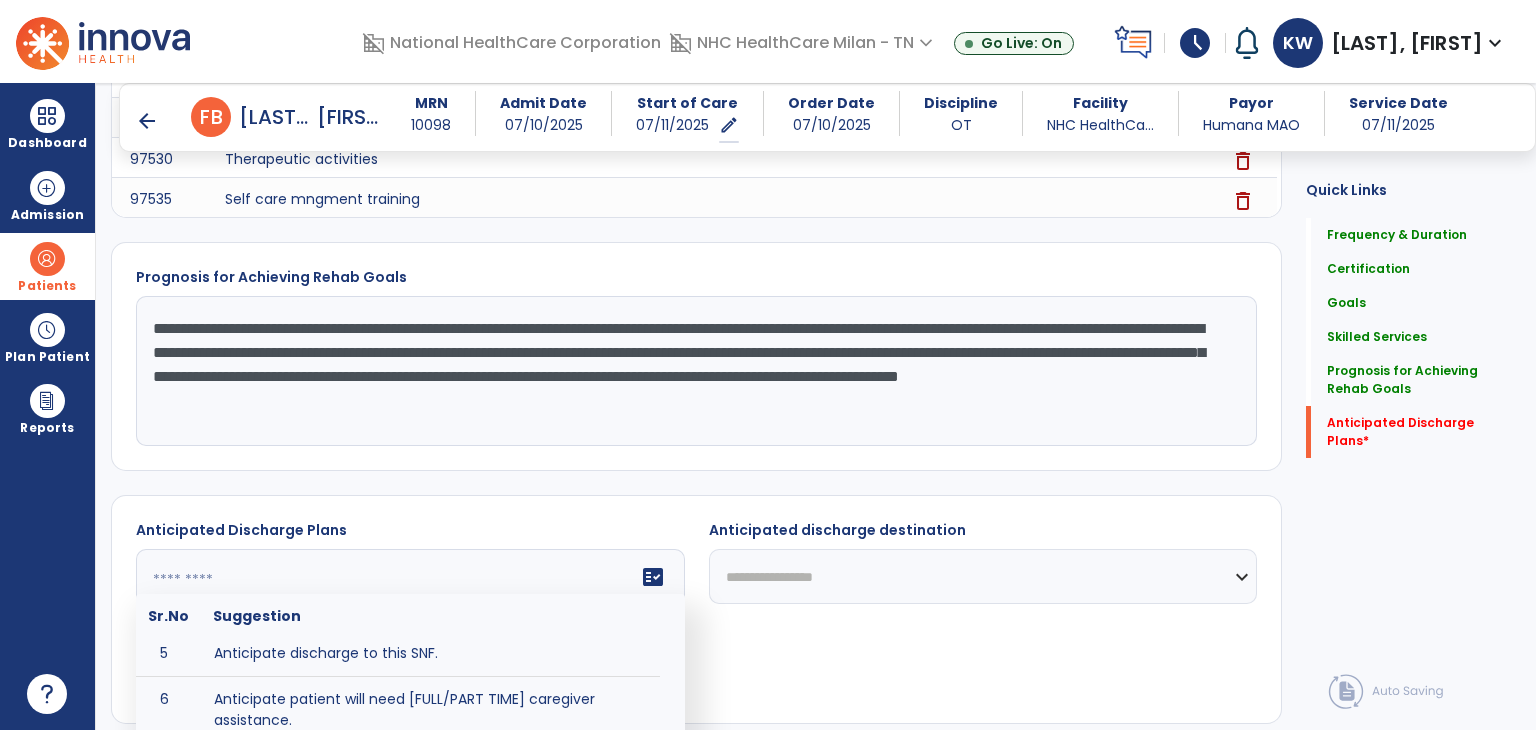 scroll, scrollTop: 200, scrollLeft: 0, axis: vertical 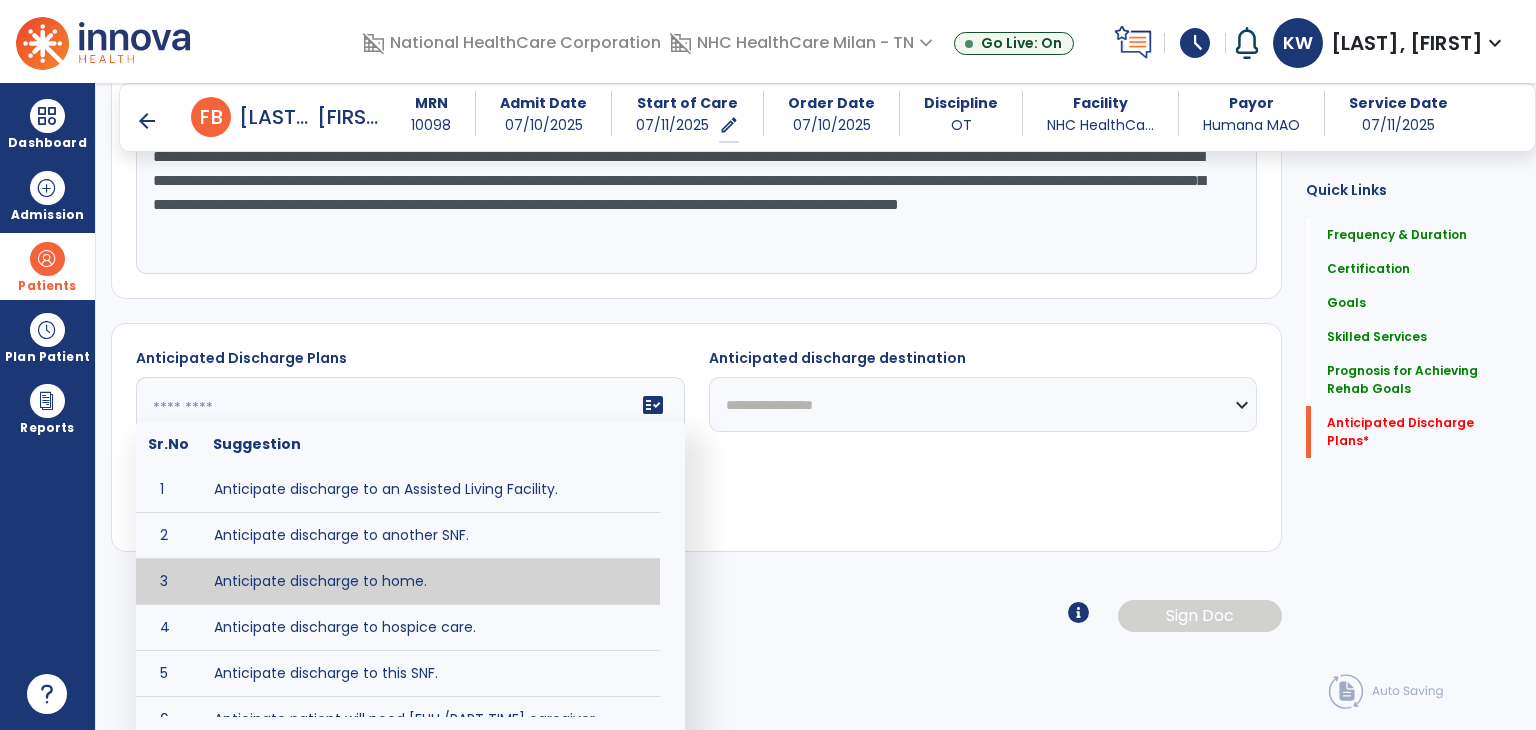 type on "**********" 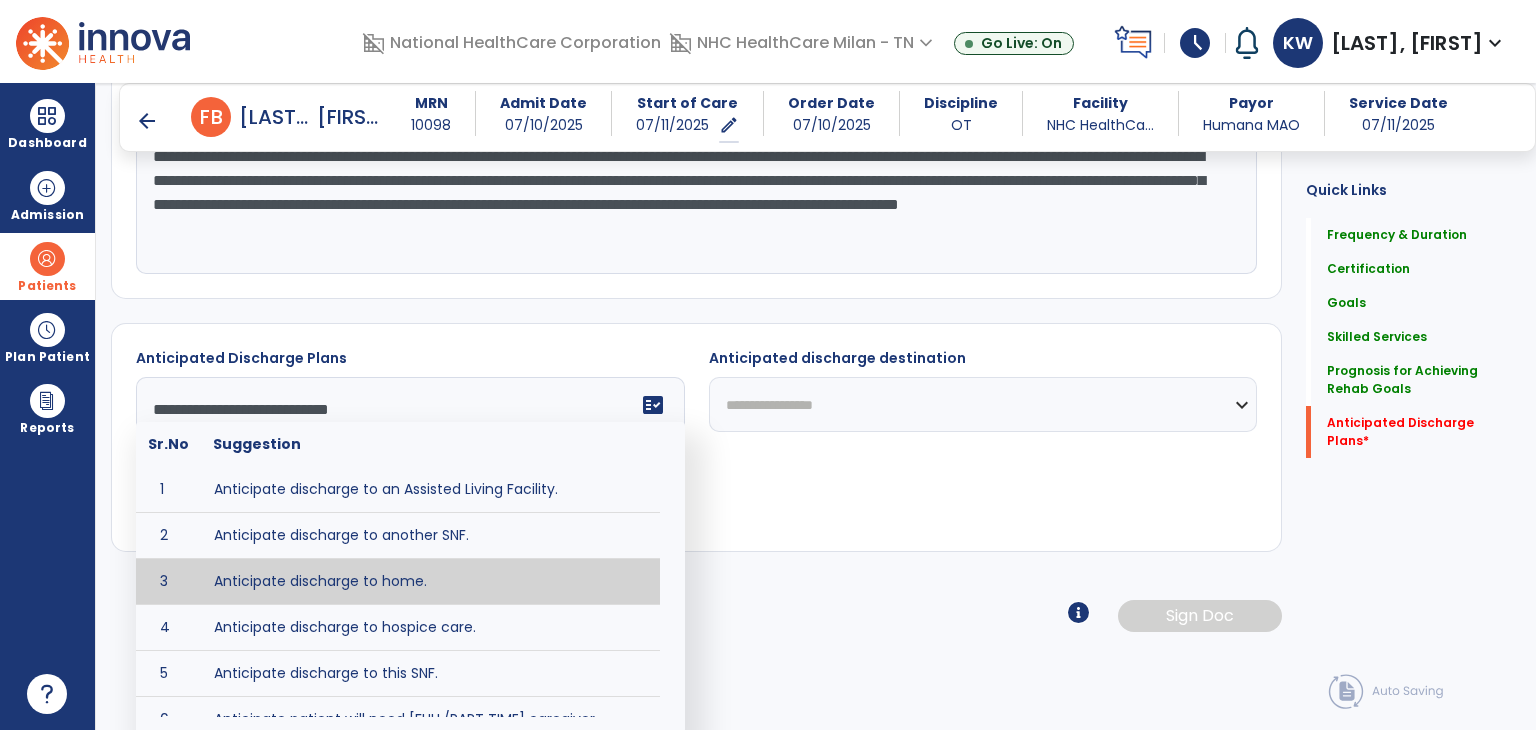 drag, startPoint x: 445, startPoint y: 576, endPoint x: 664, endPoint y: 483, distance: 237.92856 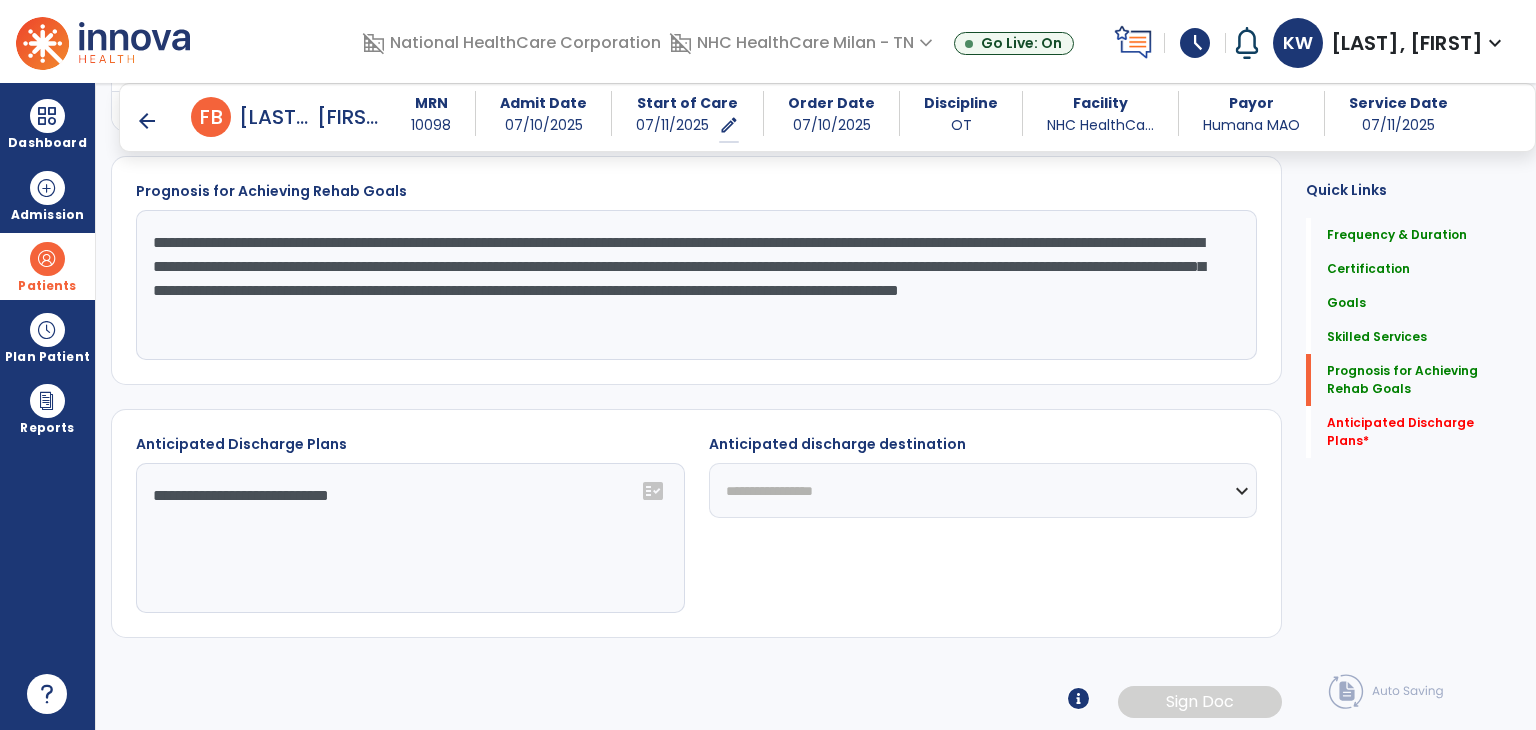 click on "**********" 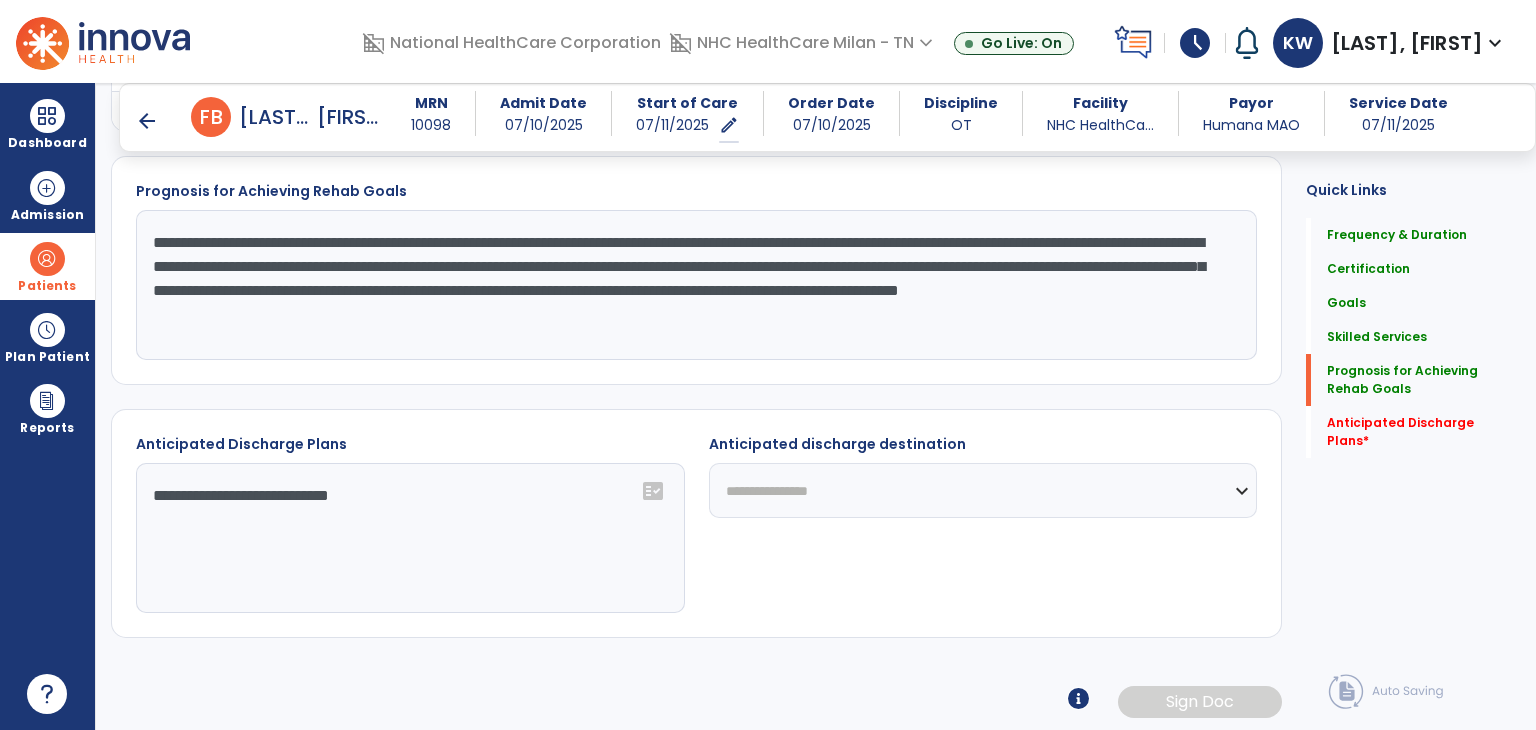 click on "**********" 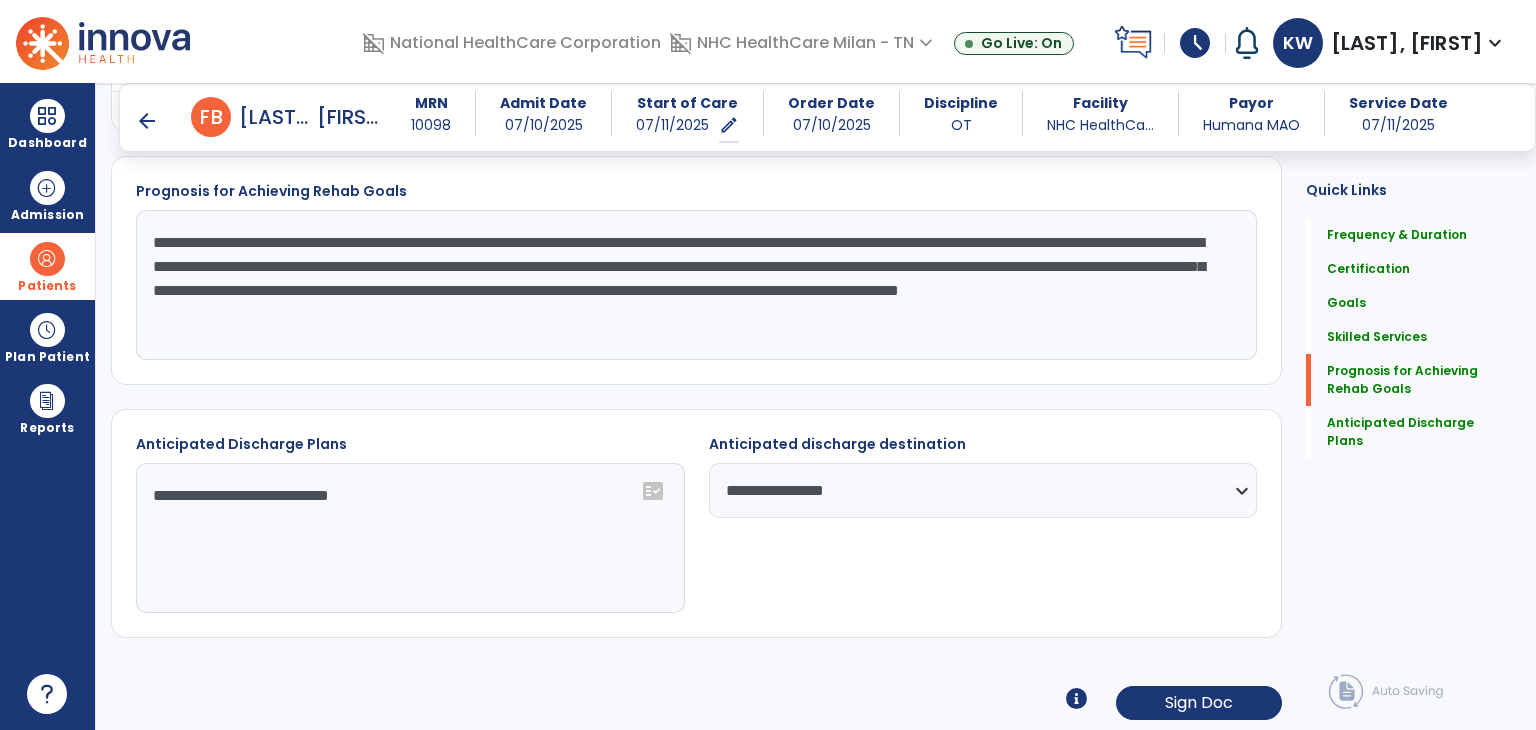 scroll, scrollTop: 1952, scrollLeft: 0, axis: vertical 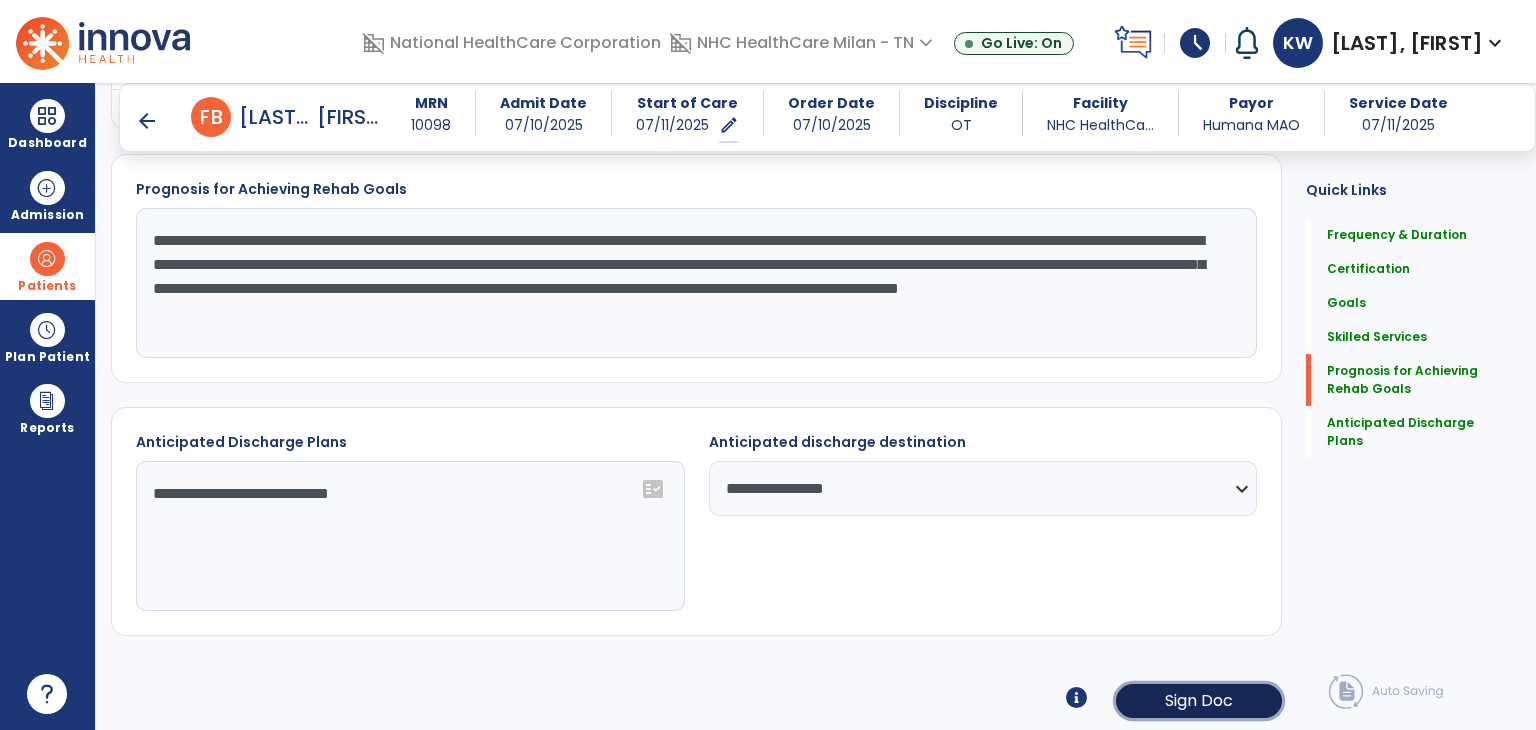 drag, startPoint x: 1140, startPoint y: 698, endPoint x: 1084, endPoint y: 689, distance: 56.718605 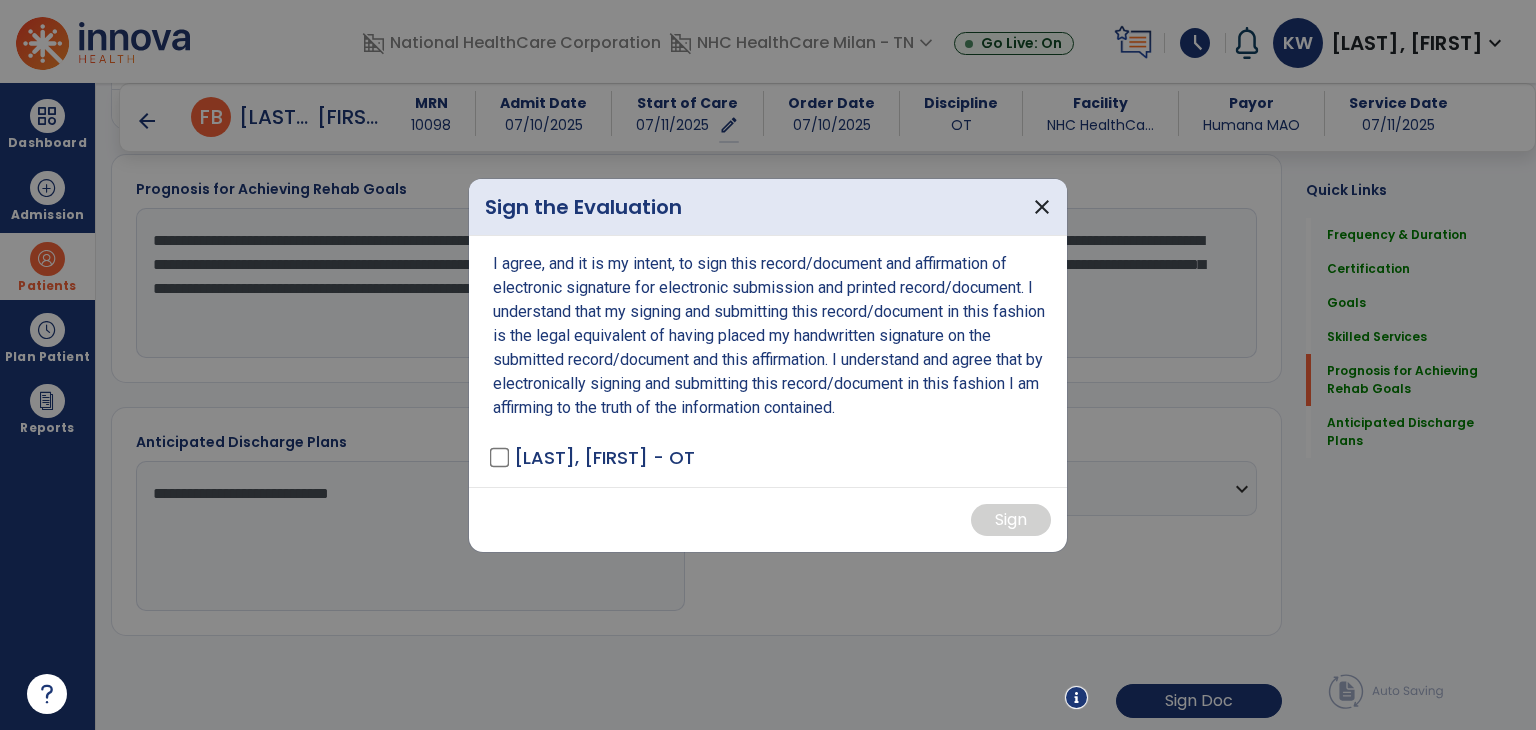 click on "[LAST], [FIRST]  - OT" at bounding box center [594, 457] 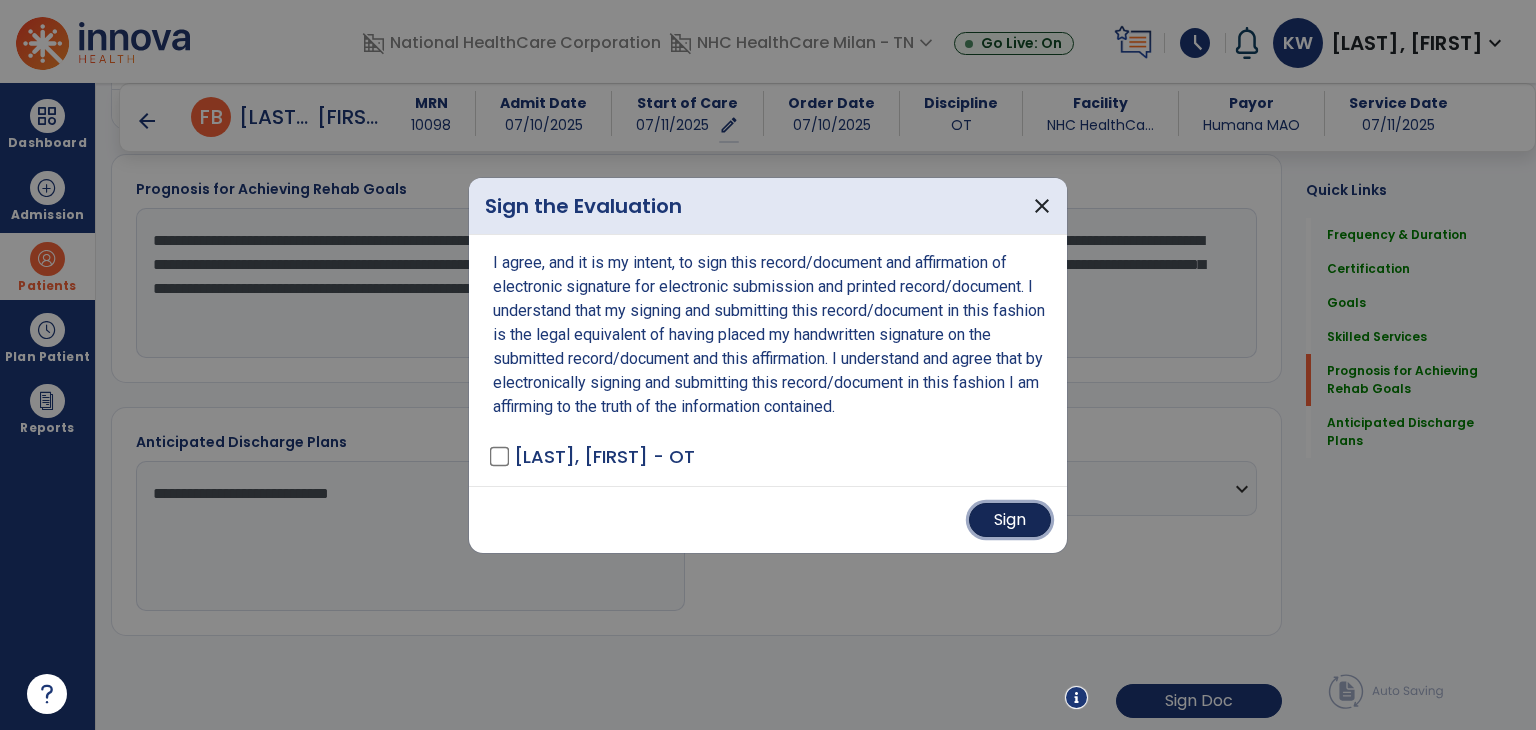 click on "Sign" at bounding box center (1010, 520) 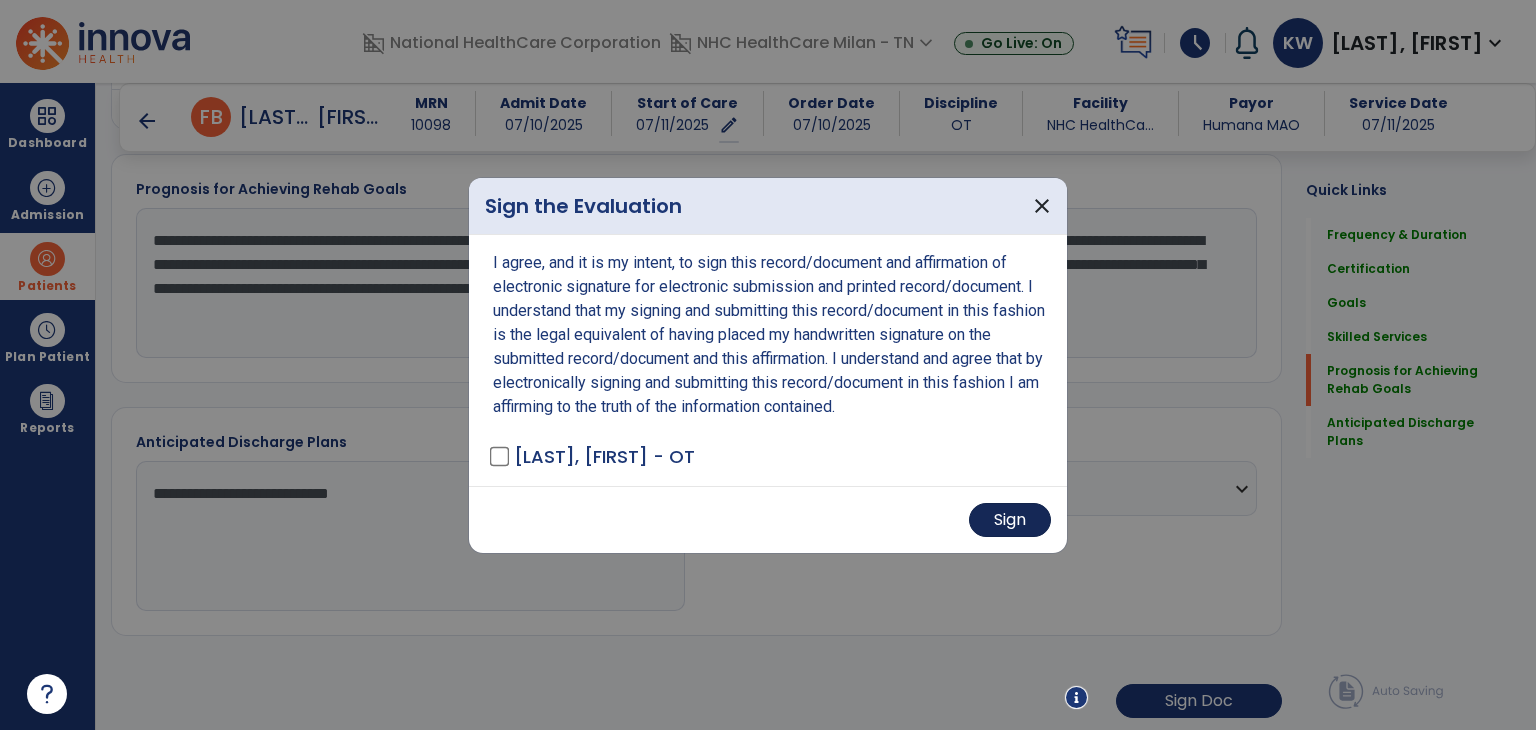 scroll, scrollTop: 1950, scrollLeft: 0, axis: vertical 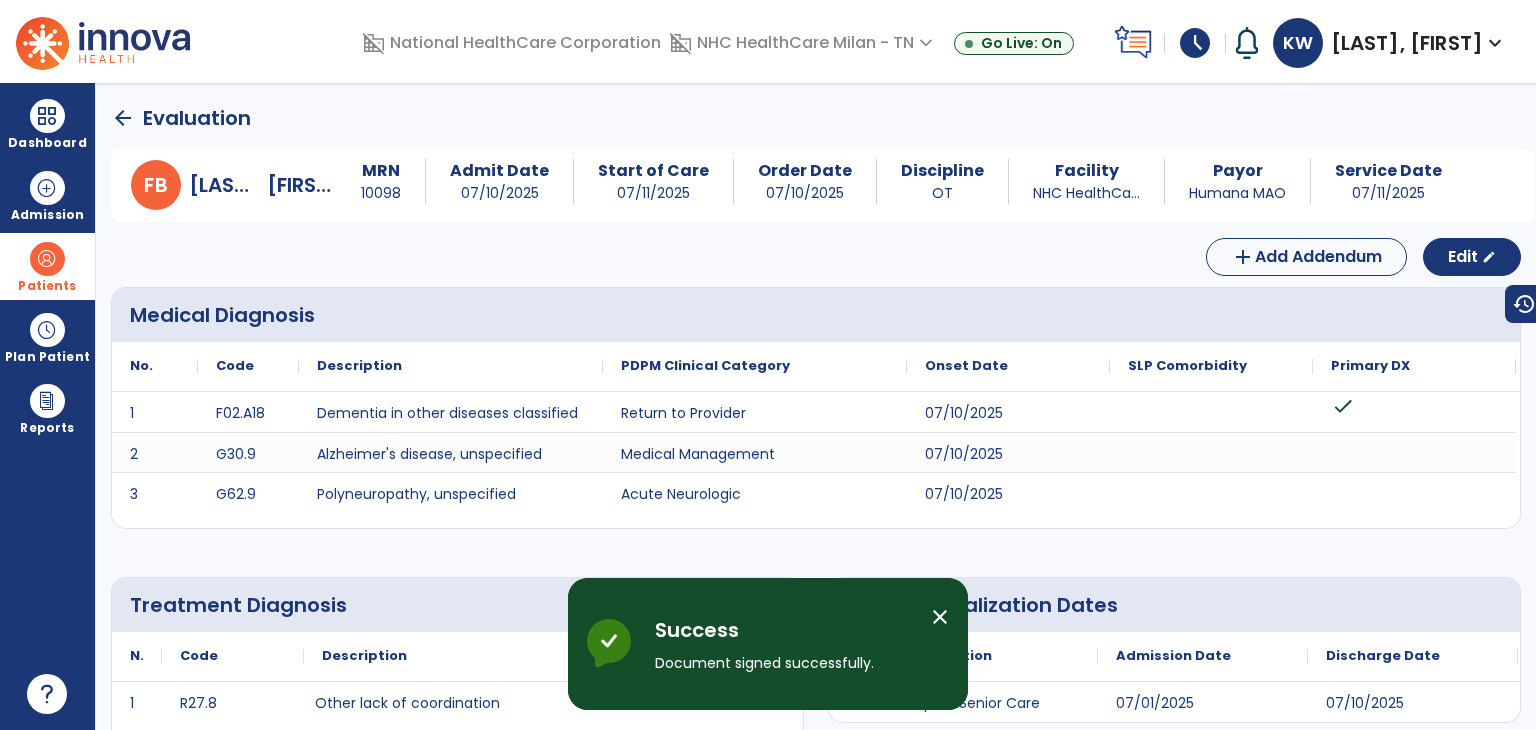 click on "arrow_back" 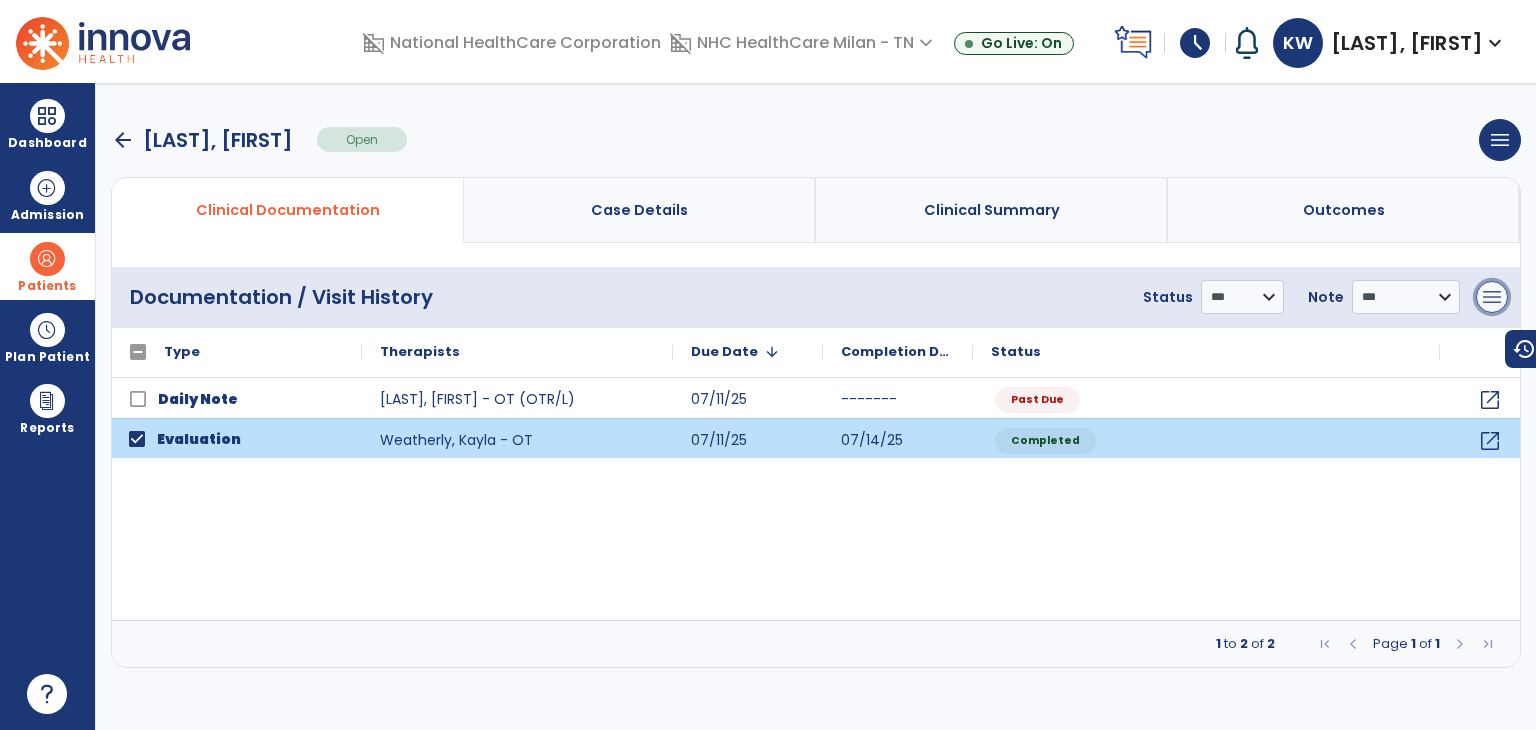 click on "menu" at bounding box center [1492, 297] 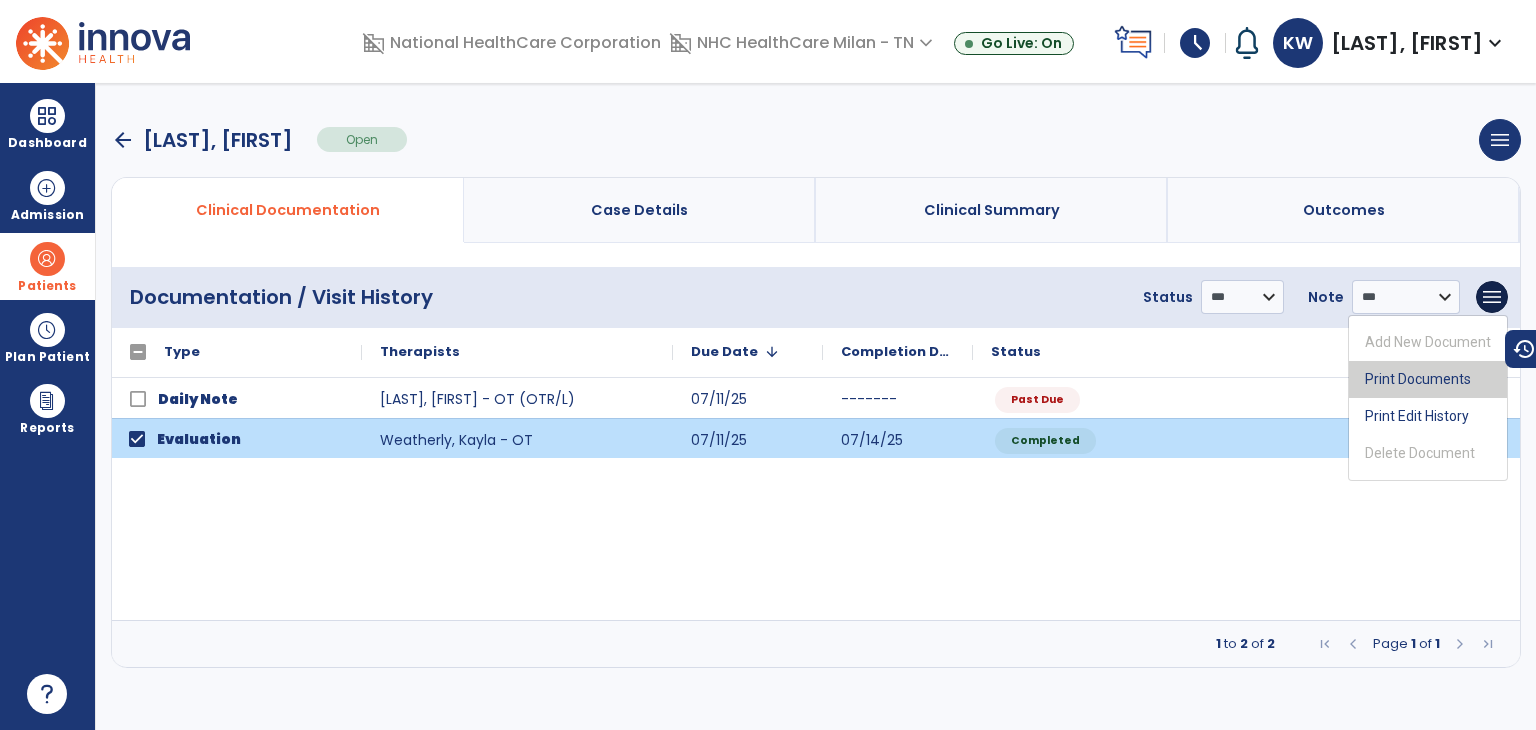 click on "Print Documents" at bounding box center (1428, 379) 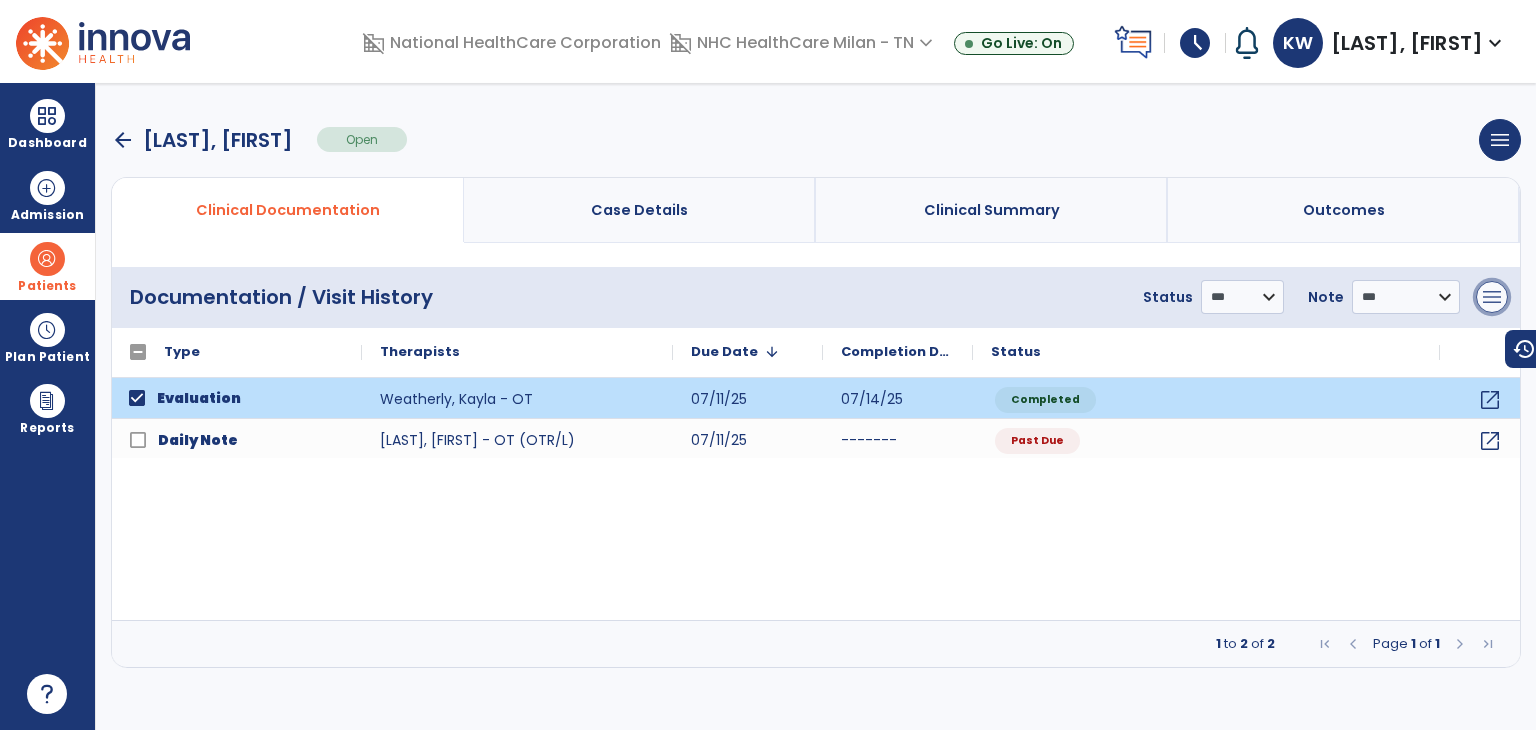 click on "menu" at bounding box center [1492, 297] 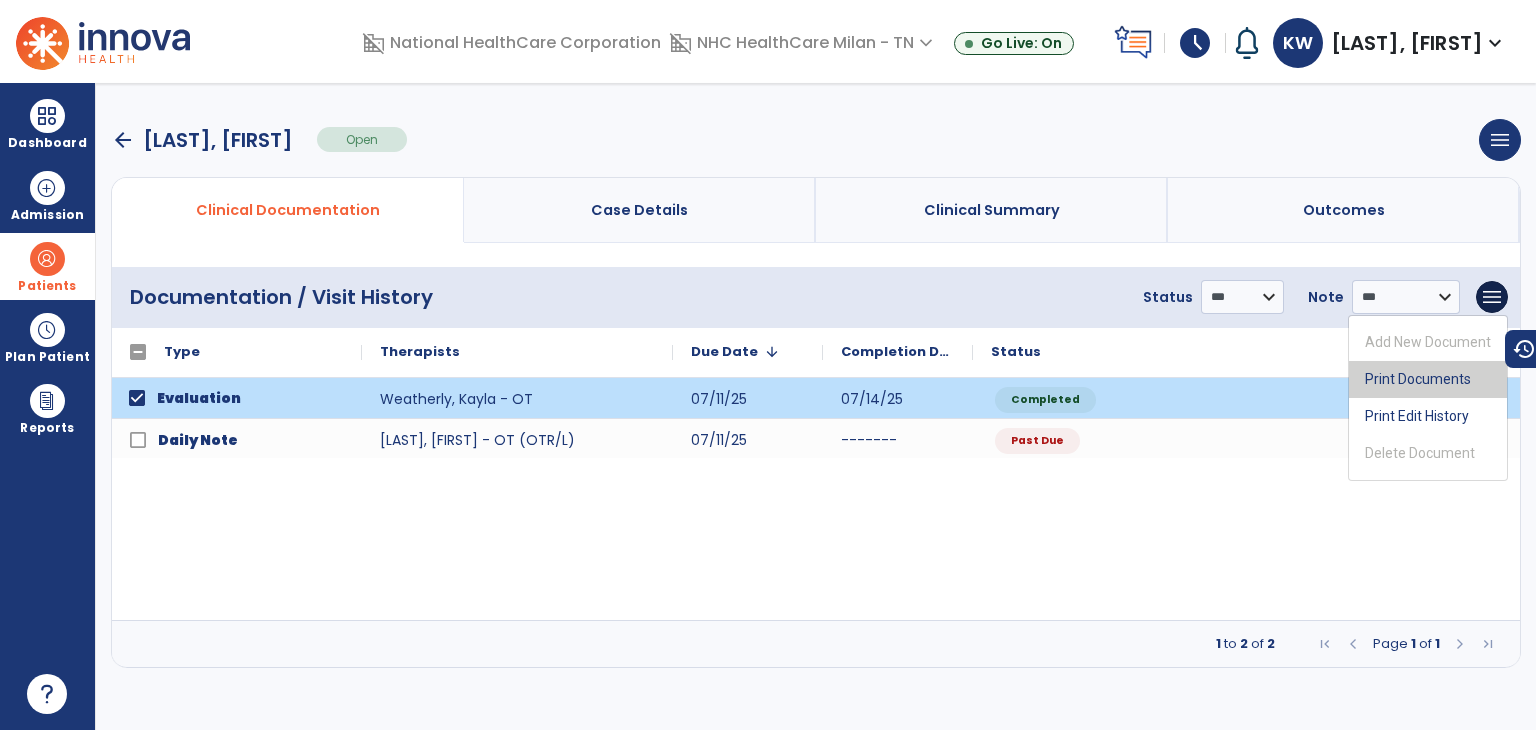 click on "Print Documents" at bounding box center [1428, 379] 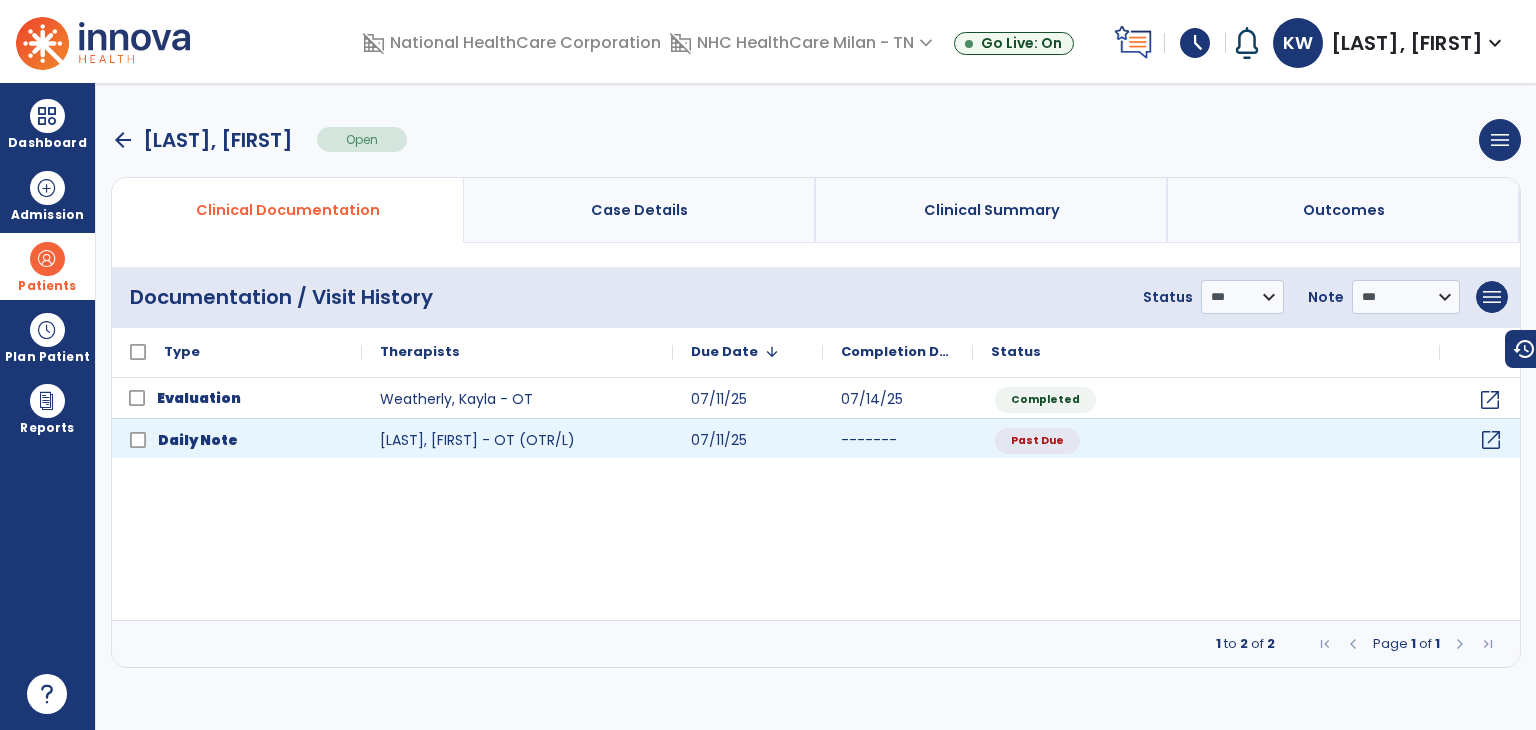 click on "open_in_new" 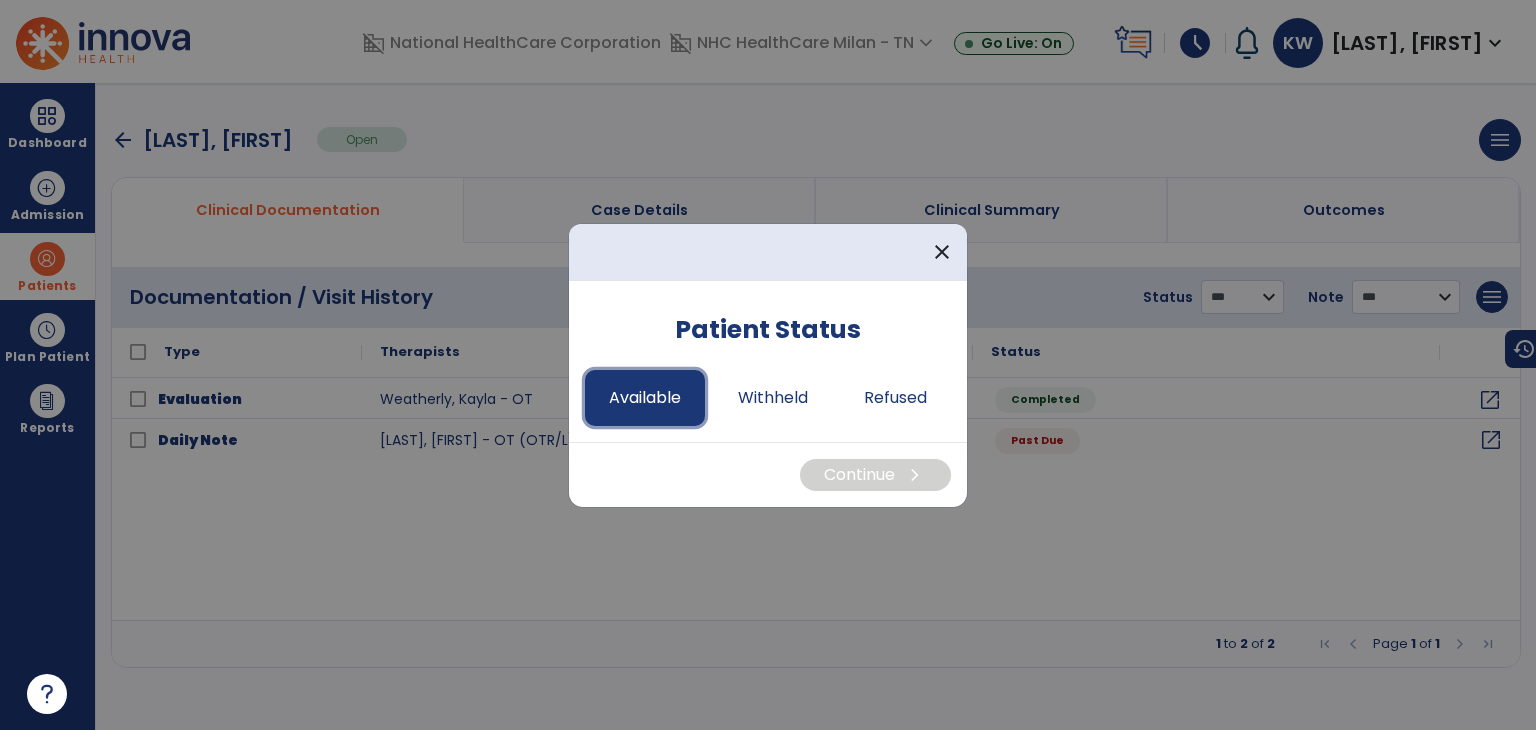 click on "Available" at bounding box center [645, 398] 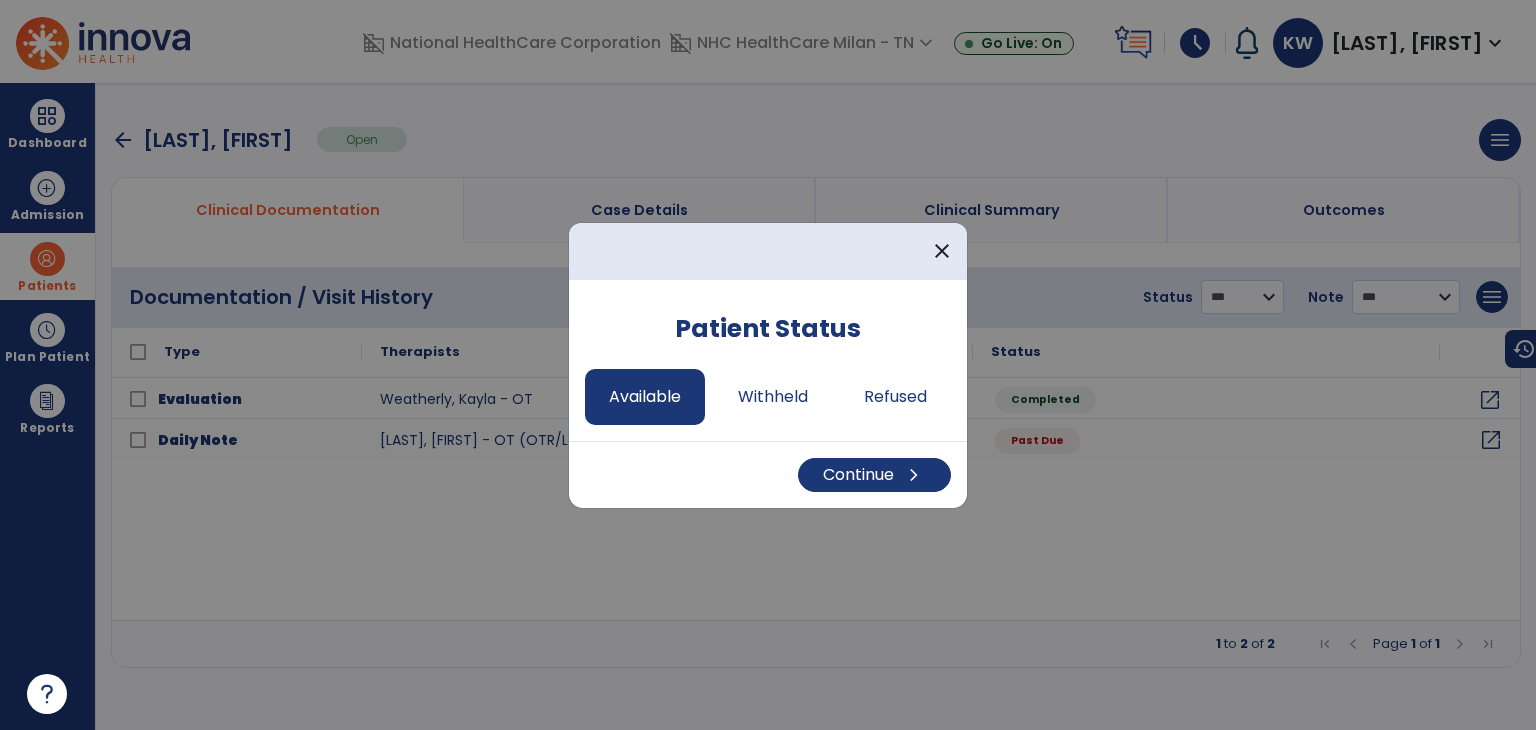 click on "Continue   chevron_right" at bounding box center (768, 474) 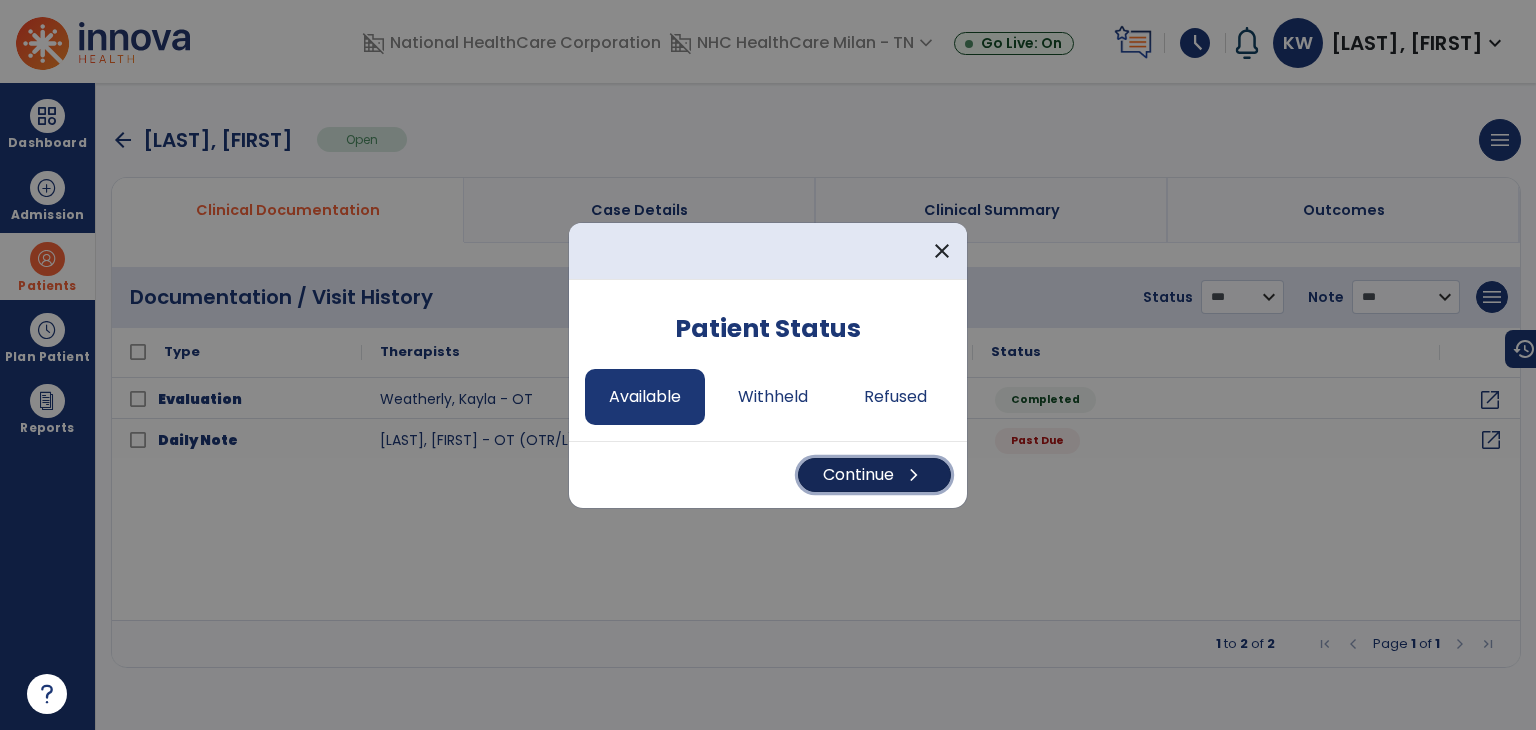 click on "Continue   chevron_right" at bounding box center (874, 475) 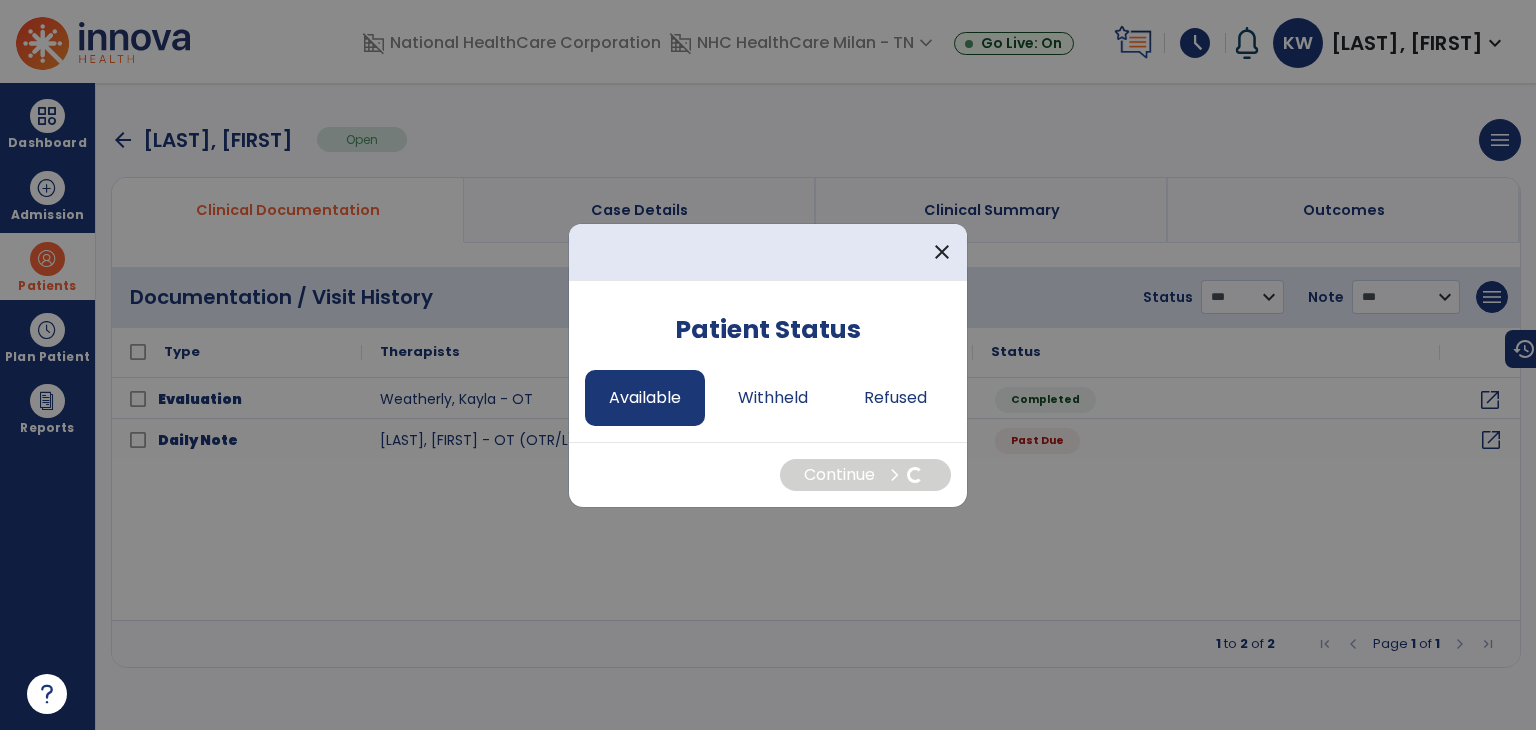 select on "*" 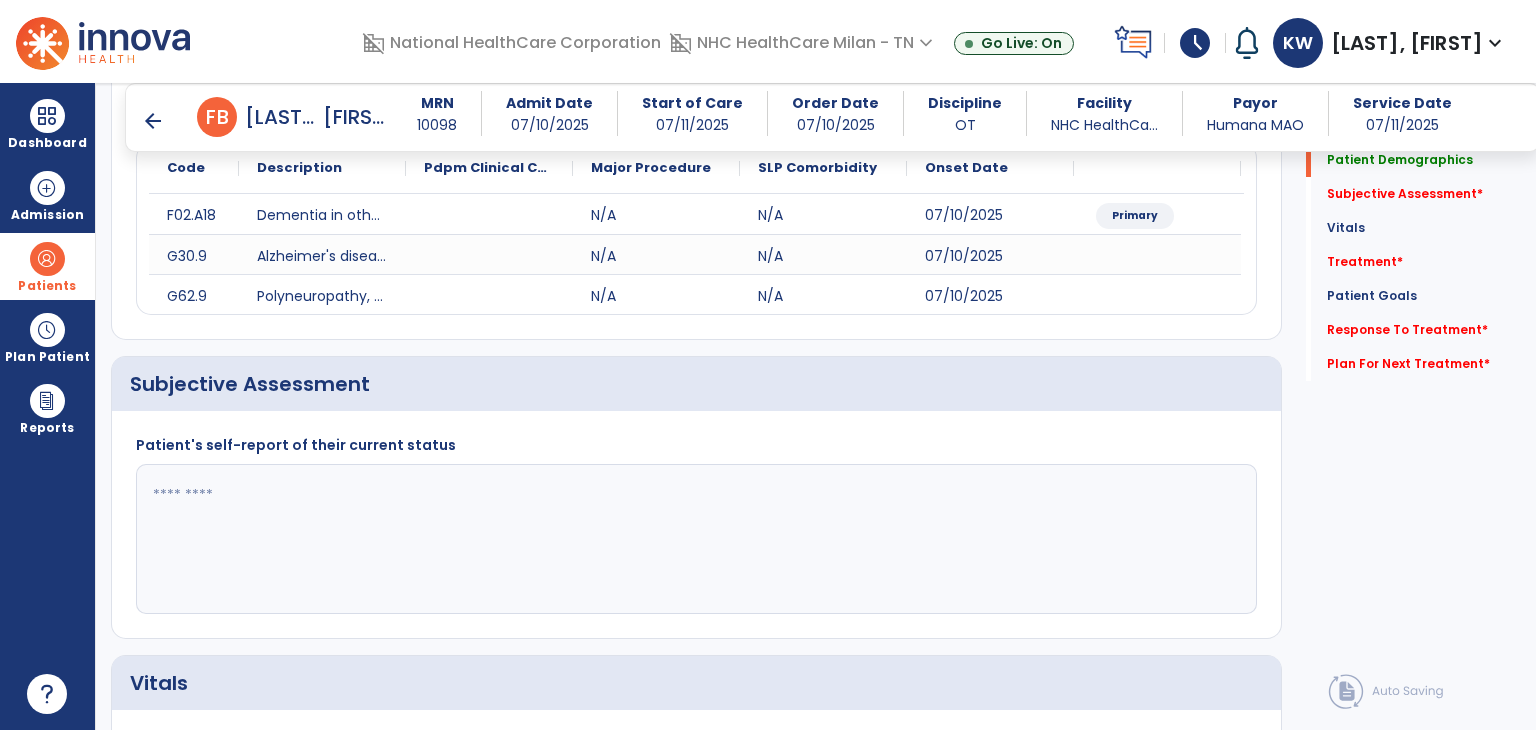 scroll, scrollTop: 300, scrollLeft: 0, axis: vertical 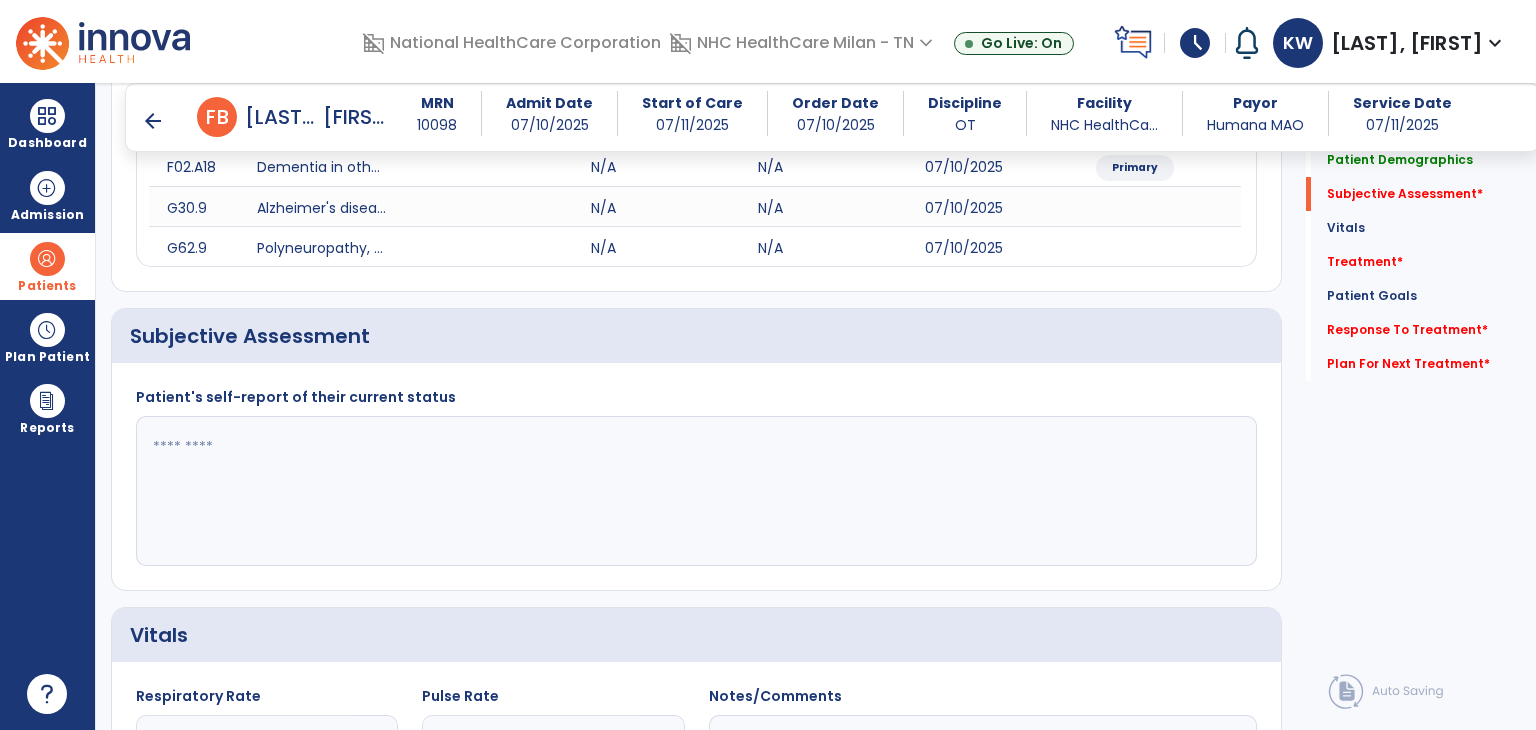 click 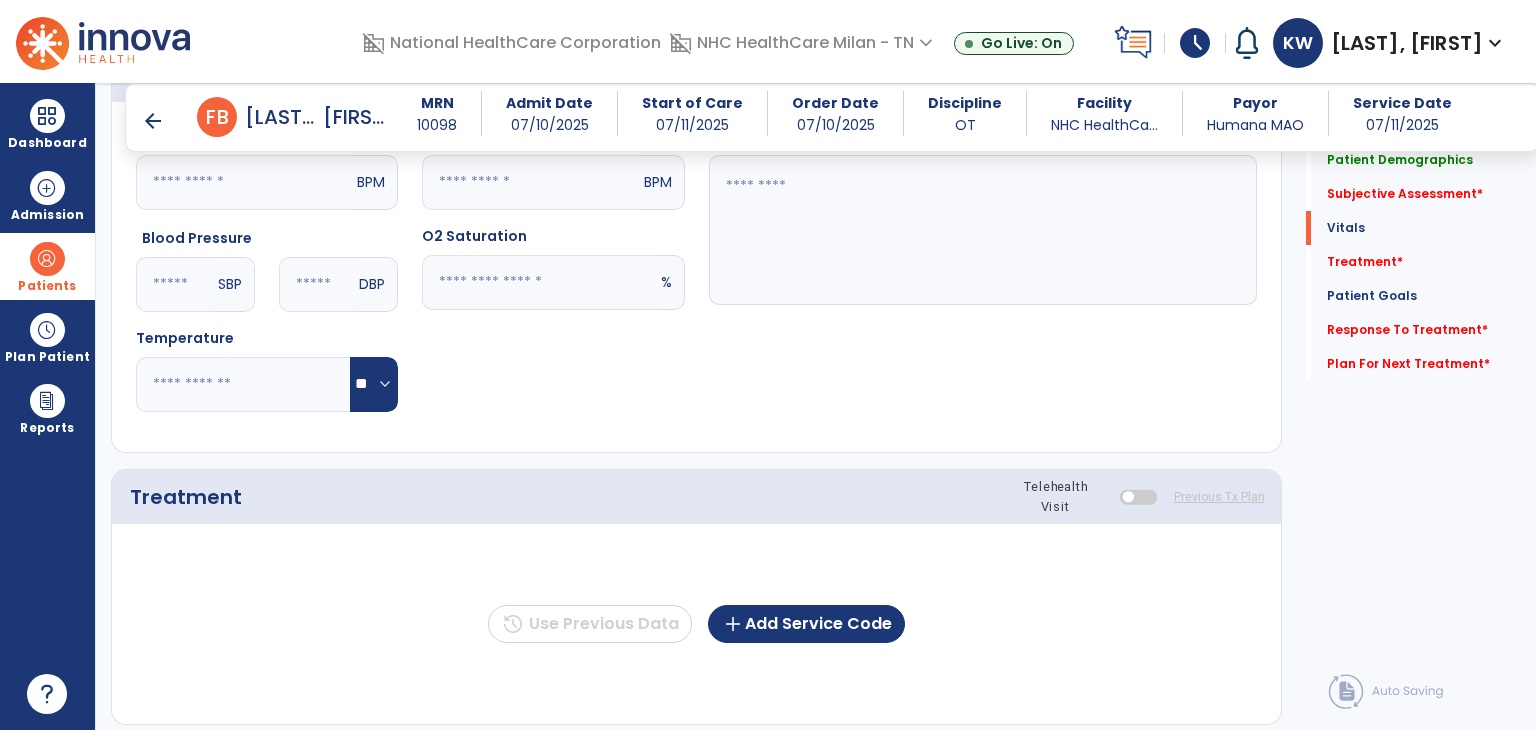 scroll, scrollTop: 1200, scrollLeft: 0, axis: vertical 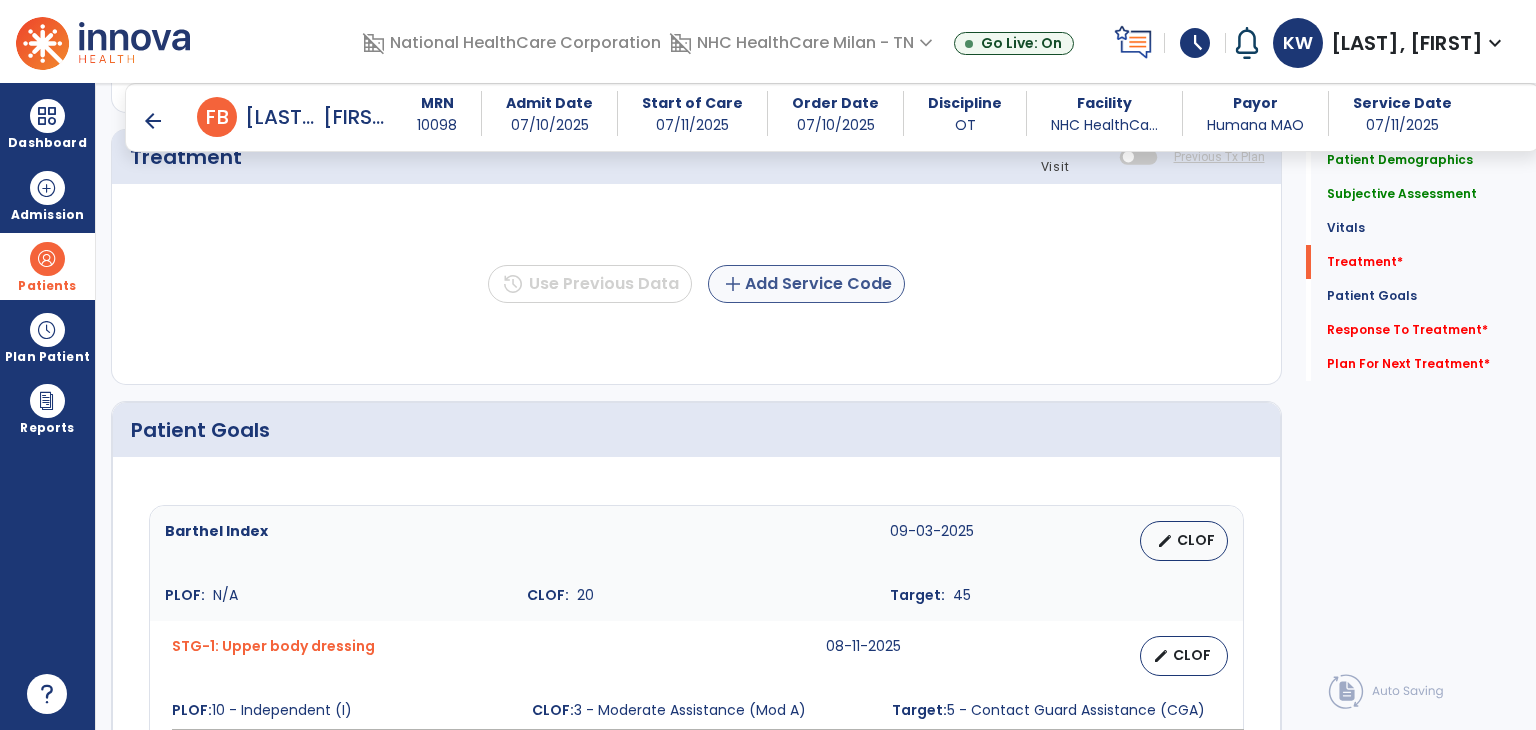 type on "**********" 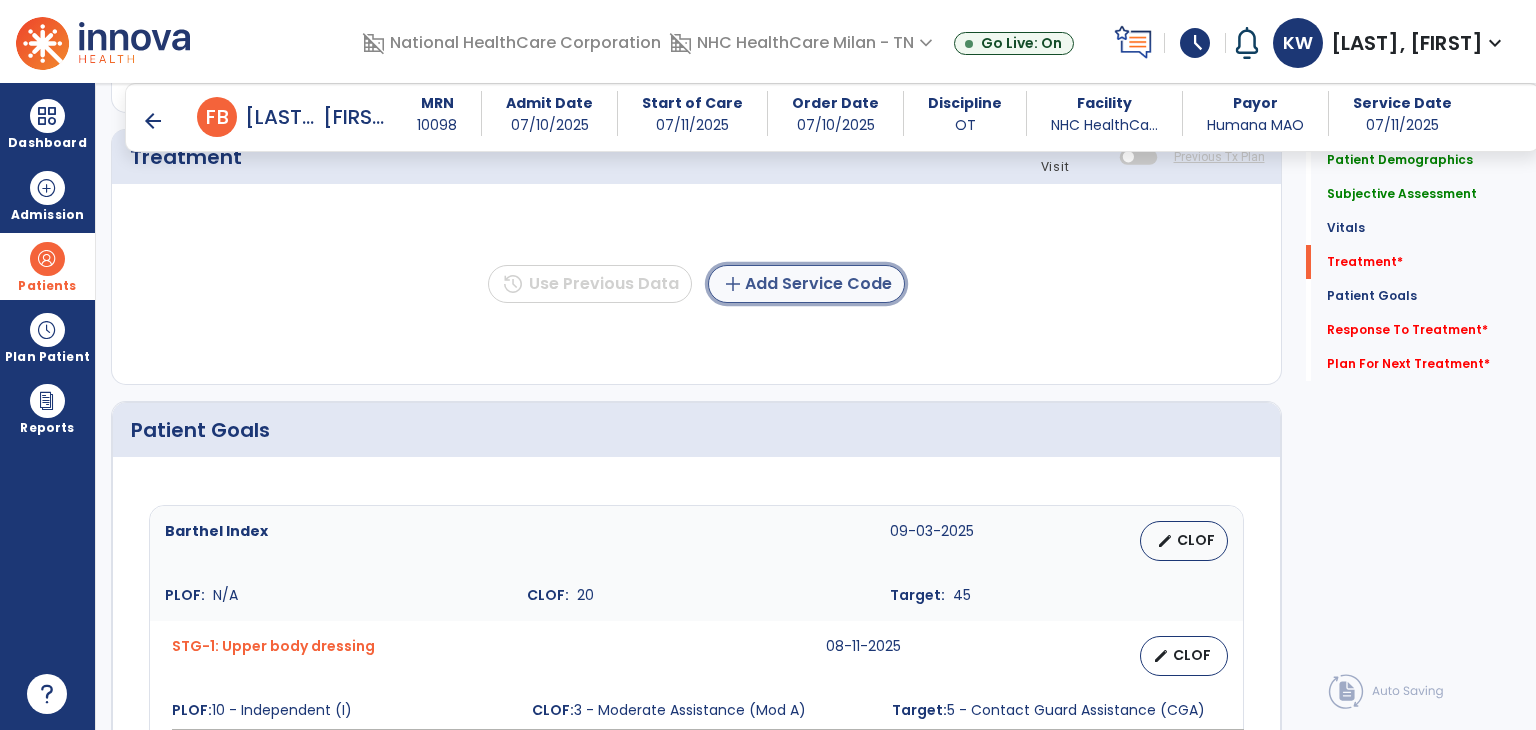 click on "add" 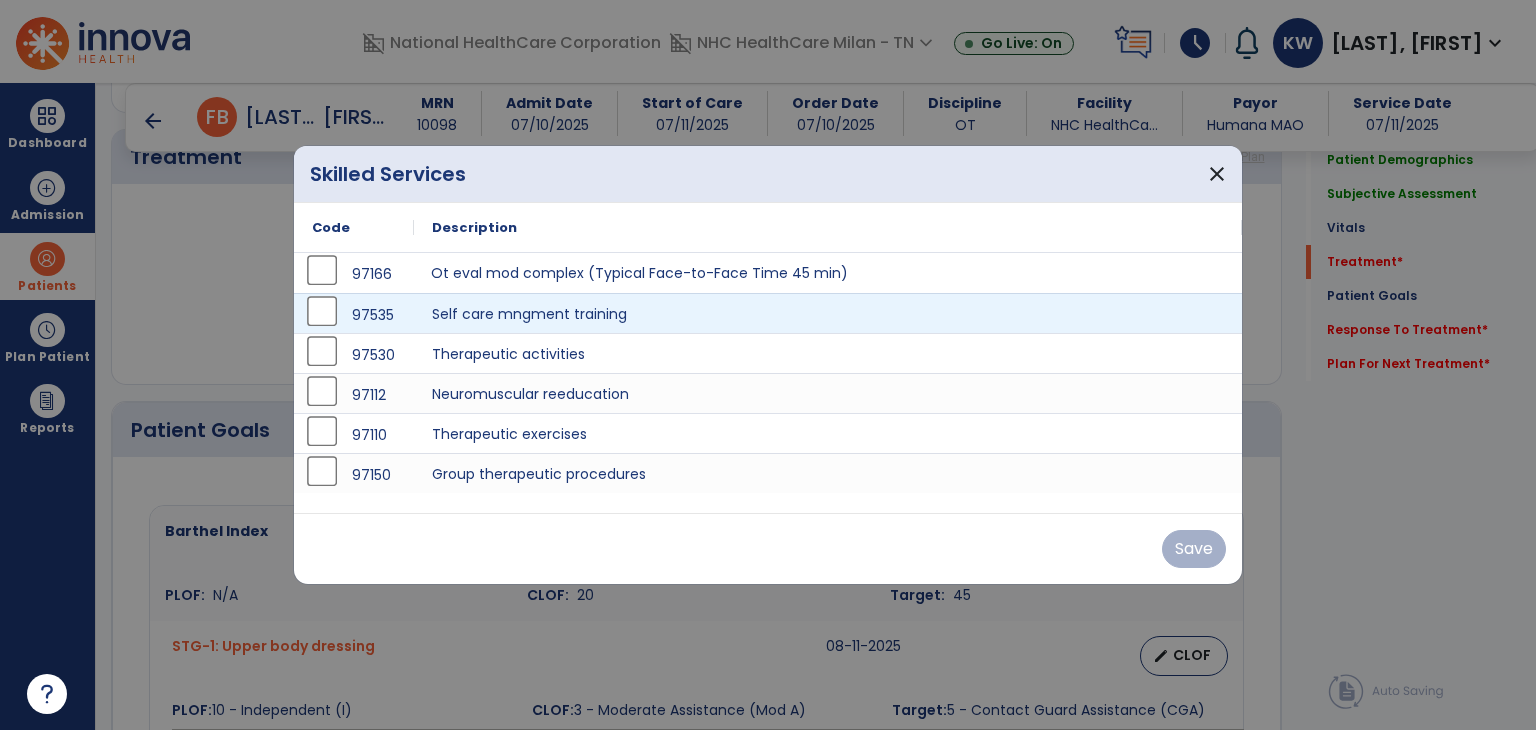 click on "Ot eval mod complex (Typical Face-to-Face Time 45 min)" at bounding box center (828, 273) 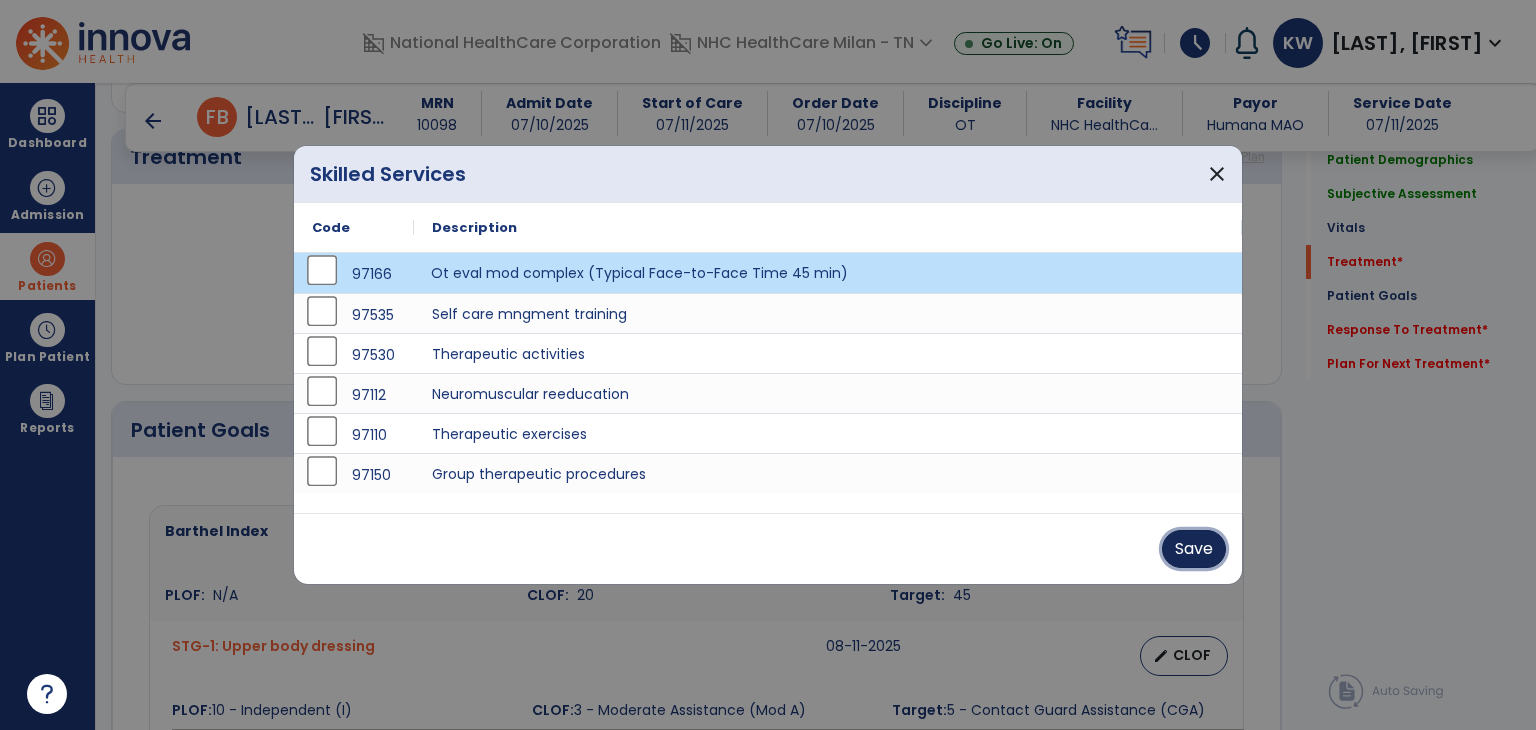click on "Save" at bounding box center (1194, 549) 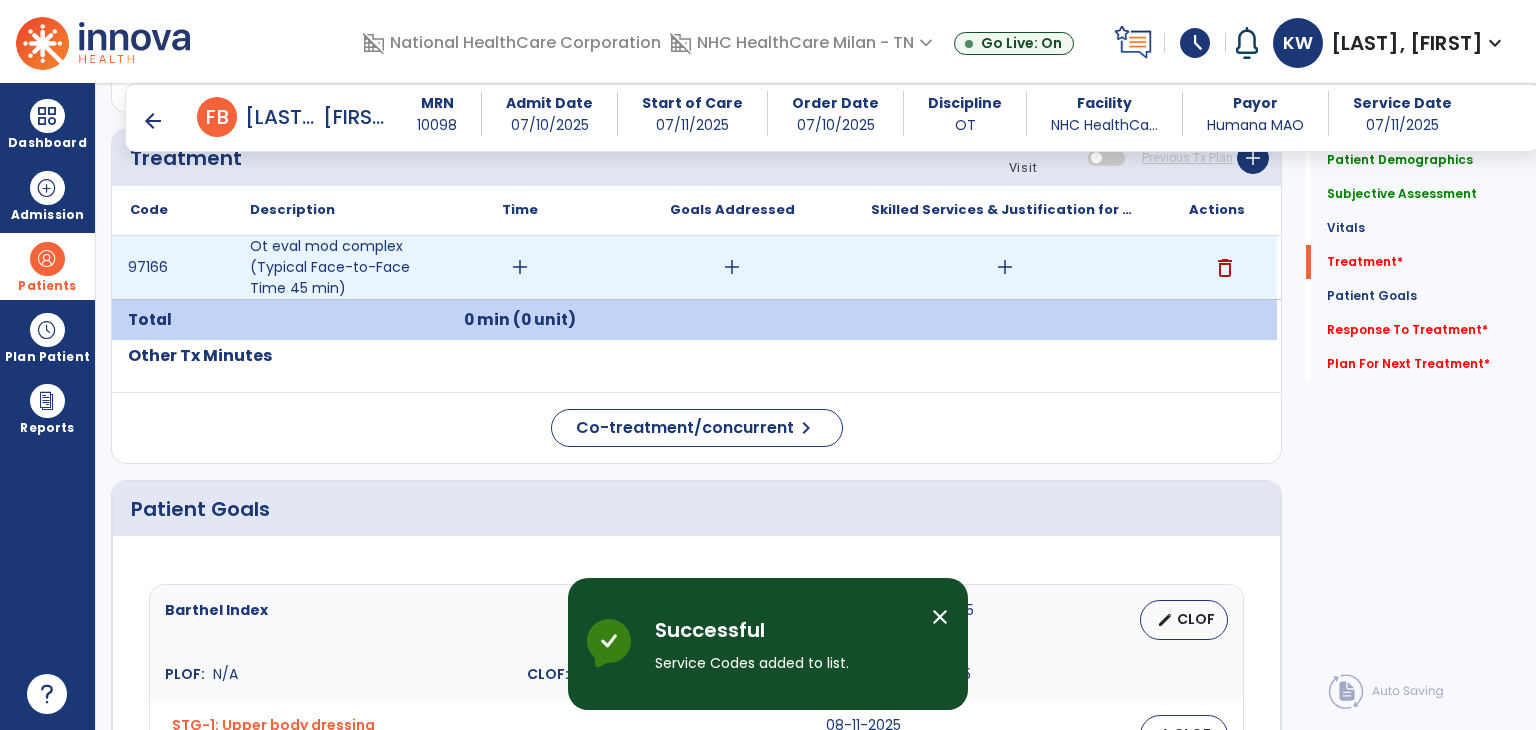 click on "add" at bounding box center (520, 267) 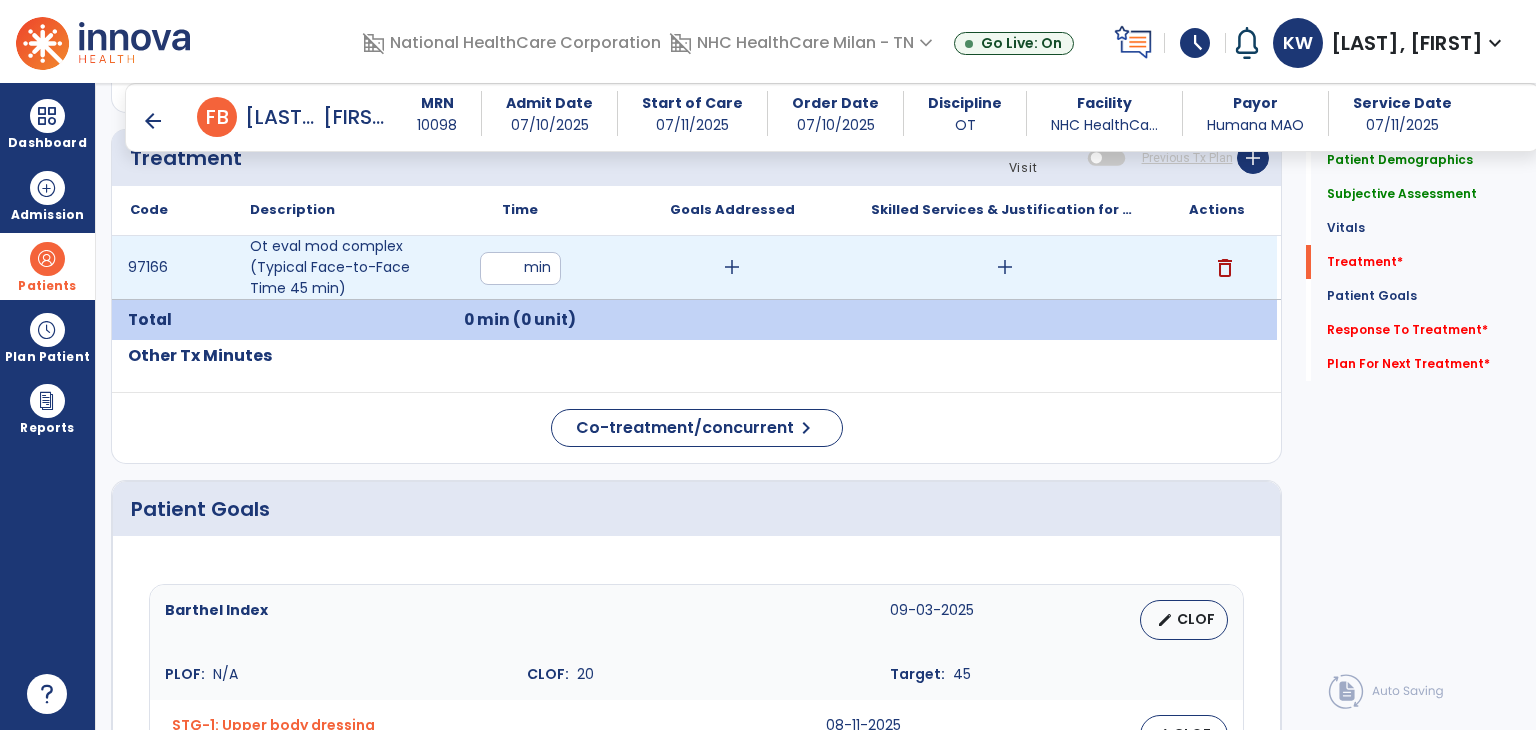 type on "**" 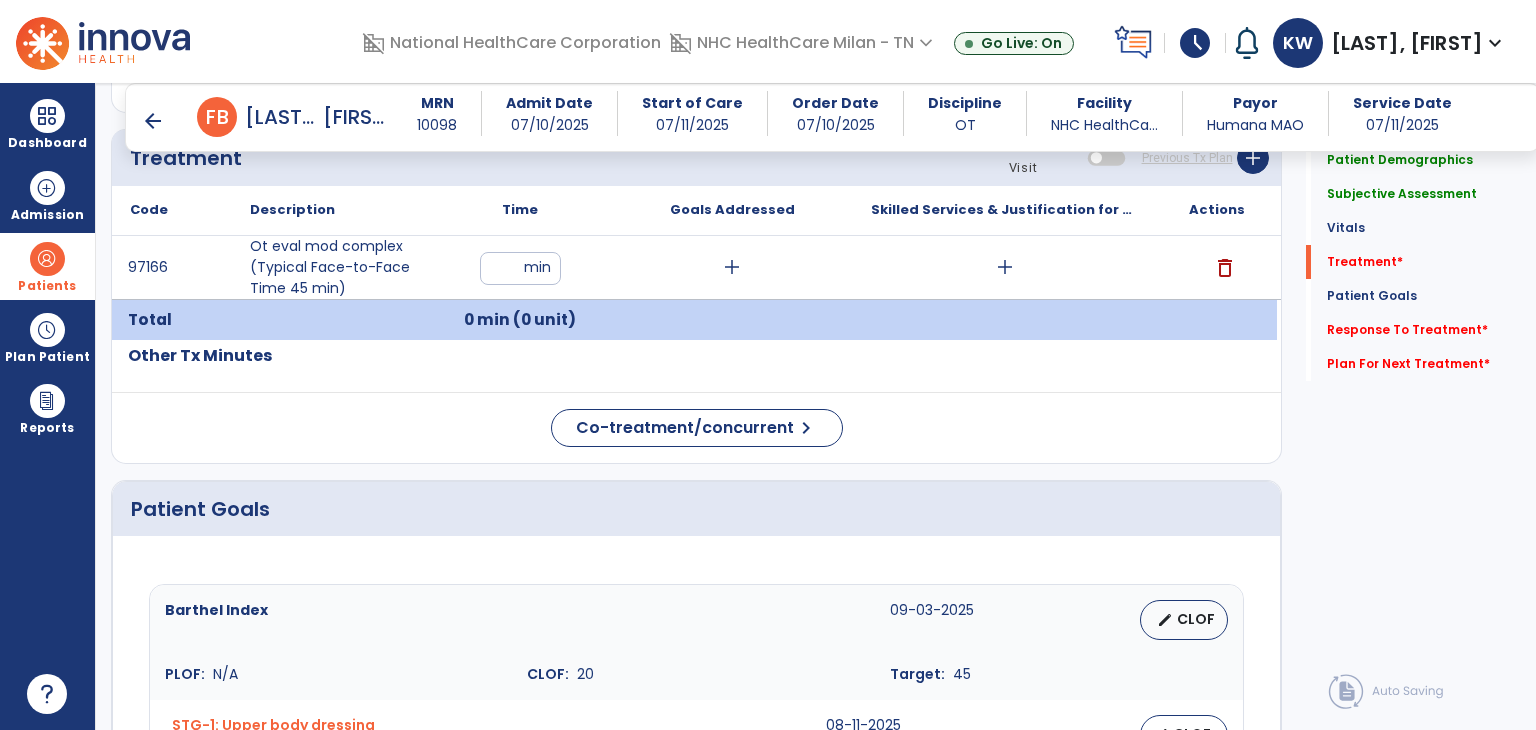 click on "Patient Demographics  Medical Diagnosis   Treatment Diagnosis   Precautions   Contraindications
Code
Description
Pdpm Clinical Category
F02.A18" 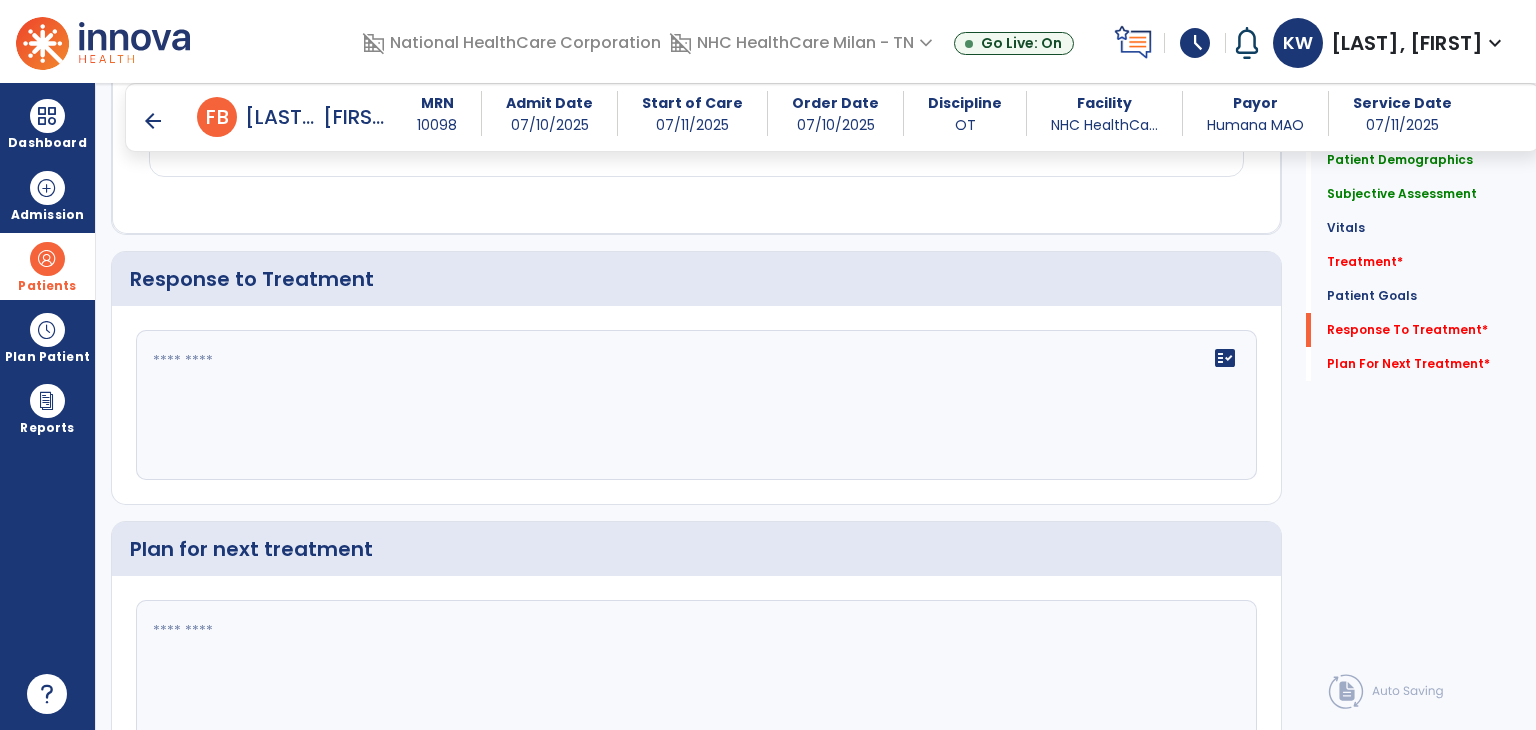 scroll, scrollTop: 2744, scrollLeft: 0, axis: vertical 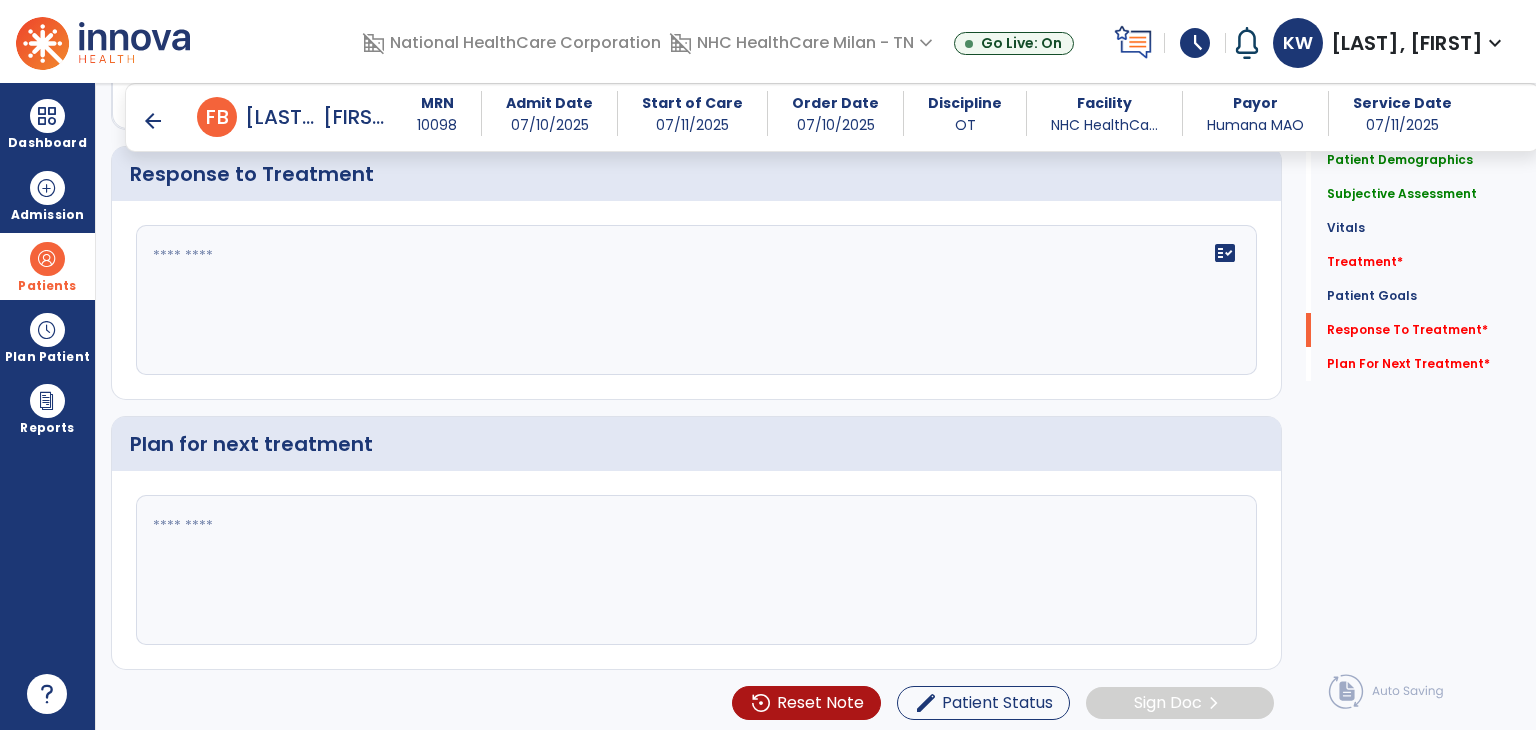 click on "fact_check" 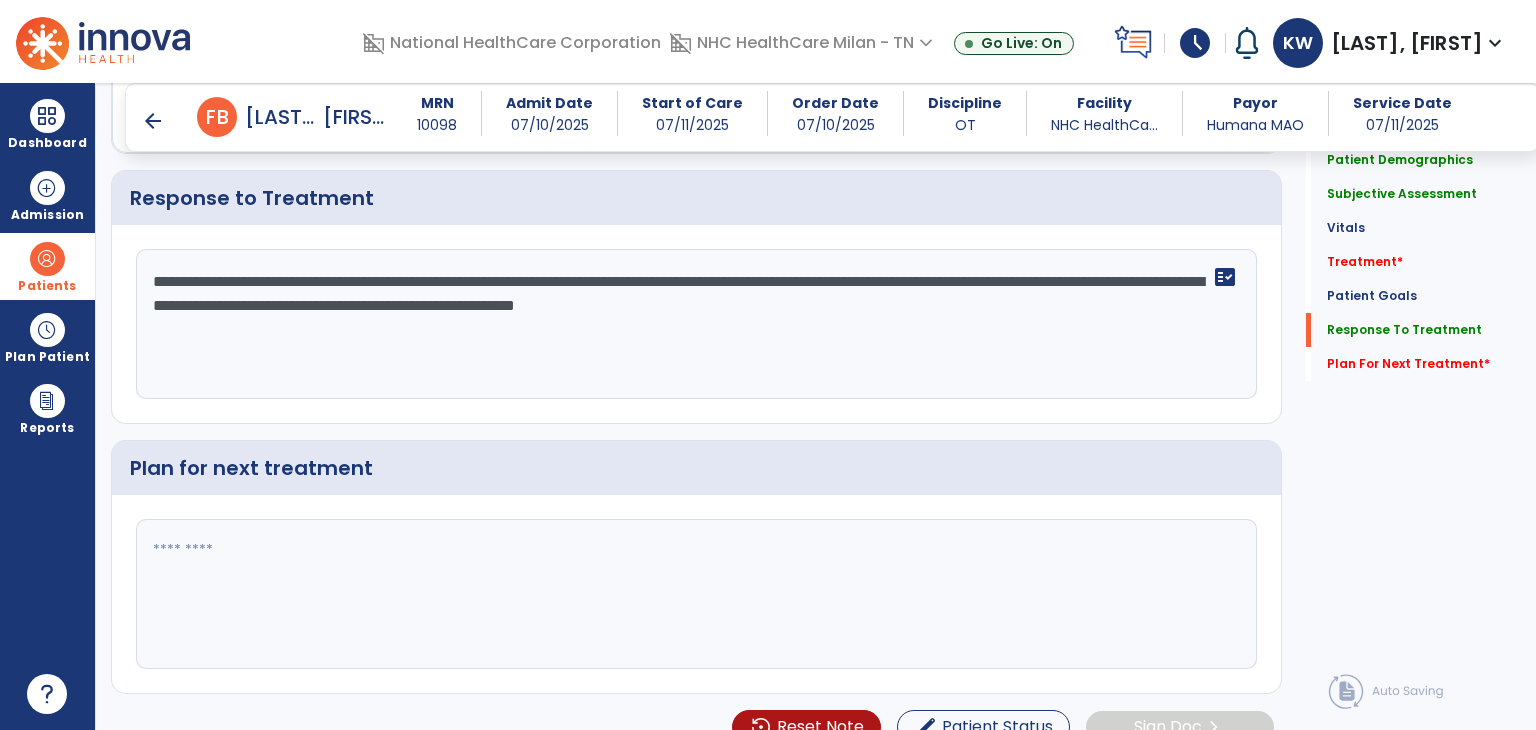 scroll, scrollTop: 2744, scrollLeft: 0, axis: vertical 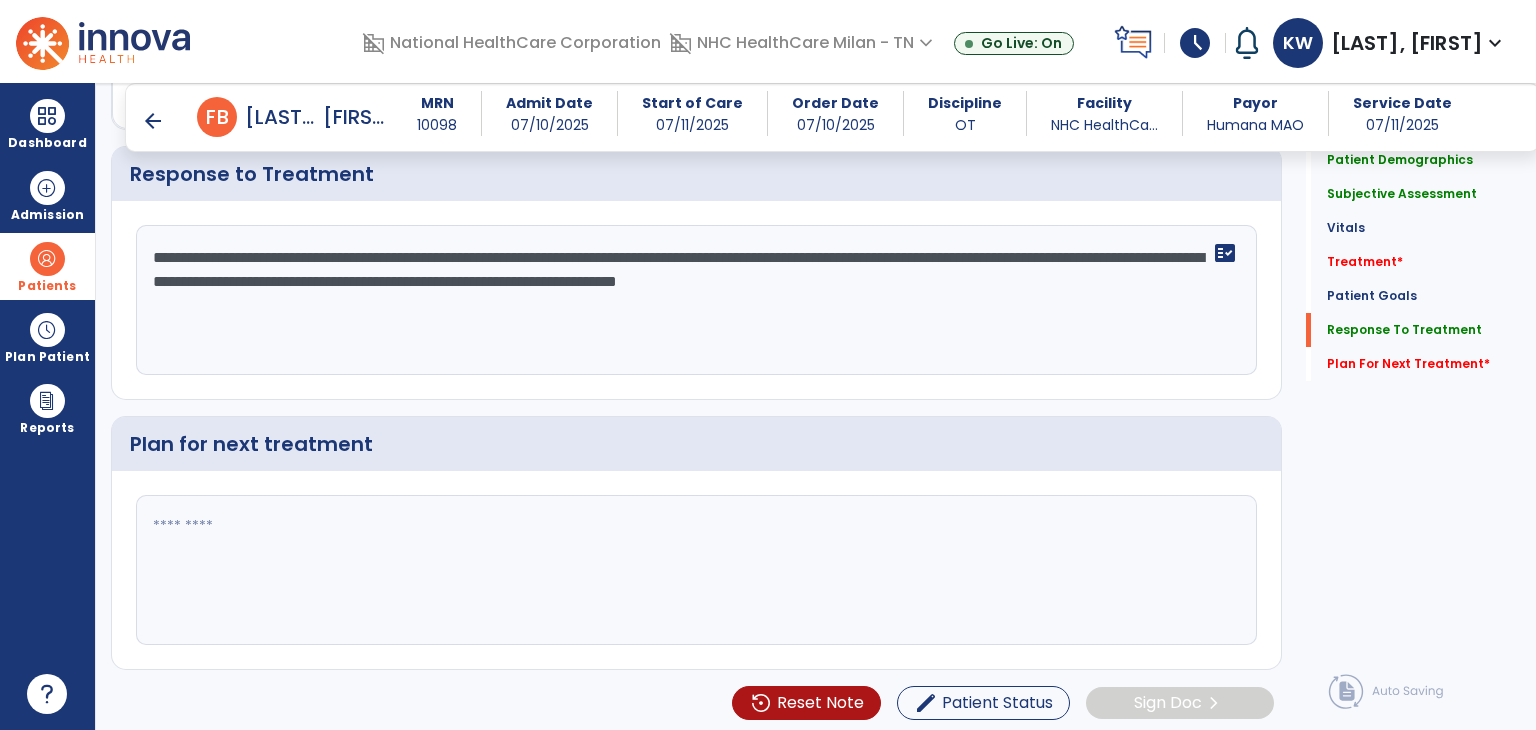 type on "**********" 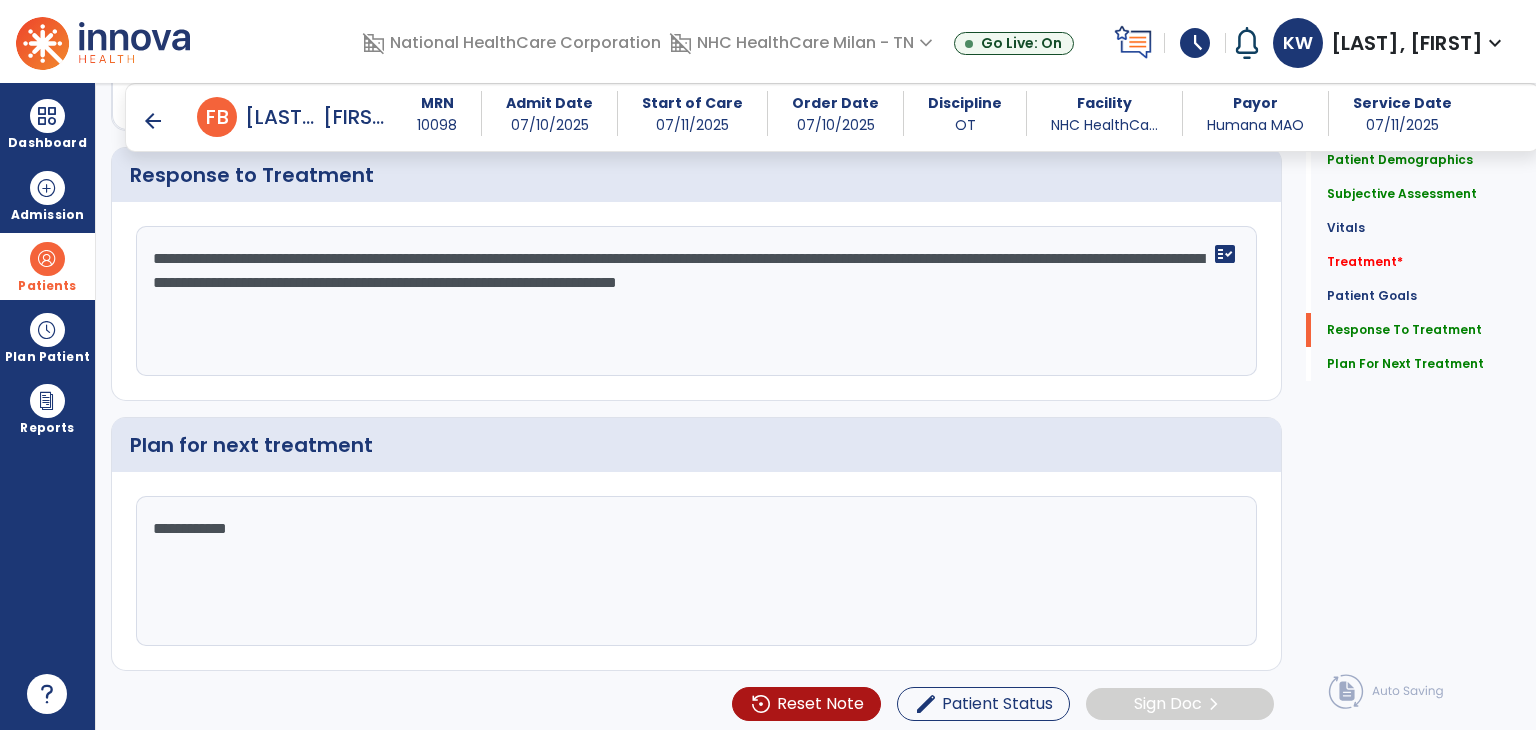 scroll, scrollTop: 2744, scrollLeft: 0, axis: vertical 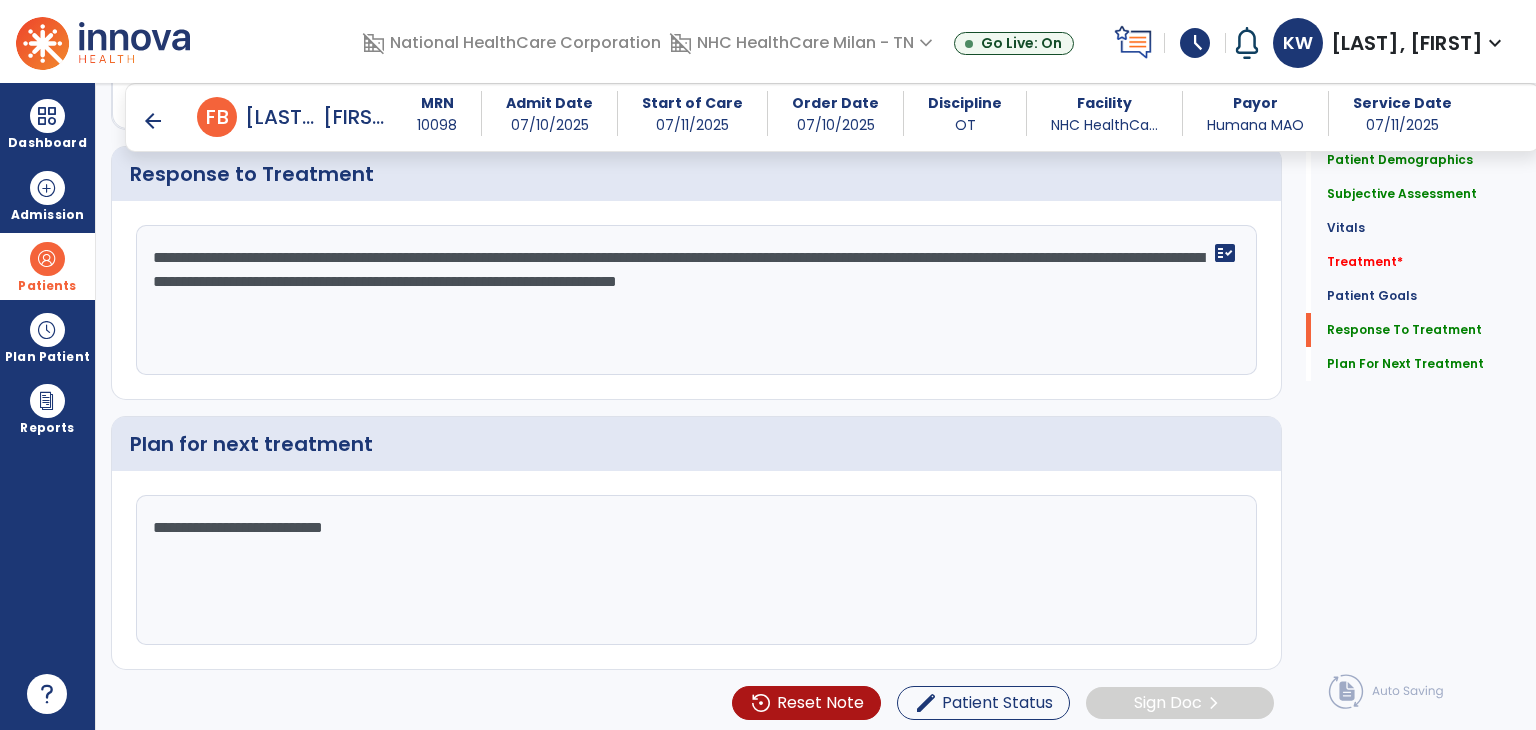 type on "**********" 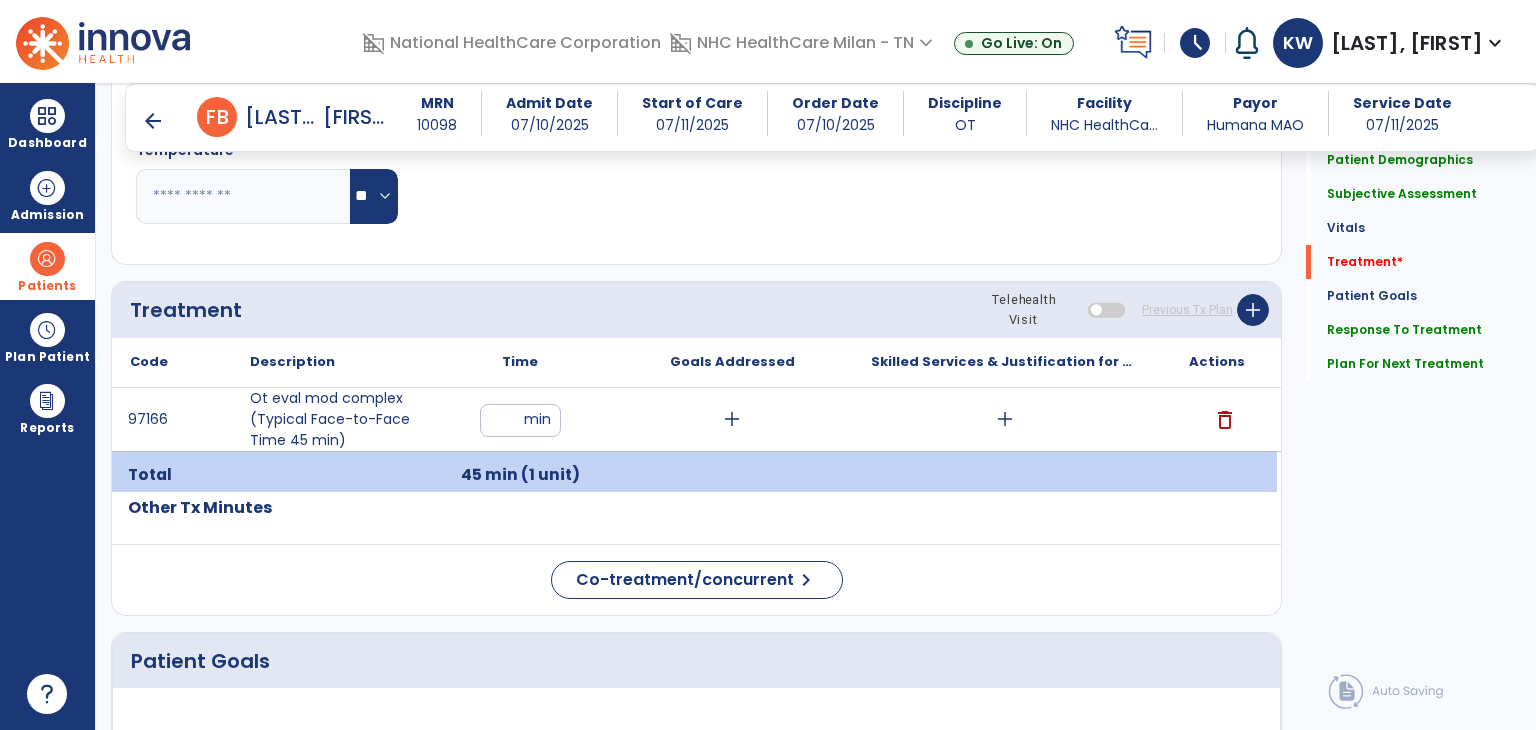 scroll, scrollTop: 1044, scrollLeft: 0, axis: vertical 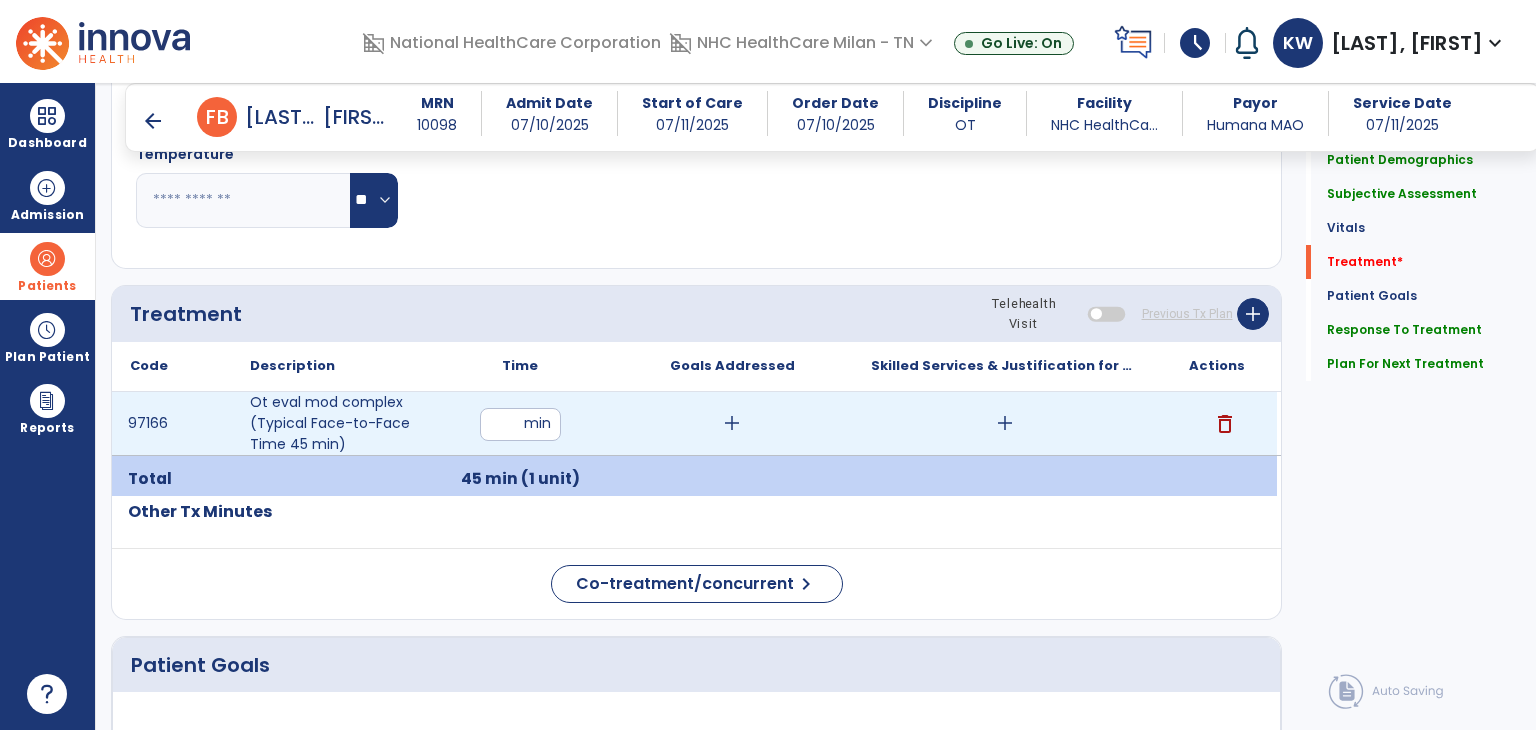 click on "add" at bounding box center (1004, 423) 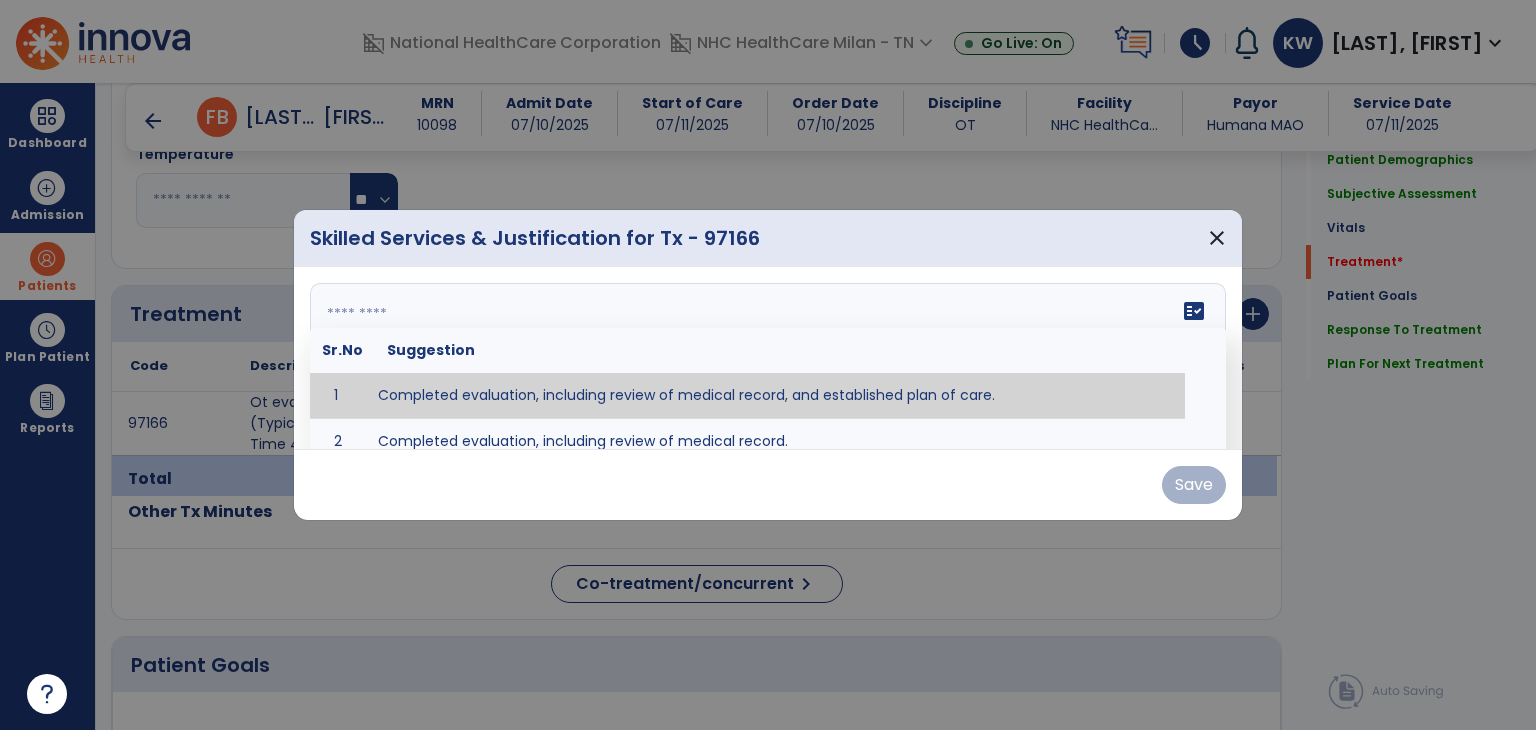 click on "fact_check  Sr.No Suggestion 1 Completed evaluation, including review of medical record, and established plan of care. 2 Completed evaluation, including review of medical record." at bounding box center [768, 358] 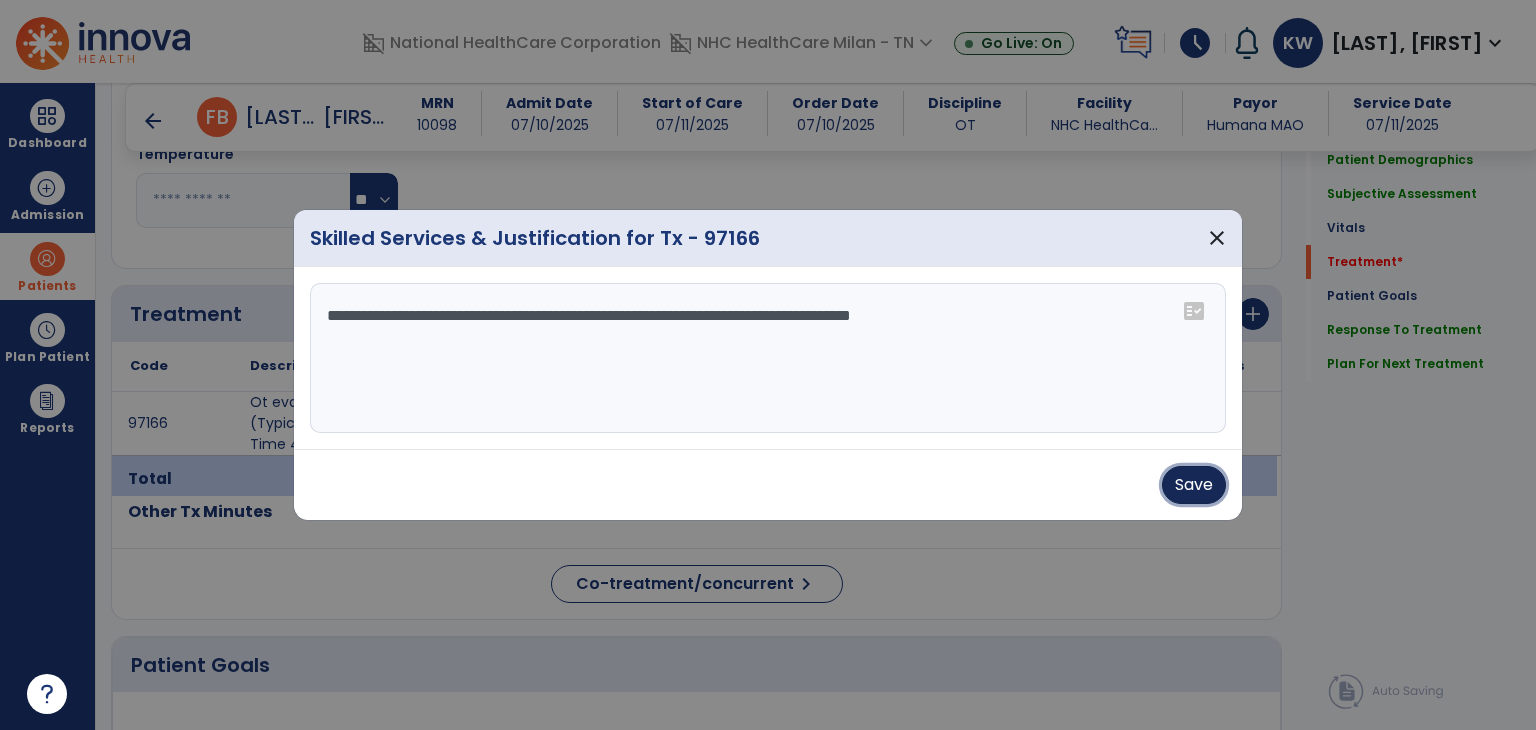 click on "Save" at bounding box center [1194, 485] 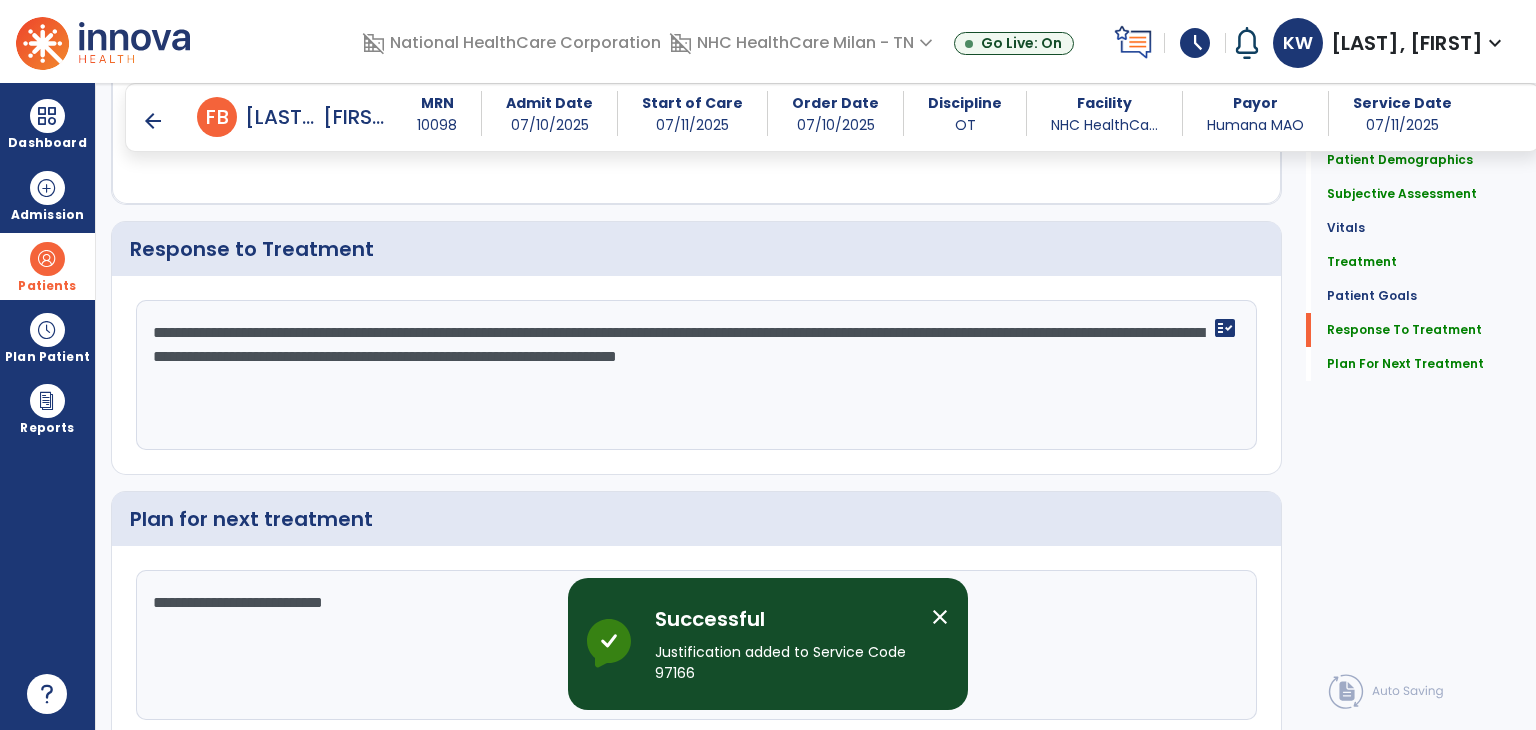 scroll, scrollTop: 2744, scrollLeft: 0, axis: vertical 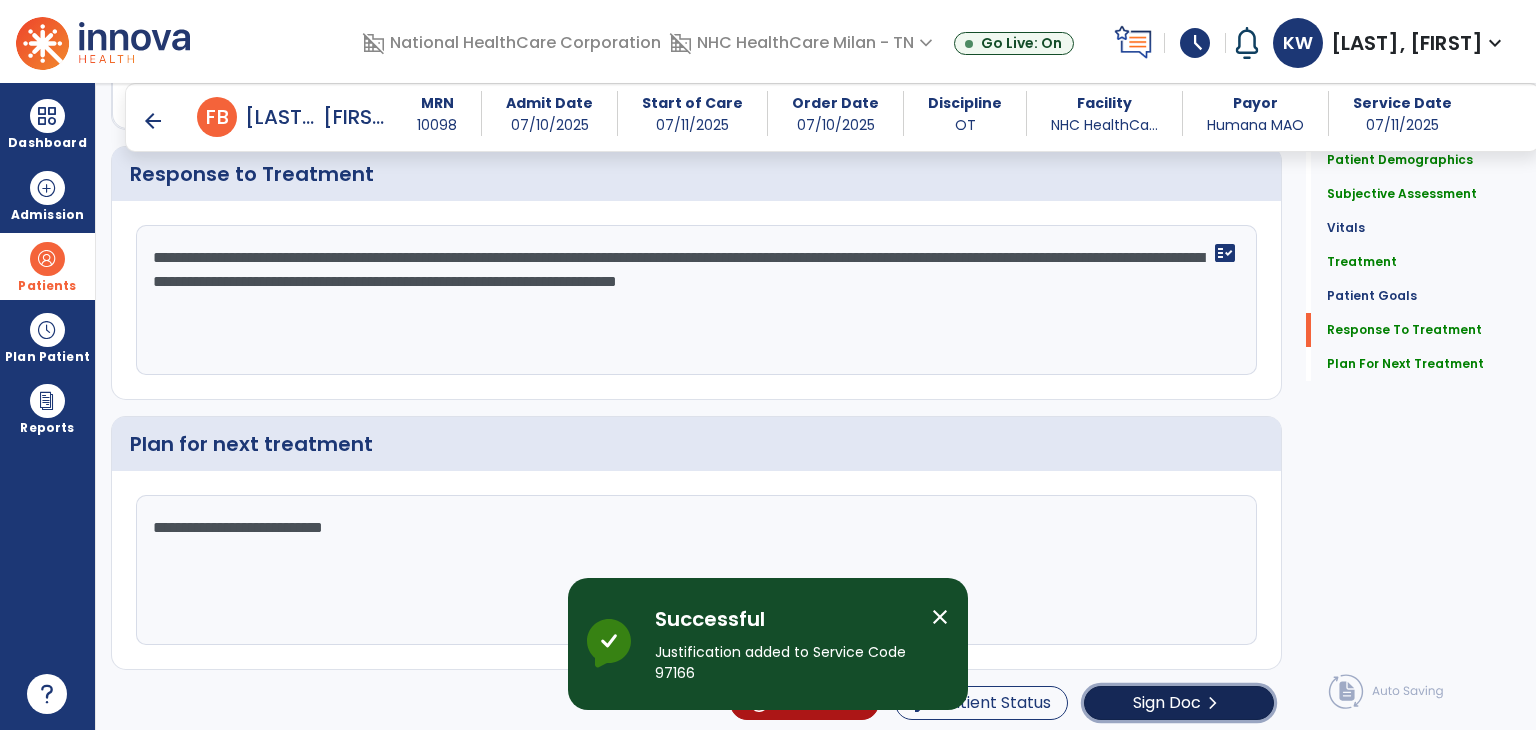 click on "Sign Doc" 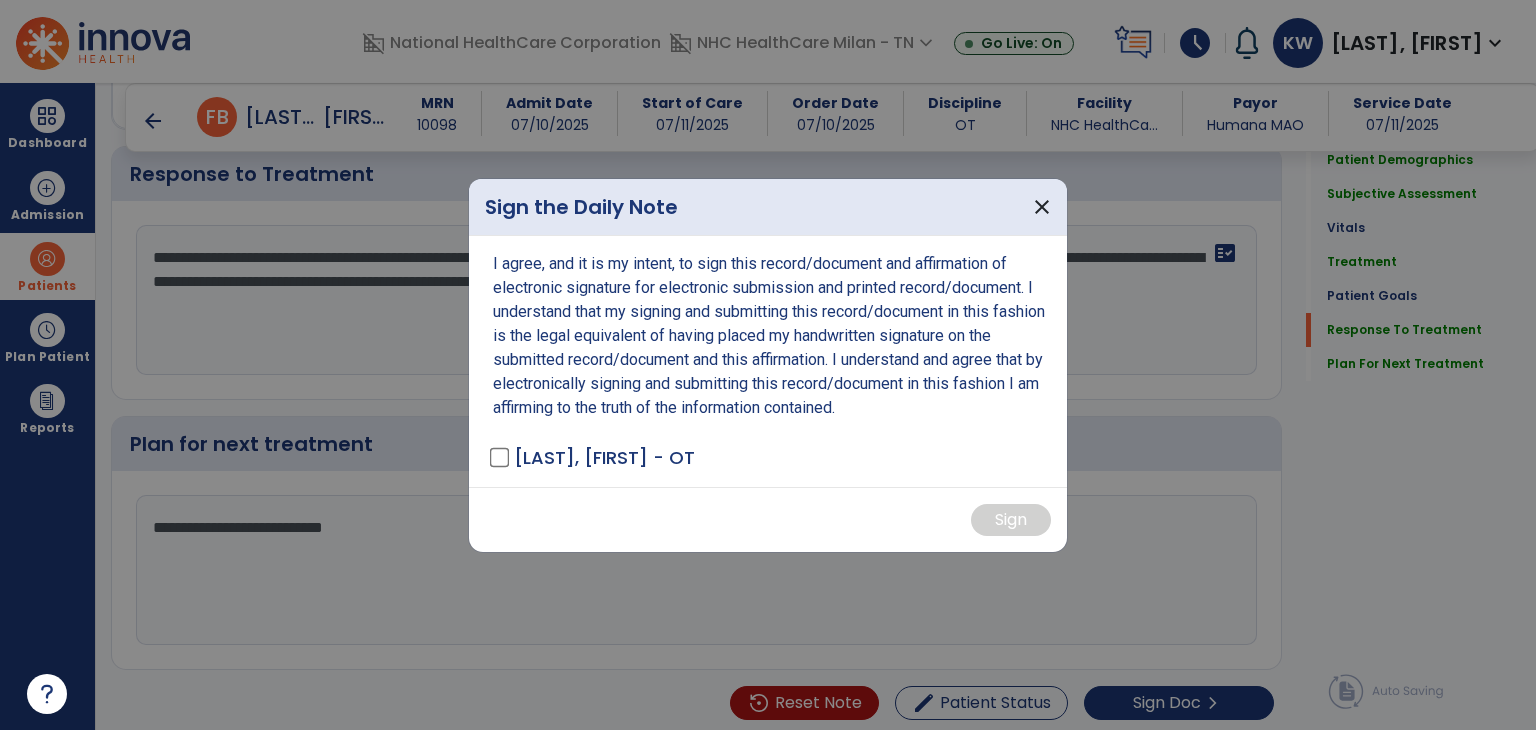 click on "I agree, and it is my intent, to sign this record/document and affirmation of electronic signature for electronic submission and printed record/document. I understand that my signing and submitting this record/document in this fashion is the legal equivalent of having placed my handwritten signature on the submitted record/document and this affirmation. I understand and agree that by electronically signing and submitting this record/document in this fashion I am affirming to the truth of the information contained. [LAST], [FIRST]  - OT" at bounding box center (768, 361) 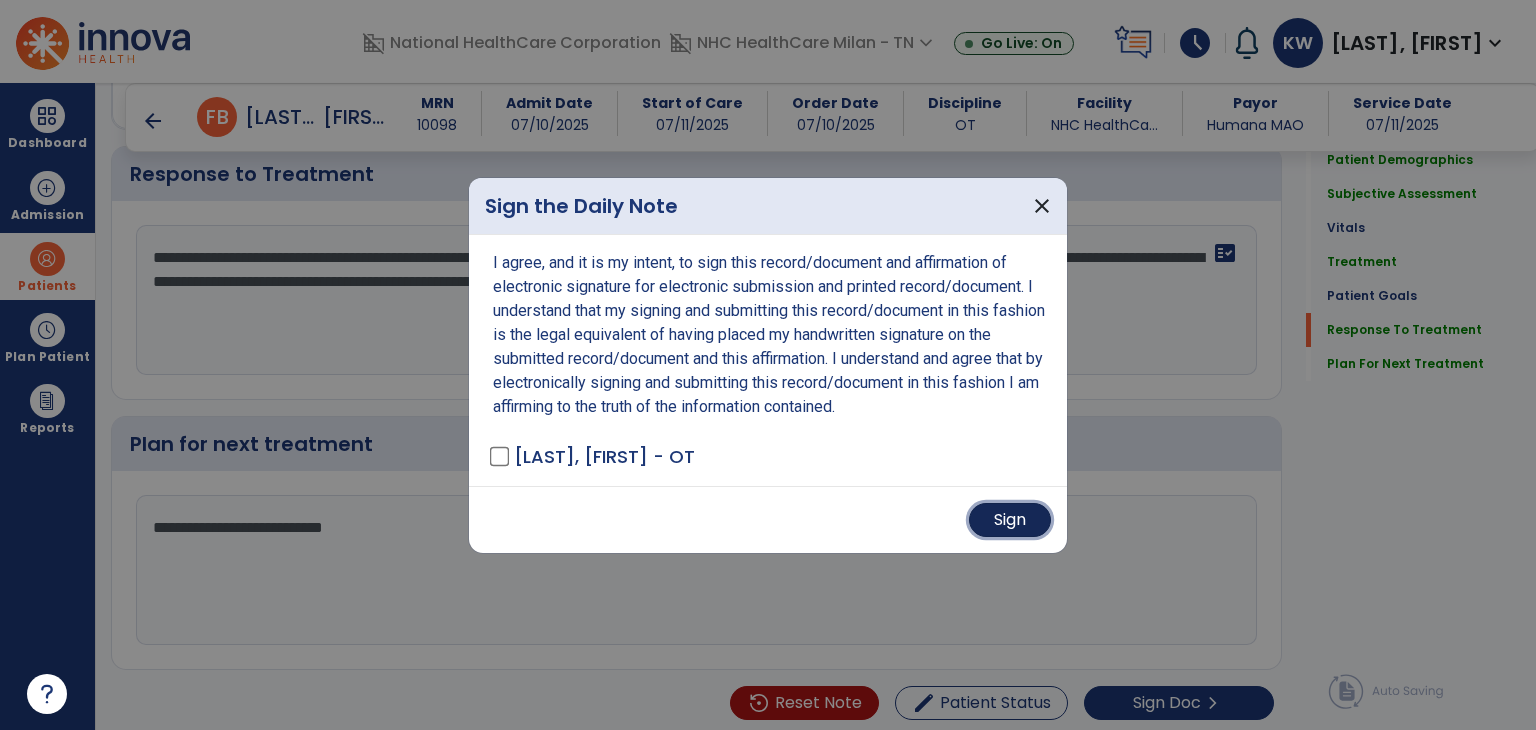 click on "Sign" at bounding box center [1010, 520] 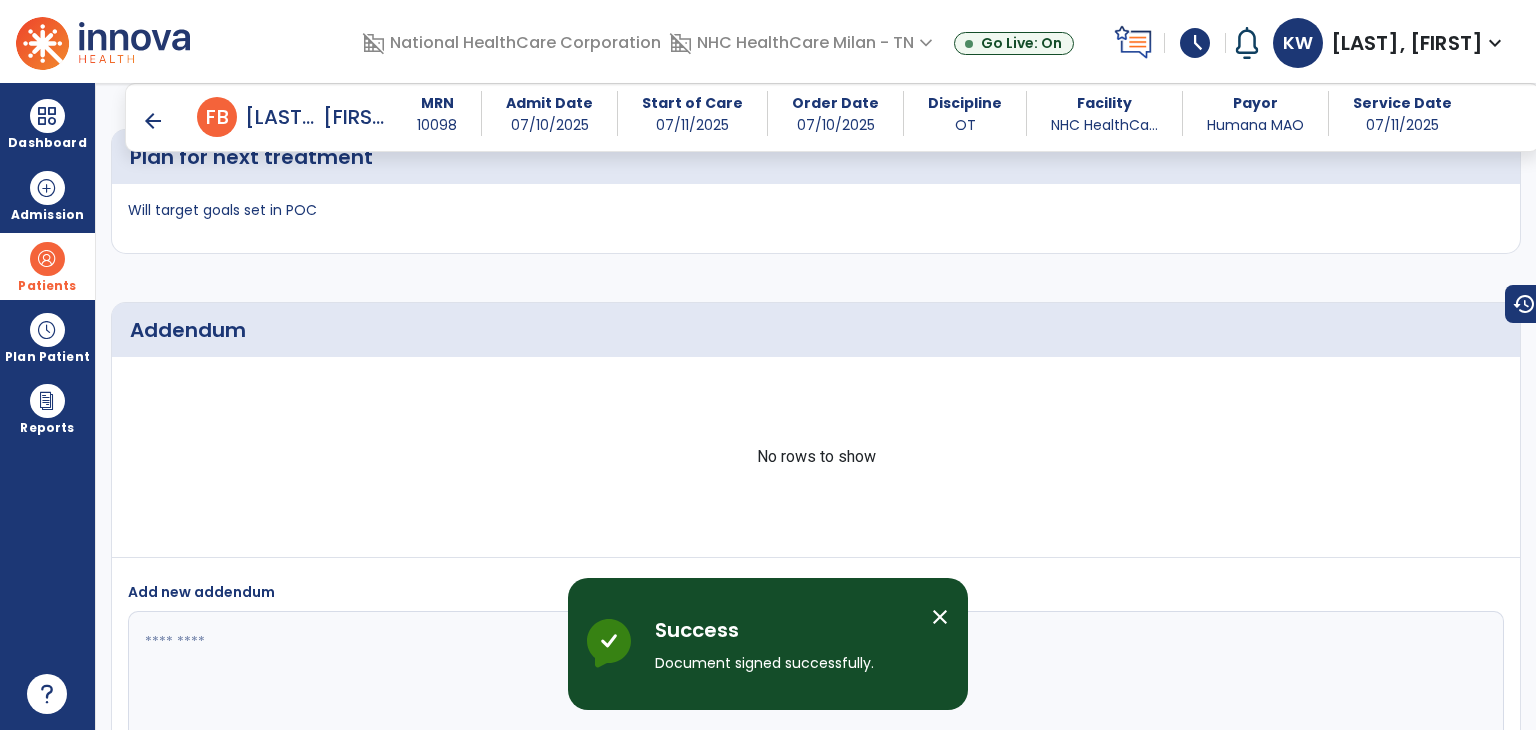 scroll, scrollTop: 3974, scrollLeft: 0, axis: vertical 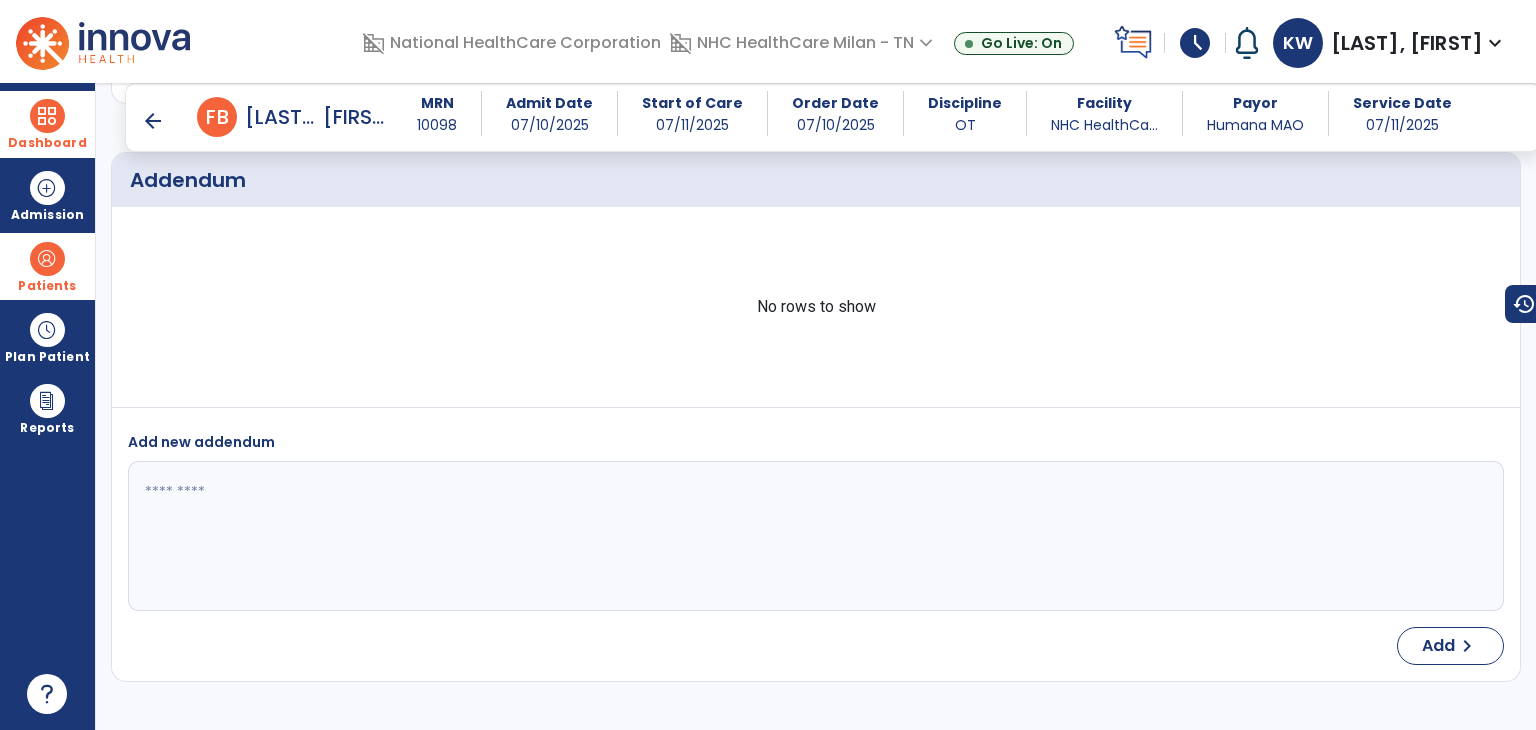 drag, startPoint x: 160, startPoint y: 122, endPoint x: 64, endPoint y: 145, distance: 98.71677 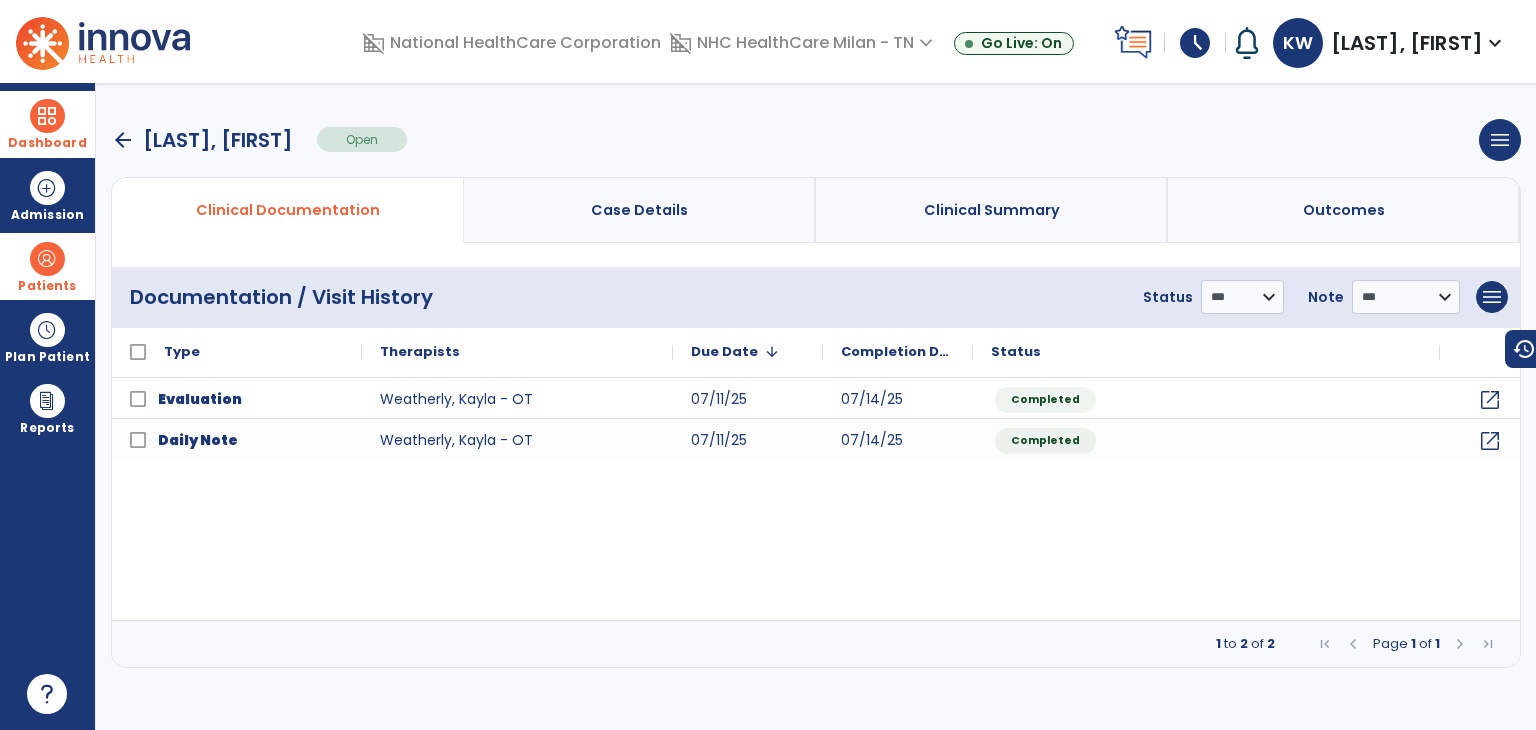 drag, startPoint x: 56, startPoint y: 126, endPoint x: 183, endPoint y: 149, distance: 129.06587 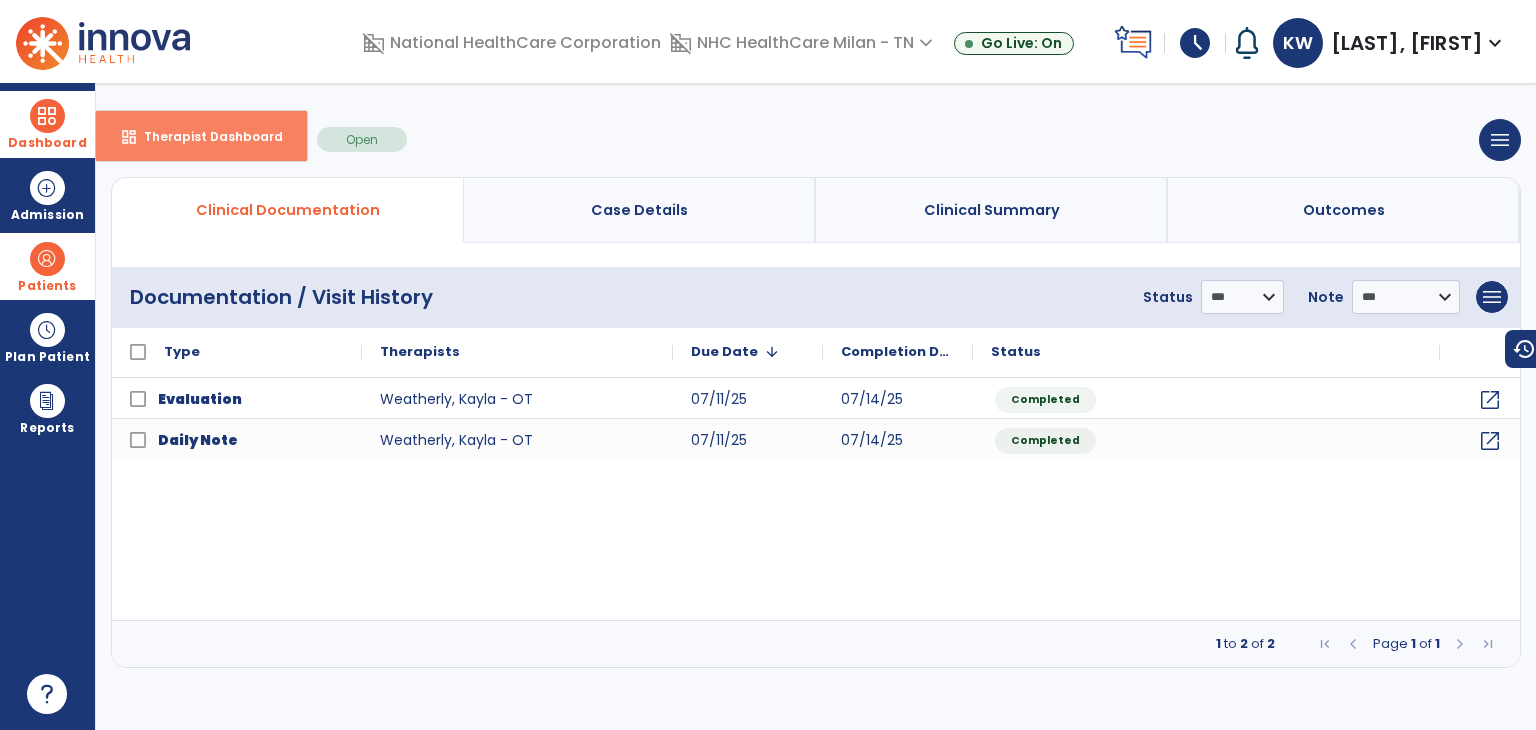 click on "dashboard  Therapist Dashboard" at bounding box center (201, 136) 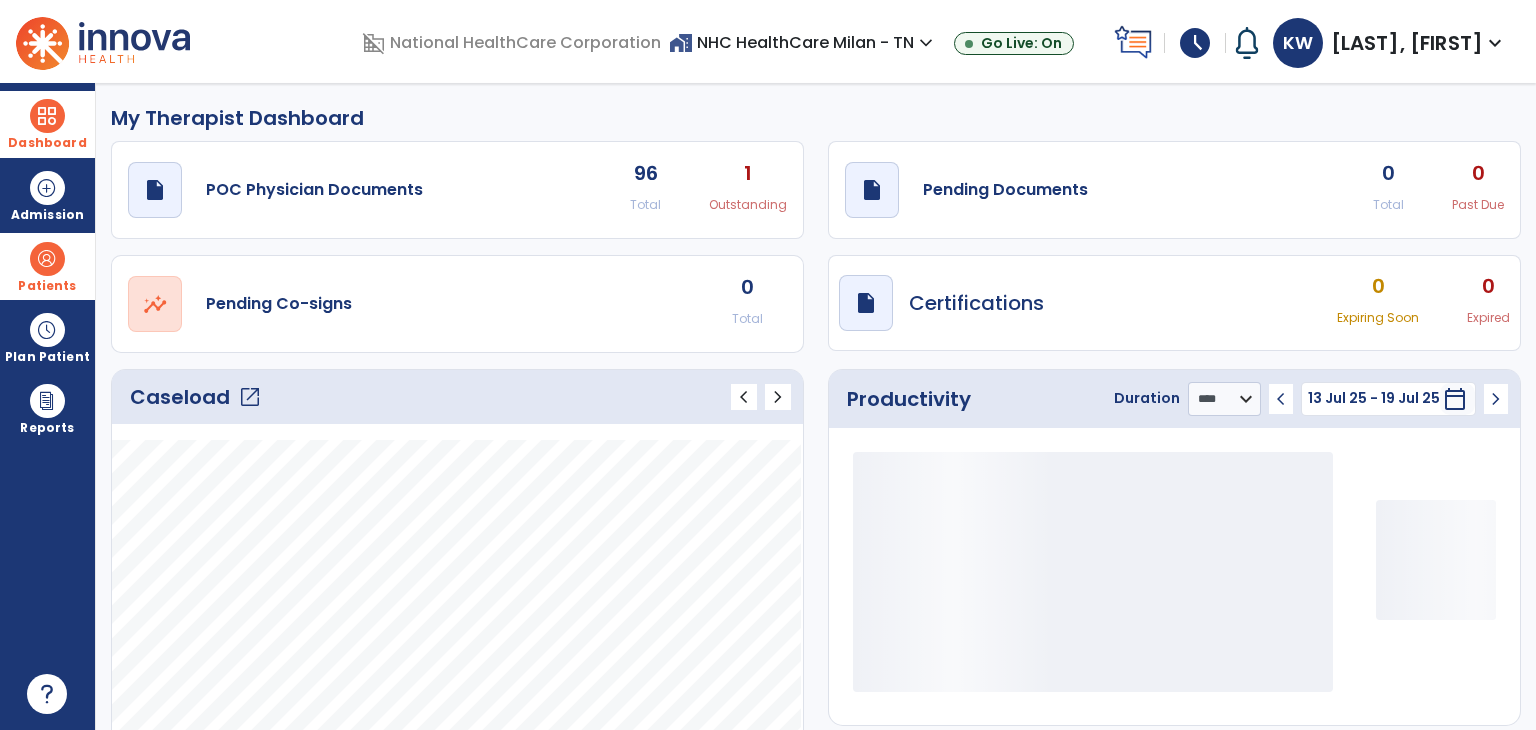 click on "Patients" at bounding box center [47, 266] 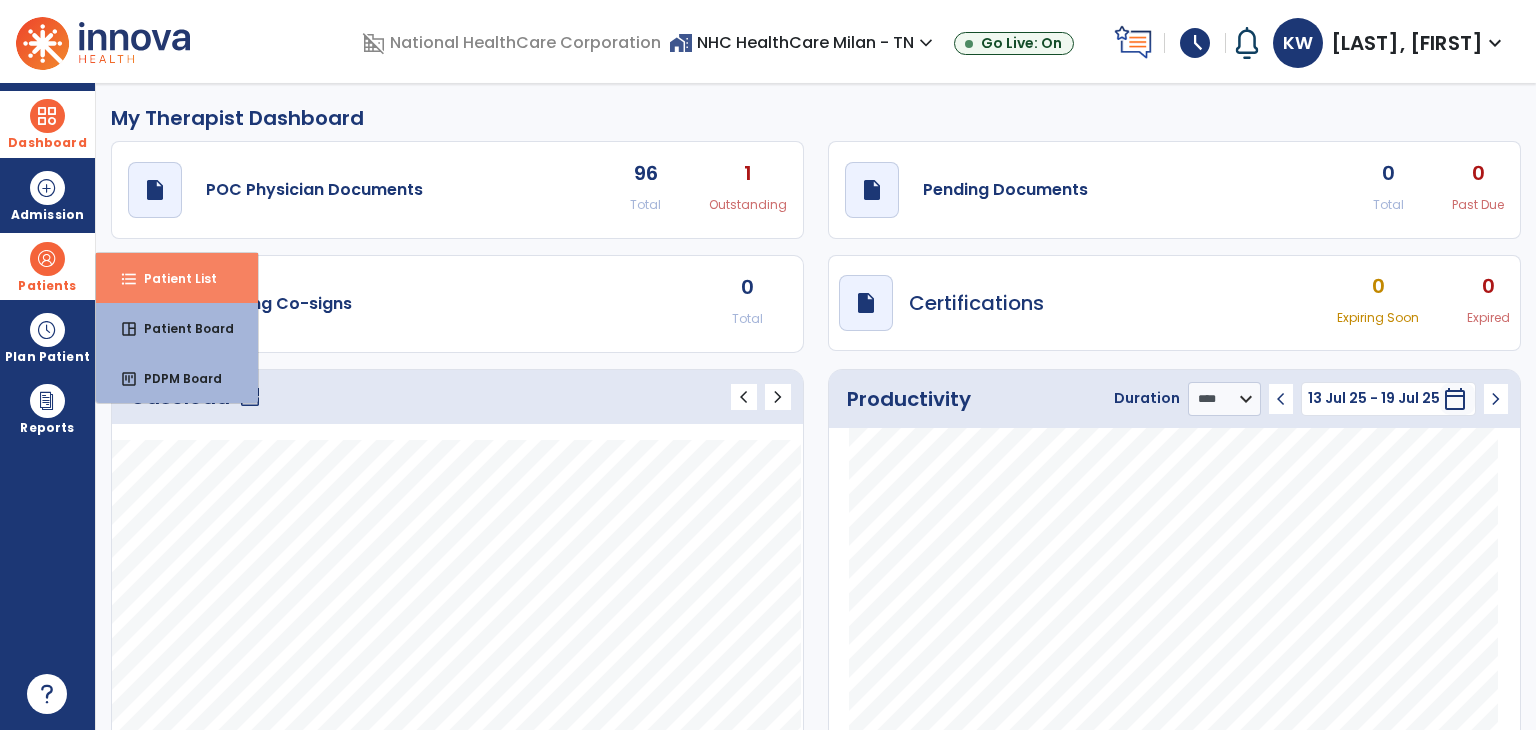 click on "format_list_bulleted  Patient List" at bounding box center (177, 278) 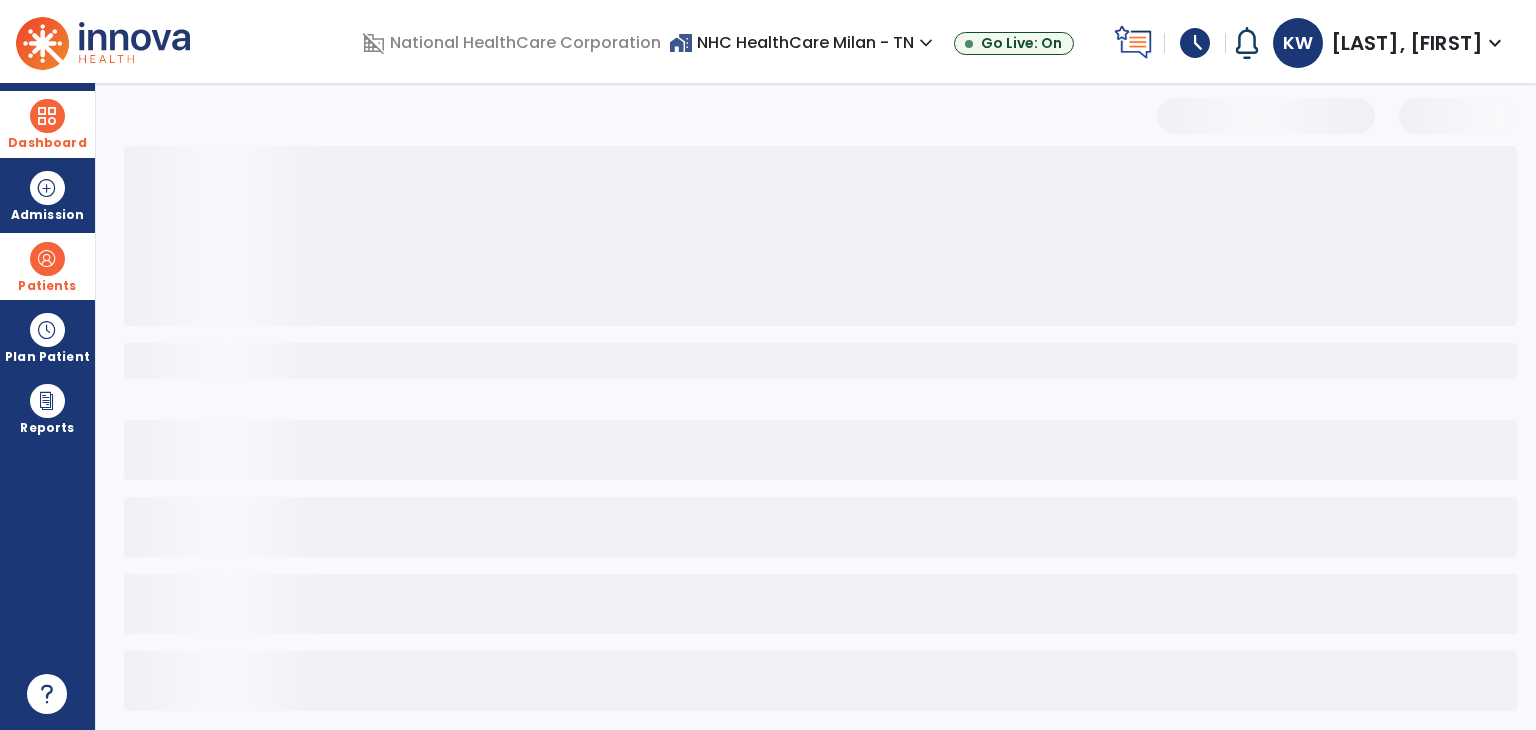 select on "***" 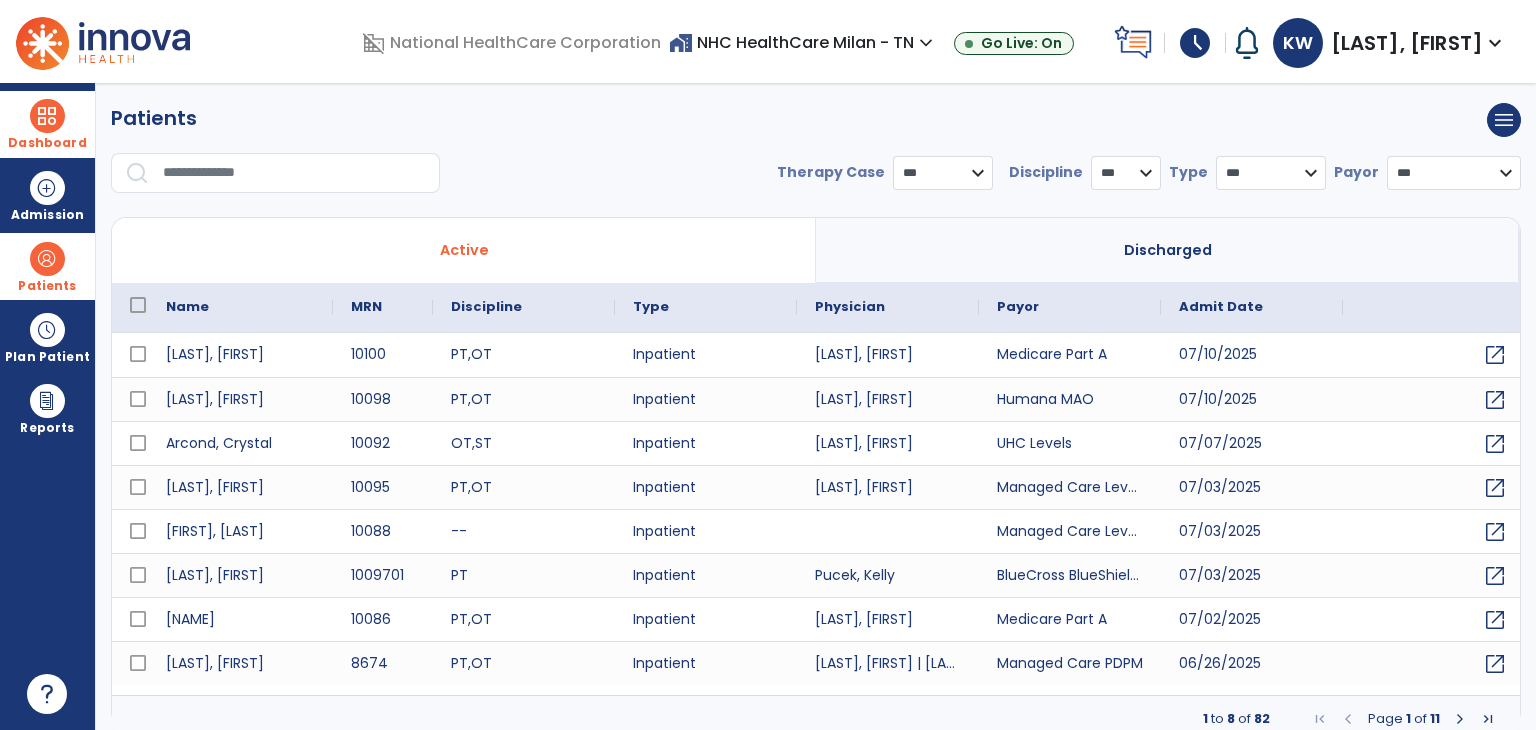 click at bounding box center [294, 173] 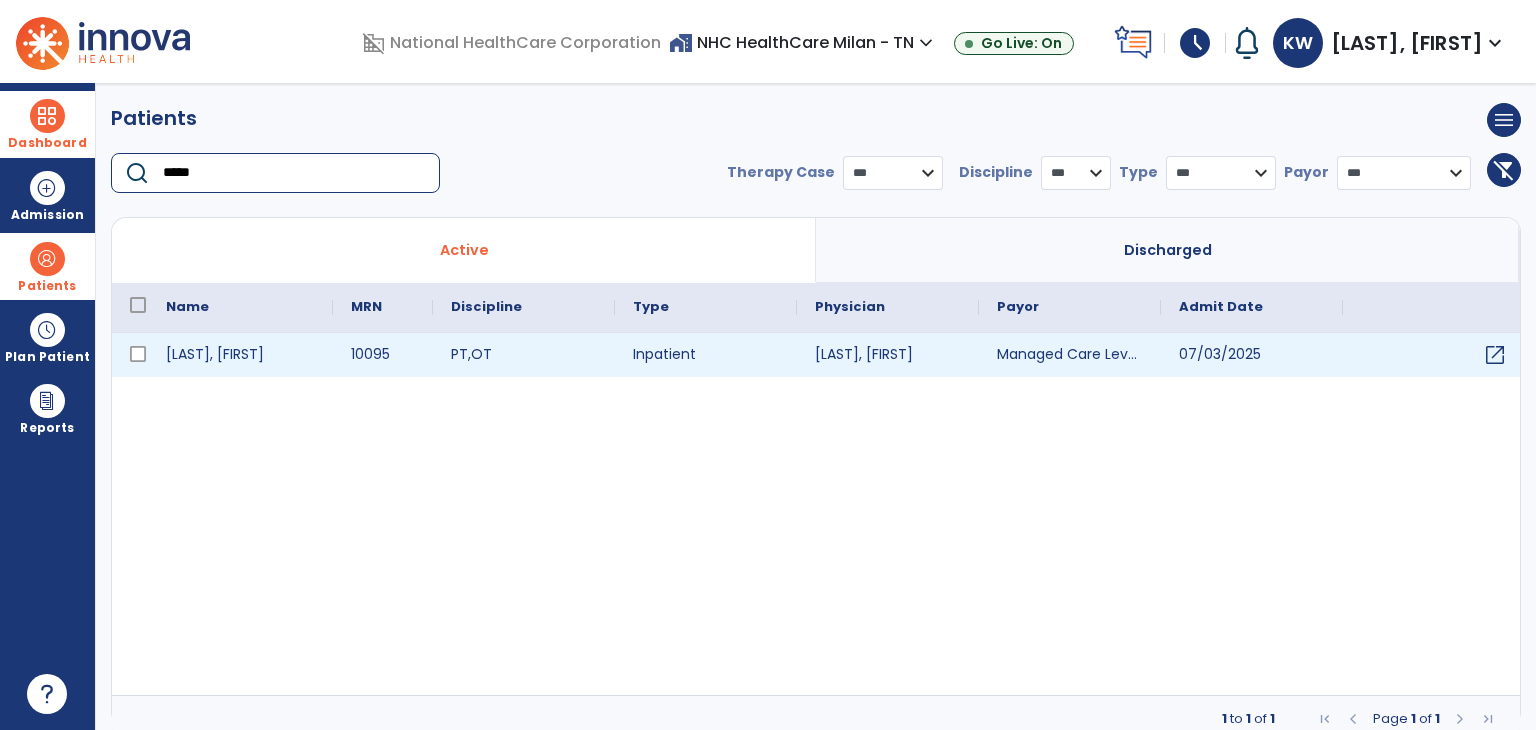 type on "*****" 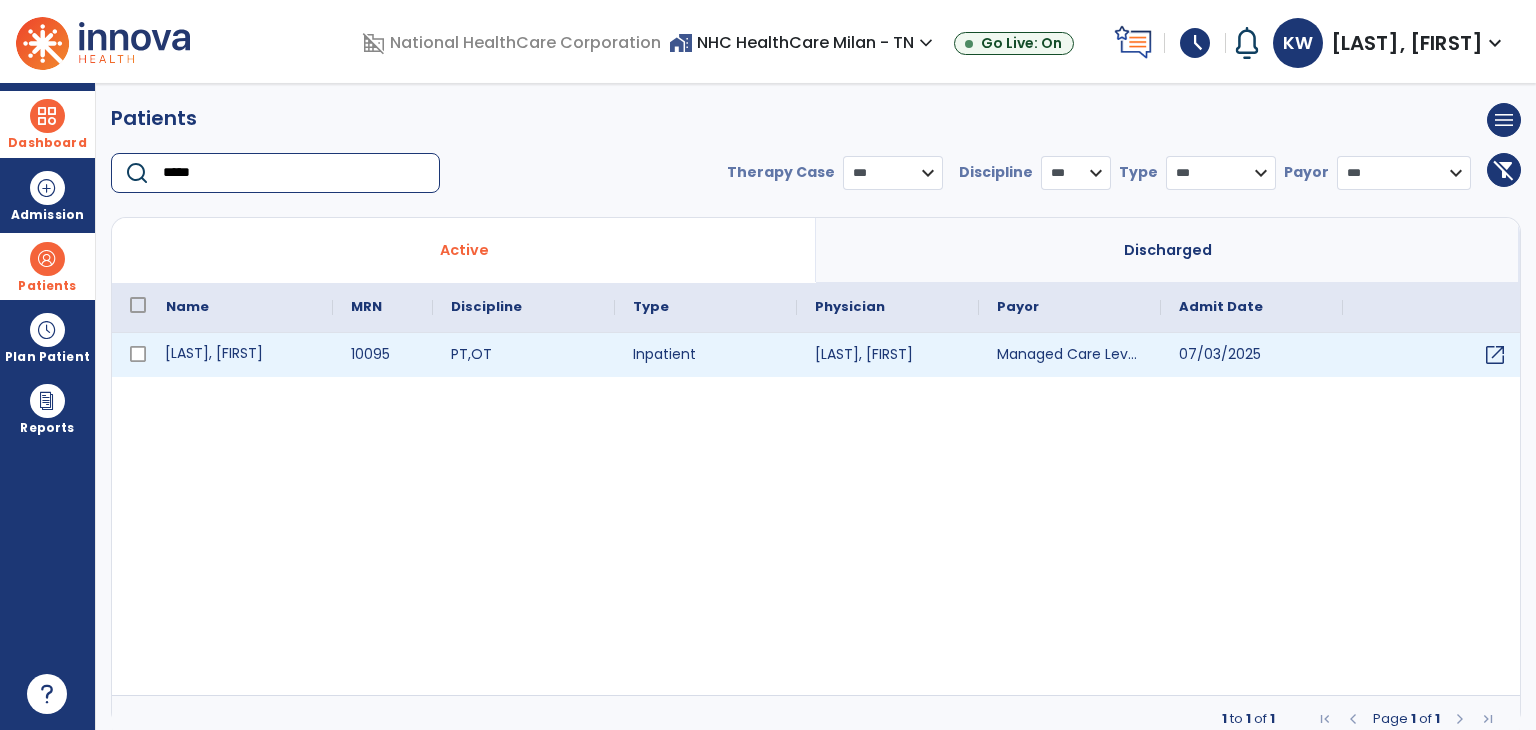 click on "[LAST], [FIRST]" at bounding box center [240, 355] 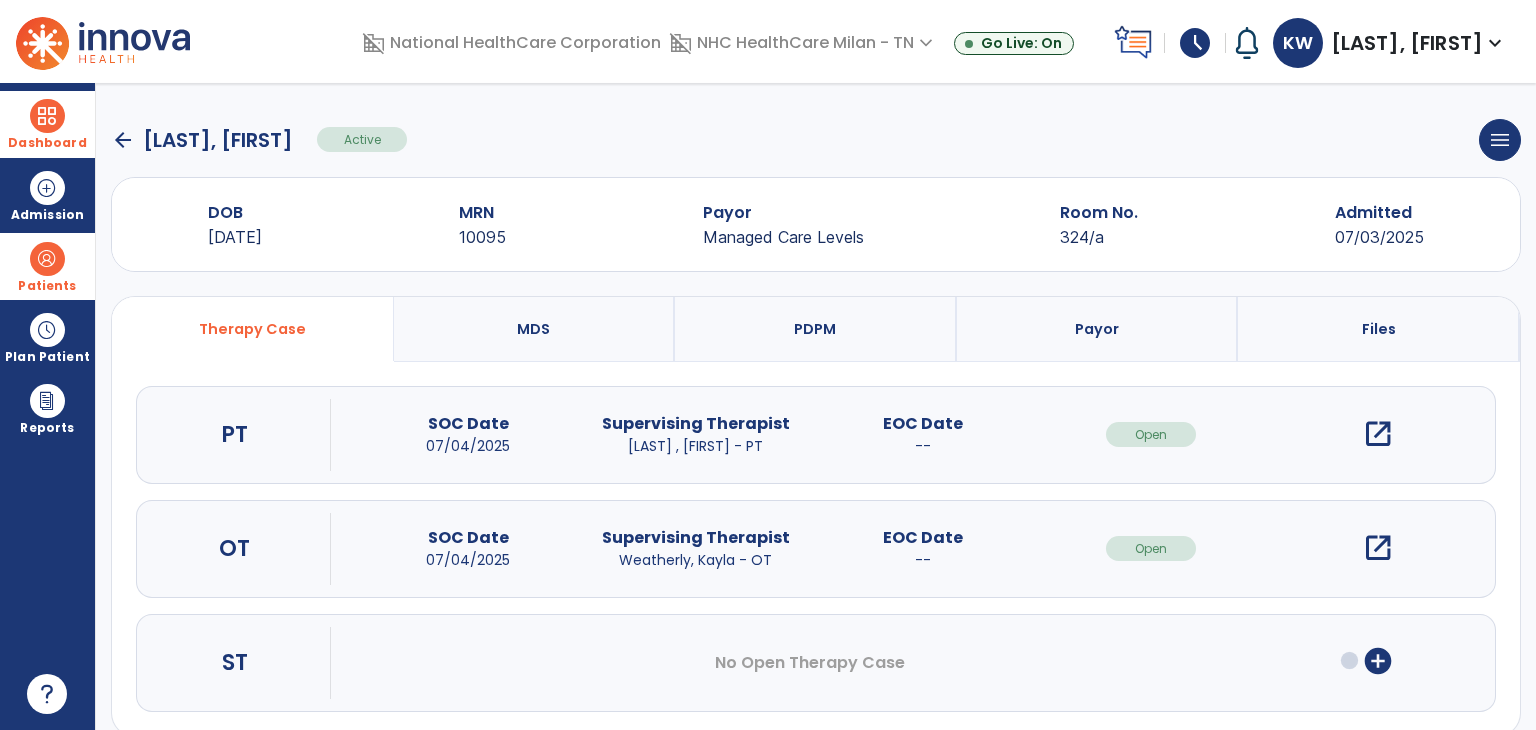 click on "open_in_new" at bounding box center [1378, 548] 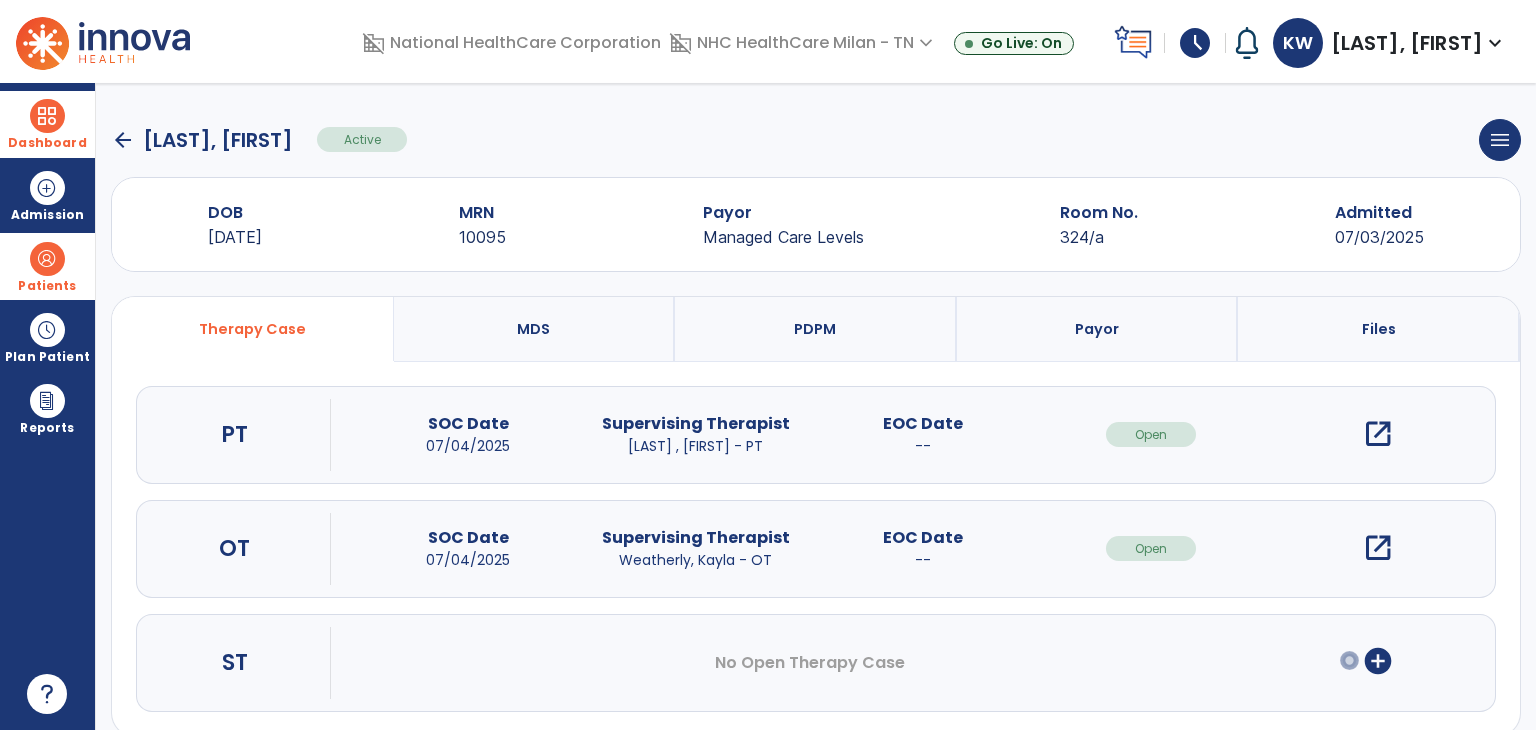 click on "open_in_new" at bounding box center [1378, 548] 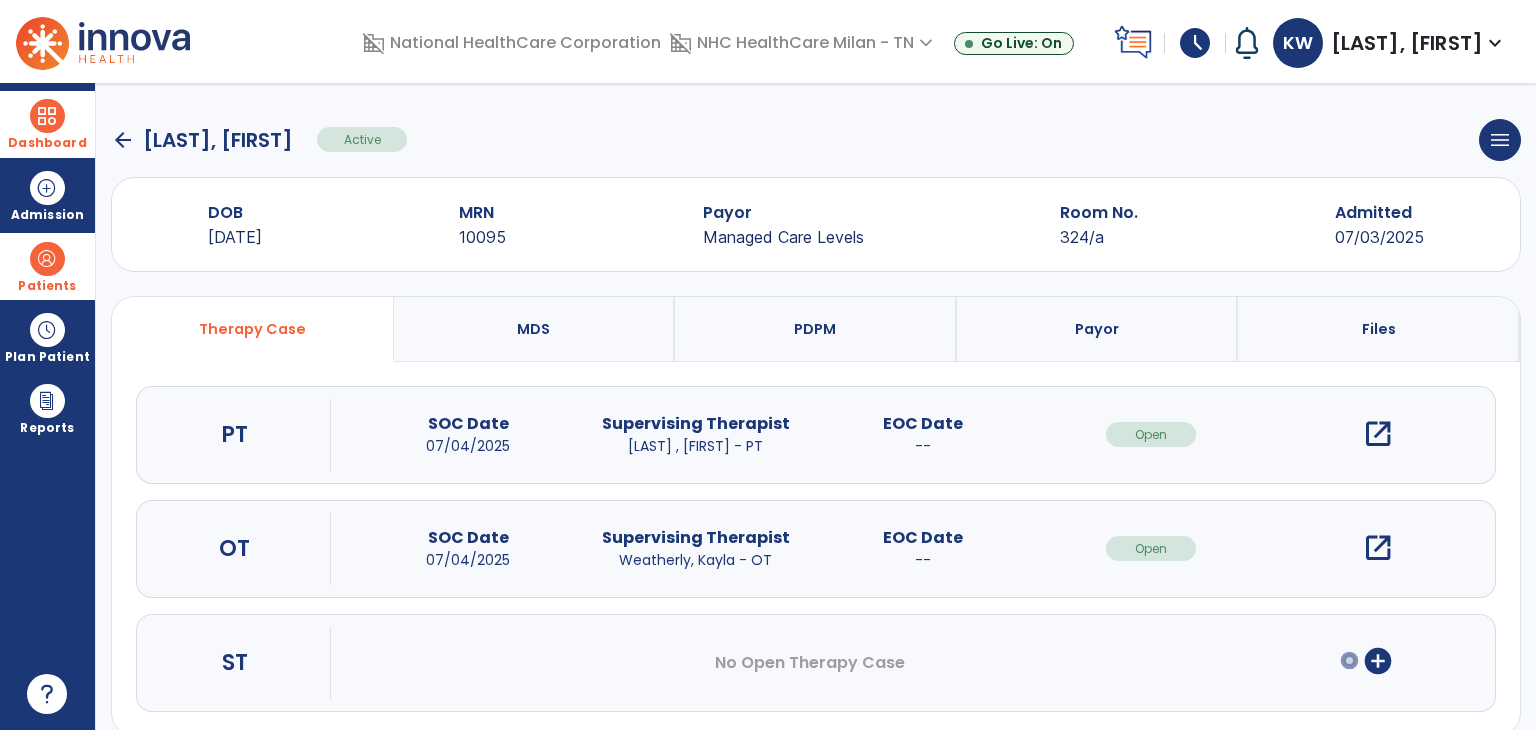 click on "open_in_new" at bounding box center (1378, 548) 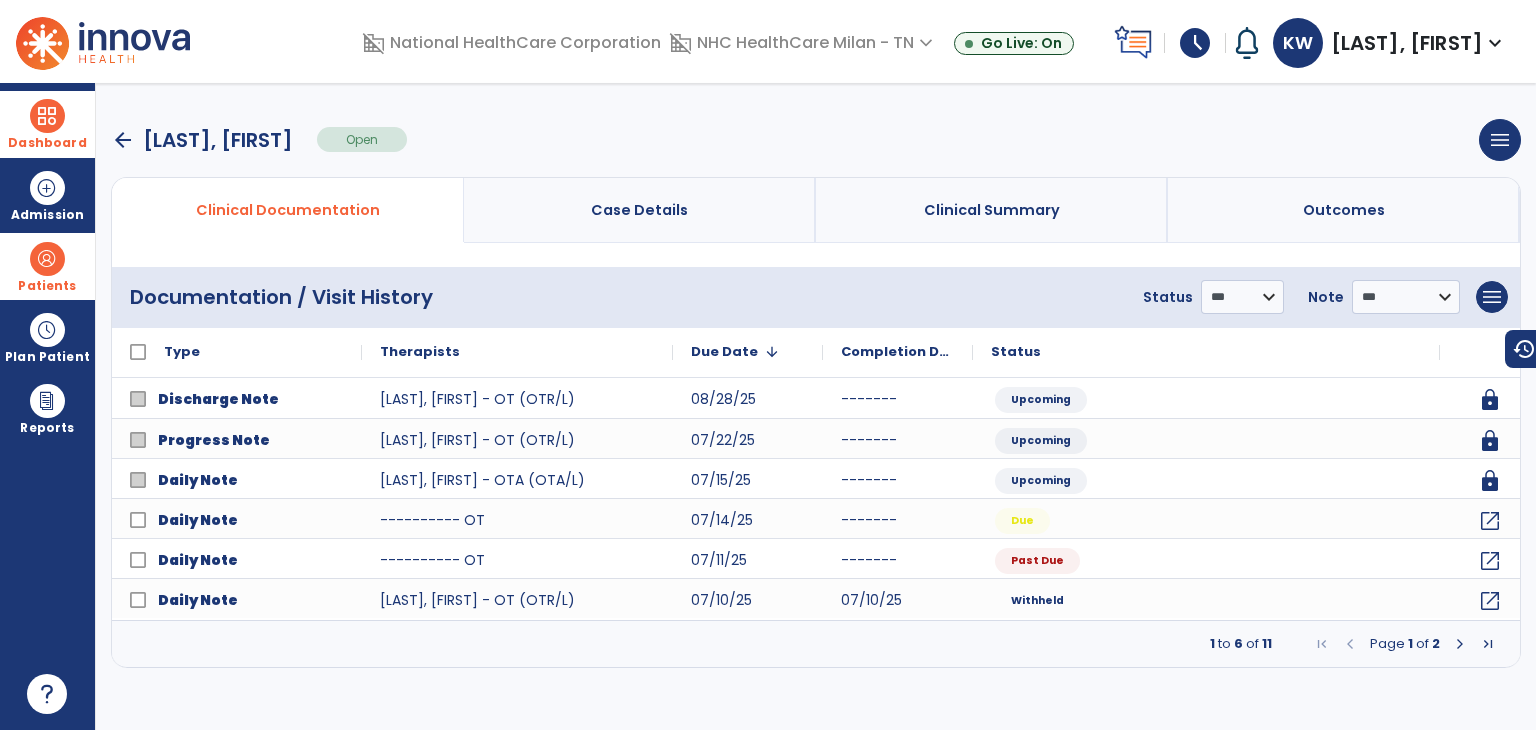 click on "**********" at bounding box center [1321, 297] 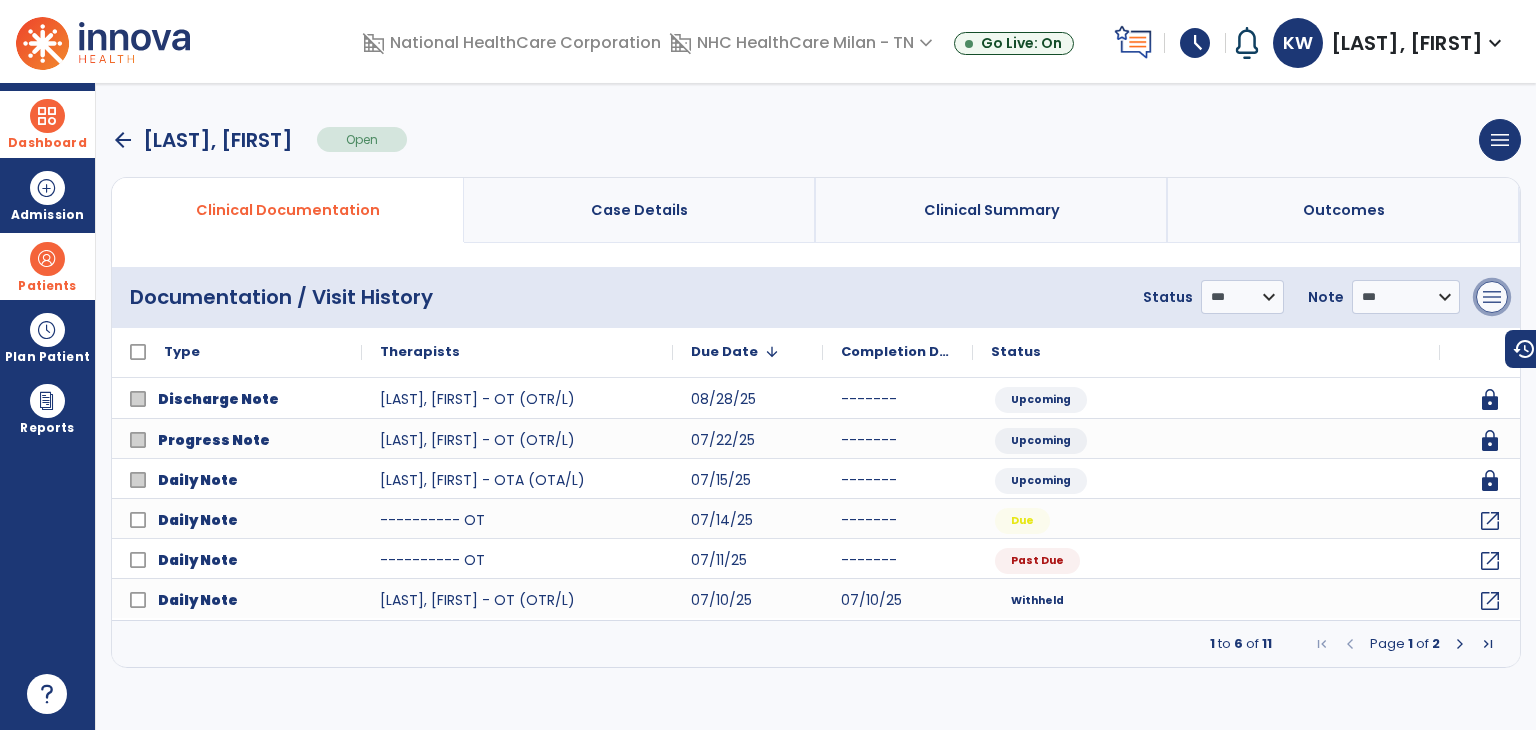 click on "menu" at bounding box center (1492, 297) 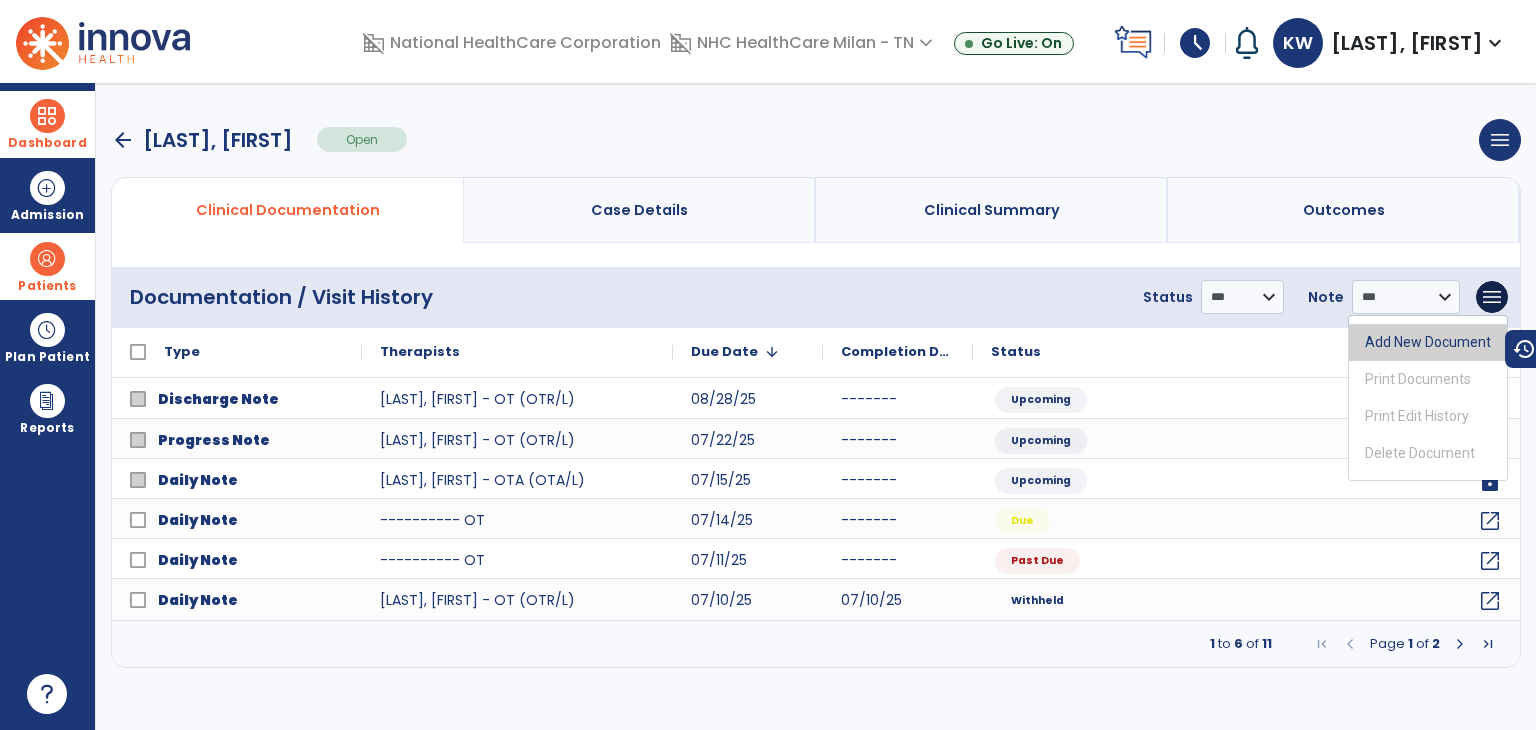 click on "Add New Document" at bounding box center [1428, 342] 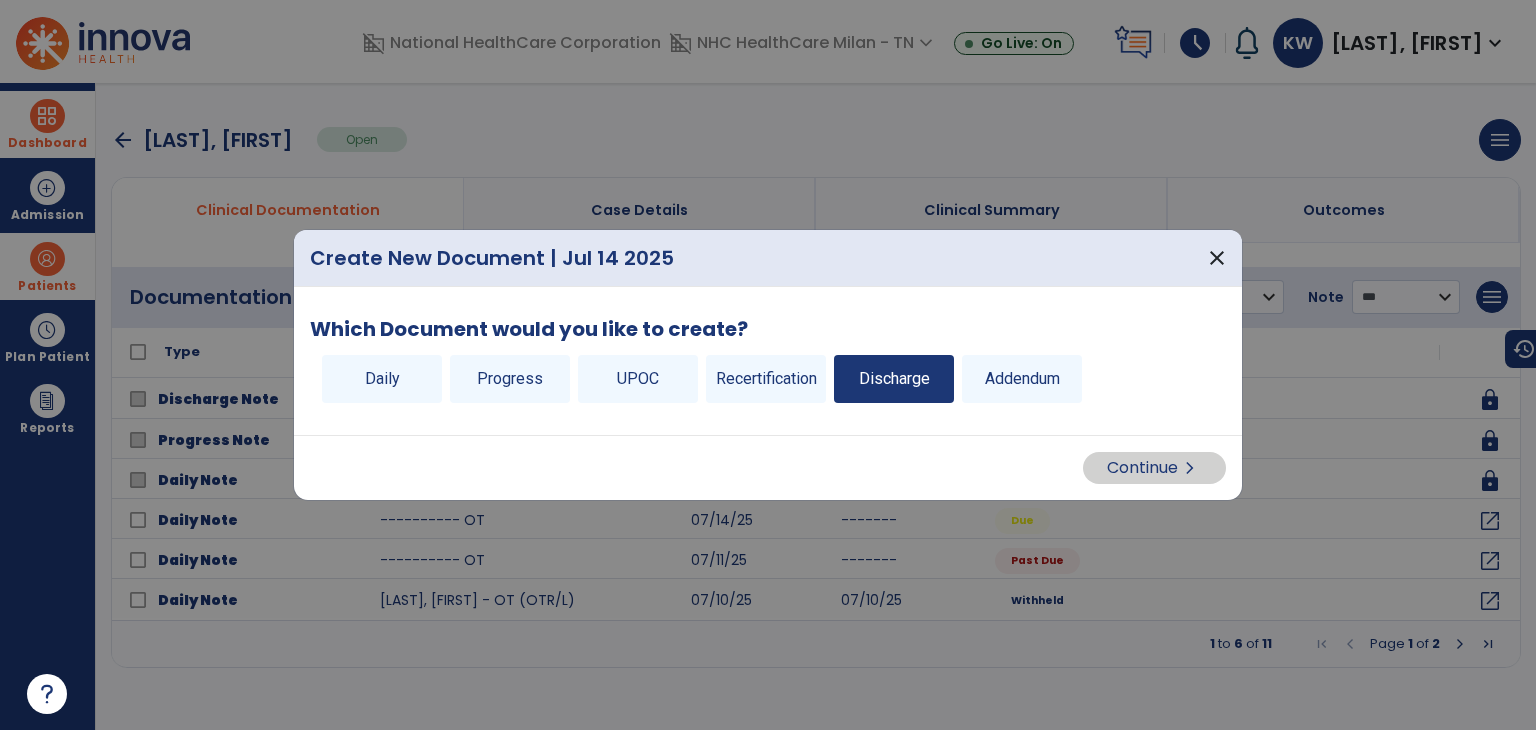 click on "Discharge" at bounding box center (894, 379) 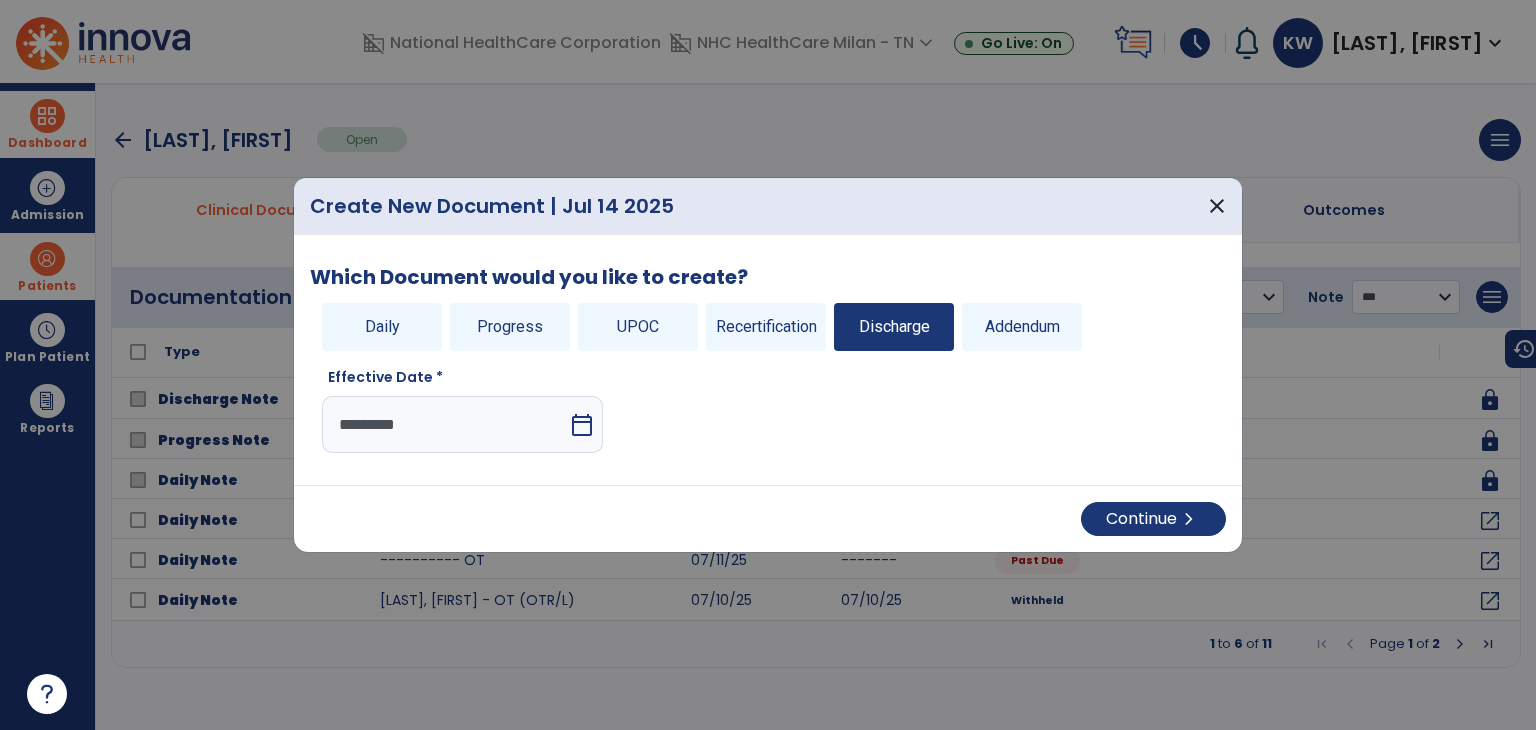 click on "*********" at bounding box center [445, 424] 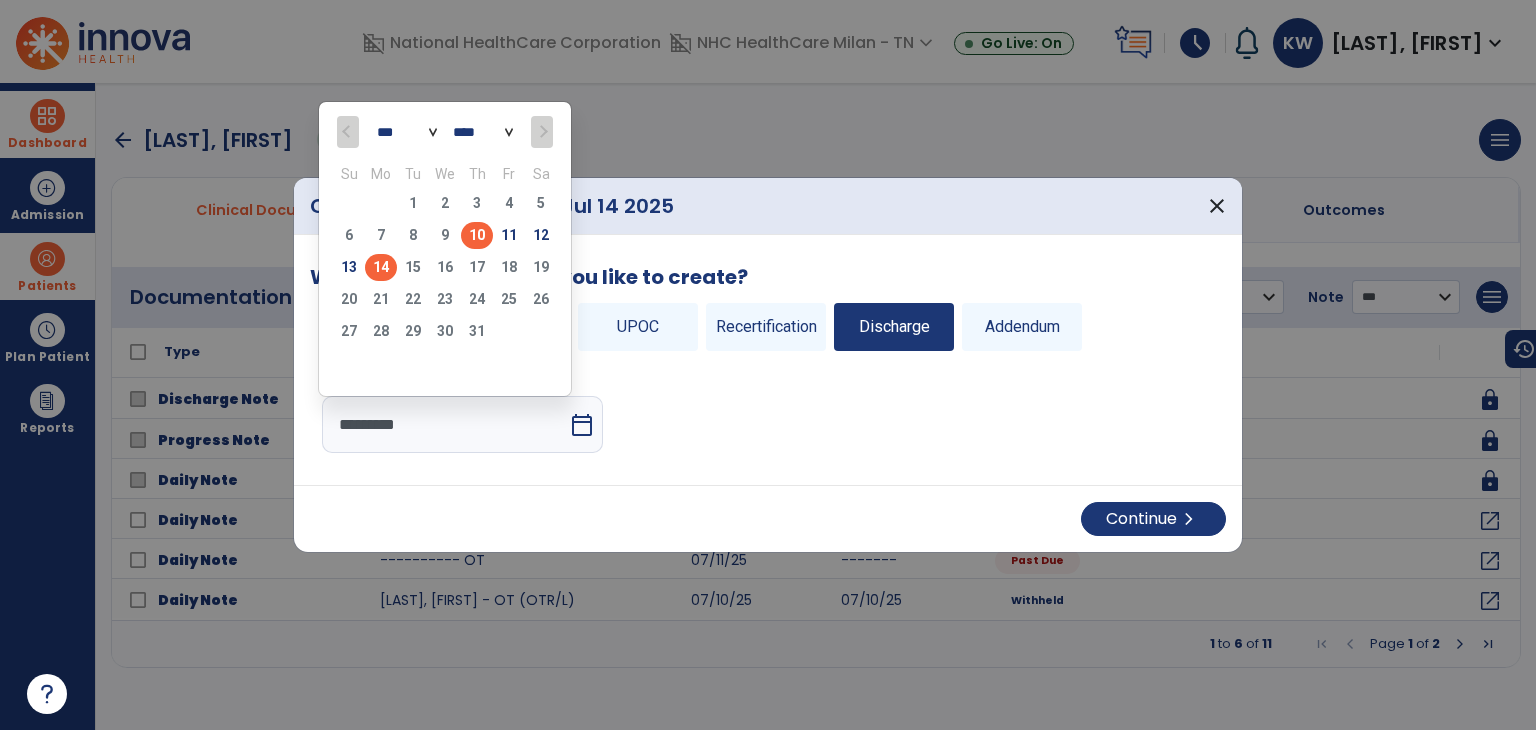 click on "10" 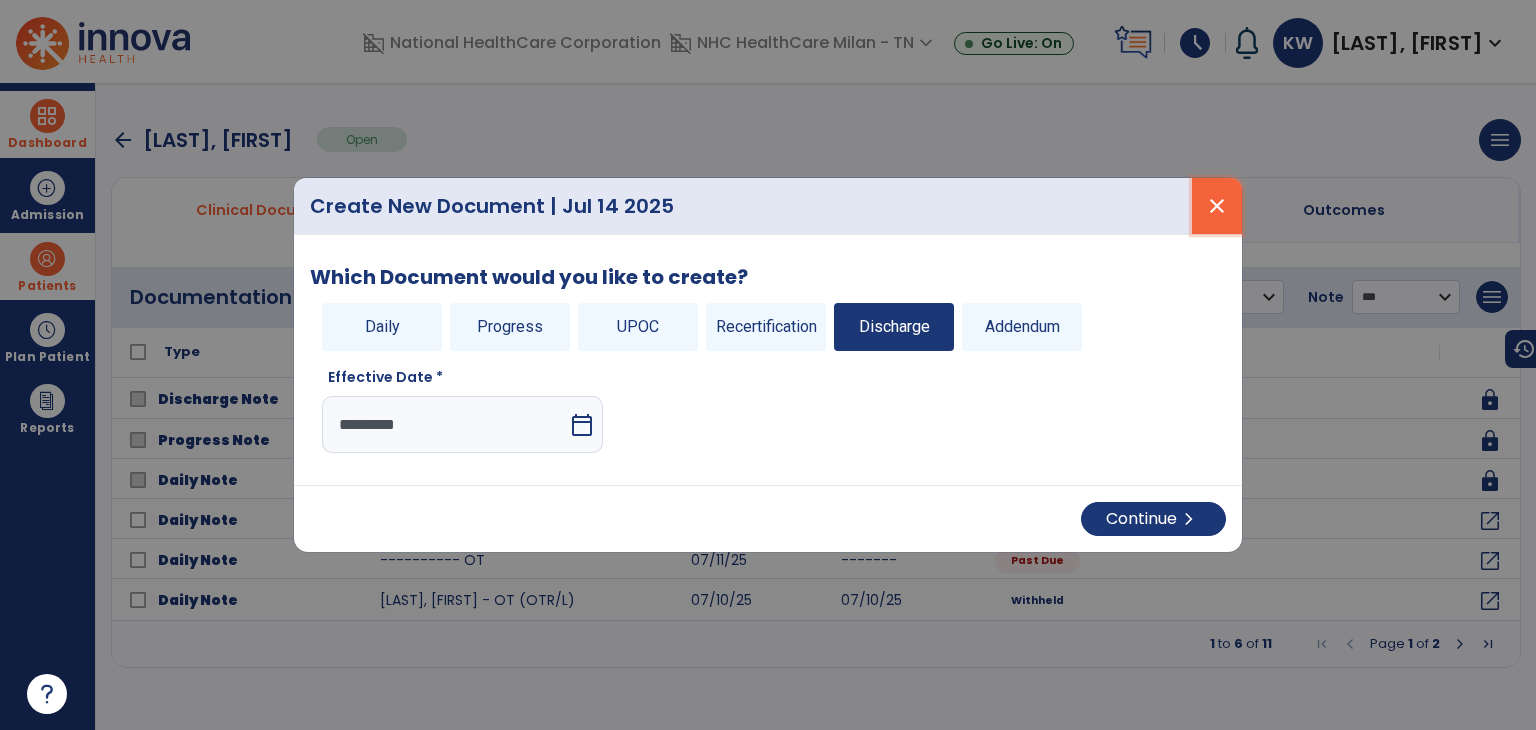 click on "close" at bounding box center [1217, 206] 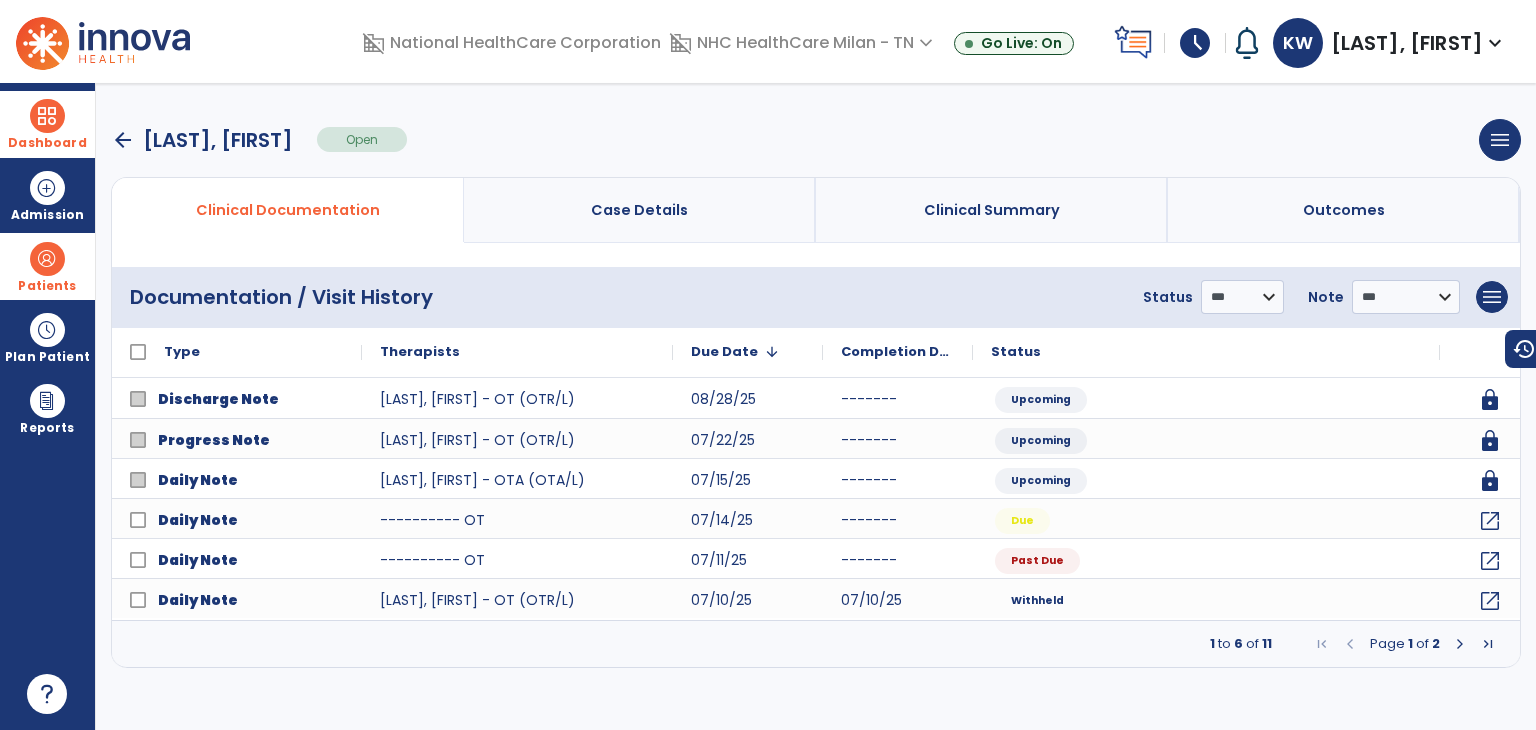click at bounding box center [1460, 644] 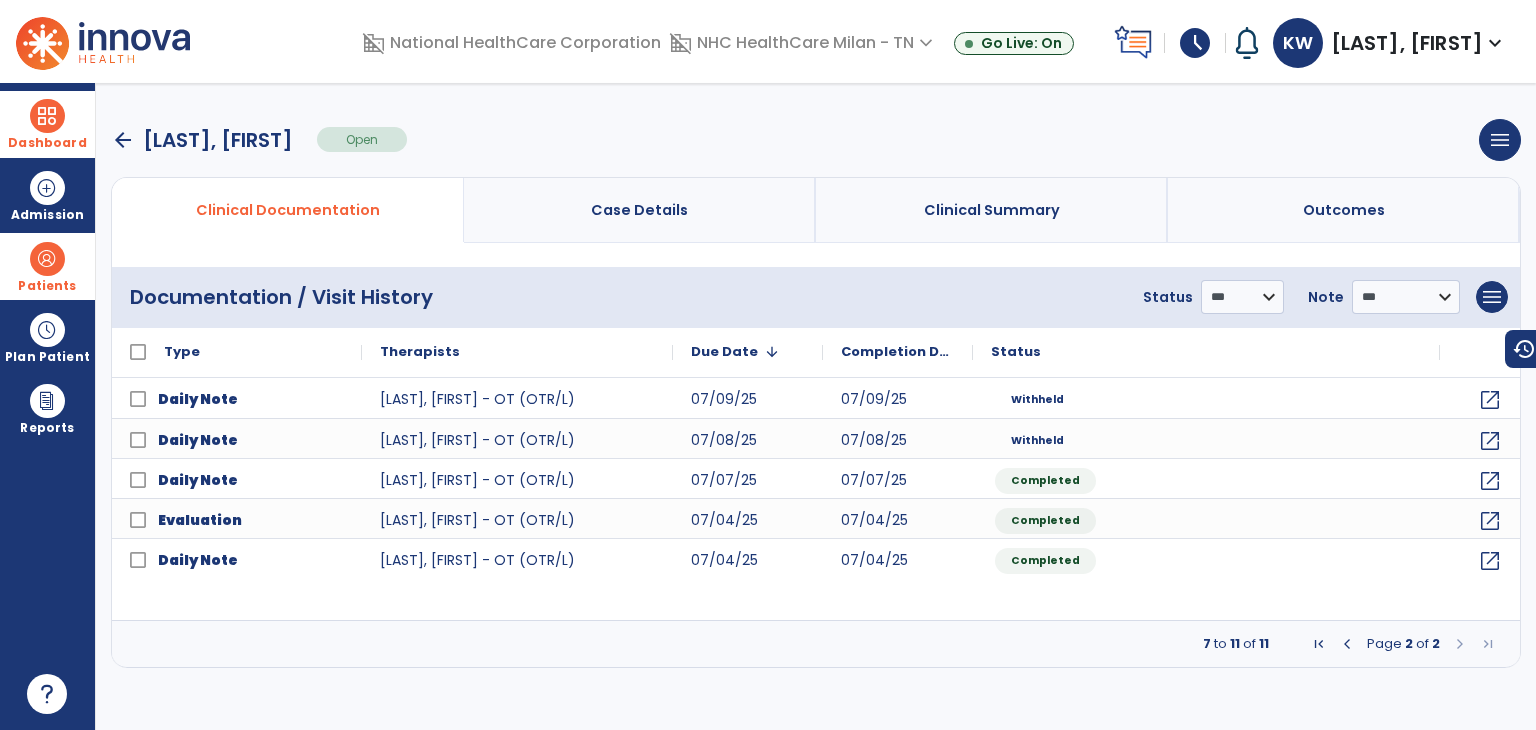 click at bounding box center (1347, 644) 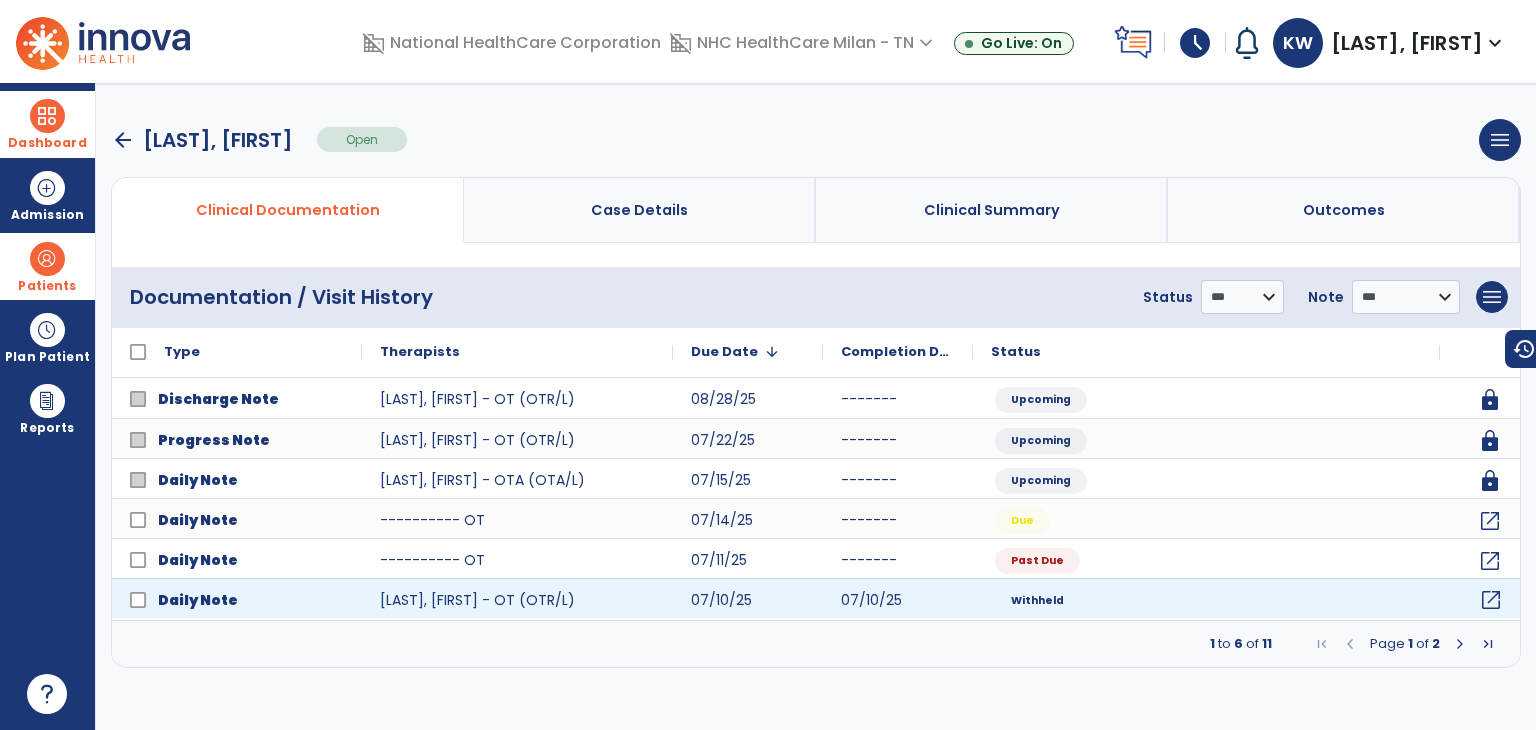 click on "open_in_new" 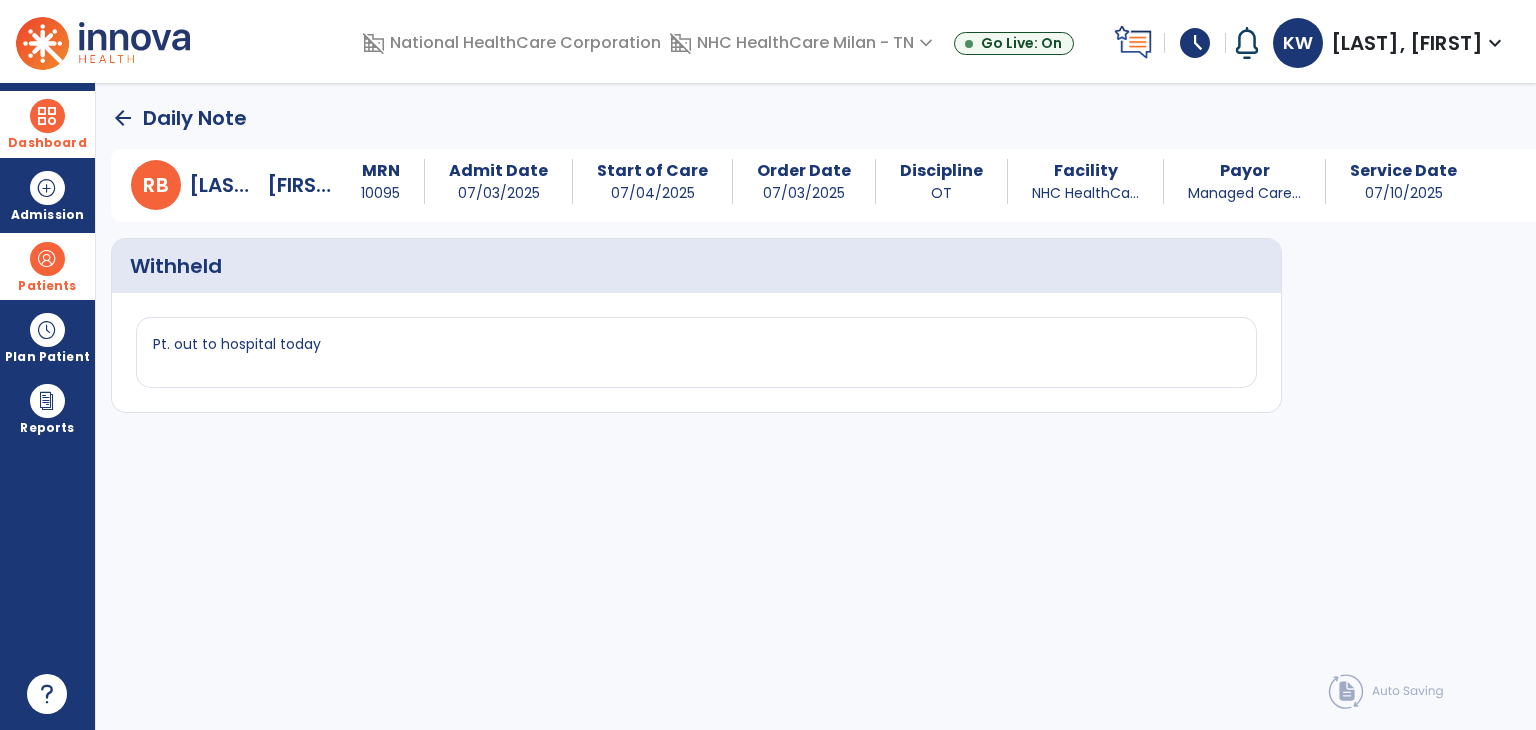 click on "arrow_back" 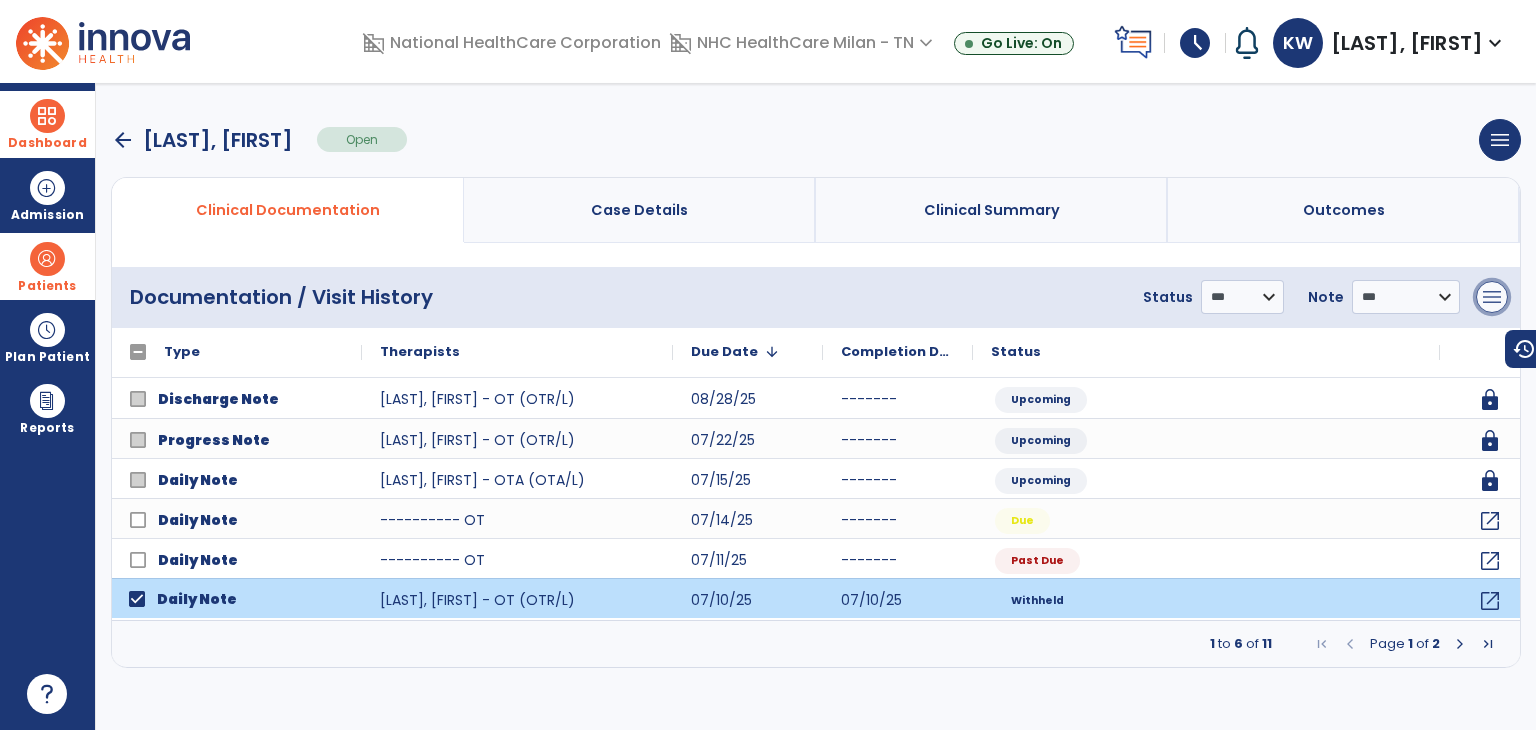 click on "menu" at bounding box center (1492, 297) 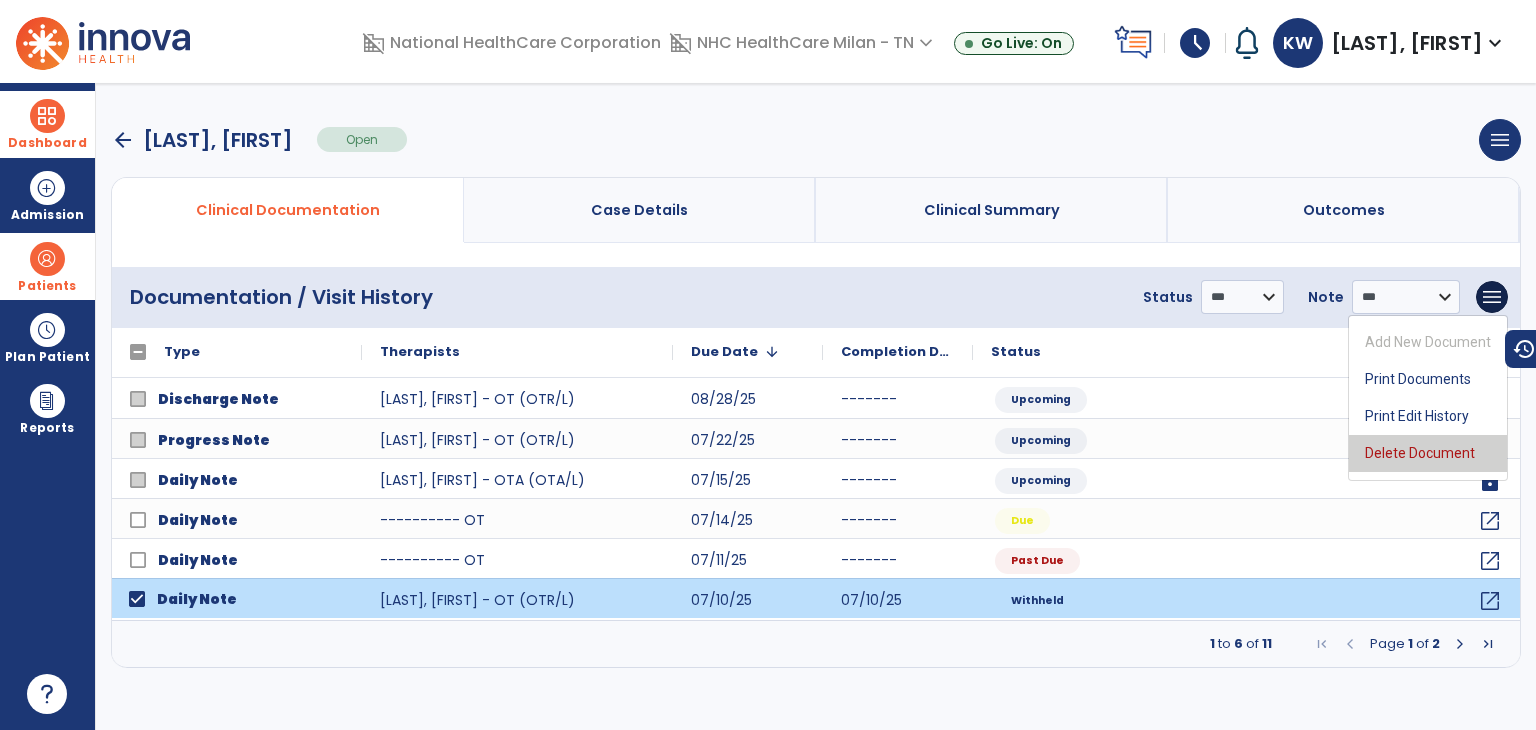 click on "Delete Document" at bounding box center (1428, 453) 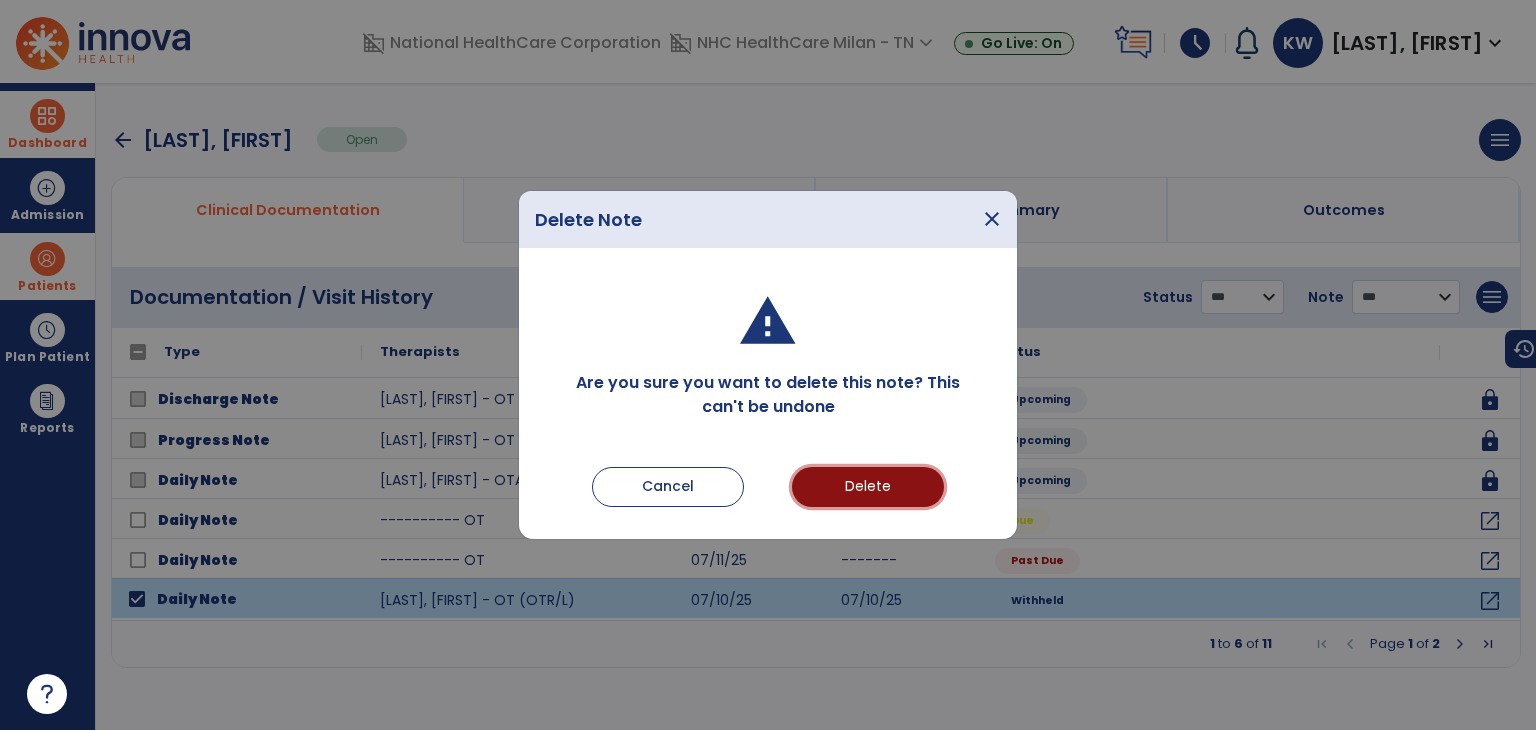click on "Delete" at bounding box center (868, 487) 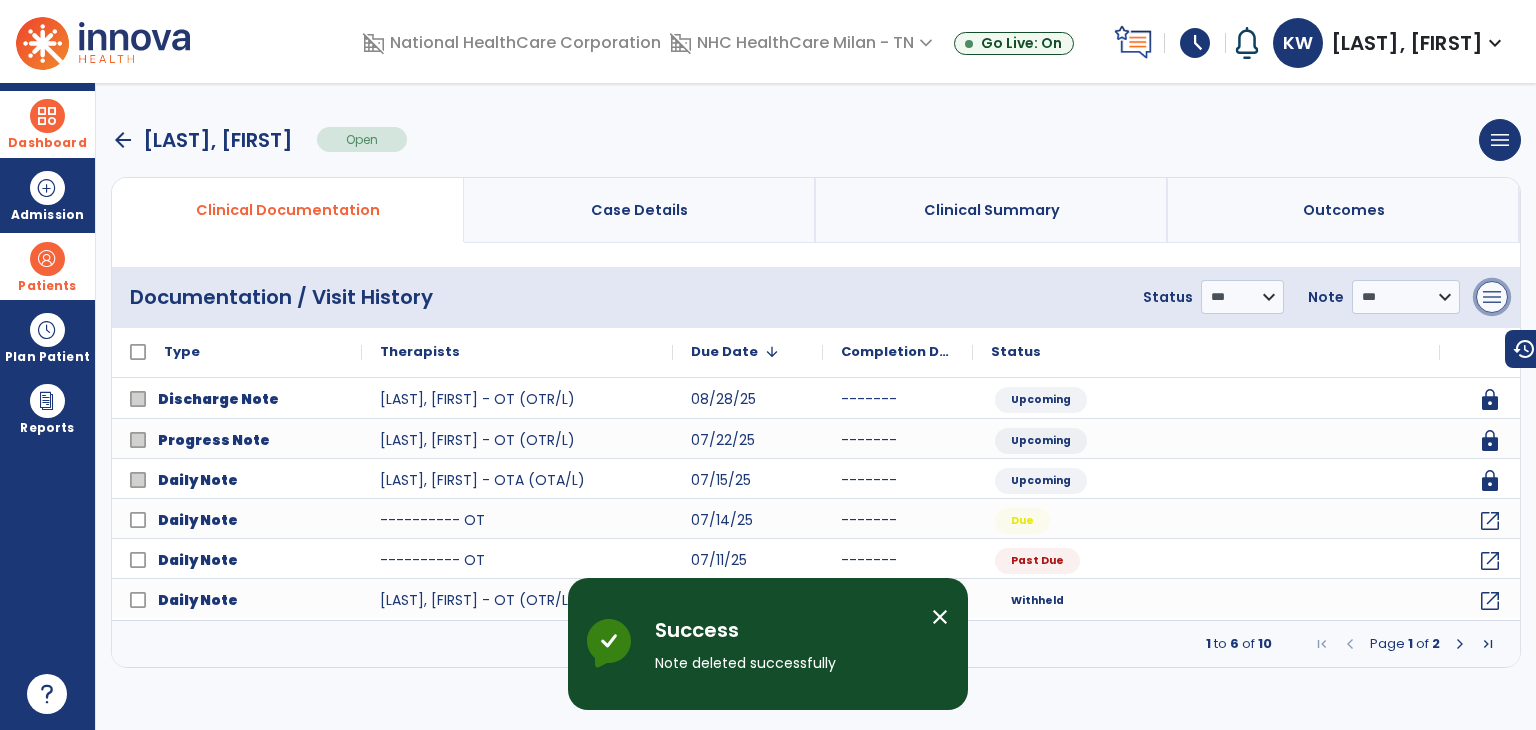 click on "menu" at bounding box center (1492, 297) 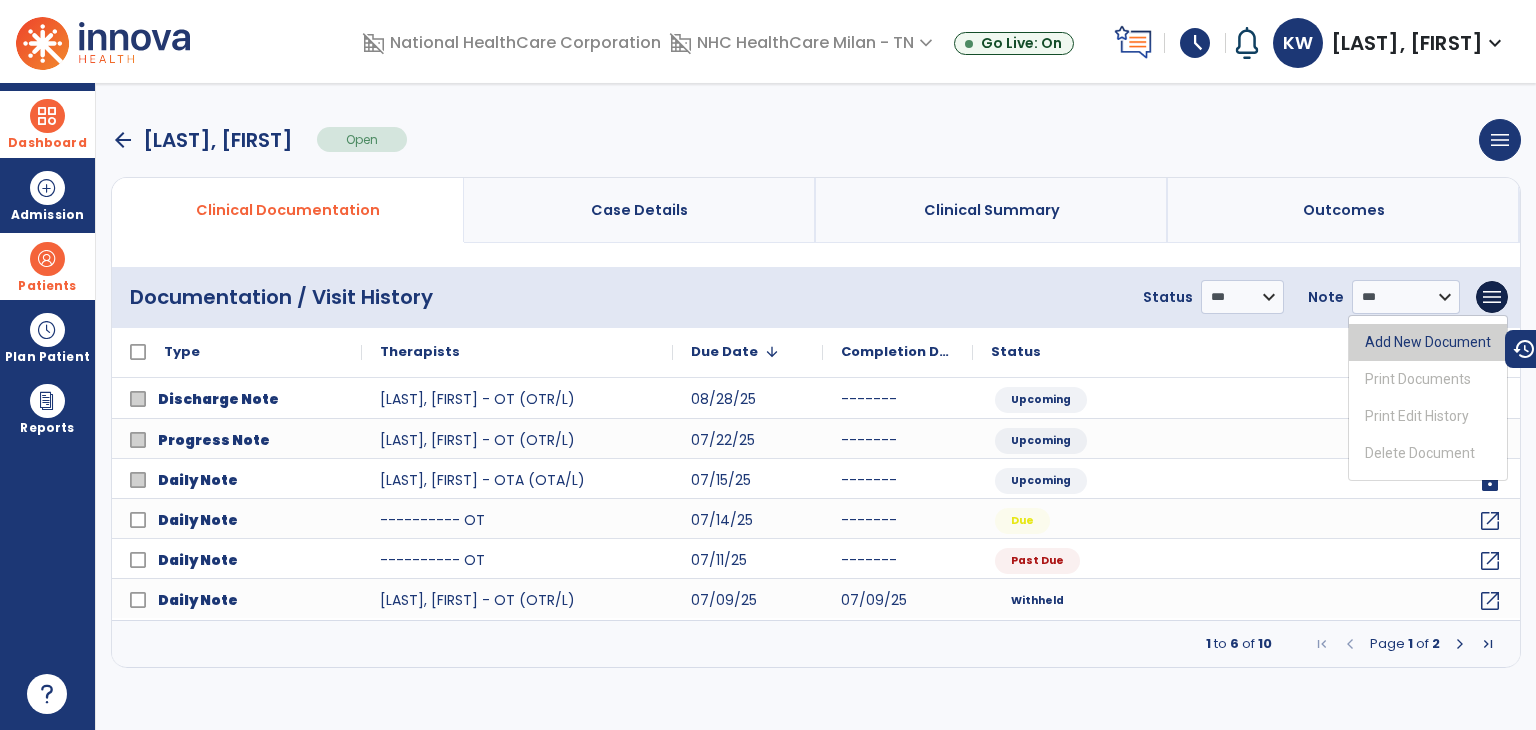 click on "Add New Document" at bounding box center [1428, 342] 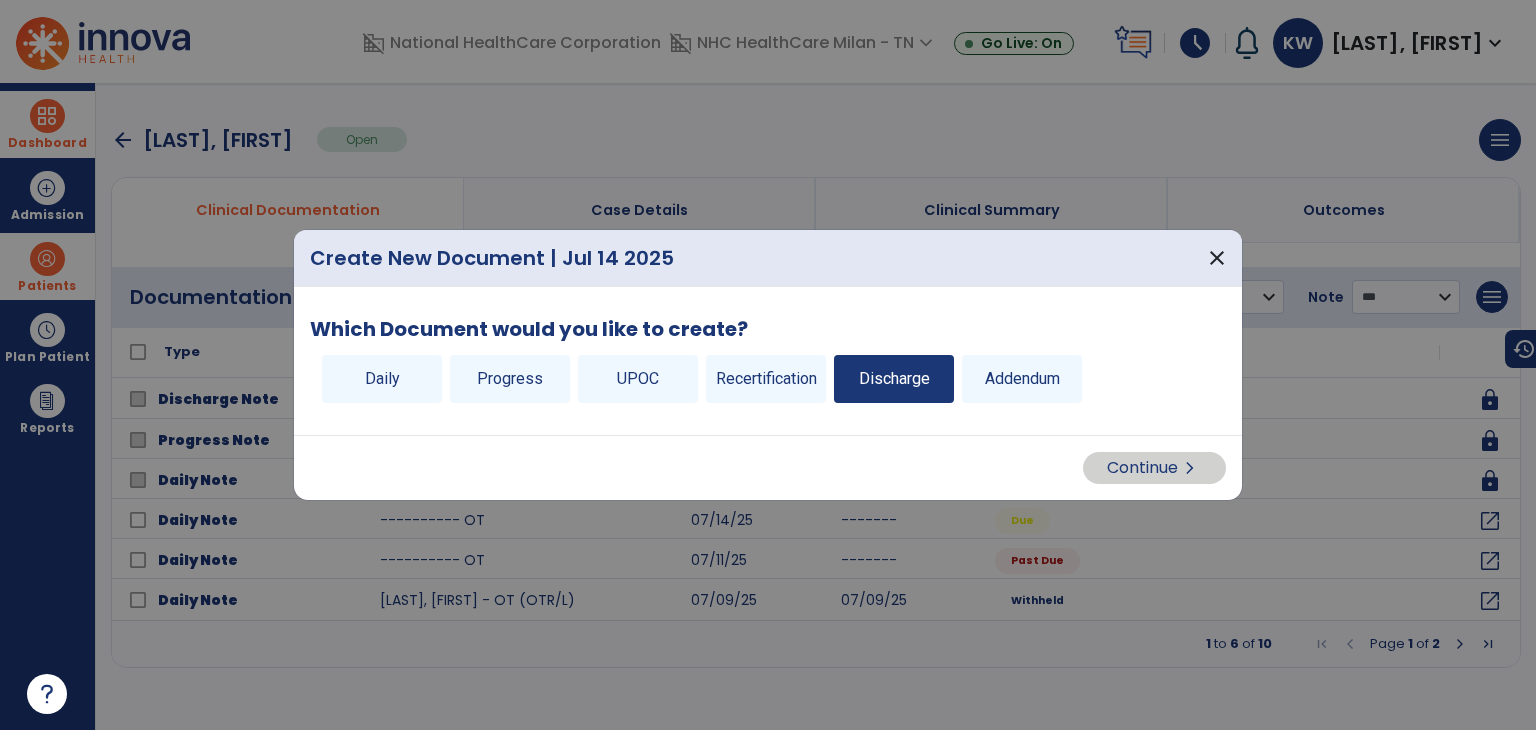 click on "Discharge" at bounding box center [894, 379] 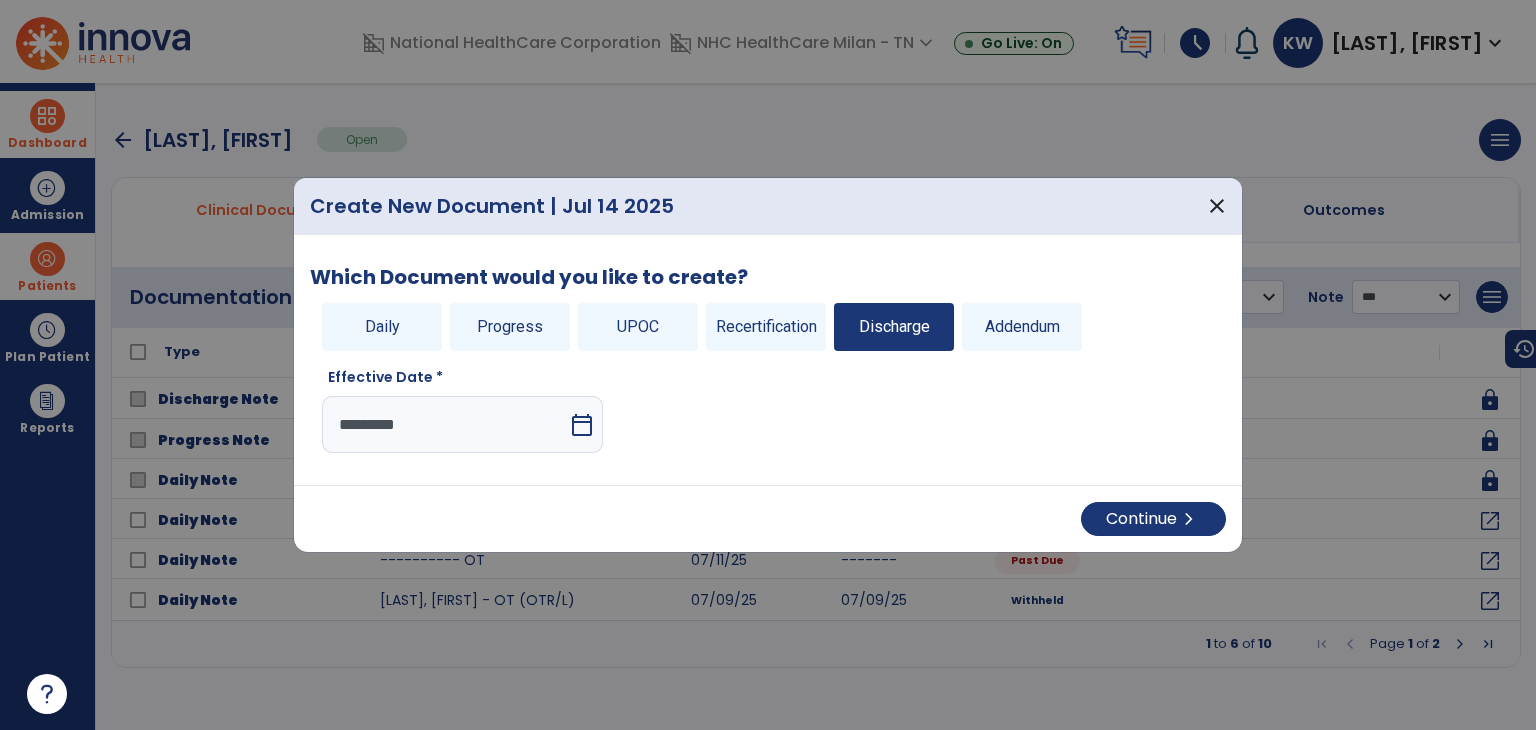 click on "*********" at bounding box center (445, 424) 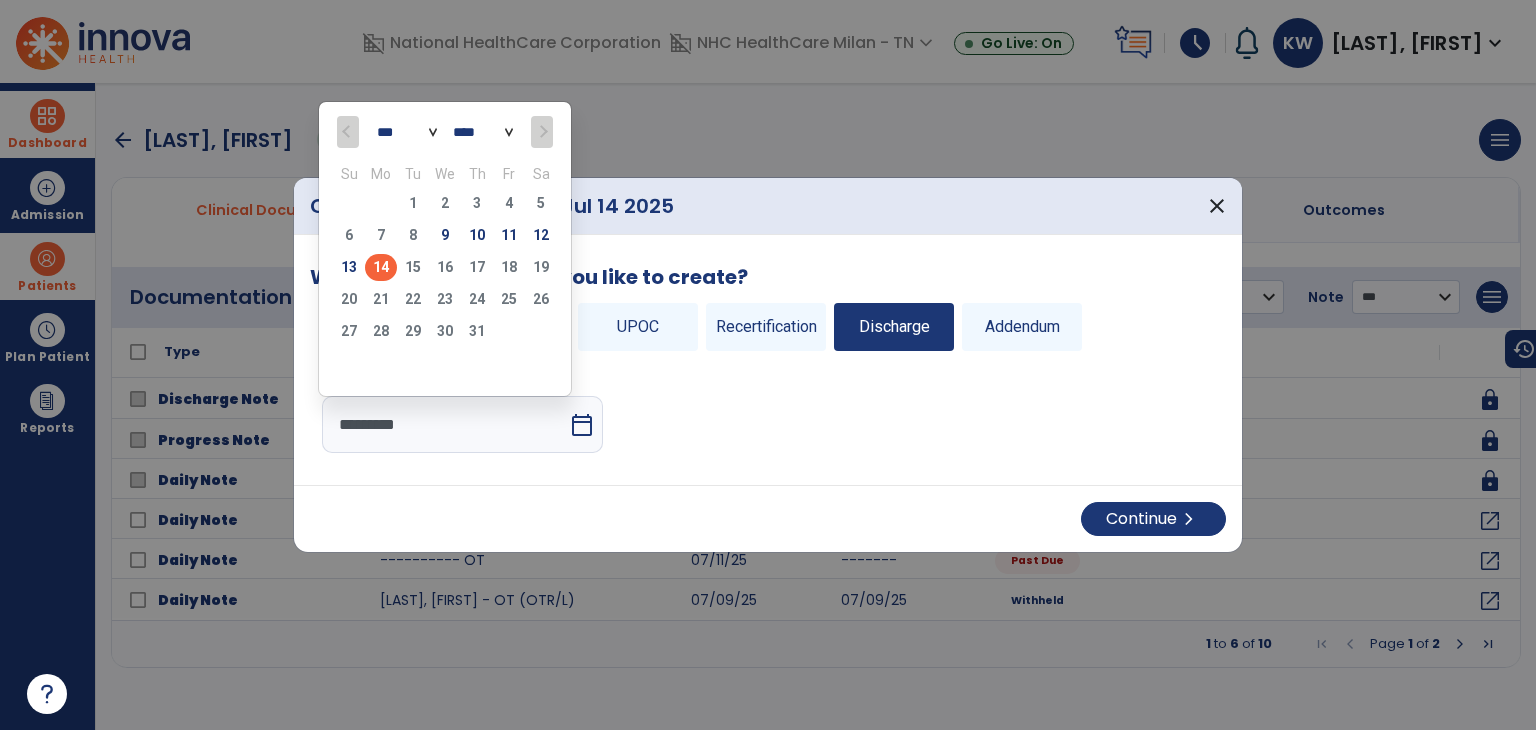 click on "9" 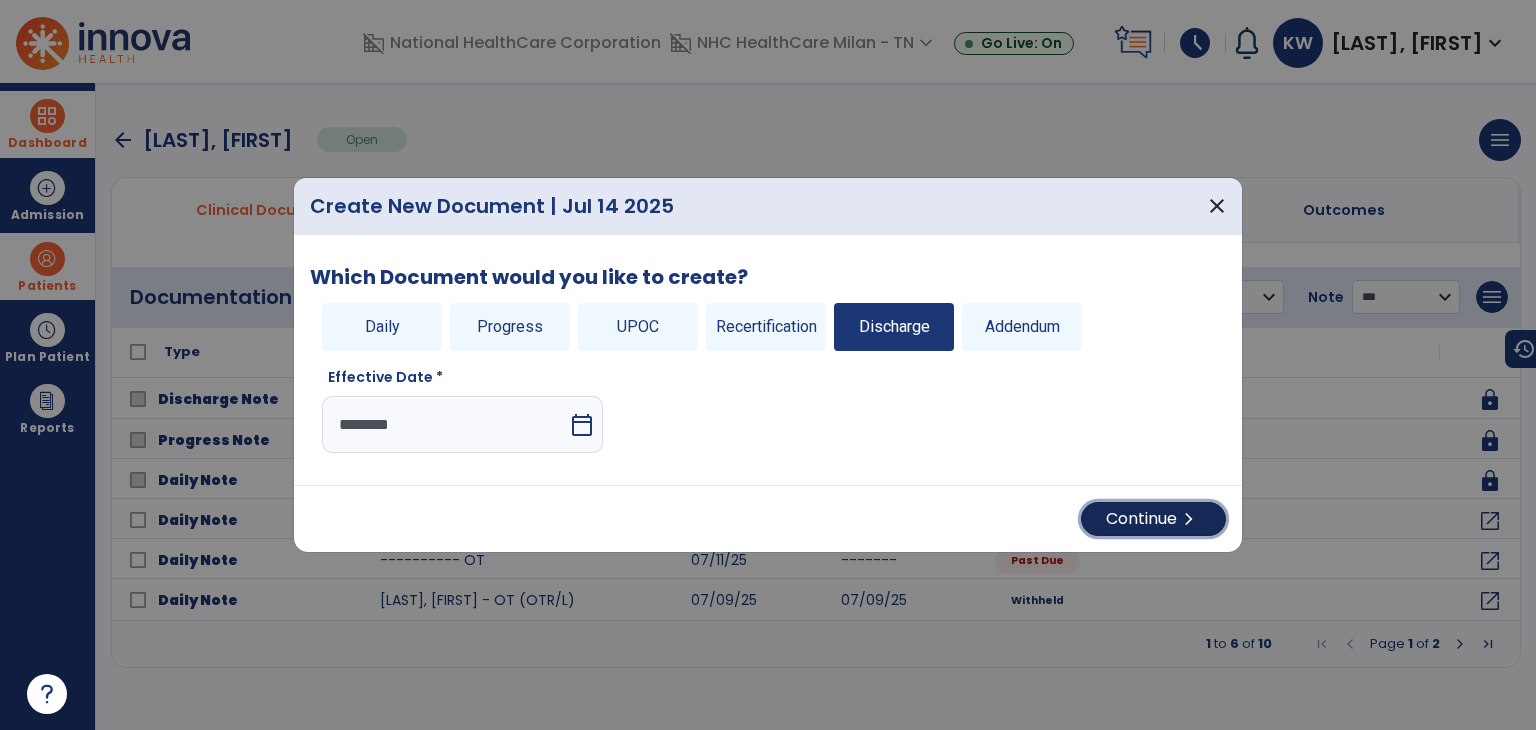 click on "Continue   chevron_right" at bounding box center (1153, 519) 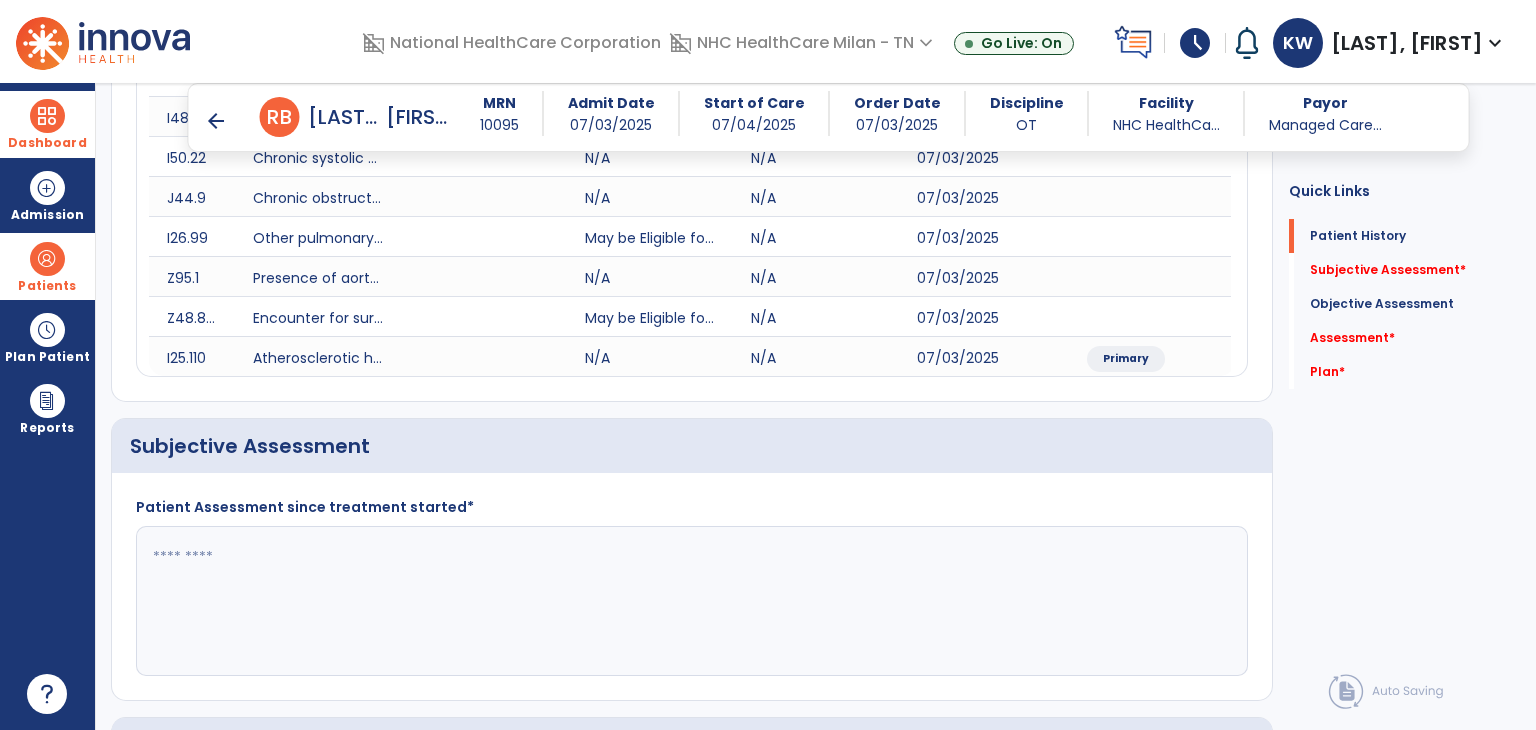 scroll, scrollTop: 500, scrollLeft: 0, axis: vertical 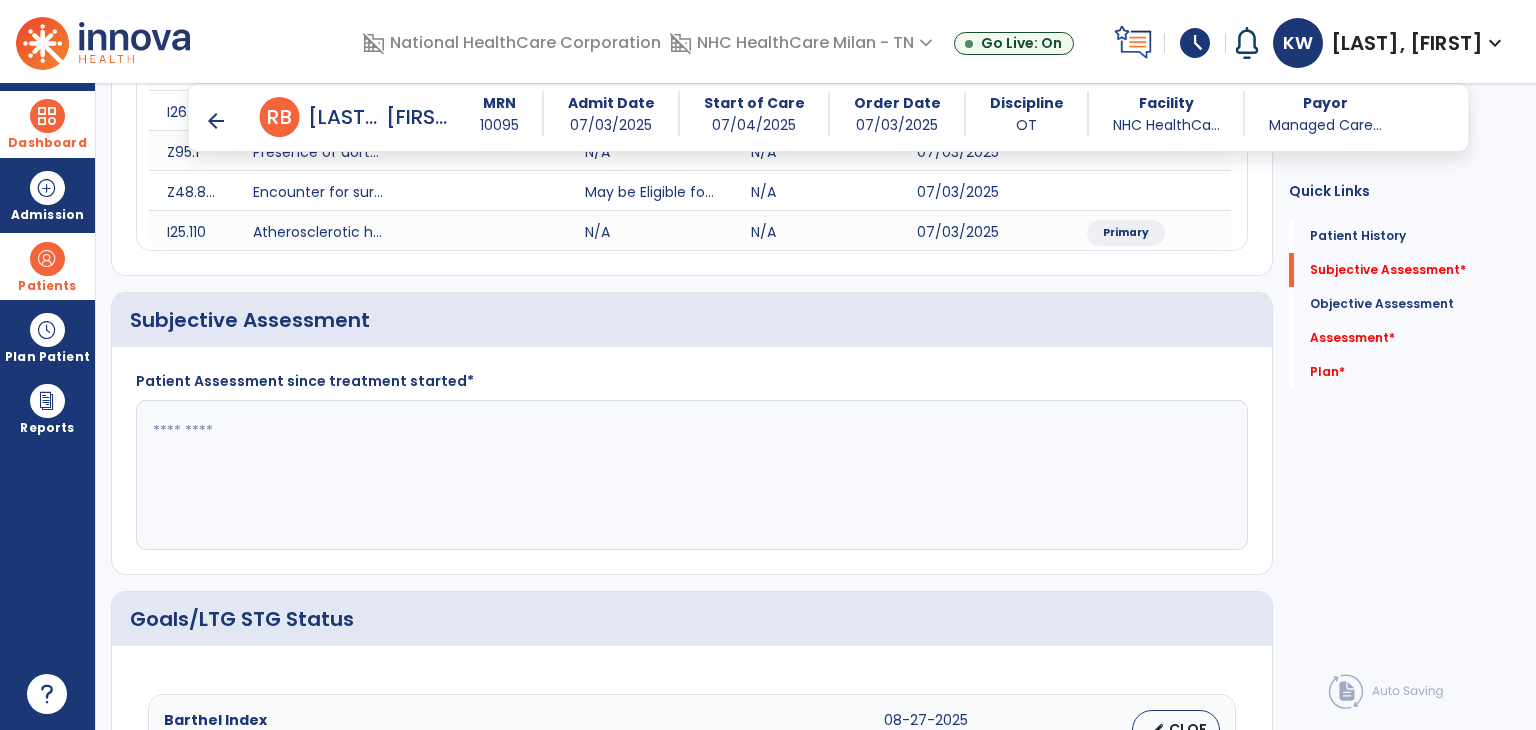 click 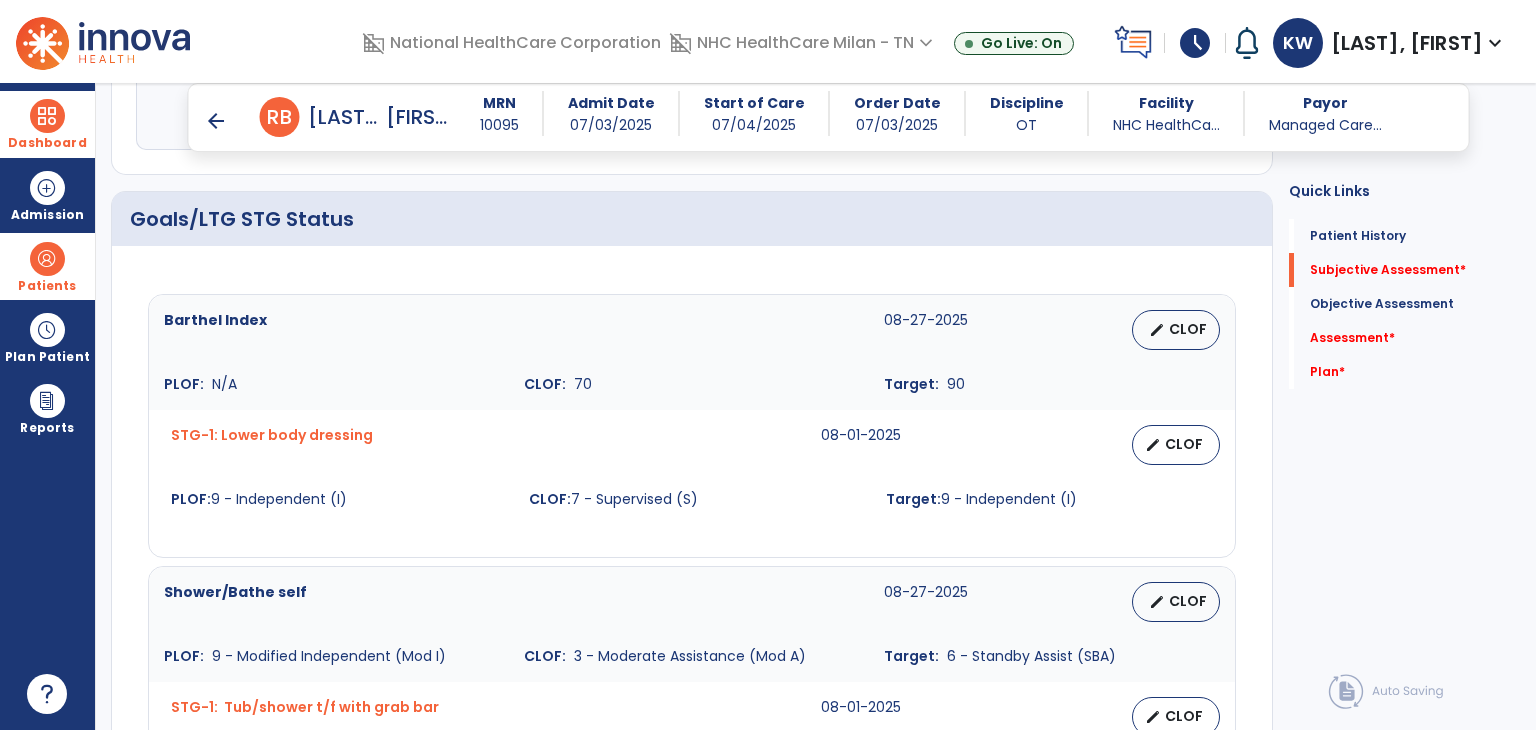 scroll, scrollTop: 1000, scrollLeft: 0, axis: vertical 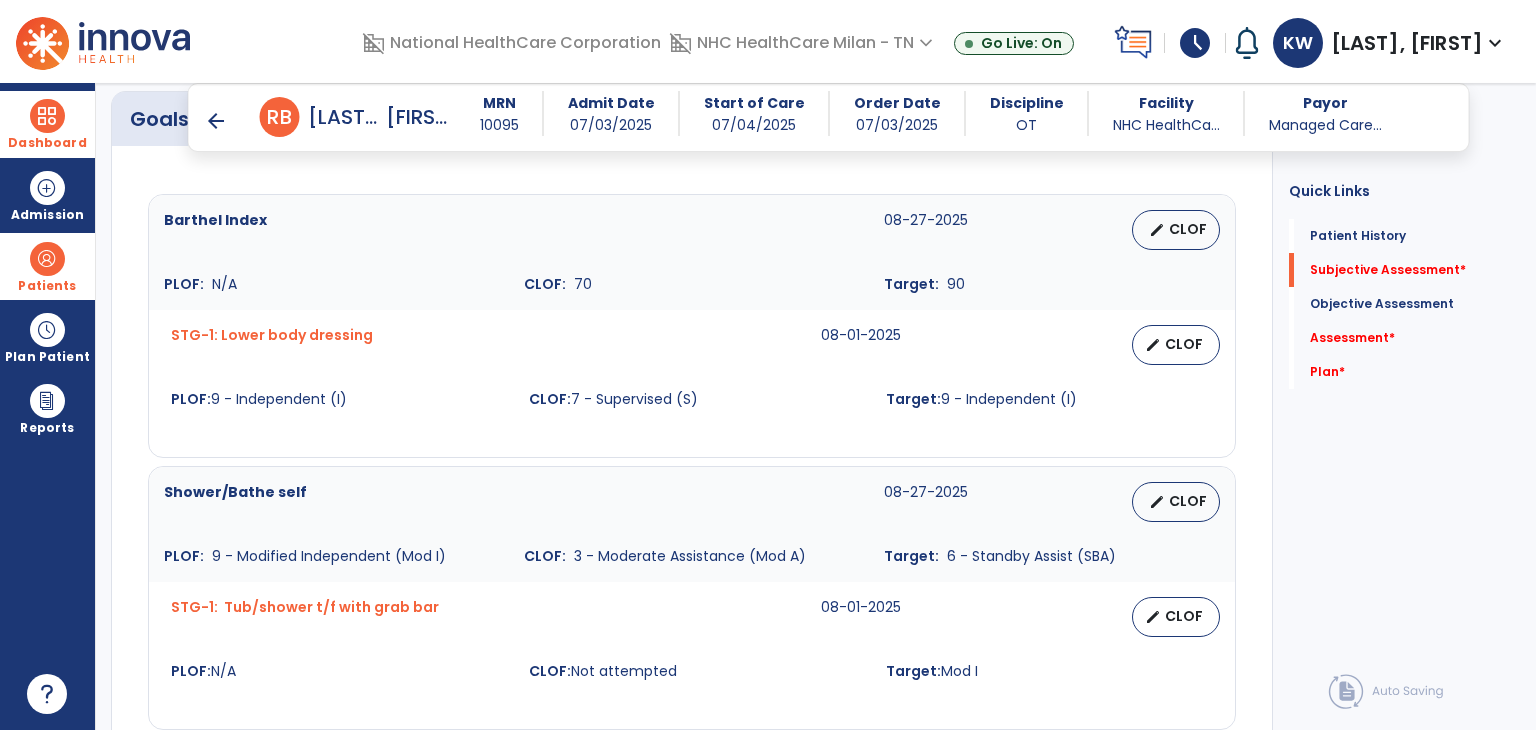 type on "***" 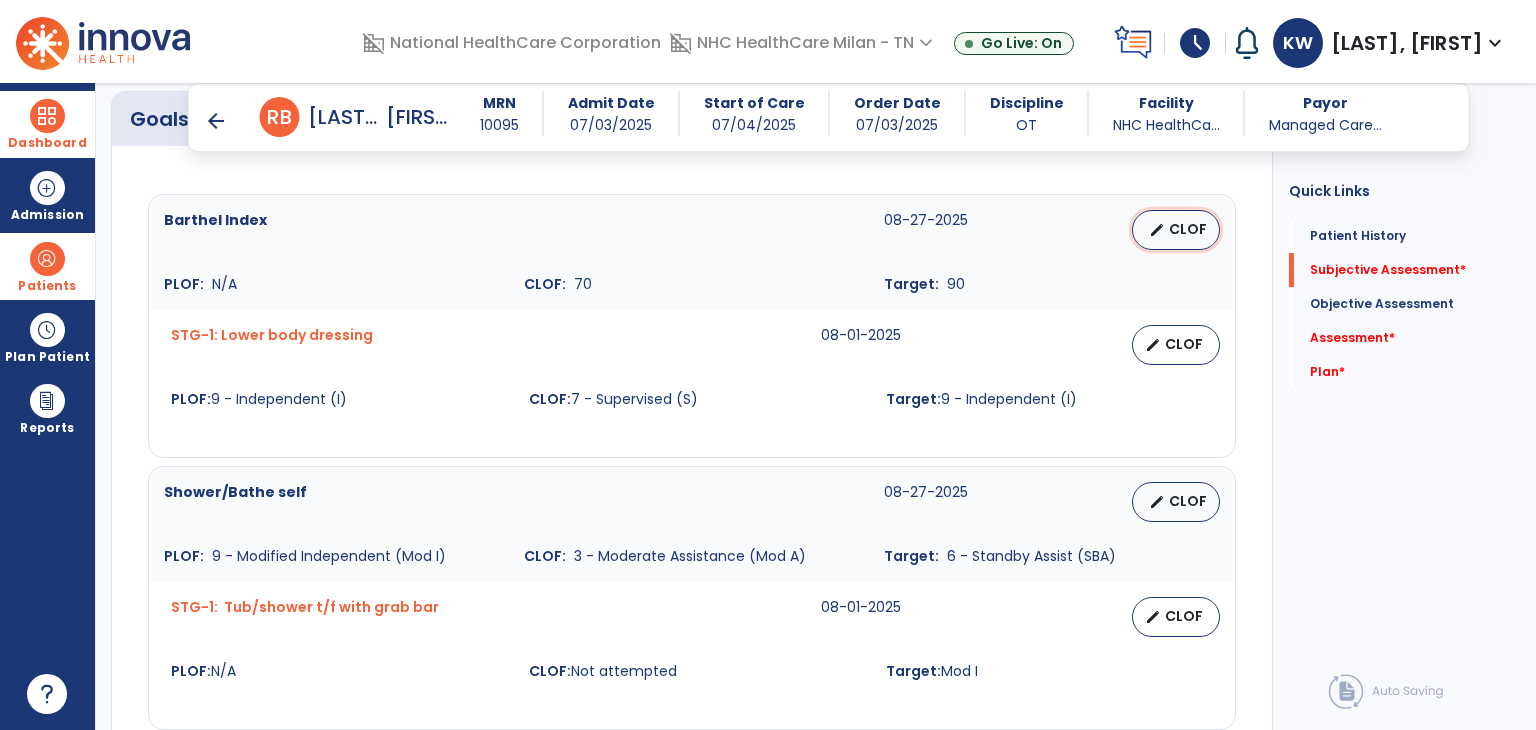 click on "CLOF" at bounding box center [1188, 229] 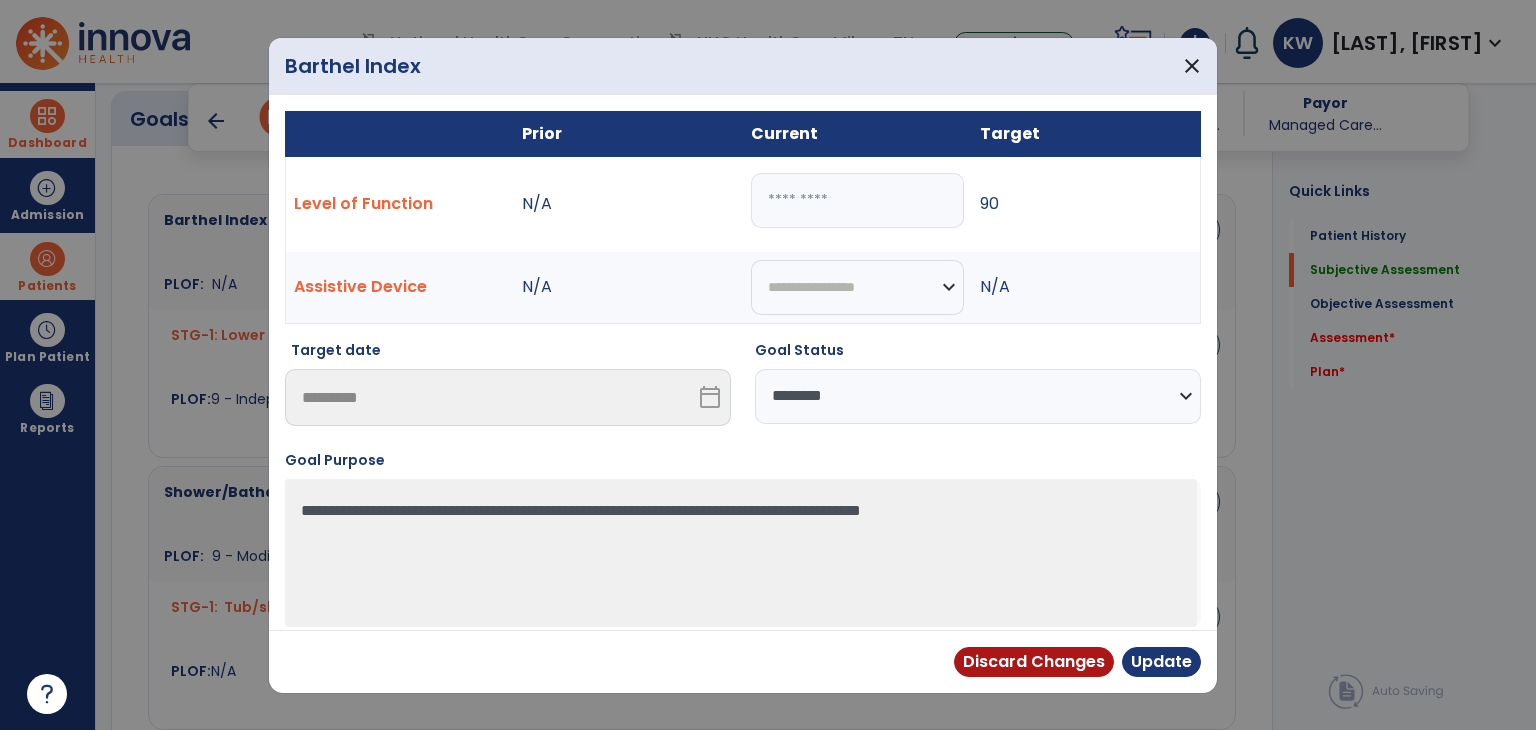 drag, startPoint x: 972, startPoint y: 381, endPoint x: 965, endPoint y: 413, distance: 32.75668 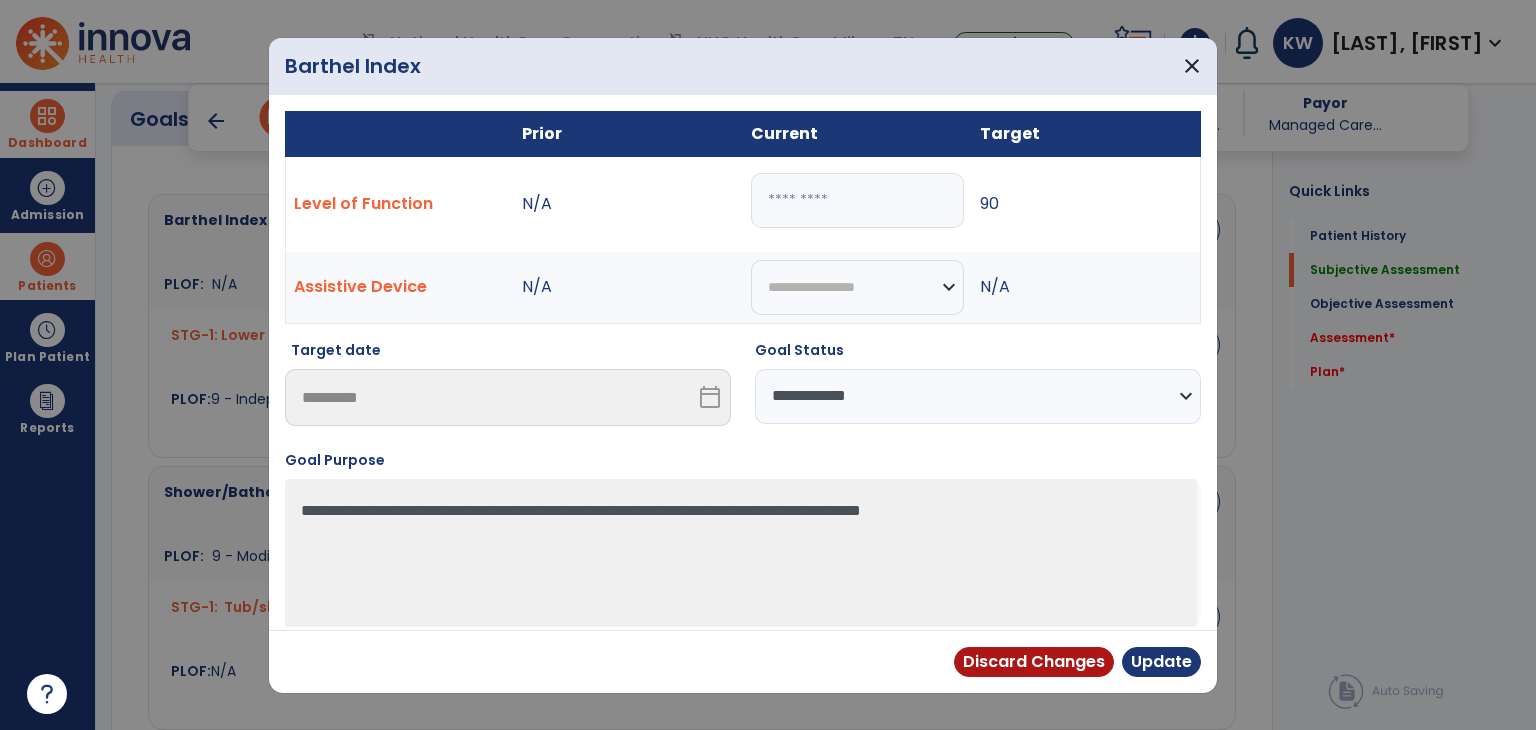 click on "**********" at bounding box center (978, 396) 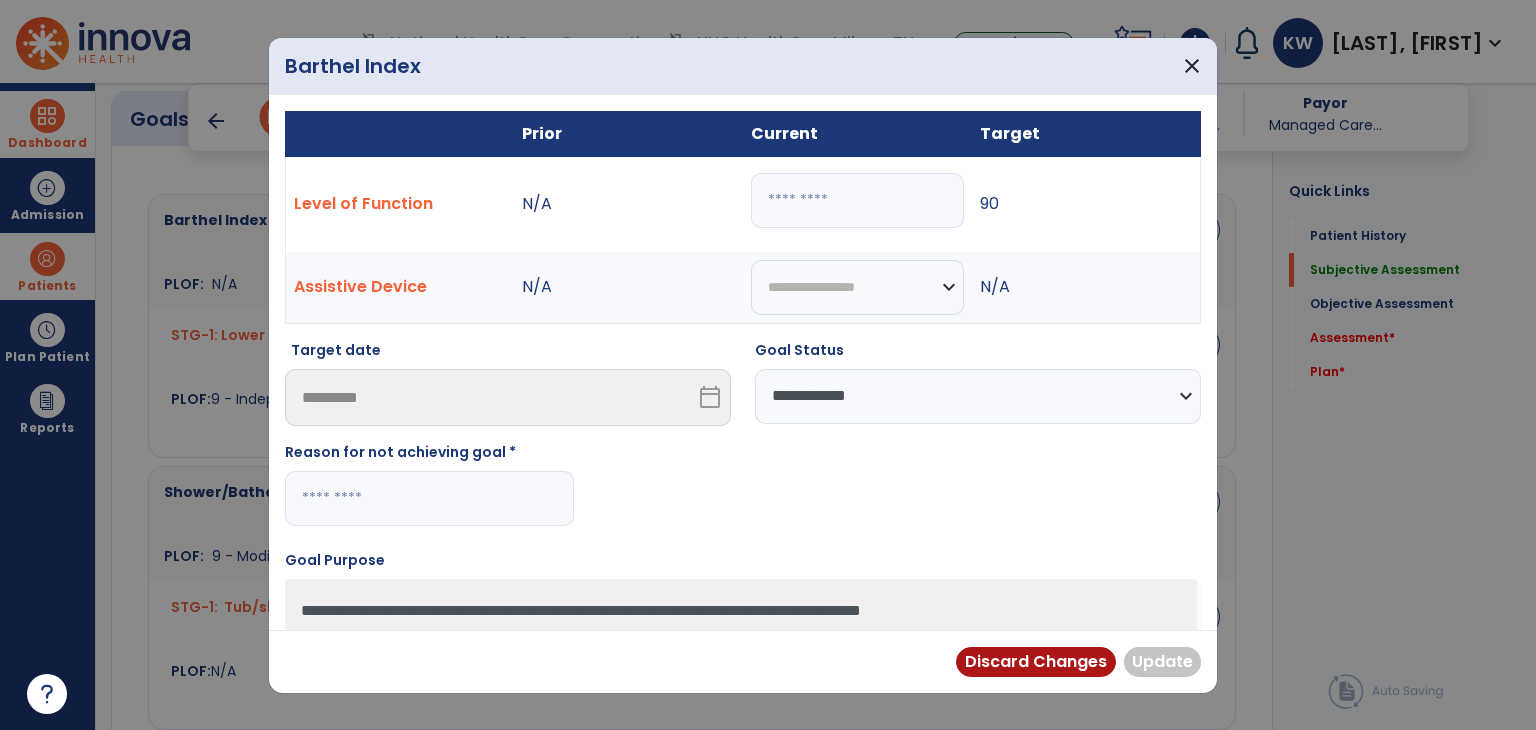 drag, startPoint x: 418, startPoint y: 453, endPoint x: 397, endPoint y: 483, distance: 36.619667 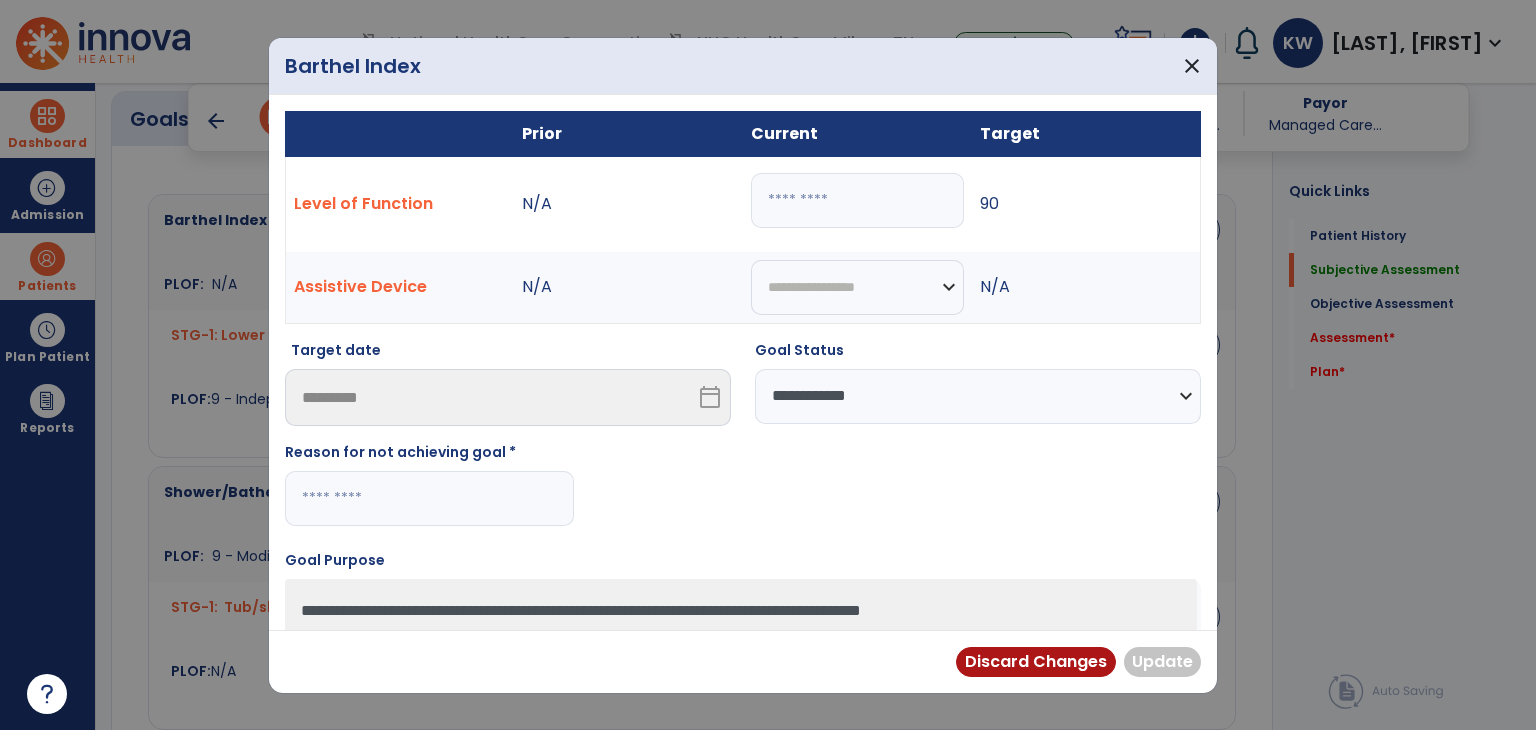 click on "Reason for not achieving goal *" at bounding box center (429, 456) 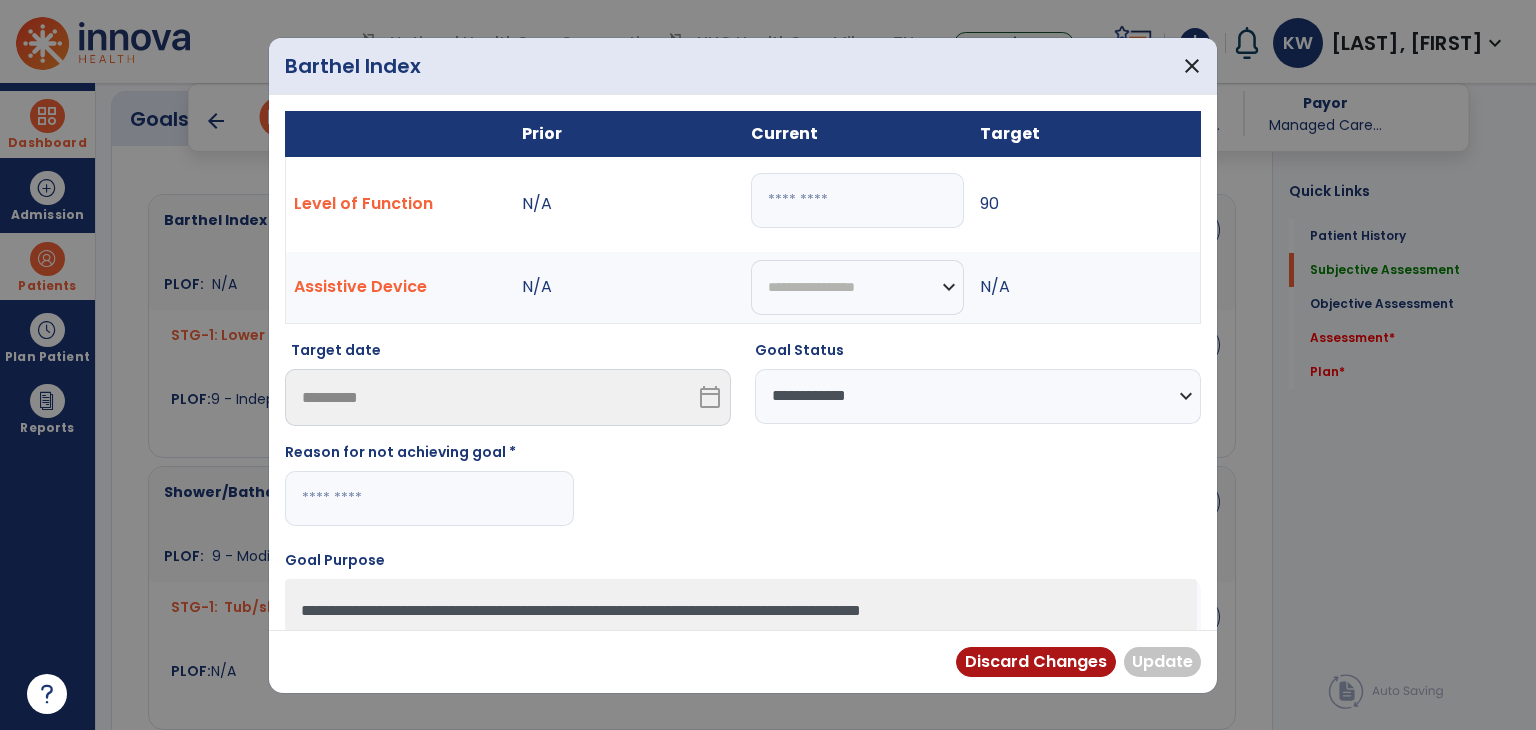 click at bounding box center [429, 498] 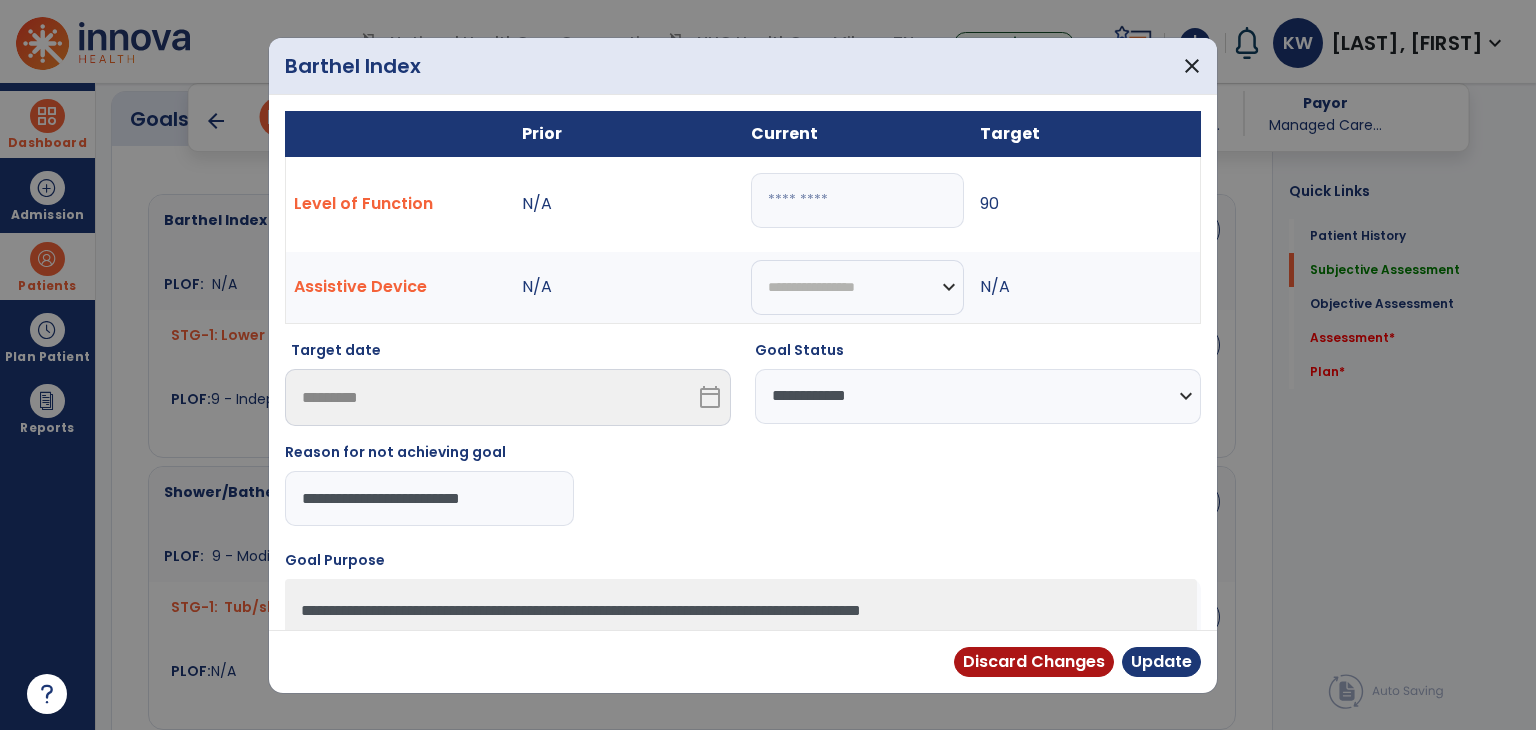 drag, startPoint x: 523, startPoint y: 492, endPoint x: 150, endPoint y: 517, distance: 373.83685 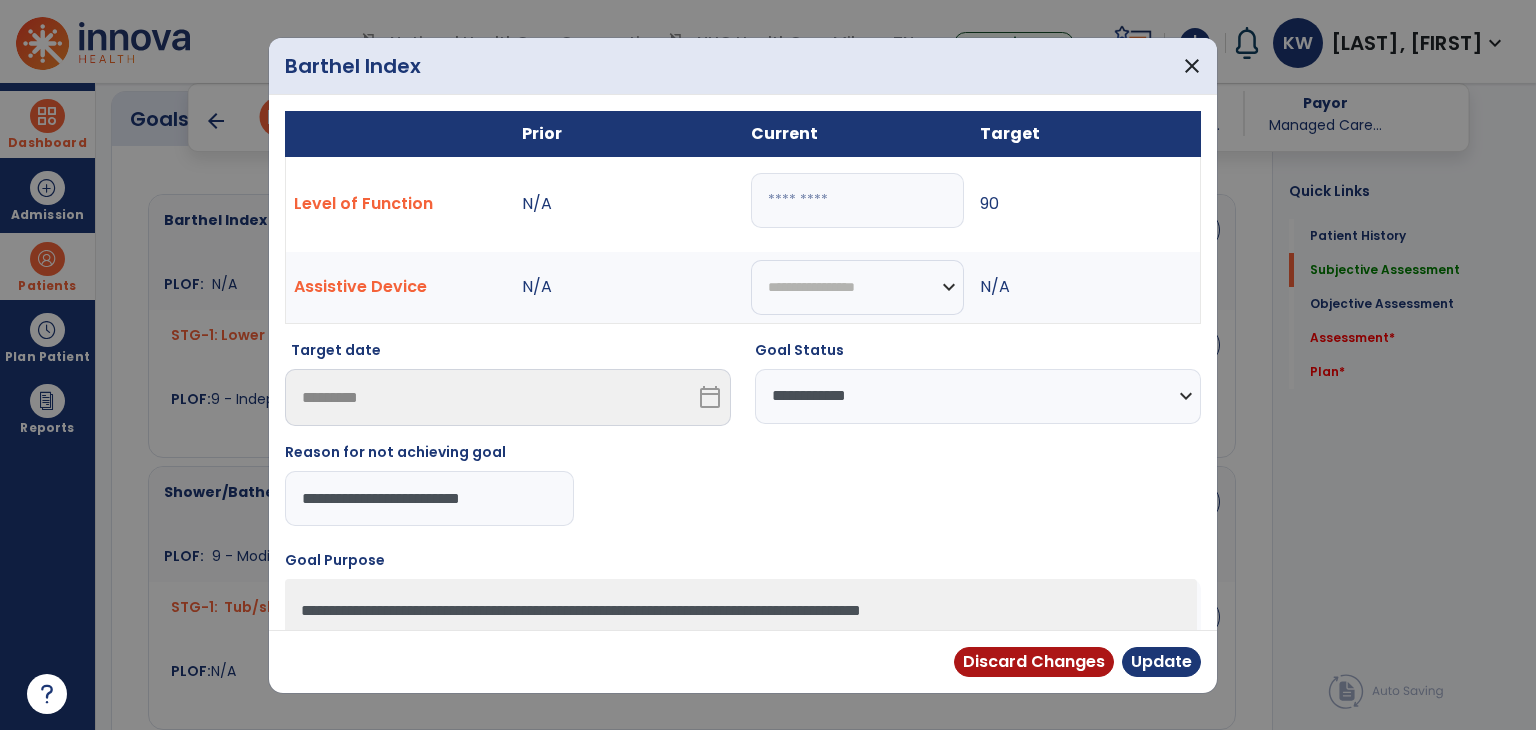 click on "**********" at bounding box center [768, 365] 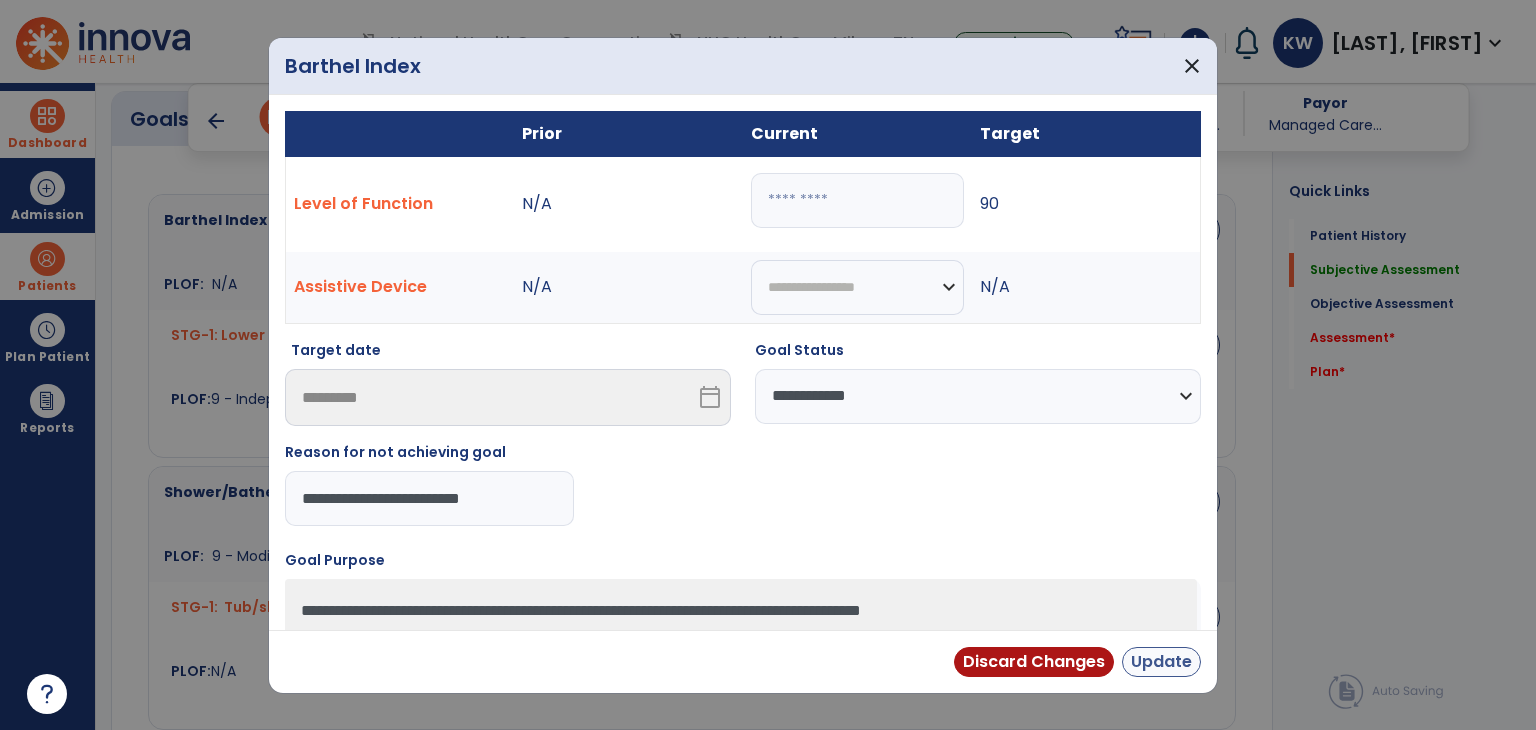 type on "**********" 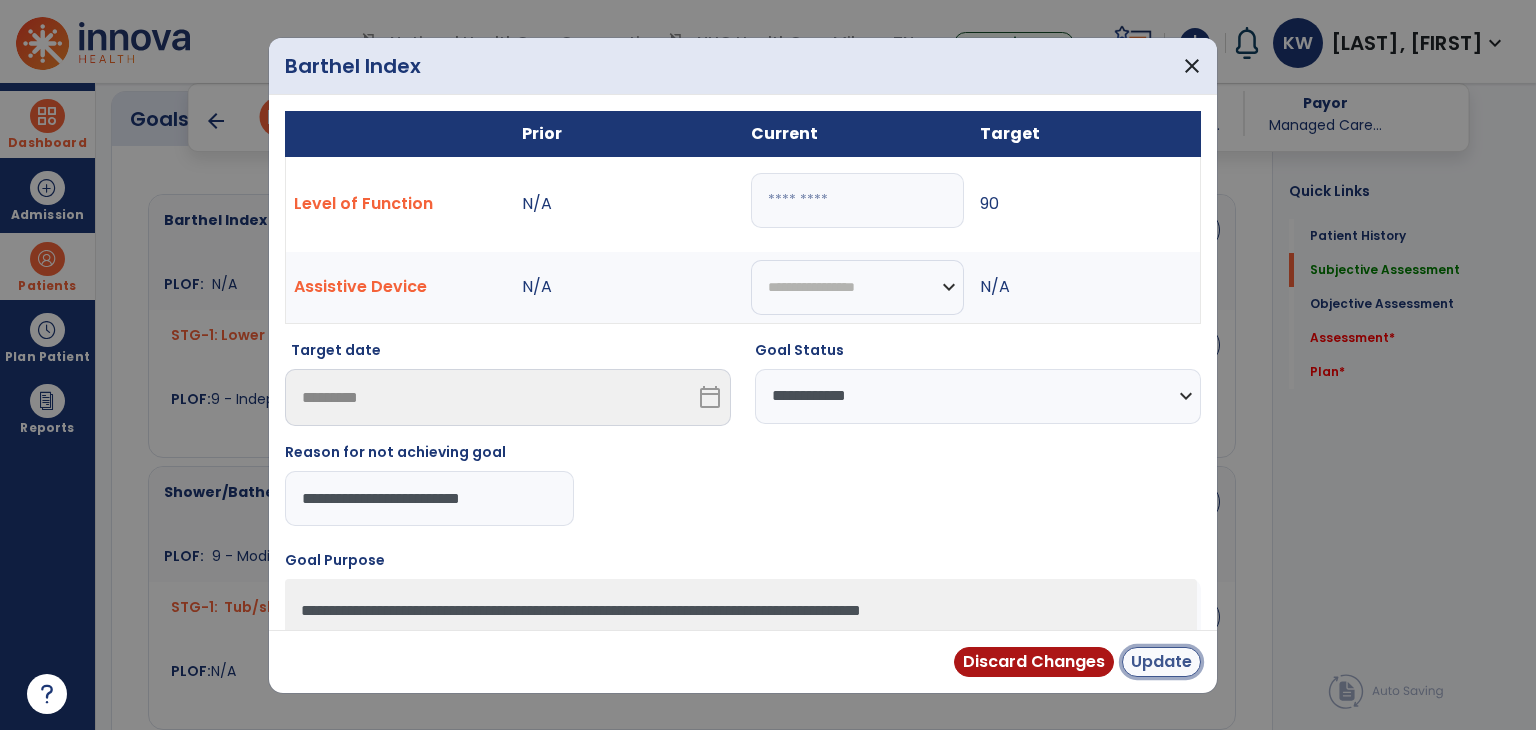 click on "Update" at bounding box center (1161, 662) 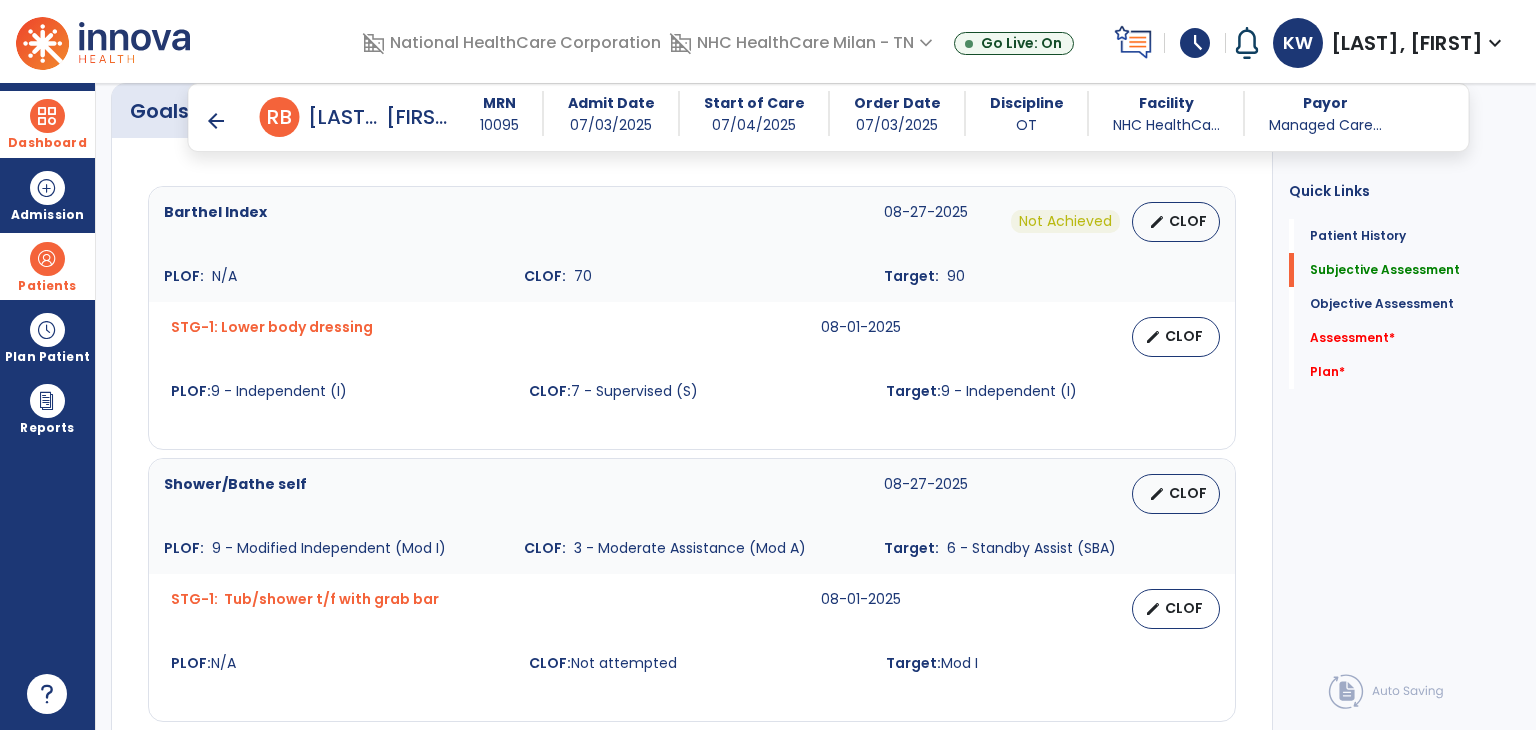 scroll, scrollTop: 1000, scrollLeft: 0, axis: vertical 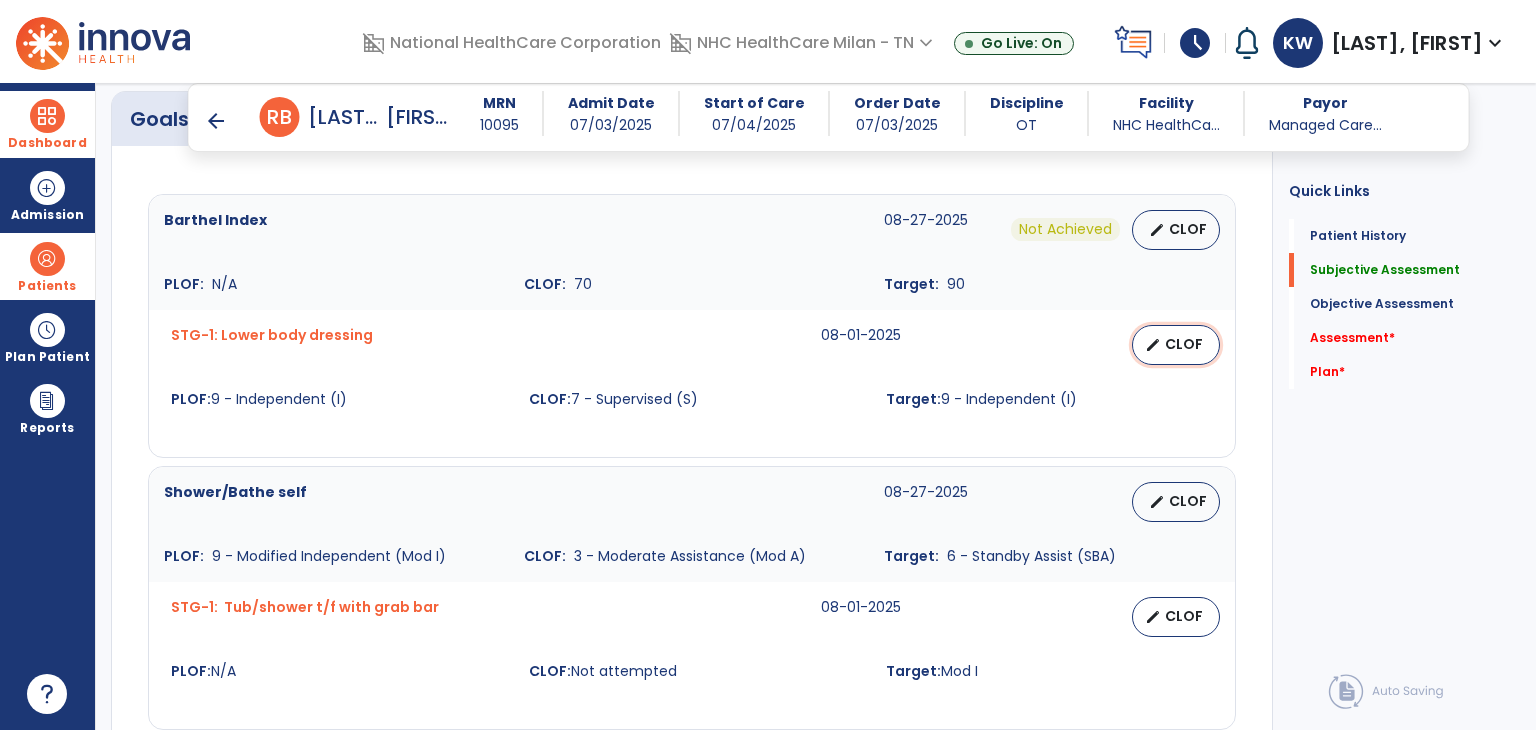 click on "edit" at bounding box center (1153, 345) 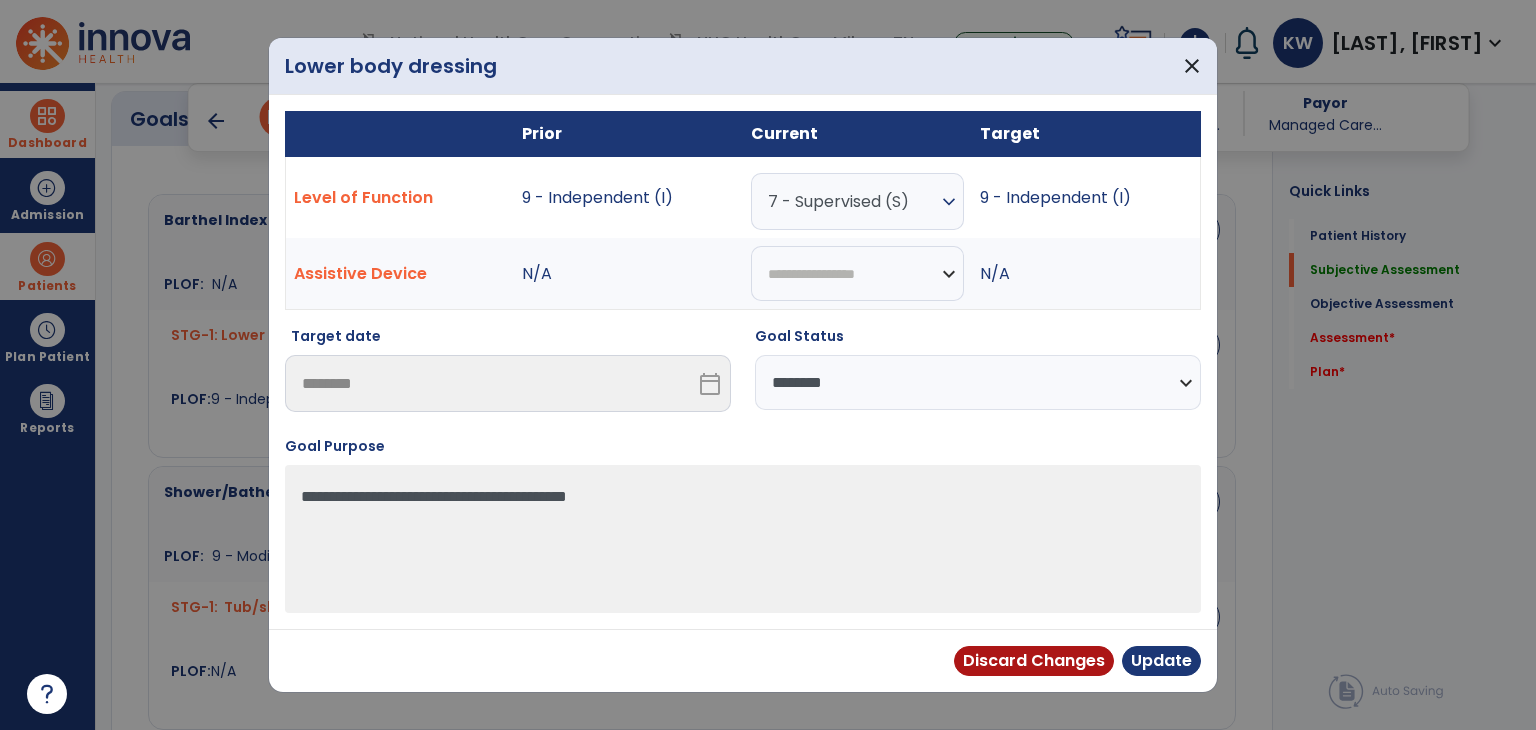 drag, startPoint x: 1075, startPoint y: 383, endPoint x: 1059, endPoint y: 405, distance: 27.202942 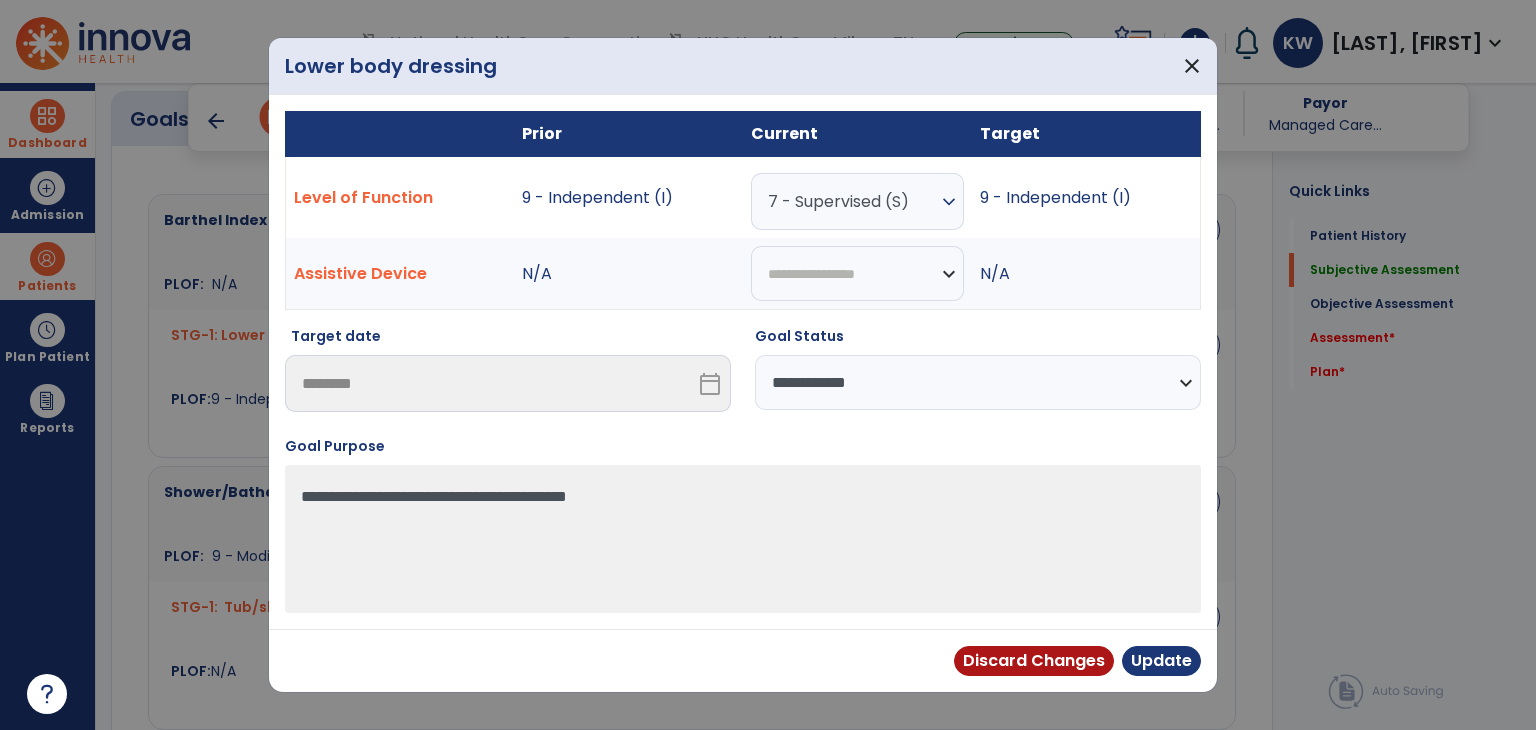click on "**********" at bounding box center (978, 382) 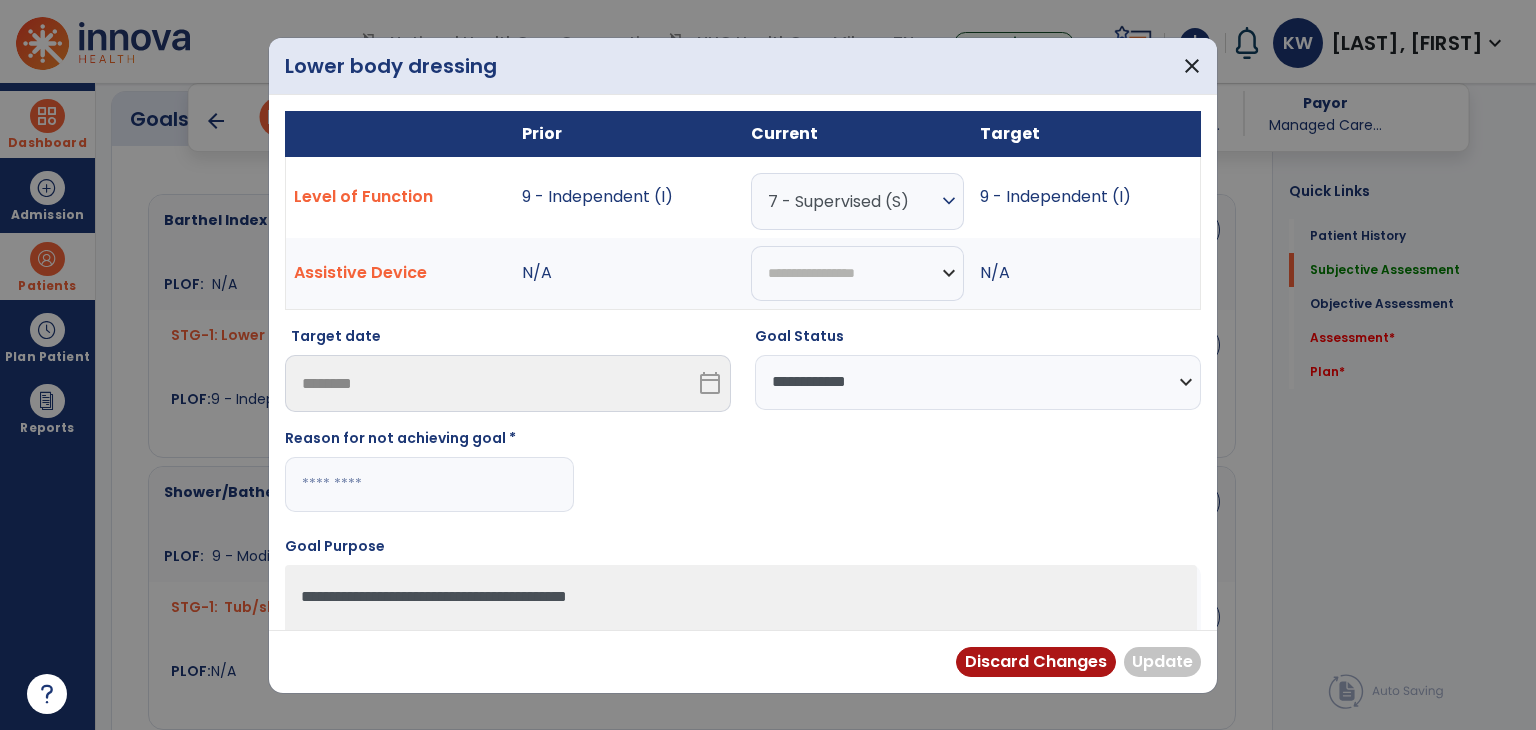 click at bounding box center (429, 484) 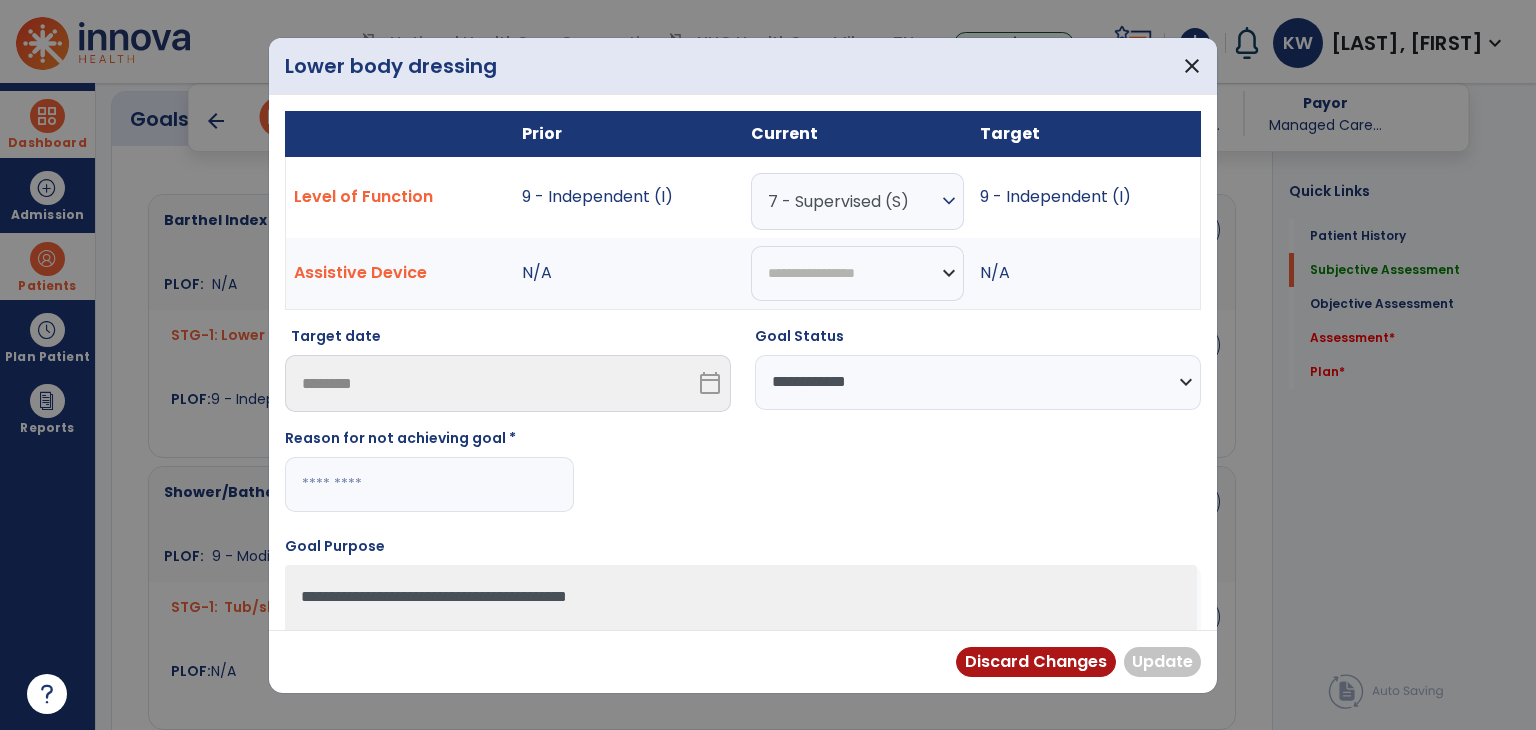 paste on "**********" 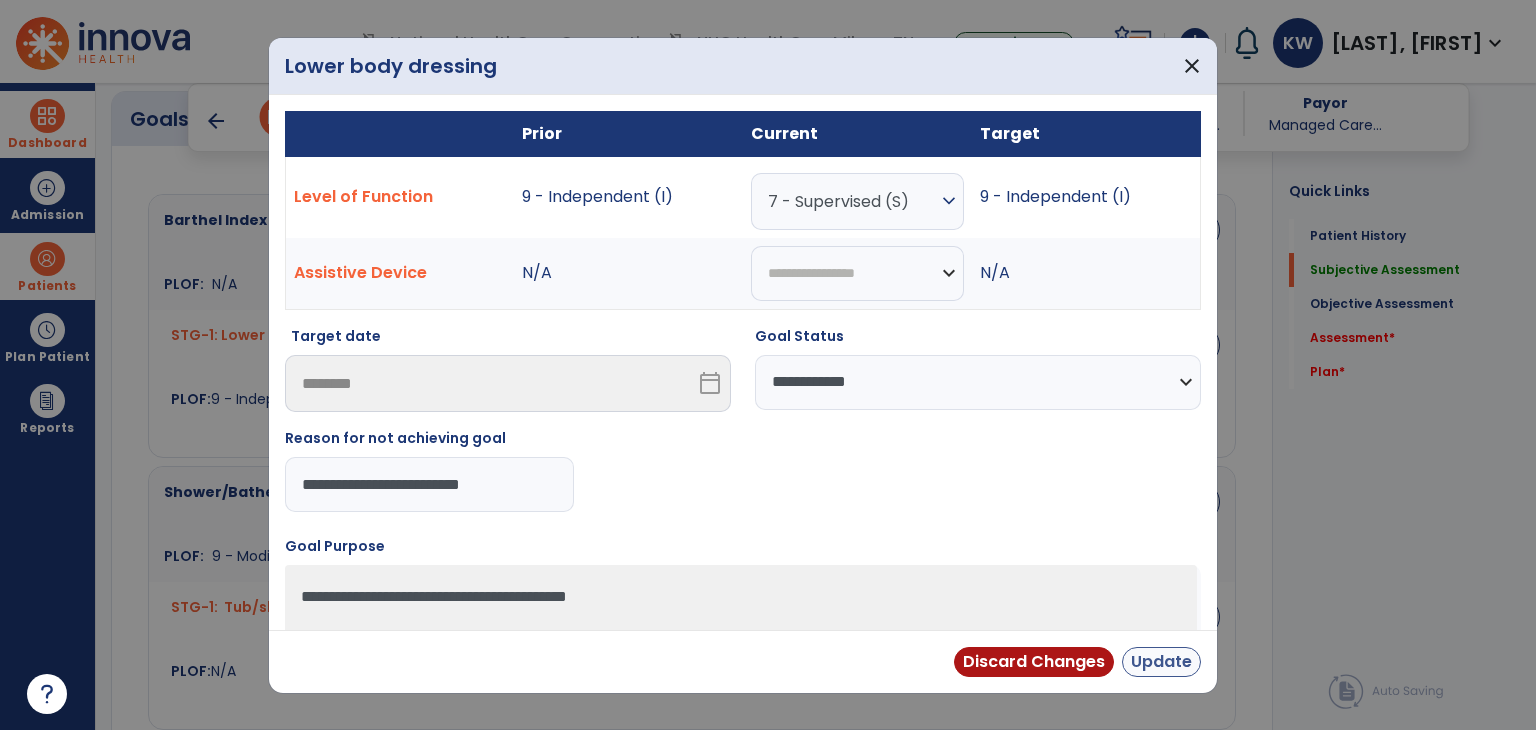 type on "**********" 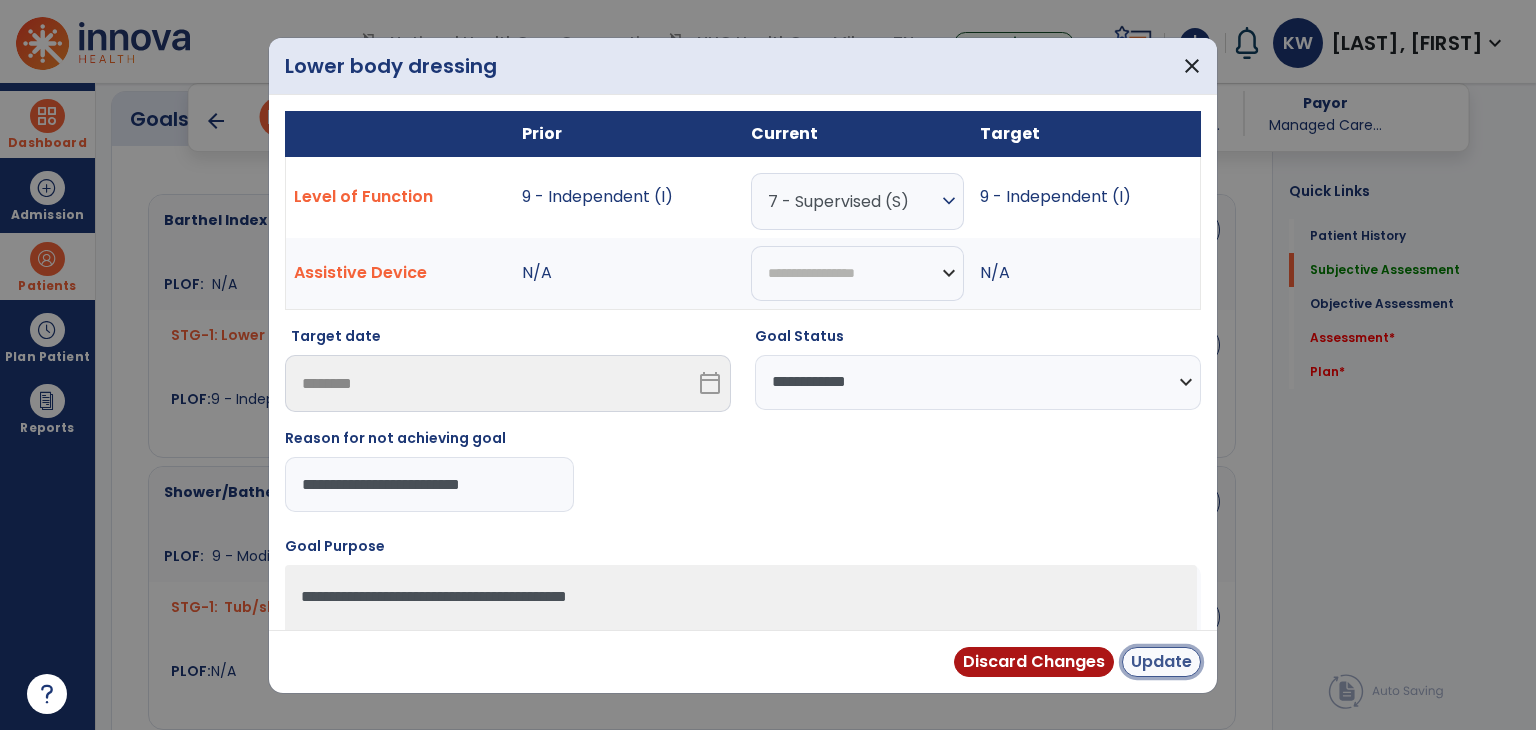 click on "Update" at bounding box center [1161, 662] 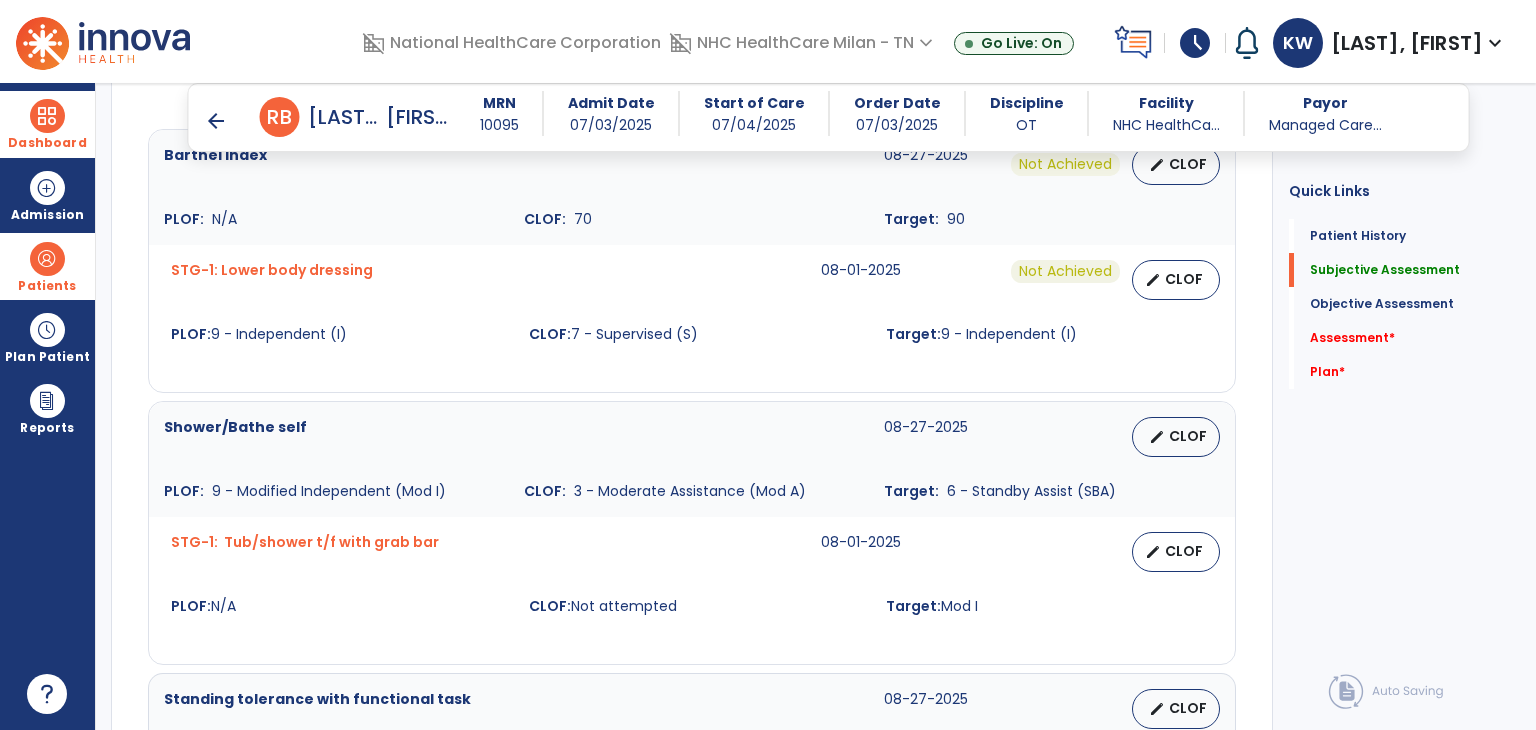 scroll, scrollTop: 1100, scrollLeft: 0, axis: vertical 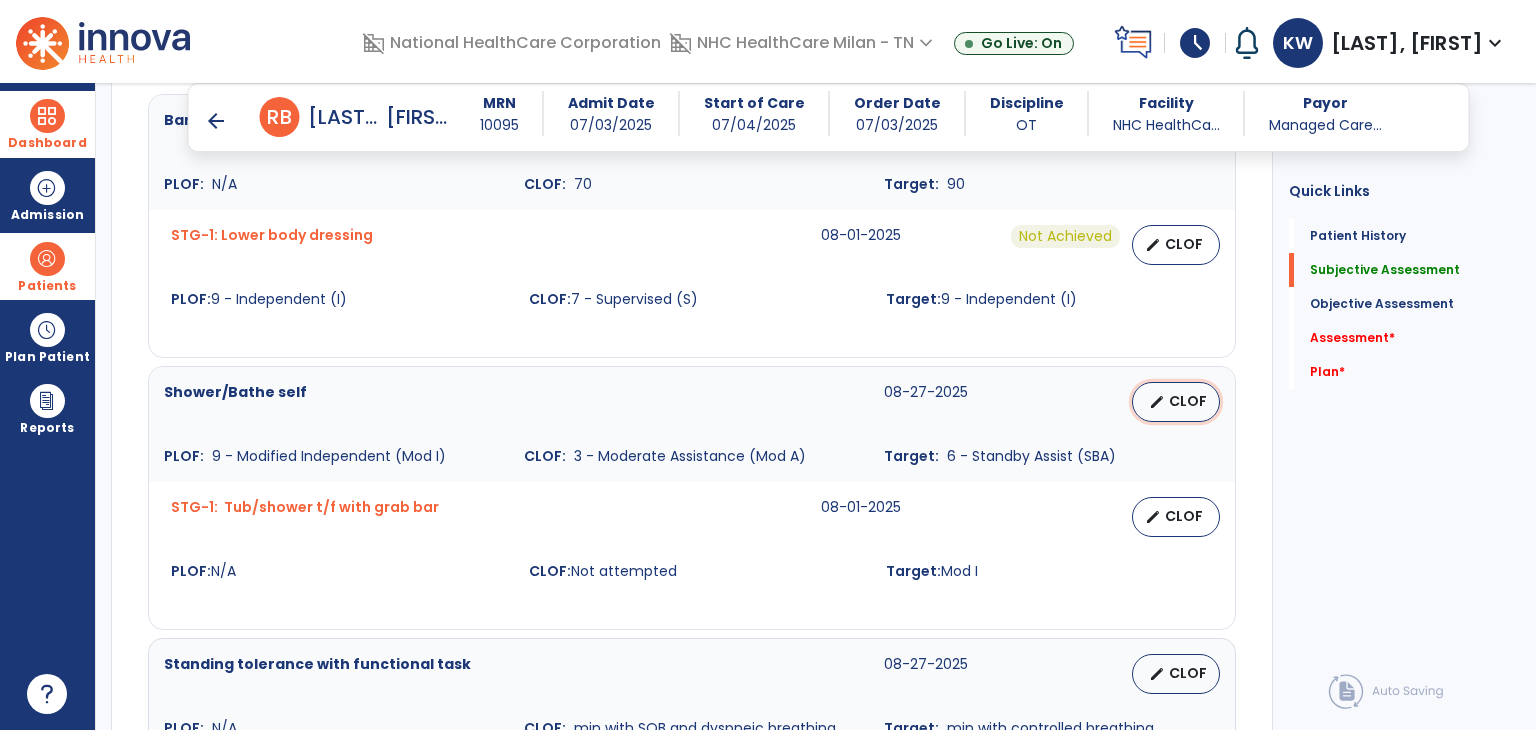 click on "CLOF" at bounding box center (1188, 401) 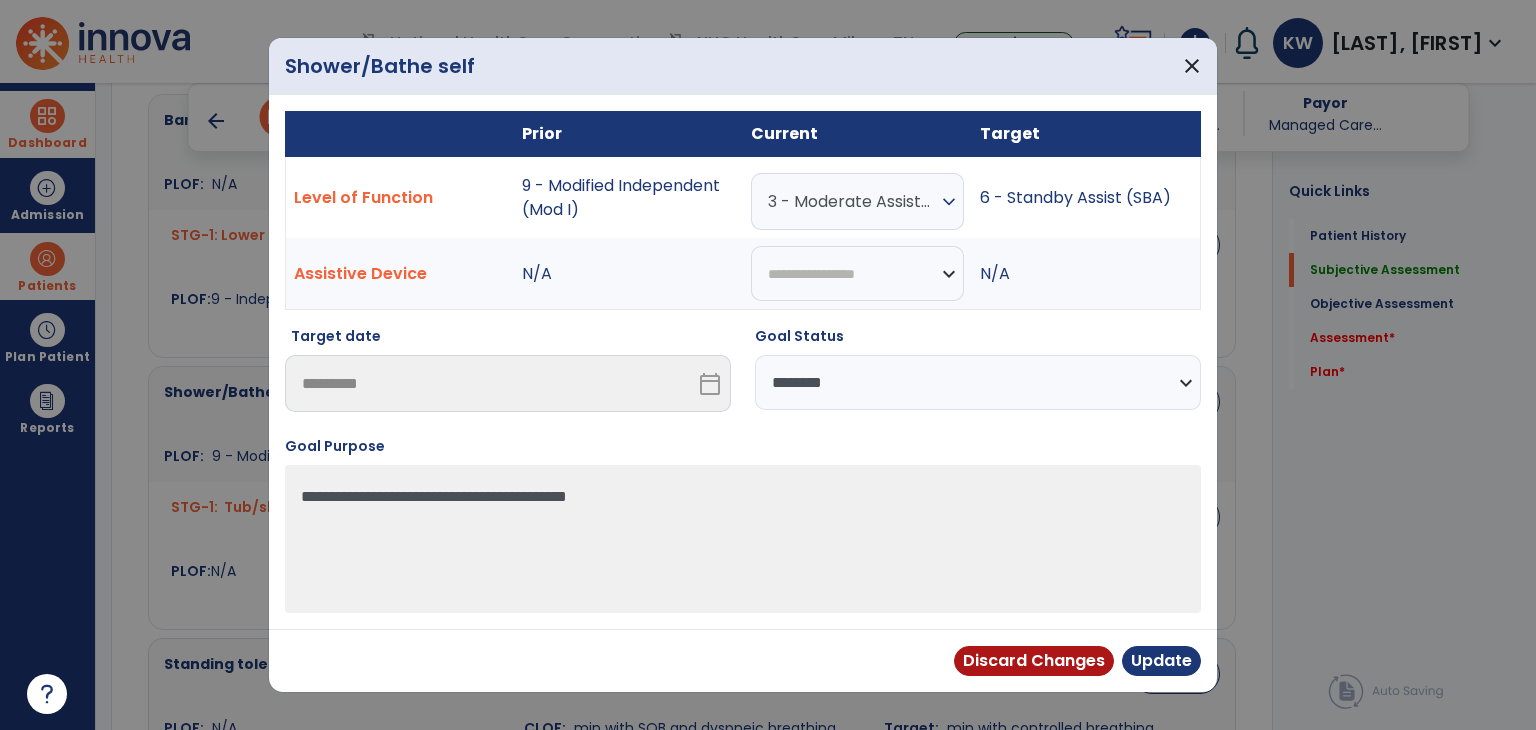 drag, startPoint x: 1028, startPoint y: 374, endPoint x: 1020, endPoint y: 384, distance: 12.806249 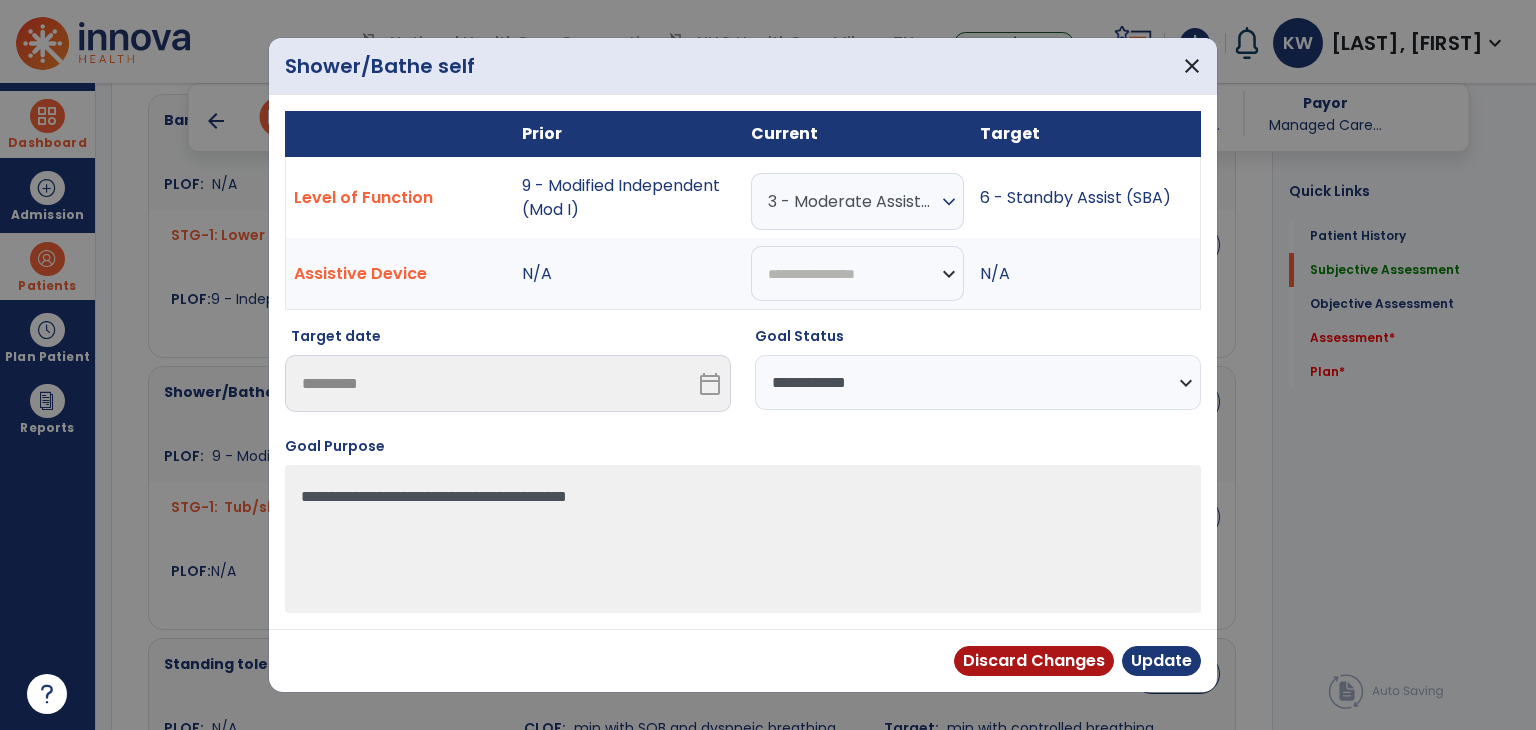 click on "**********" at bounding box center [978, 382] 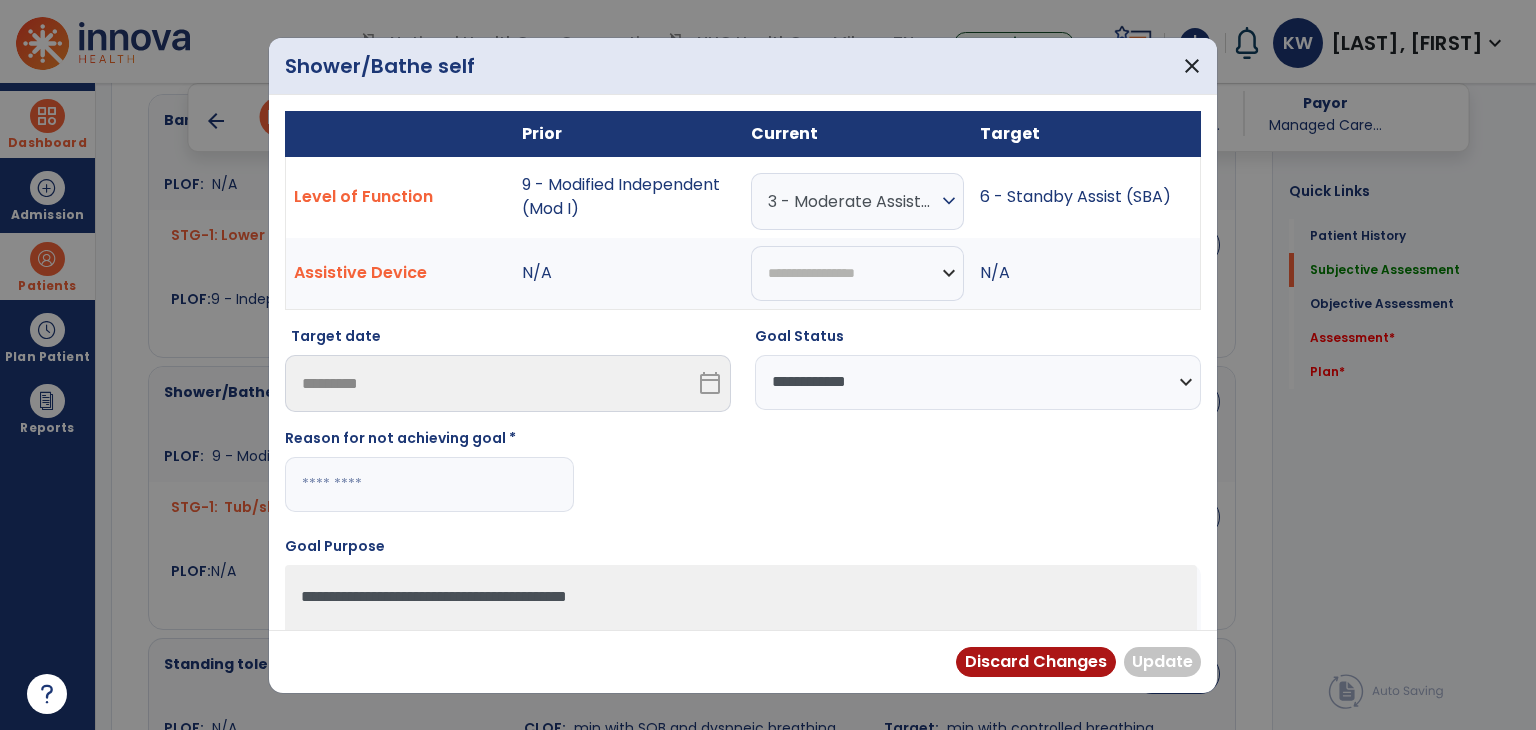 click at bounding box center (429, 484) 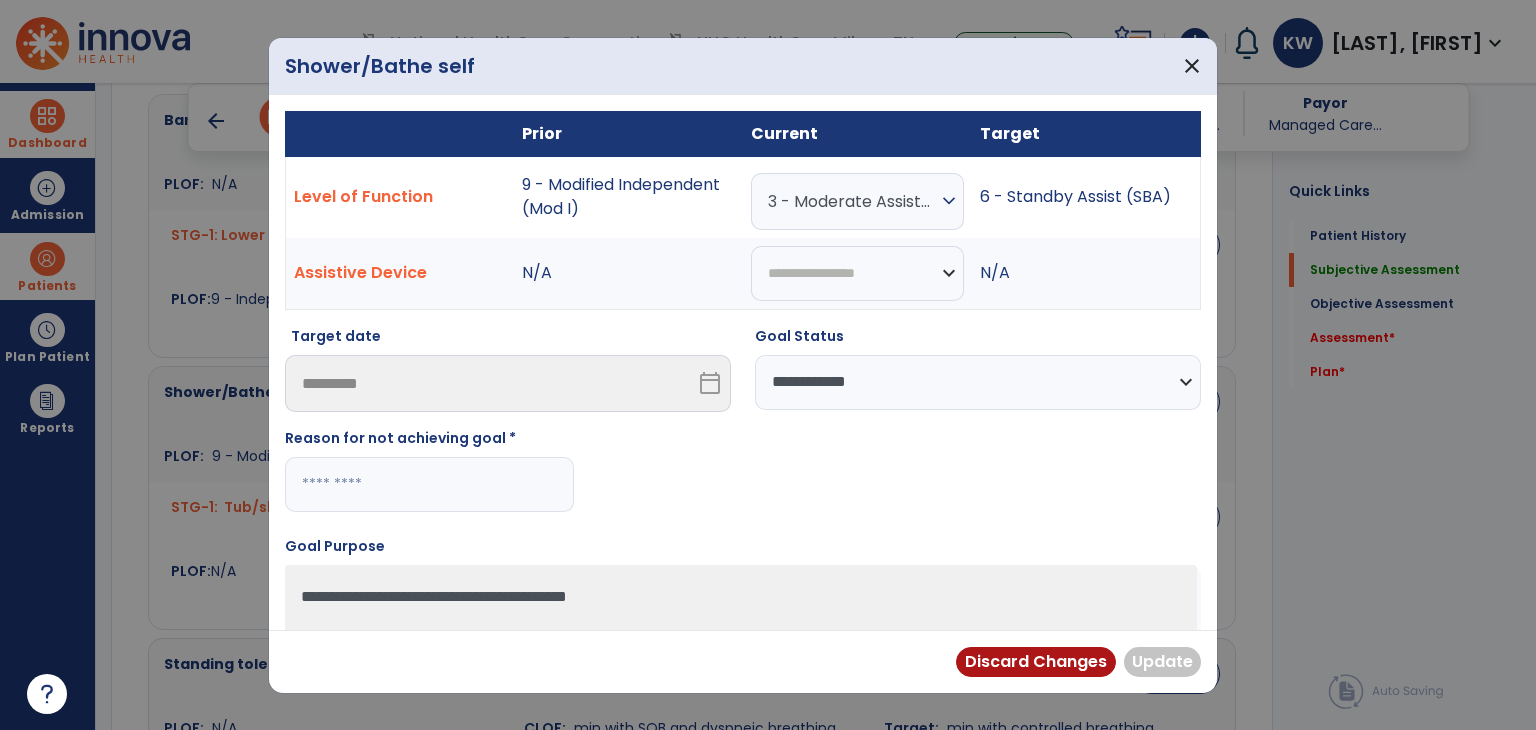 paste on "**********" 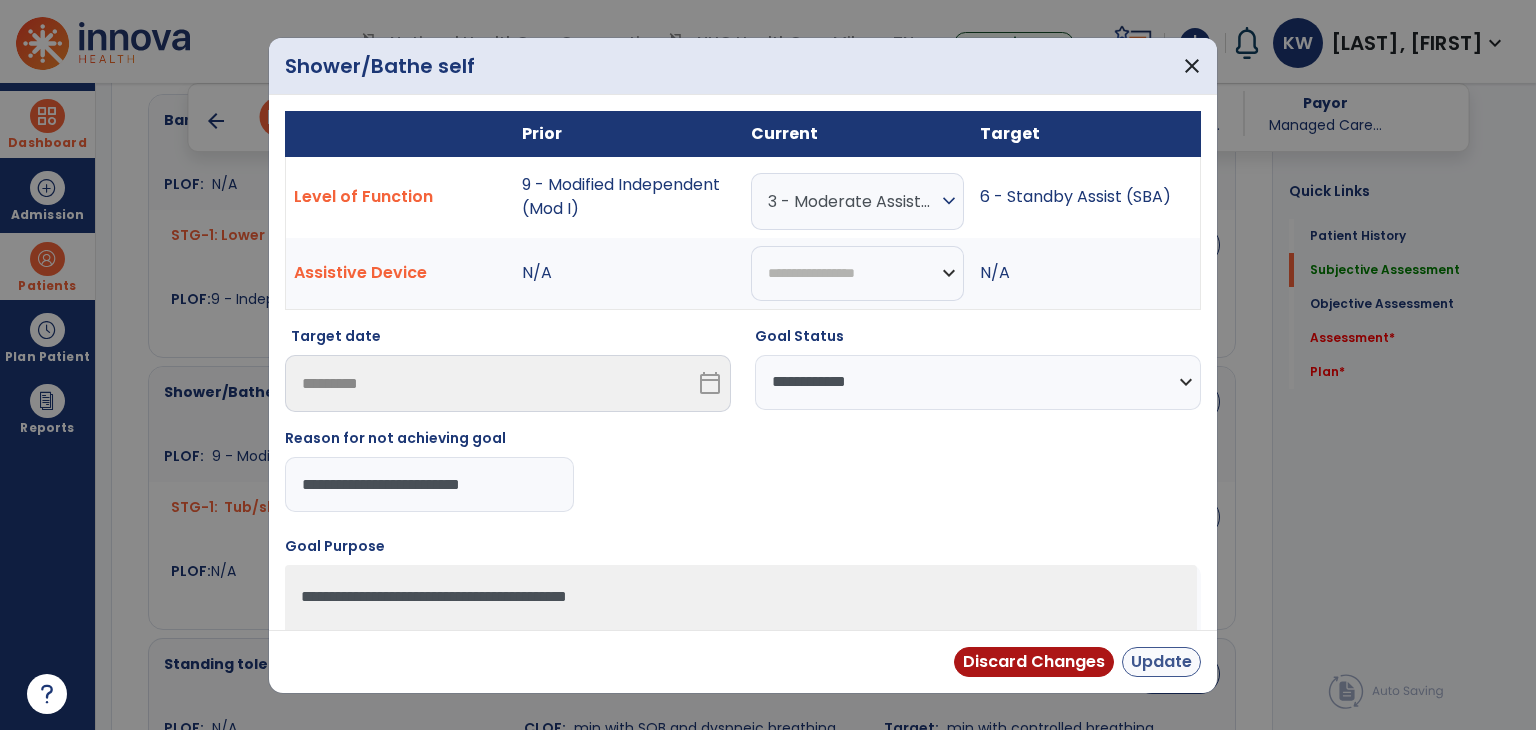 type on "**********" 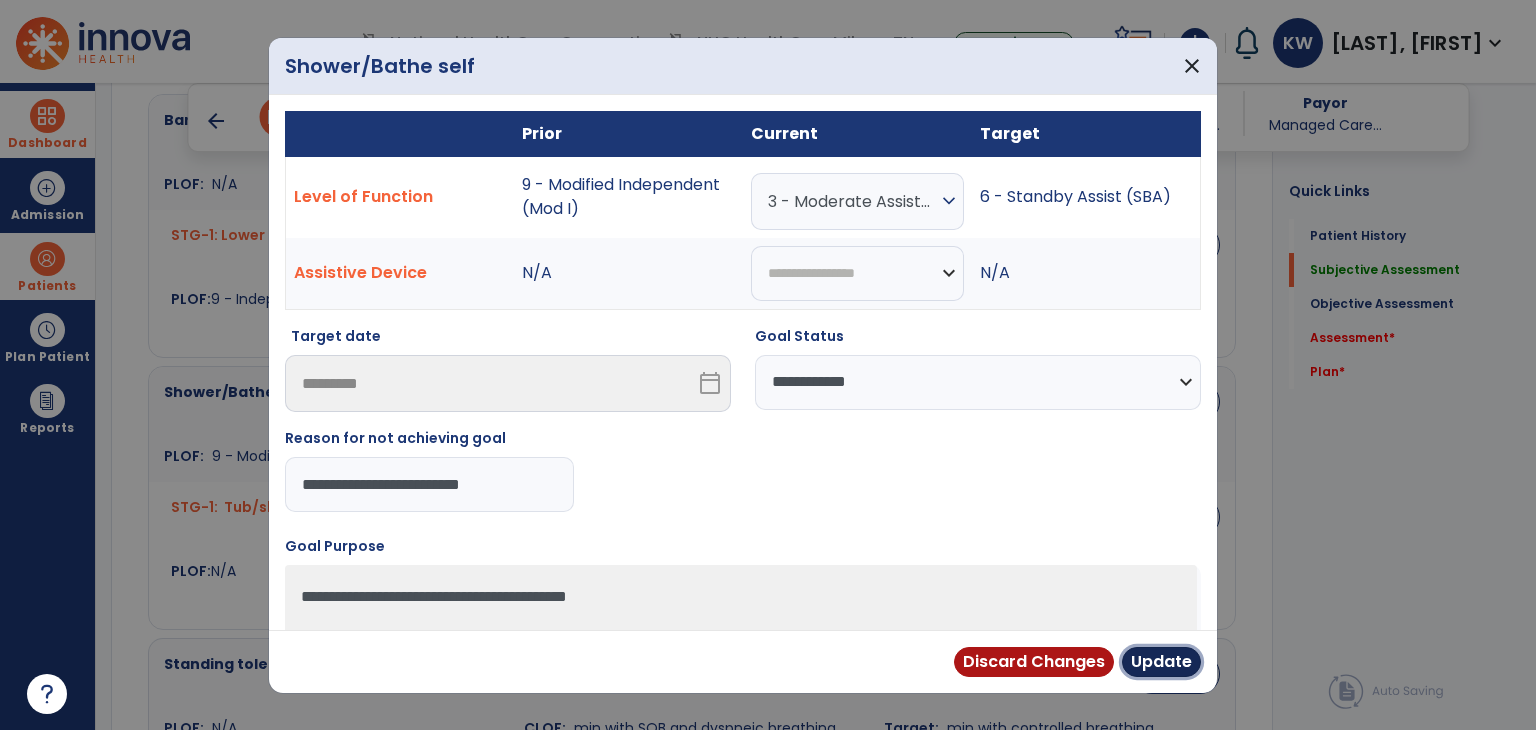 click on "Update" at bounding box center [1161, 662] 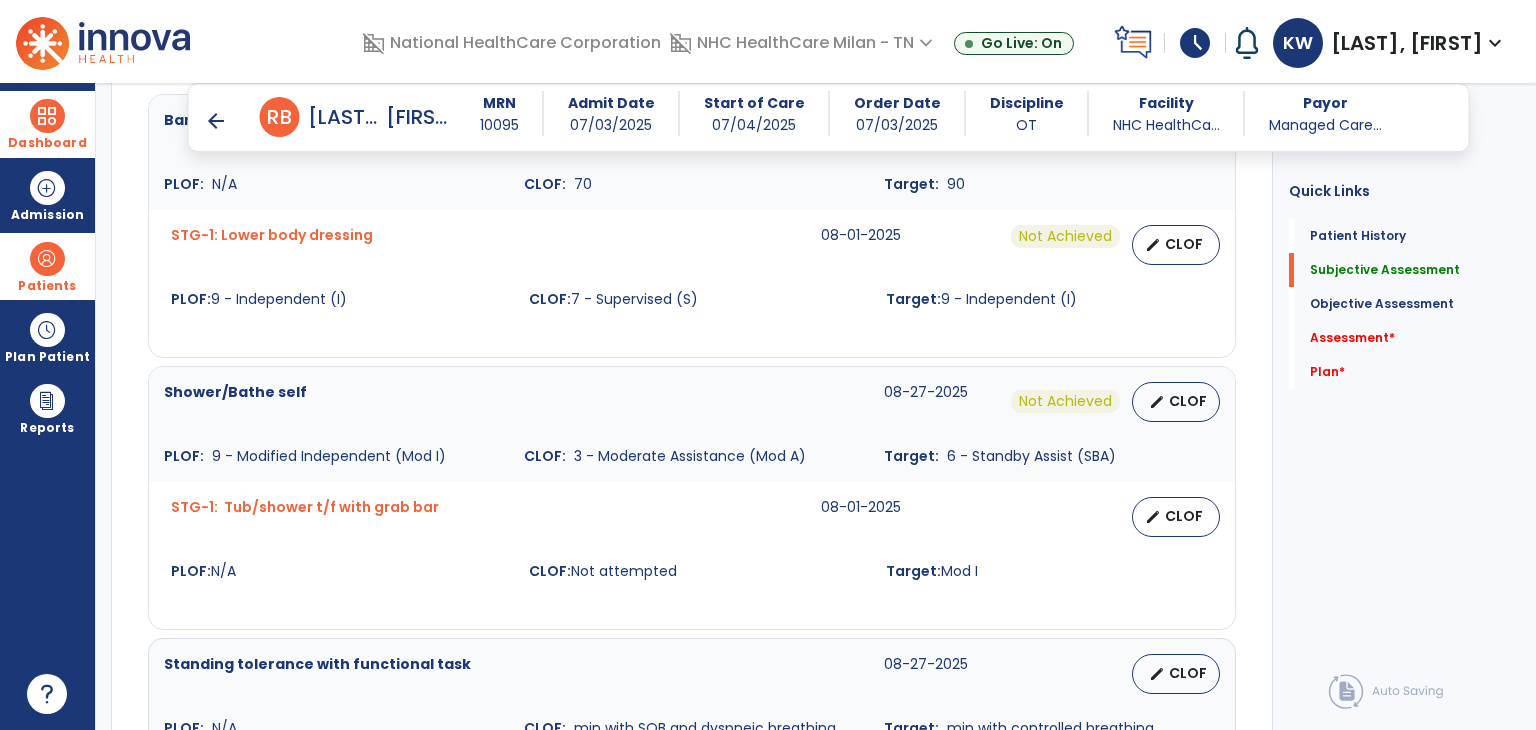 scroll, scrollTop: 1200, scrollLeft: 0, axis: vertical 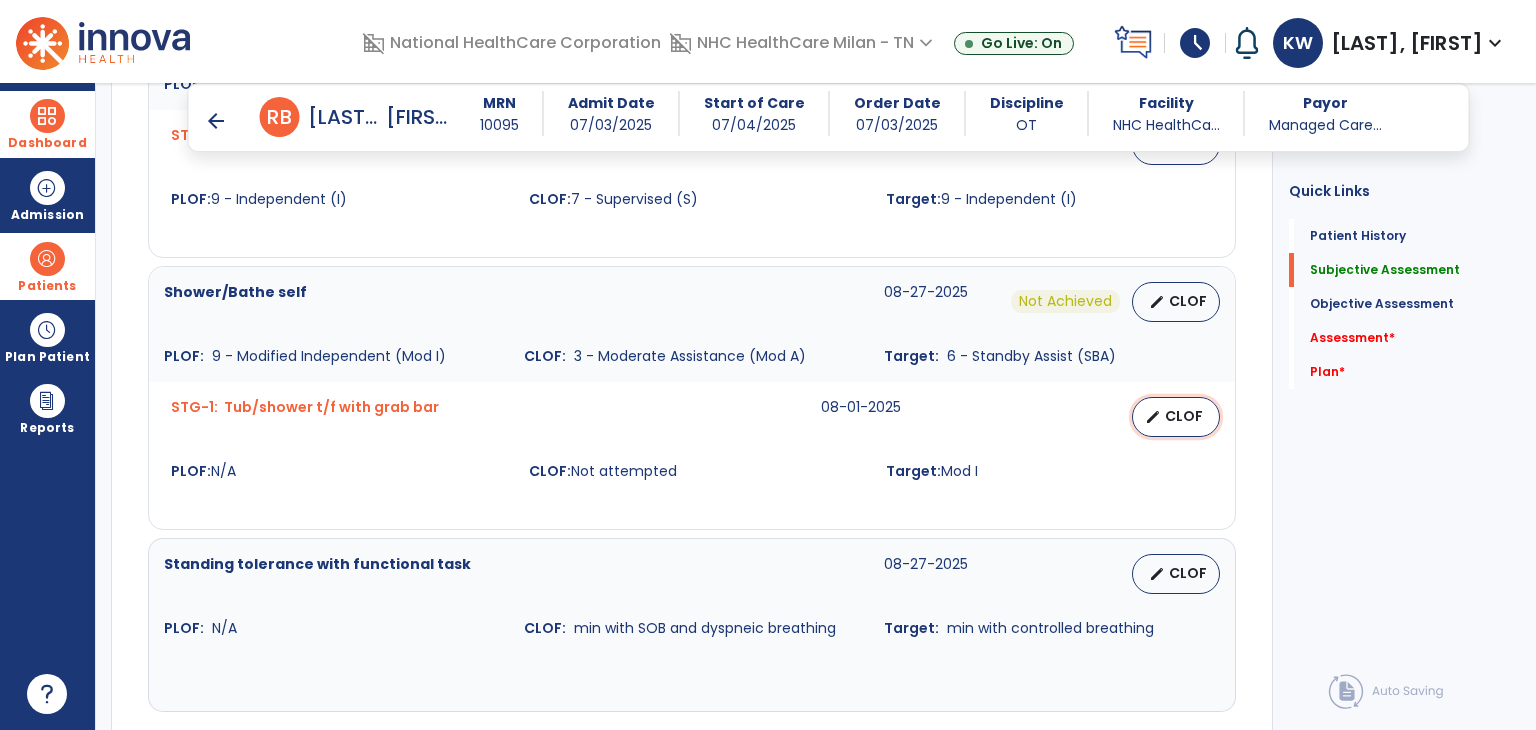 click on "CLOF" at bounding box center [1184, 416] 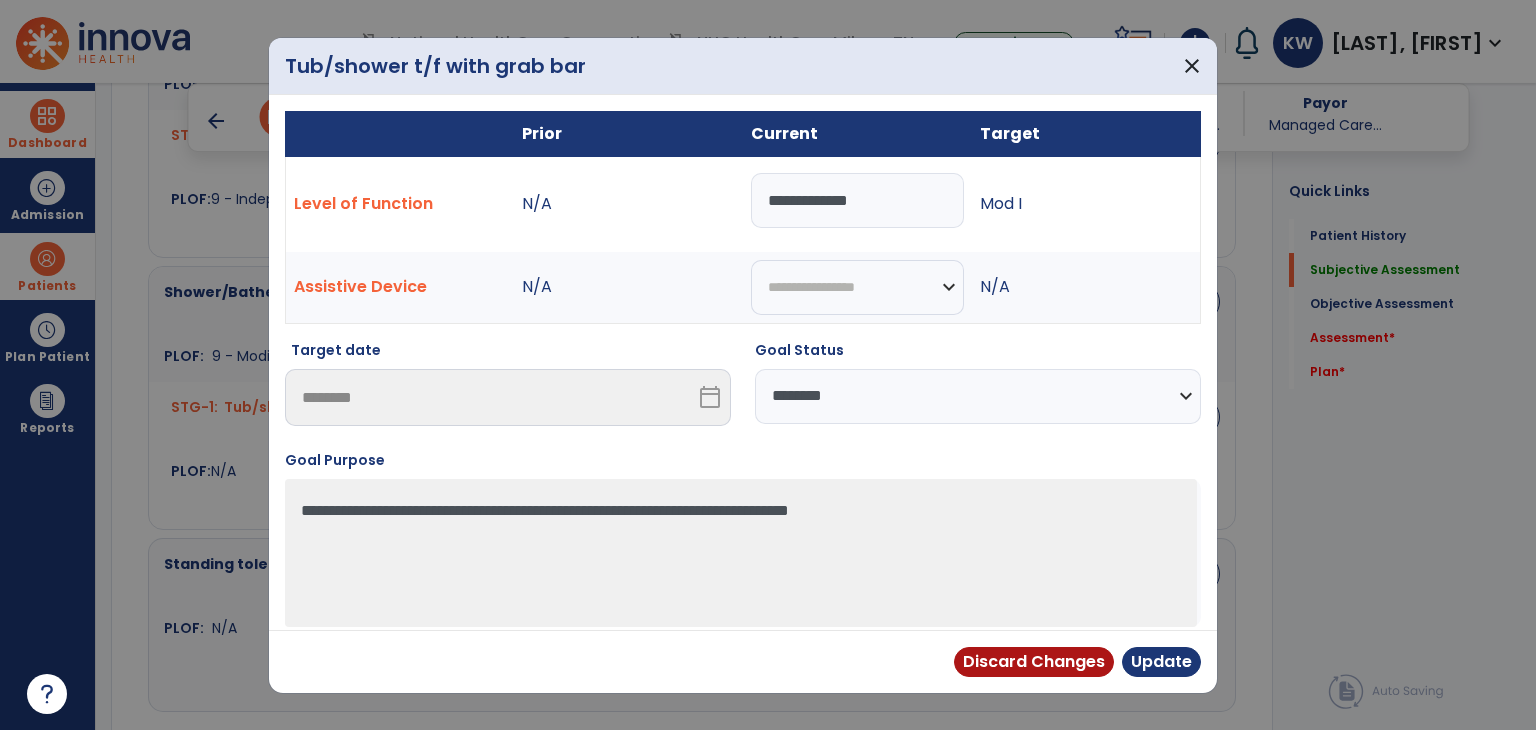 click on "**********" at bounding box center [978, 396] 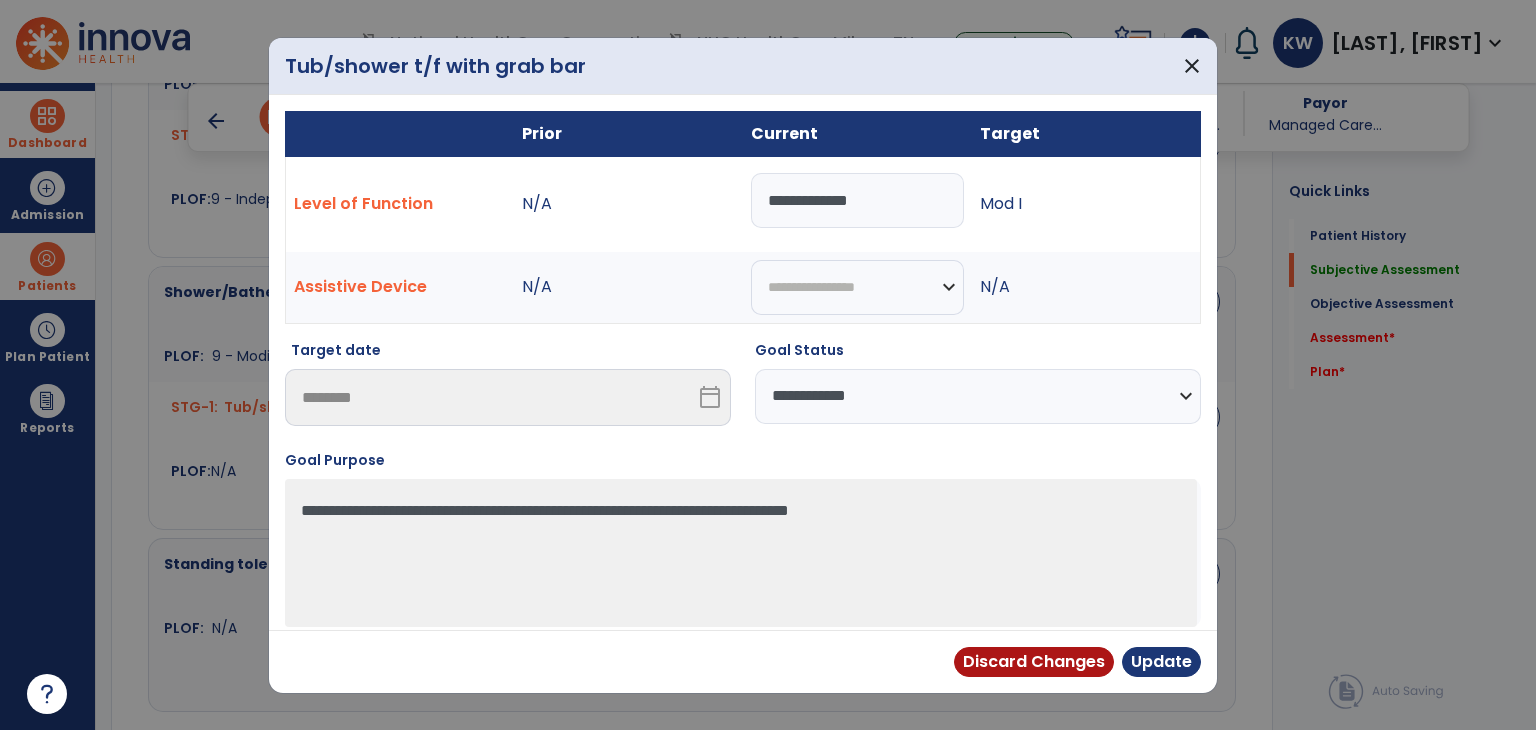 click on "**********" at bounding box center [978, 396] 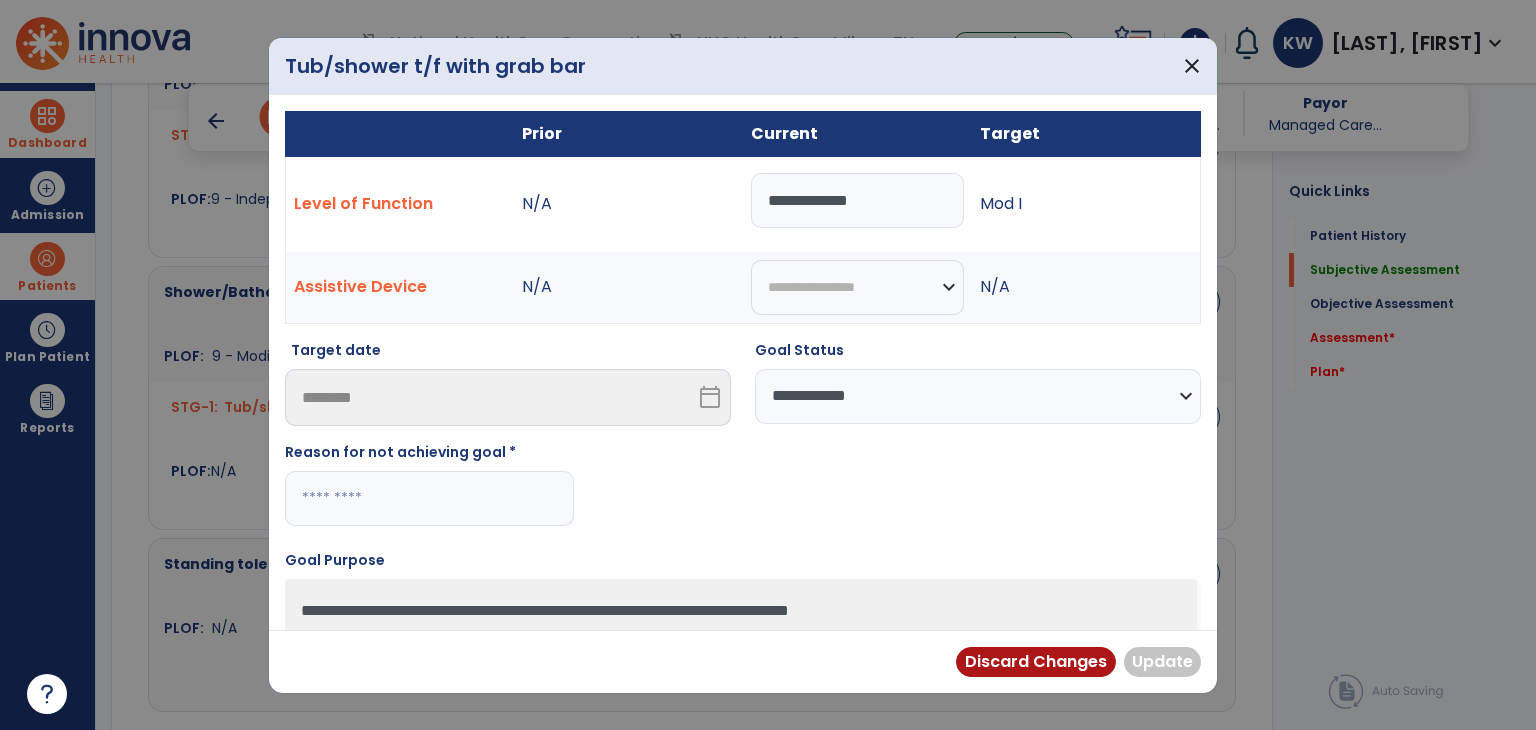 click at bounding box center (429, 498) 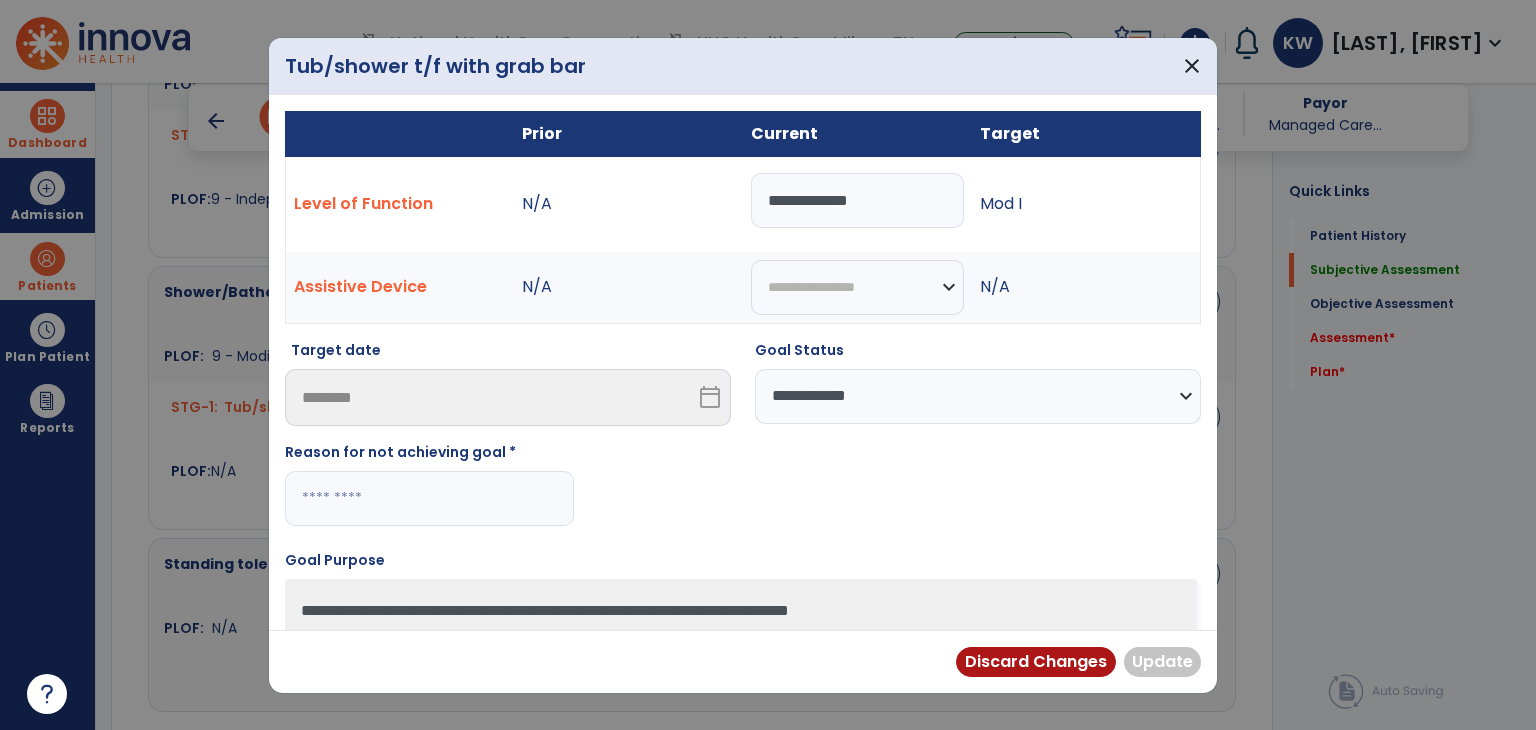 paste on "**********" 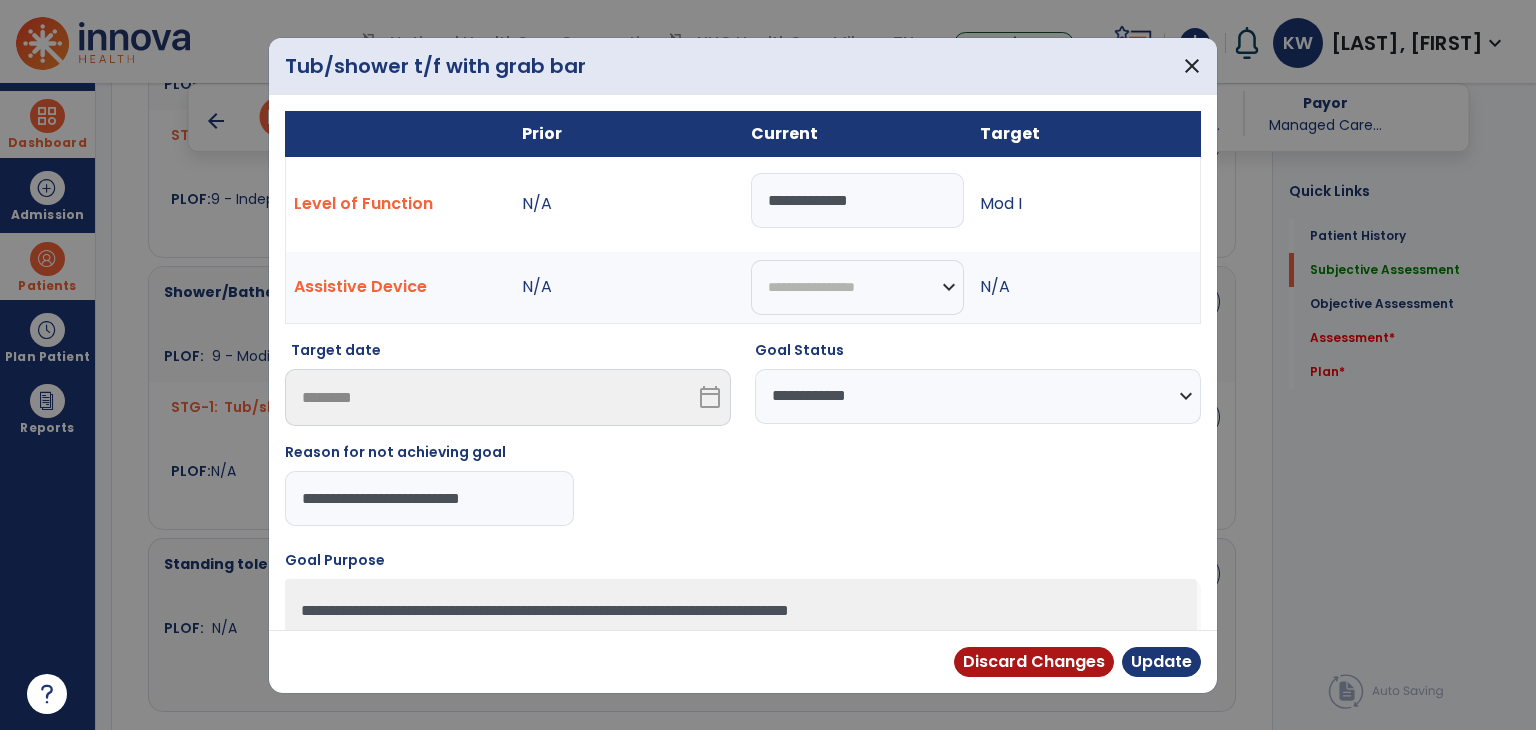 type on "**********" 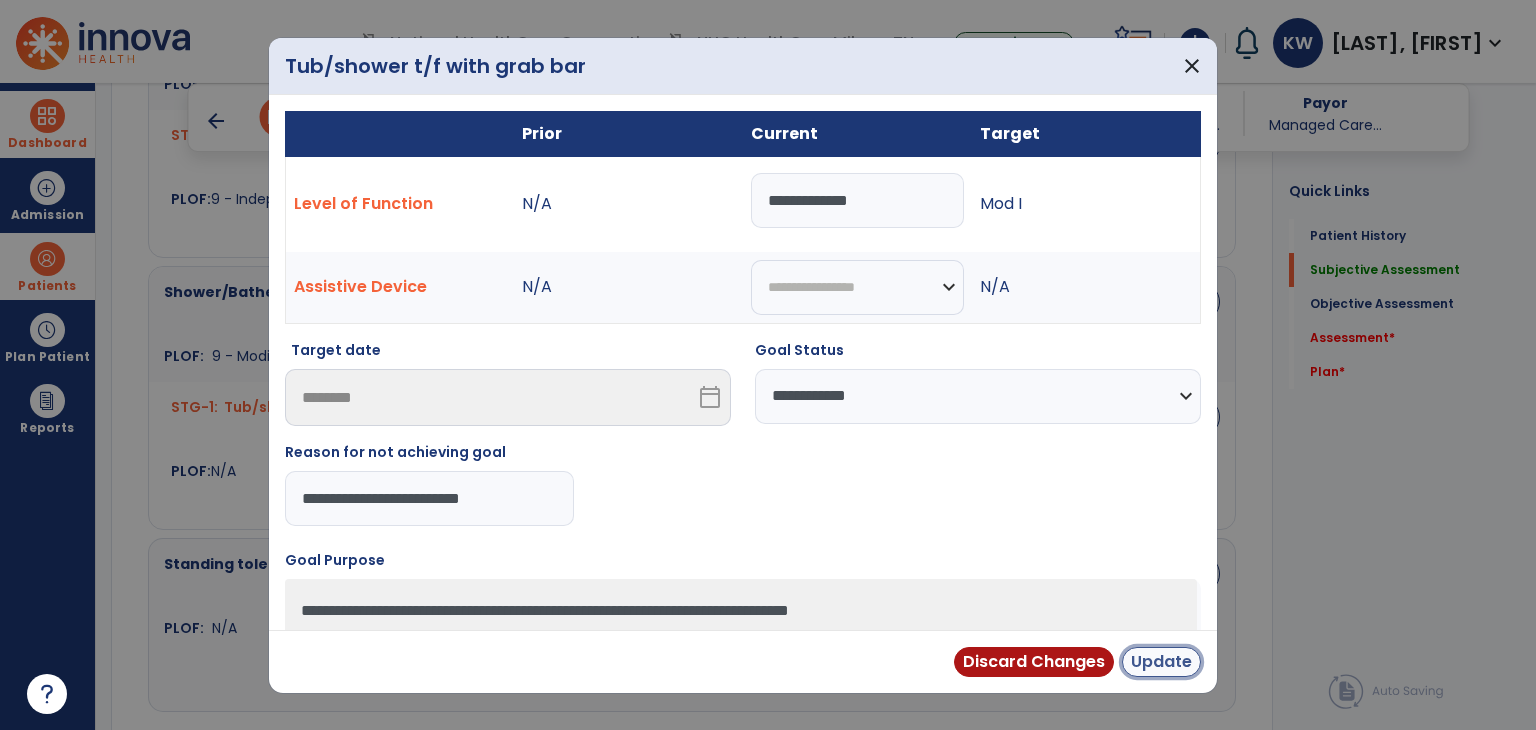 click on "Update" at bounding box center [1161, 662] 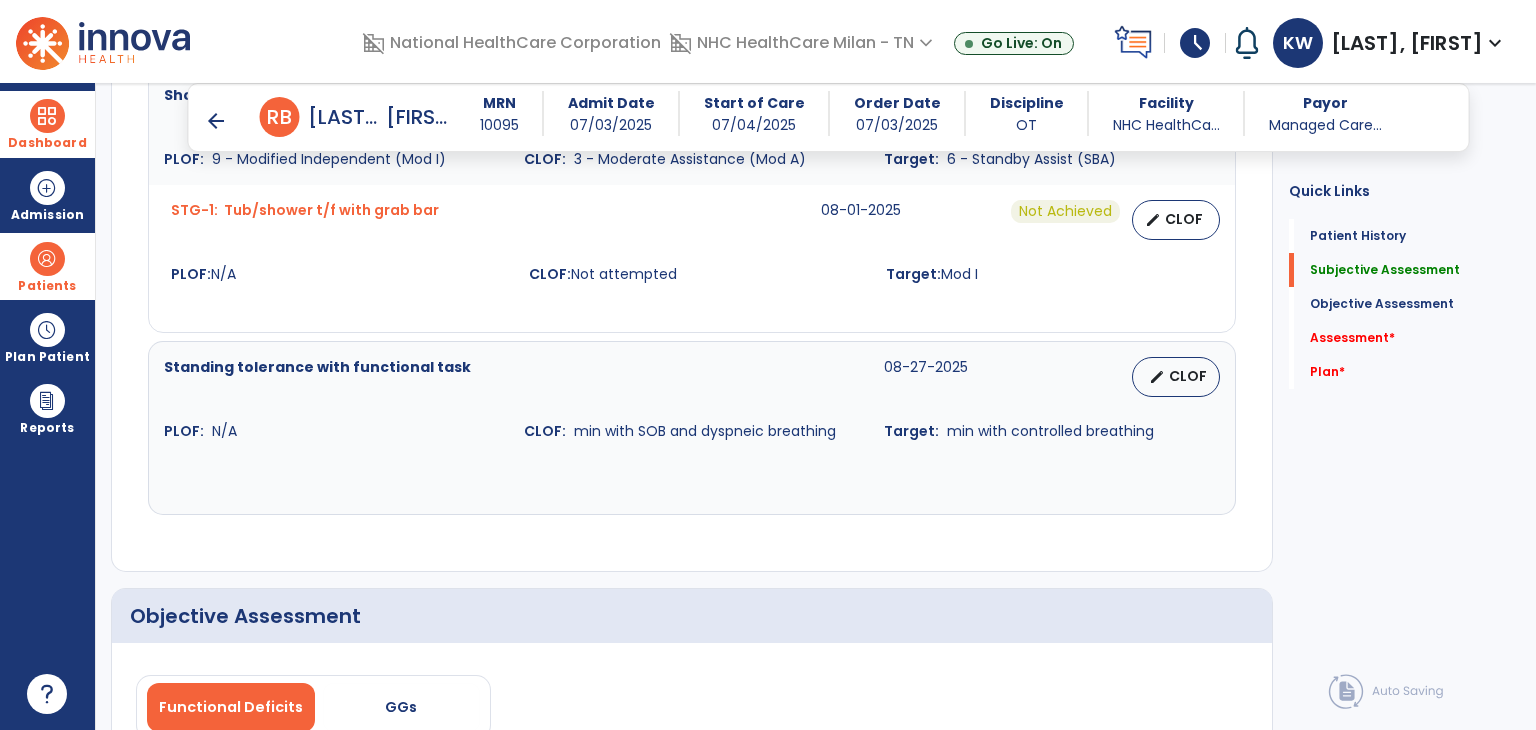 scroll, scrollTop: 1400, scrollLeft: 0, axis: vertical 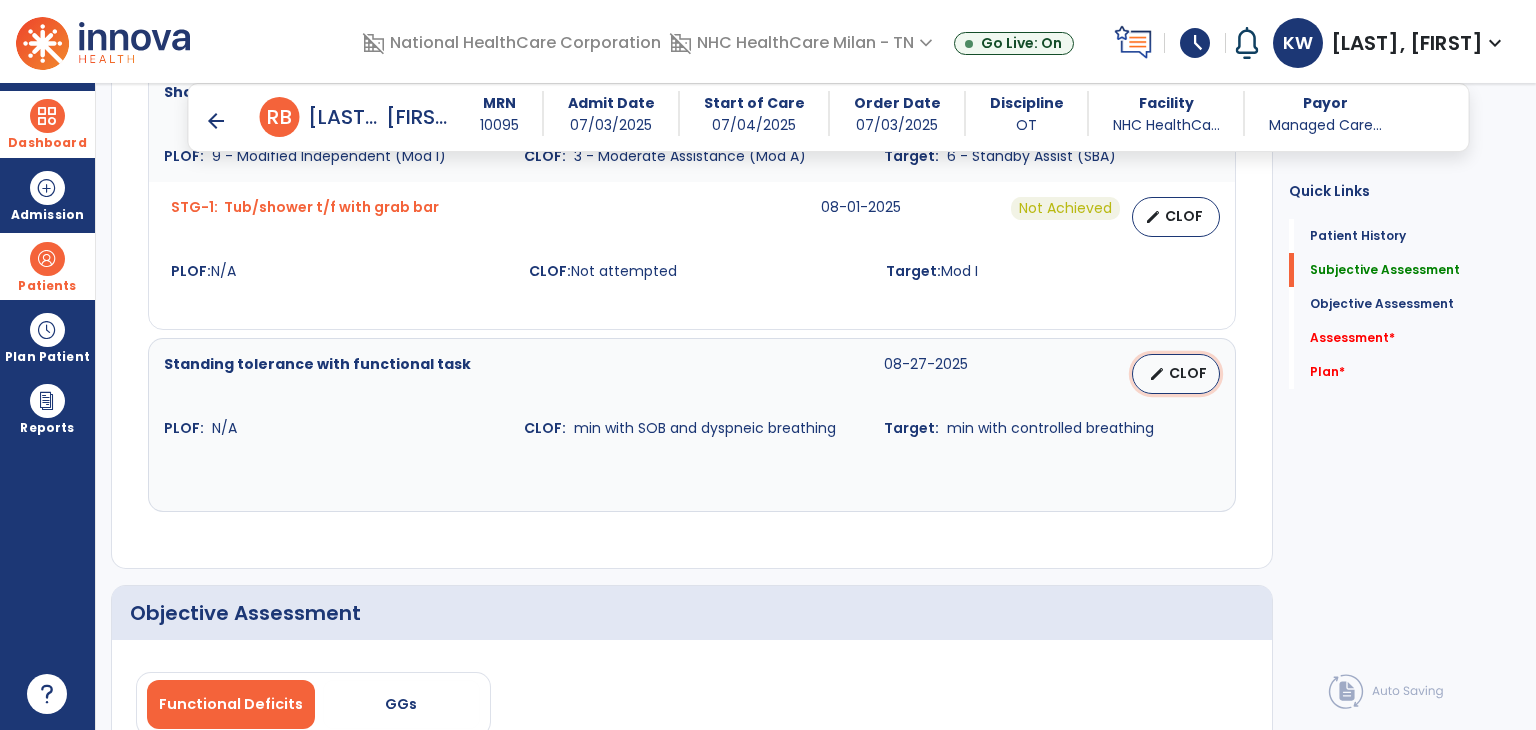 click on "edit   CLOF" at bounding box center (1176, 374) 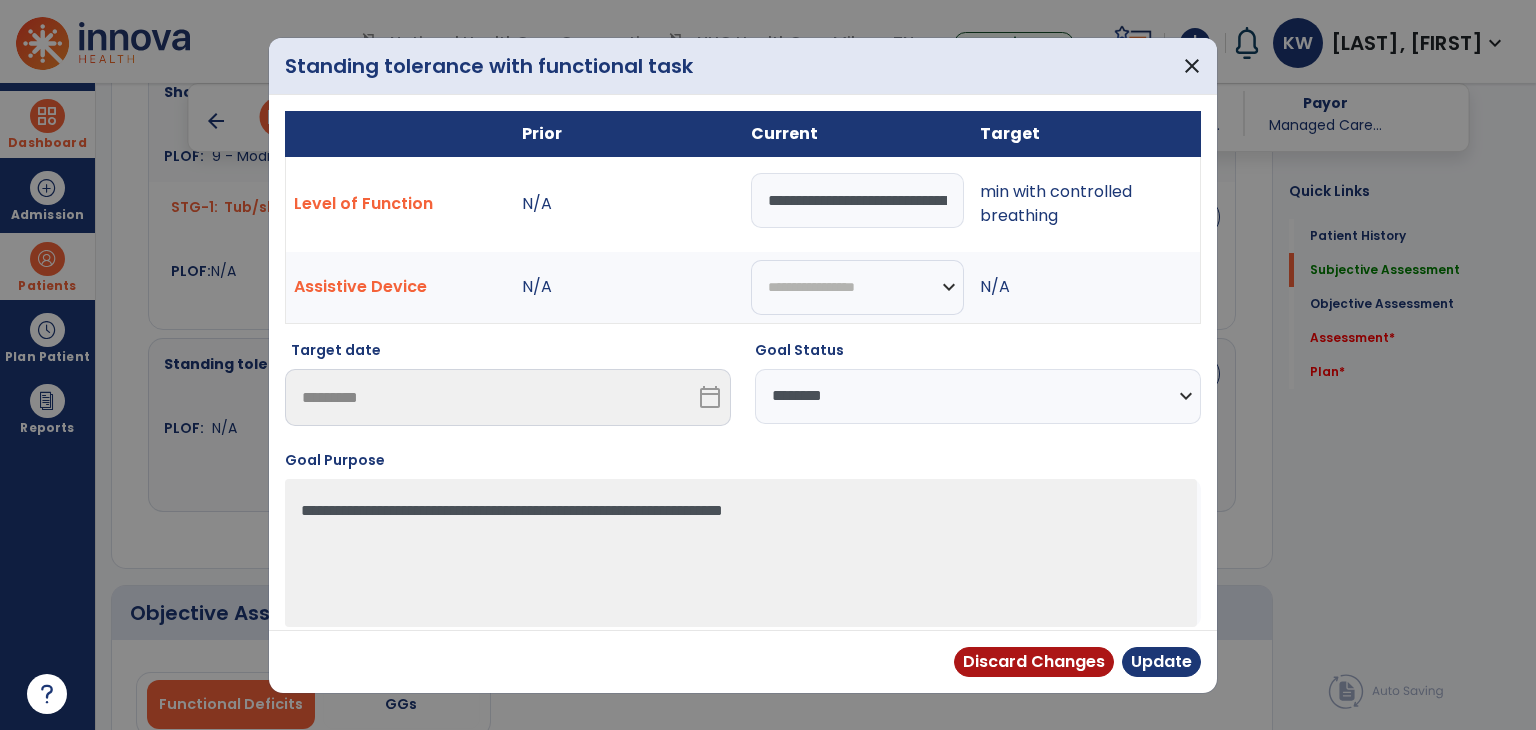 click on "**********" at bounding box center [978, 396] 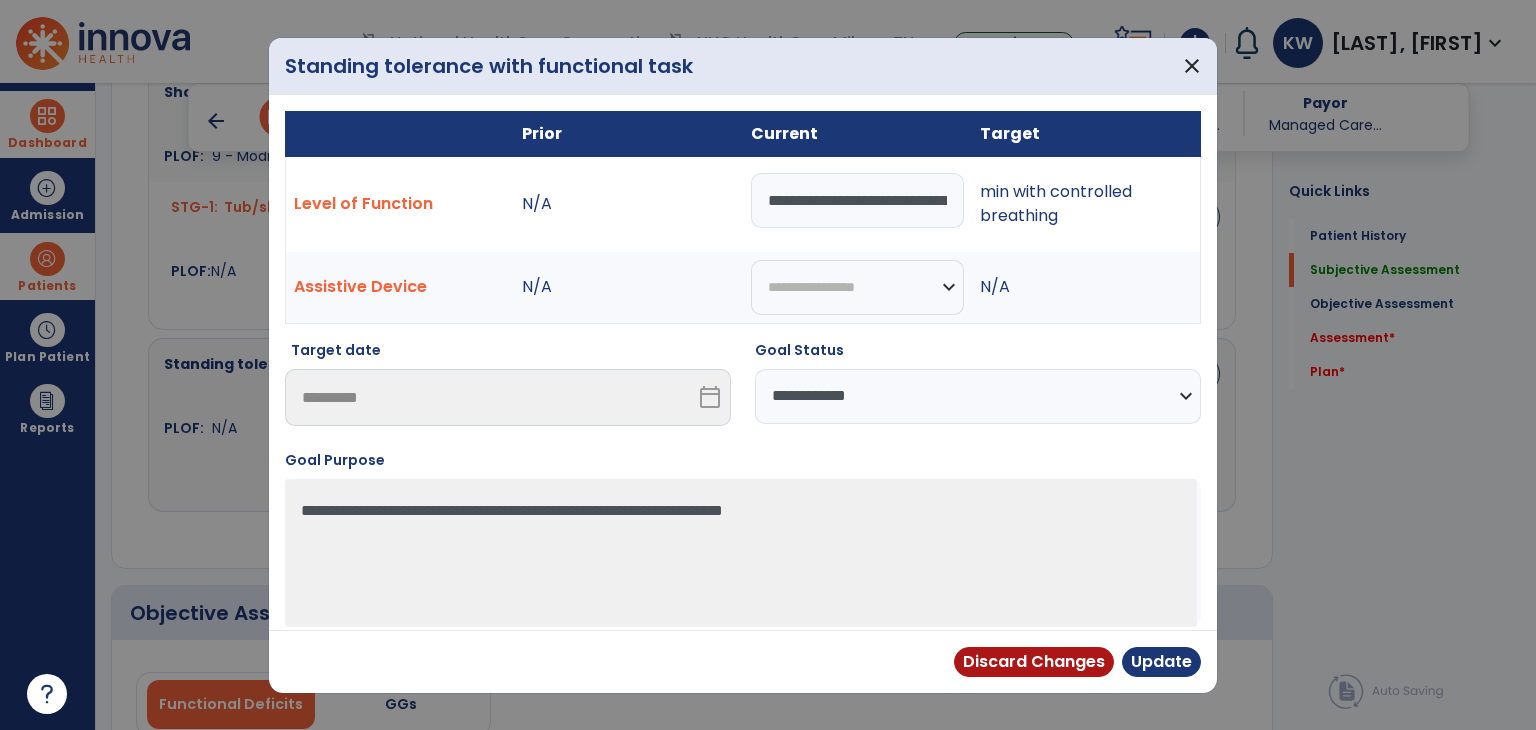 click on "**********" at bounding box center (978, 396) 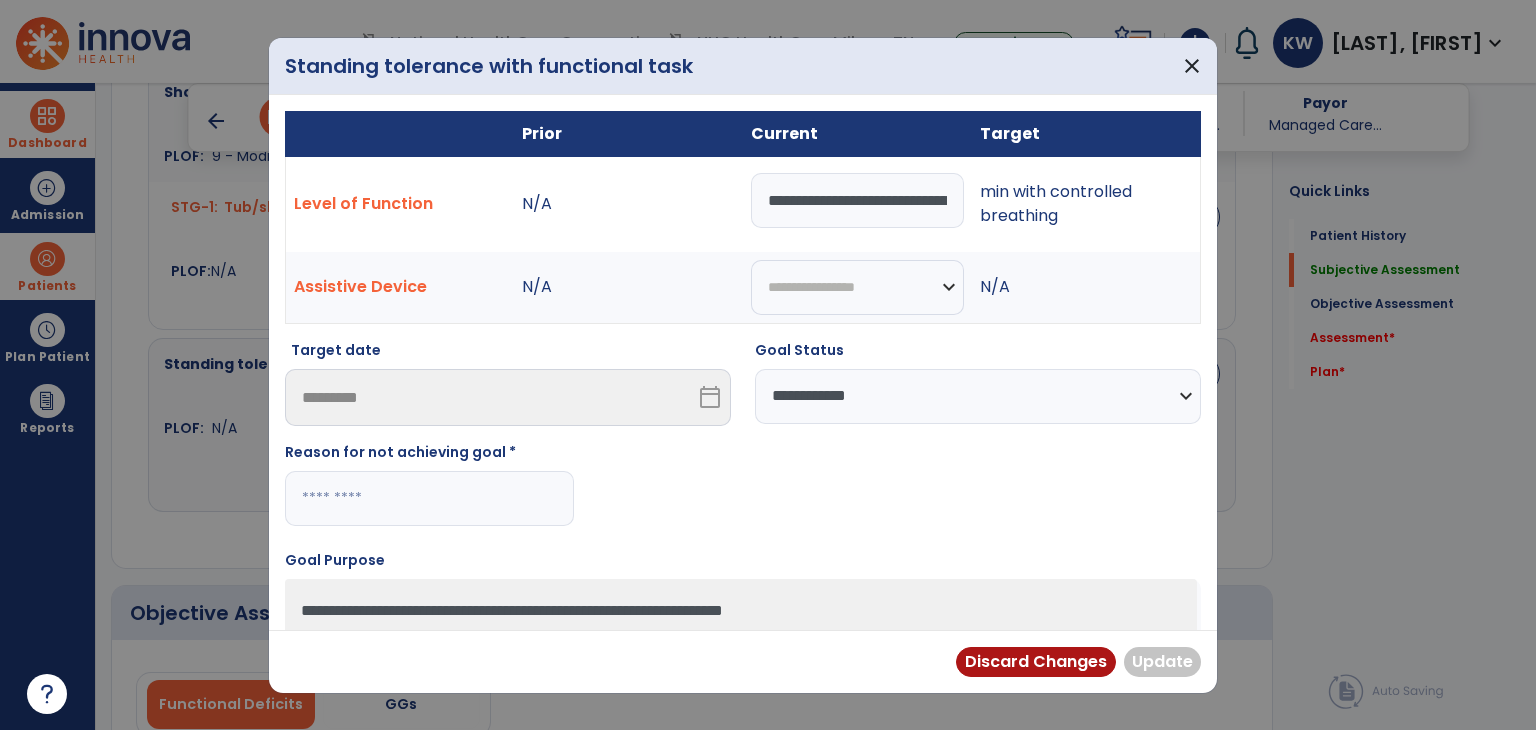 click at bounding box center [429, 498] 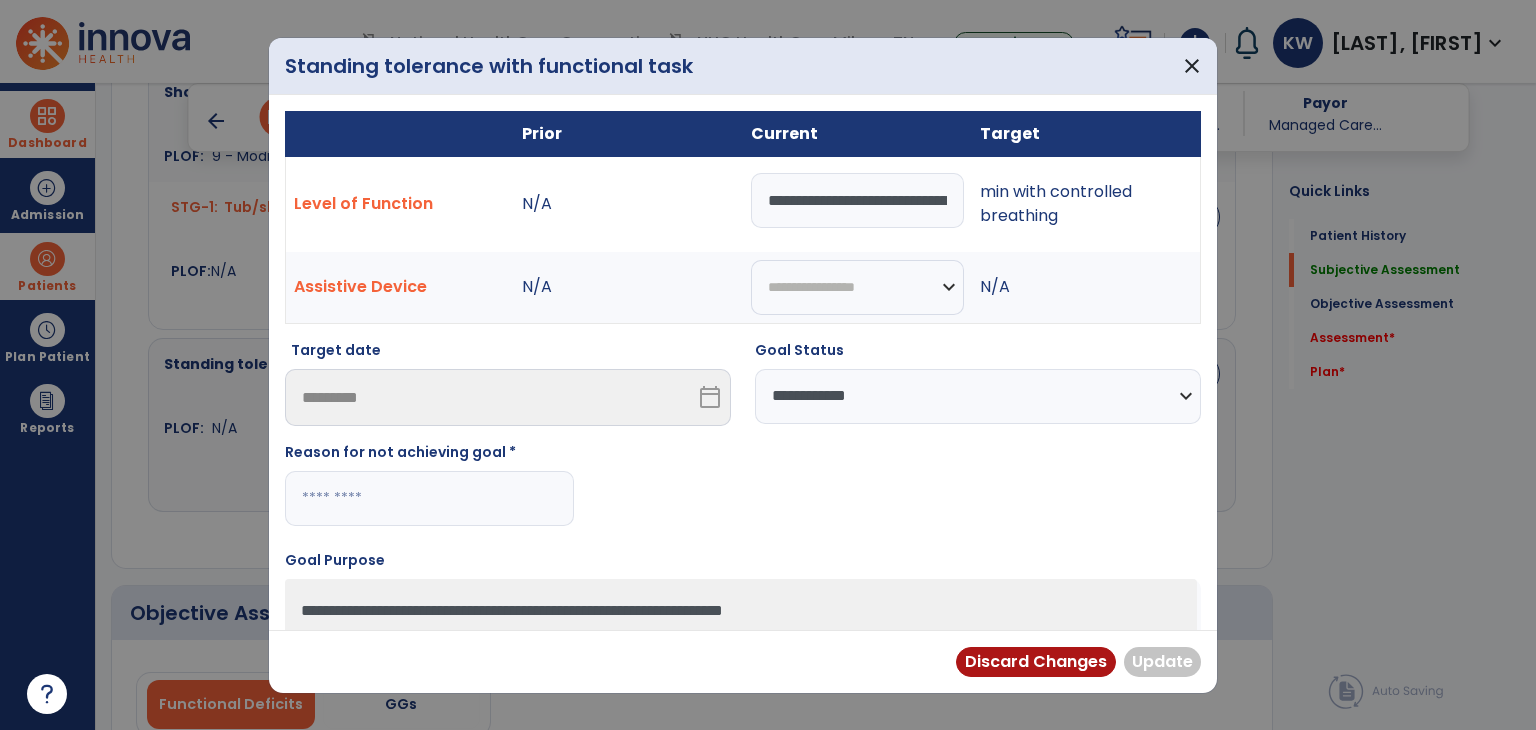 paste on "**********" 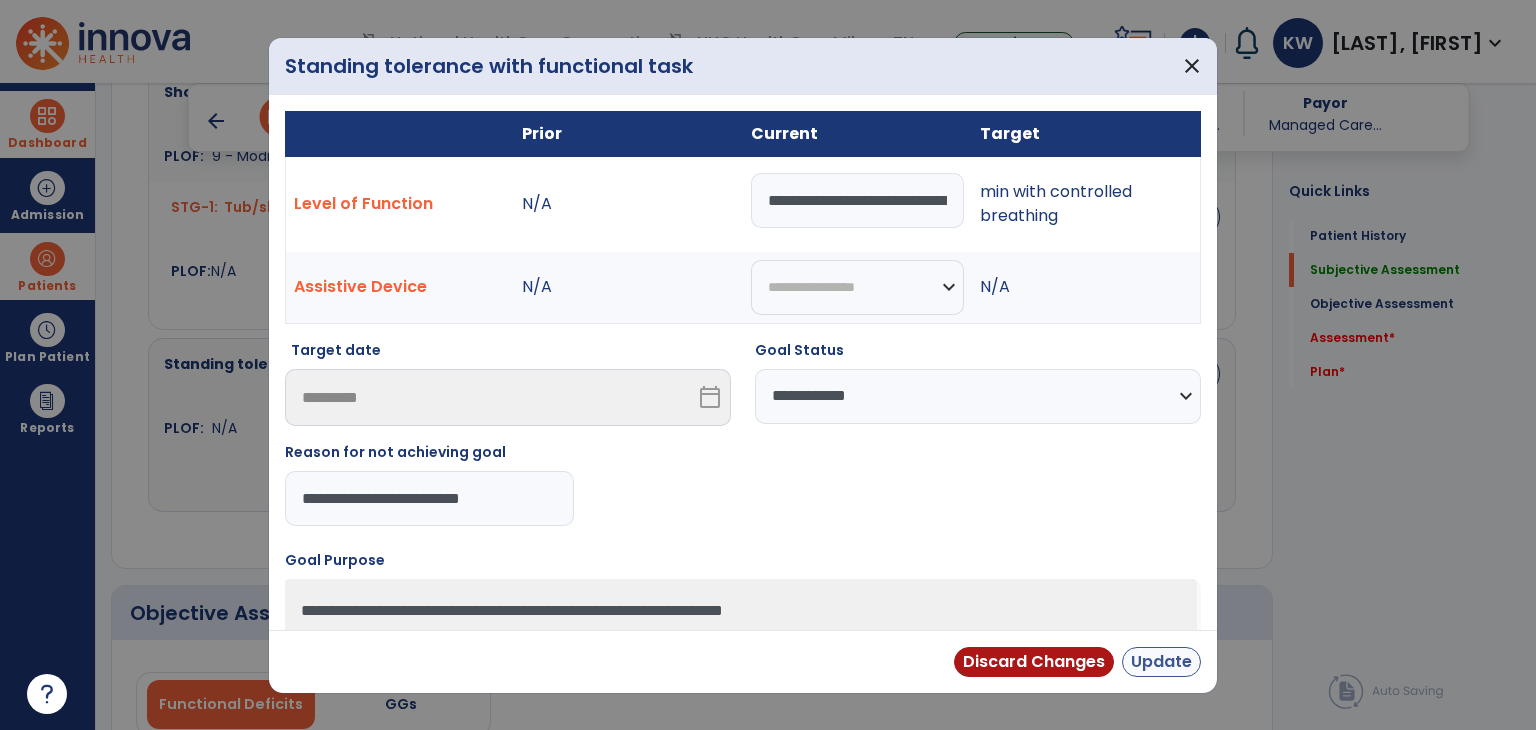type on "**********" 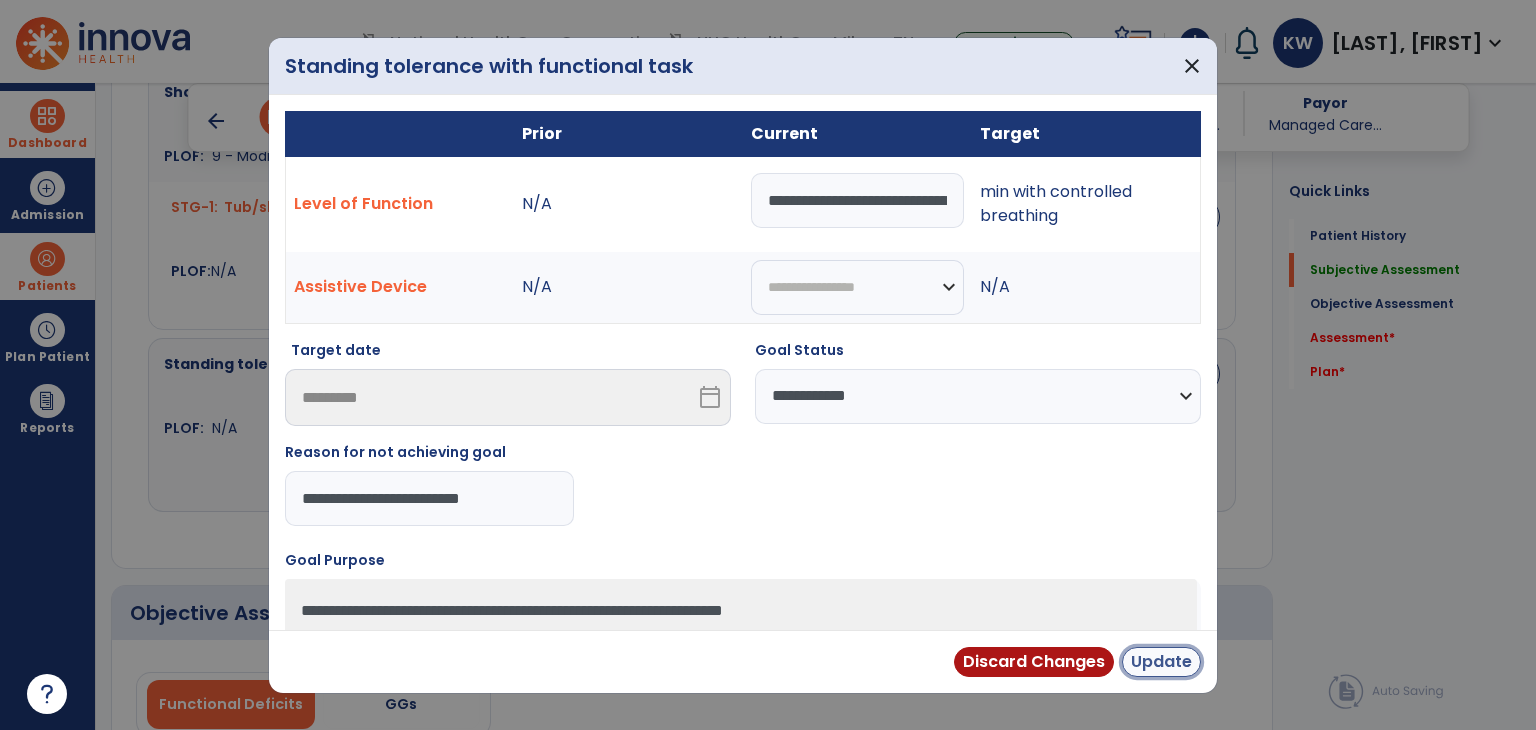 click on "Update" at bounding box center (1161, 662) 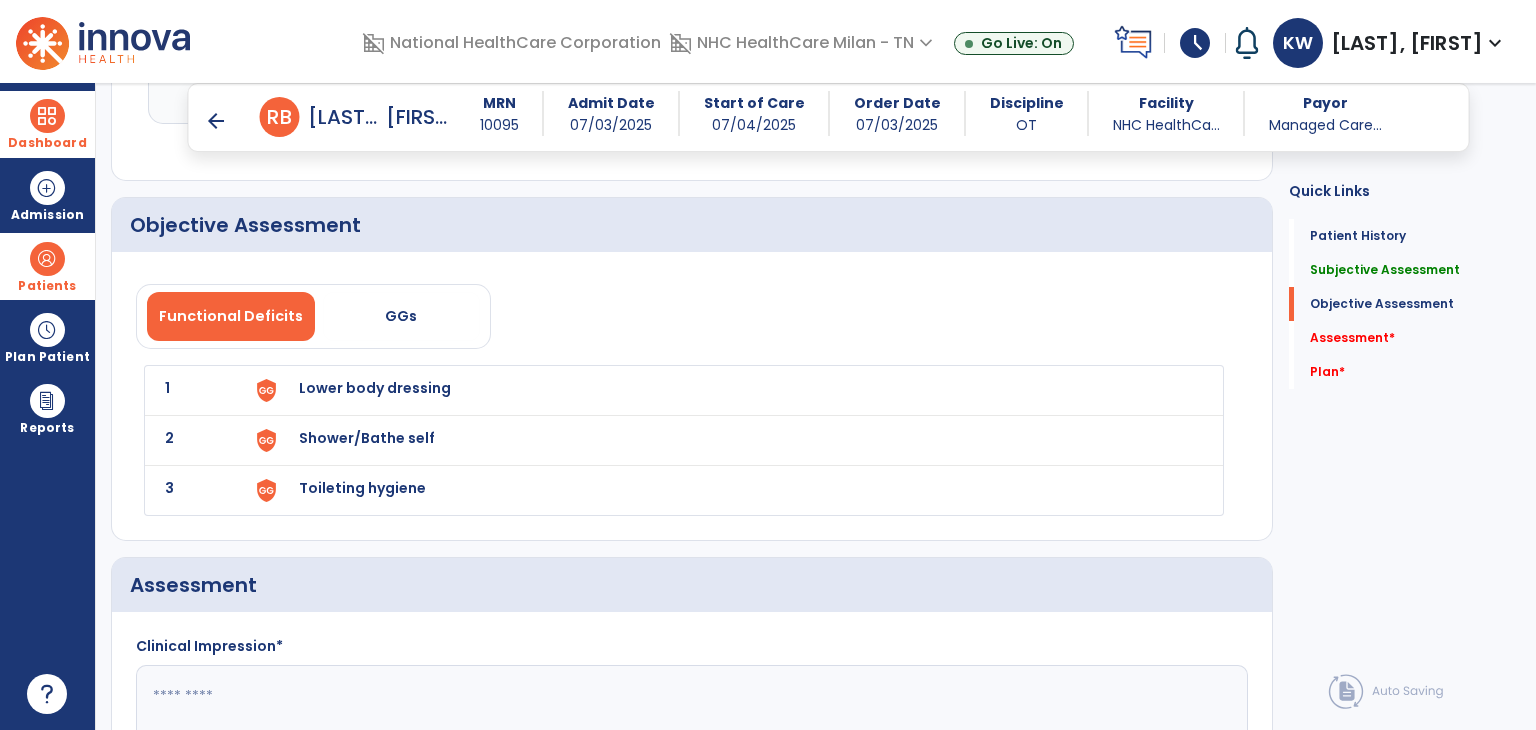 scroll, scrollTop: 1800, scrollLeft: 0, axis: vertical 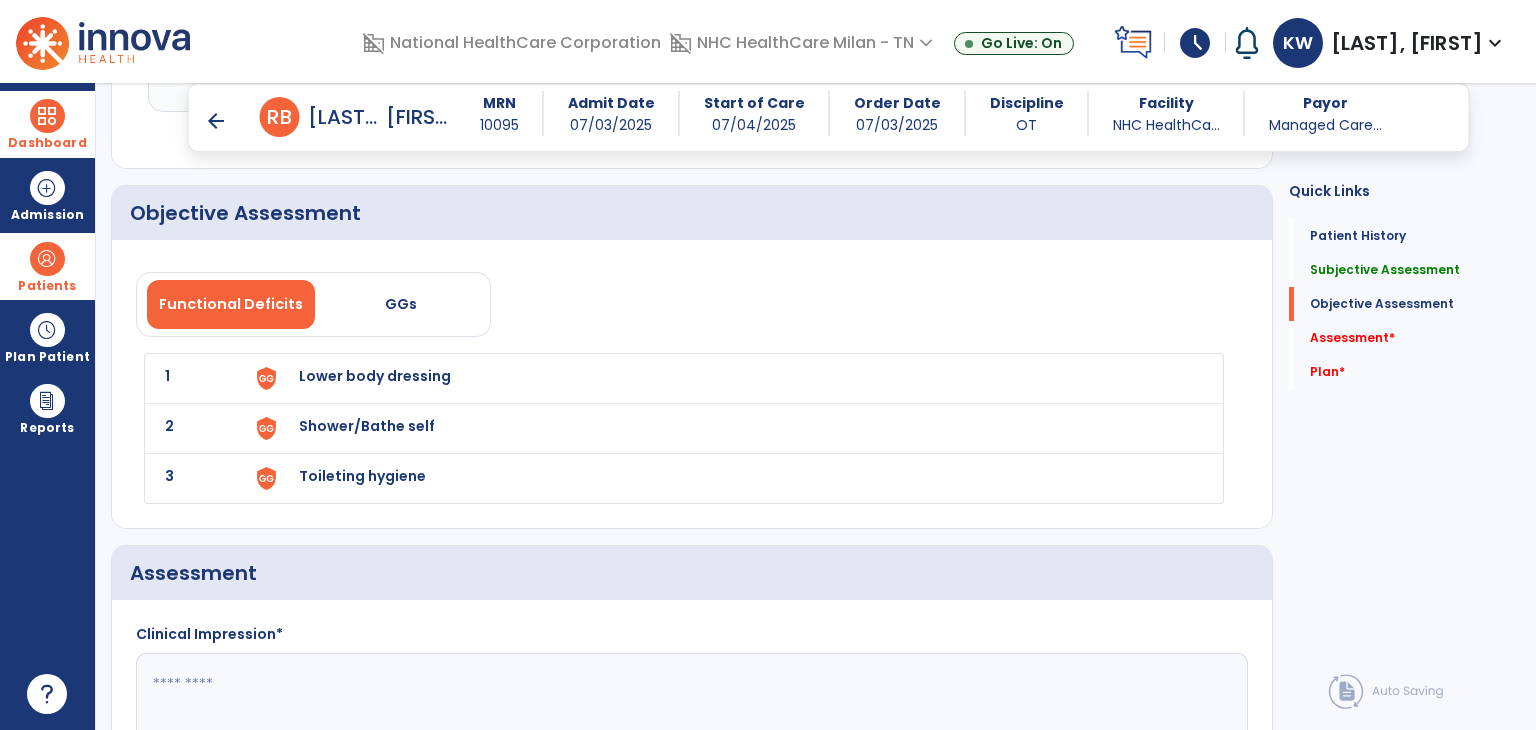 click on "1 Lower body dressing" 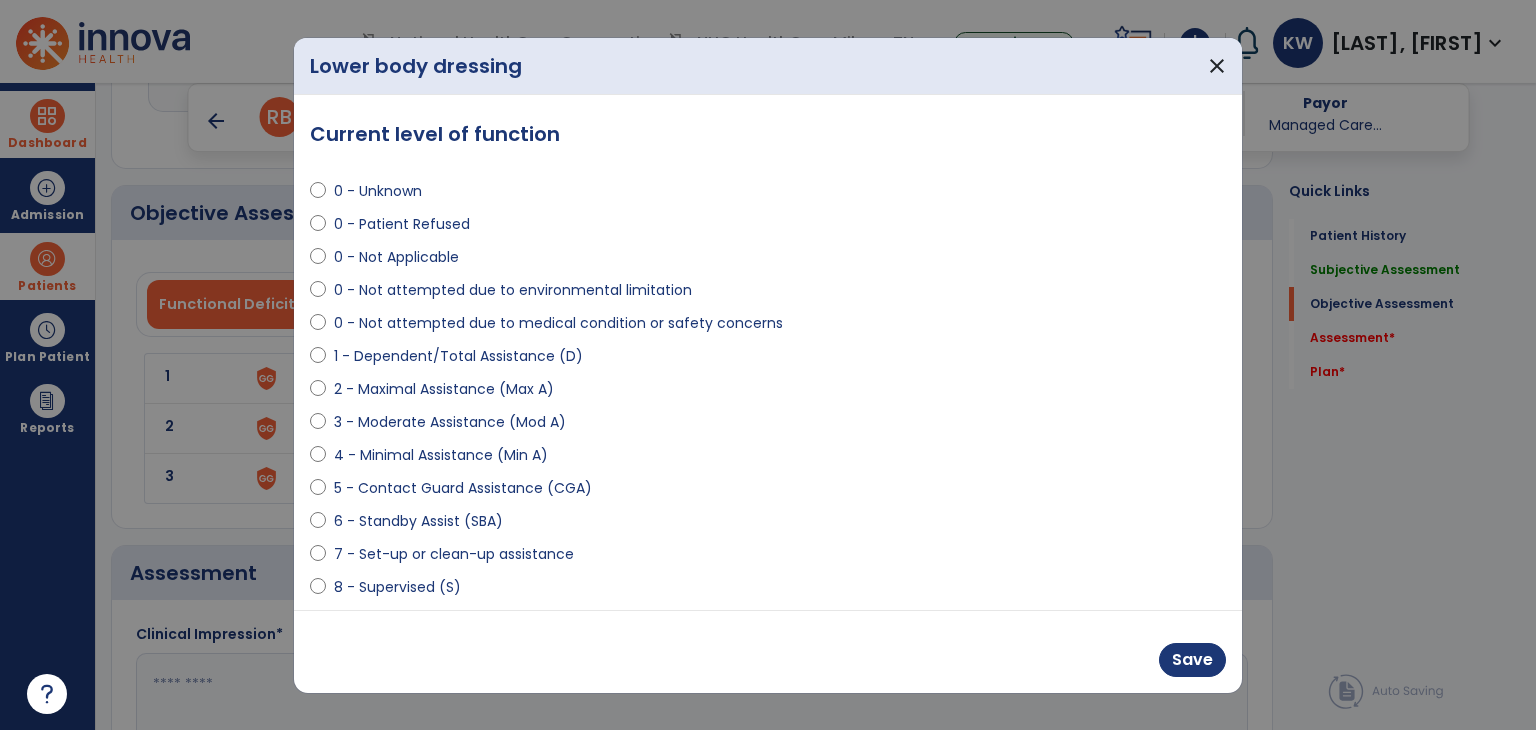 click on "8 - Supervised (S)" at bounding box center (397, 587) 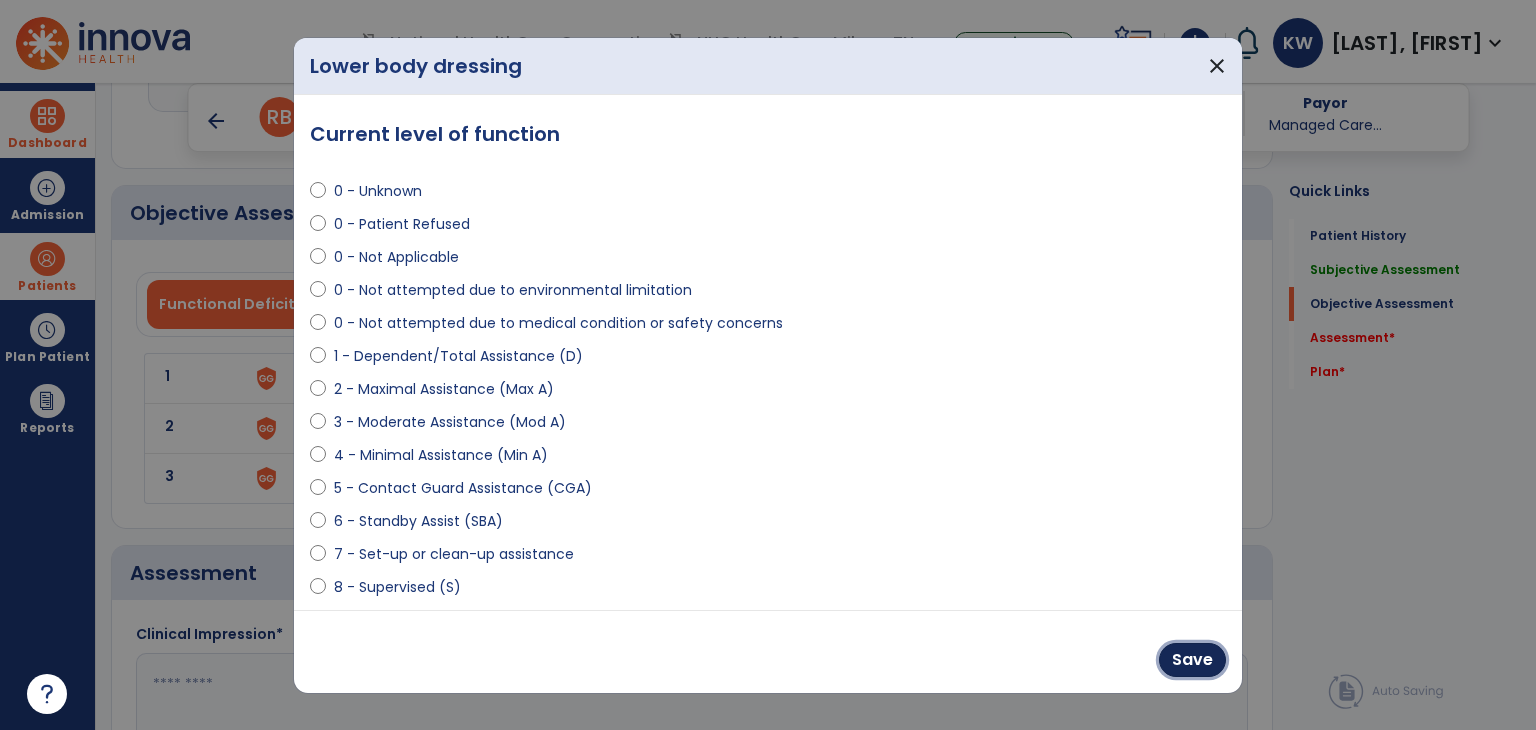 click on "Save" at bounding box center (1192, 660) 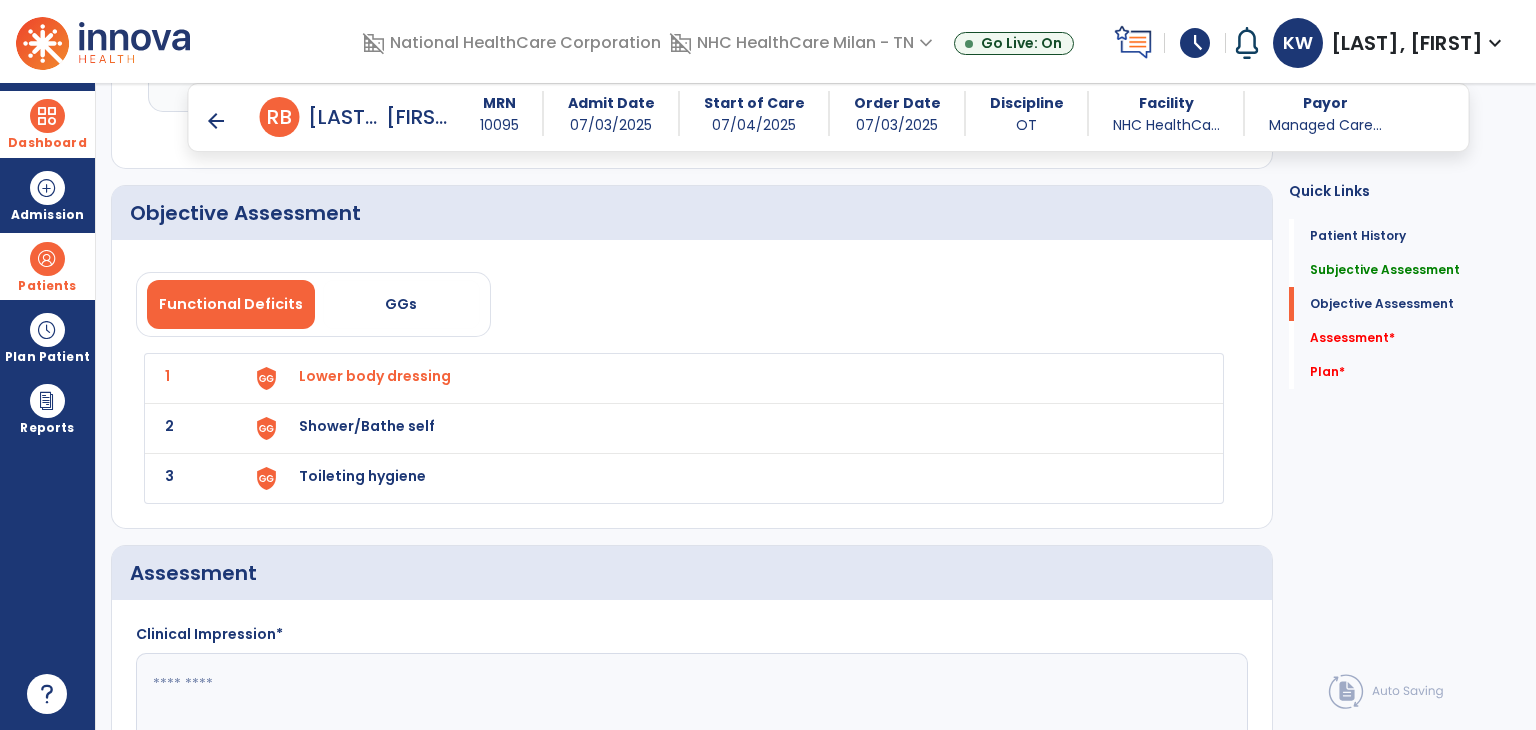 click on "Shower/Bathe self" at bounding box center [728, 378] 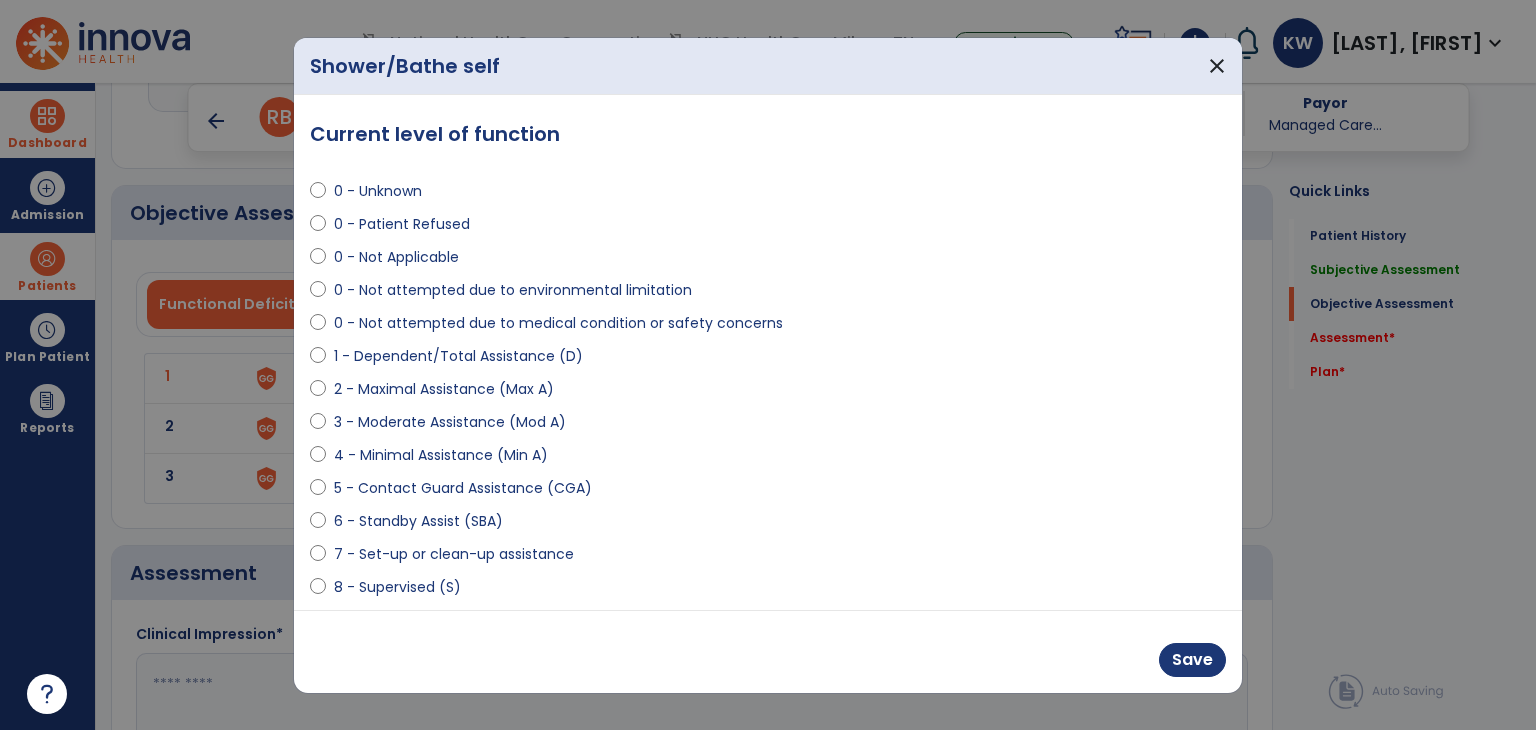 click on "3 - Moderate Assistance (Mod A)" at bounding box center [450, 422] 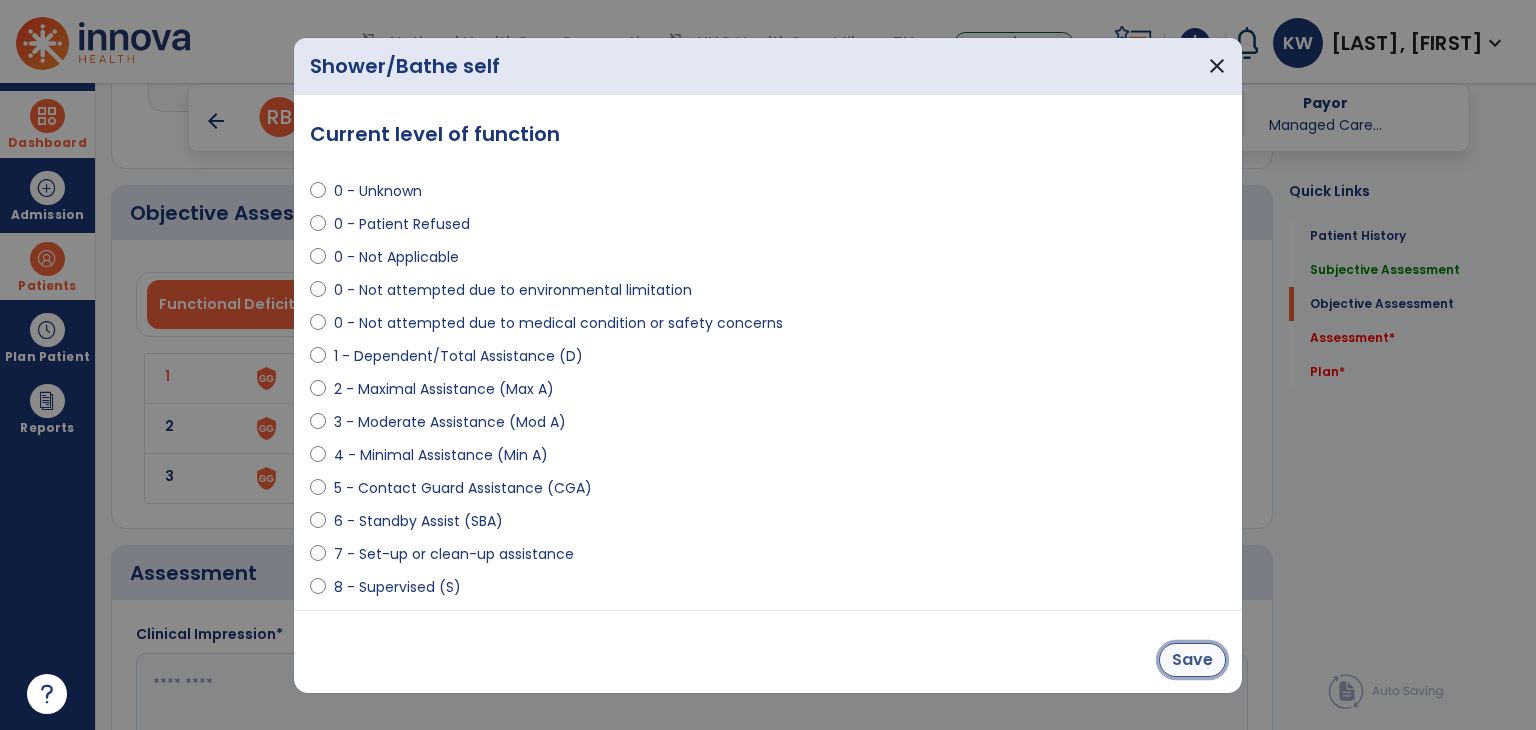 click on "Save" at bounding box center [1192, 660] 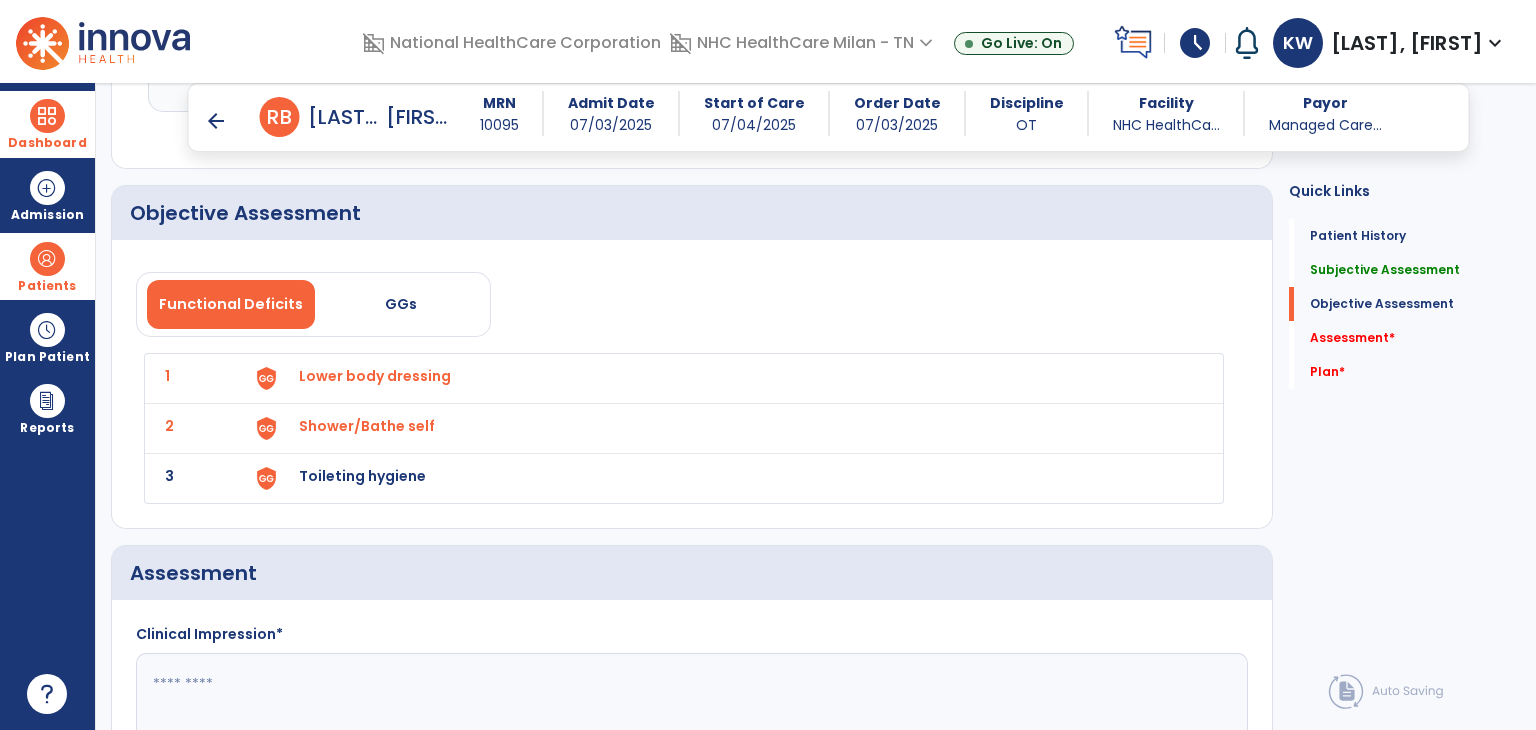 click on "Toileting hygiene" at bounding box center [728, 378] 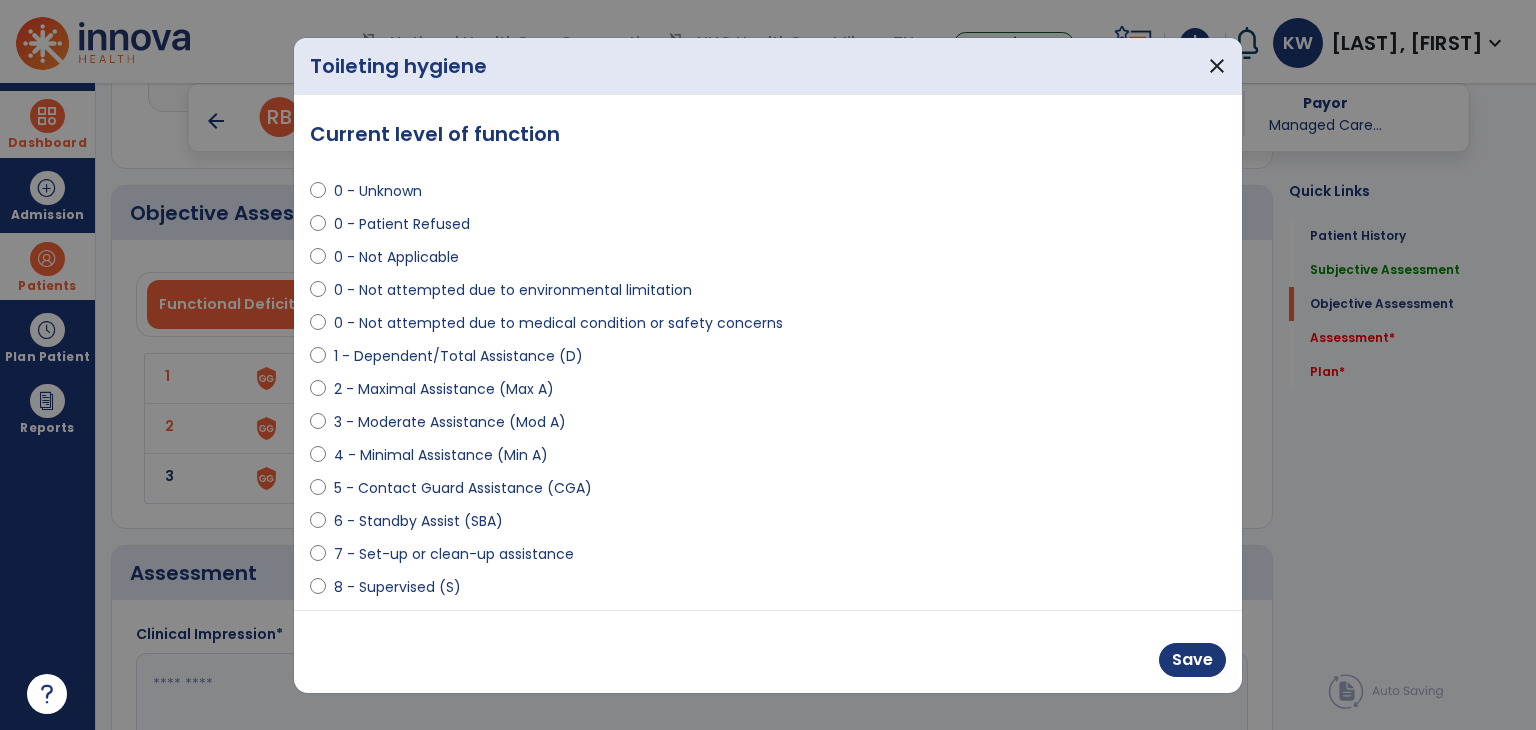 click on "8 - Supervised (S)" at bounding box center (397, 587) 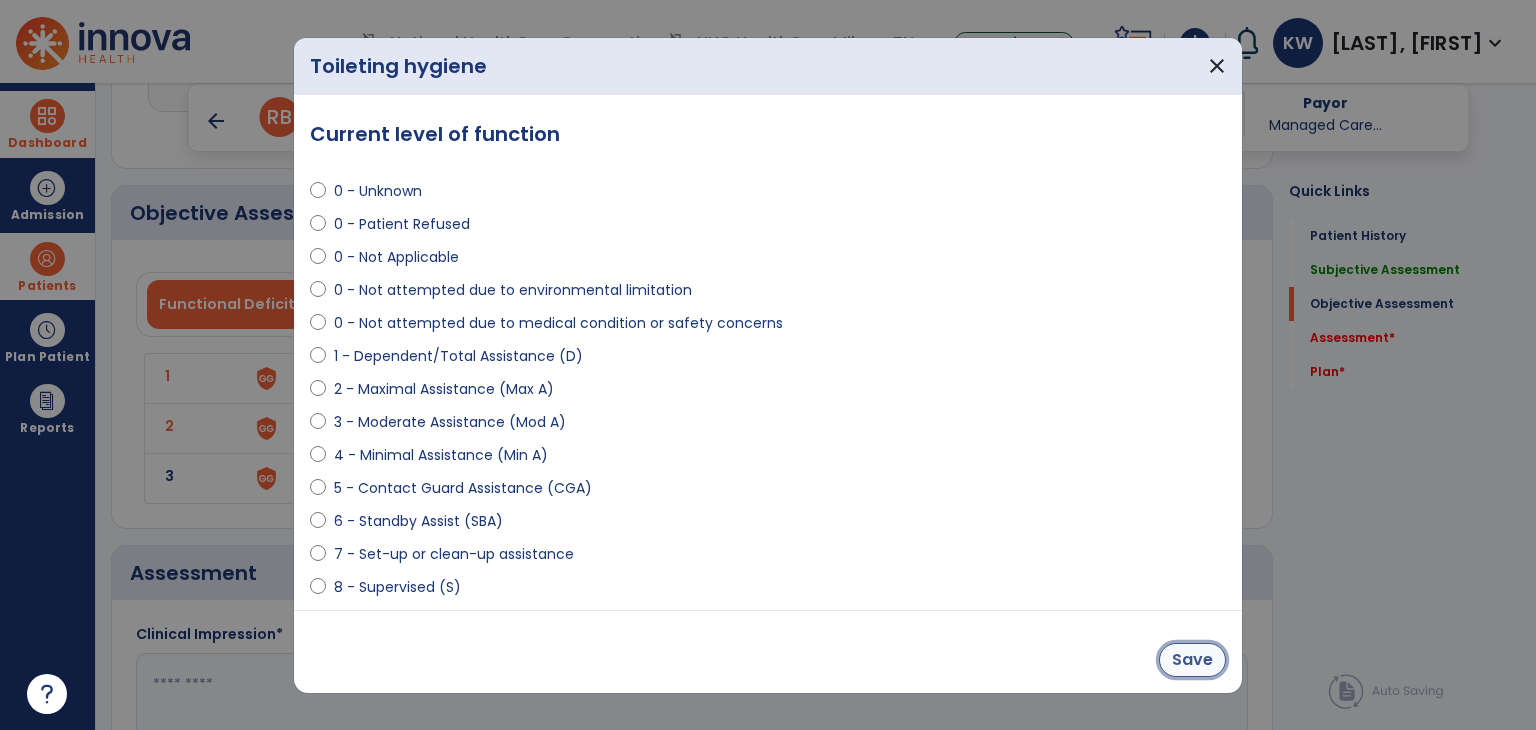 click on "Save" at bounding box center (1192, 660) 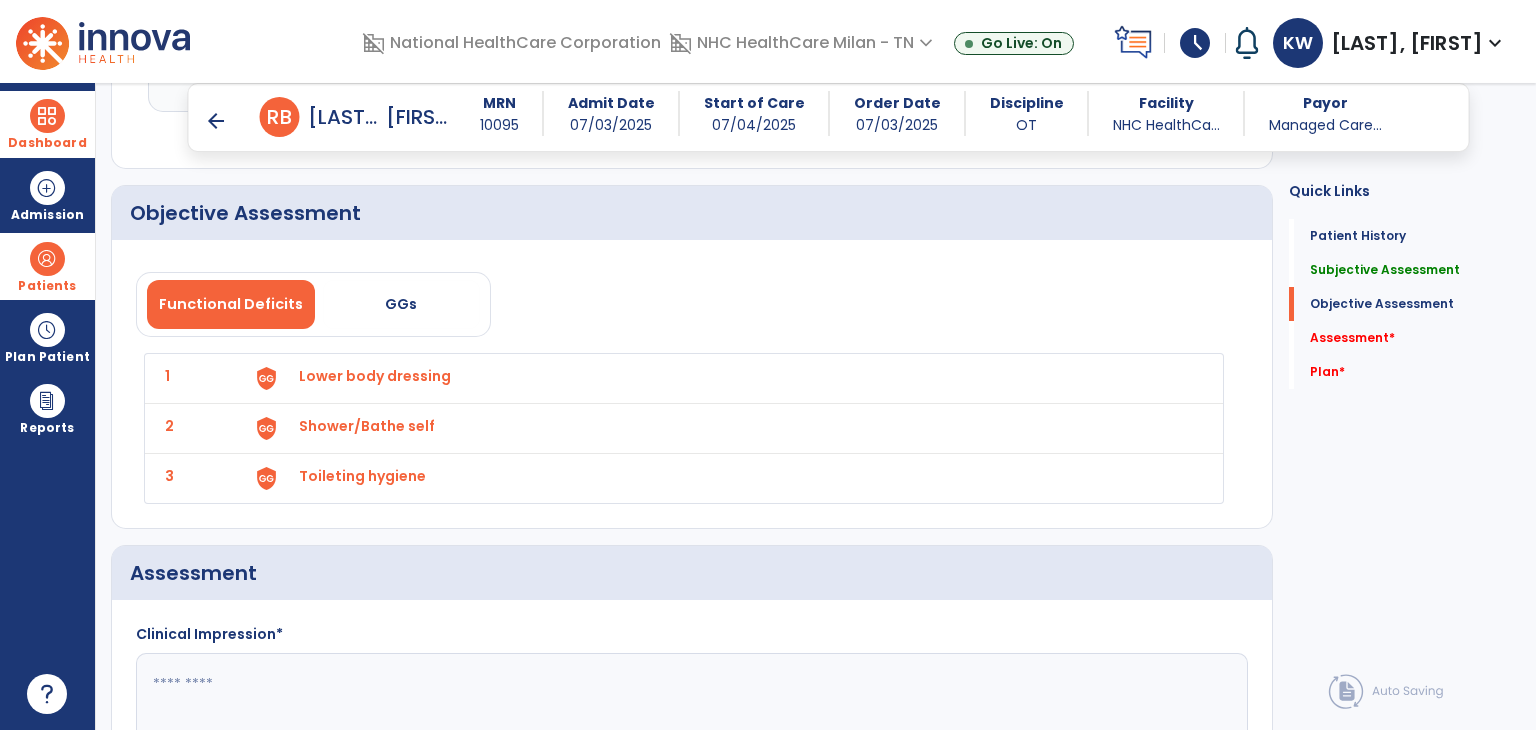 scroll, scrollTop: 2200, scrollLeft: 0, axis: vertical 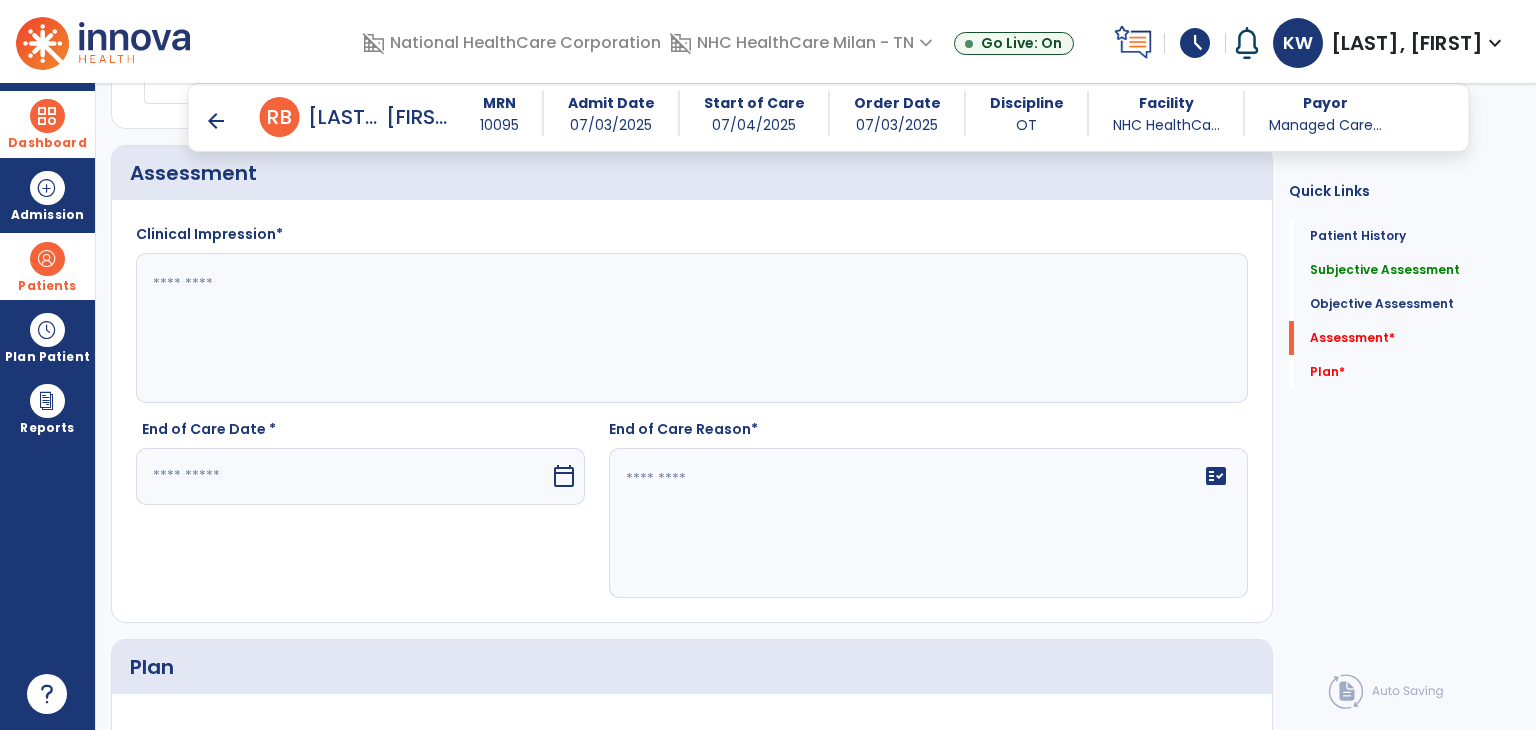 click 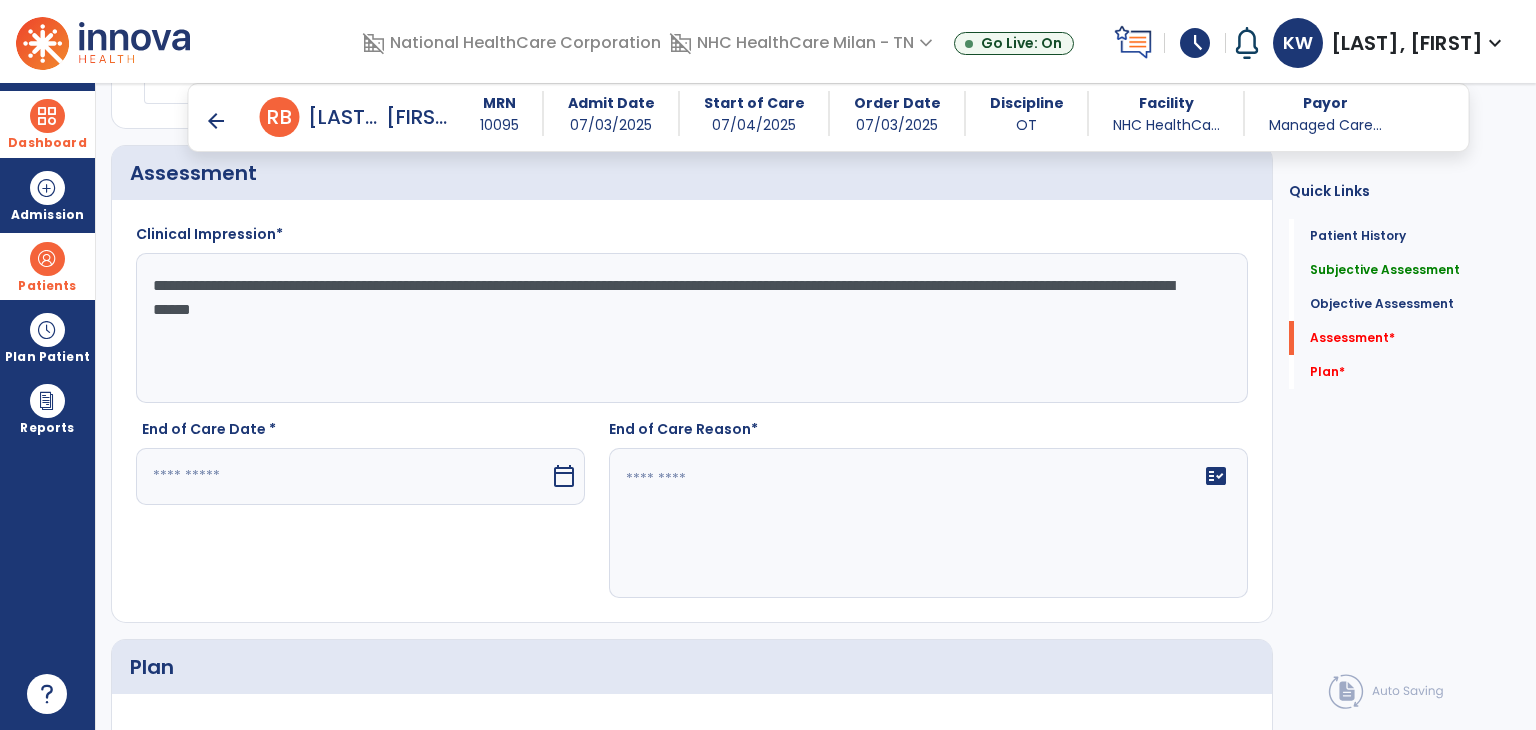 type on "**********" 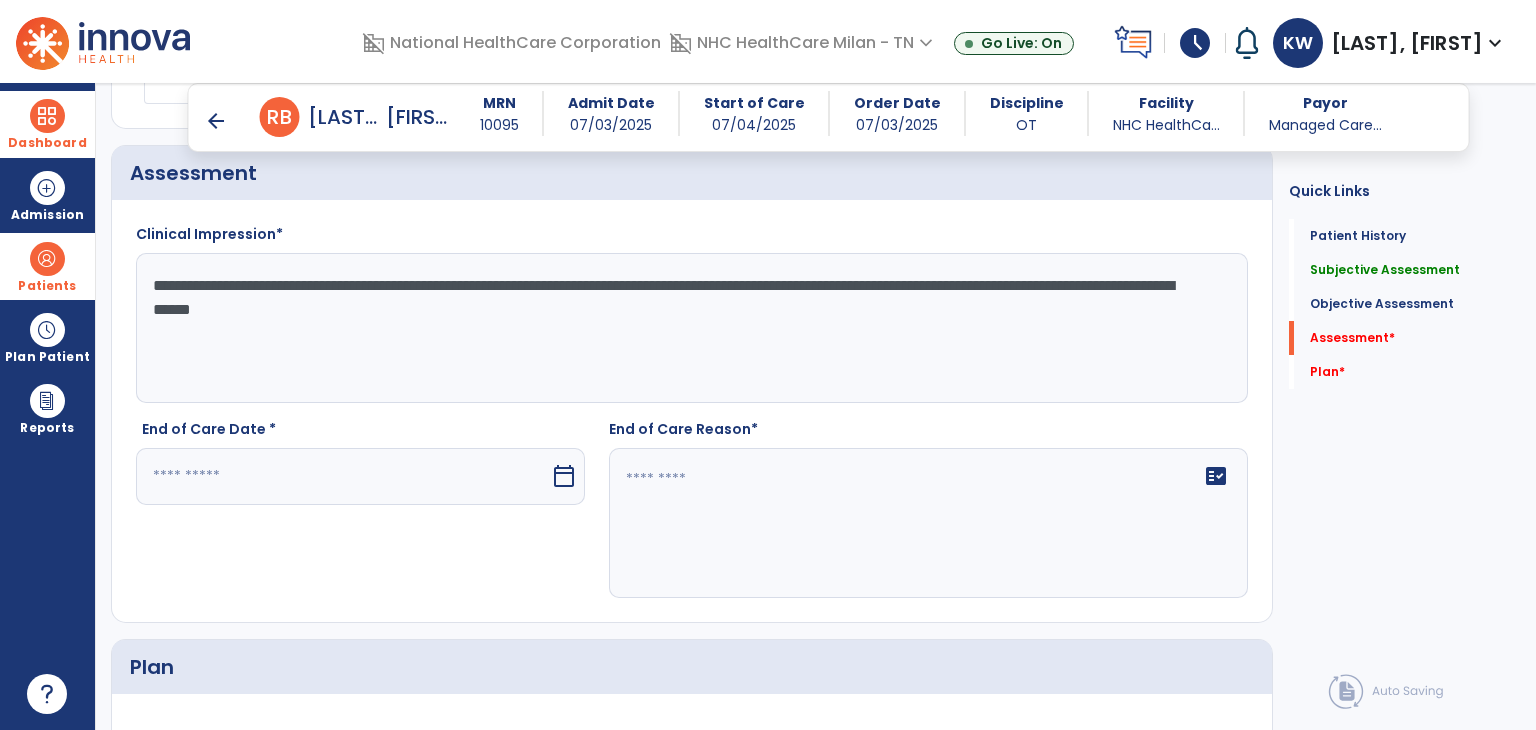 click at bounding box center [343, 476] 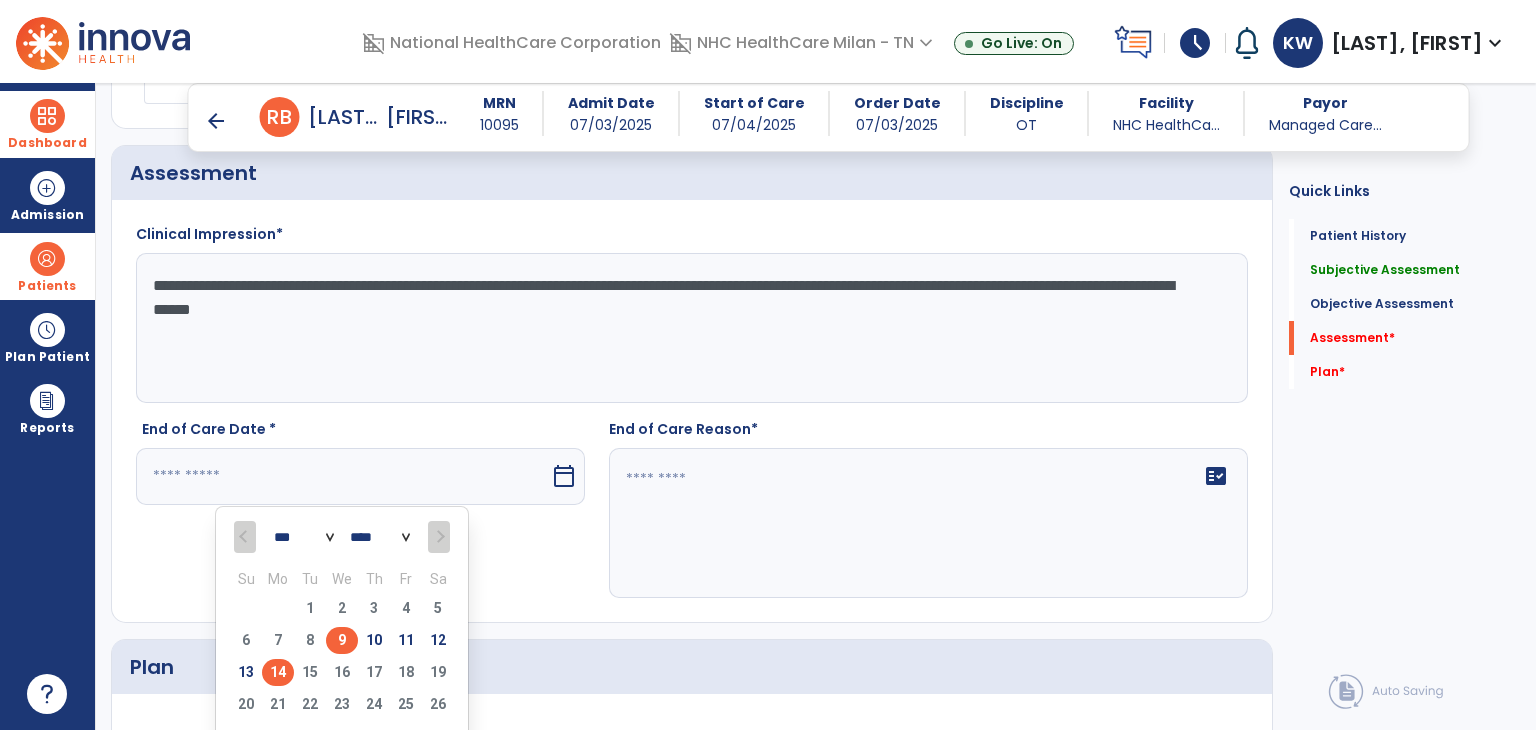 click on "9" at bounding box center (342, 640) 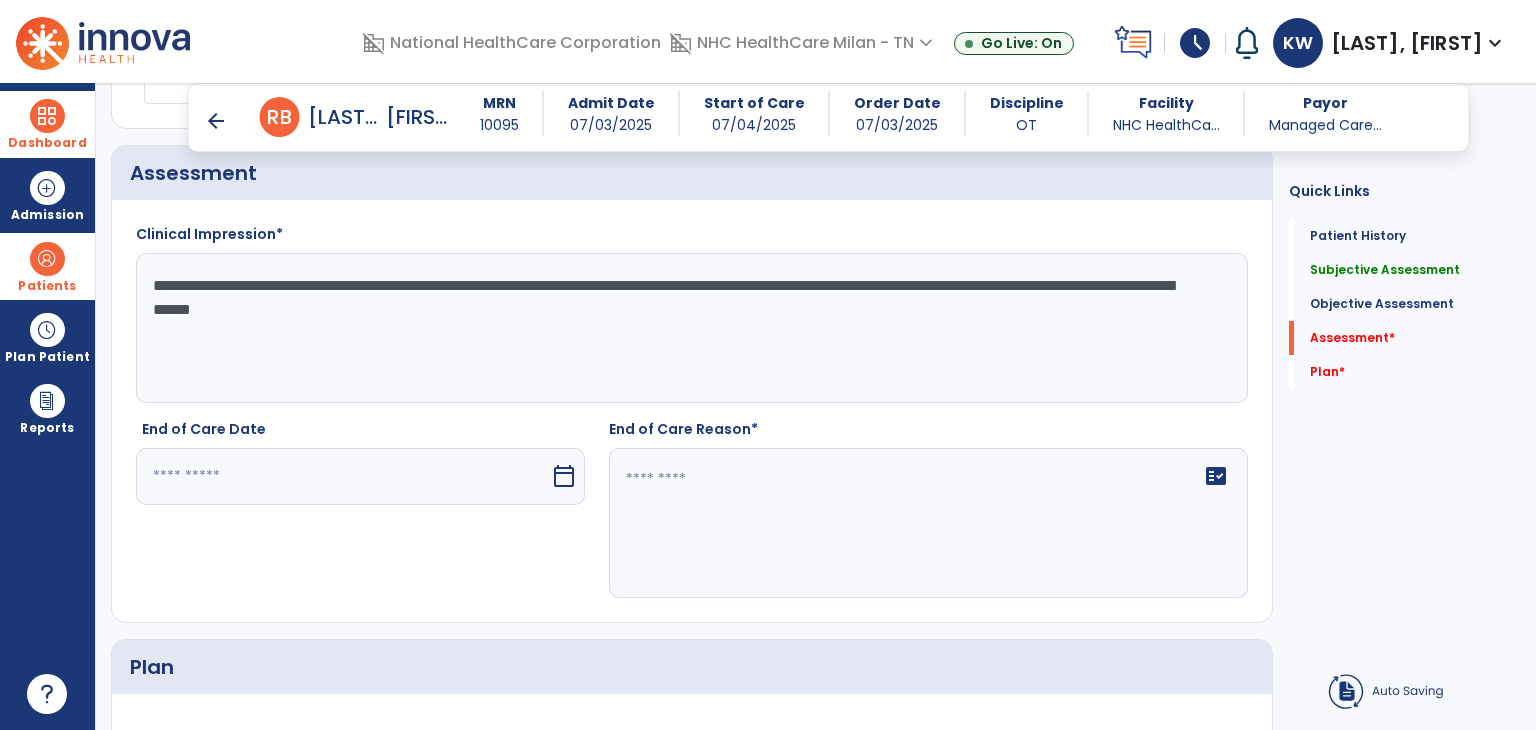 type on "********" 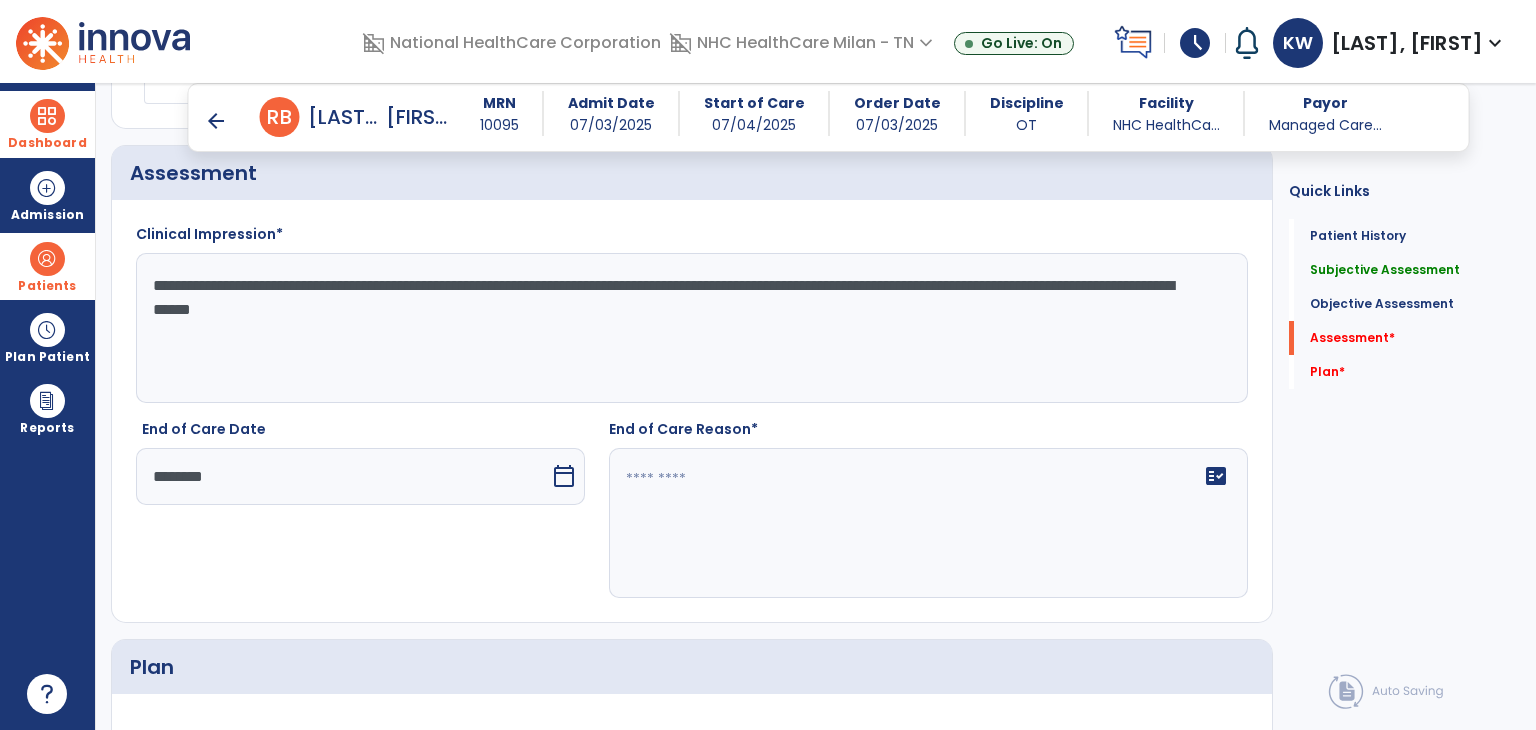 click on "fact_check" 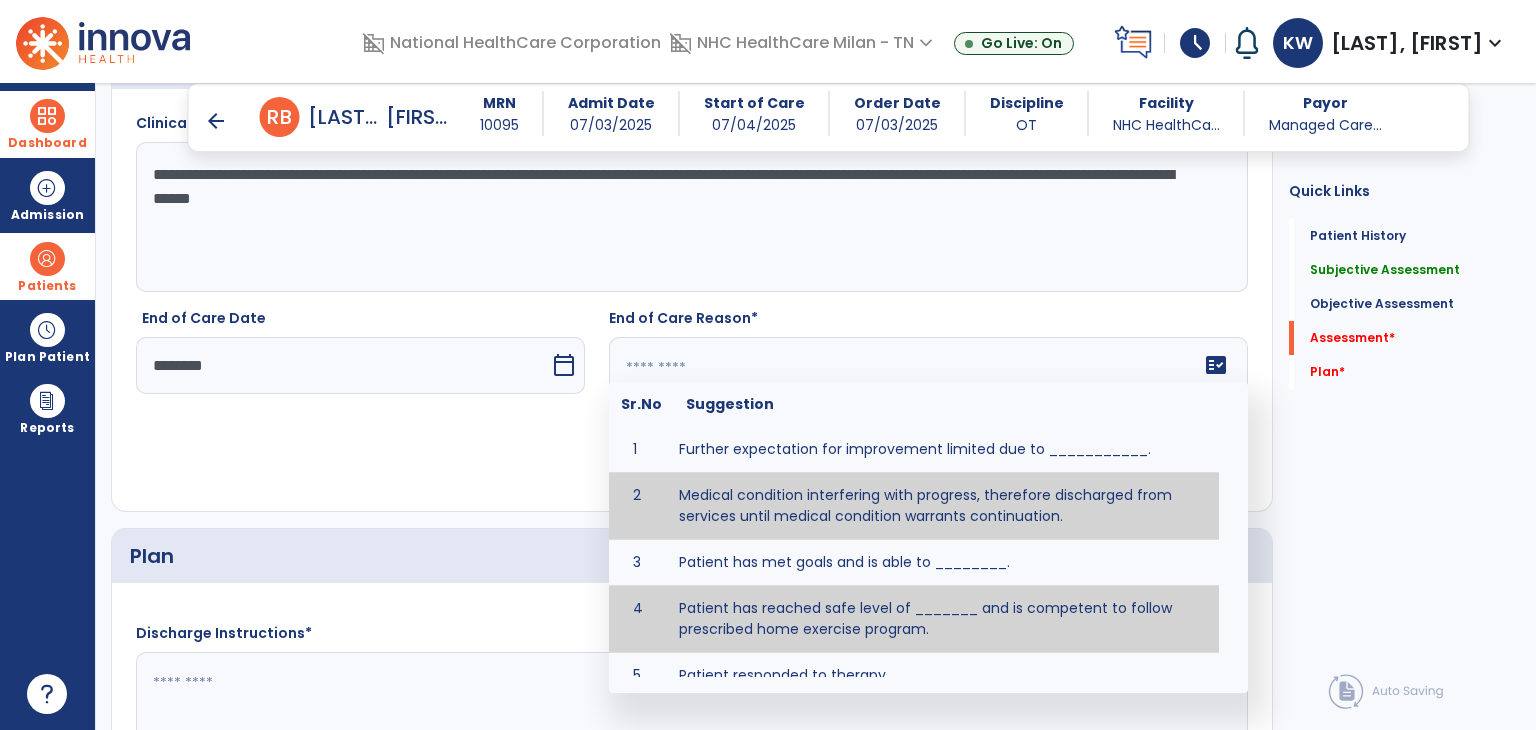 scroll, scrollTop: 2500, scrollLeft: 0, axis: vertical 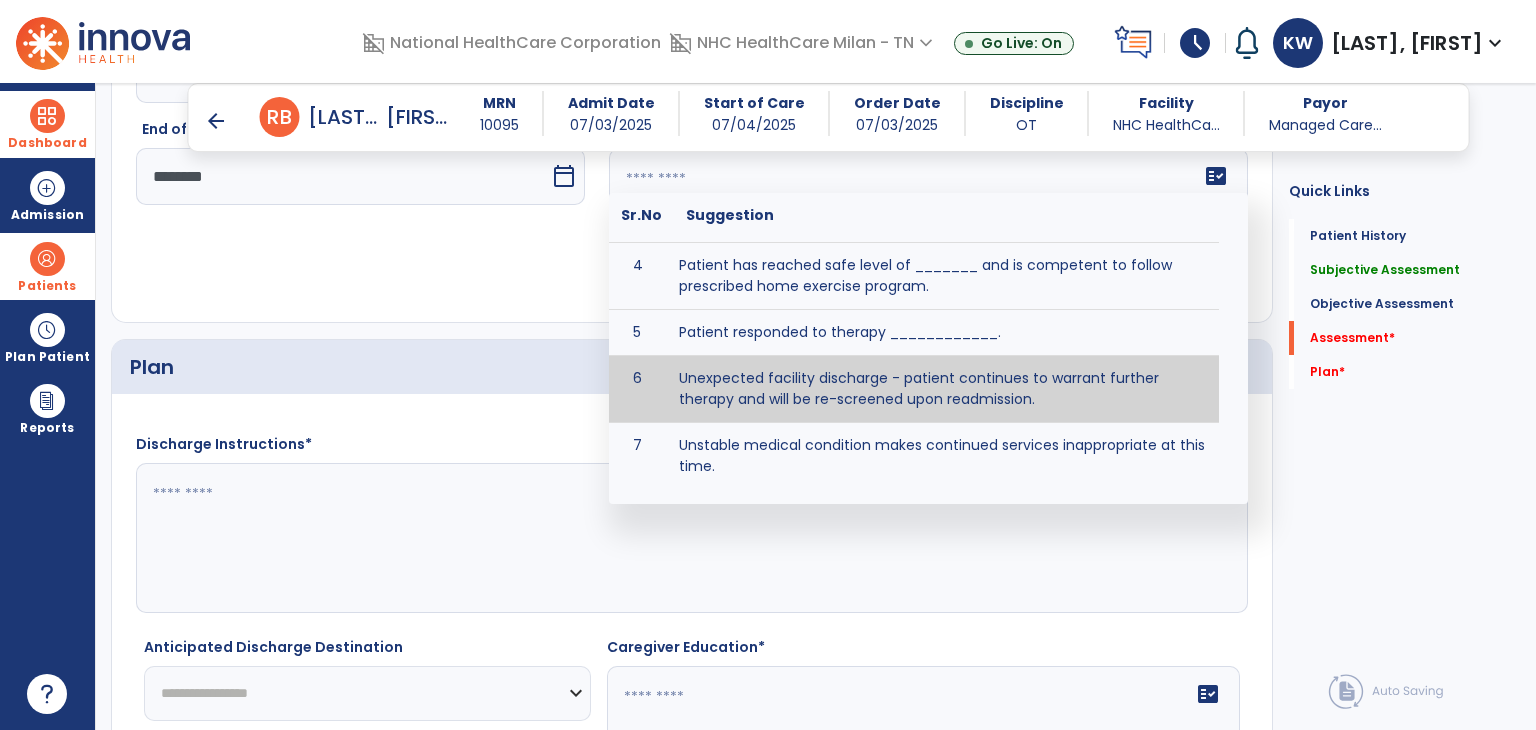 type on "**********" 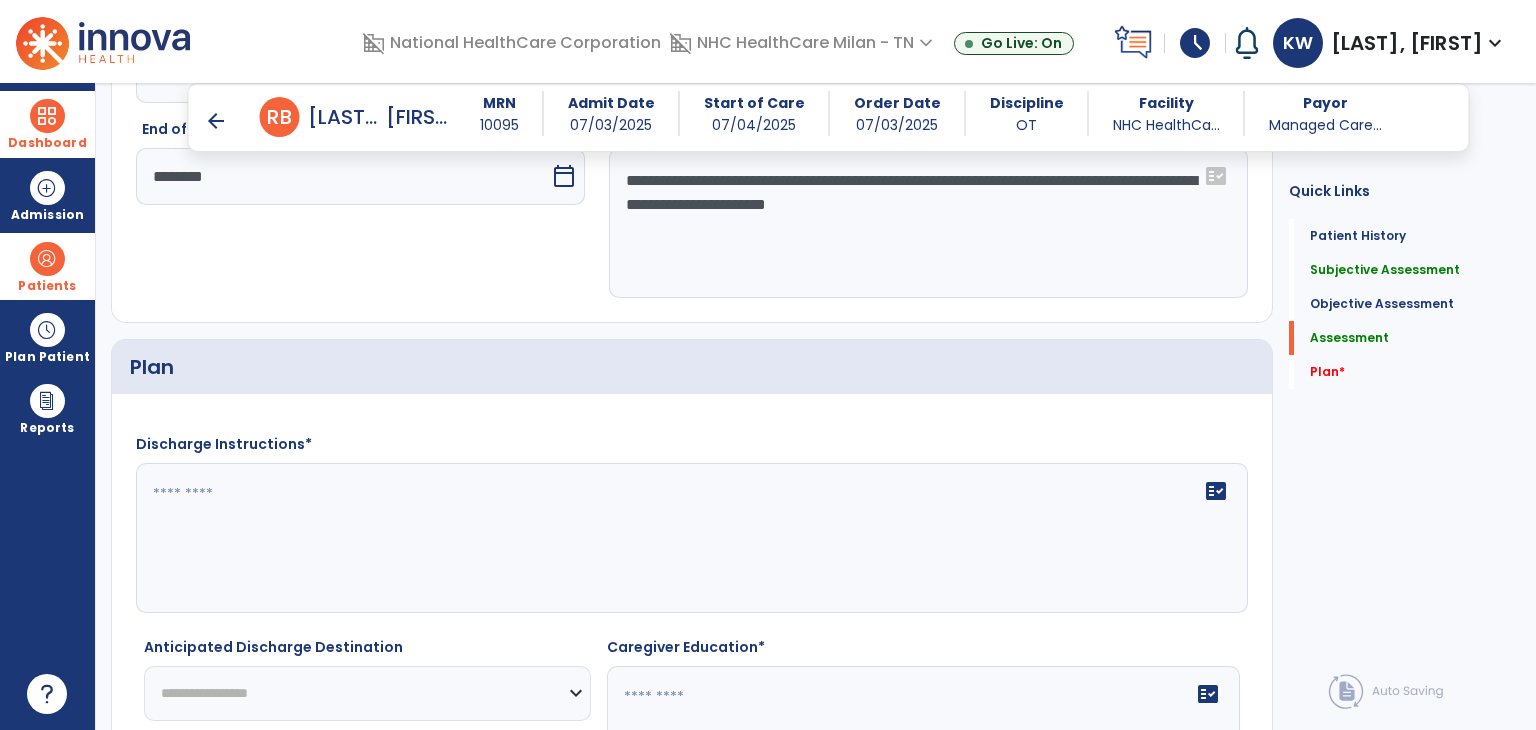 click on "fact_check" 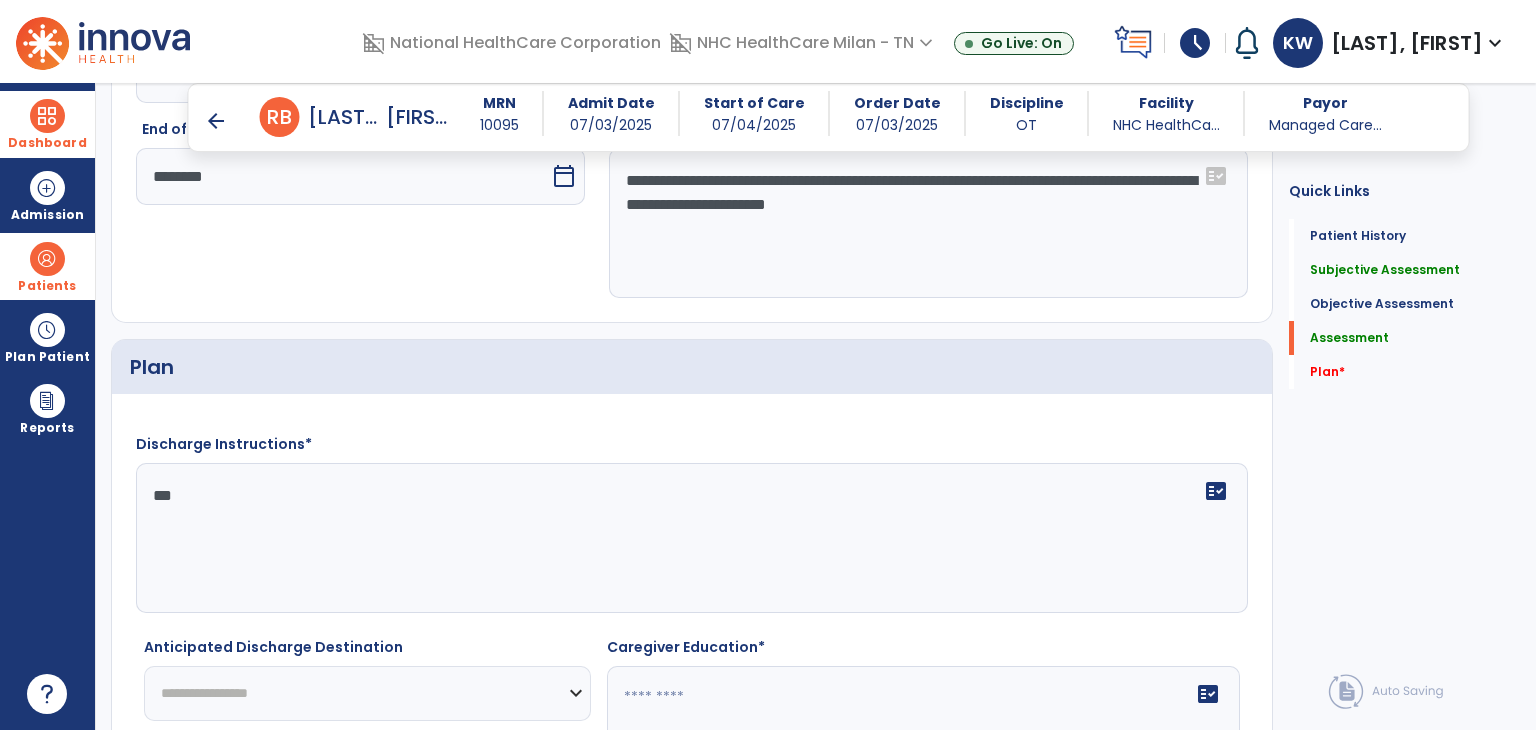 type on "***" 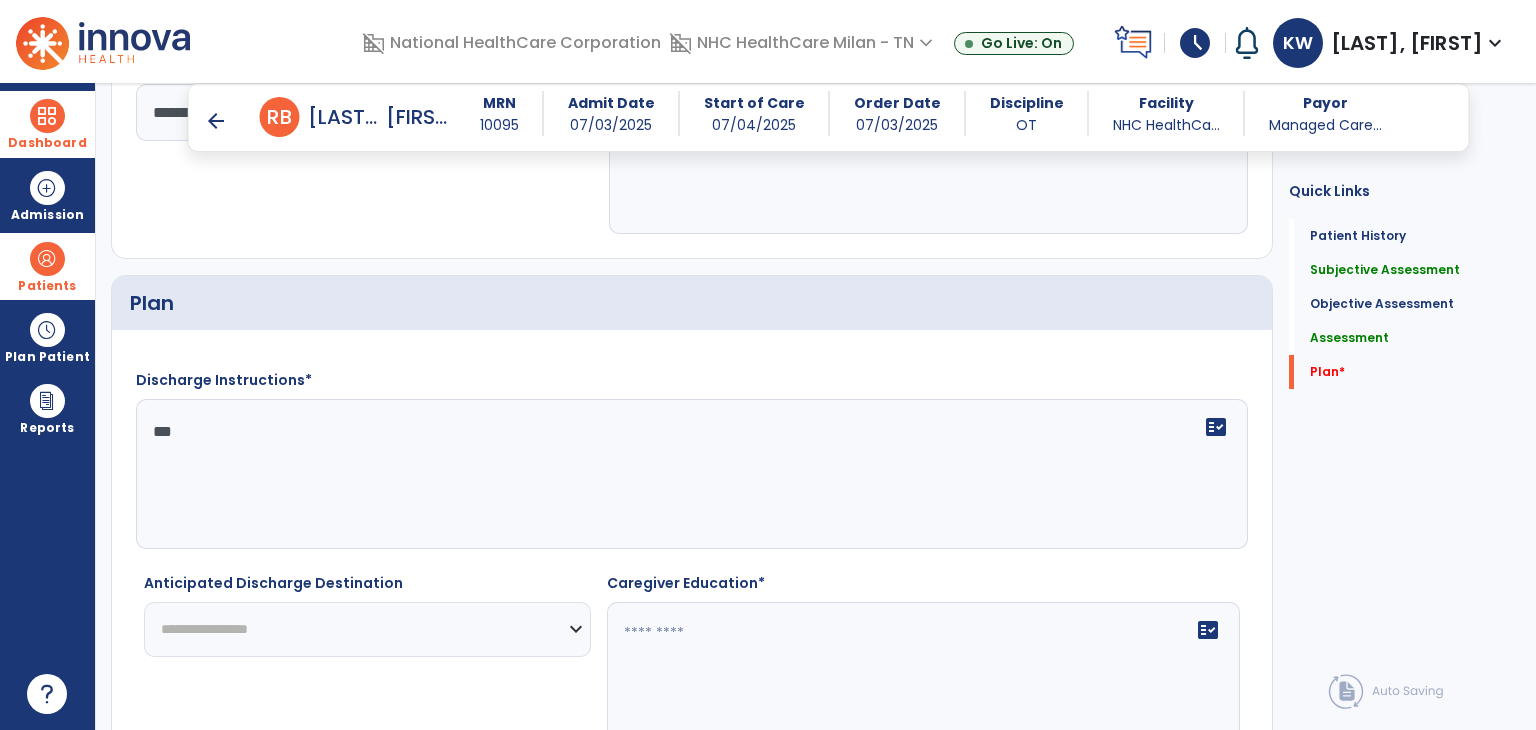 scroll, scrollTop: 2684, scrollLeft: 0, axis: vertical 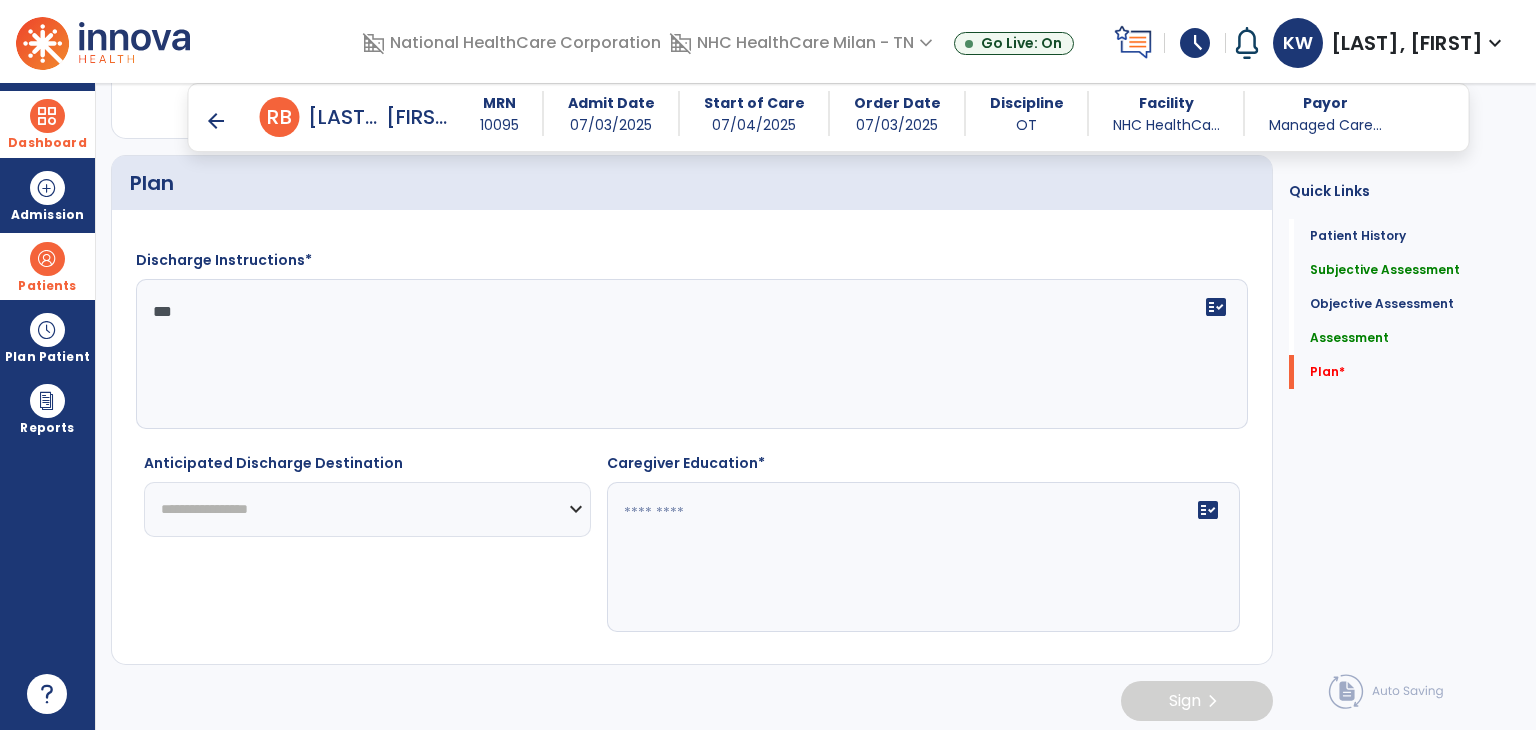 click on "**********" 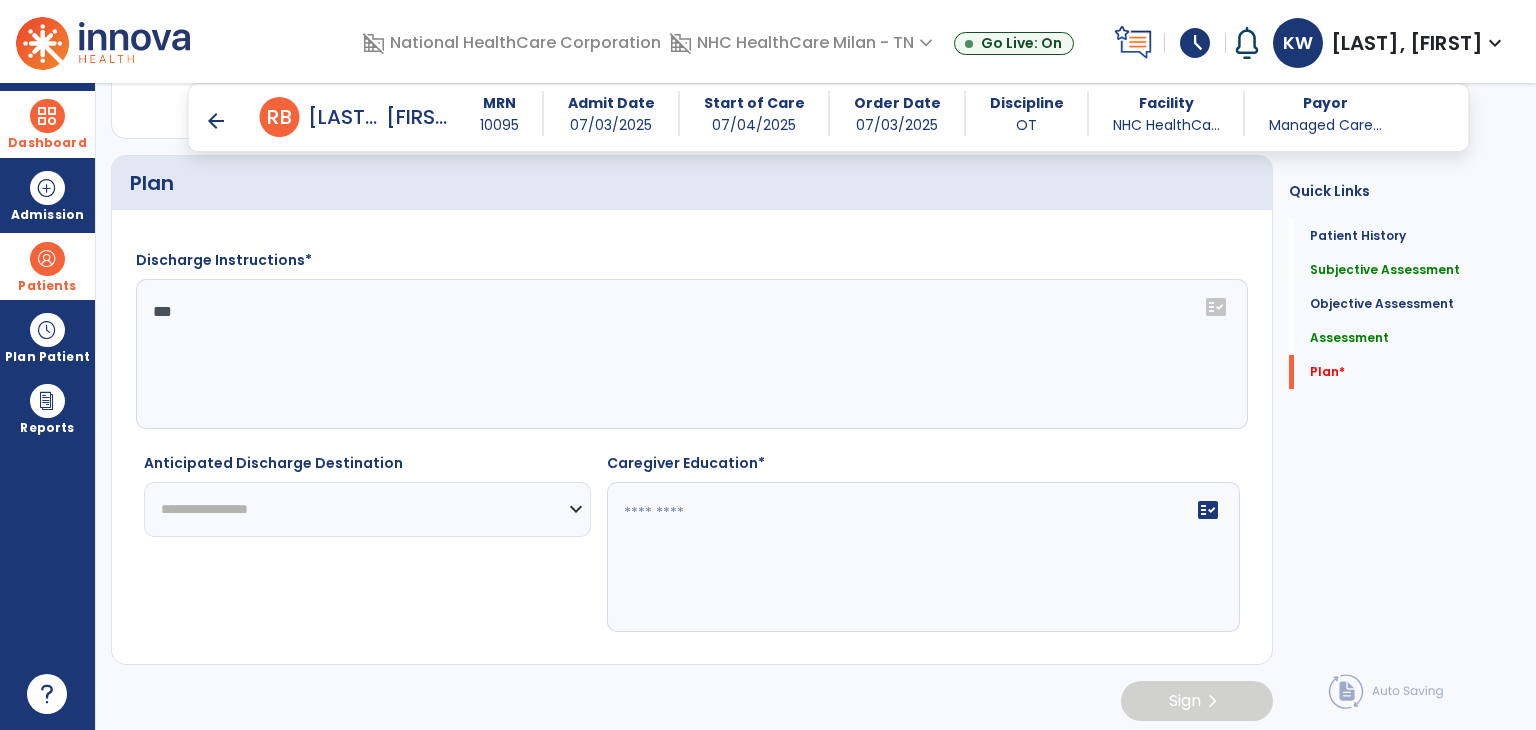 select on "********" 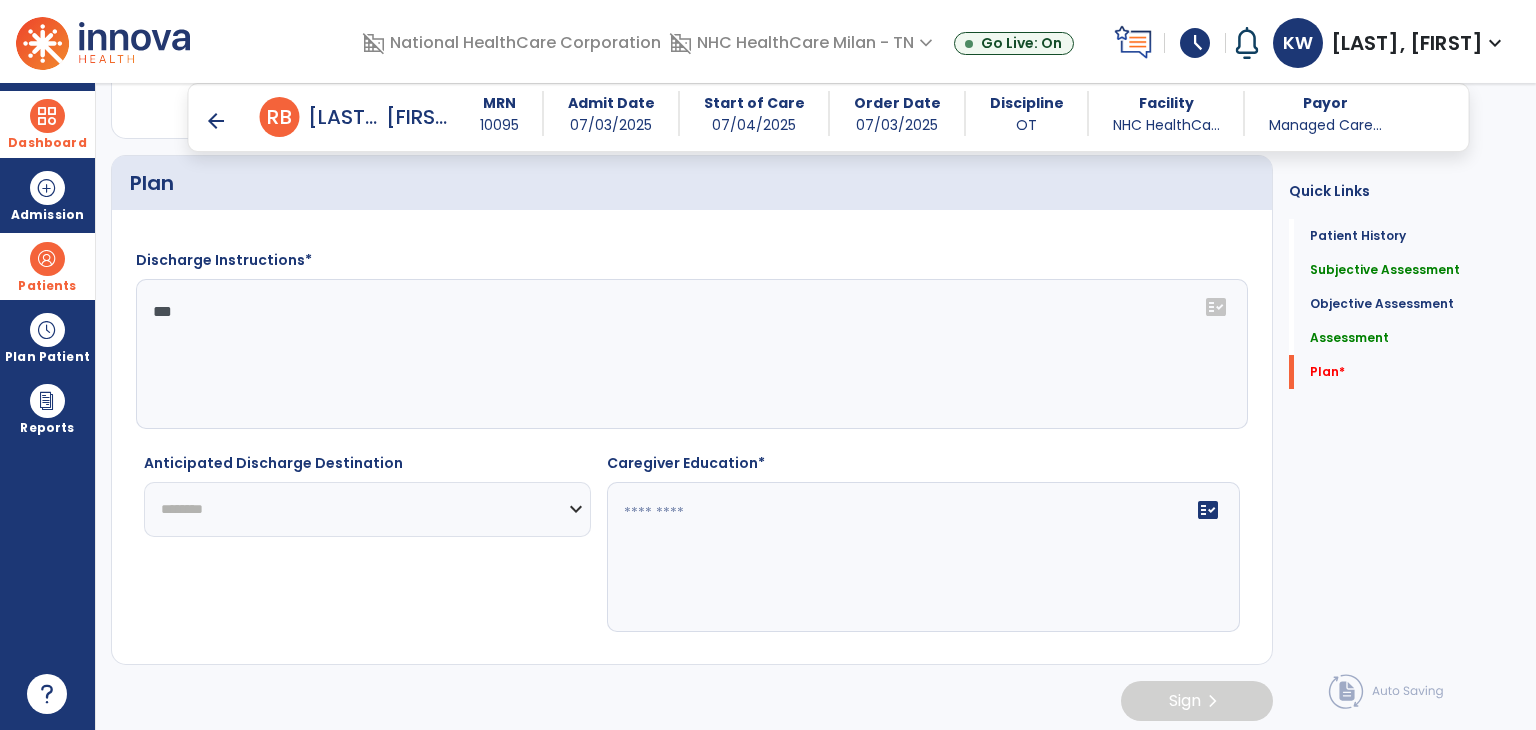 click on "**********" 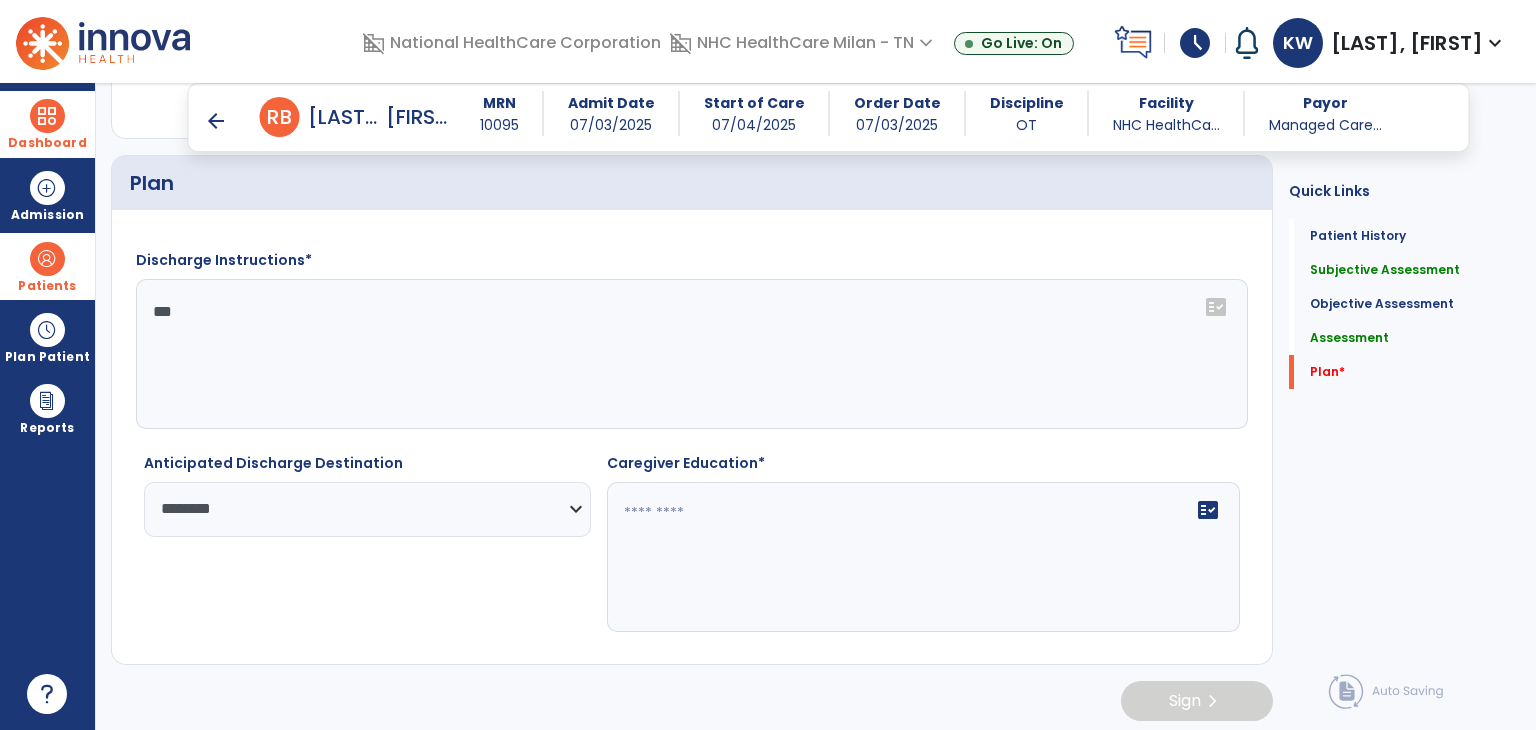 click 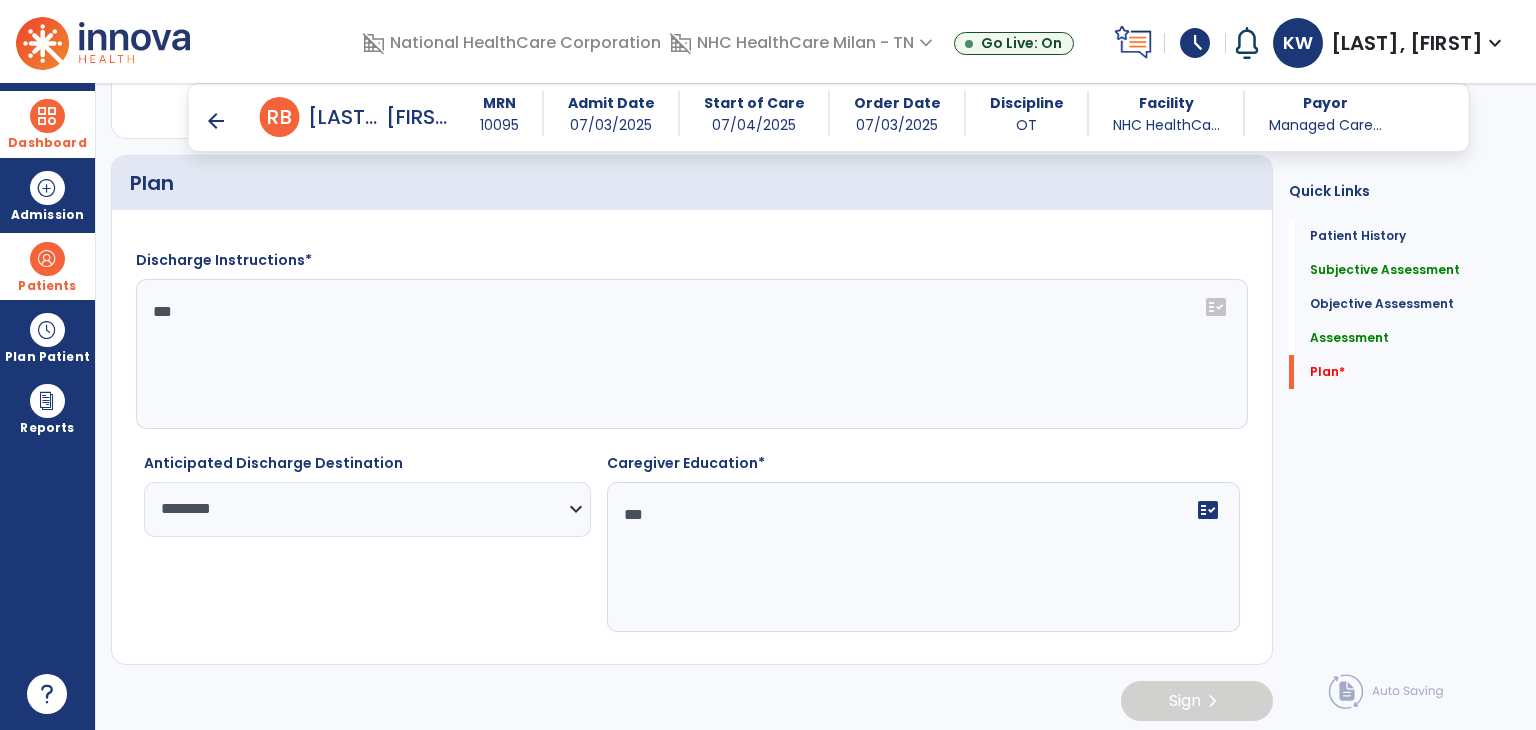 type on "***" 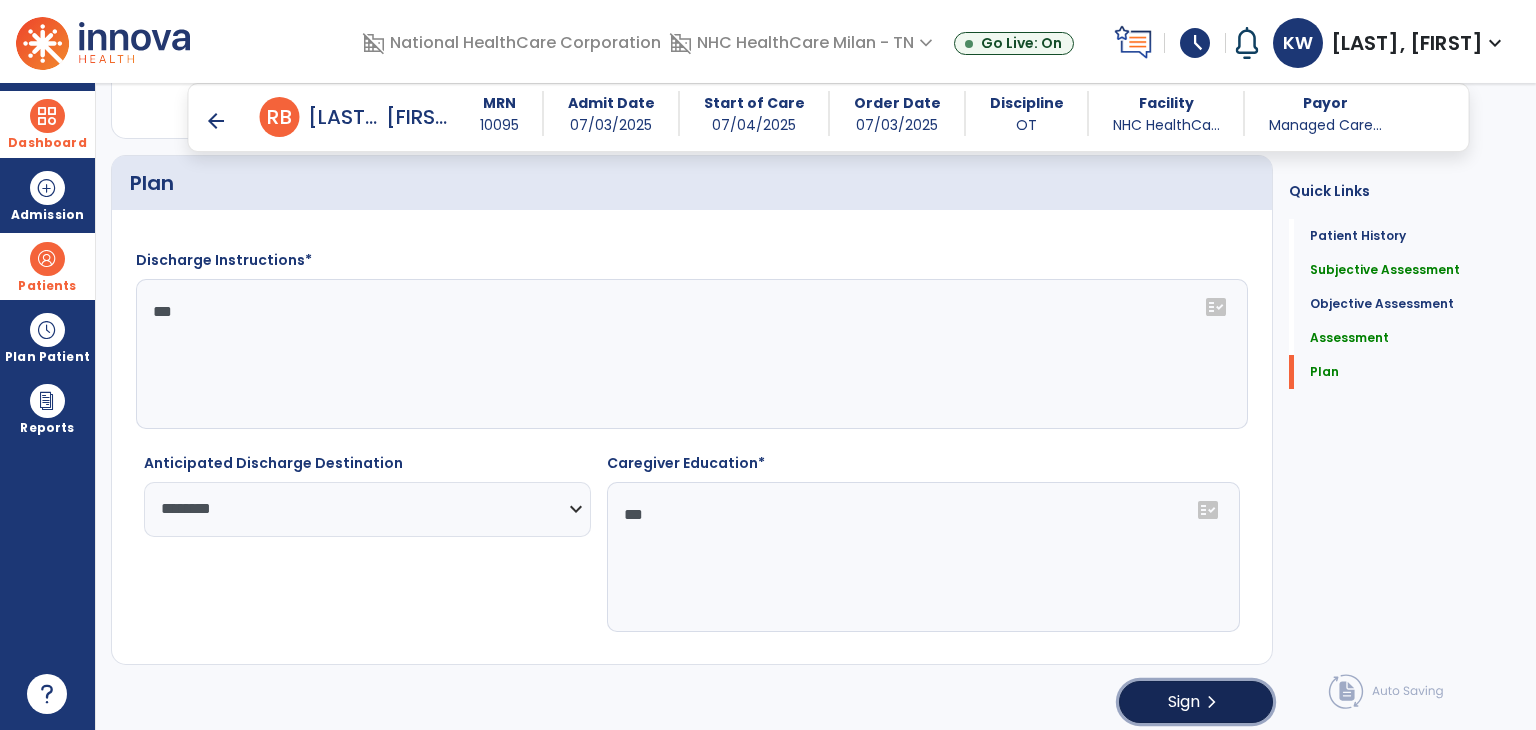click on "chevron_right" 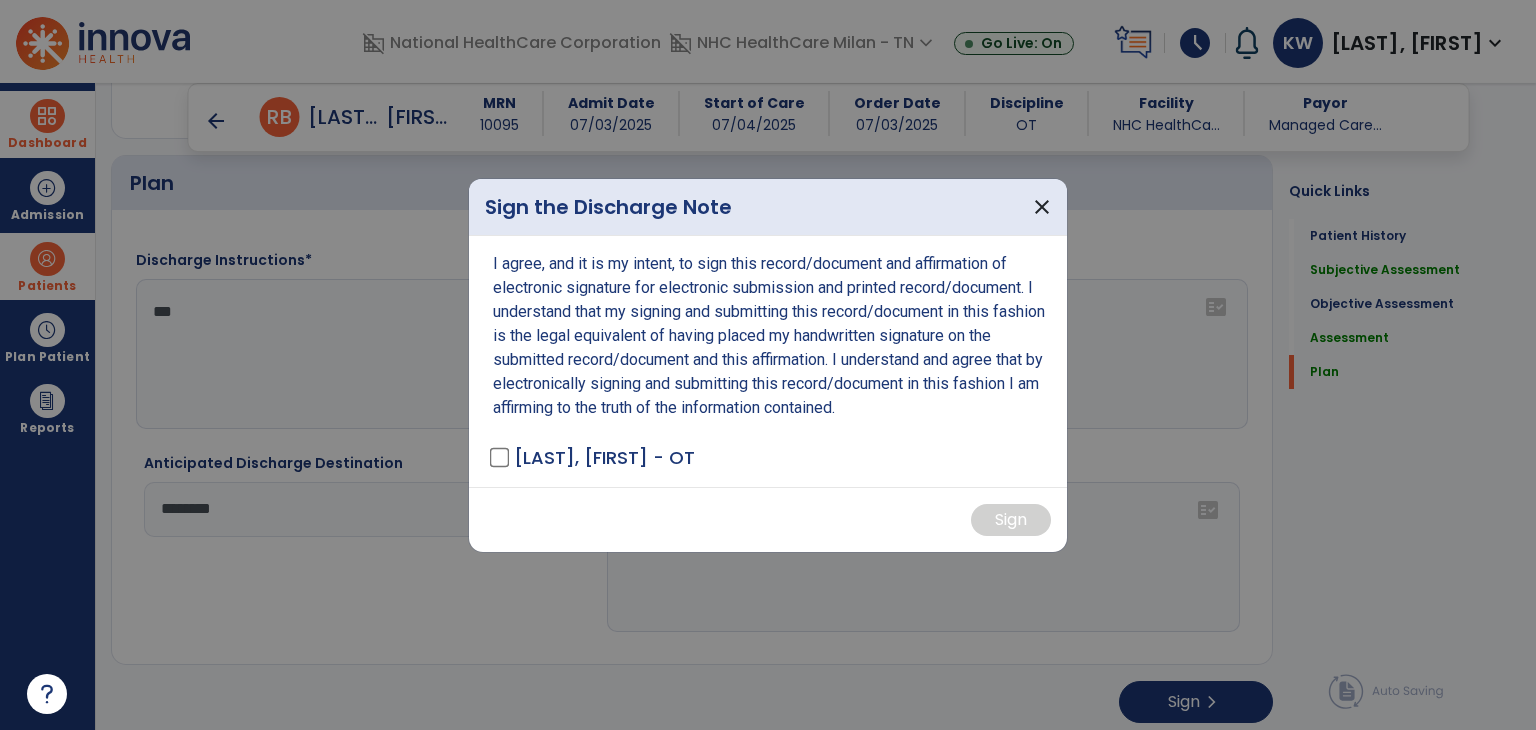 click on "[LAST], [FIRST]  - OT" at bounding box center (604, 457) 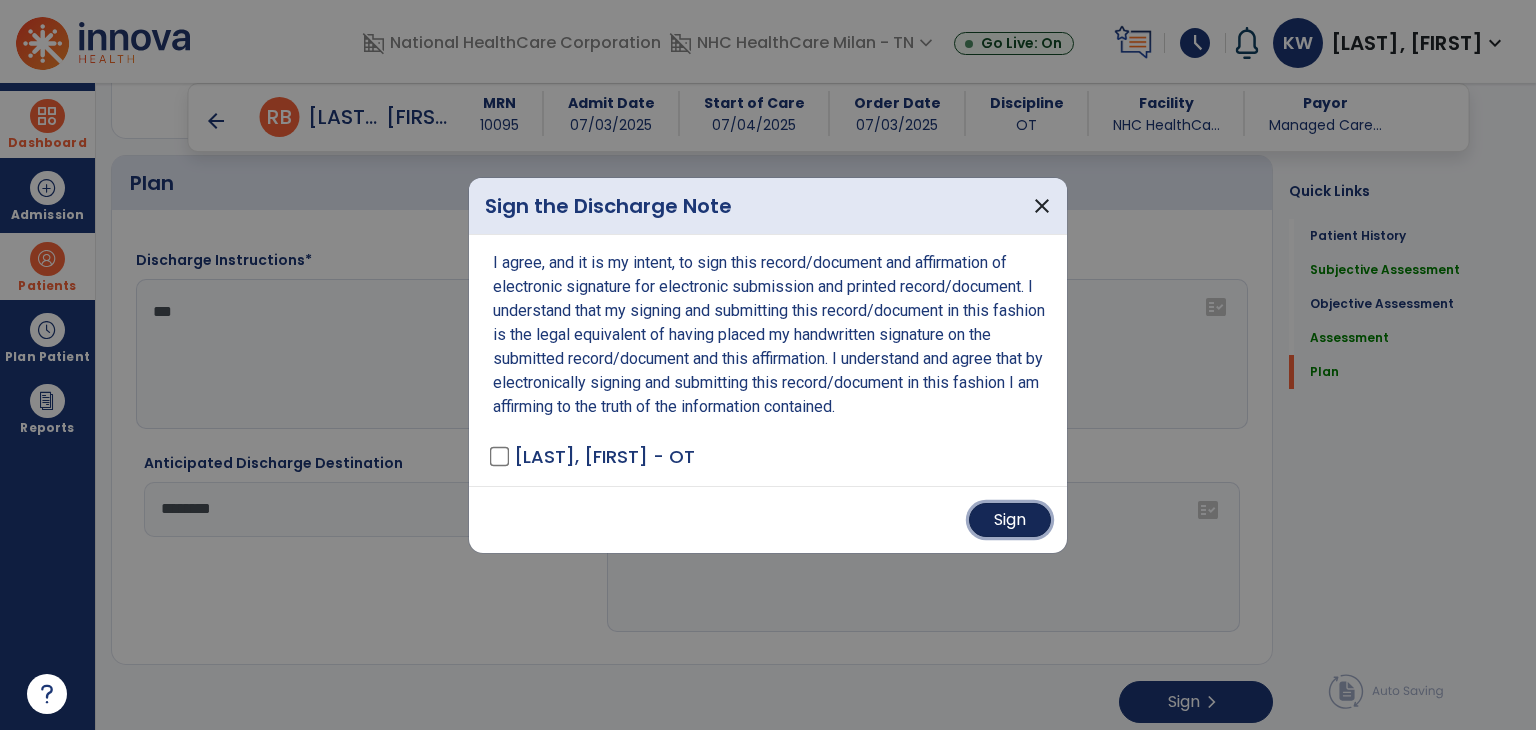 click on "Sign" at bounding box center [1010, 520] 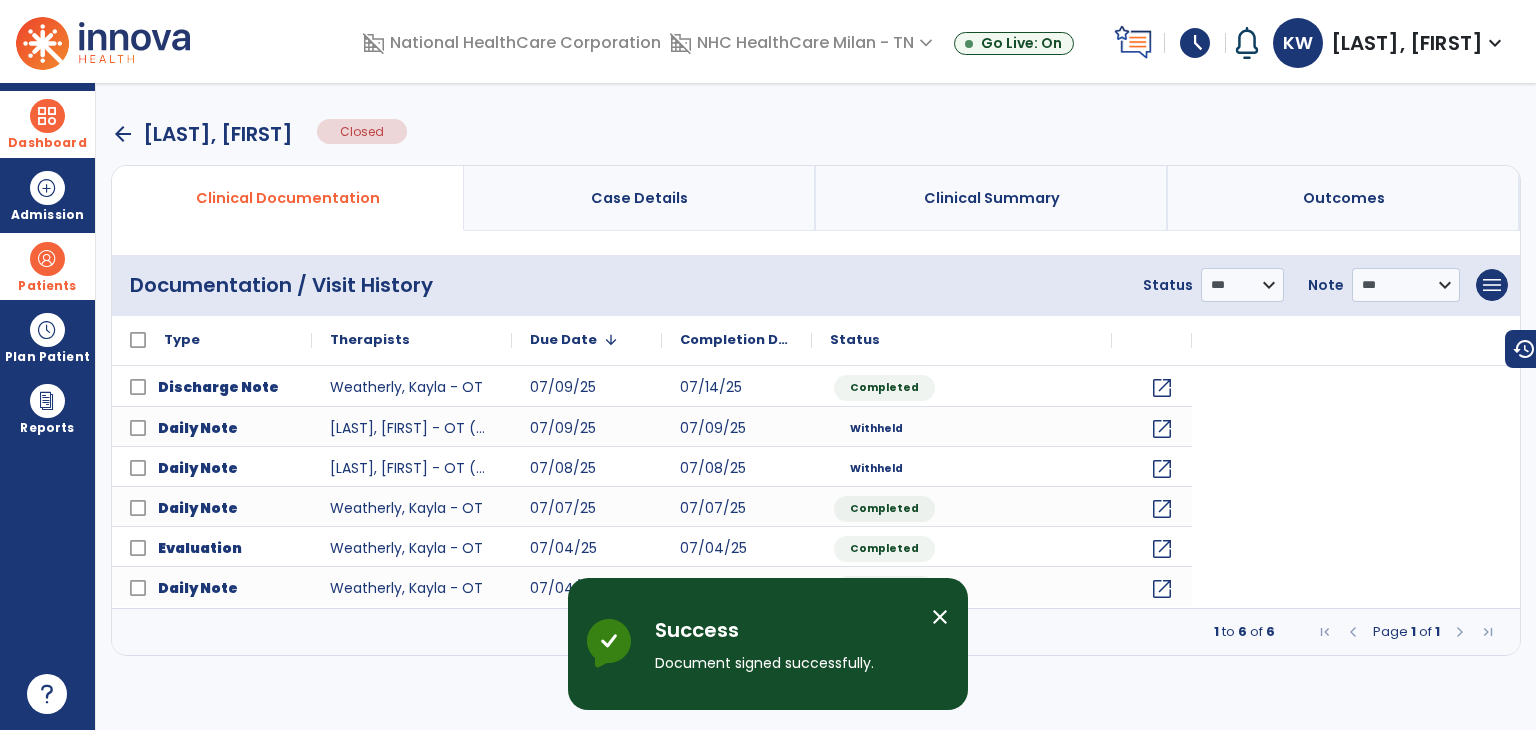 scroll, scrollTop: 0, scrollLeft: 0, axis: both 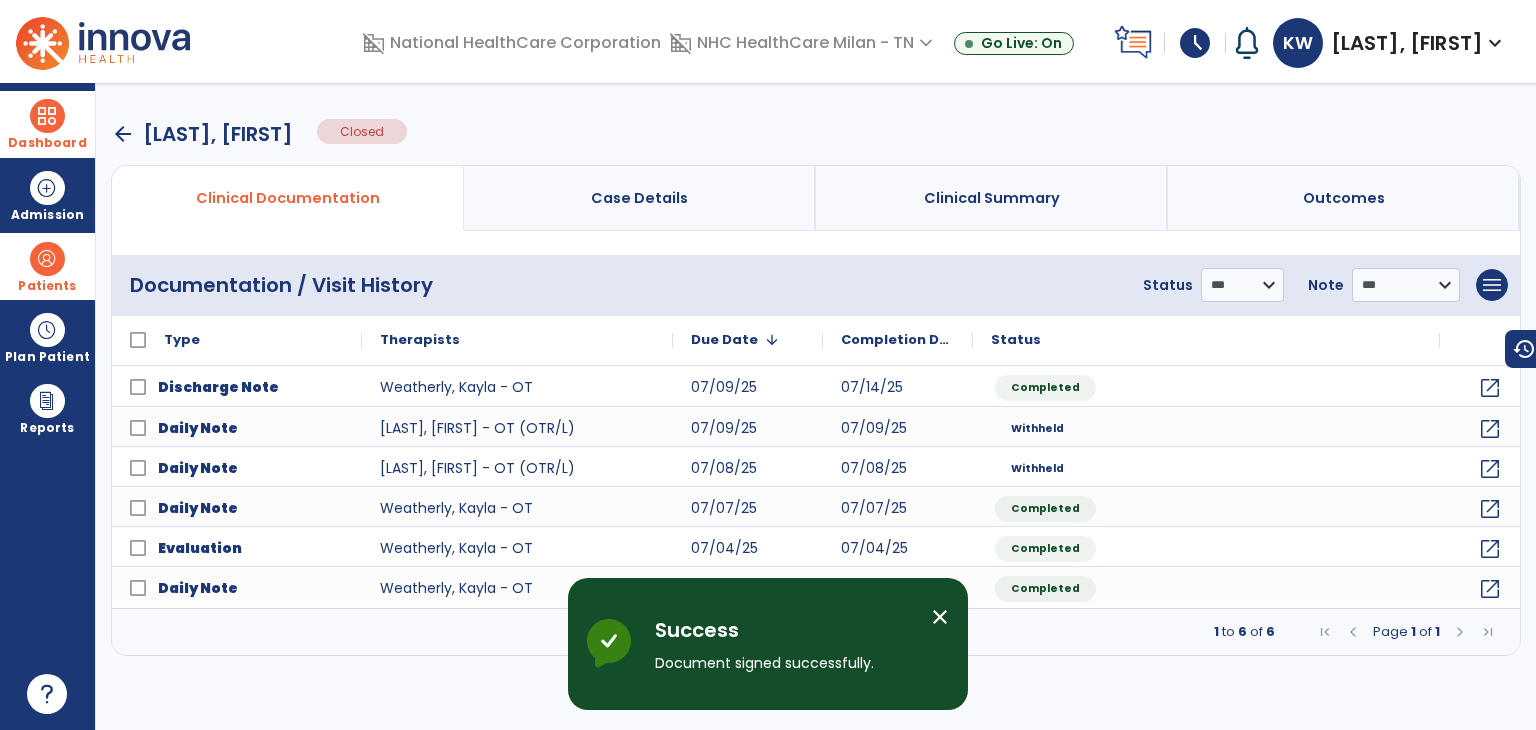 click on "arrow_back" at bounding box center [123, 134] 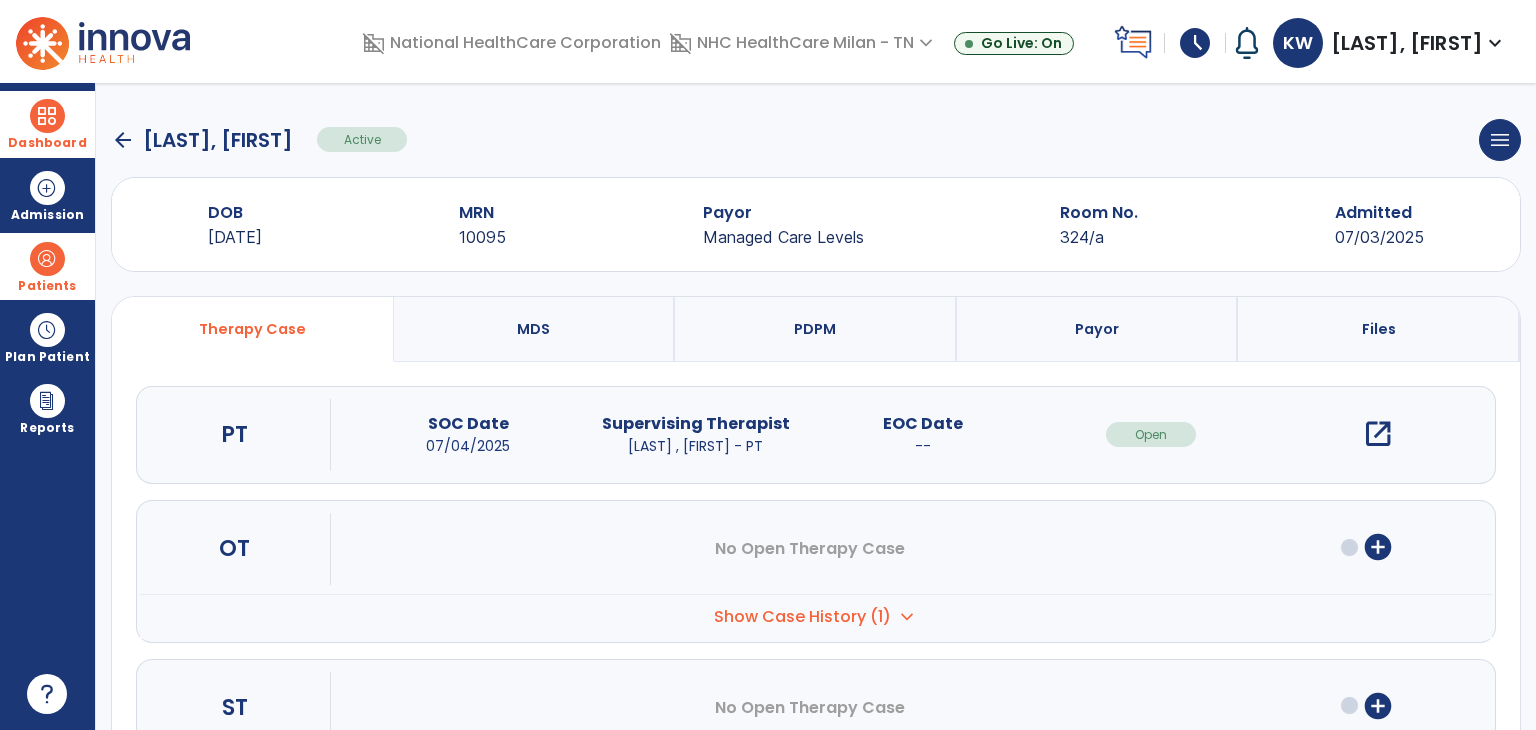 click at bounding box center (47, 116) 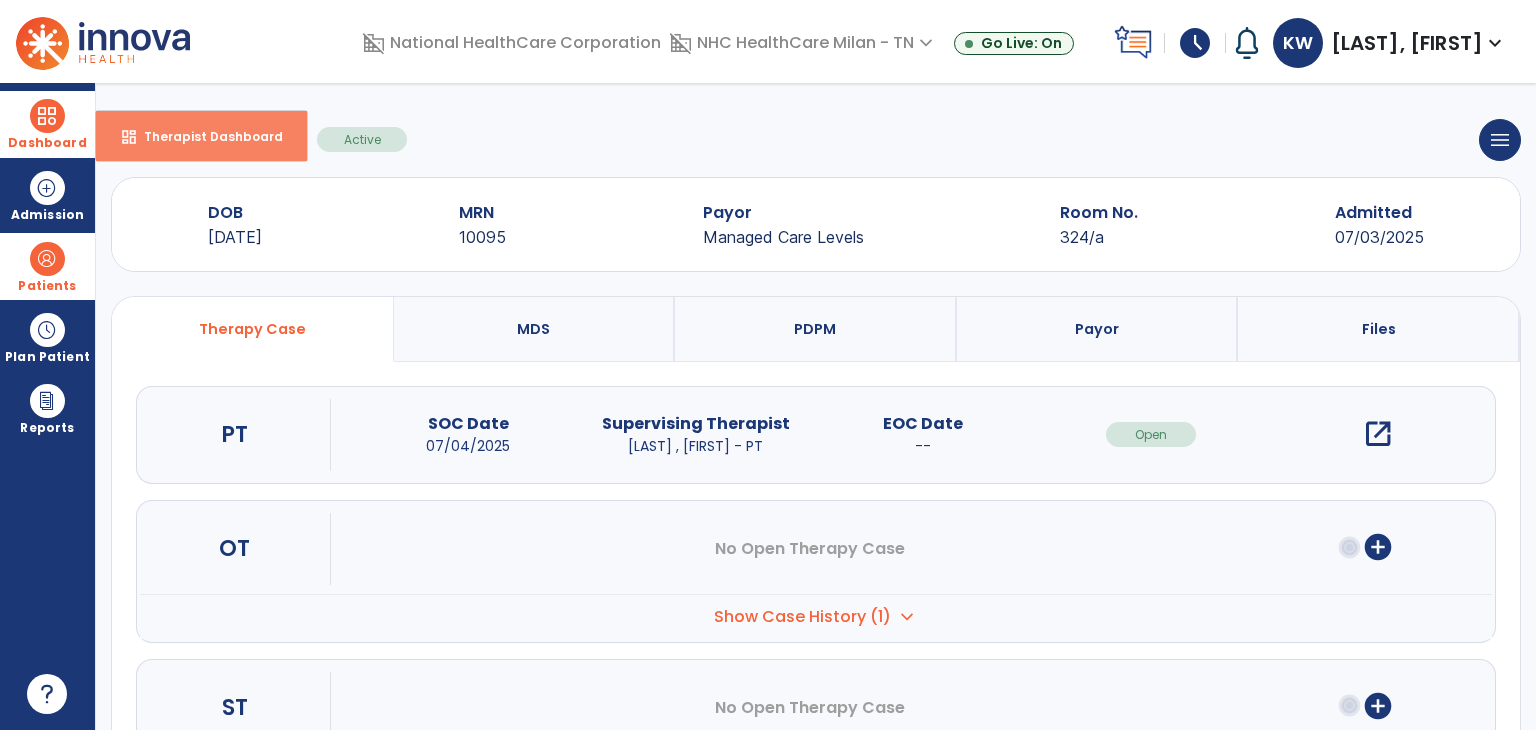 click on "dashboard  Therapist Dashboard" at bounding box center (201, 136) 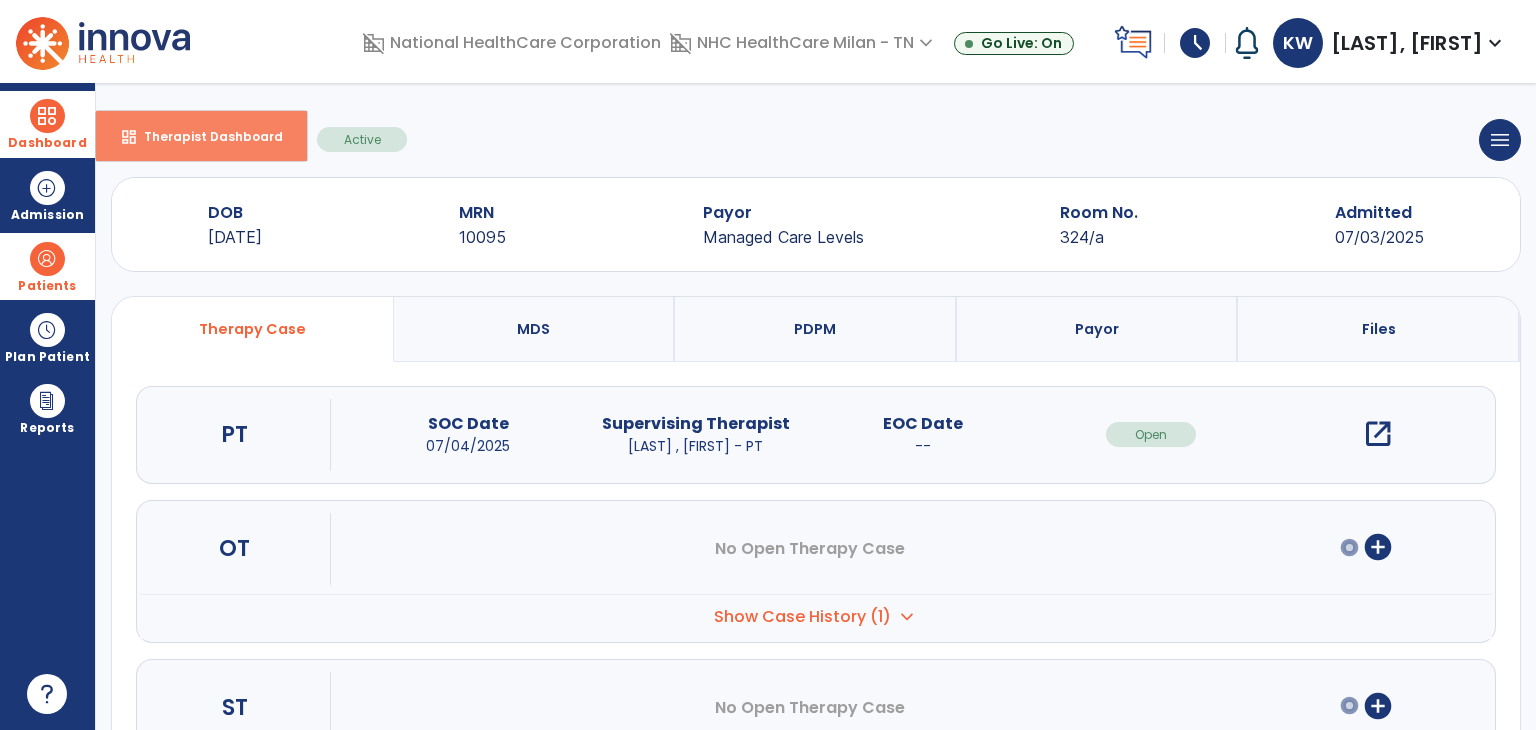 select on "****" 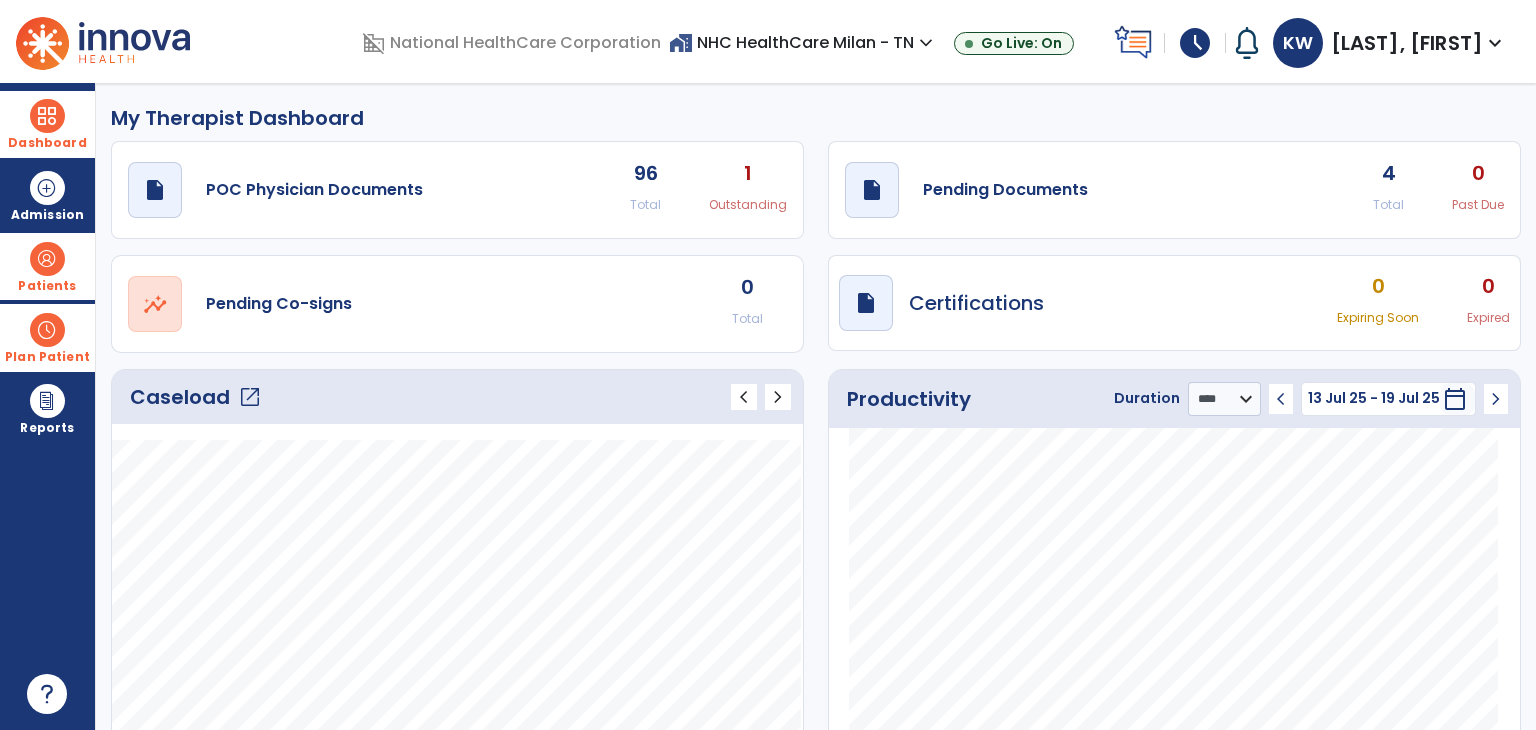 click on "Plan Patient" at bounding box center [47, 266] 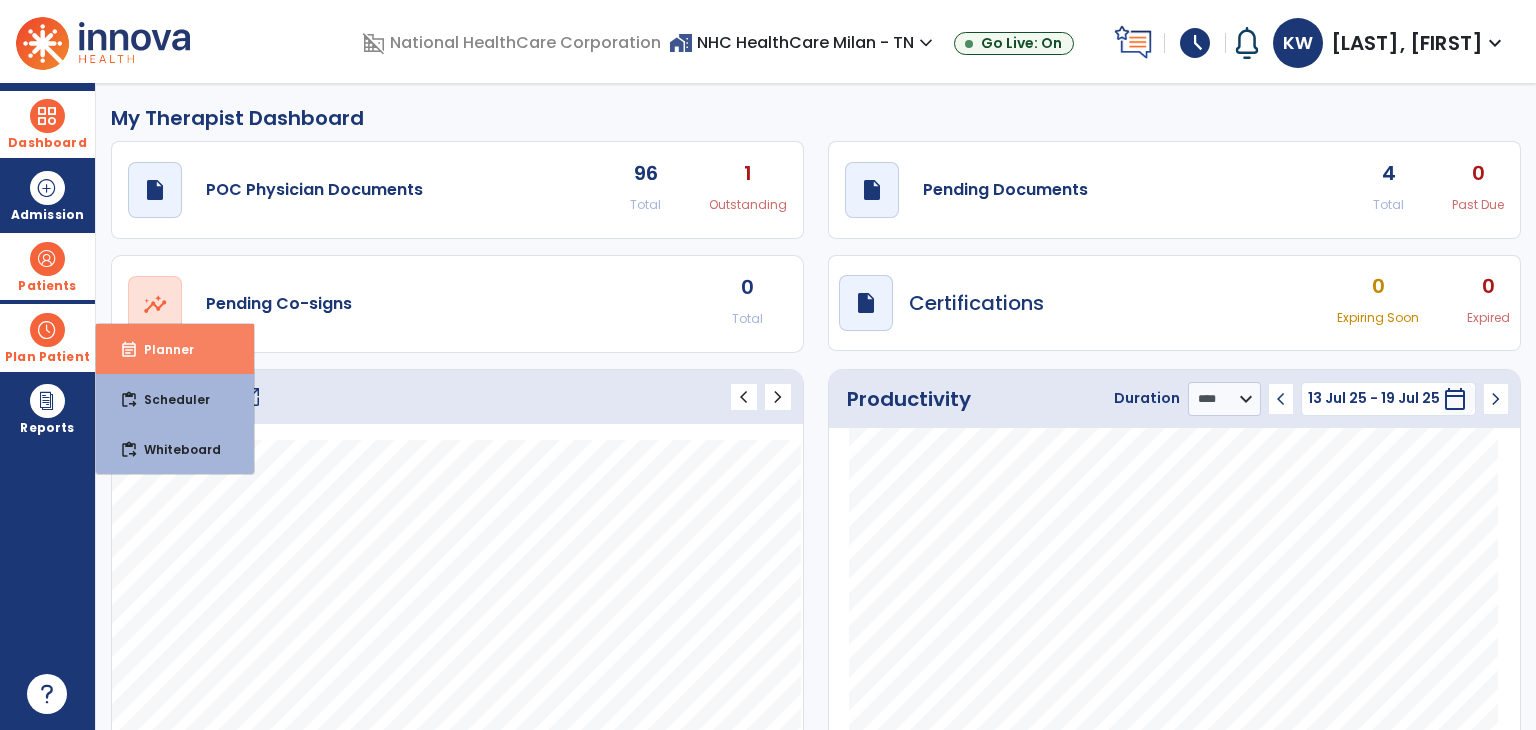 click on "event_note  Planner" at bounding box center [175, 349] 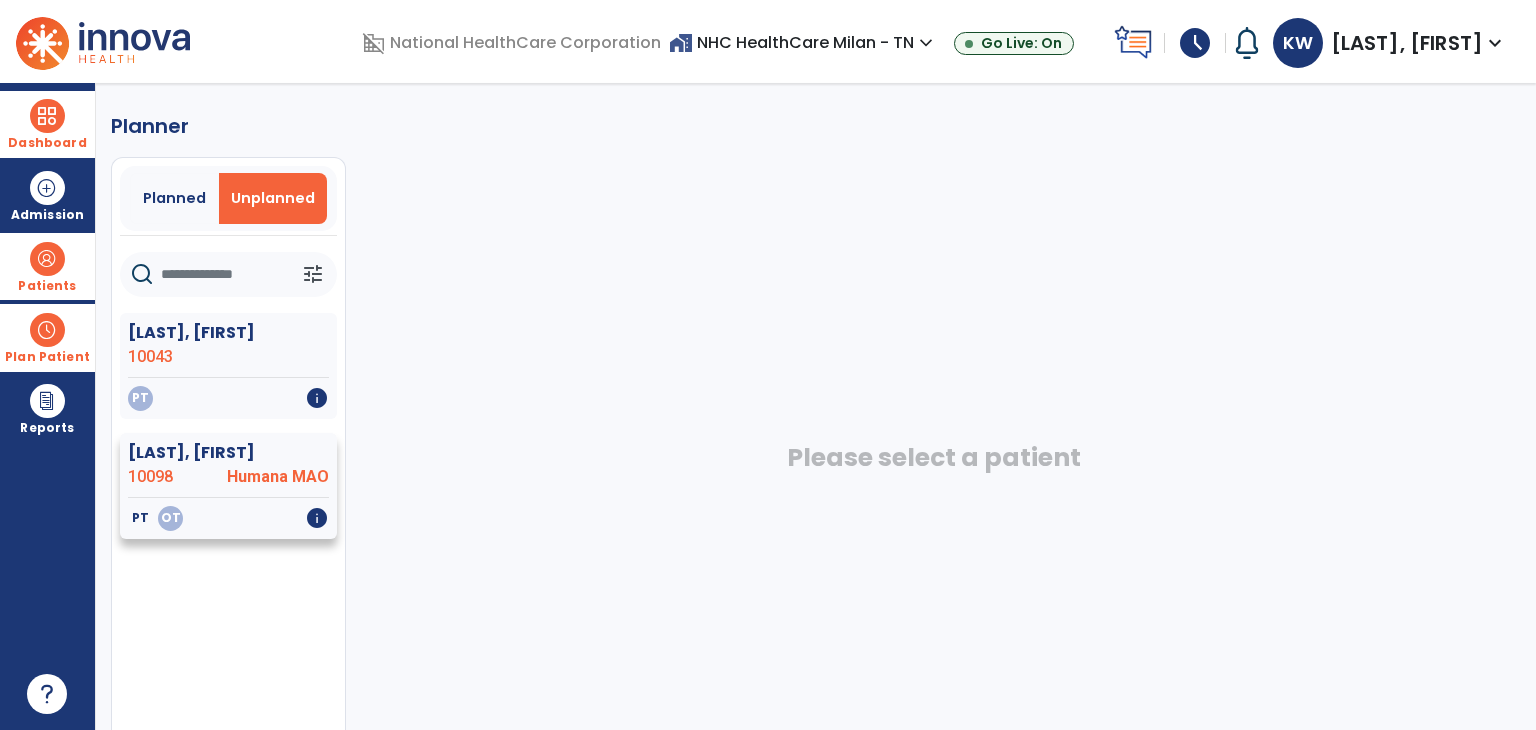 click on "10098" 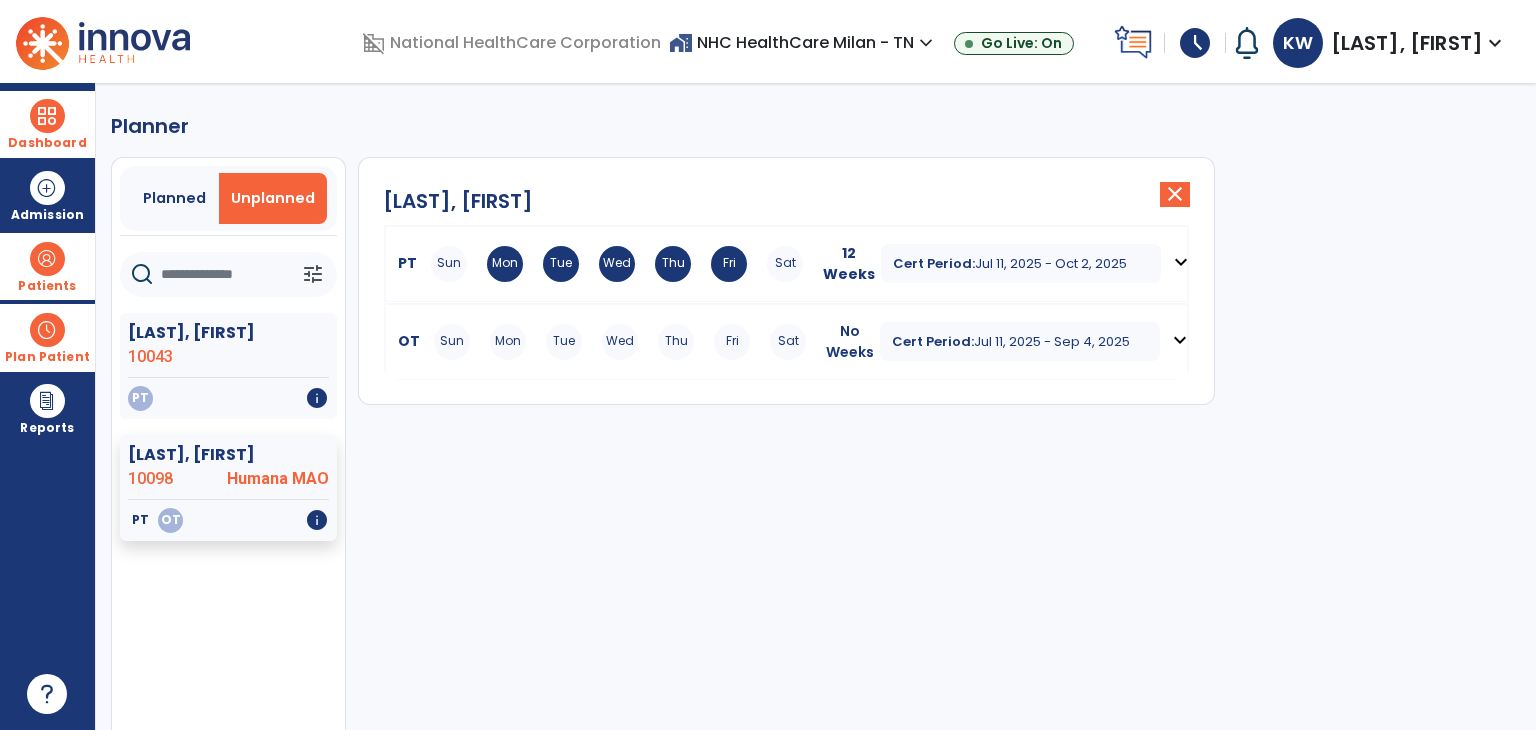 click on "Mon" at bounding box center [508, 342] 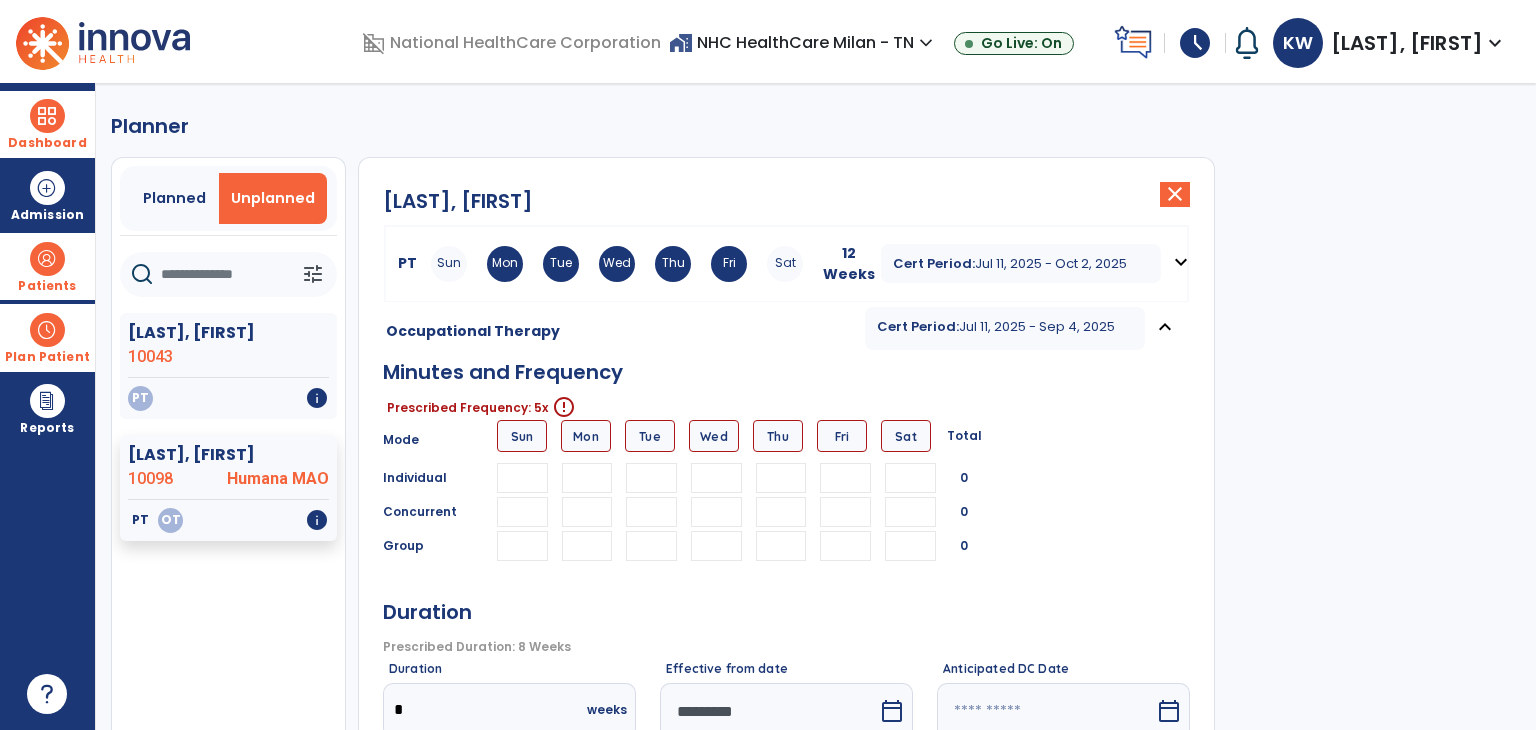 click on "Mon" at bounding box center (505, 264) 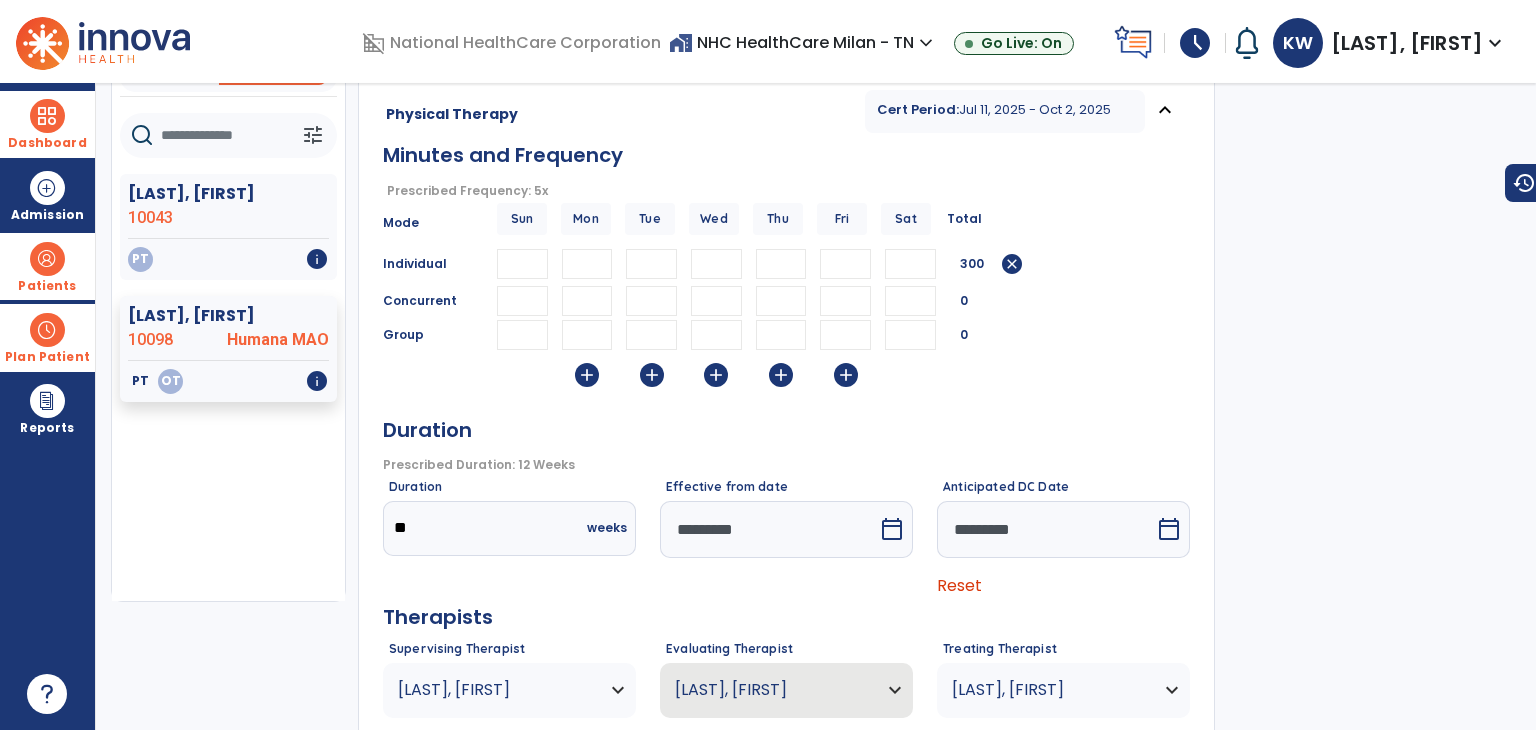 scroll, scrollTop: 342, scrollLeft: 0, axis: vertical 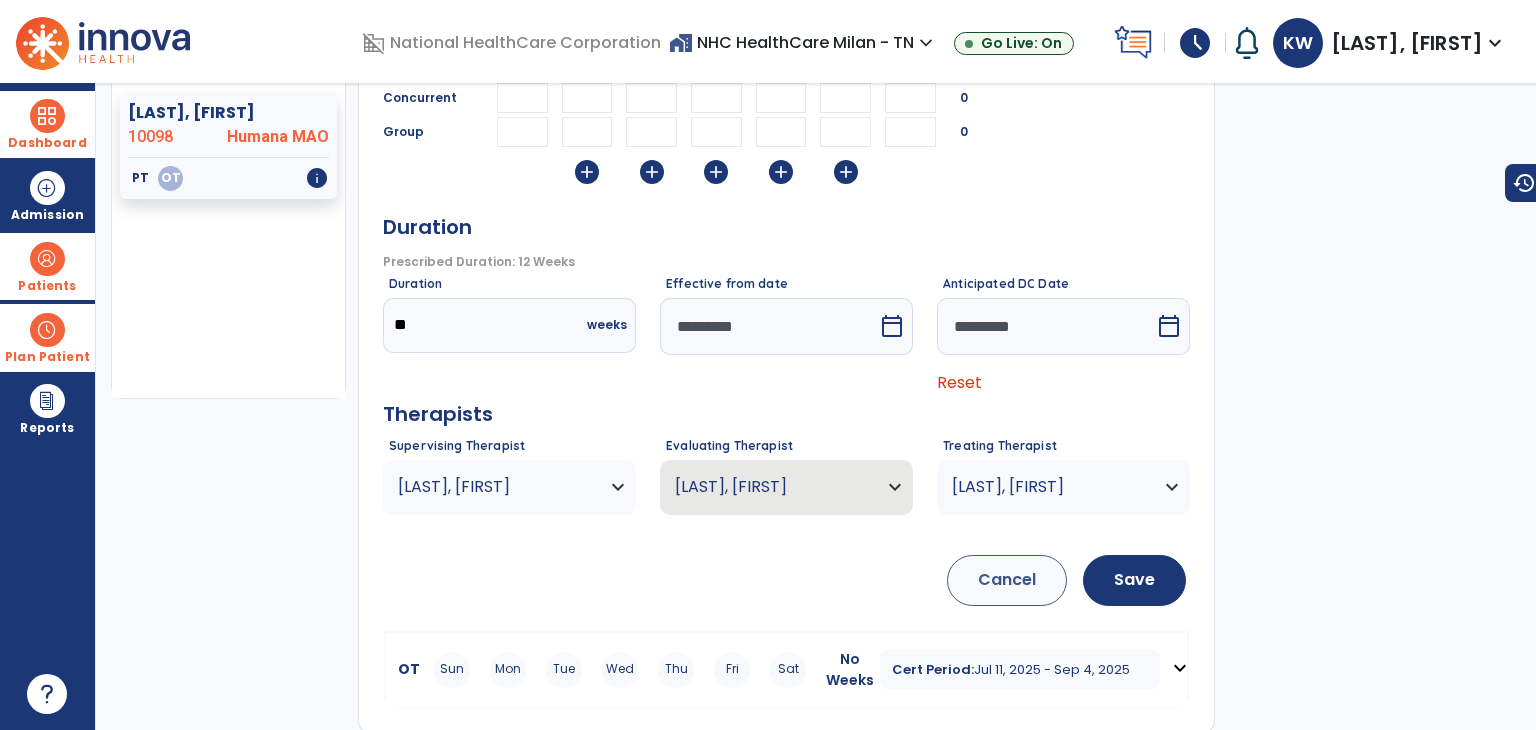 click on "Mon" at bounding box center (508, 670) 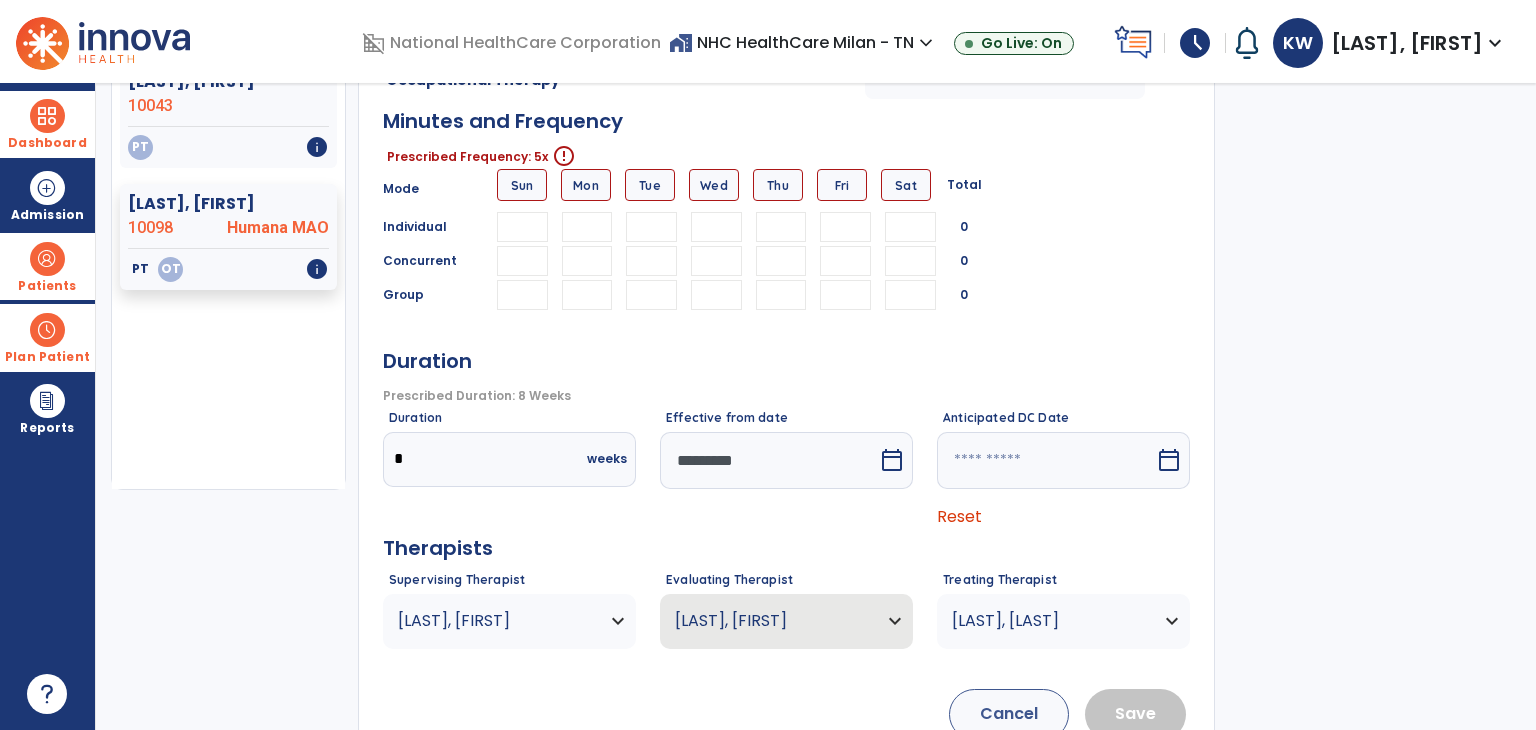 scroll, scrollTop: 308, scrollLeft: 0, axis: vertical 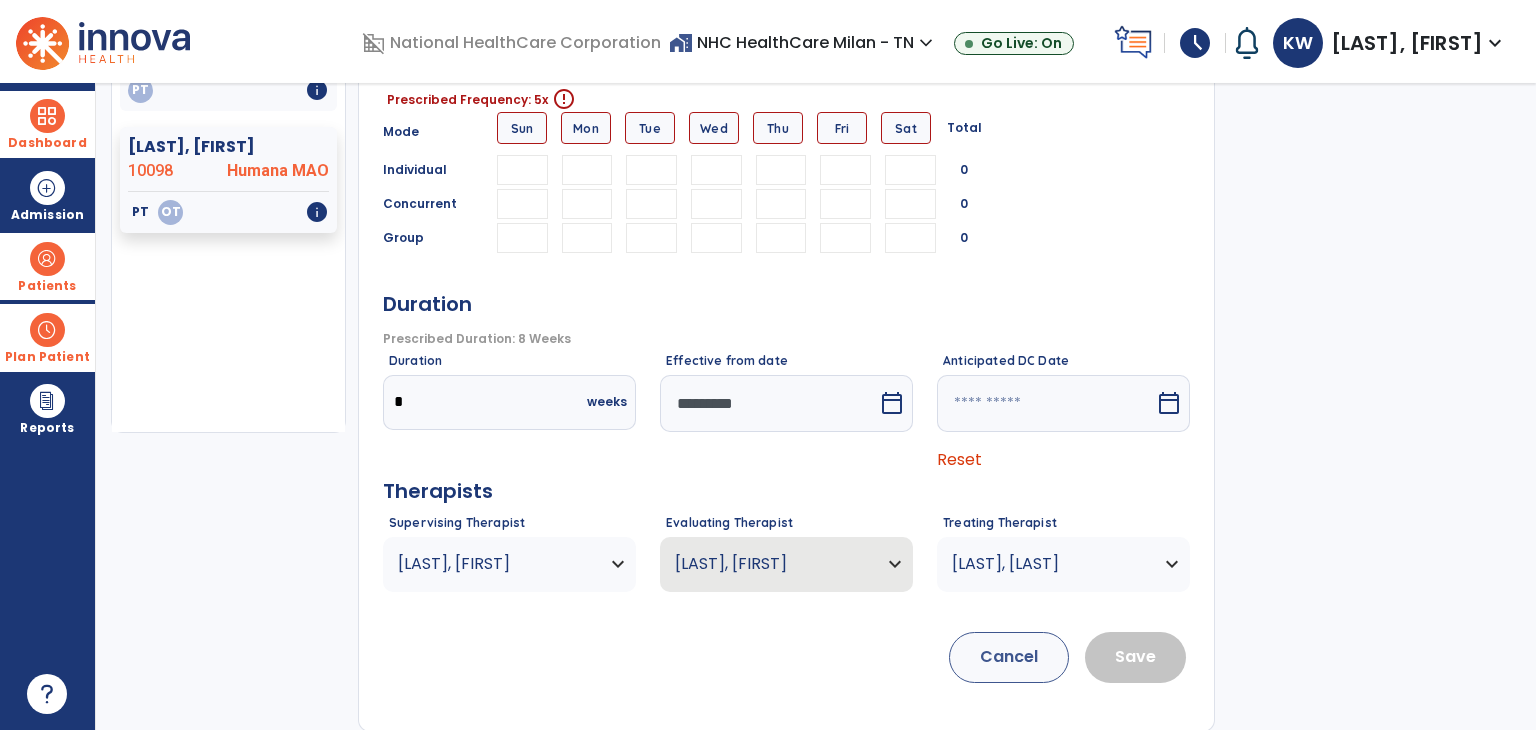 click at bounding box center [587, 170] 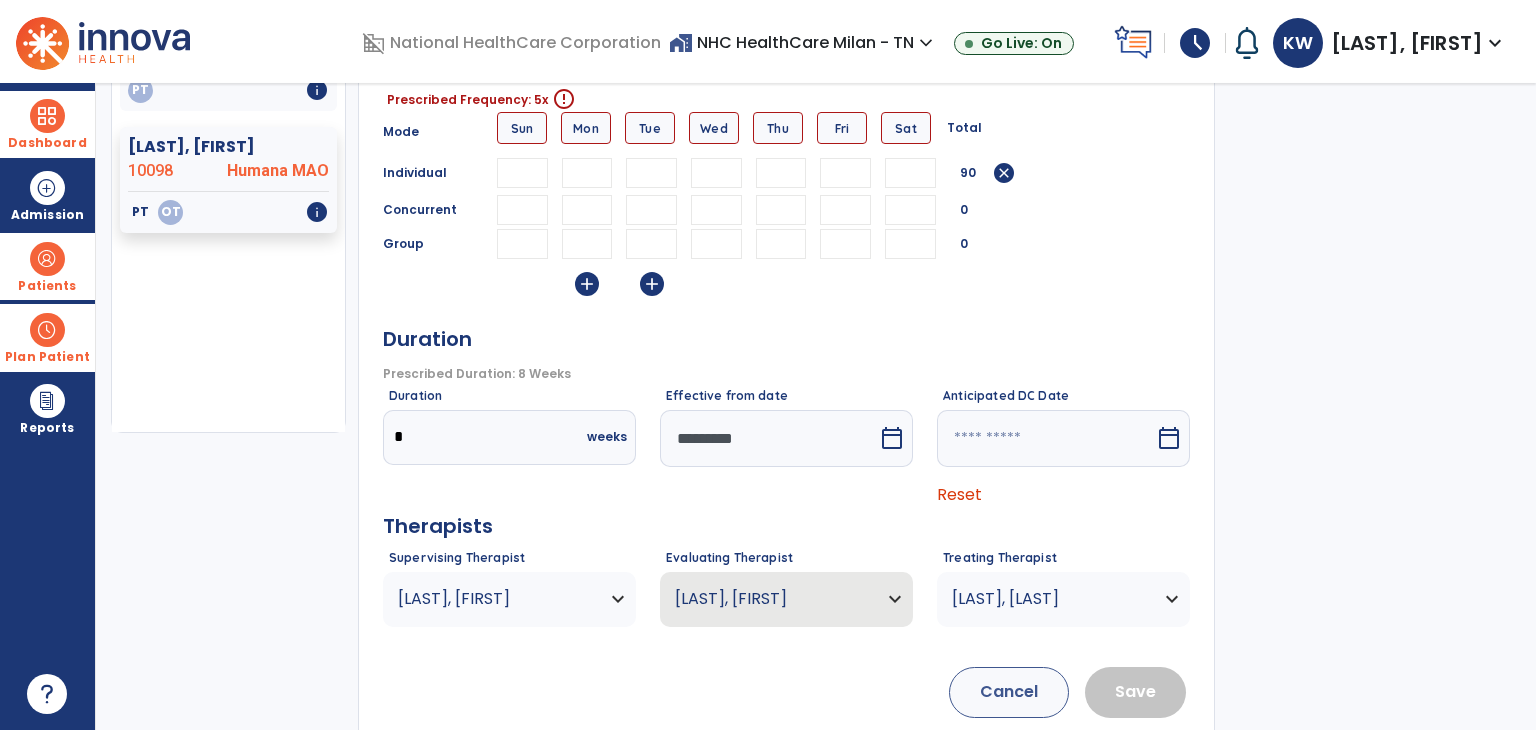 type on "**" 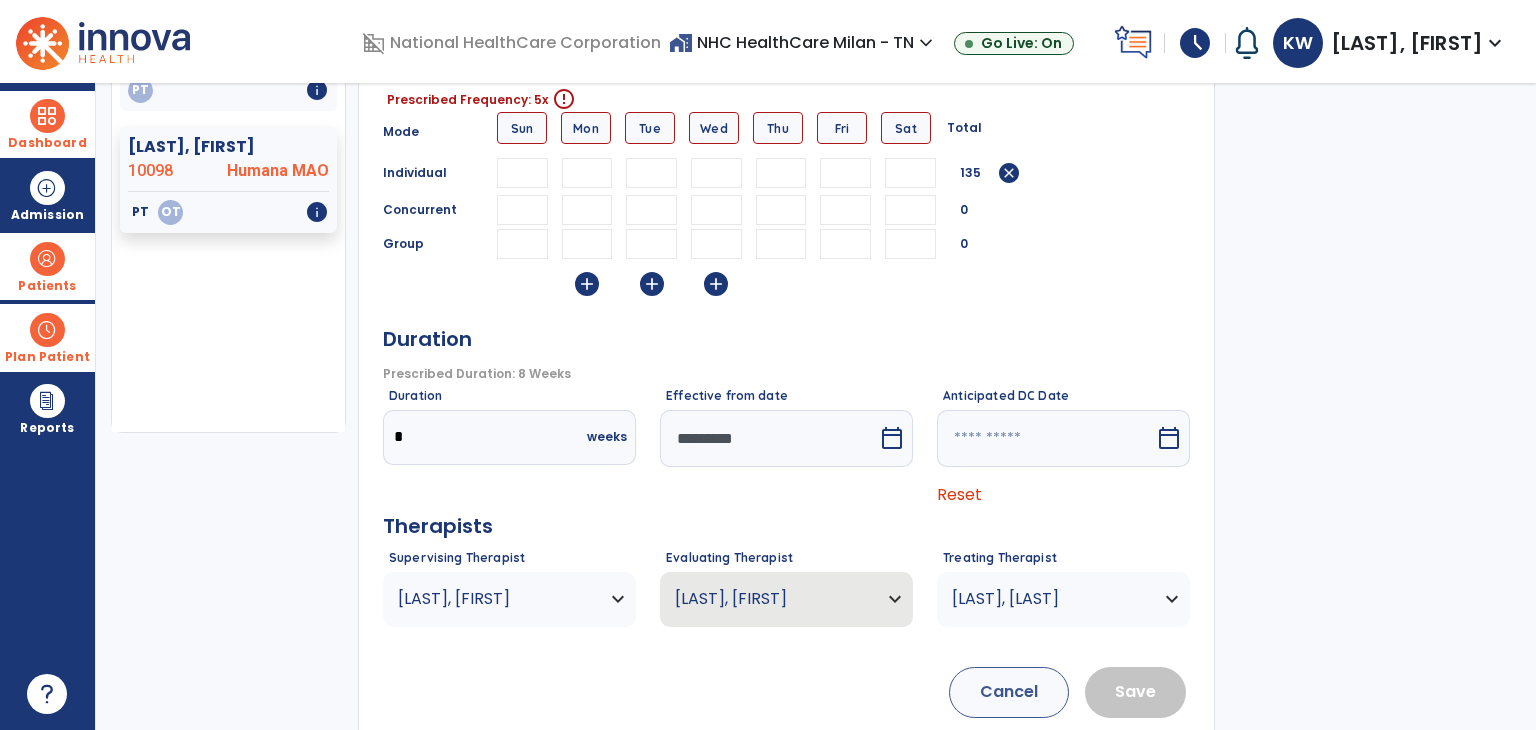 type on "**" 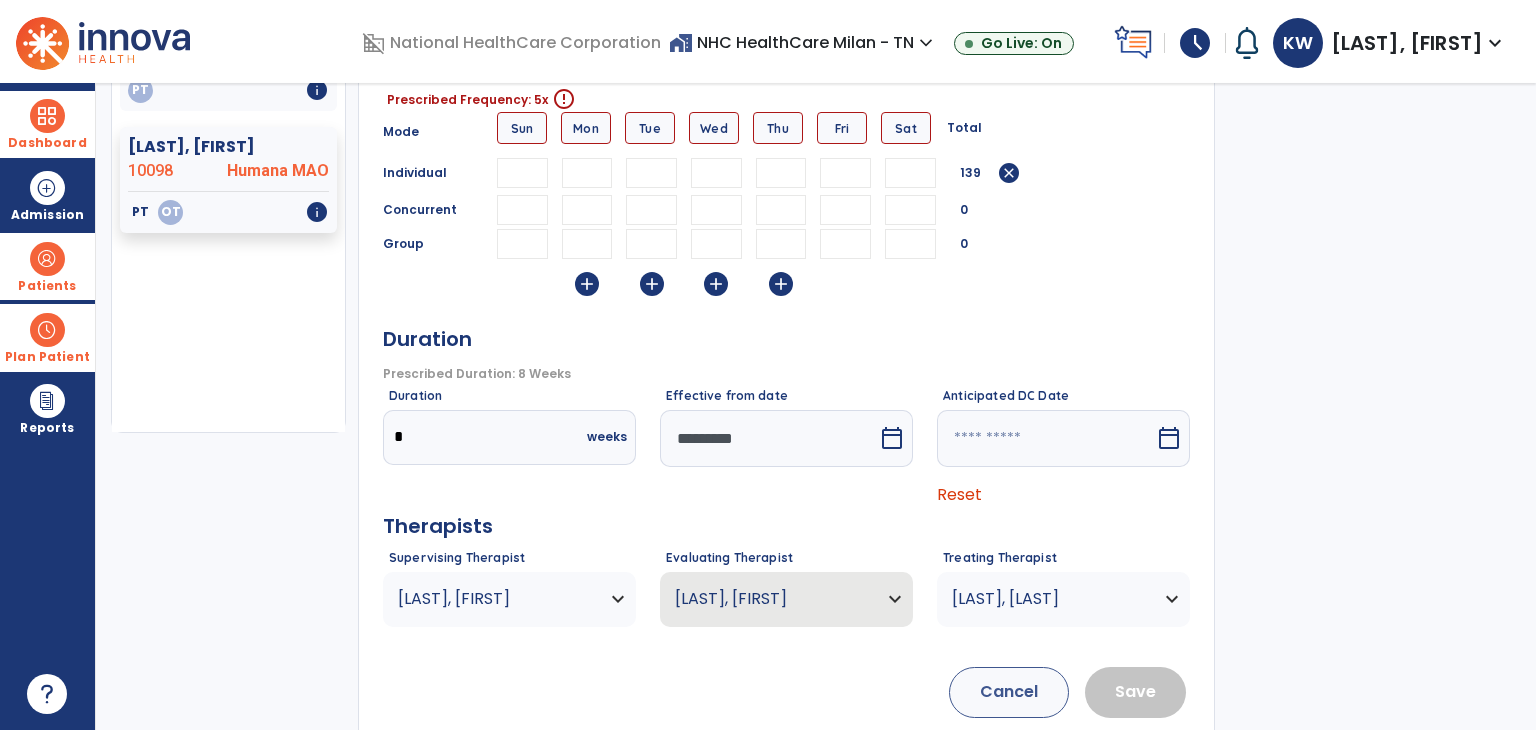 type on "**" 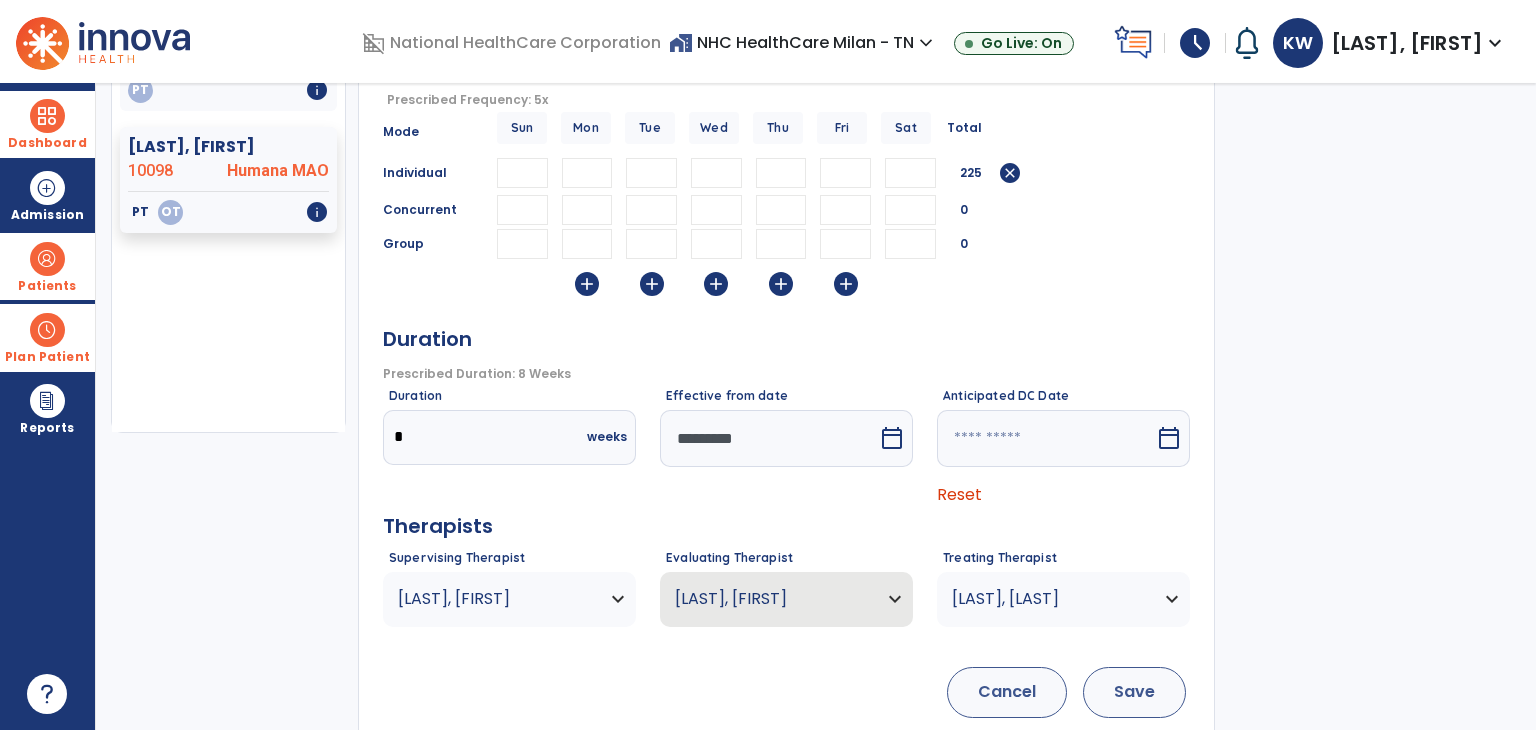 type on "**" 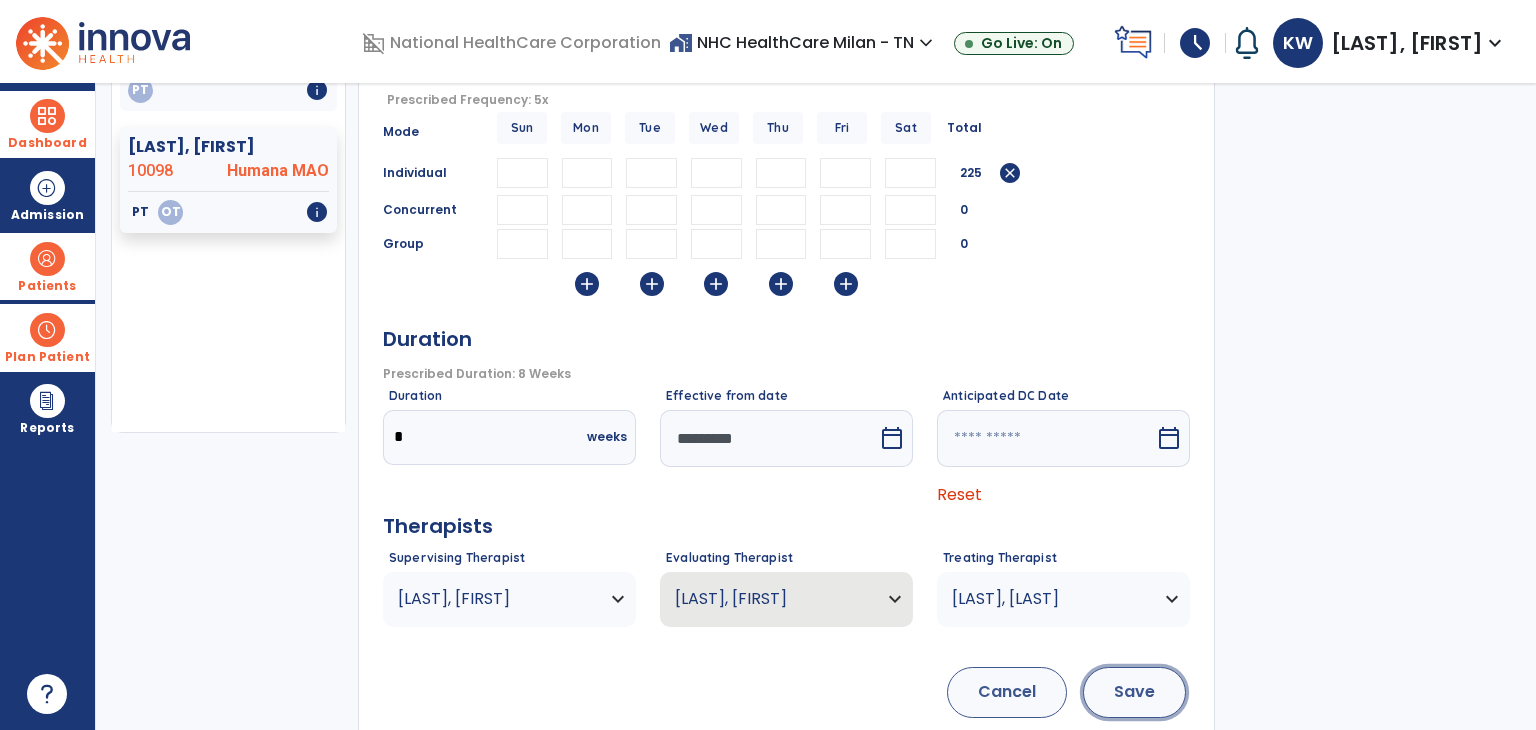 click on "Save" at bounding box center (1134, 692) 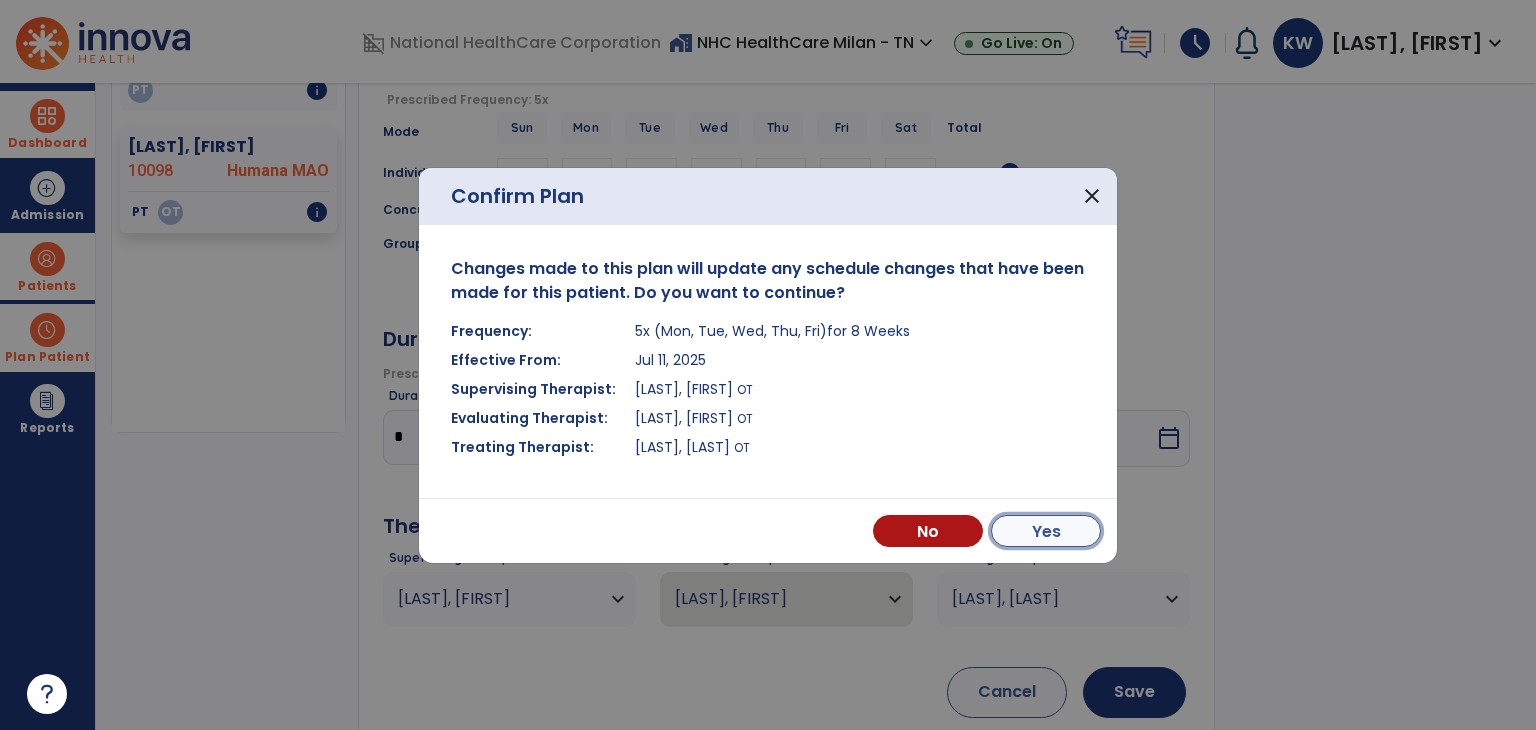 click on "Yes" at bounding box center (1046, 531) 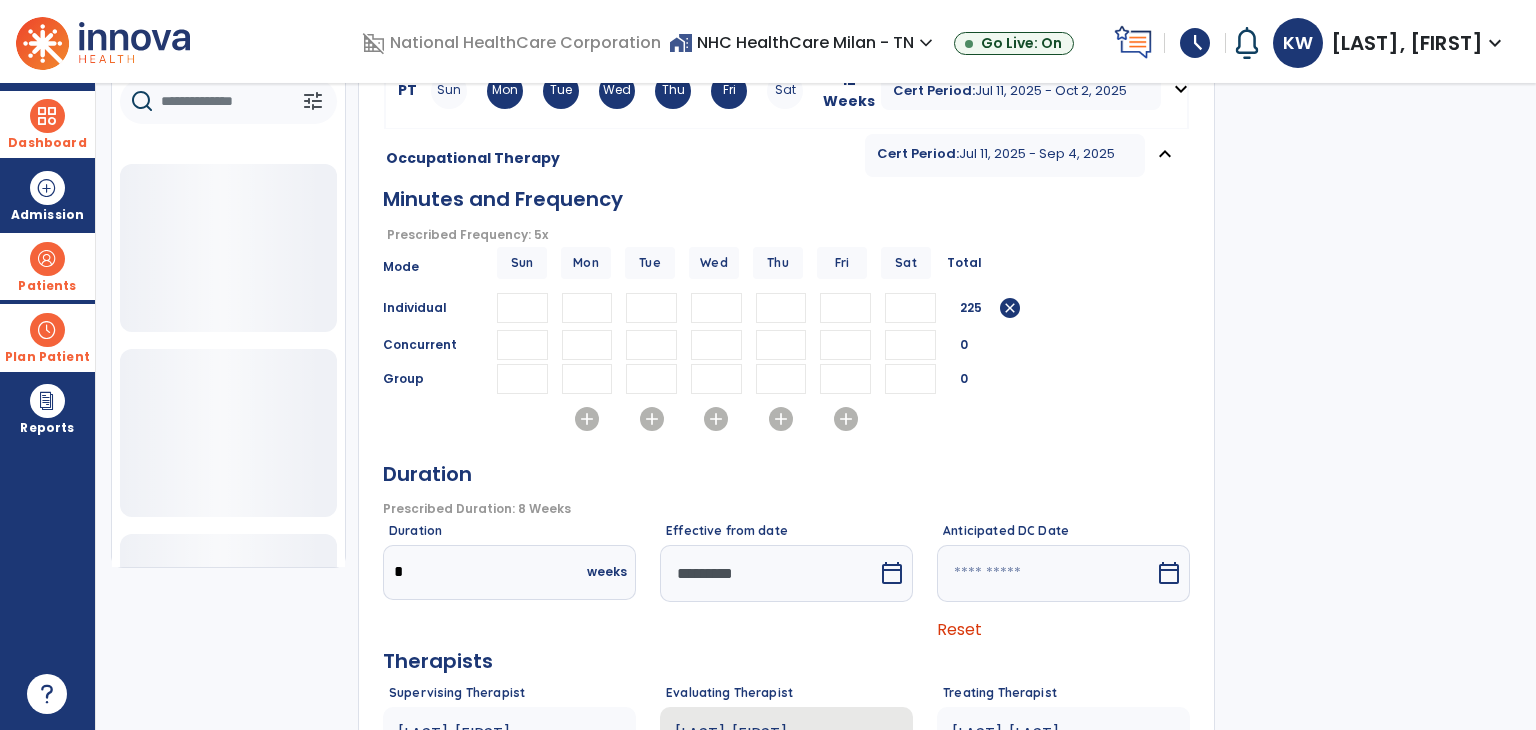 scroll, scrollTop: 342, scrollLeft: 0, axis: vertical 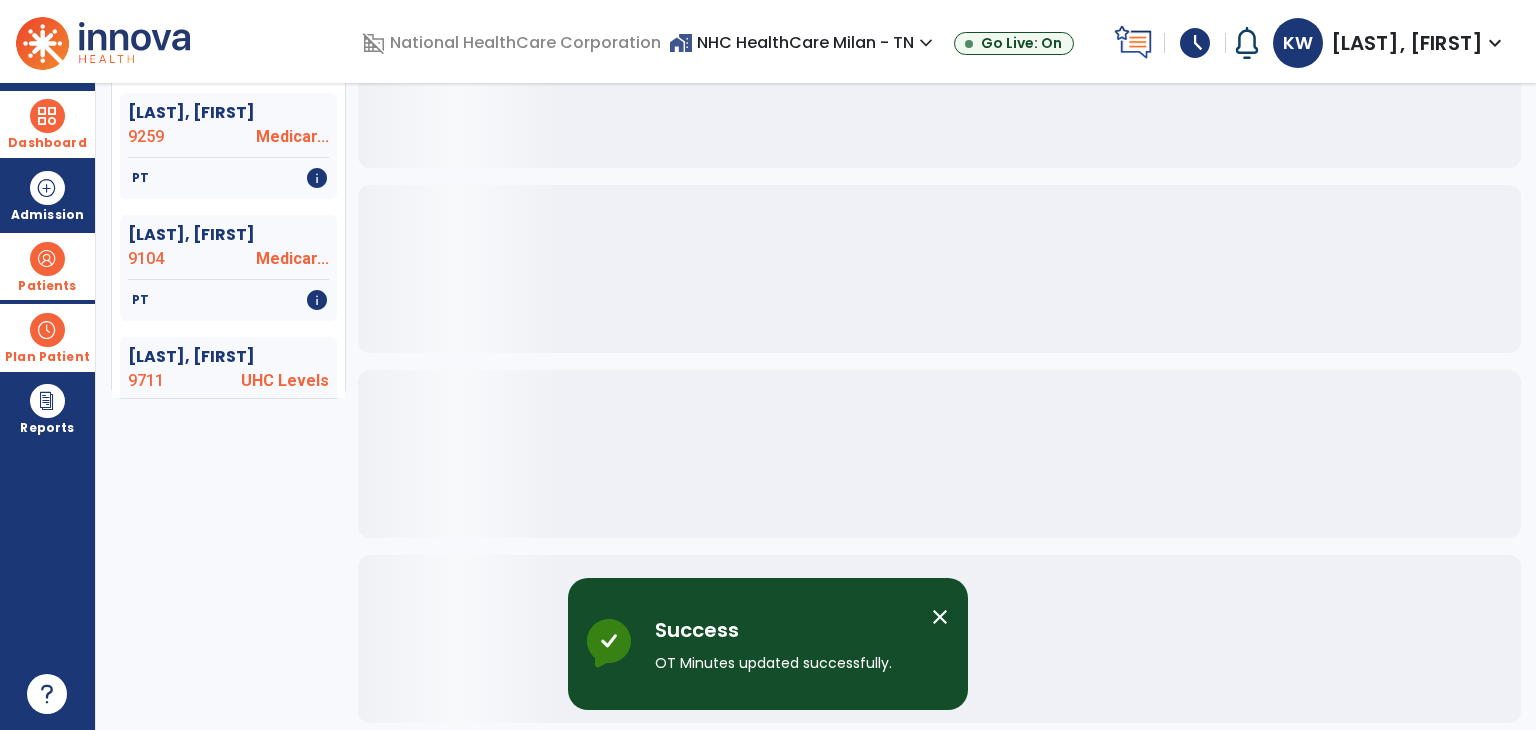 click on "Dashboard" at bounding box center [47, 124] 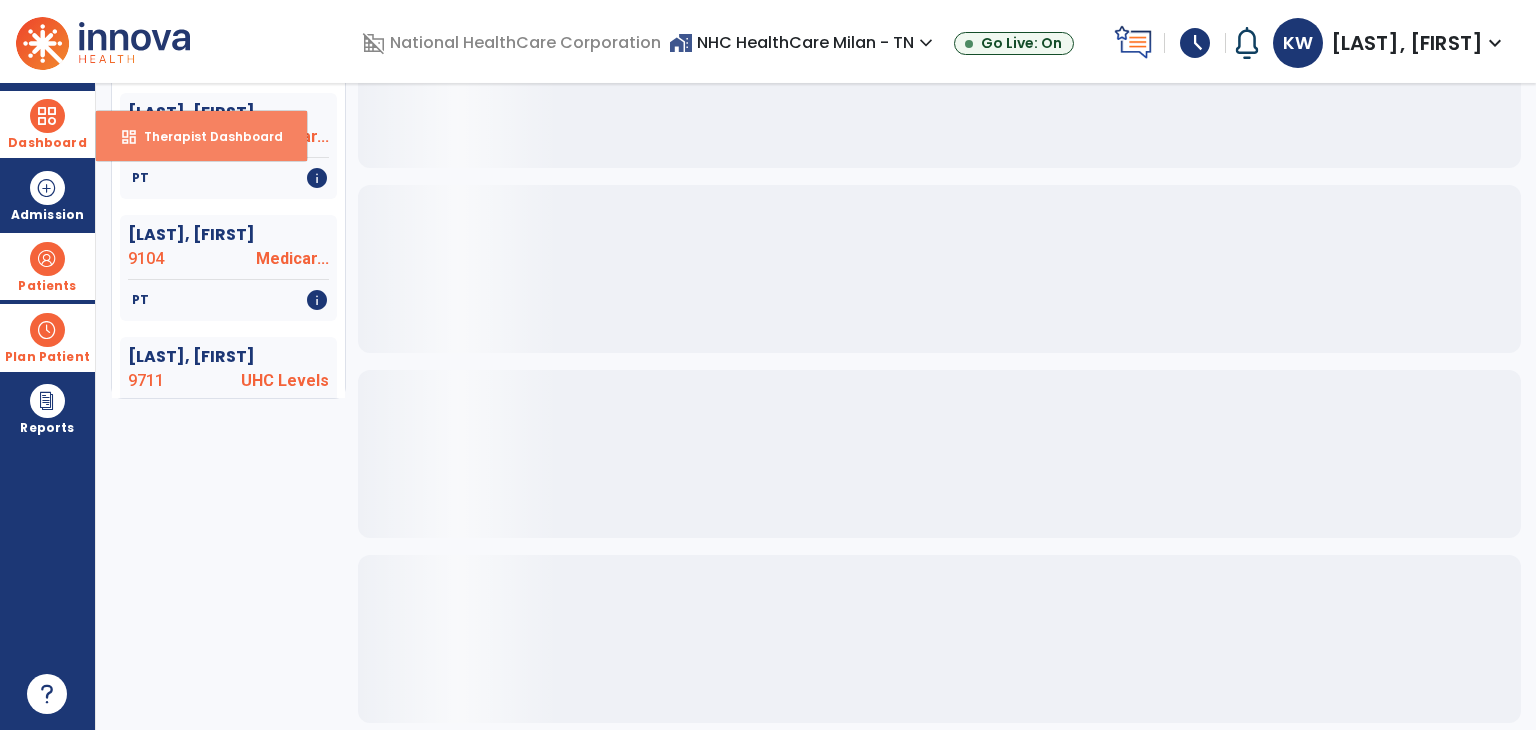 click on "dashboard  Therapist Dashboard" at bounding box center (201, 136) 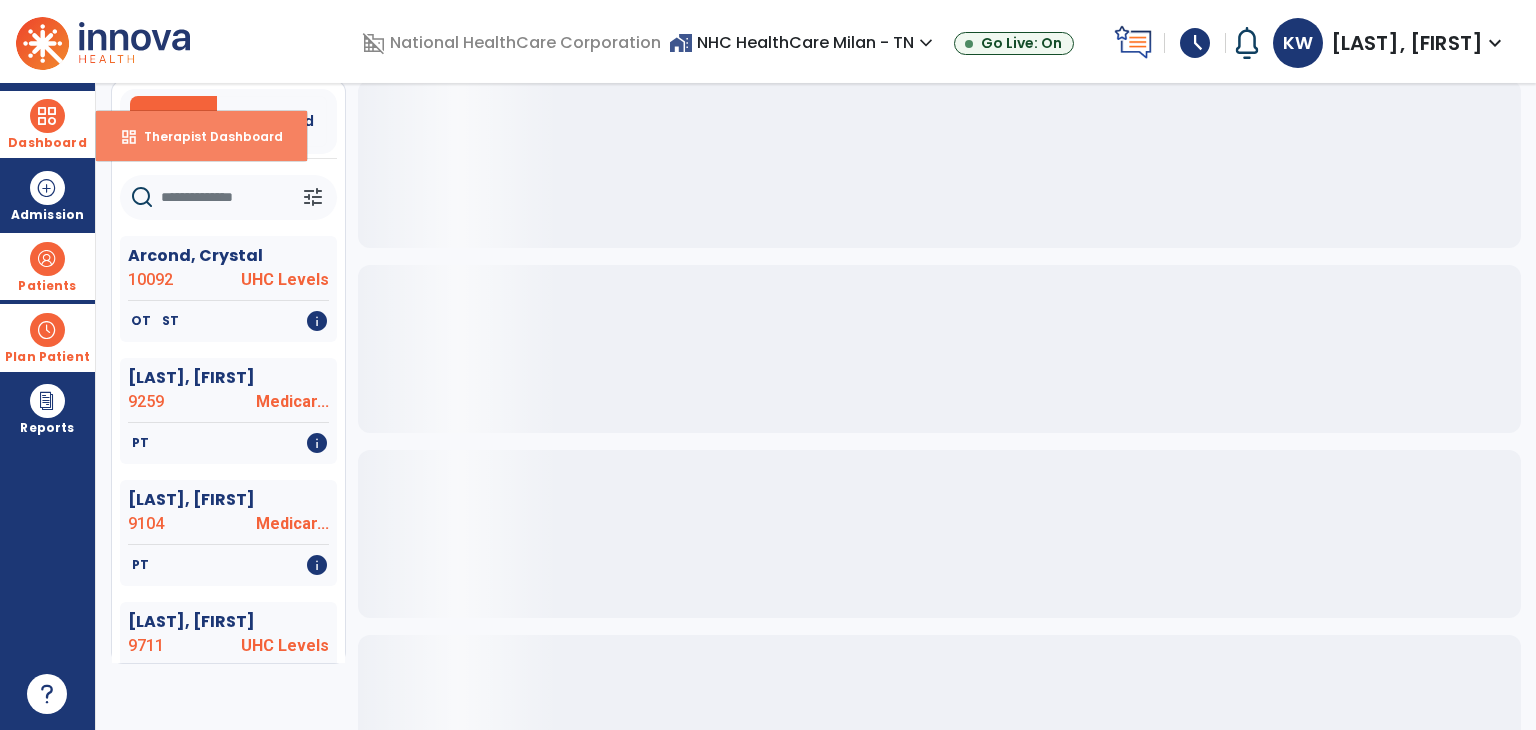 select on "****" 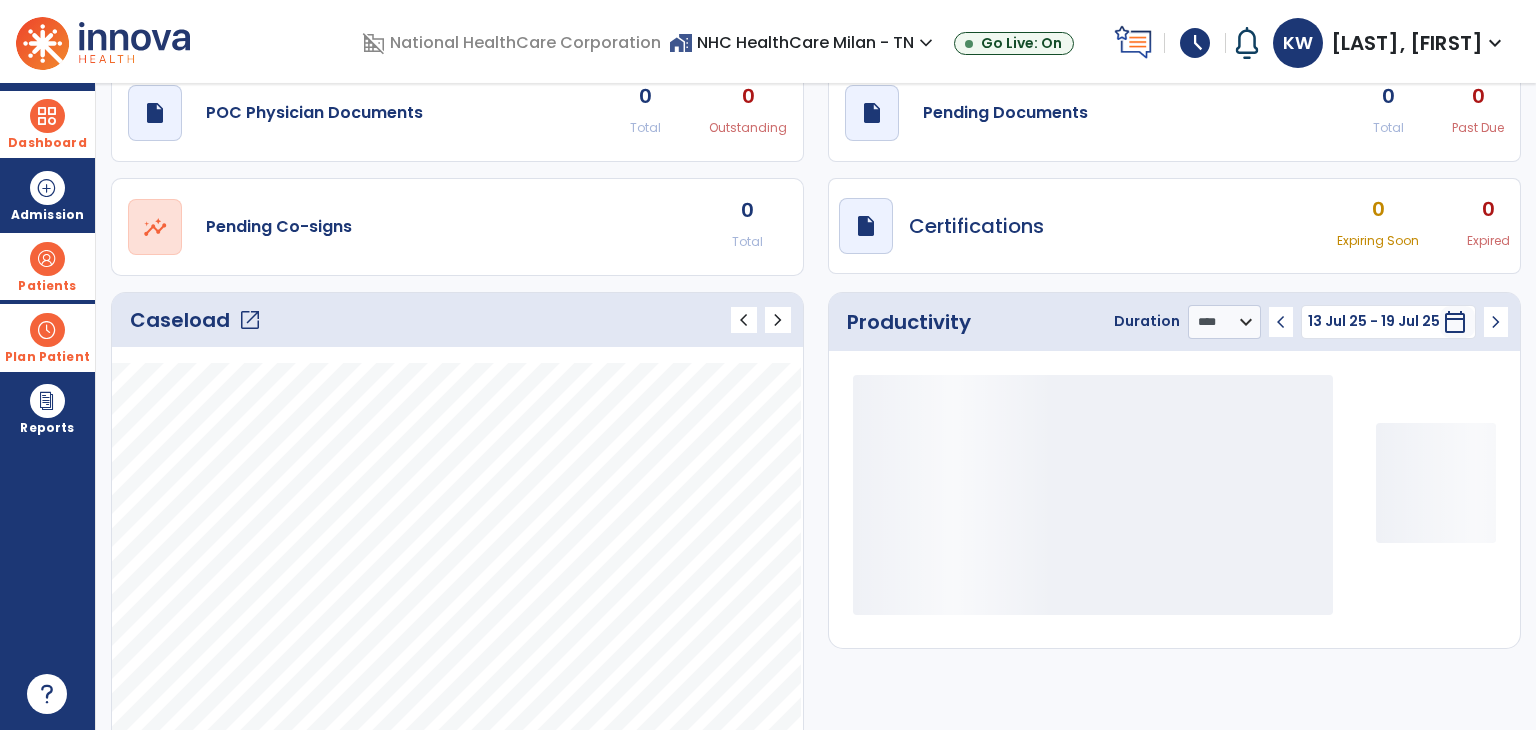 scroll, scrollTop: 77, scrollLeft: 0, axis: vertical 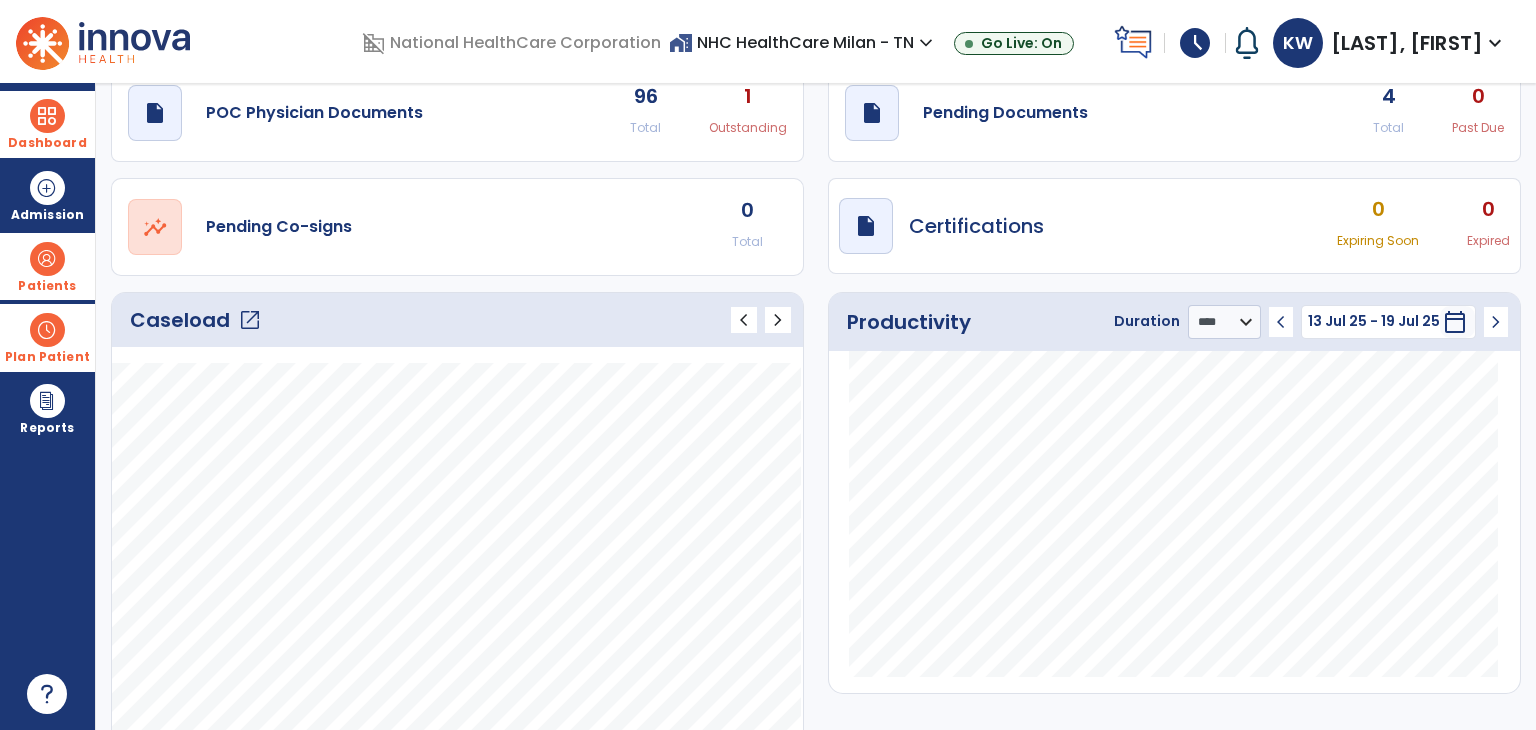 click on "Patients" at bounding box center [47, 266] 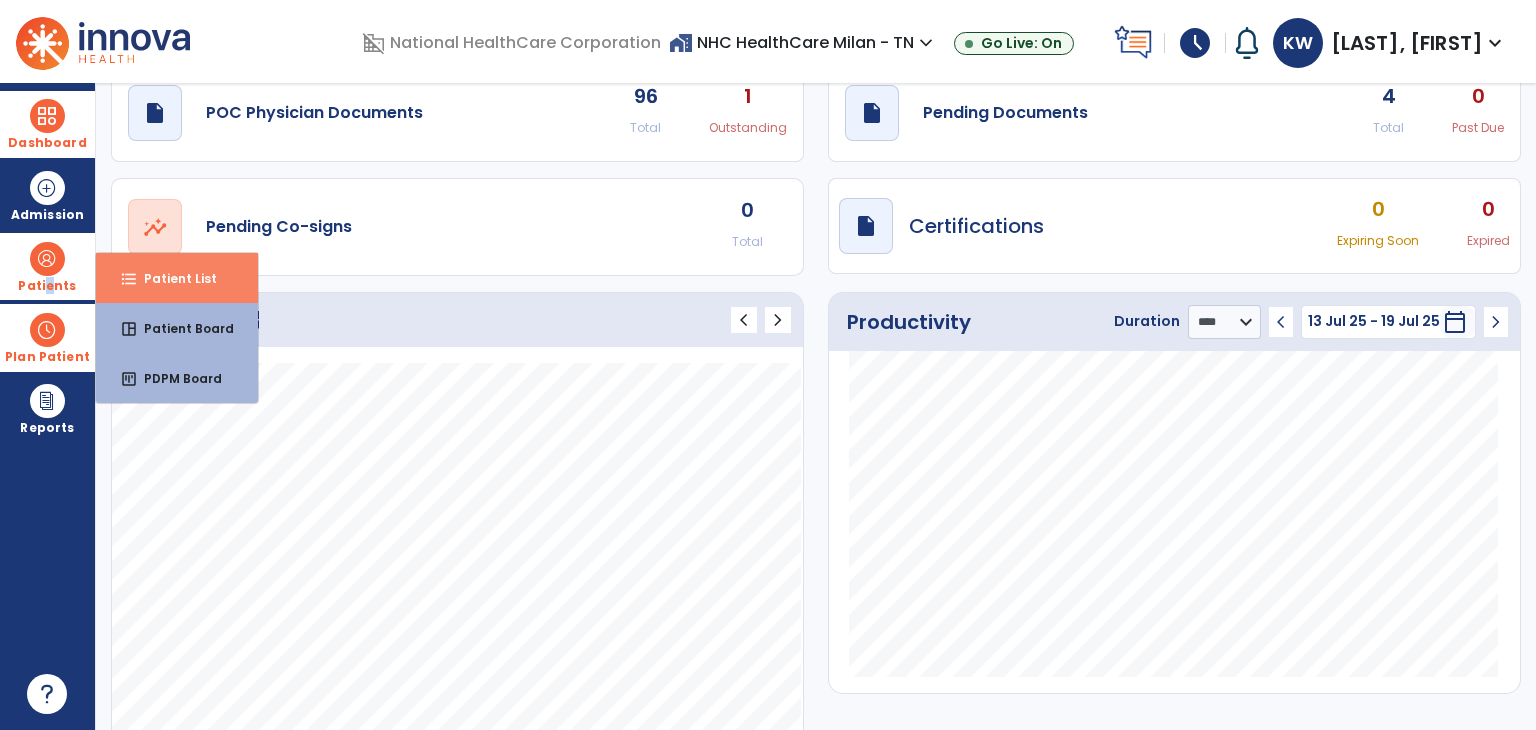 click on "format_list_bulleted  Patient List" at bounding box center (177, 278) 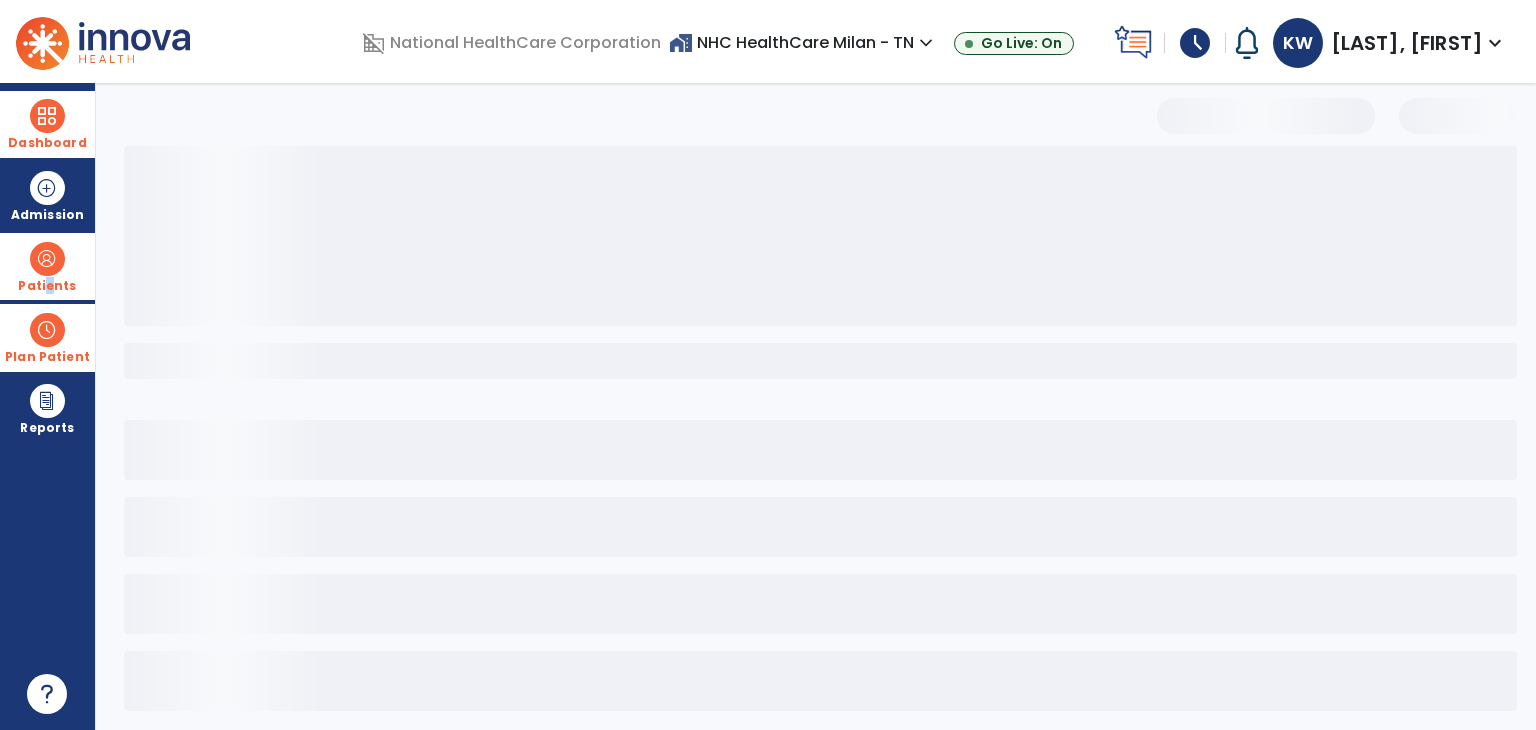 scroll, scrollTop: 12, scrollLeft: 0, axis: vertical 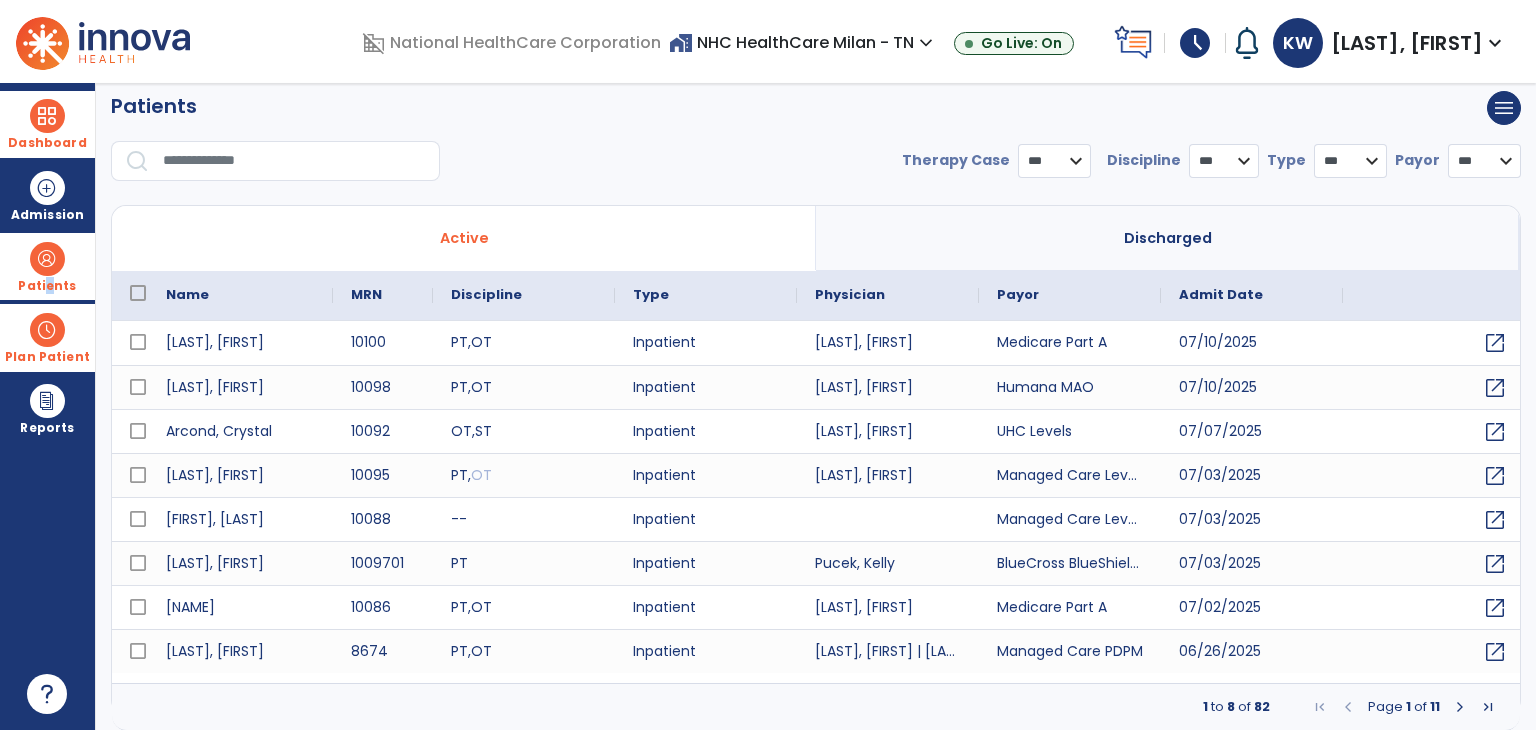 select on "***" 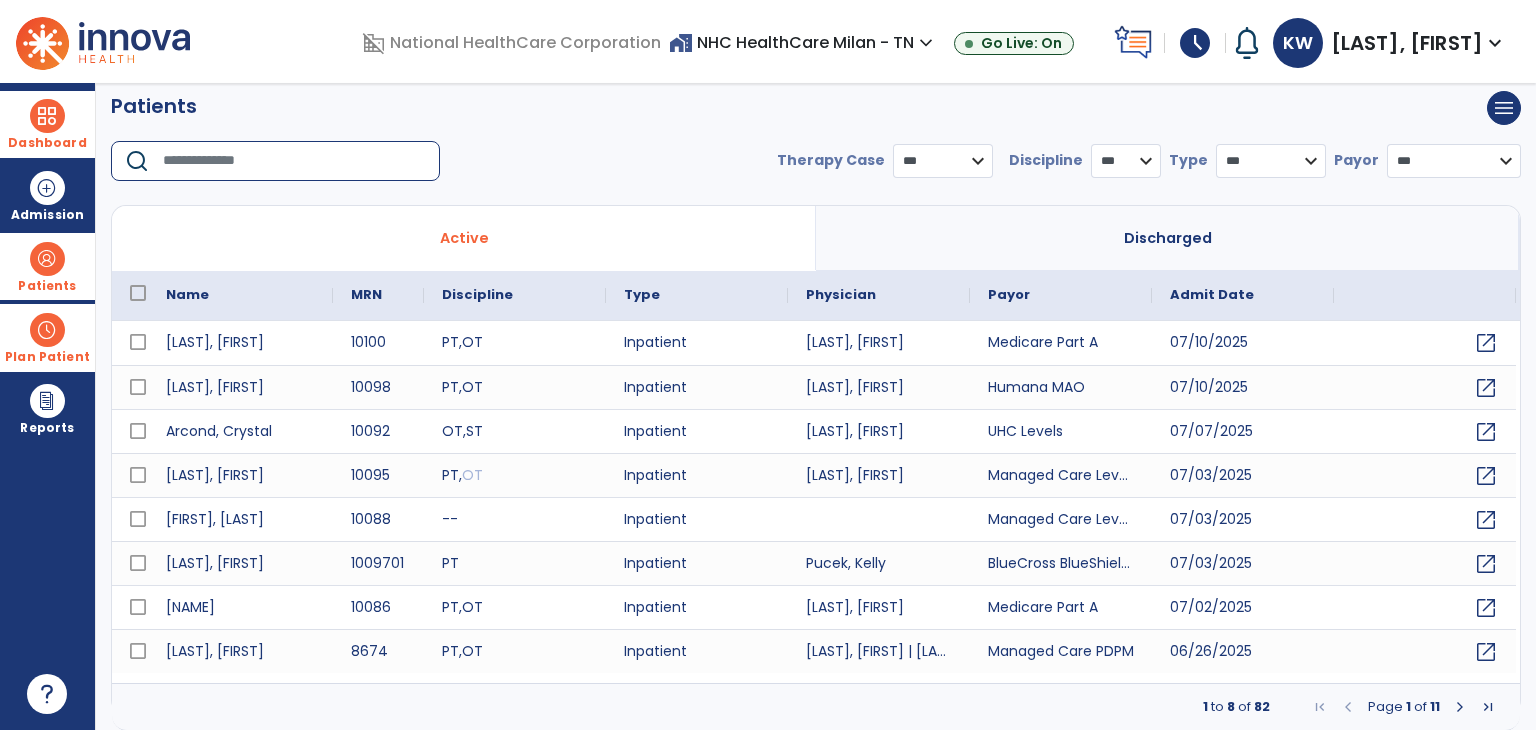 click at bounding box center (294, 161) 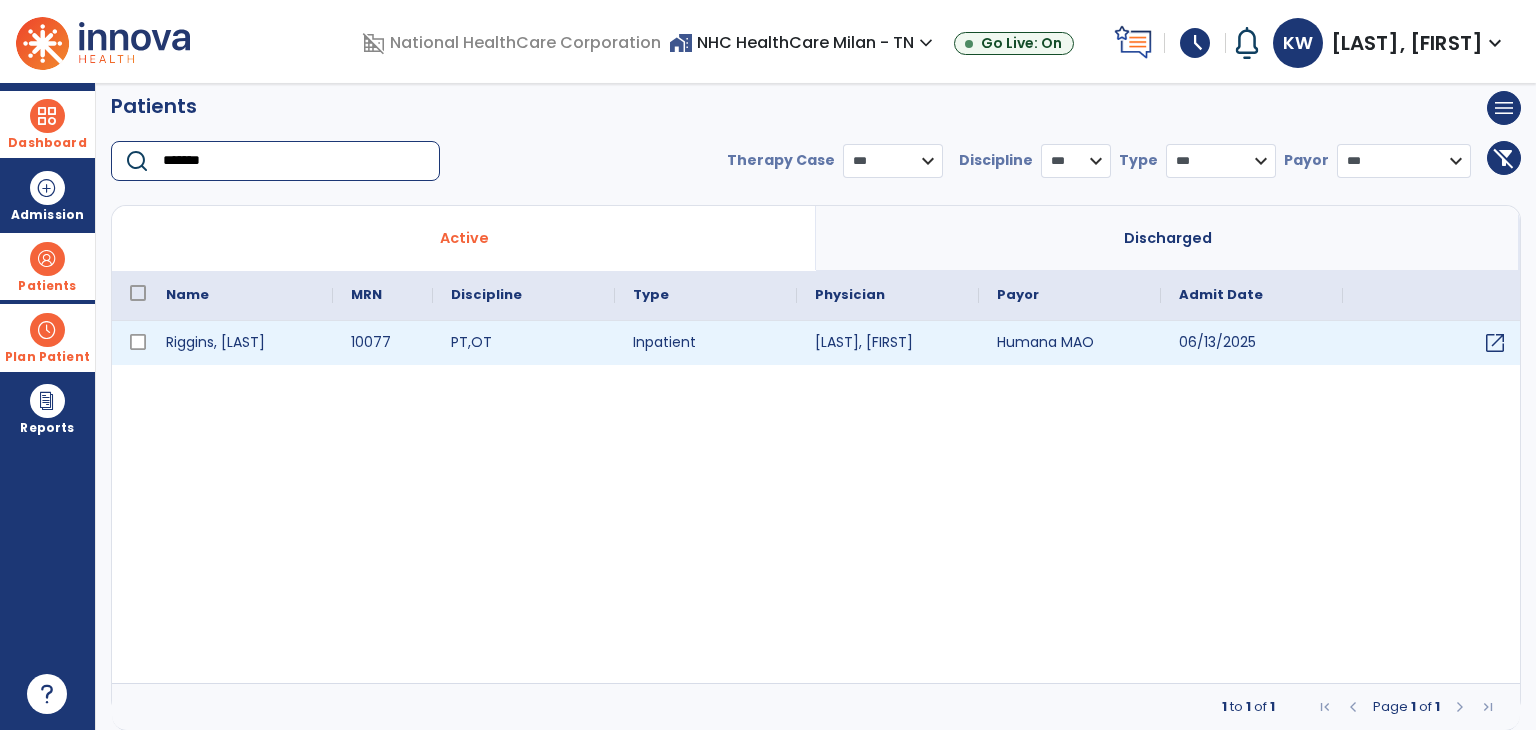 type on "*******" 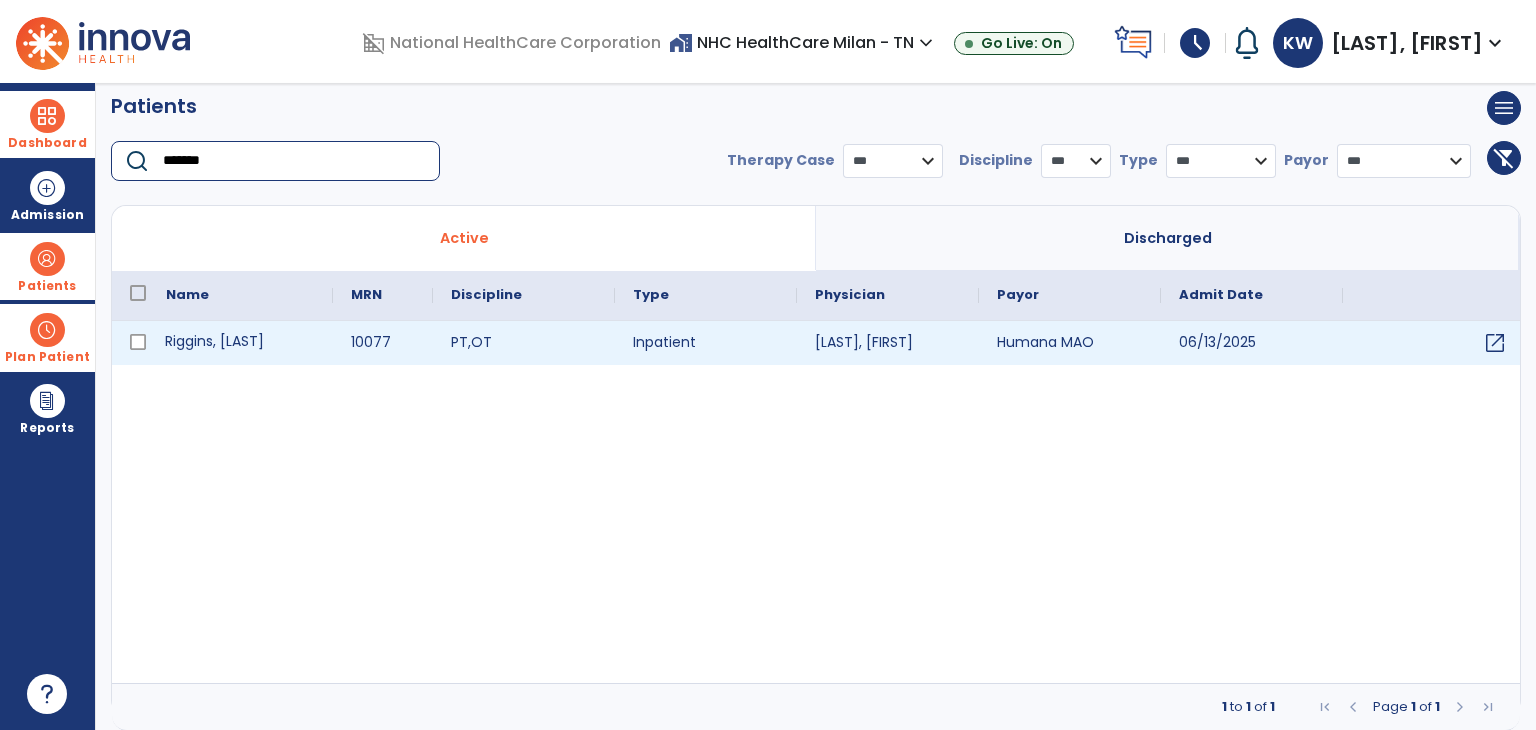 click on "Riggins, [LAST]" at bounding box center [240, 343] 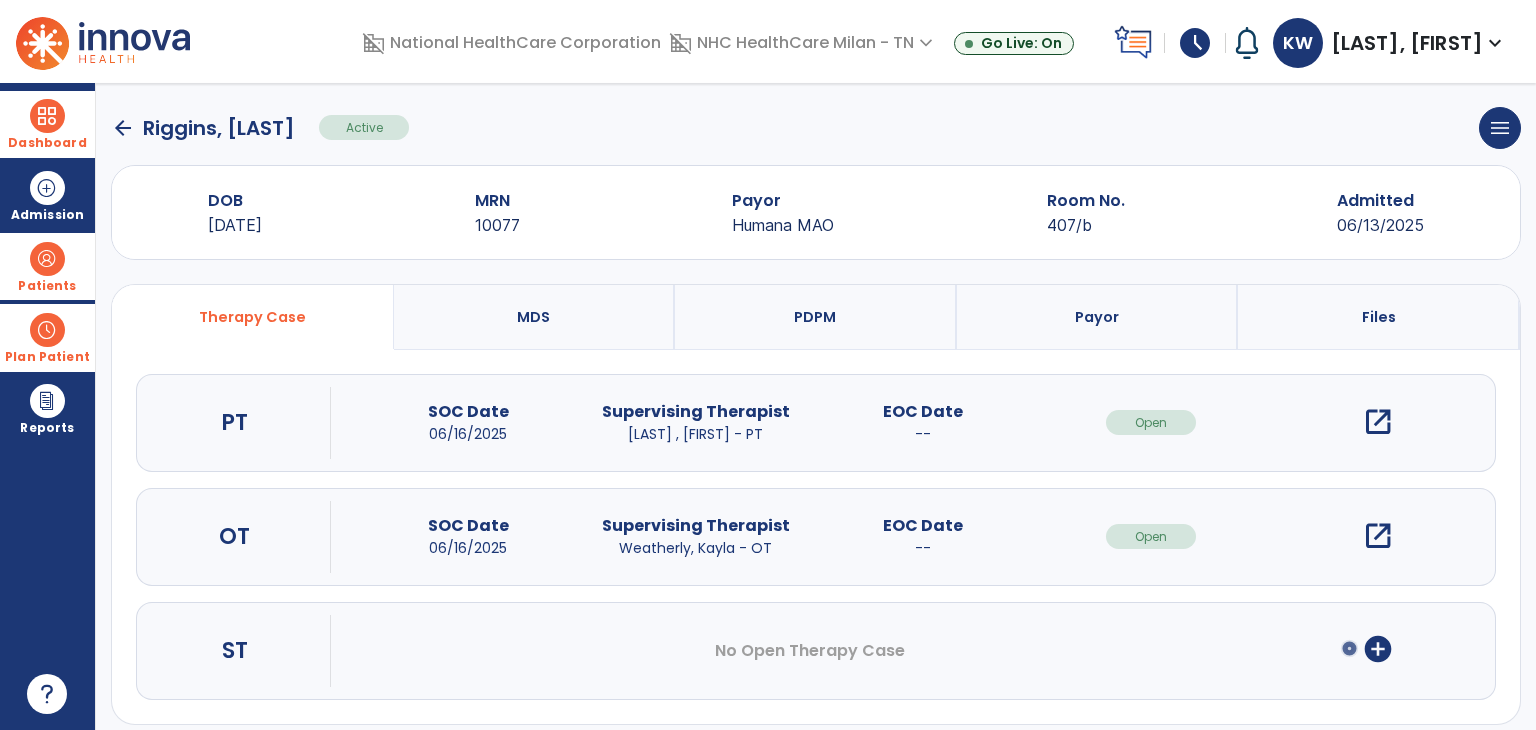 click on "open_in_new" at bounding box center [1378, 536] 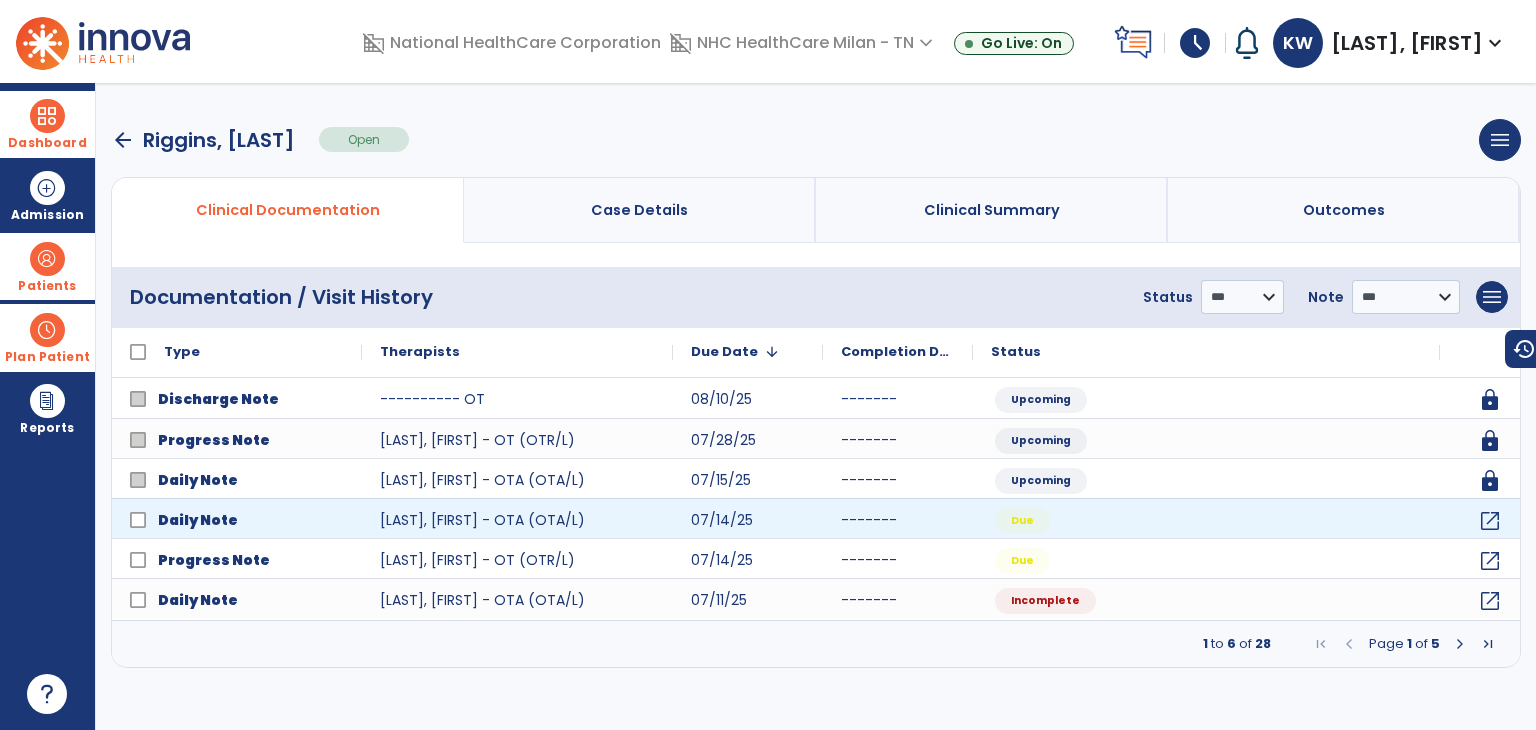 scroll, scrollTop: 0, scrollLeft: 0, axis: both 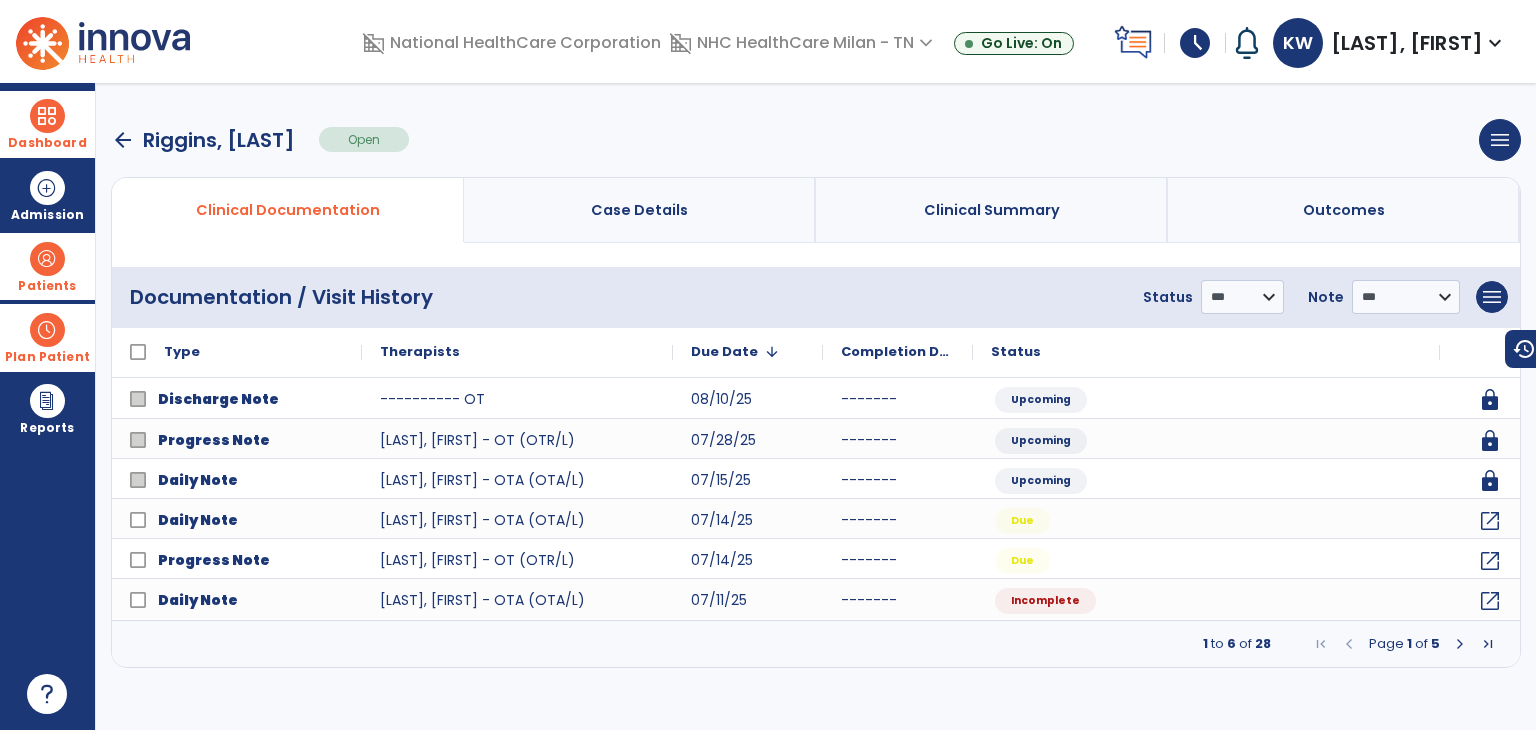 click at bounding box center [1460, 644] 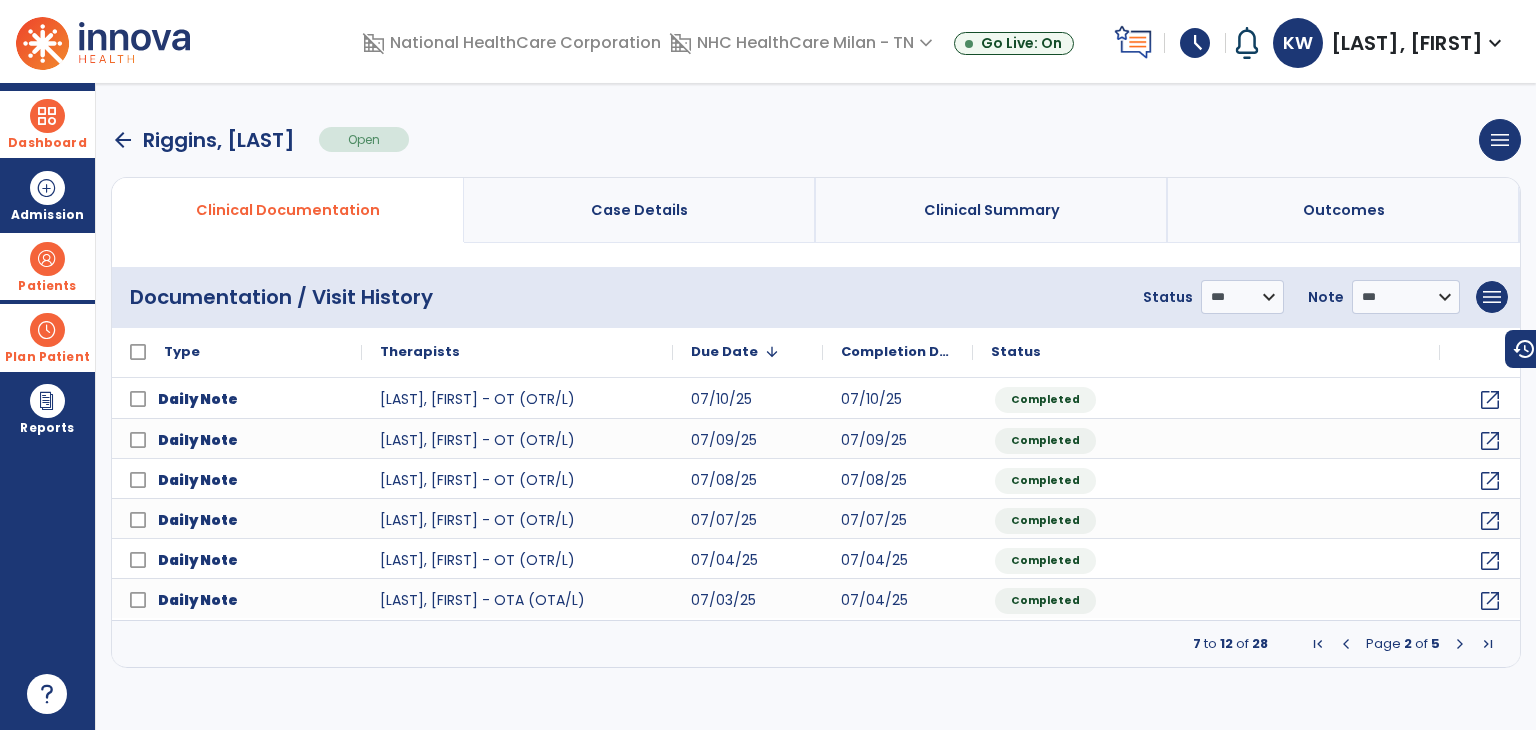 click at bounding box center [1346, 644] 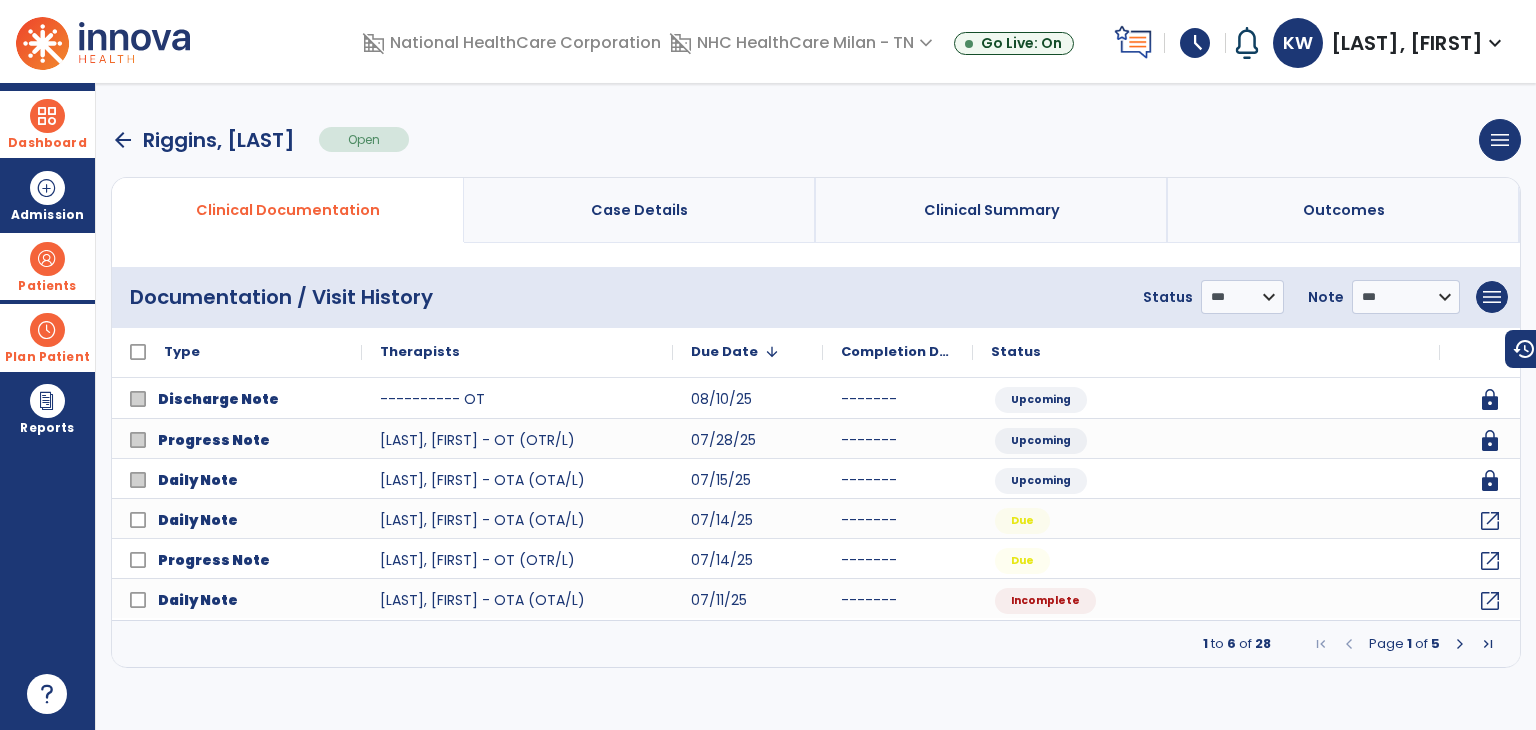 drag, startPoint x: 12, startPoint y: 81, endPoint x: 36, endPoint y: 117, distance: 43.266617 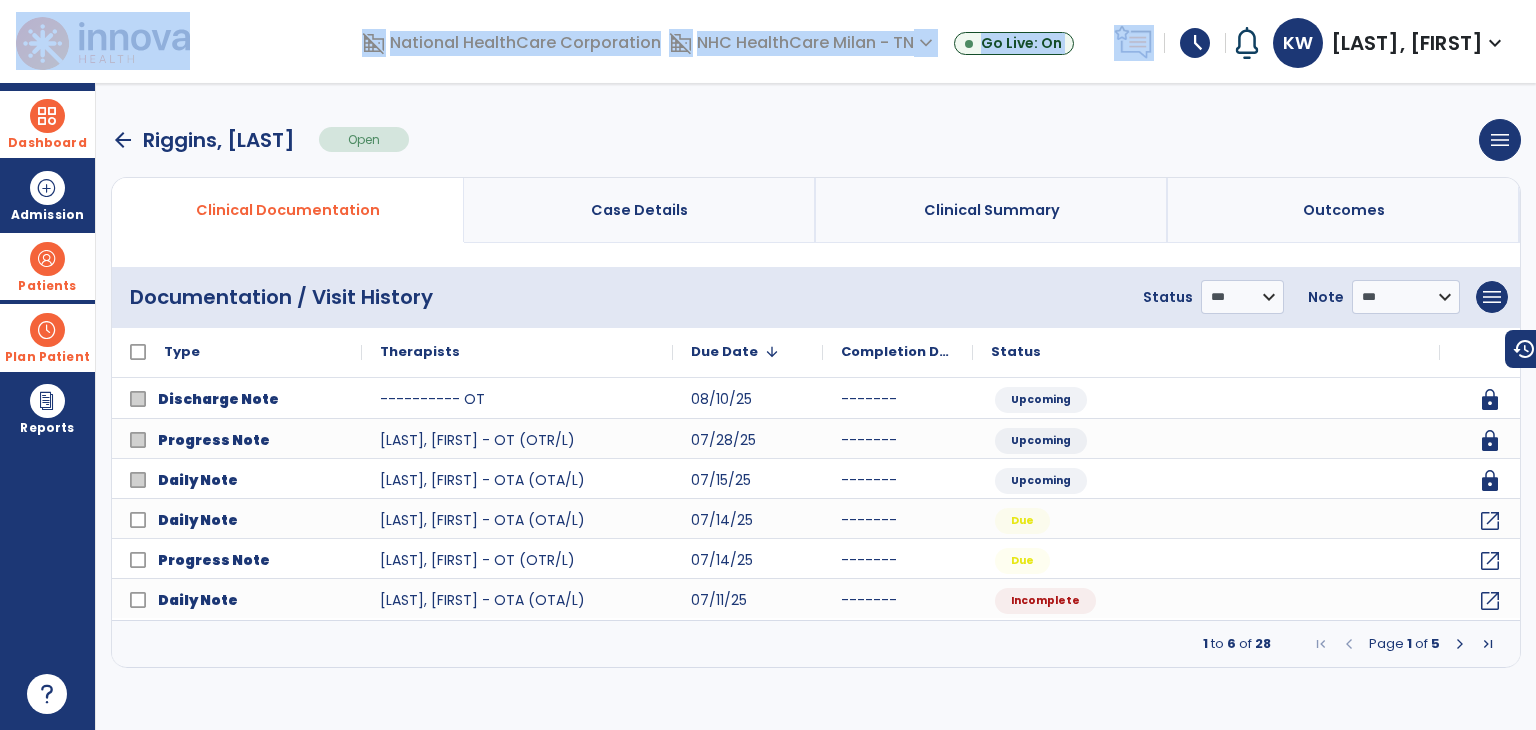 click at bounding box center [47, 116] 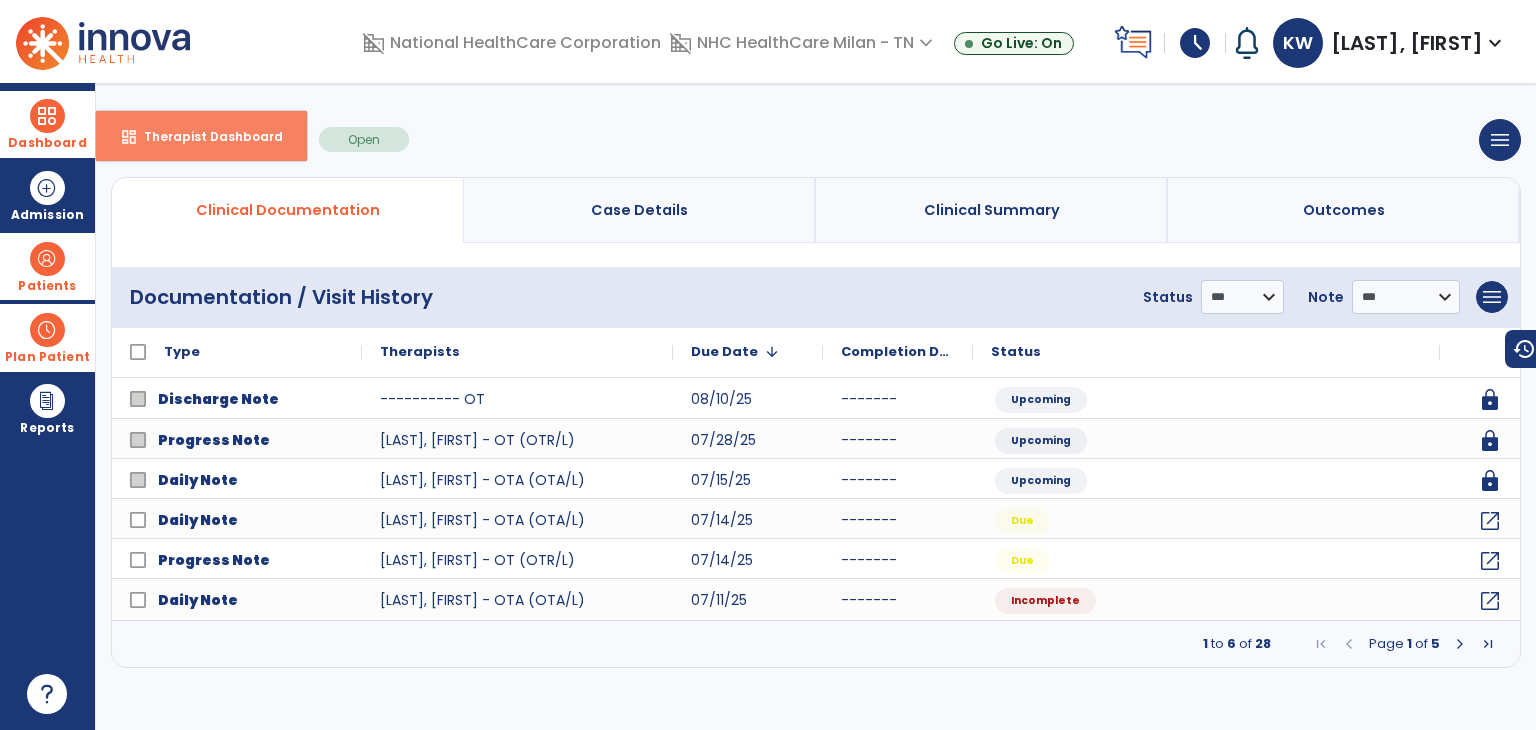 click on "dashboard  Therapist Dashboard" at bounding box center (201, 136) 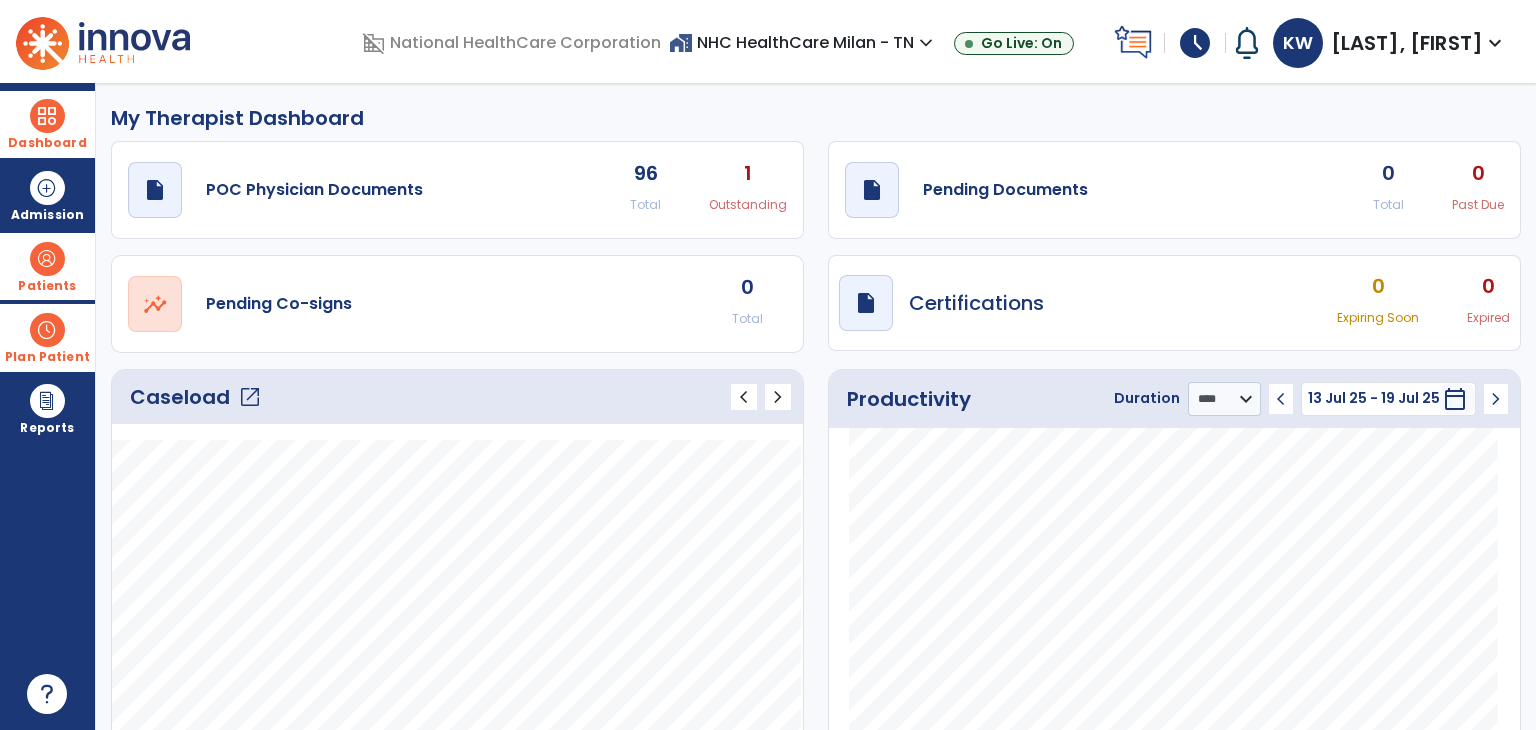 click on "Caseload   open_in_new" 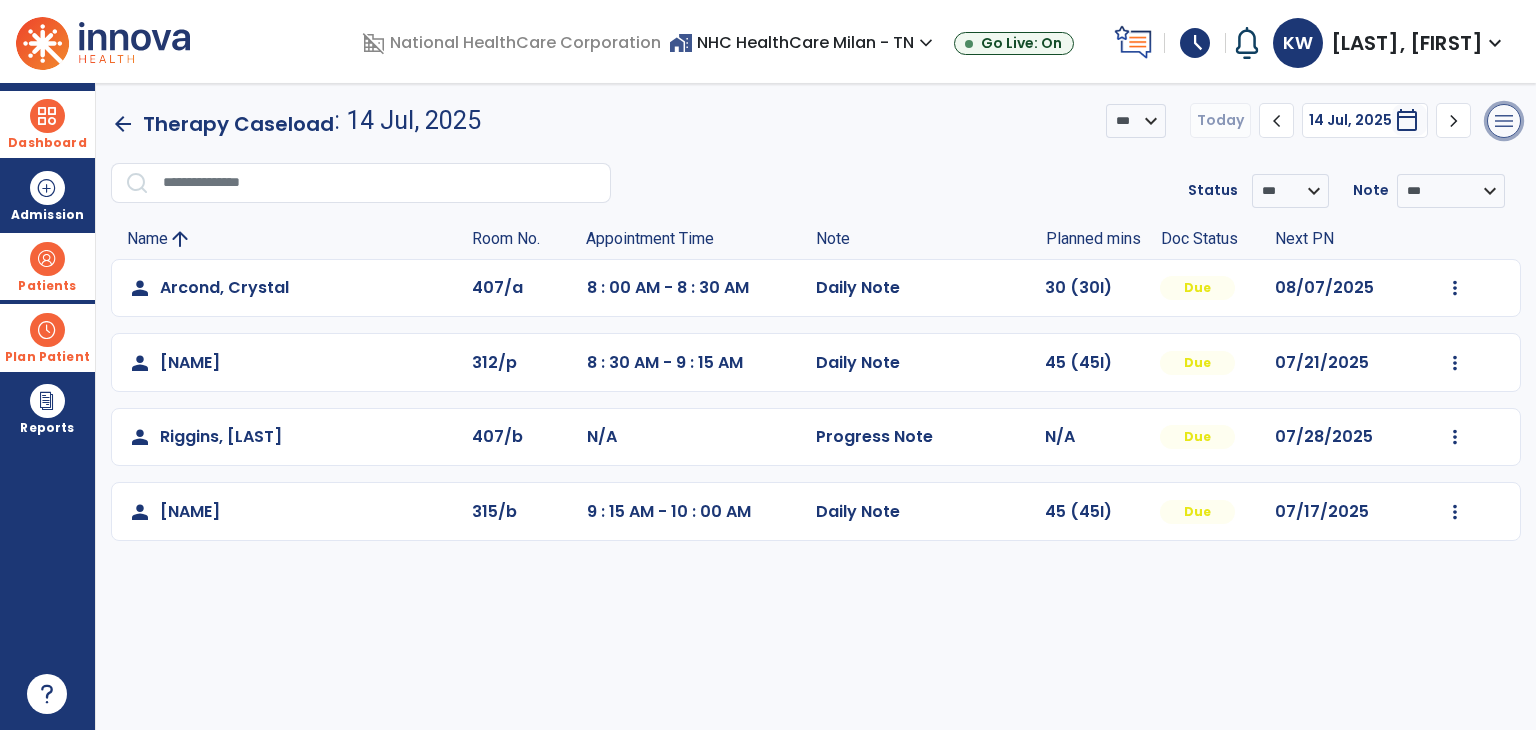 click on "menu" at bounding box center (1504, 121) 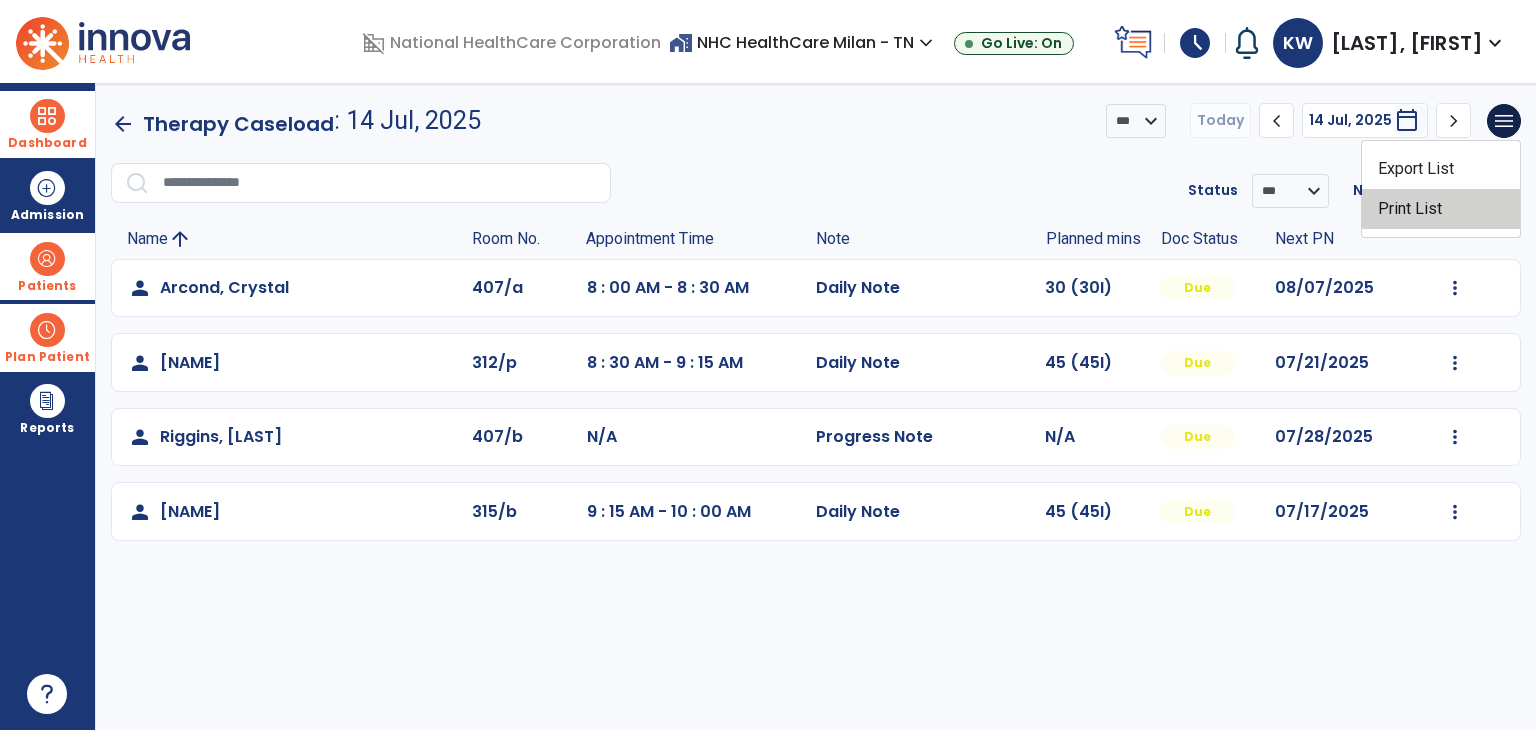 click on "Print List" 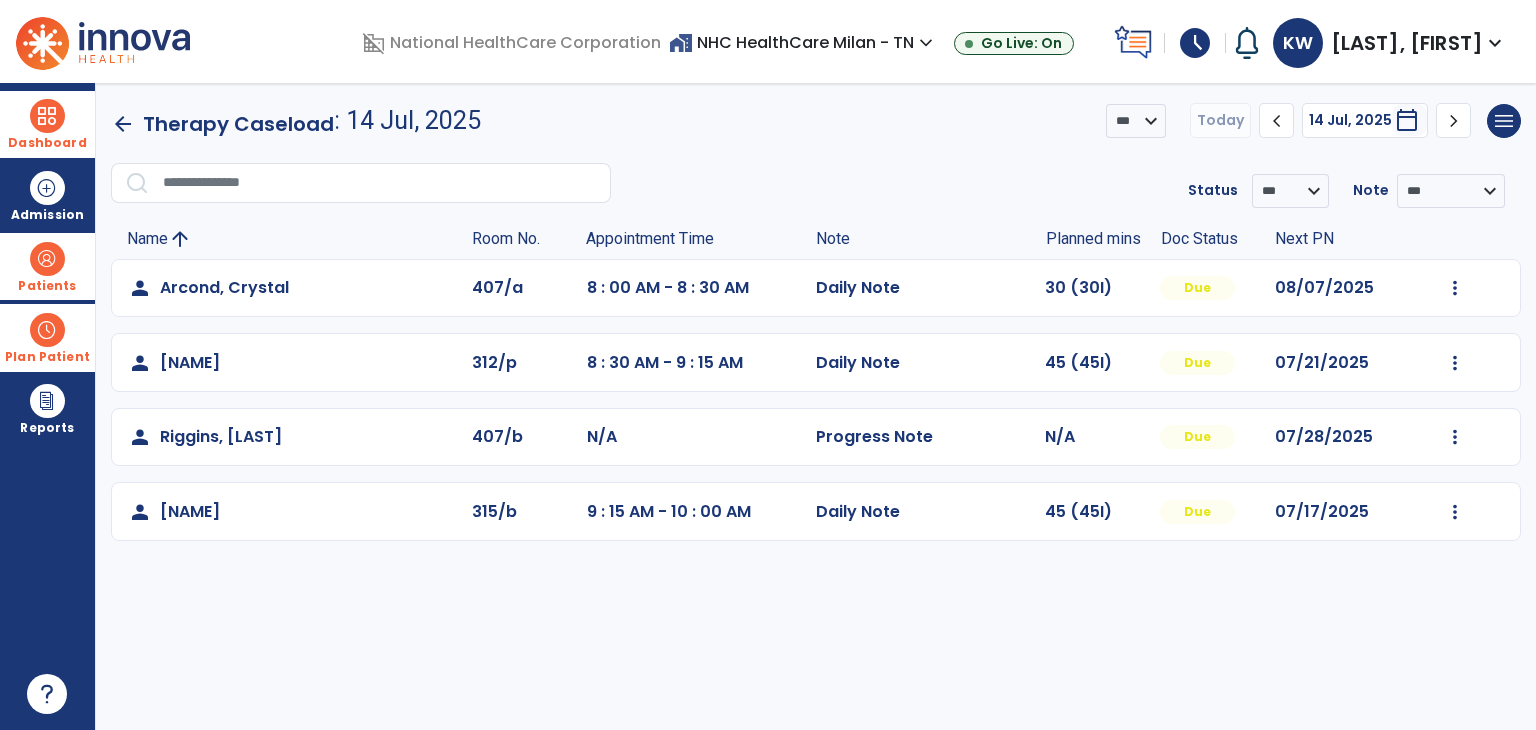 click on "arrow_back" 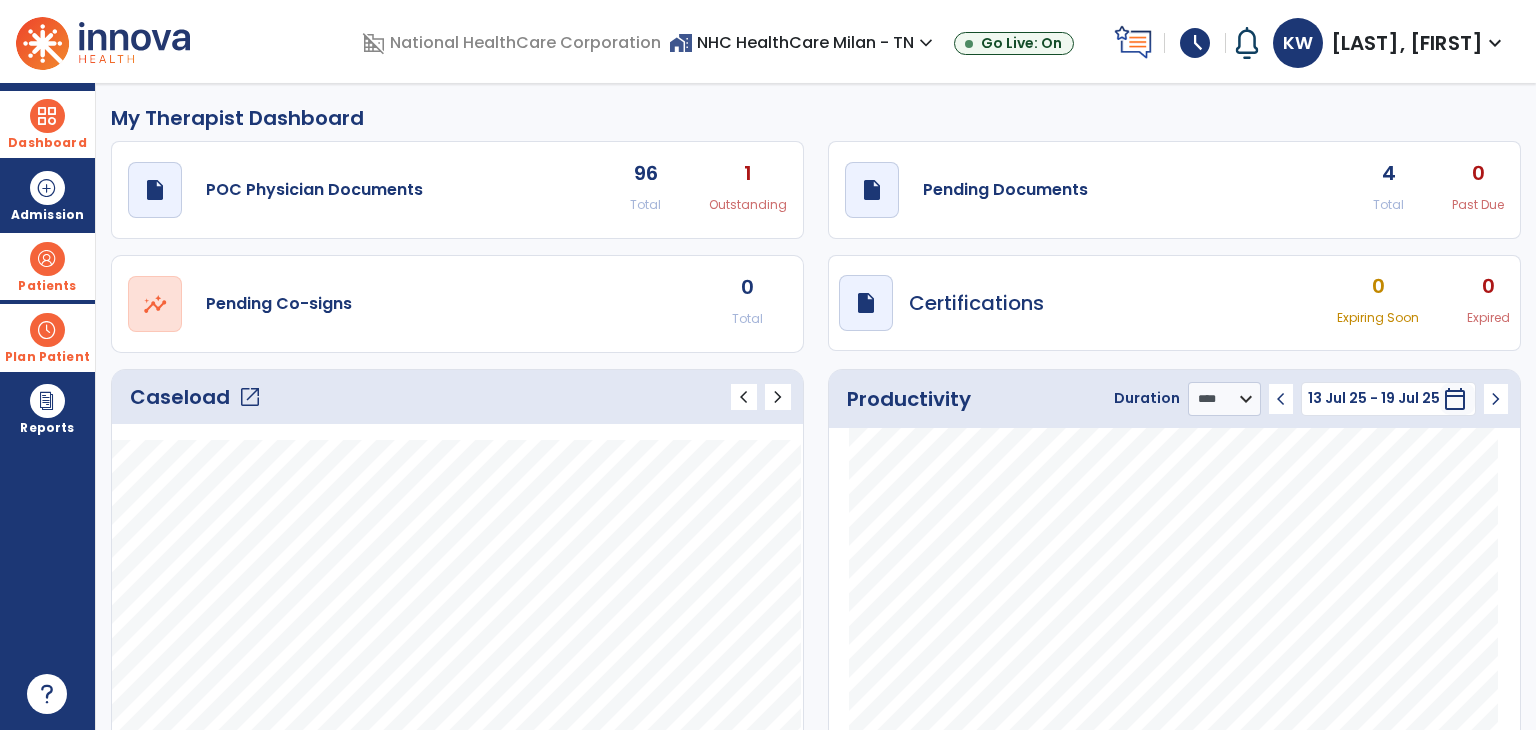 click on "Patients" at bounding box center (47, 286) 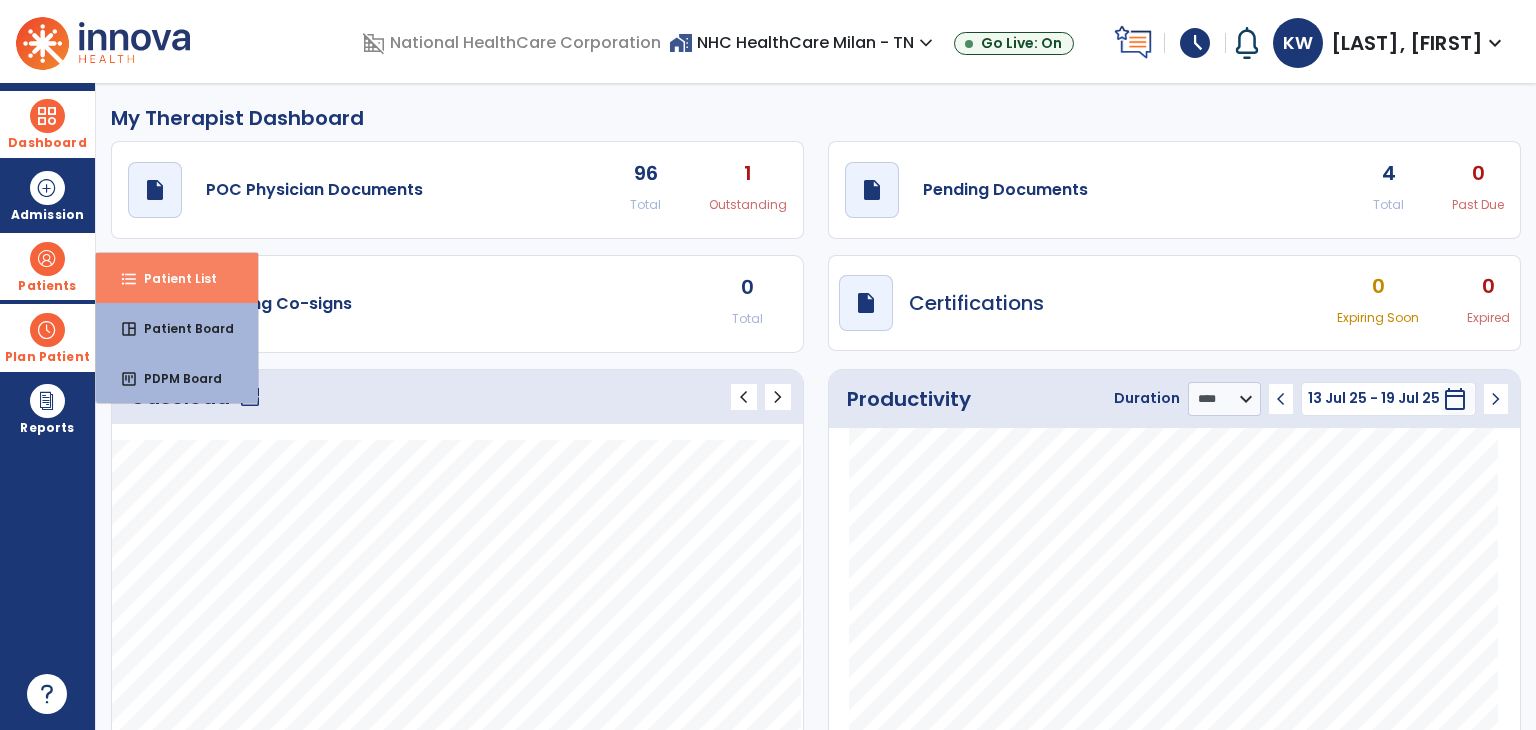 click on "Patient List" at bounding box center [172, 278] 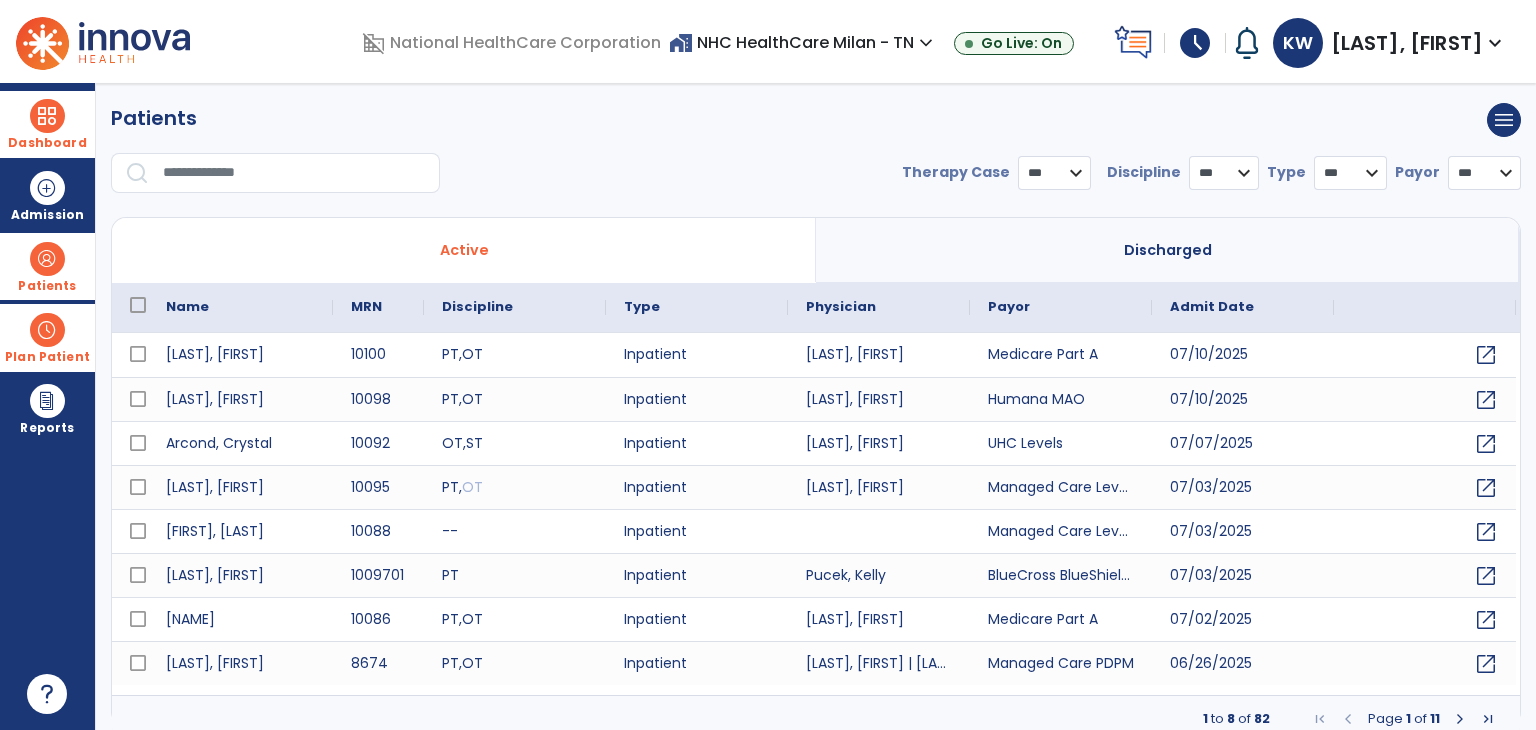 click at bounding box center [294, 173] 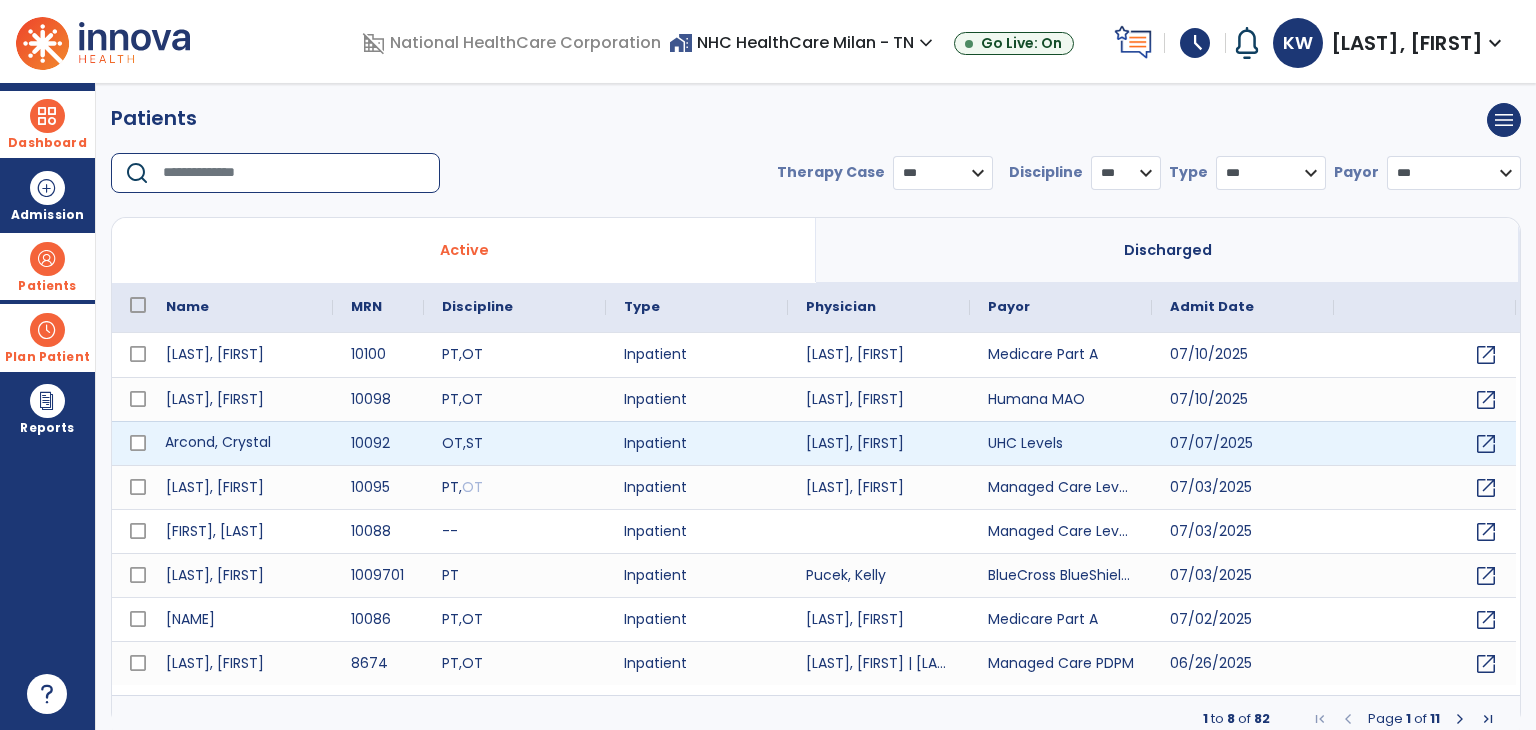 click on "Arcond, Crystal" at bounding box center (240, 443) 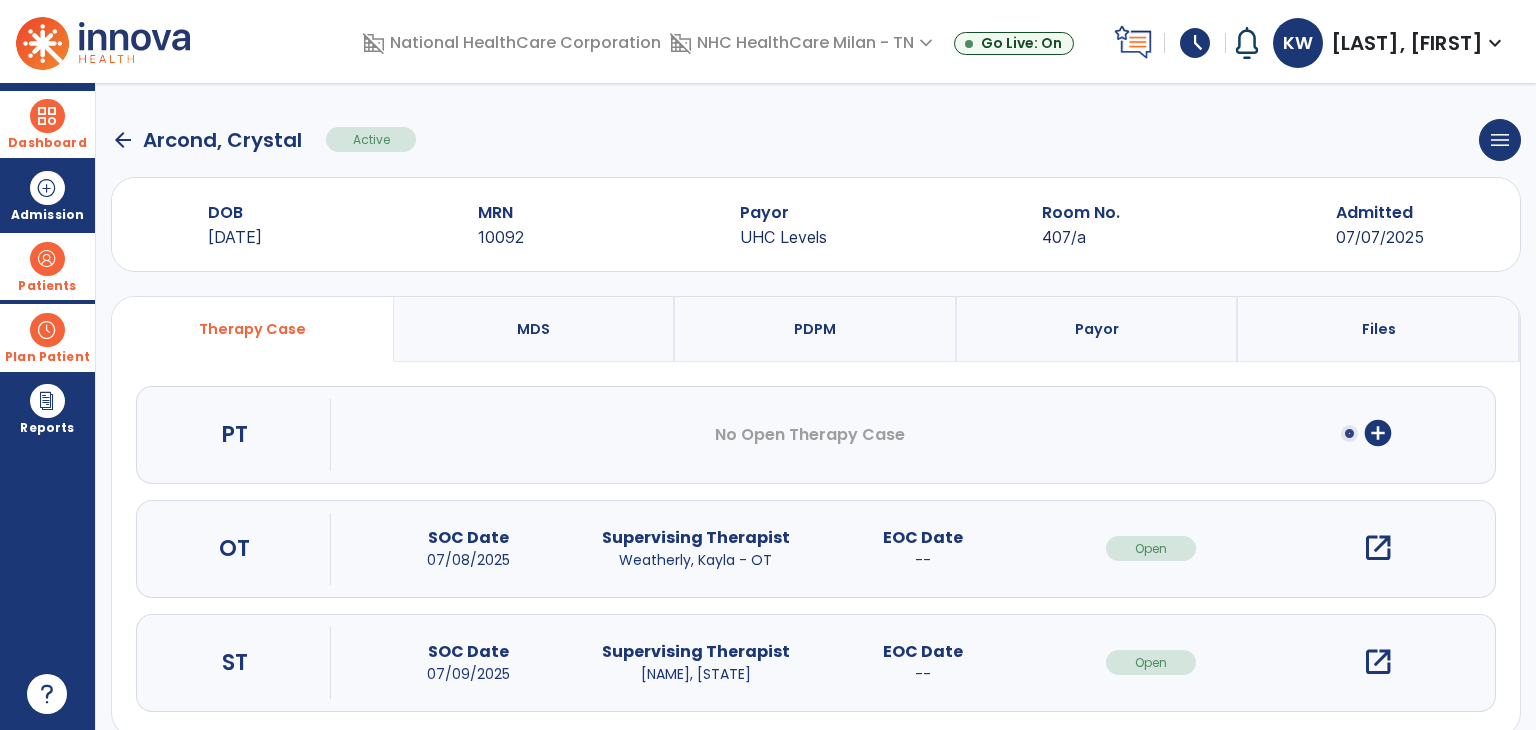click on "open_in_new" at bounding box center [1378, 662] 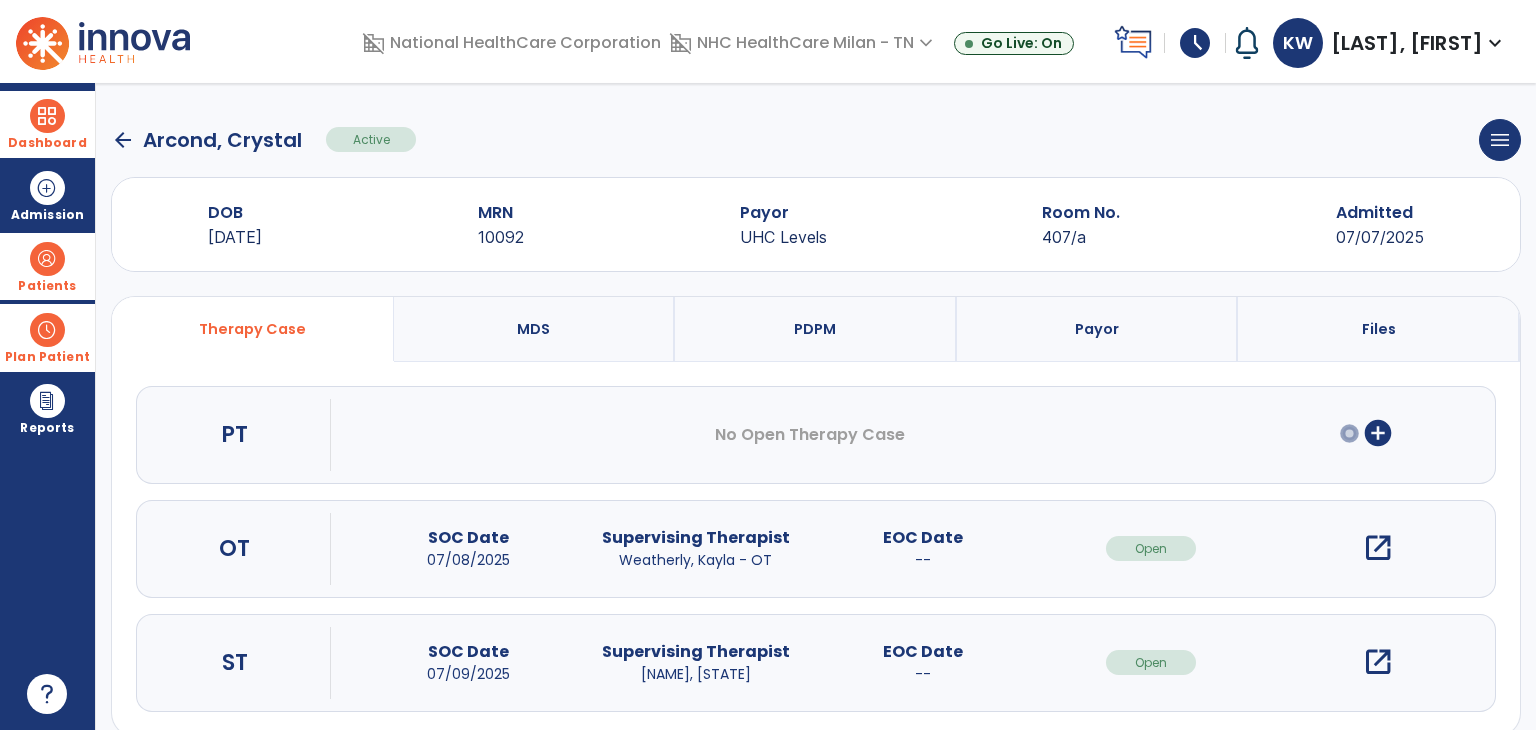click on "open_in_new" at bounding box center (1378, 662) 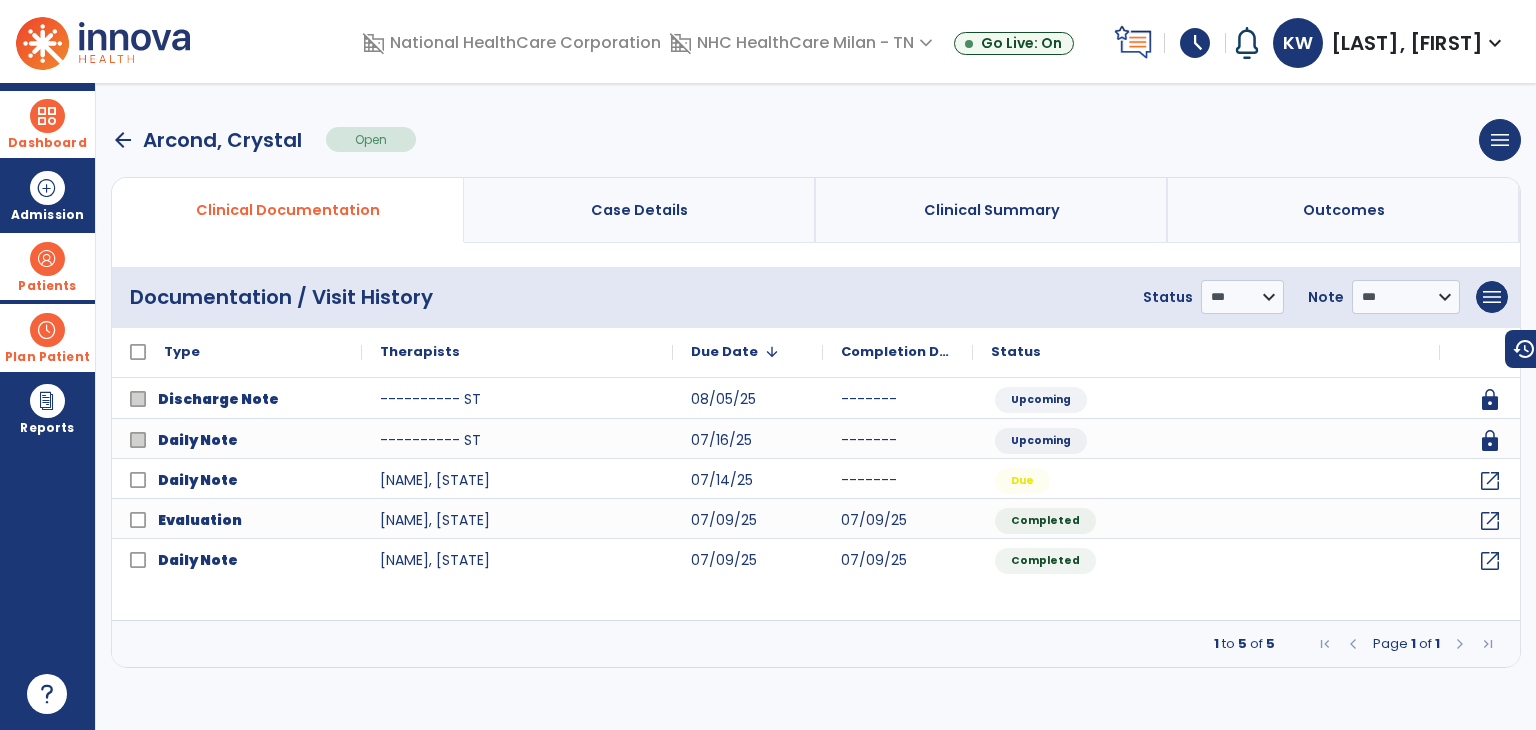 click on "arrow_back" at bounding box center [123, 140] 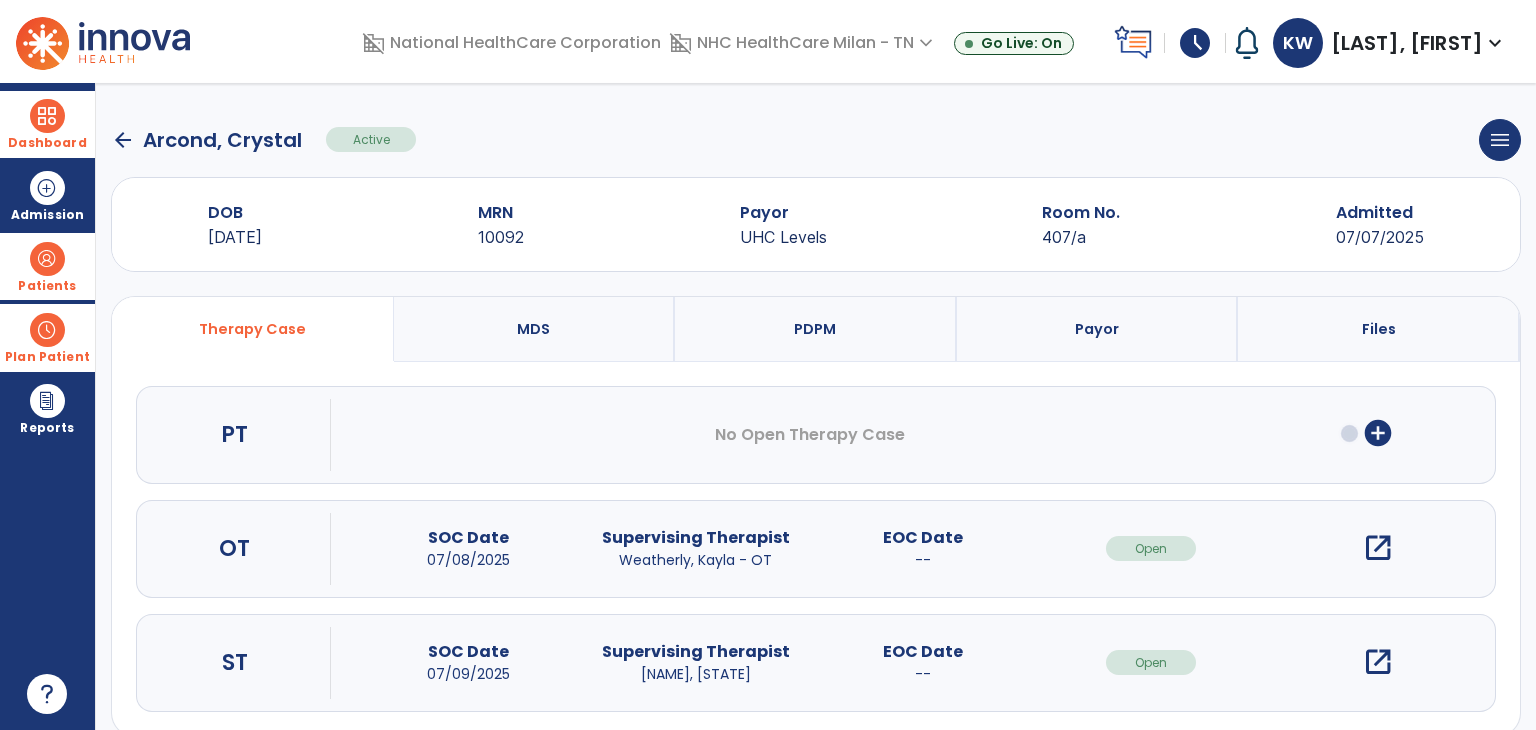 click on "open_in_new" at bounding box center [1378, 548] 